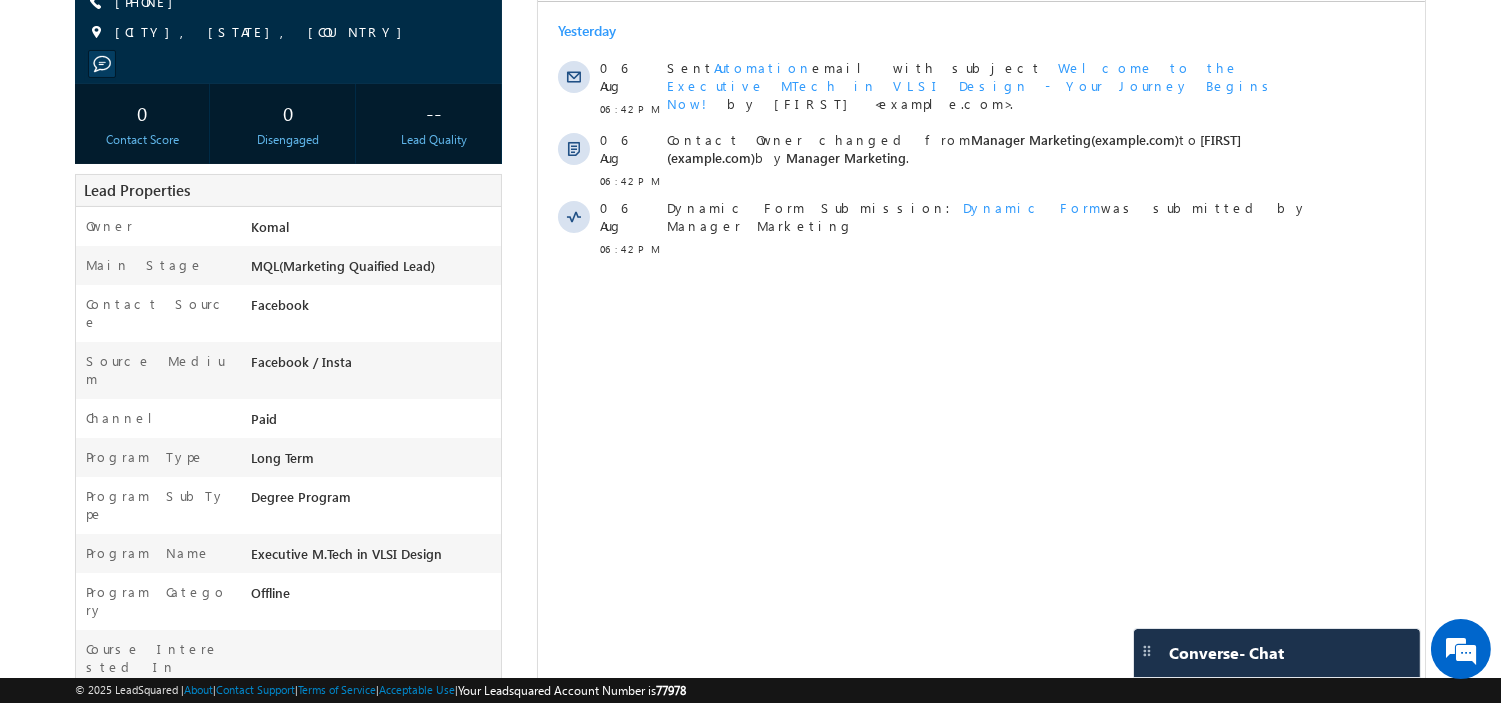 scroll, scrollTop: 0, scrollLeft: 0, axis: both 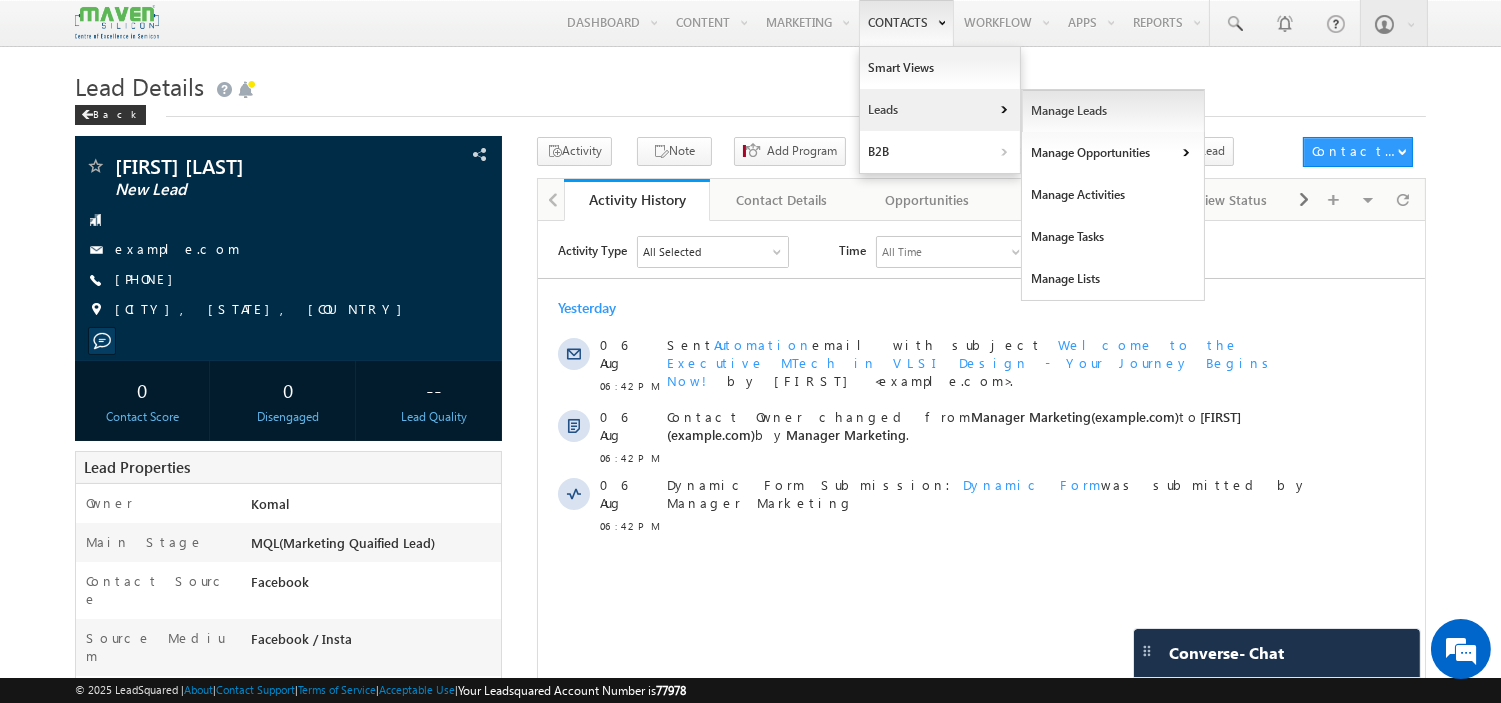 click on "Manage Leads" at bounding box center (1113, 111) 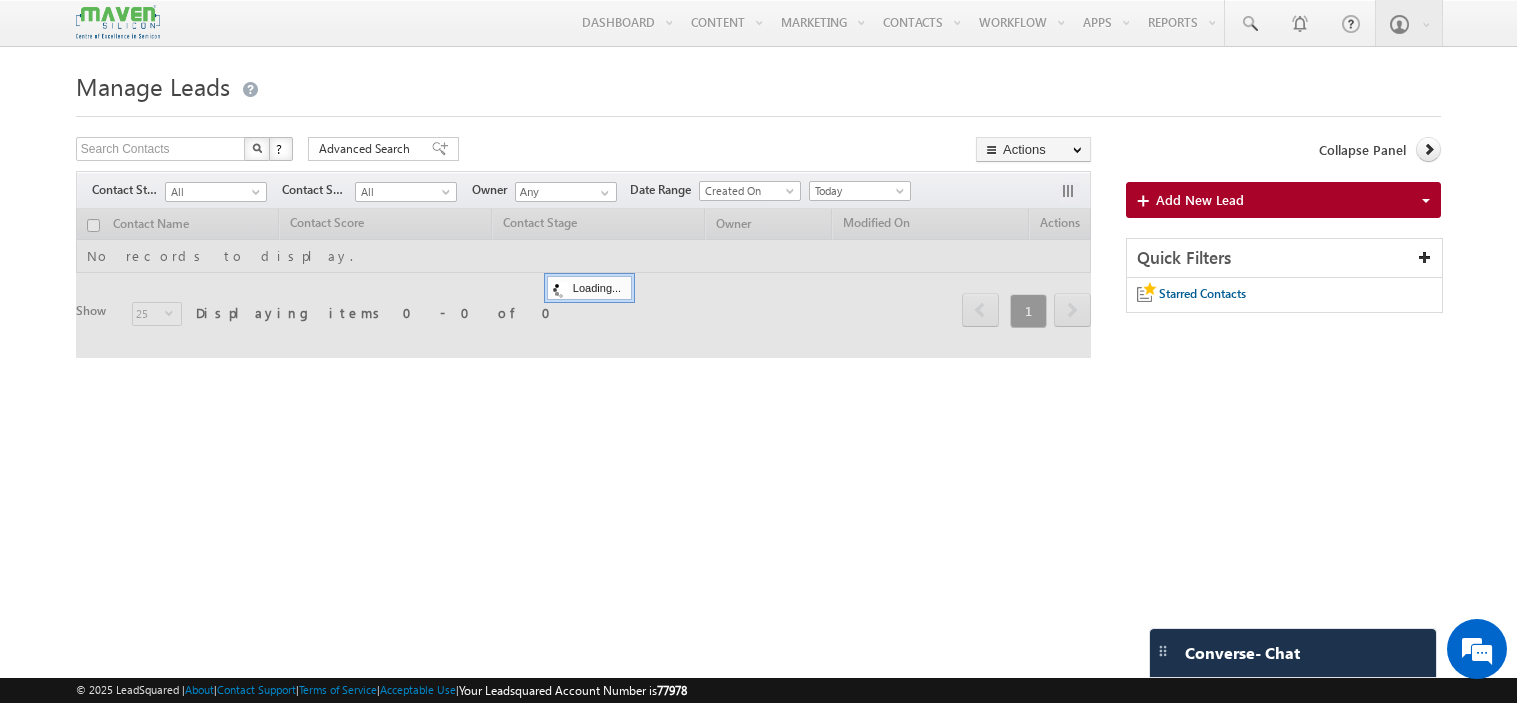 scroll, scrollTop: 0, scrollLeft: 0, axis: both 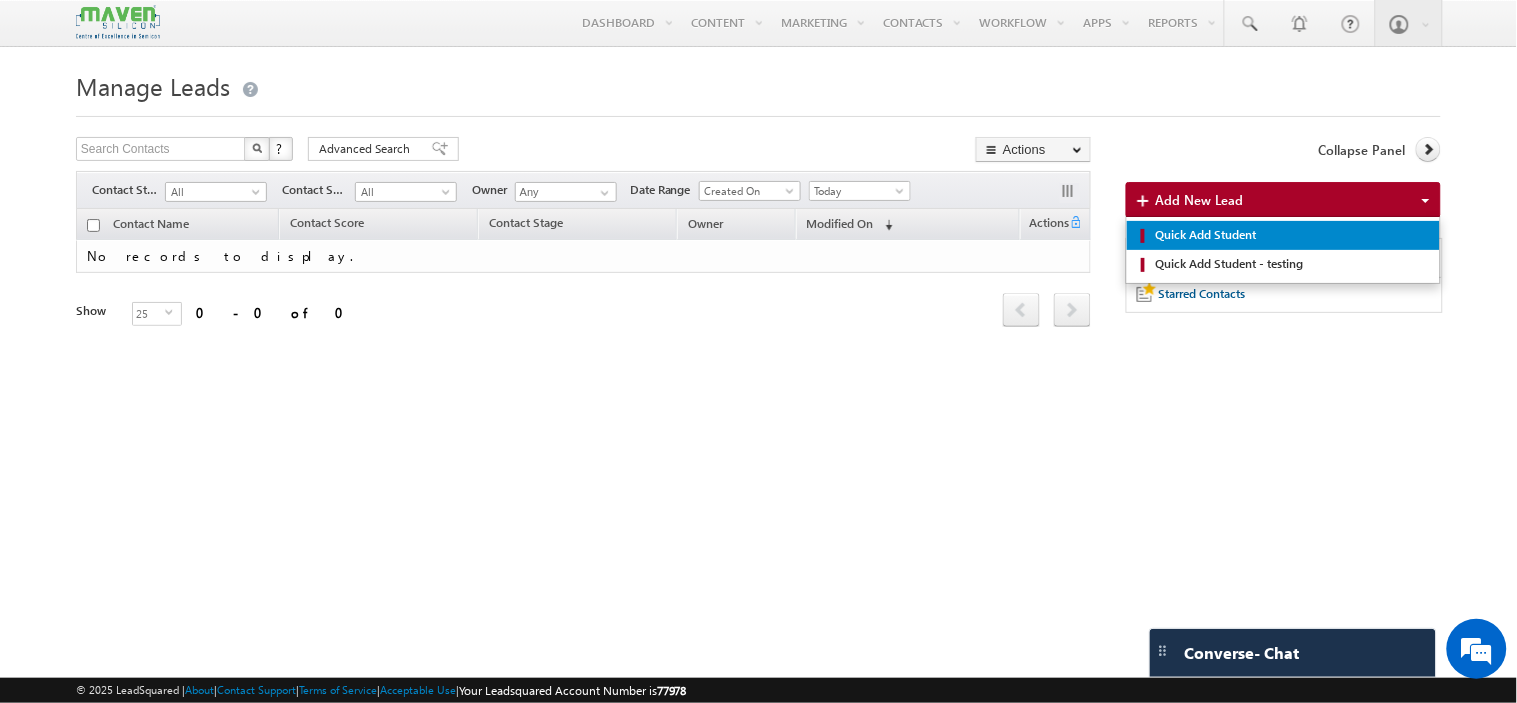 click on "Quick Add Student" at bounding box center [1290, 235] 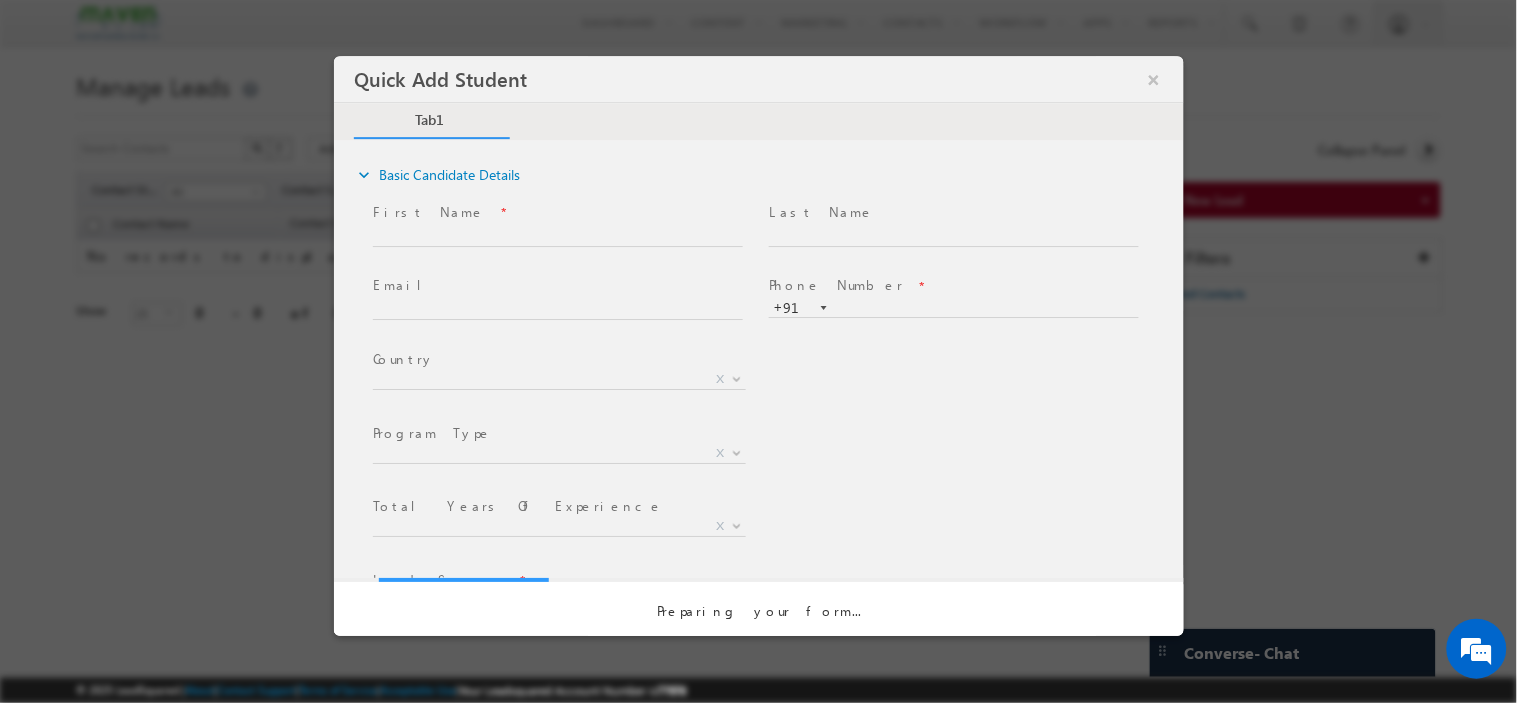scroll, scrollTop: 0, scrollLeft: 0, axis: both 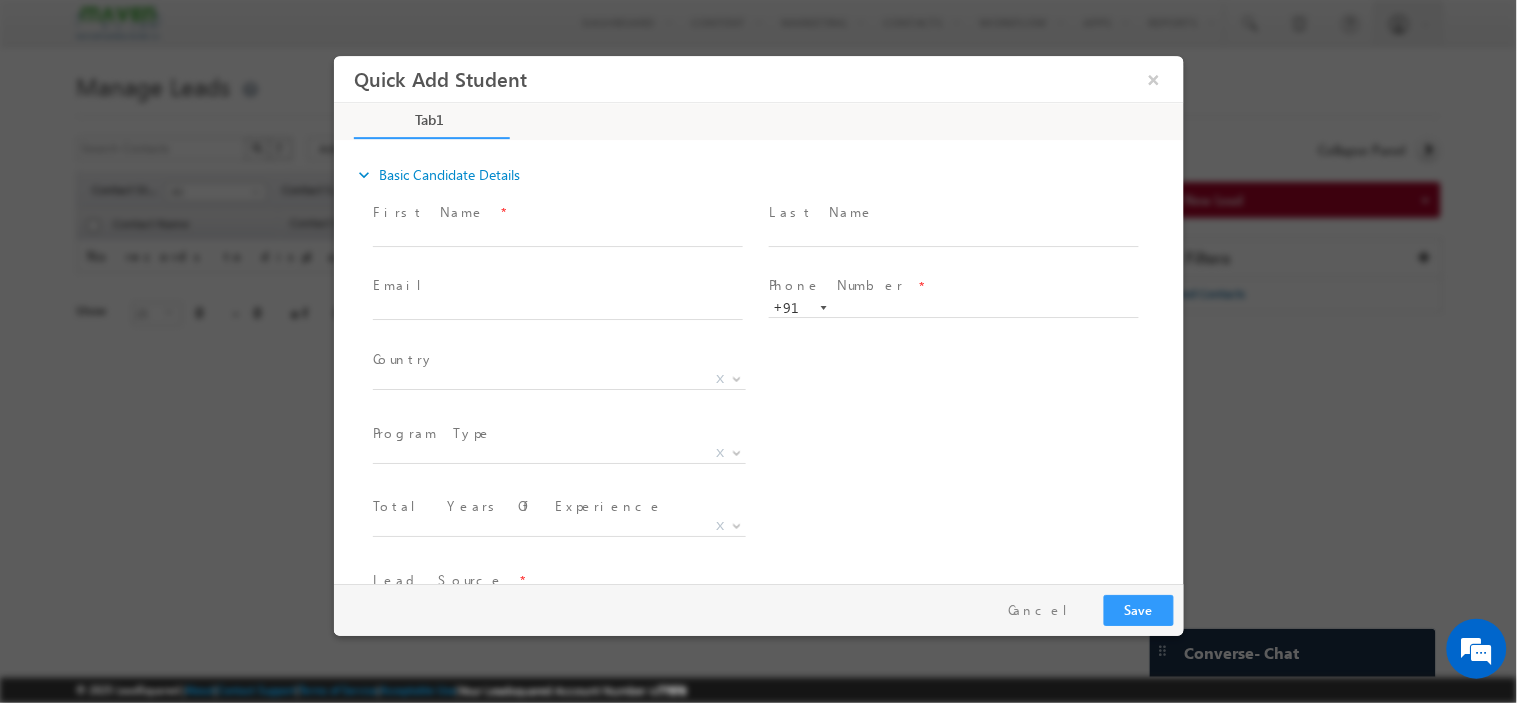 click on "First Name
*" at bounding box center [556, 212] 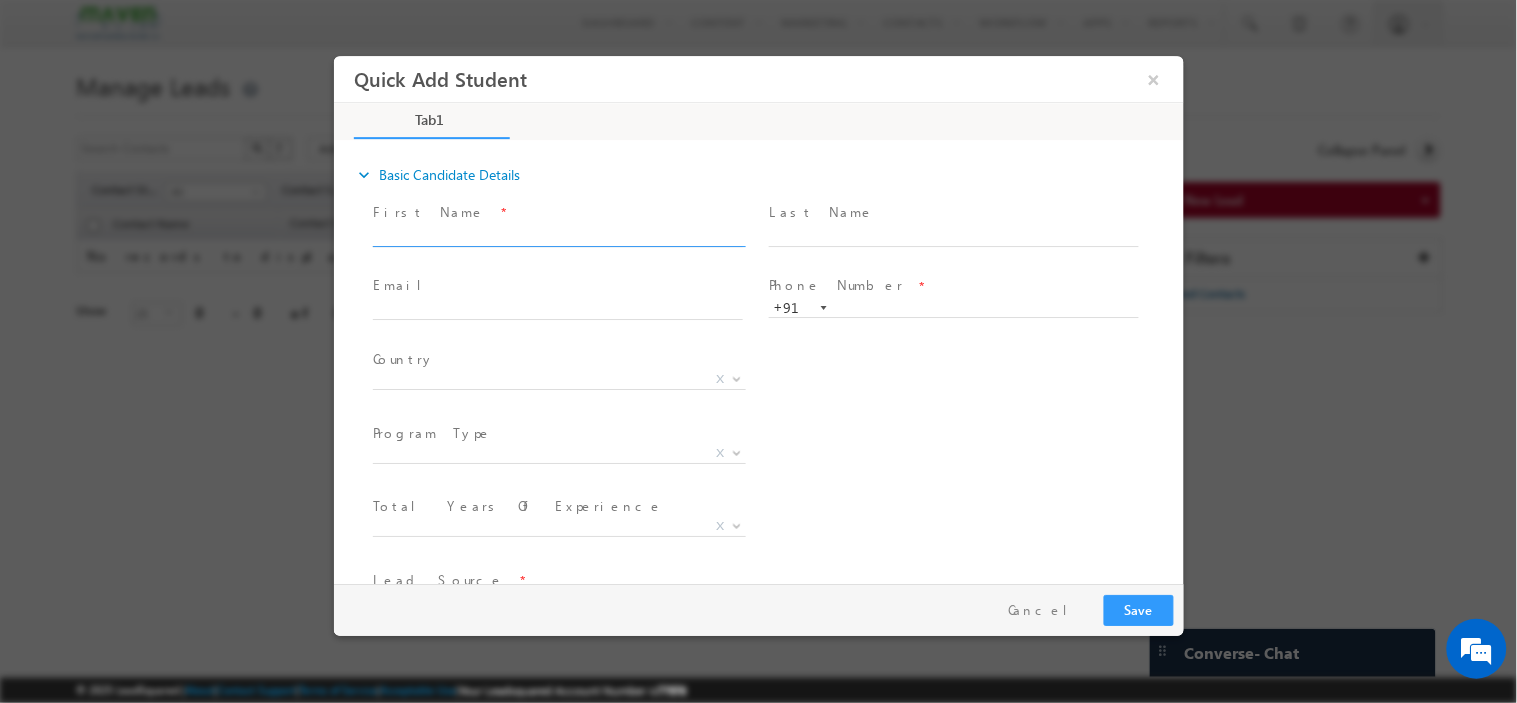 click at bounding box center [557, 236] 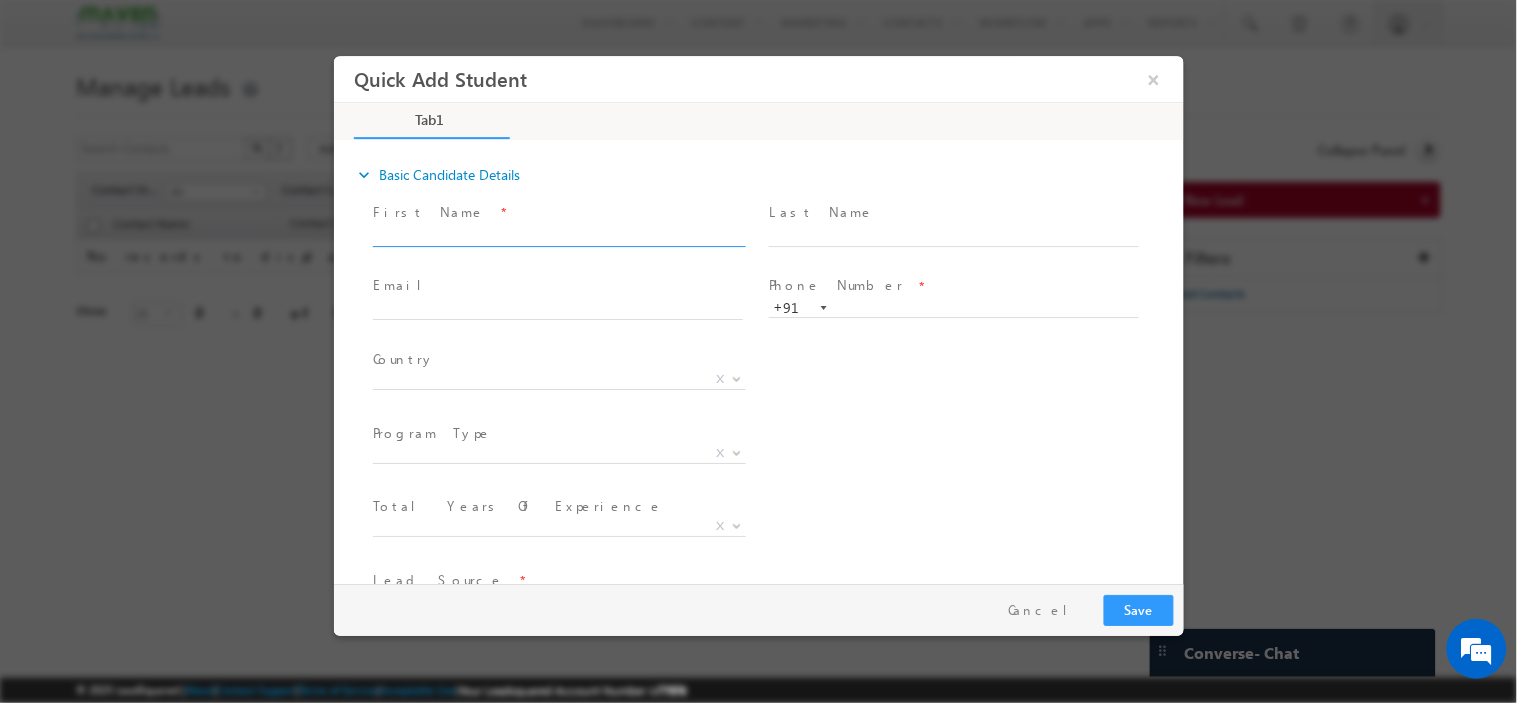 paste on "Lalitha" 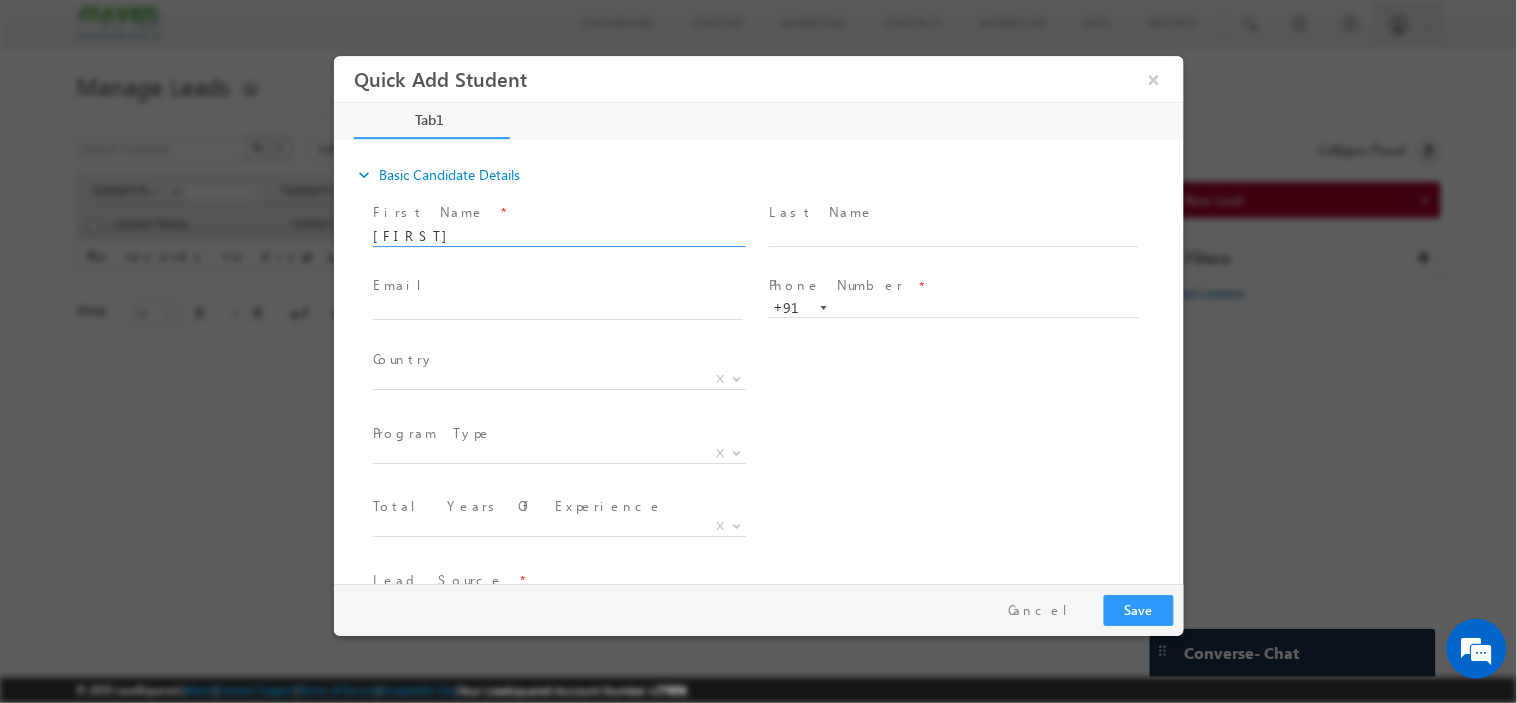 type on "Lalitha" 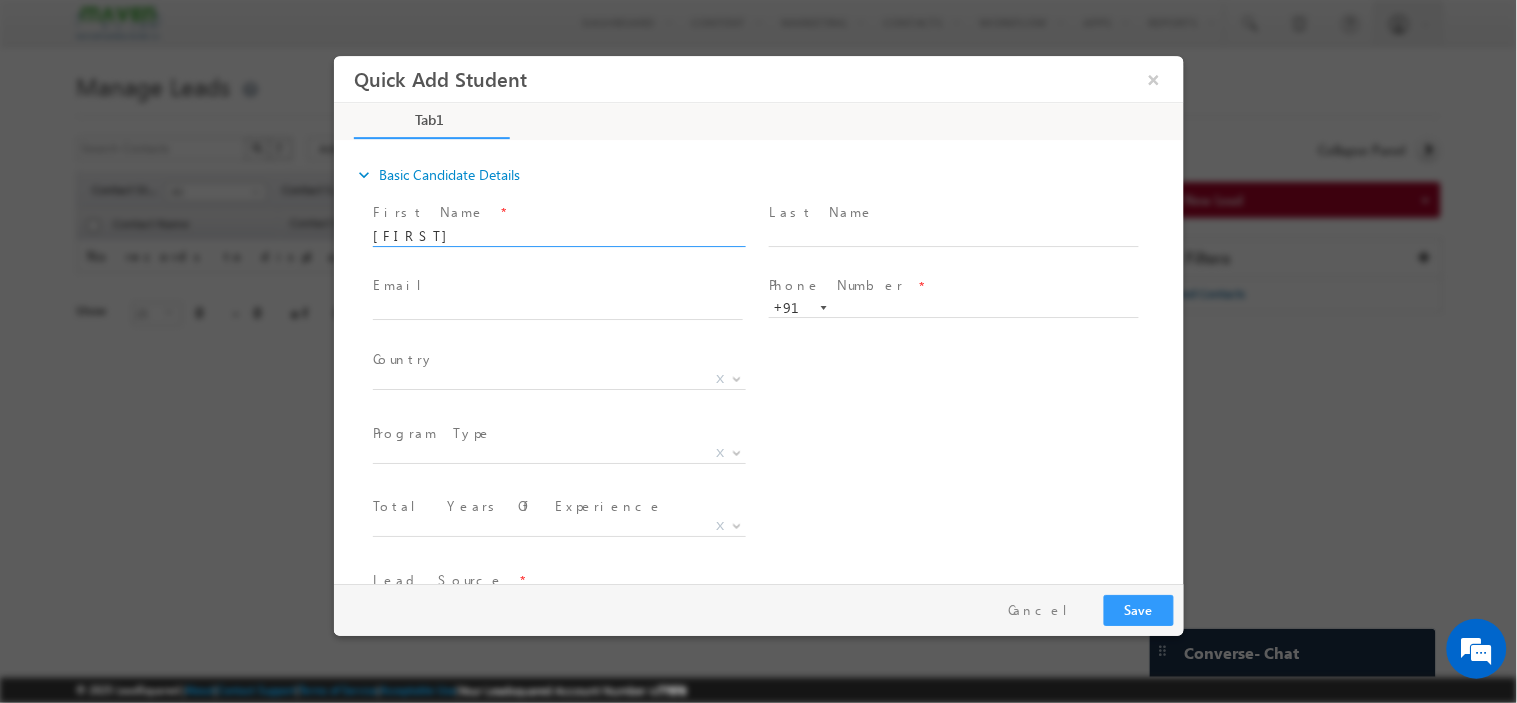 scroll, scrollTop: 0, scrollLeft: 0, axis: both 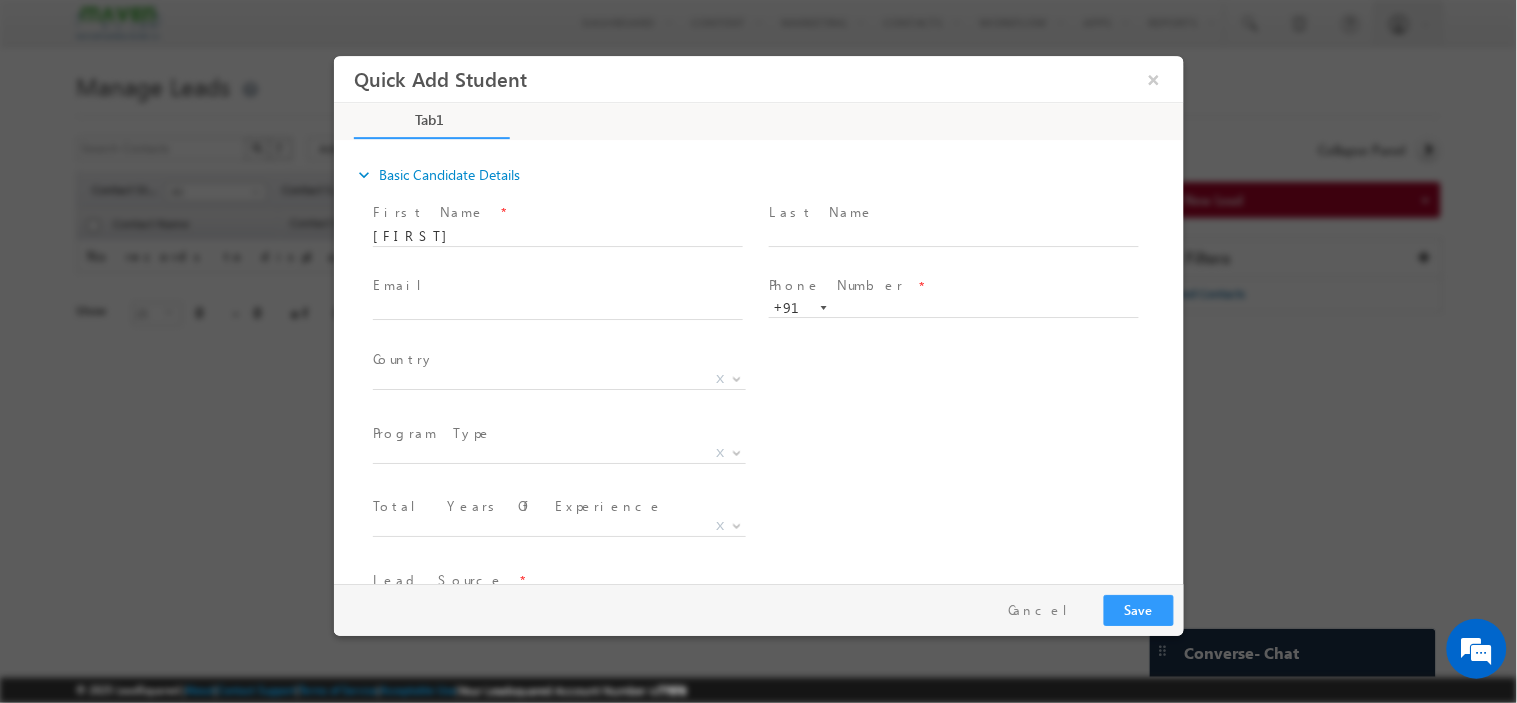 click on "Email
*" at bounding box center [556, 286] 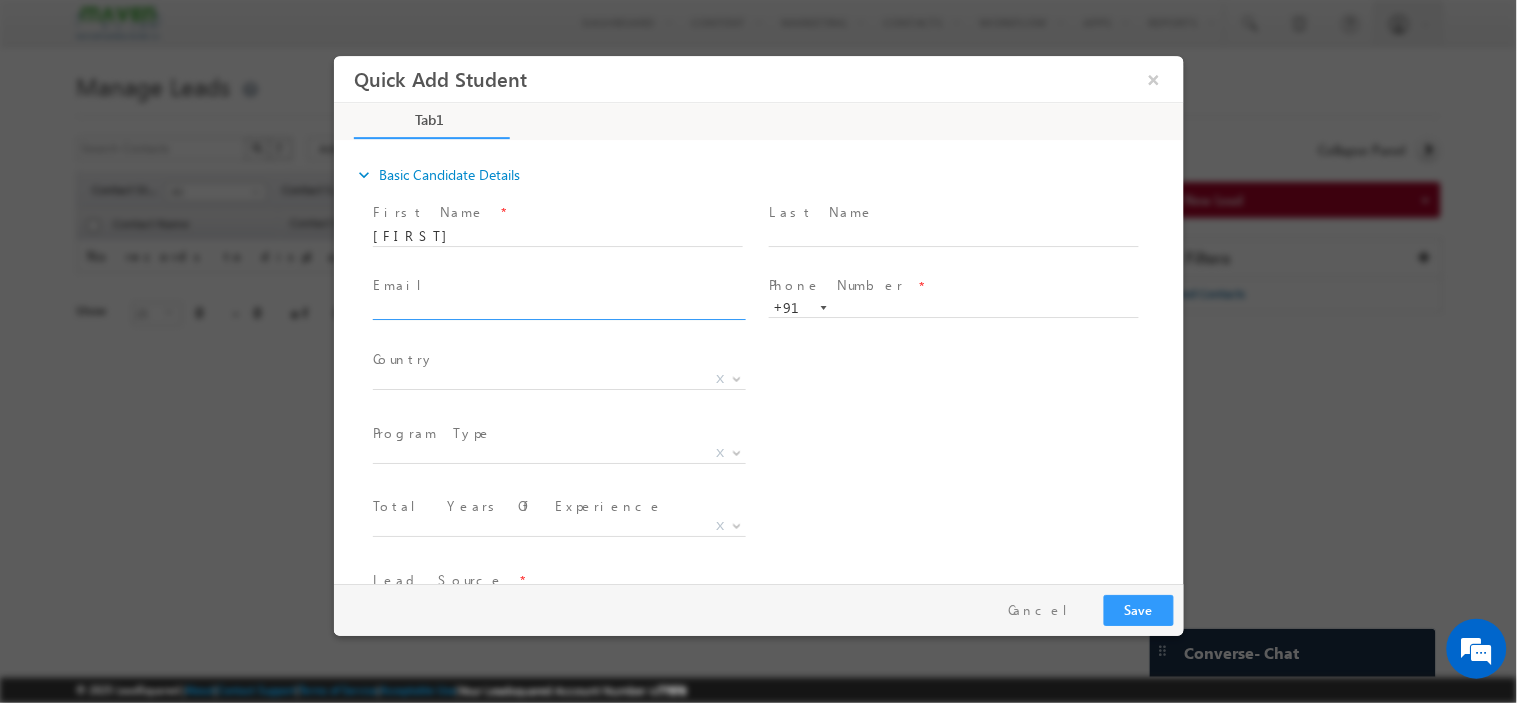 click 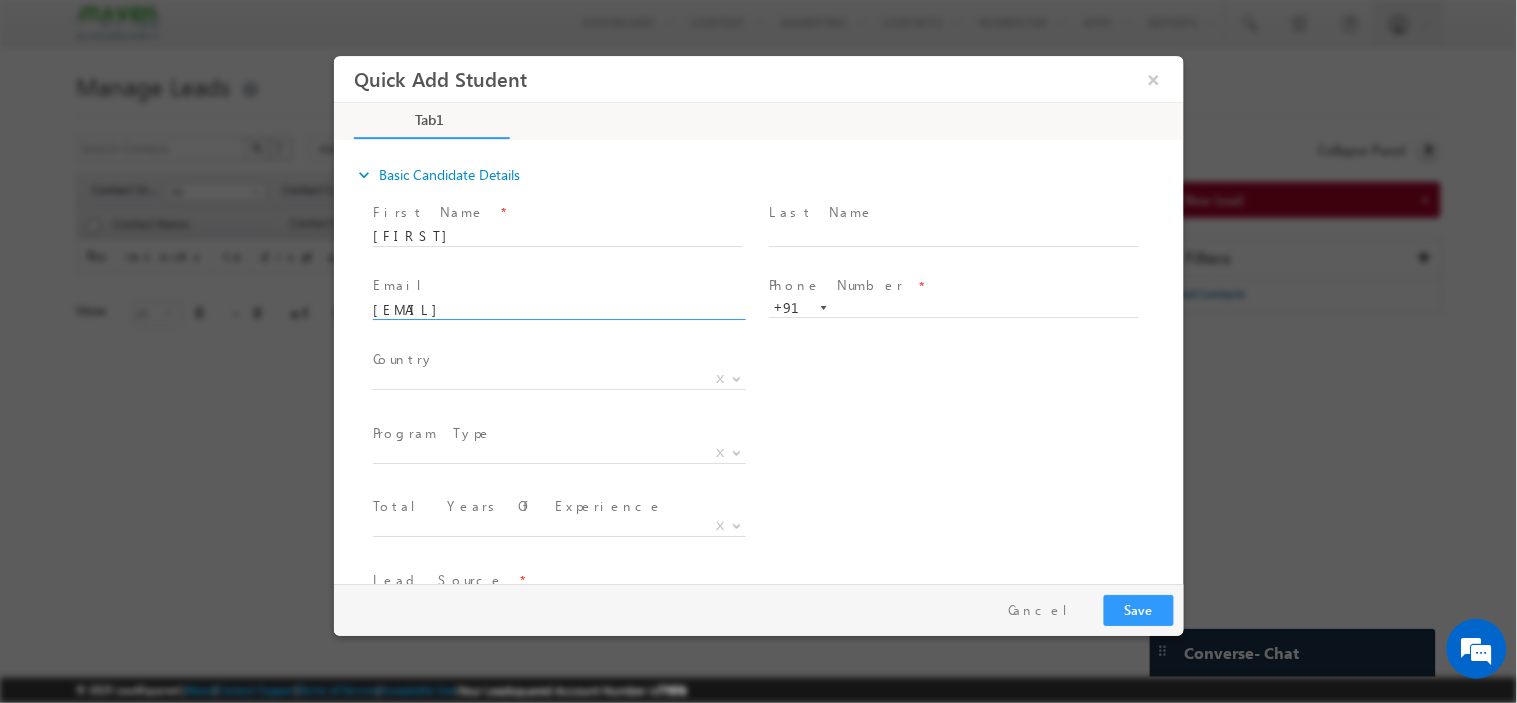 type on "lalithaaaradya@gmail.com" 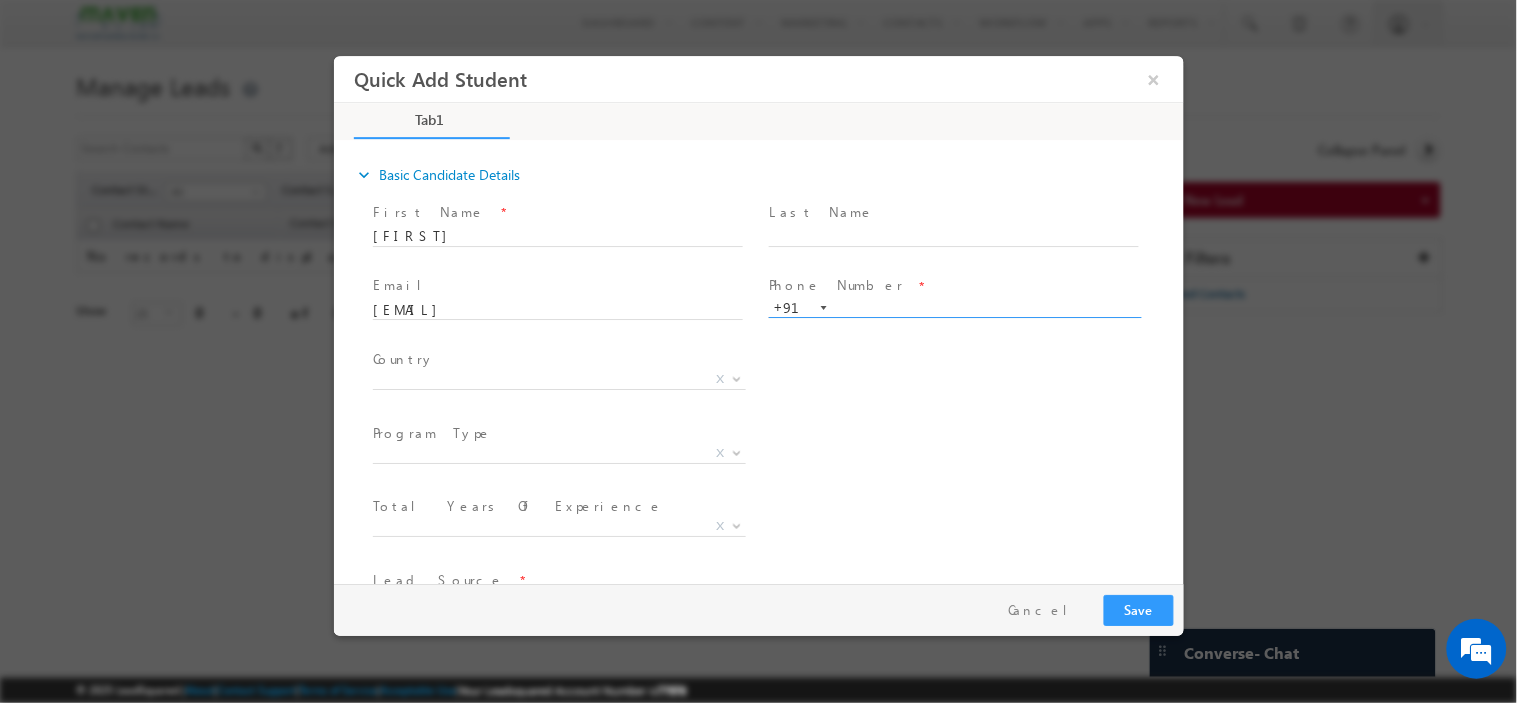 click at bounding box center (953, 308) 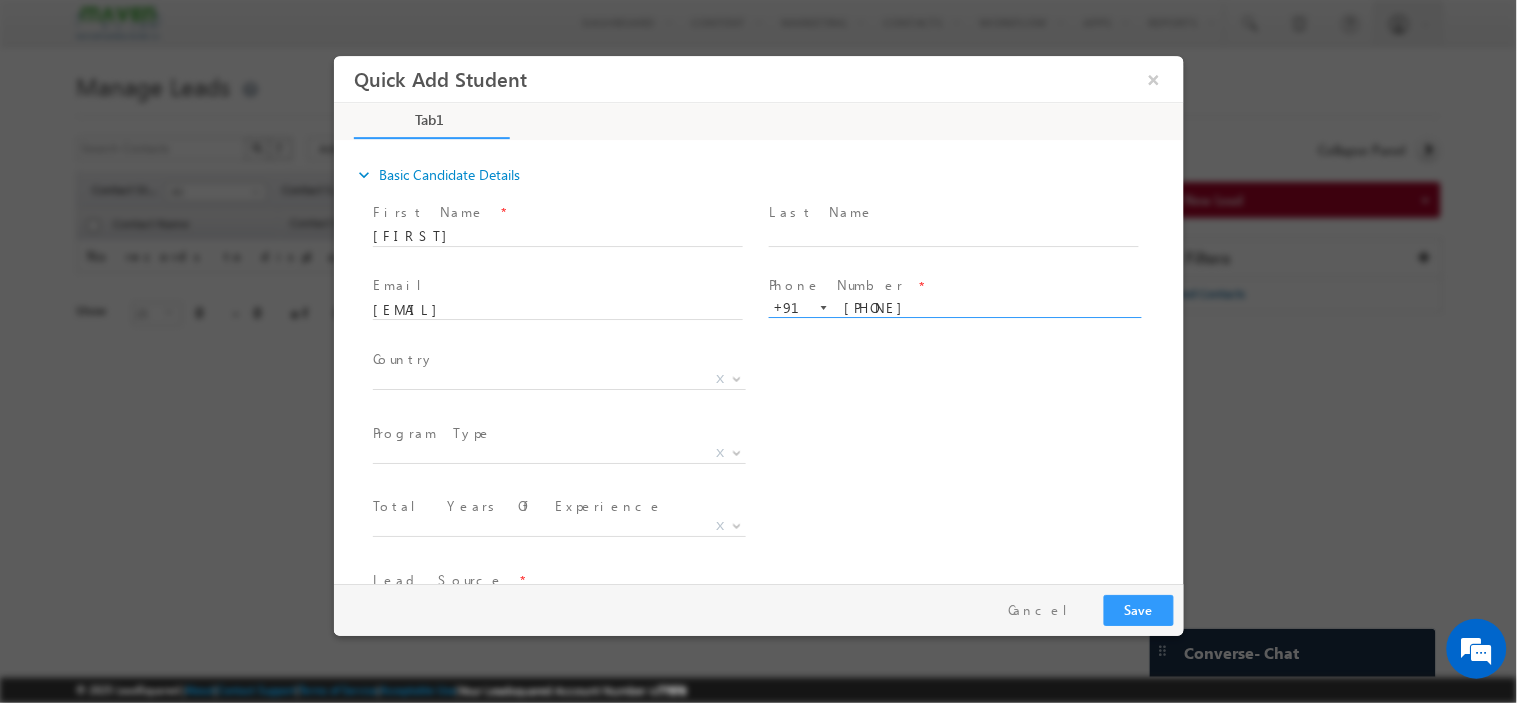type on "8088456360" 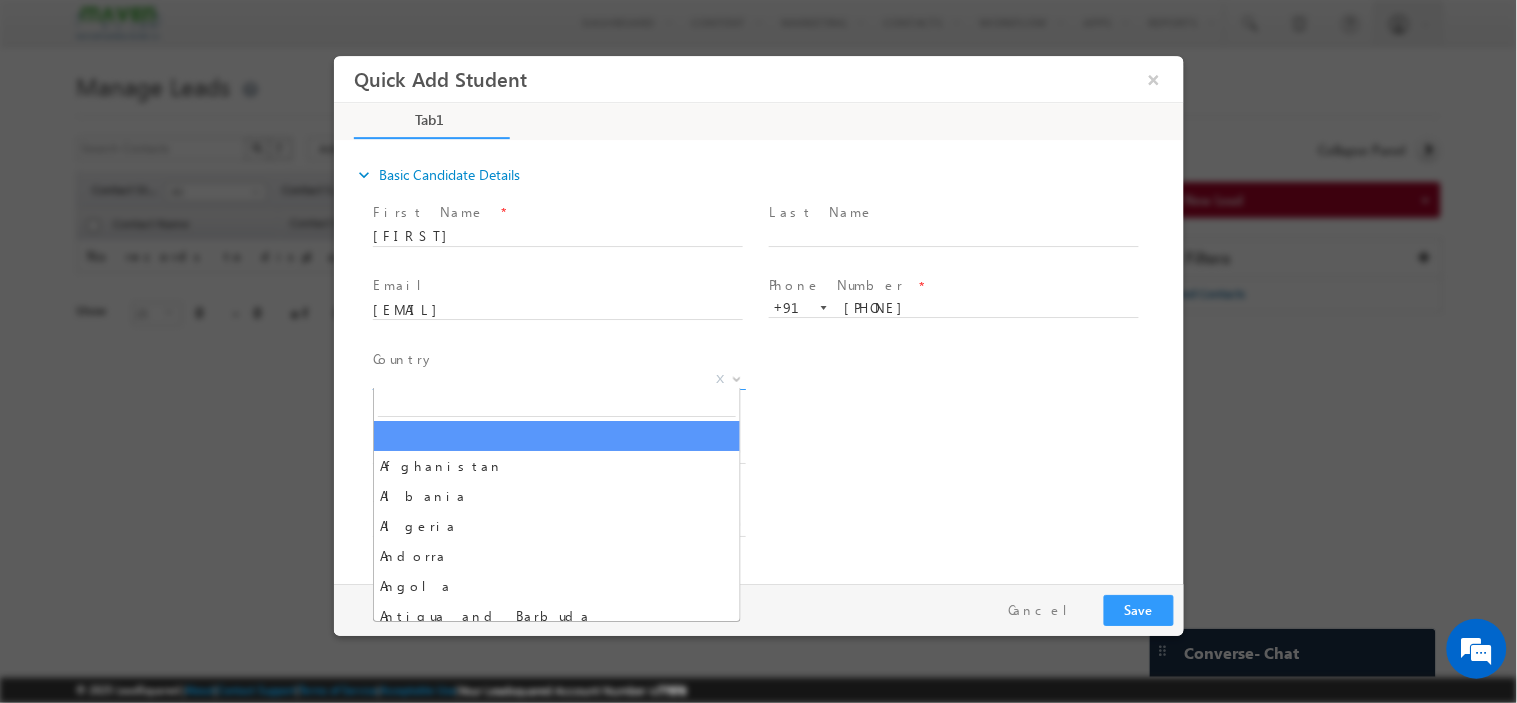 click on "X" at bounding box center (558, 379) 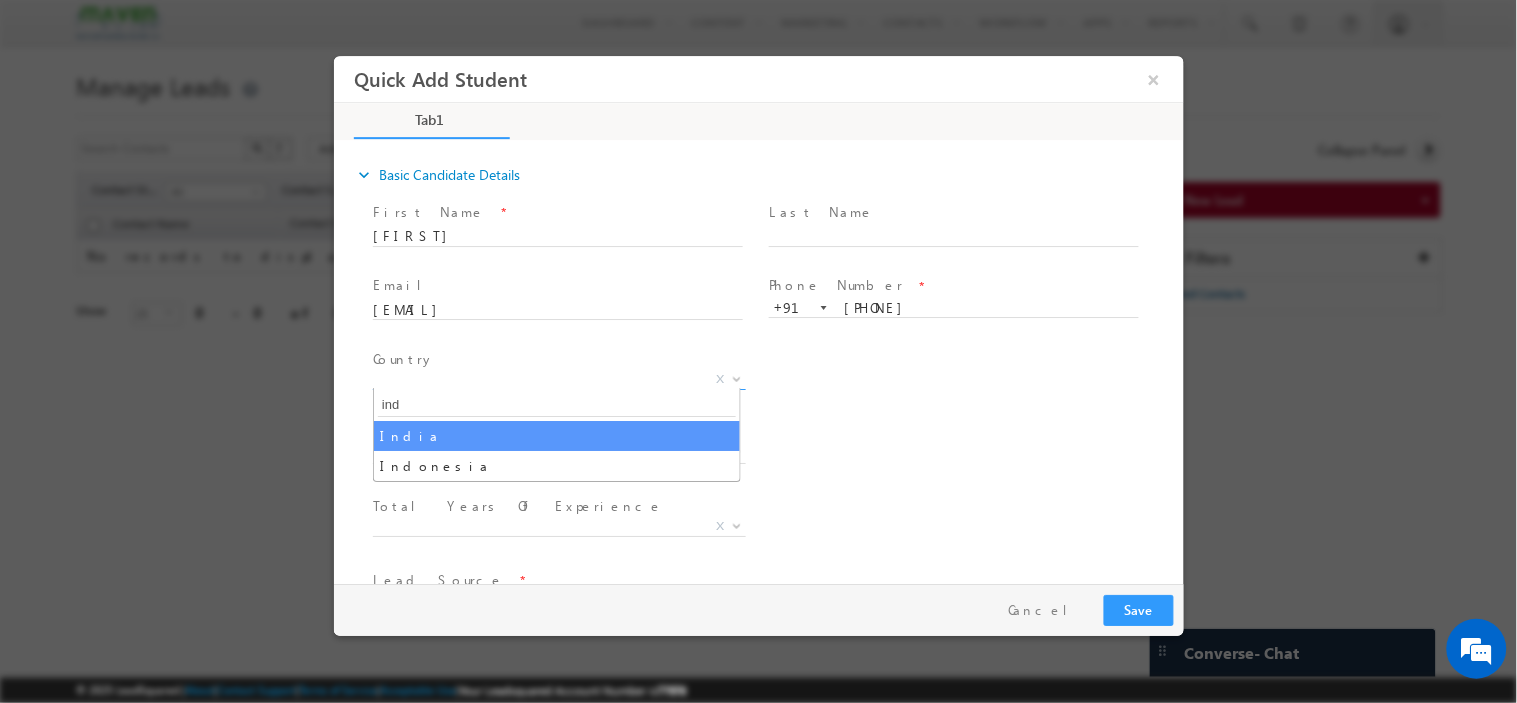 type on "ind" 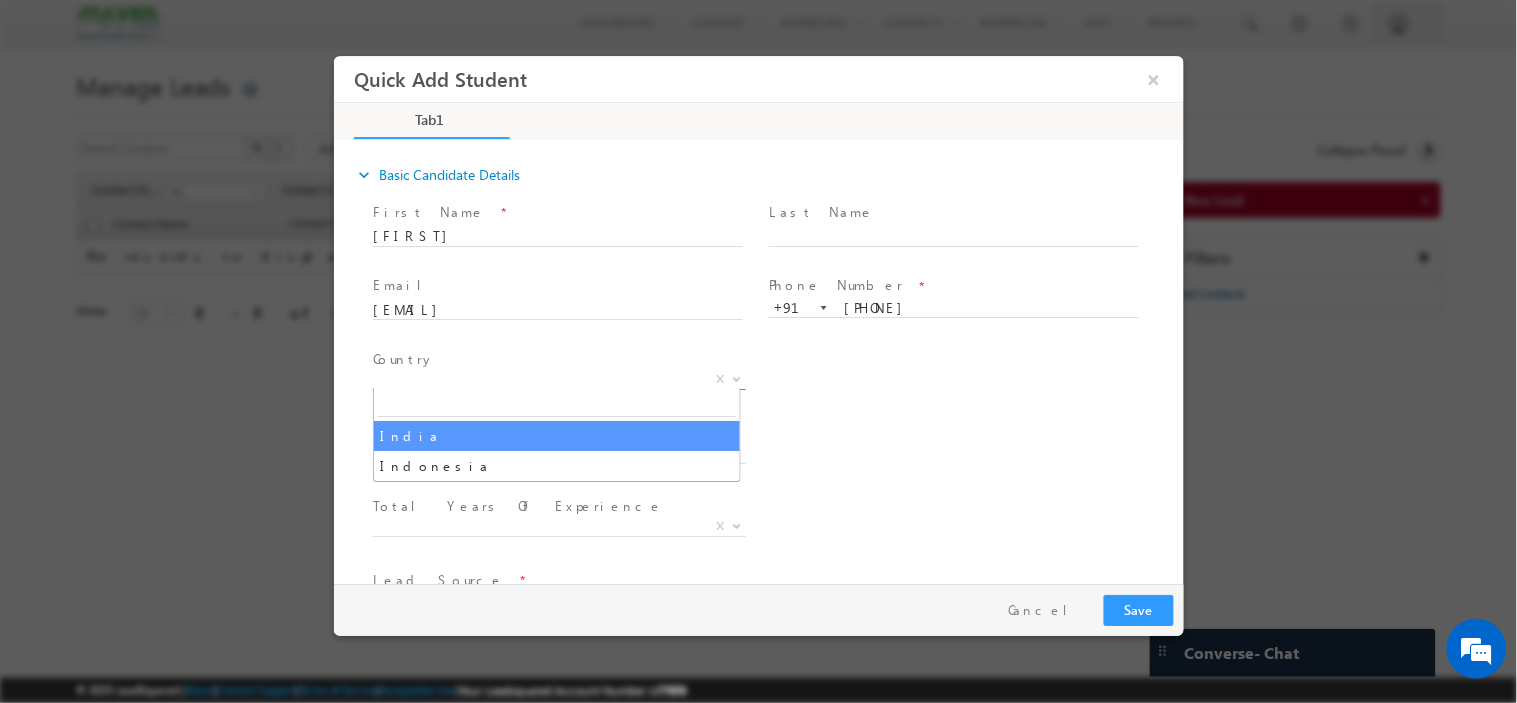 select 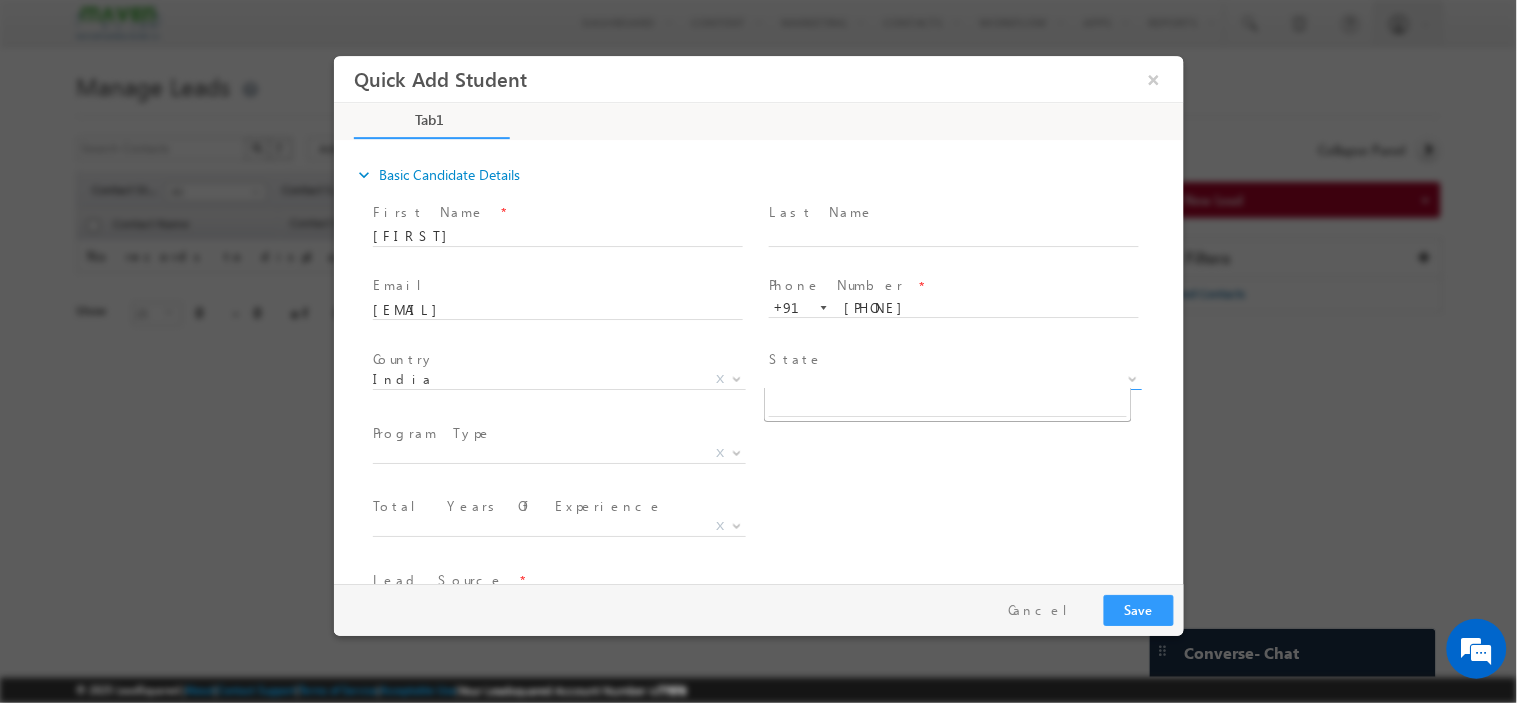 click on "X" at bounding box center [954, 379] 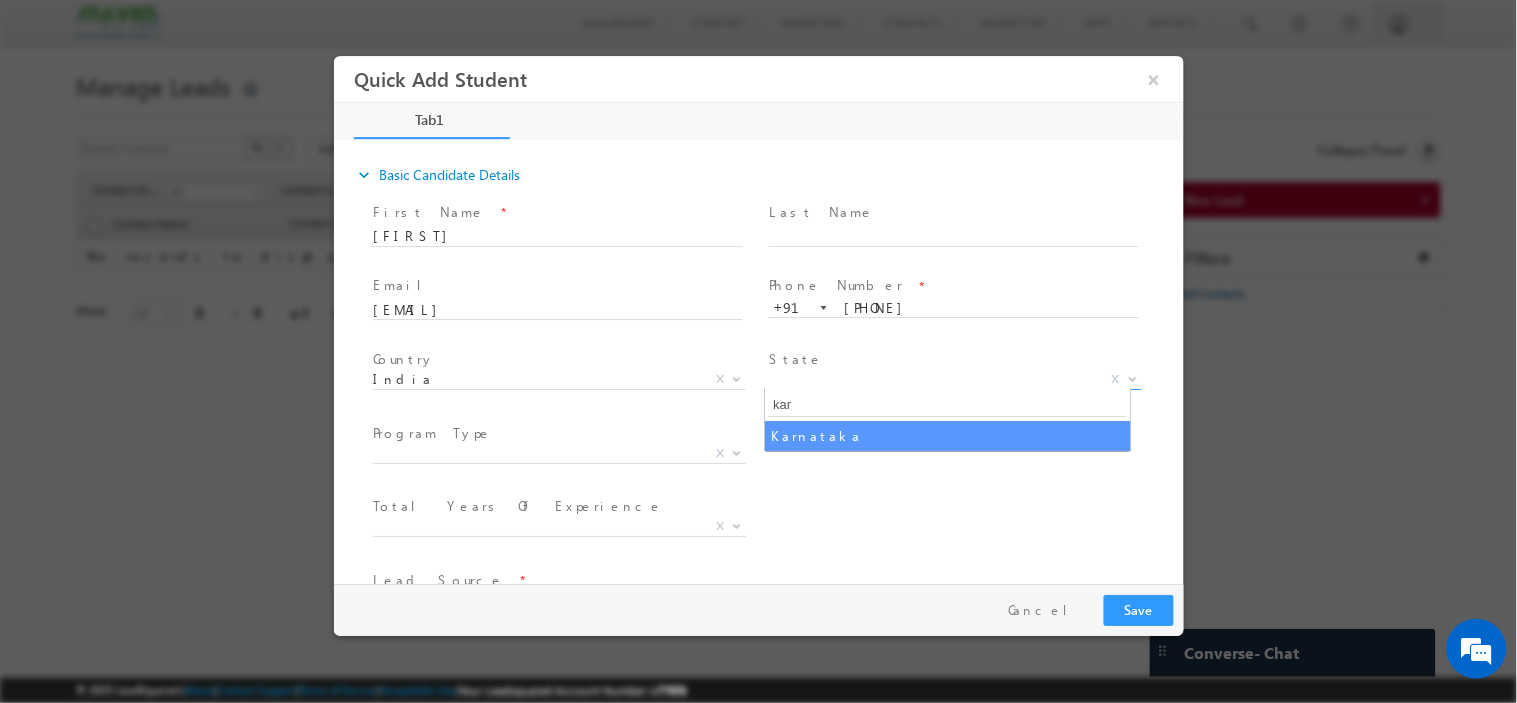 type on "kar" 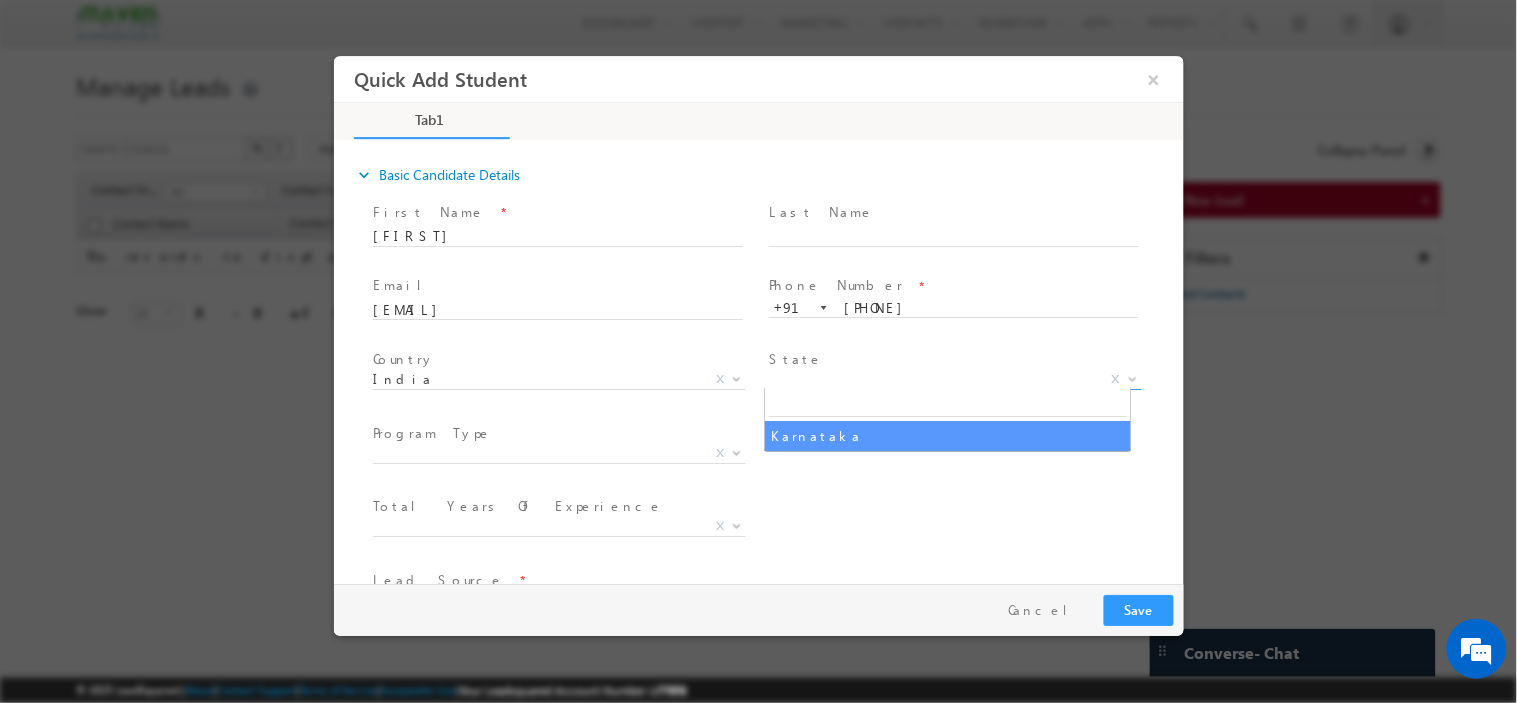 select on "Karnataka" 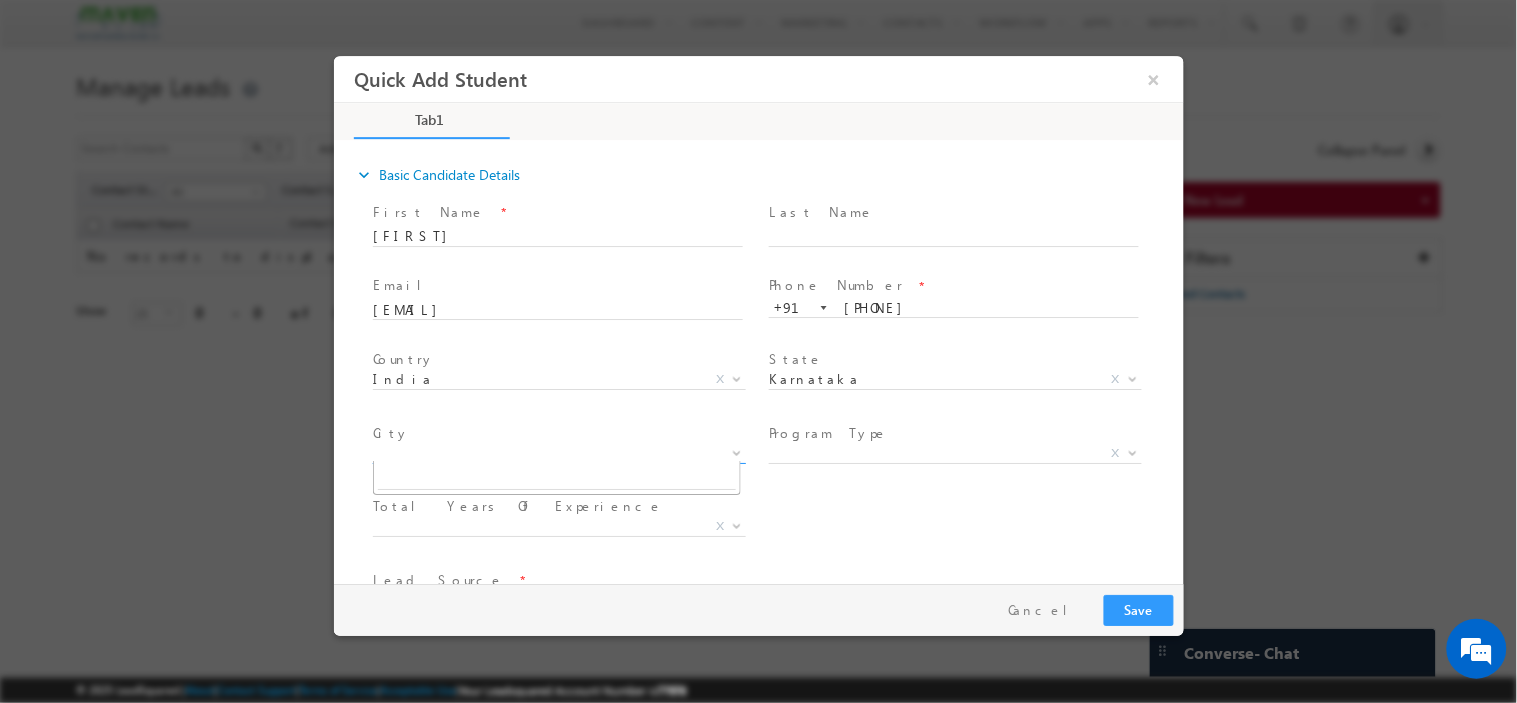 click on "X" at bounding box center (558, 453) 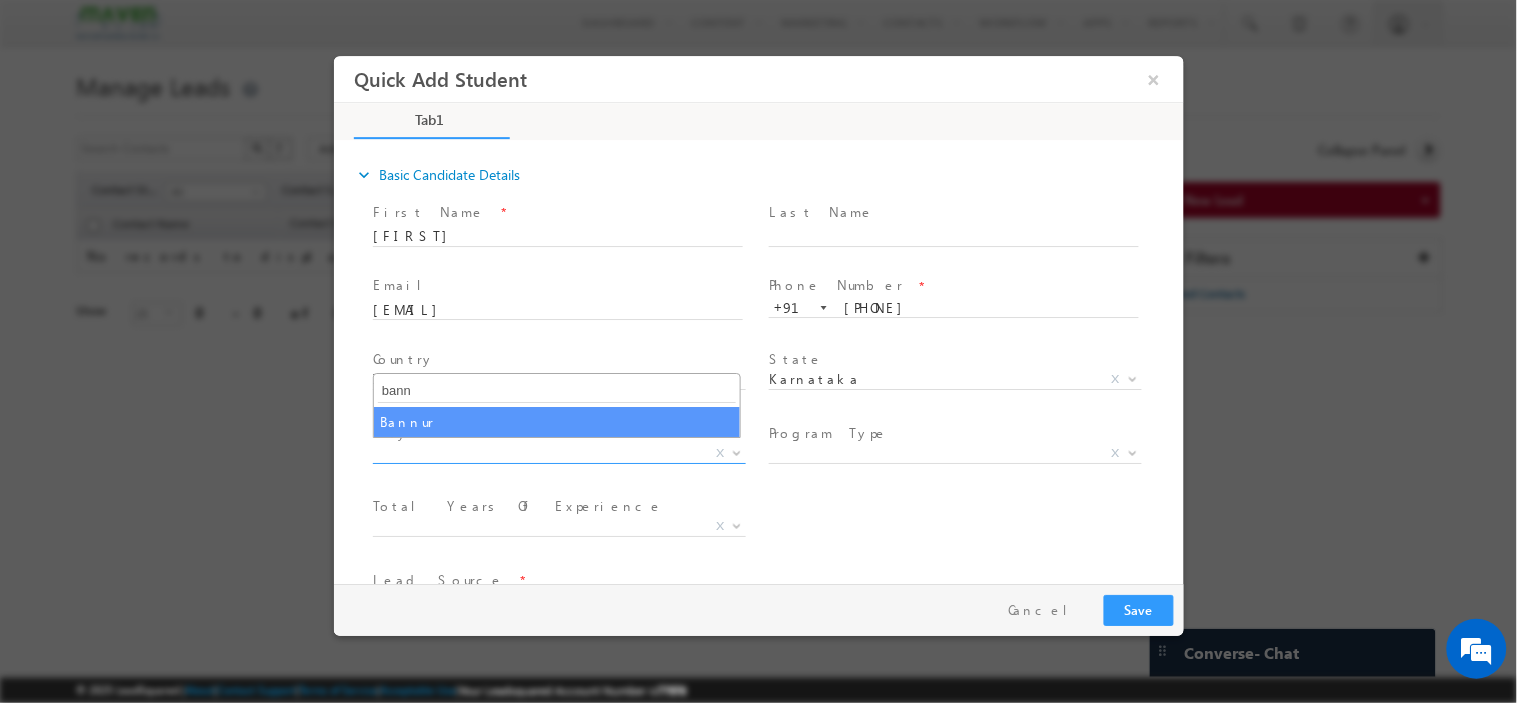 type on "bann" 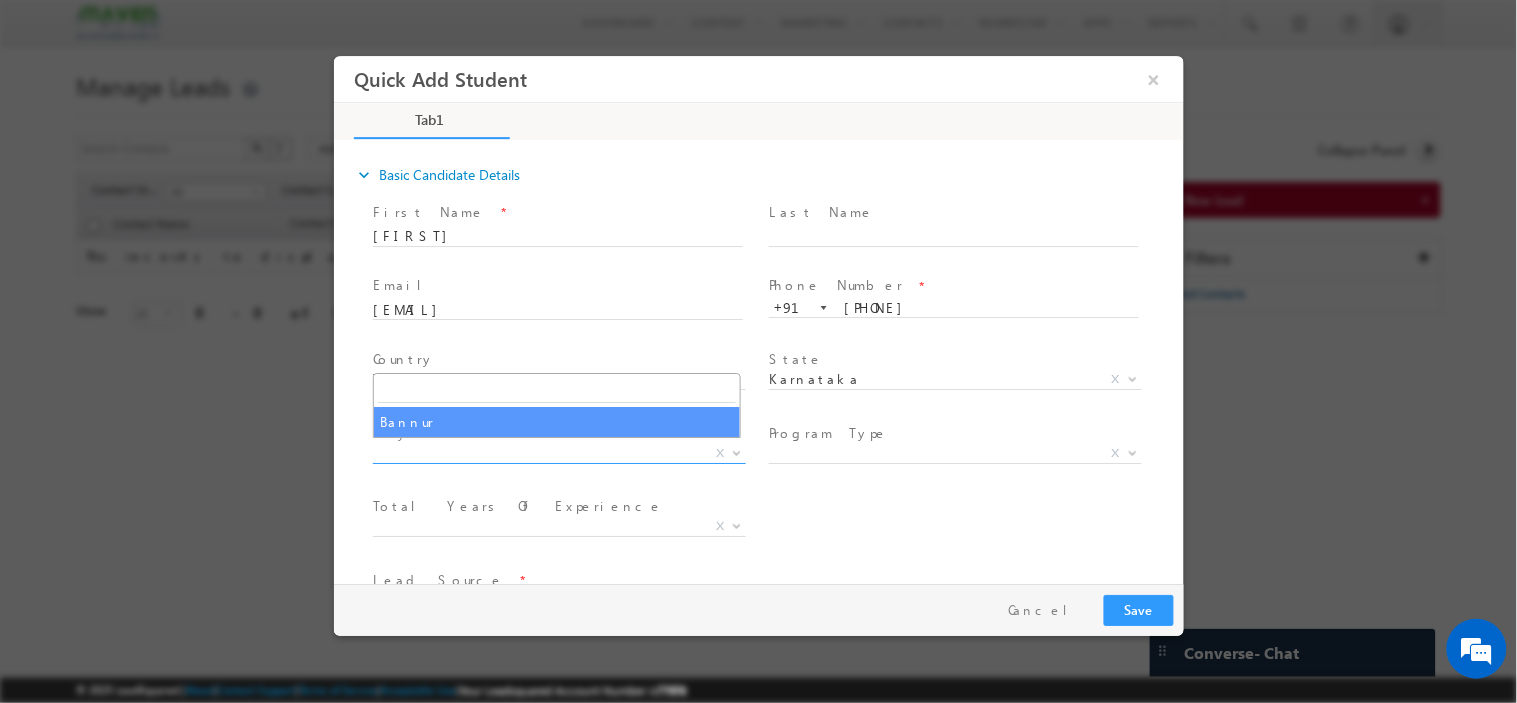 select on "Bannur" 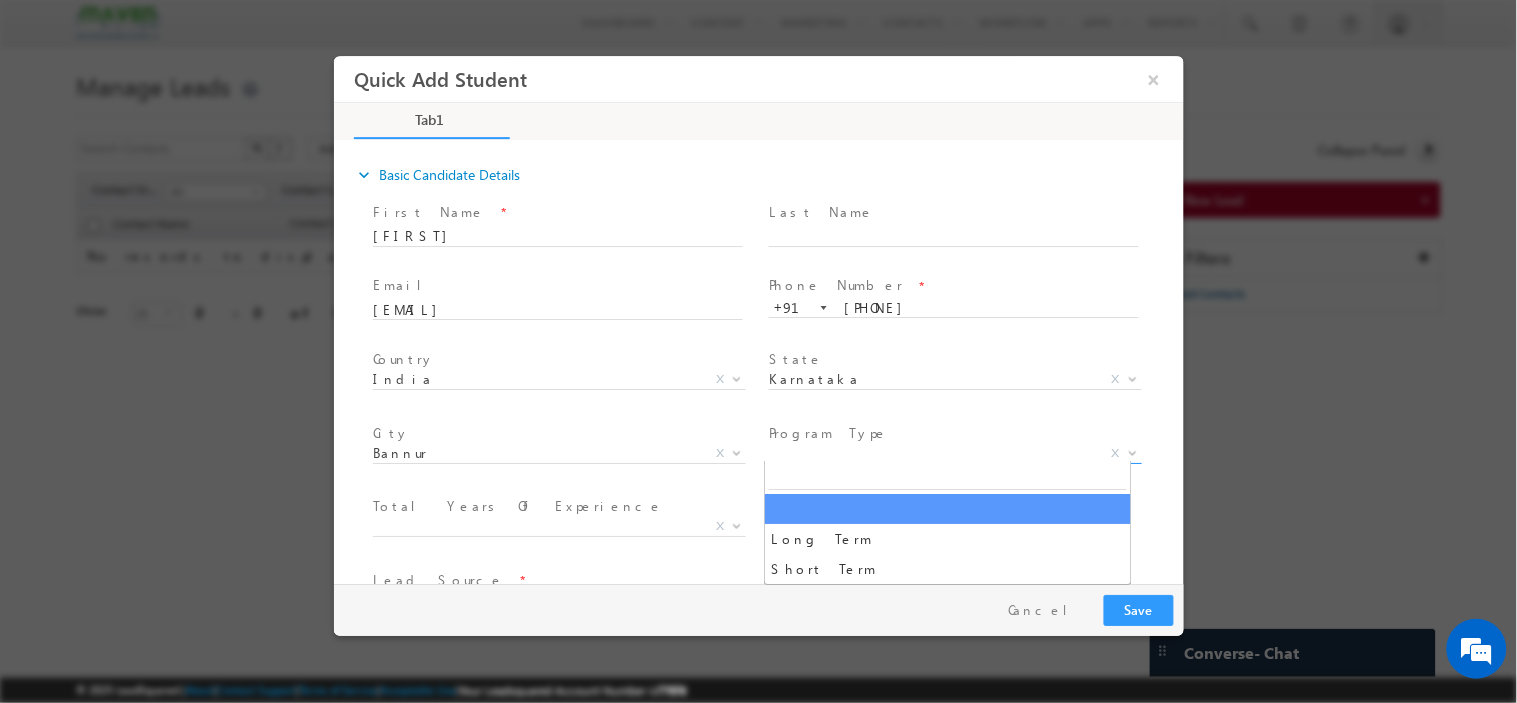 click on "X" at bounding box center (954, 453) 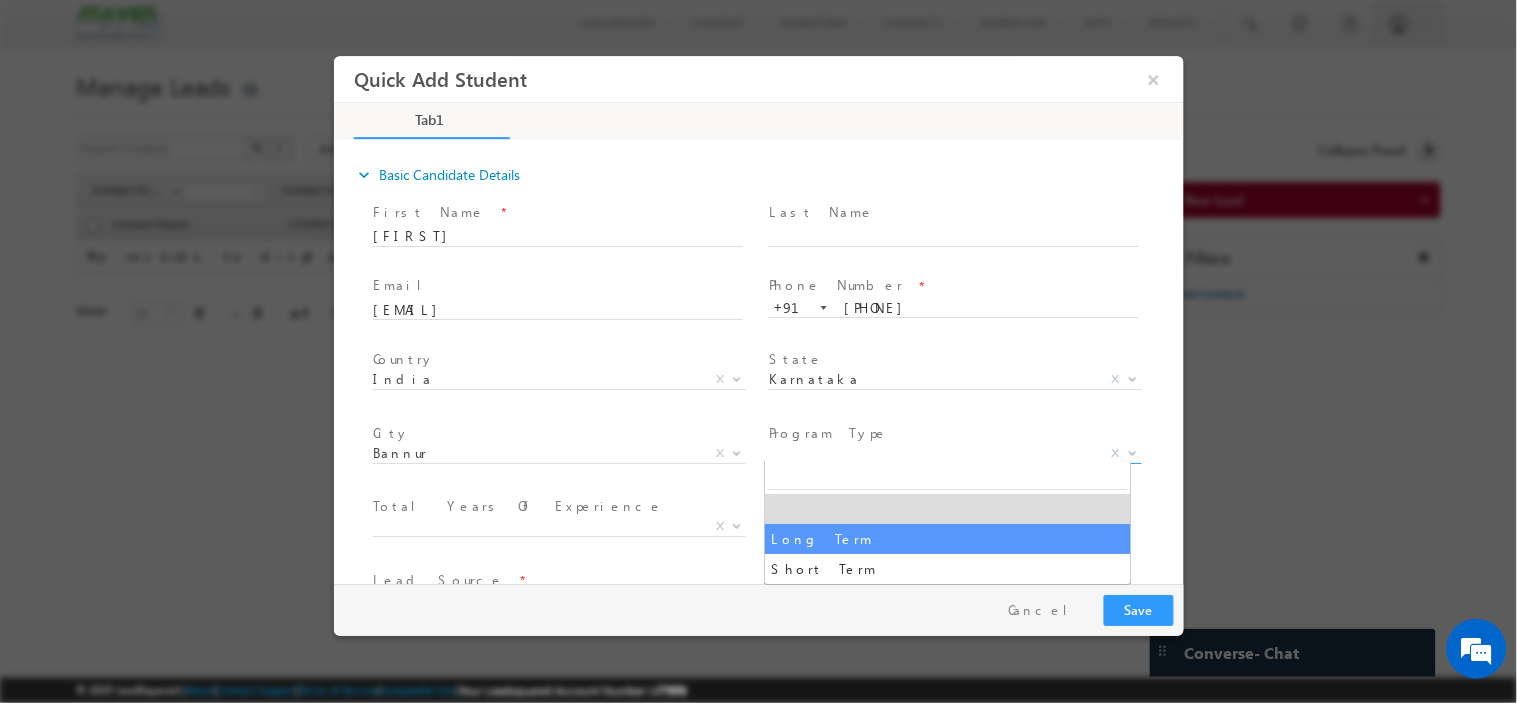 select on "Long Term" 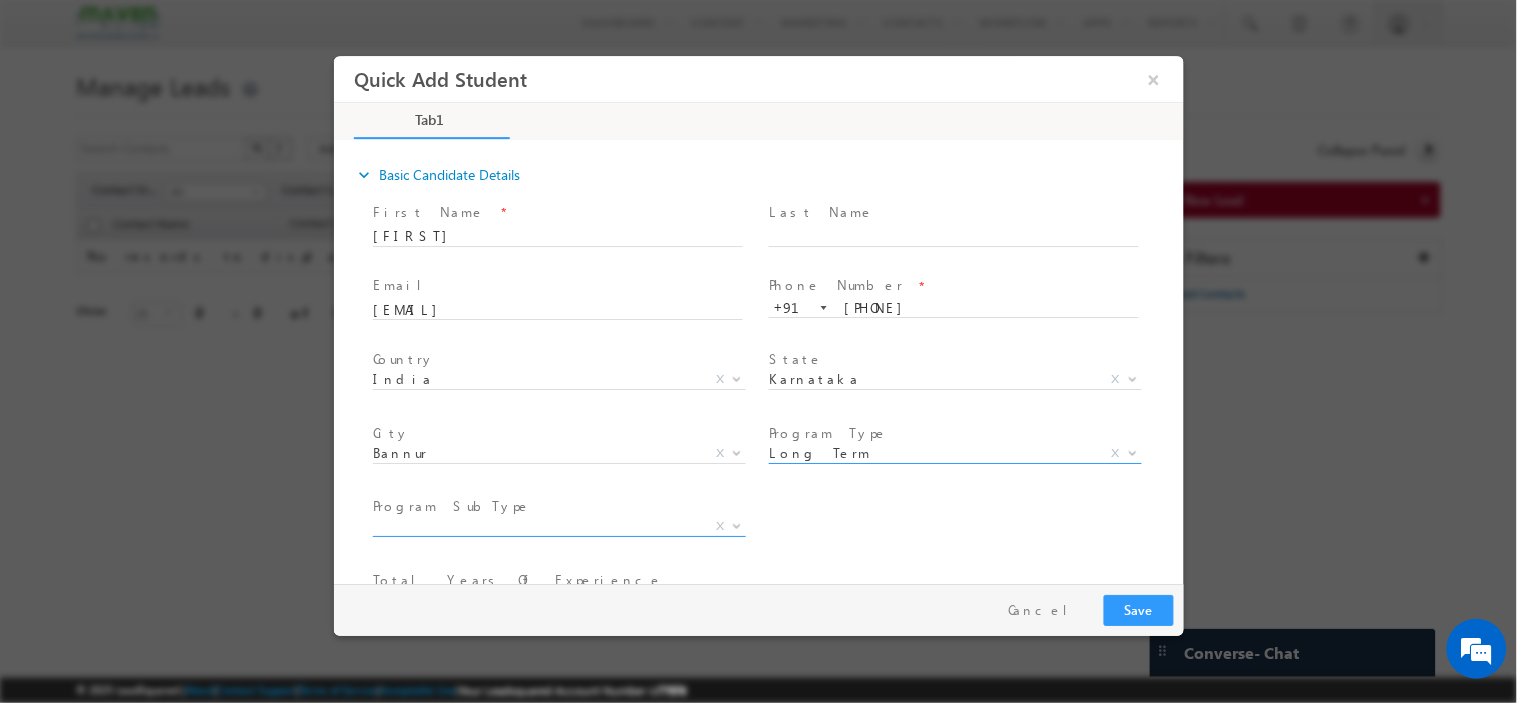 click on "X" at bounding box center (558, 526) 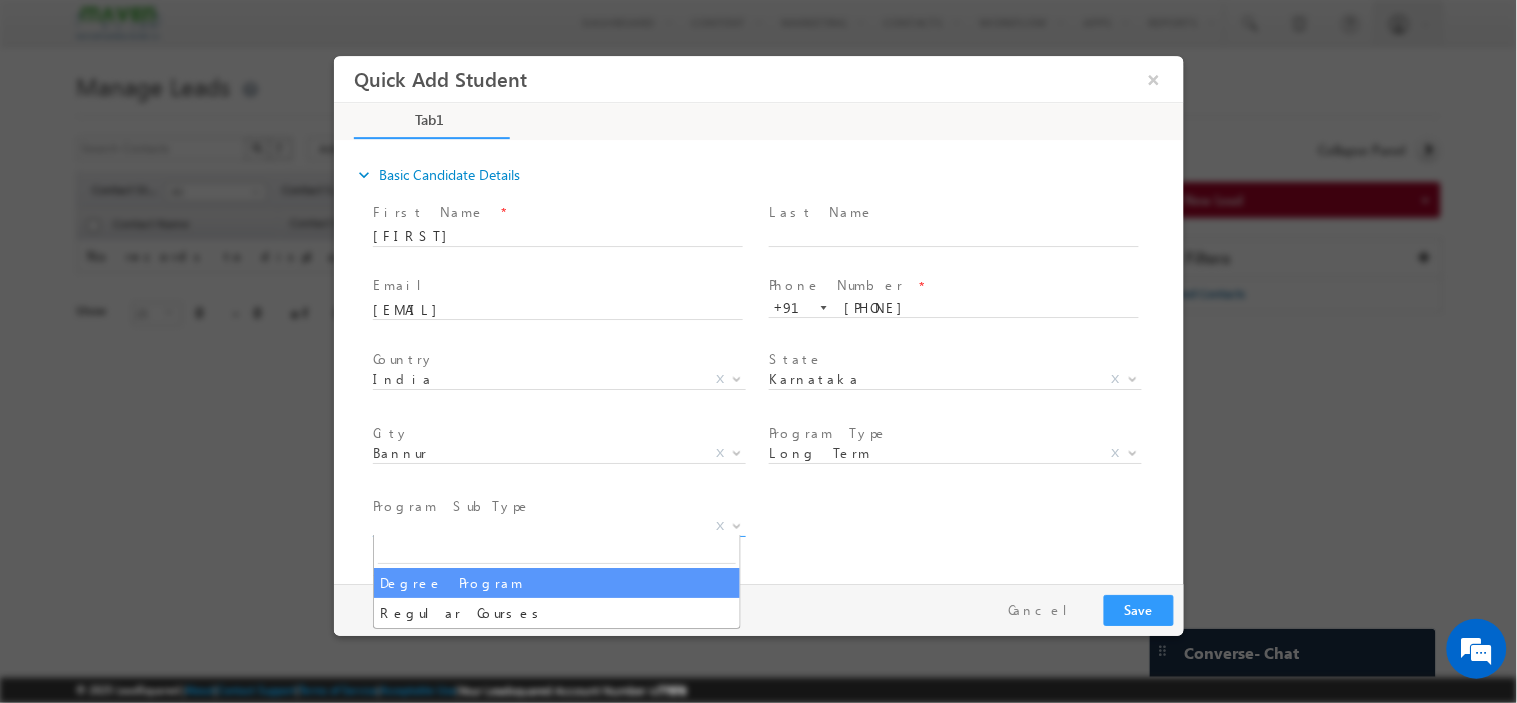 select on "Degree Program" 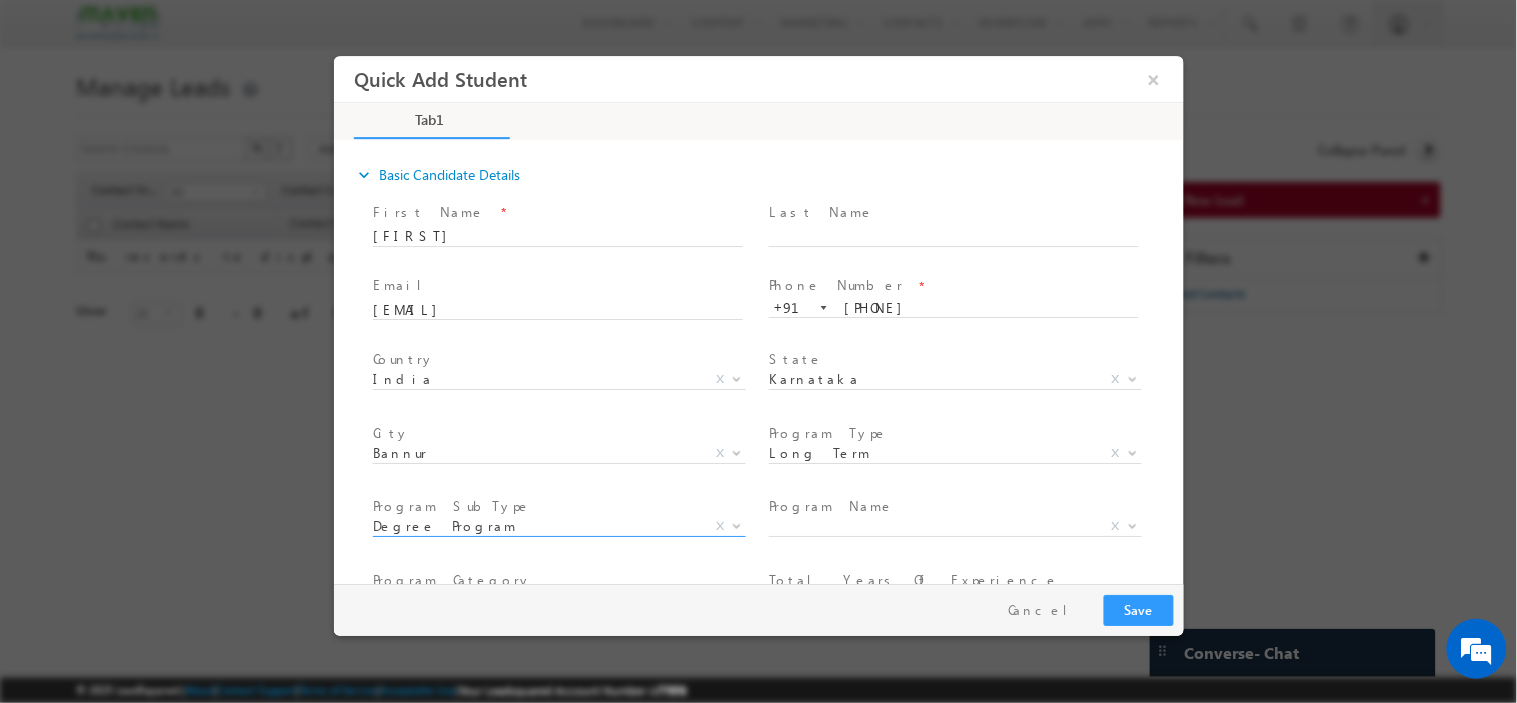click on "Program Name" at bounding box center [830, 505] 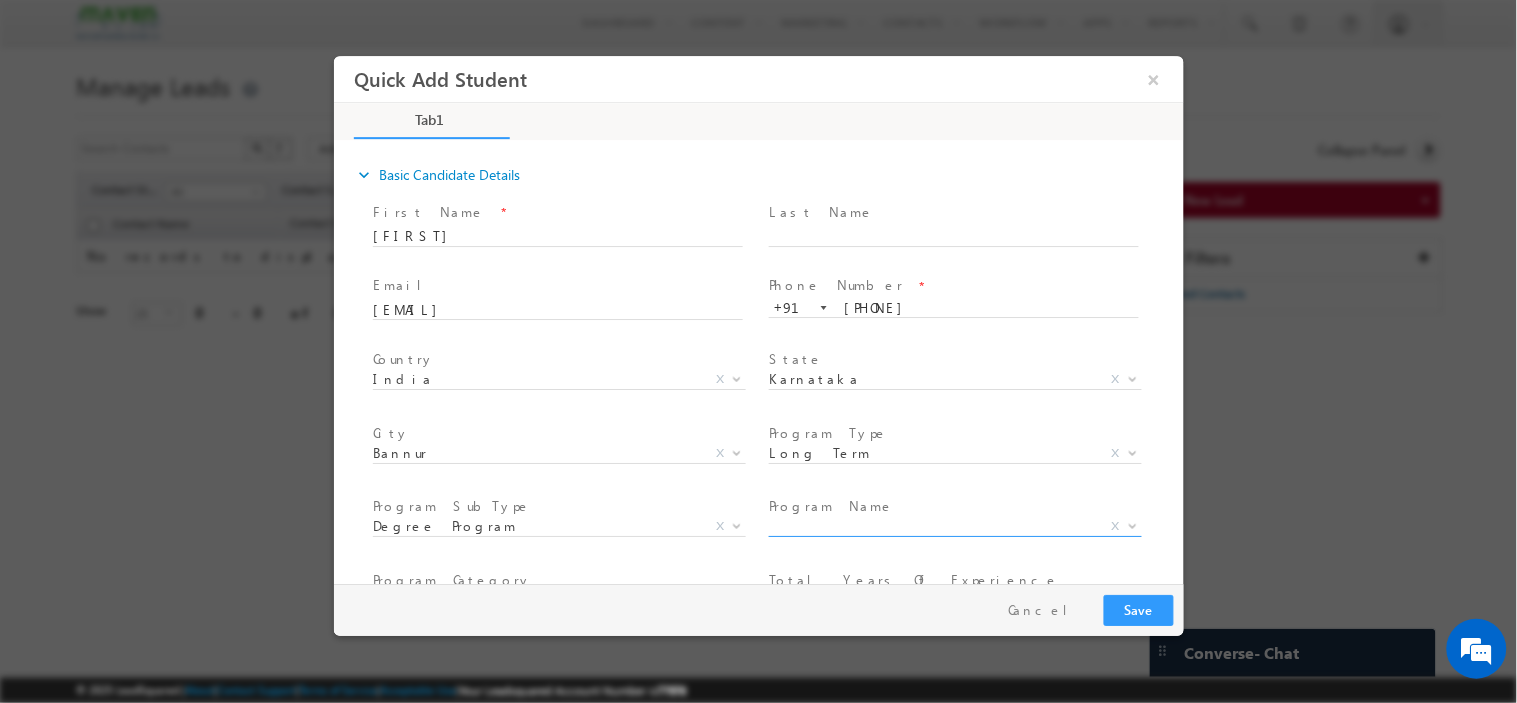 click on "X" at bounding box center (954, 526) 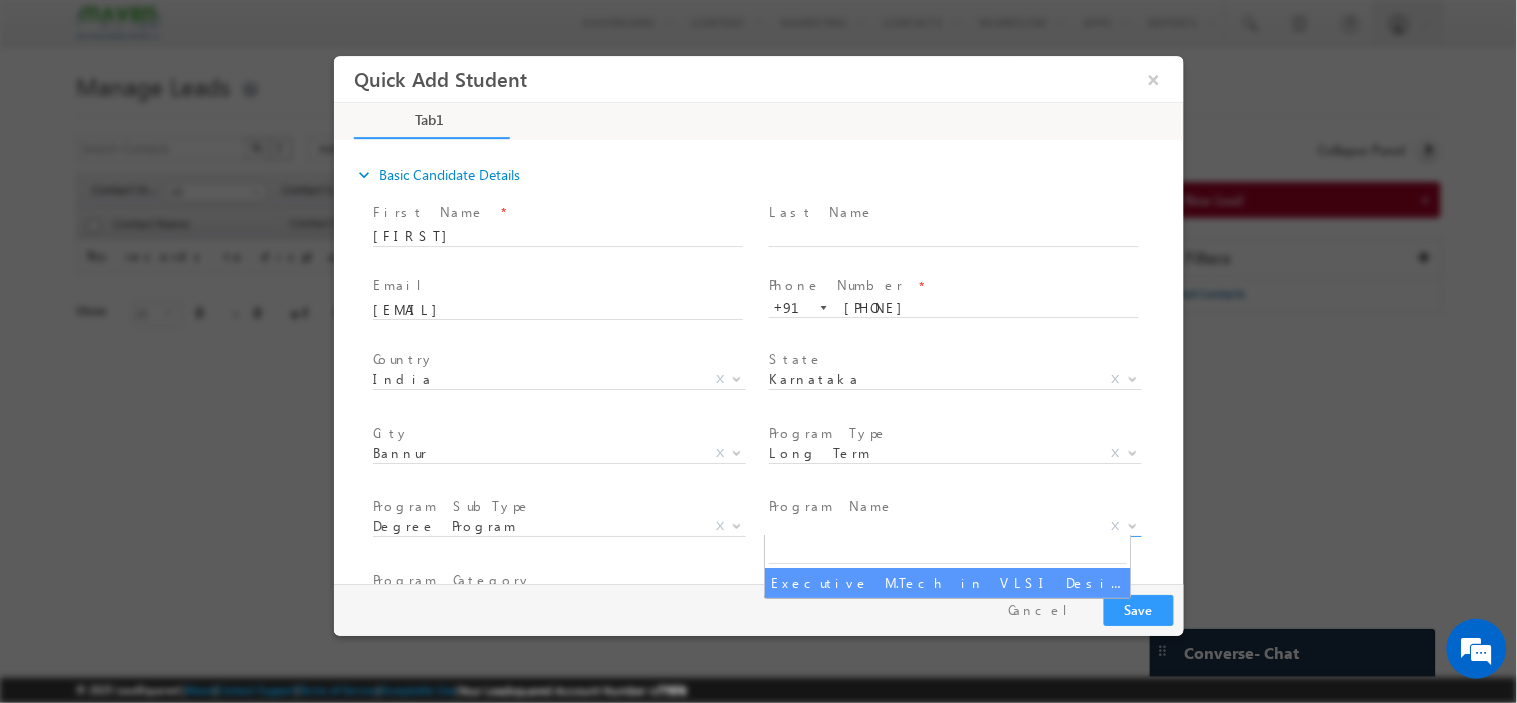 select on "Executive M.Tech in VLSI Design" 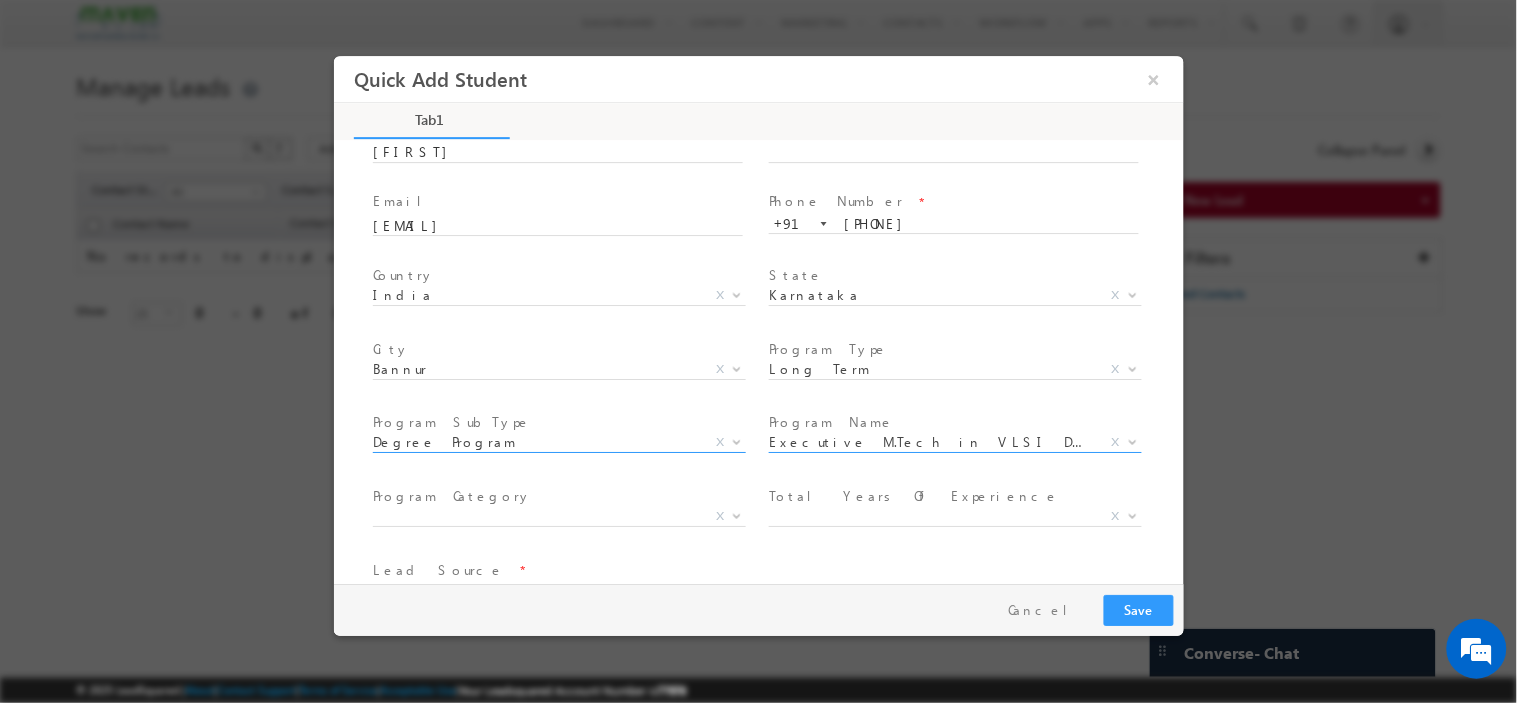 scroll, scrollTop: 207, scrollLeft: 0, axis: vertical 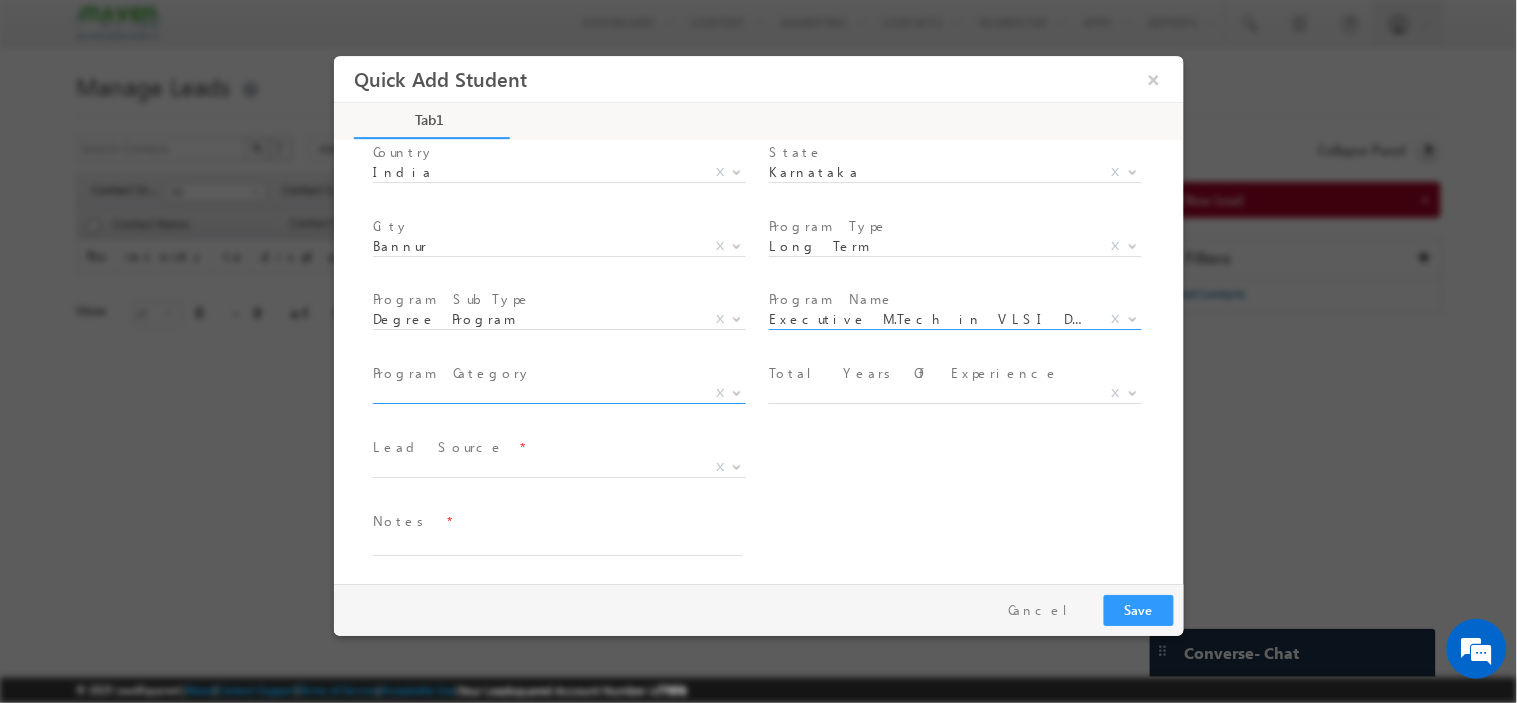 click at bounding box center (558, 402) 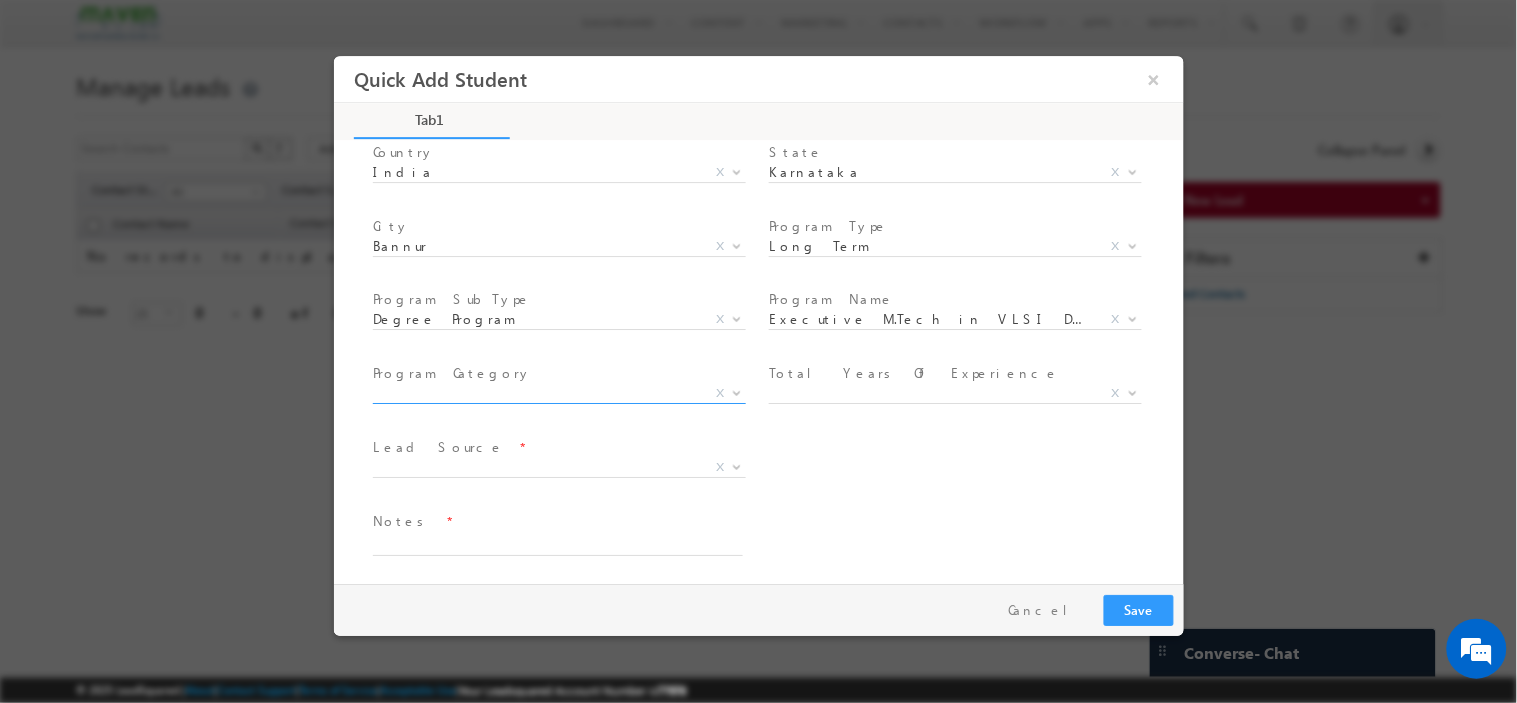 click on "X" at bounding box center (558, 393) 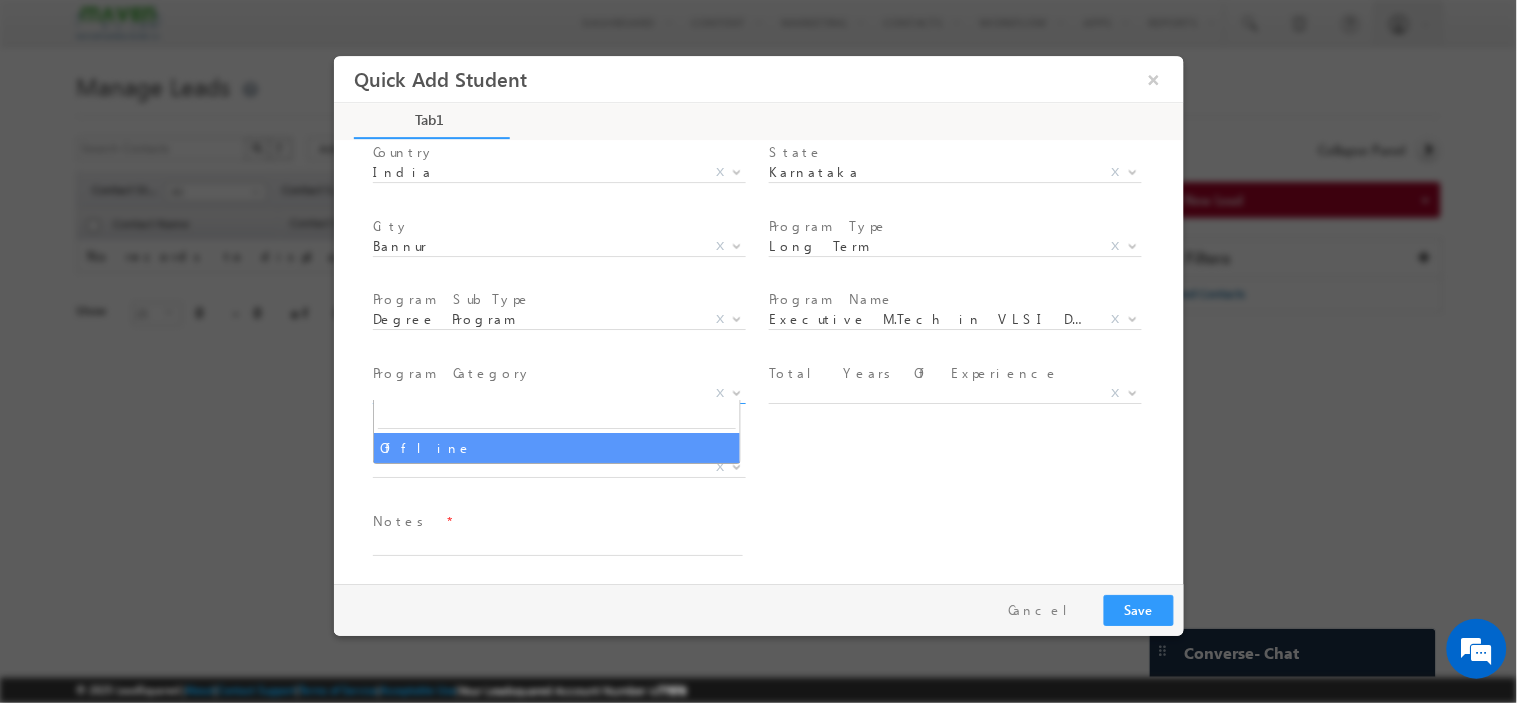 select on "Offline" 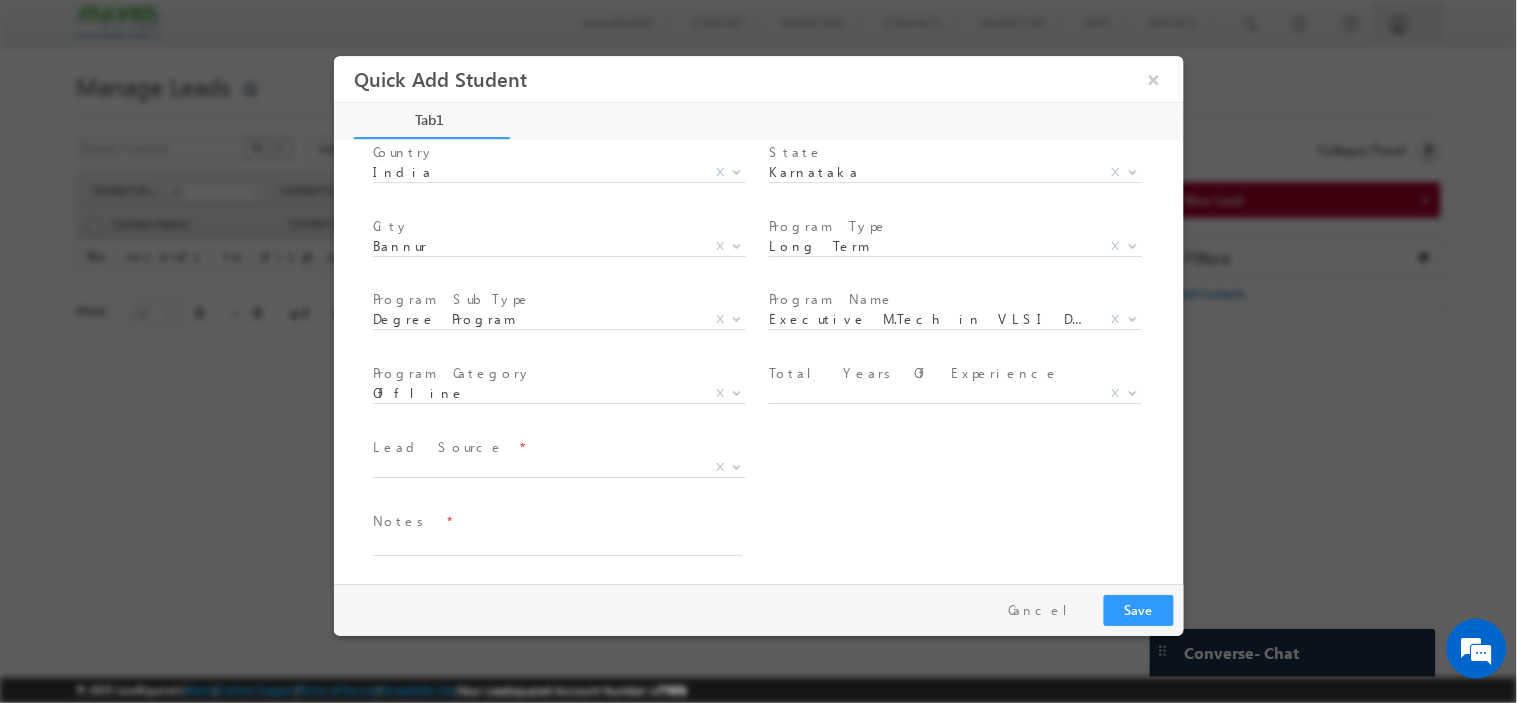 click on "Total Years Of Experience" at bounding box center [913, 372] 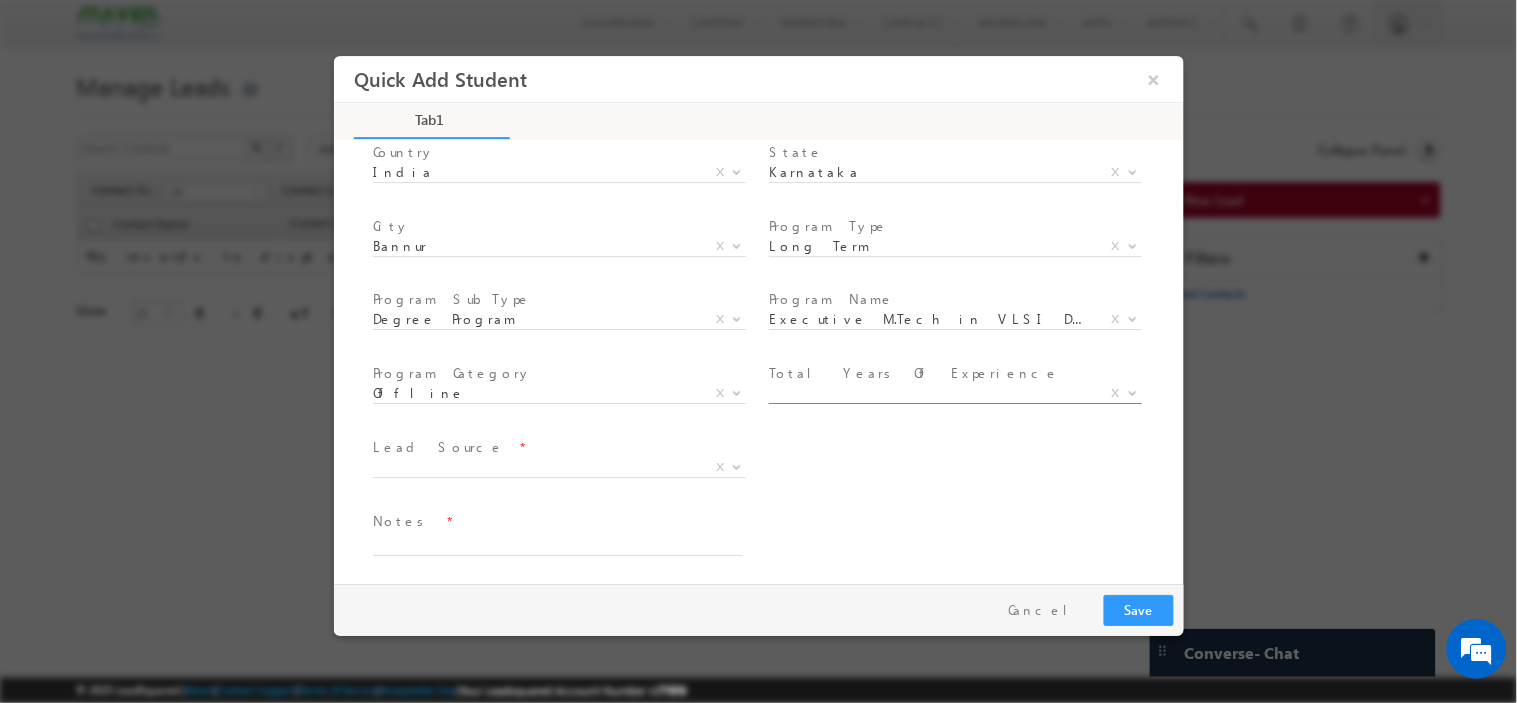 click on "X" at bounding box center (954, 393) 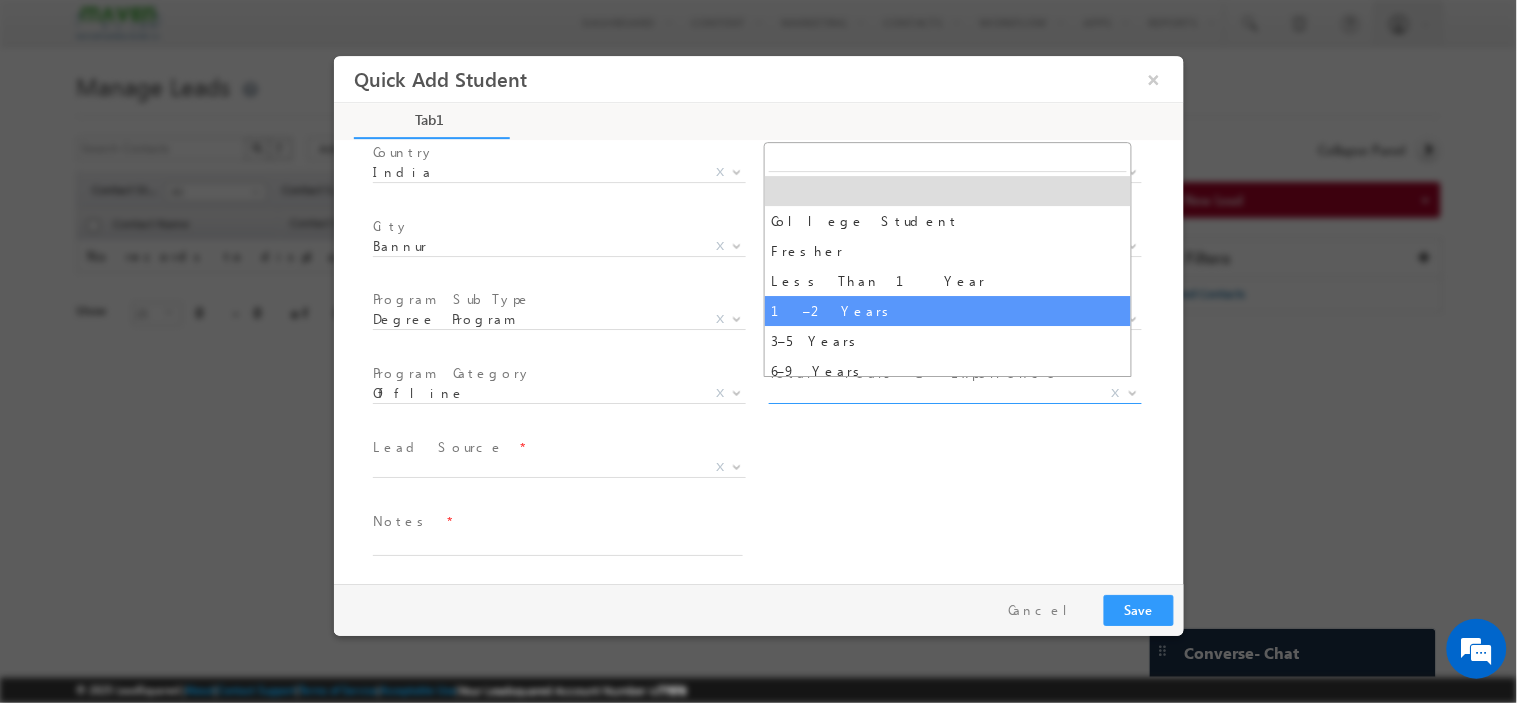 select on "1–2 Years" 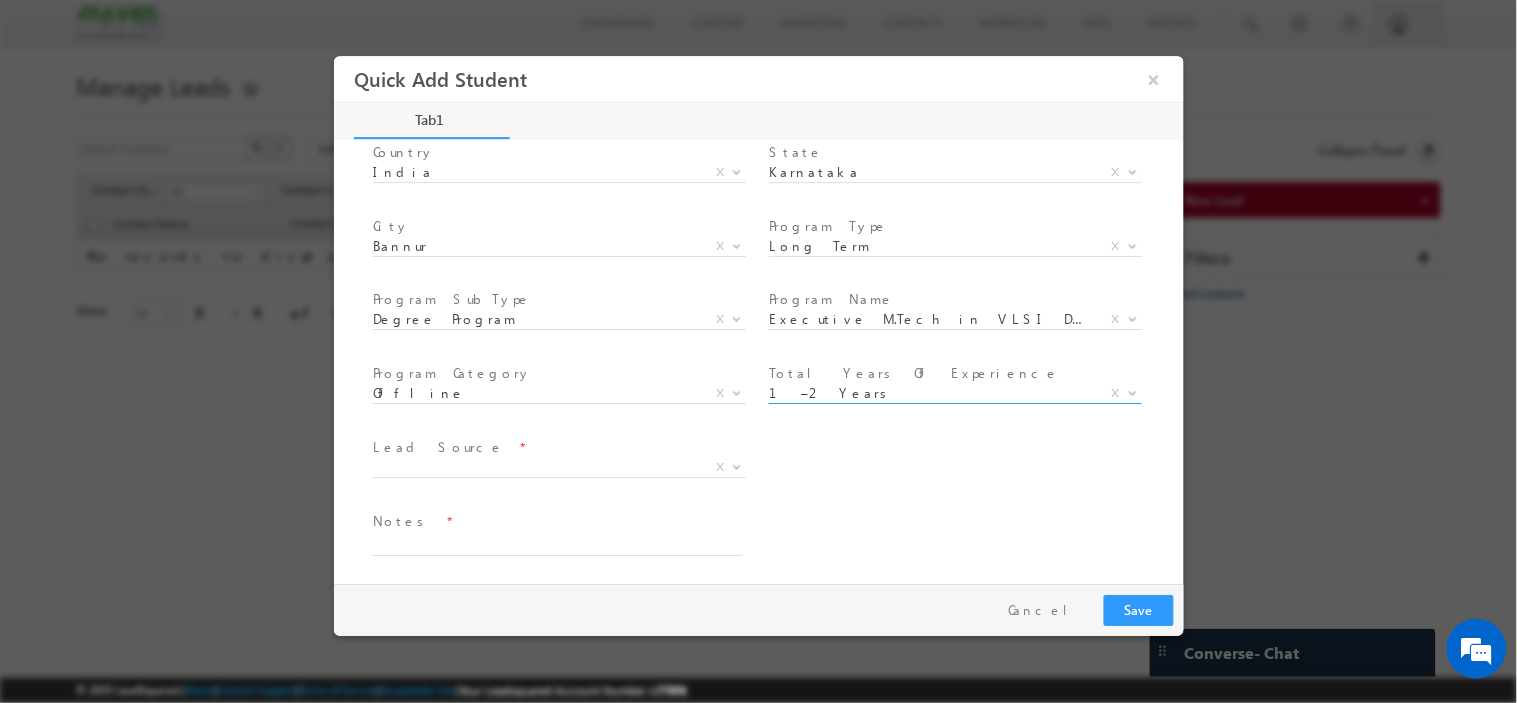click on "Lead Source" at bounding box center (437, 446) 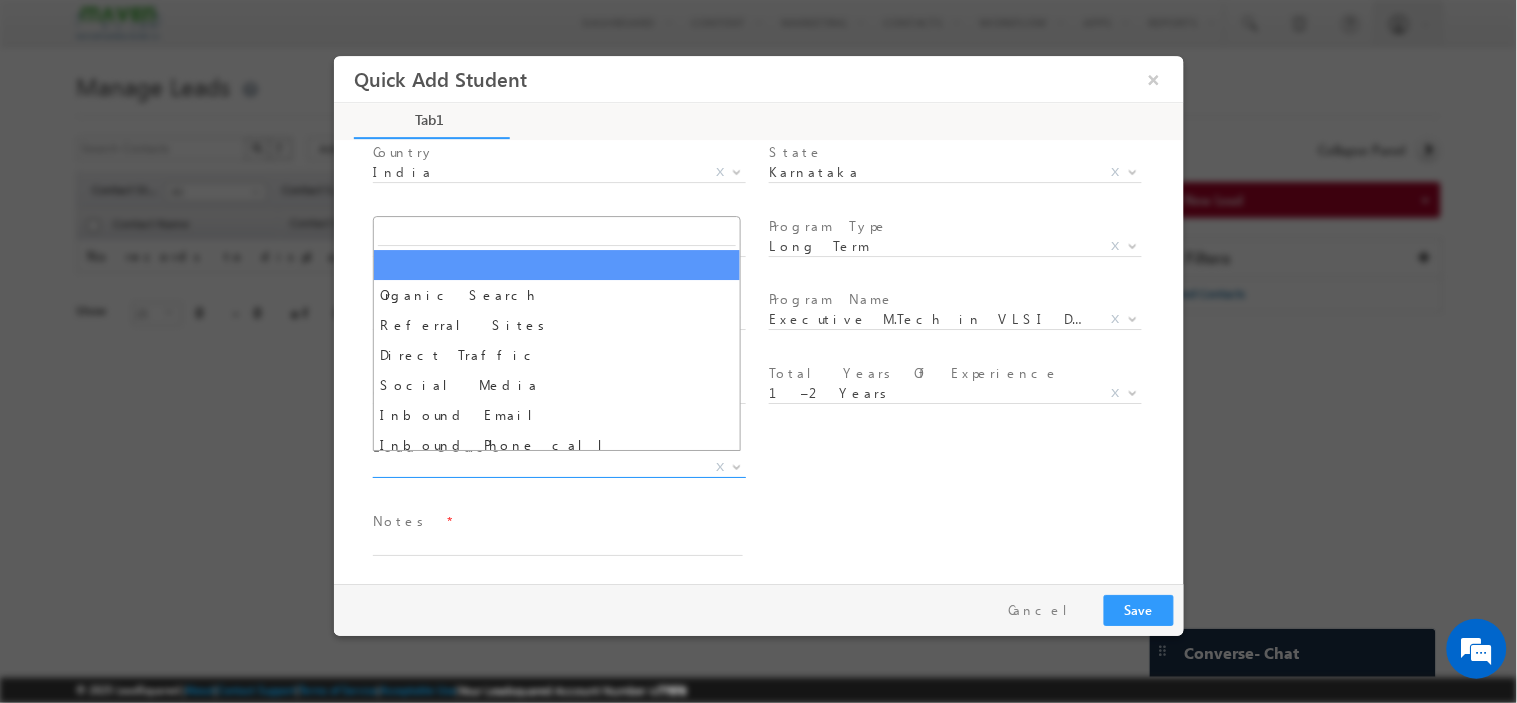 click on "X" at bounding box center (558, 467) 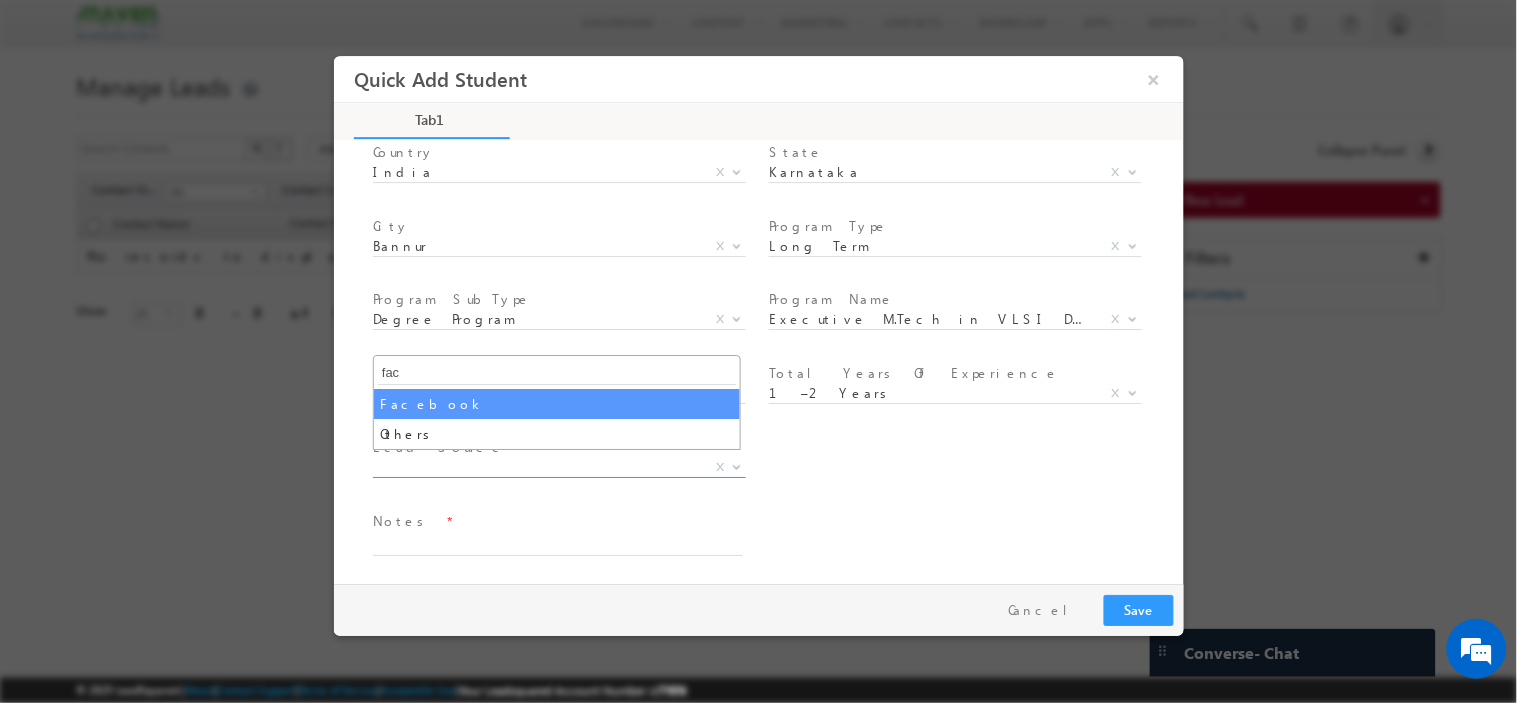 type on "fac" 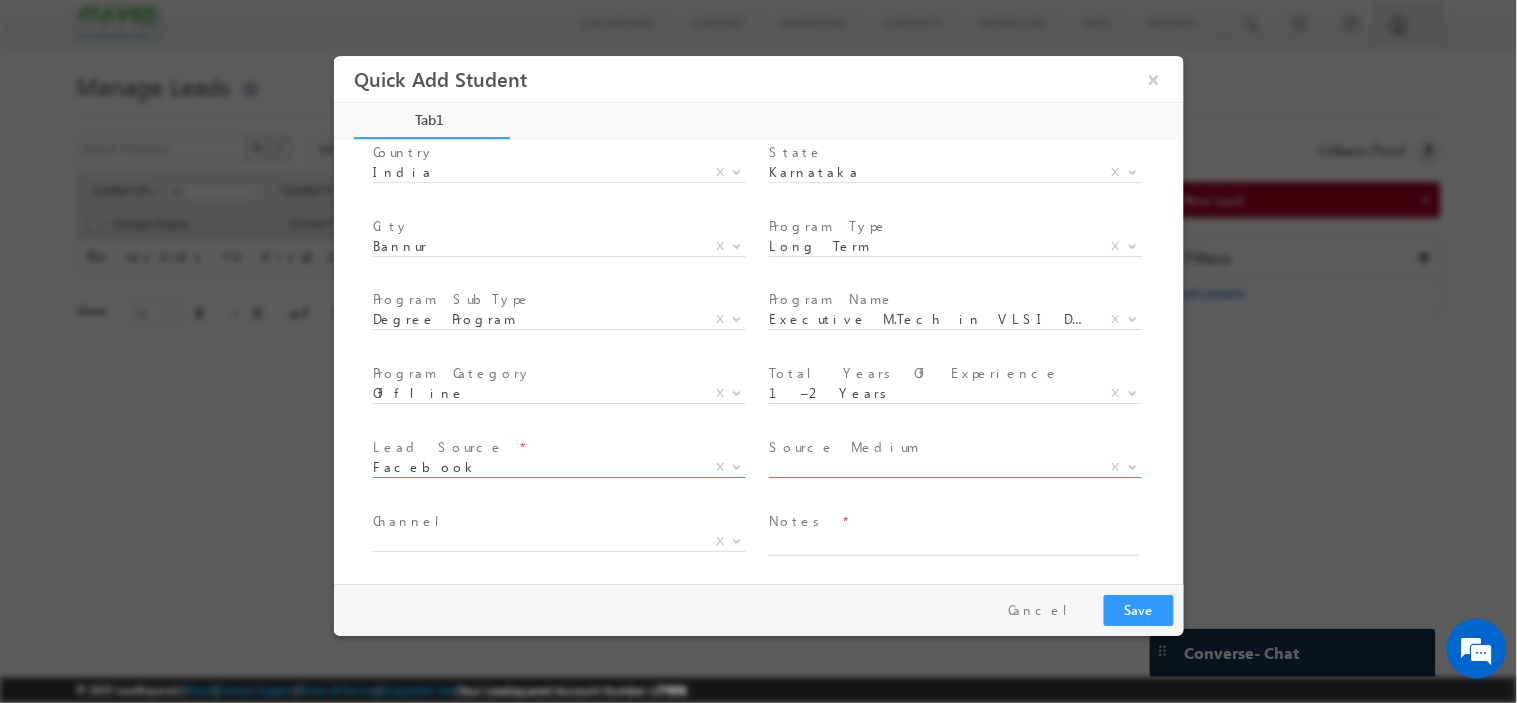 click on "Search
Demandgen
Facebook / Insta
Inbox Message ad
Remarketing Campaign
Phone Call
Popup | Enquiry Form | Blog
Enquiry Form | Course Registration
Maven Chatbot | elearn Chatbot
Facebook, Instagram, LinkedIn, Twitter, YouTube, Quora
Webinar, Seminar, Workshop, Tech Park Stall, Event
Android, IOS
Walk In
Professor, Alumni, Employee, Word of Mouth
College Connect
TimesJob, Naukri, Shine, Just Dial, Freshersworld, DB
Alumni
X" at bounding box center [962, 470] 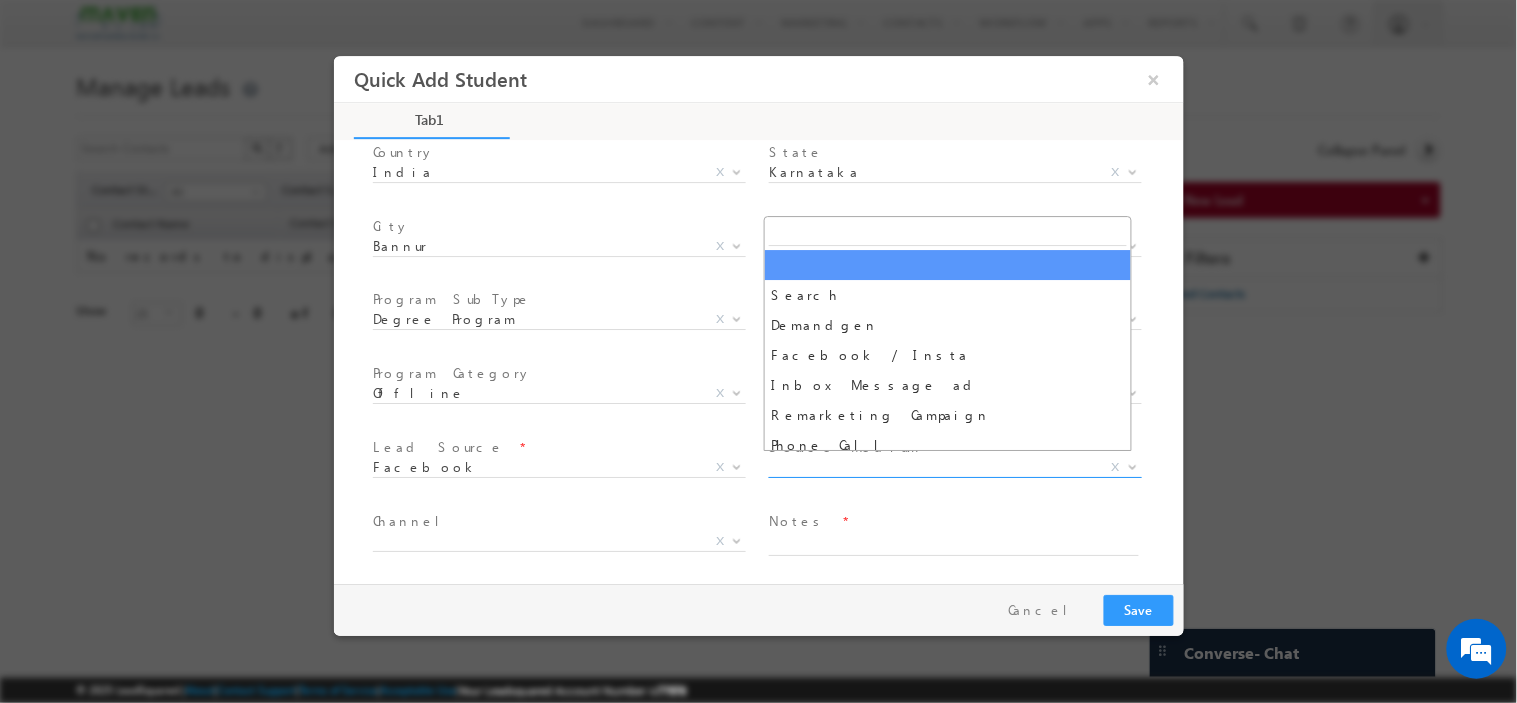 click on "X" at bounding box center (954, 467) 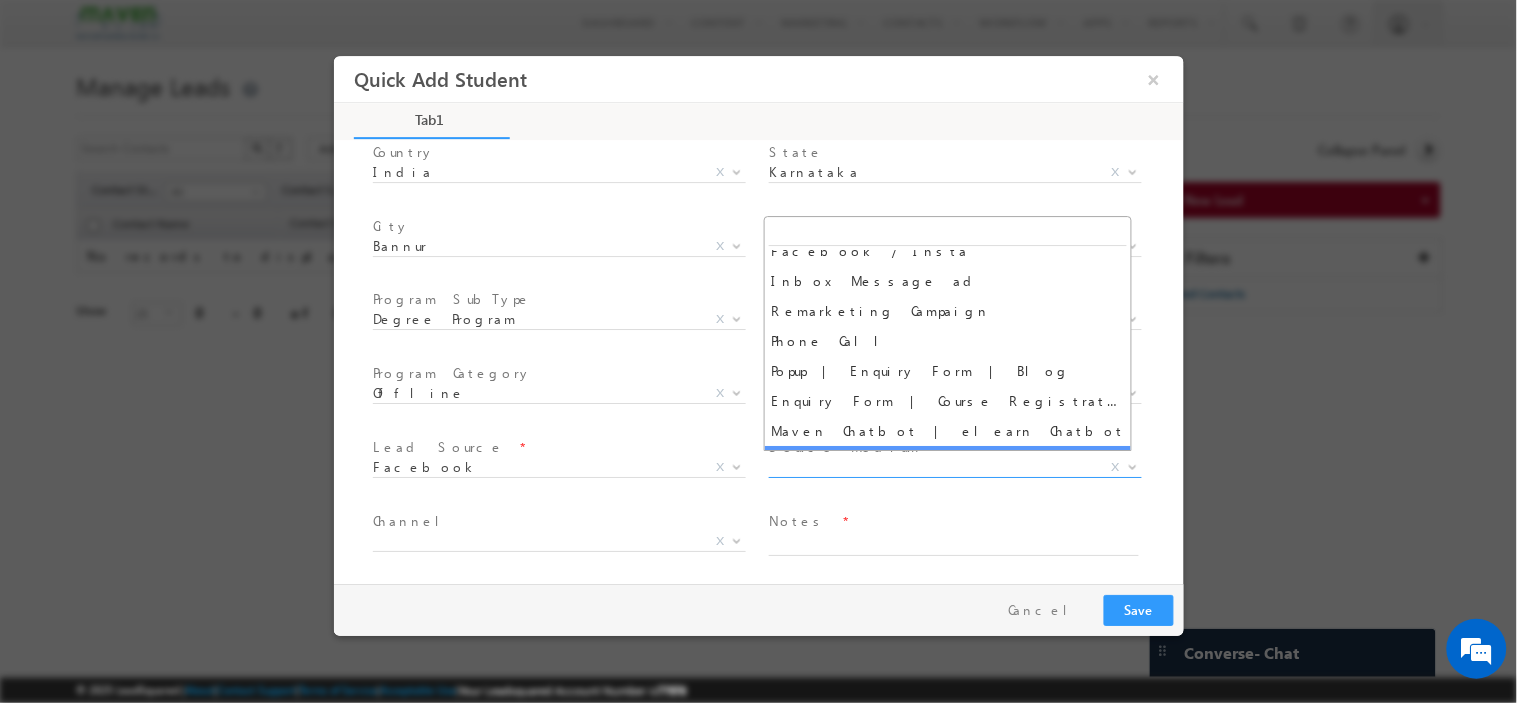 scroll, scrollTop: 0, scrollLeft: 0, axis: both 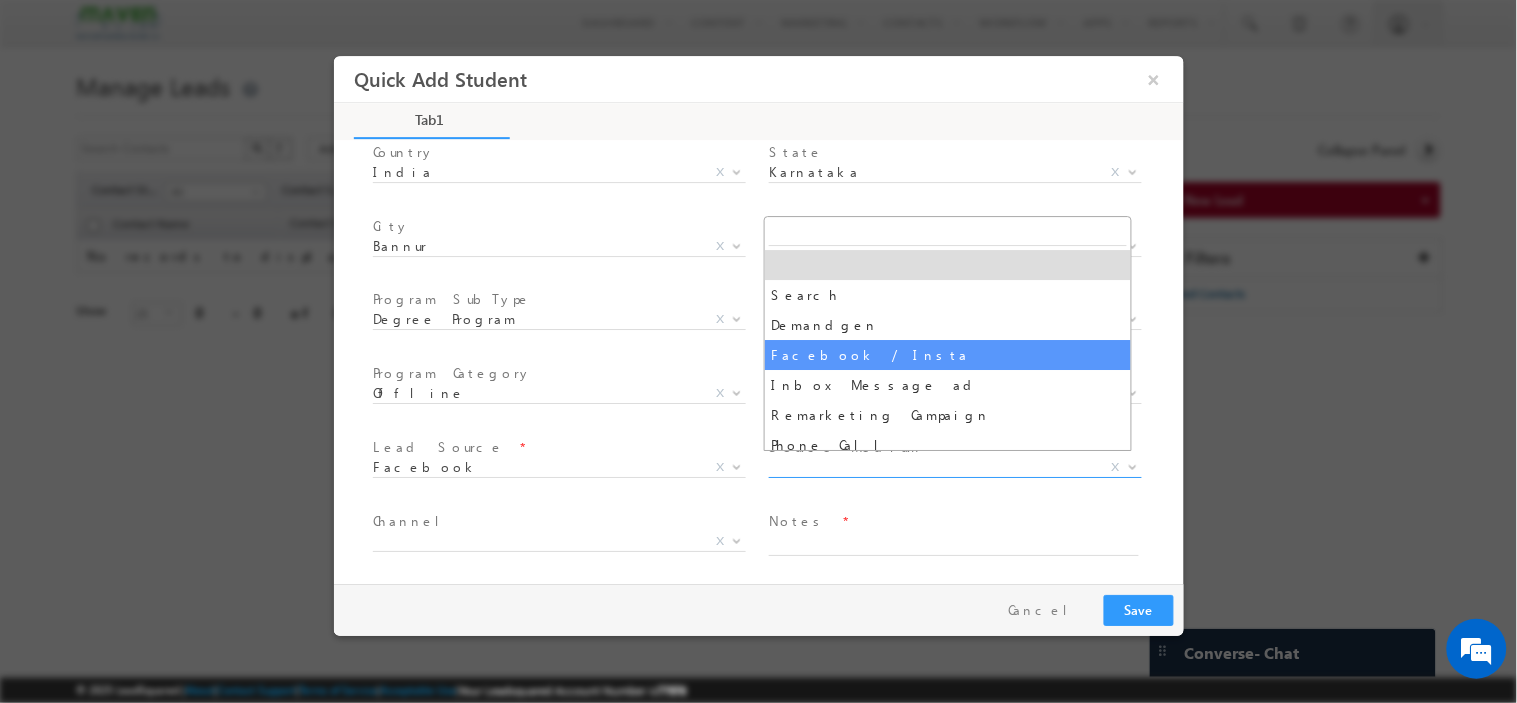 select on "Facebook / Insta" 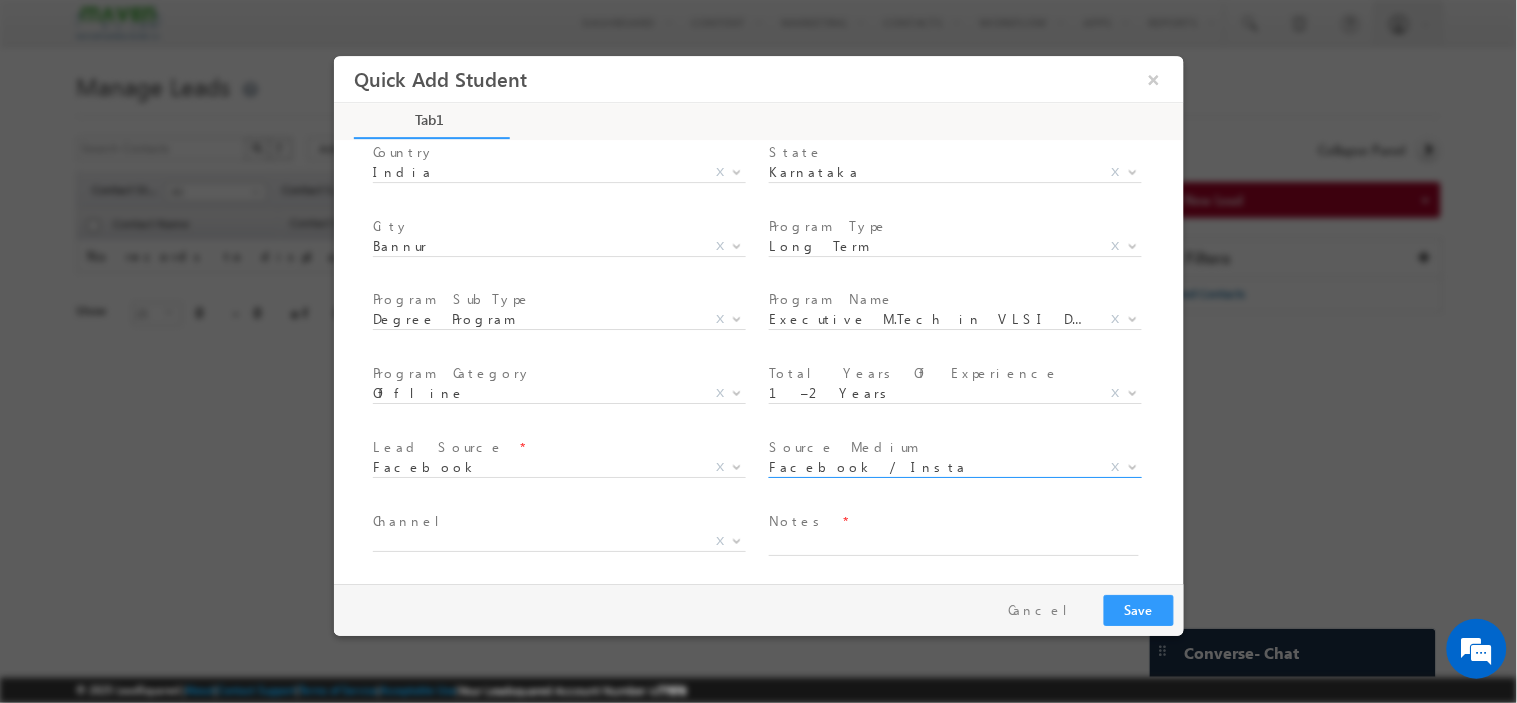 click on "Facebook / Insta" at bounding box center (930, 466) 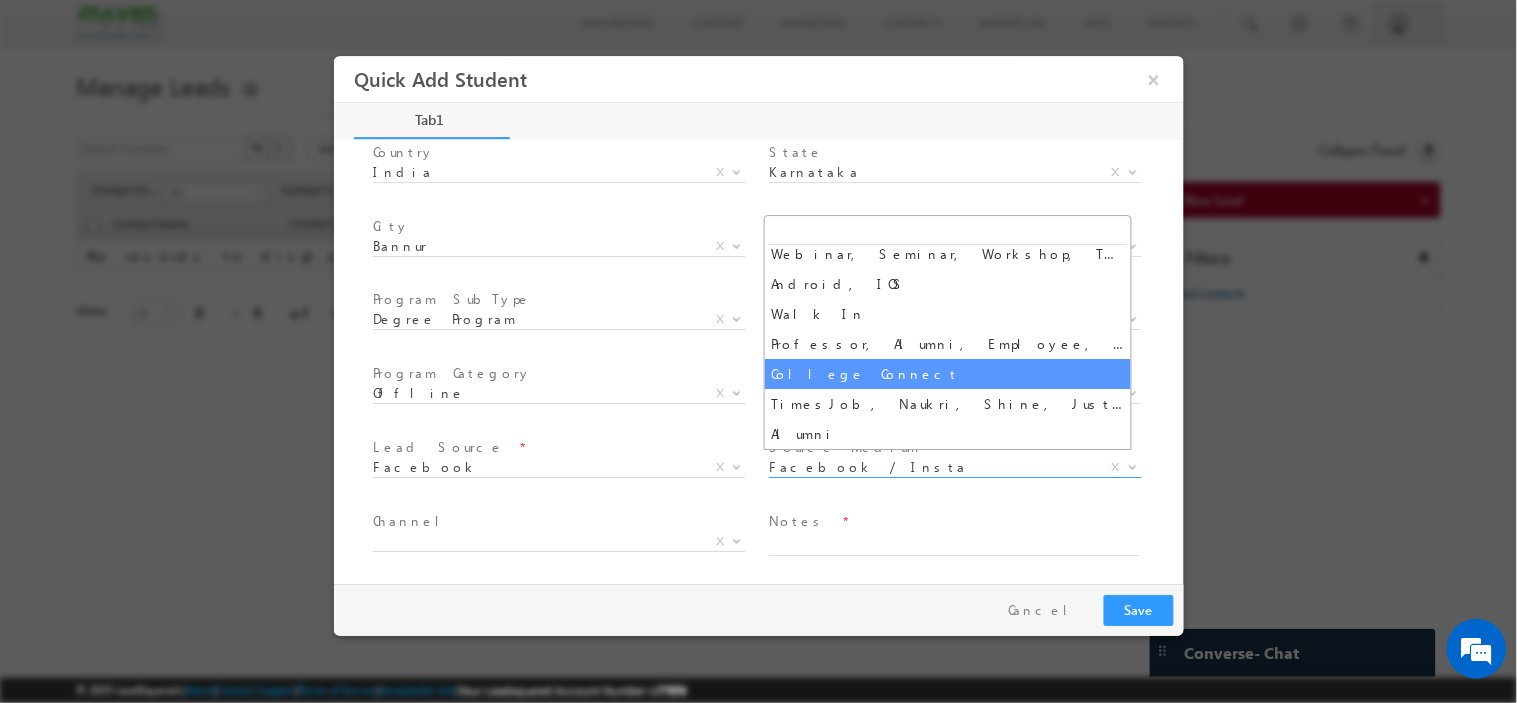scroll, scrollTop: 0, scrollLeft: 0, axis: both 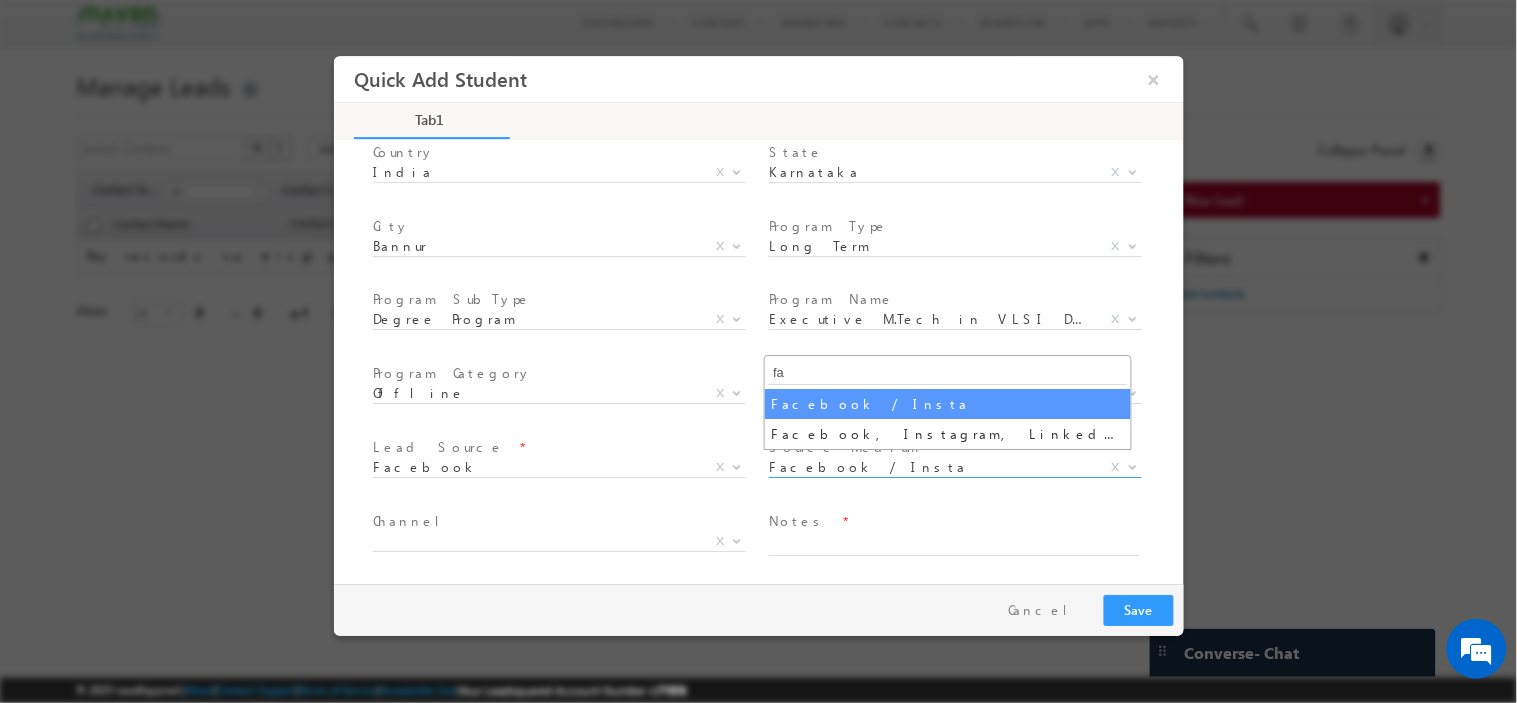 type on "fa" 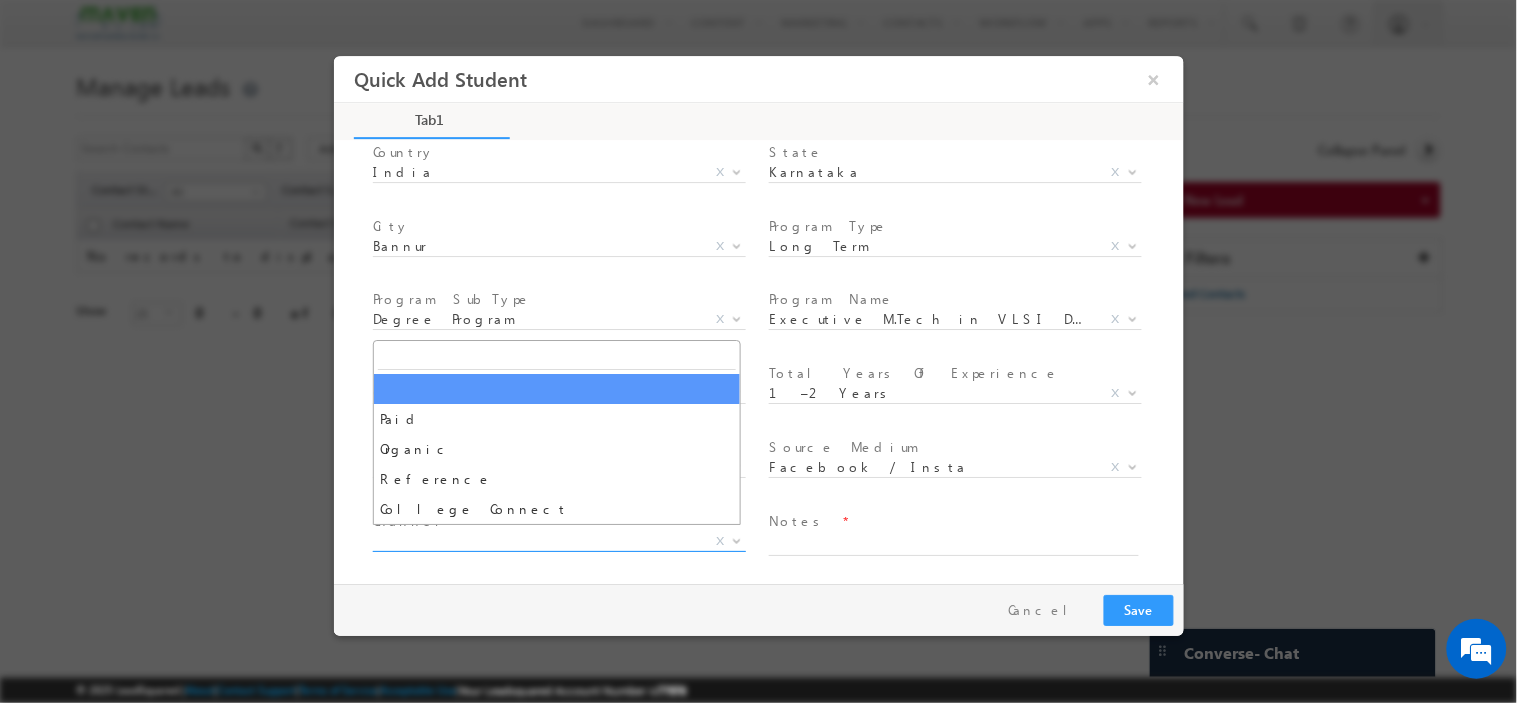 click on "X" at bounding box center [558, 541] 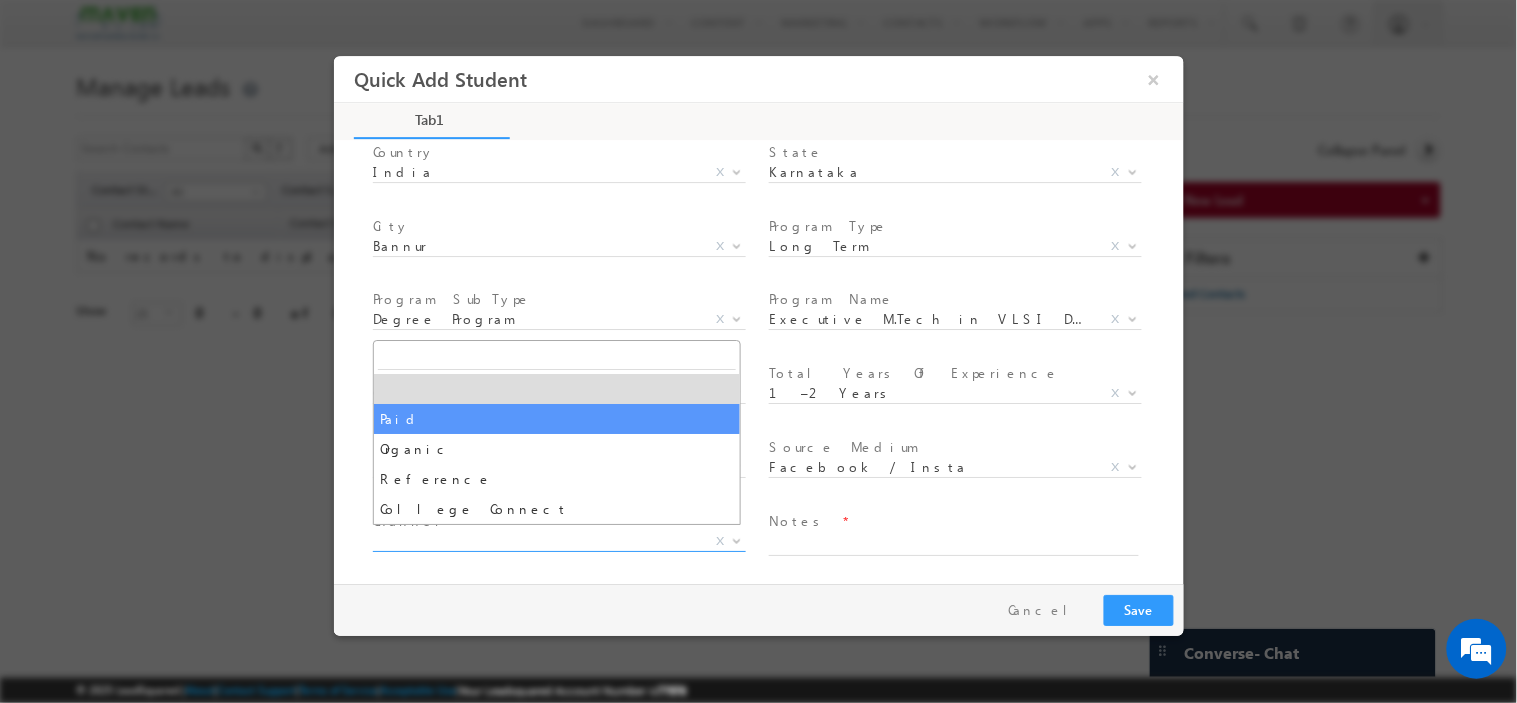 select on "Paid" 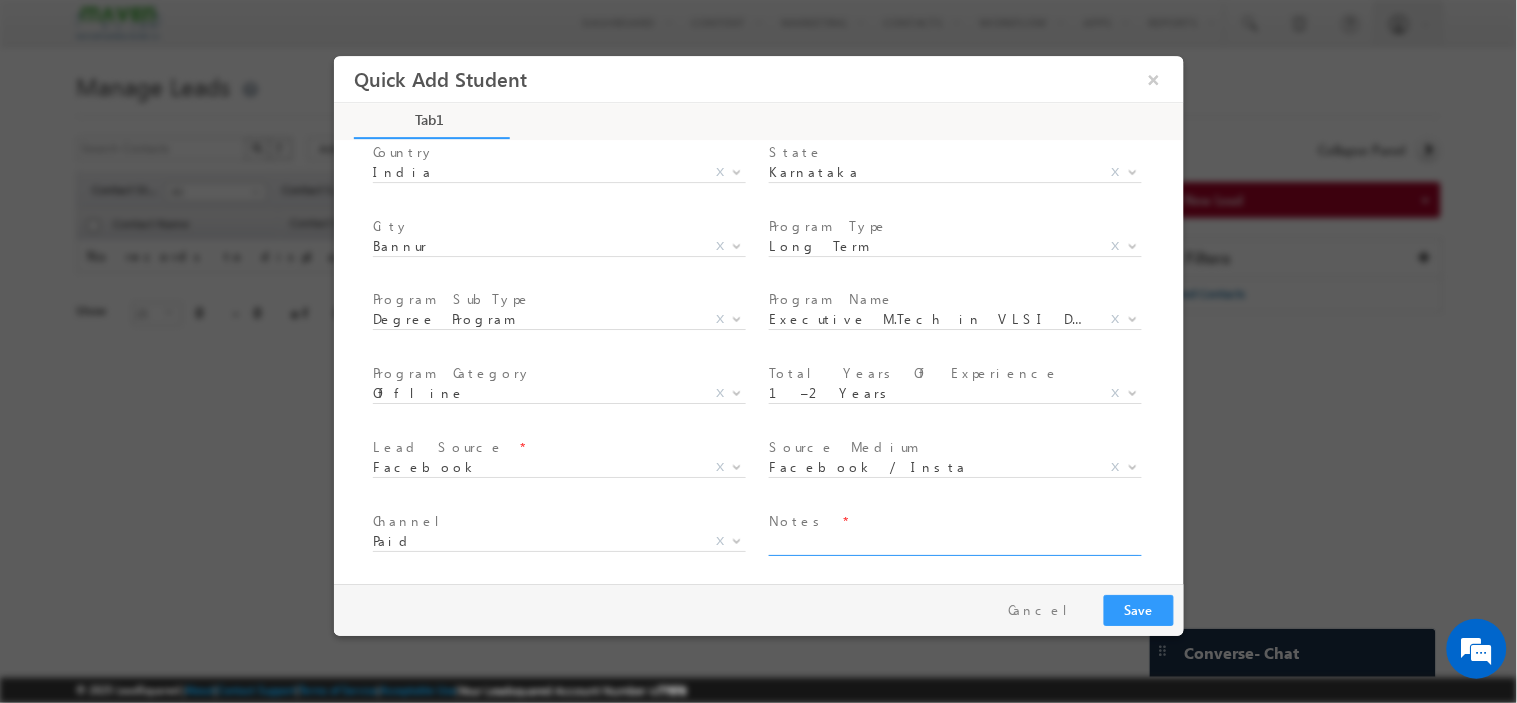 click at bounding box center (953, 543) 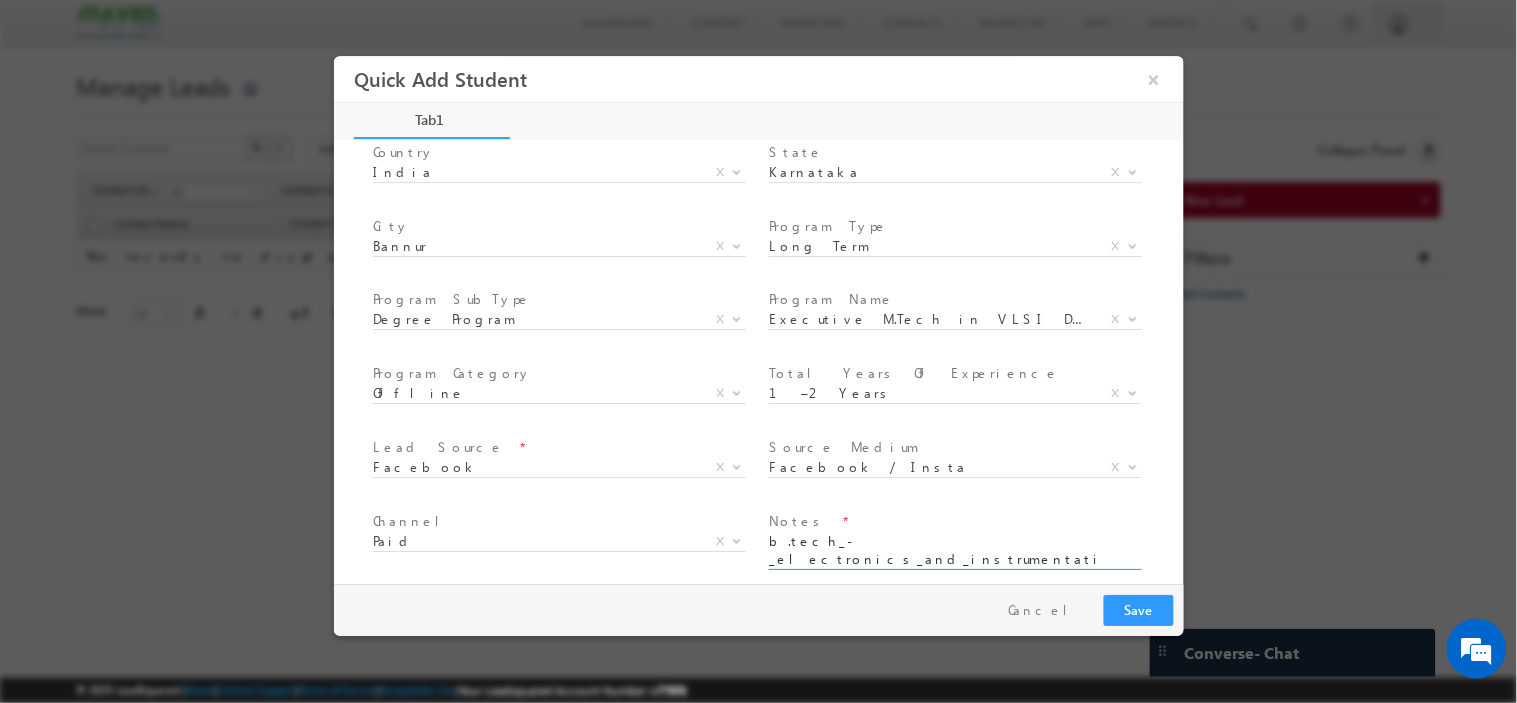 scroll, scrollTop: 0, scrollLeft: 0, axis: both 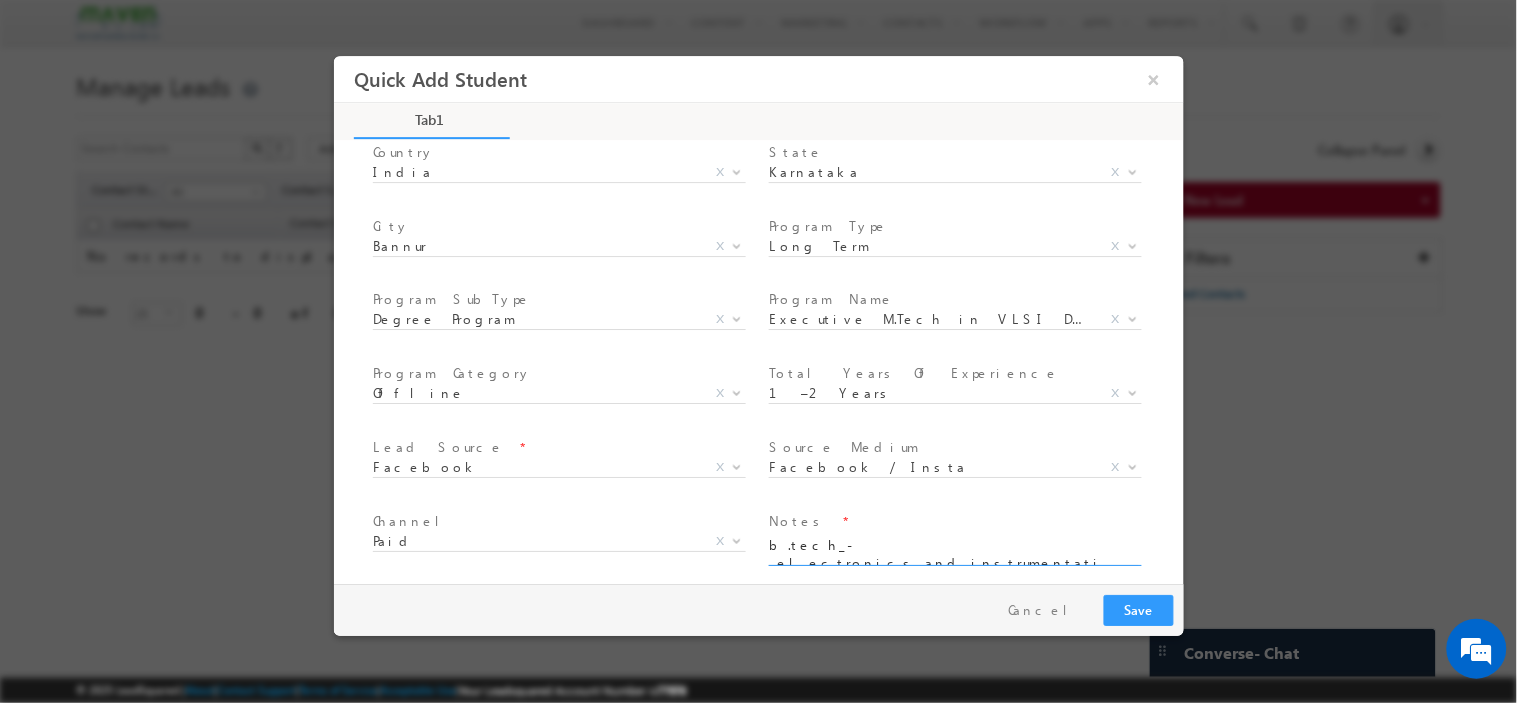 type on "b.tech_-_electronics_and_instrumentation_engineering" 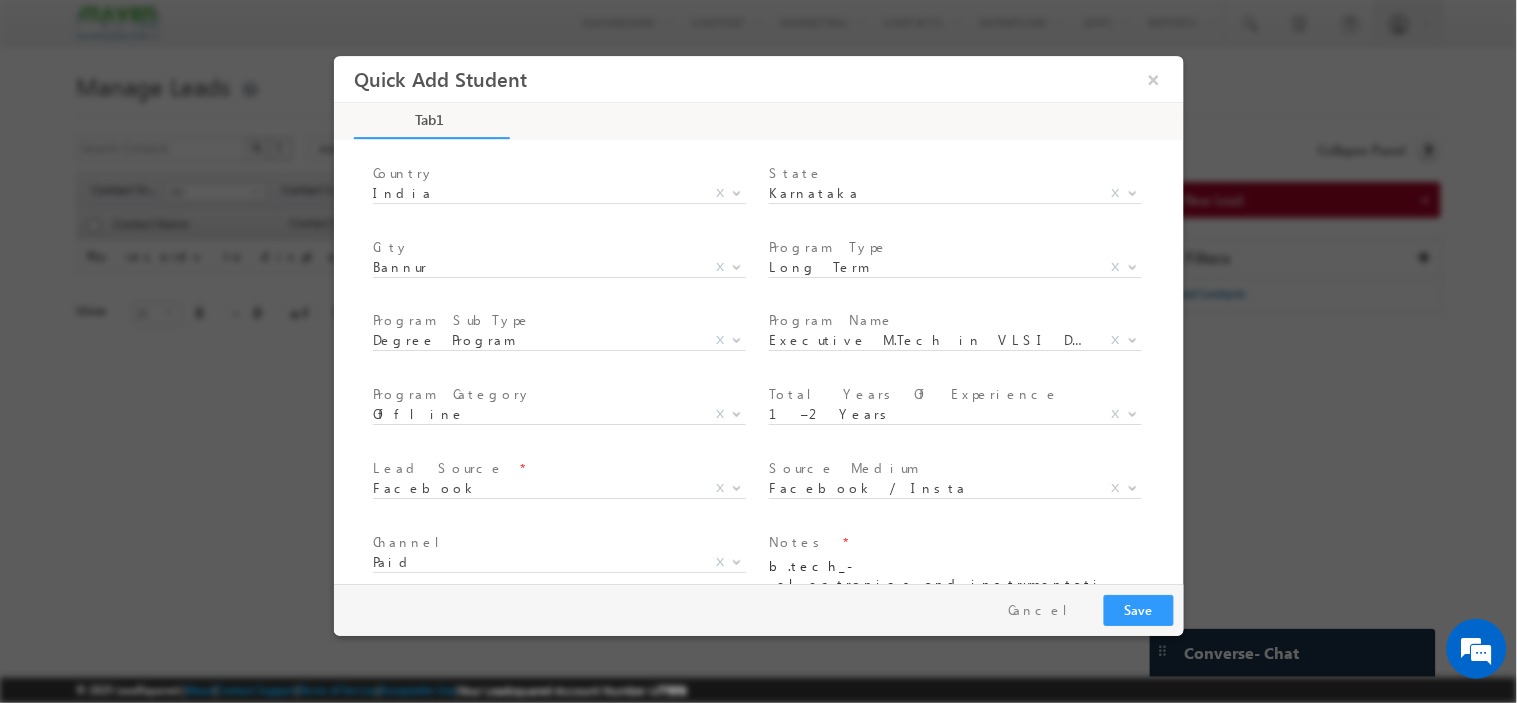 scroll, scrollTop: 217, scrollLeft: 0, axis: vertical 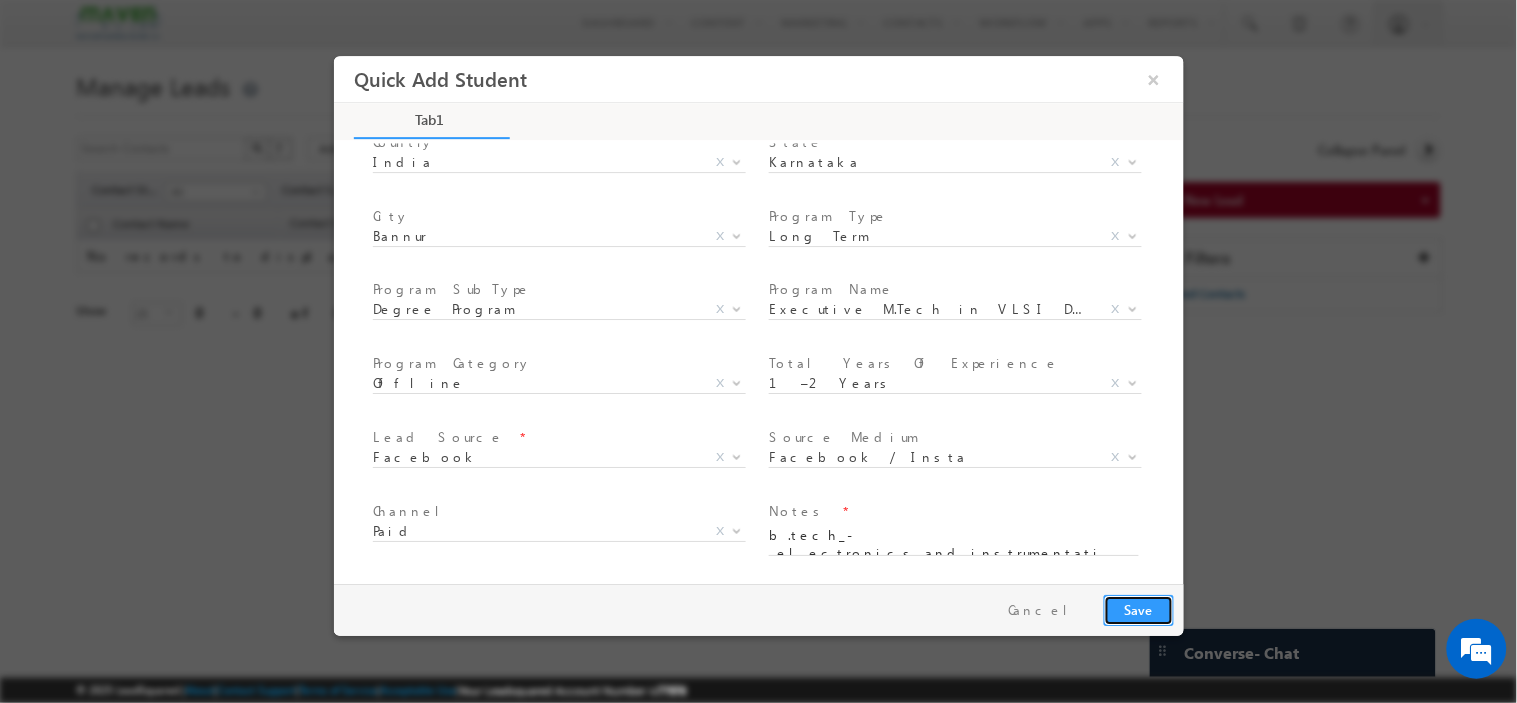 click on "Save" at bounding box center (1138, 609) 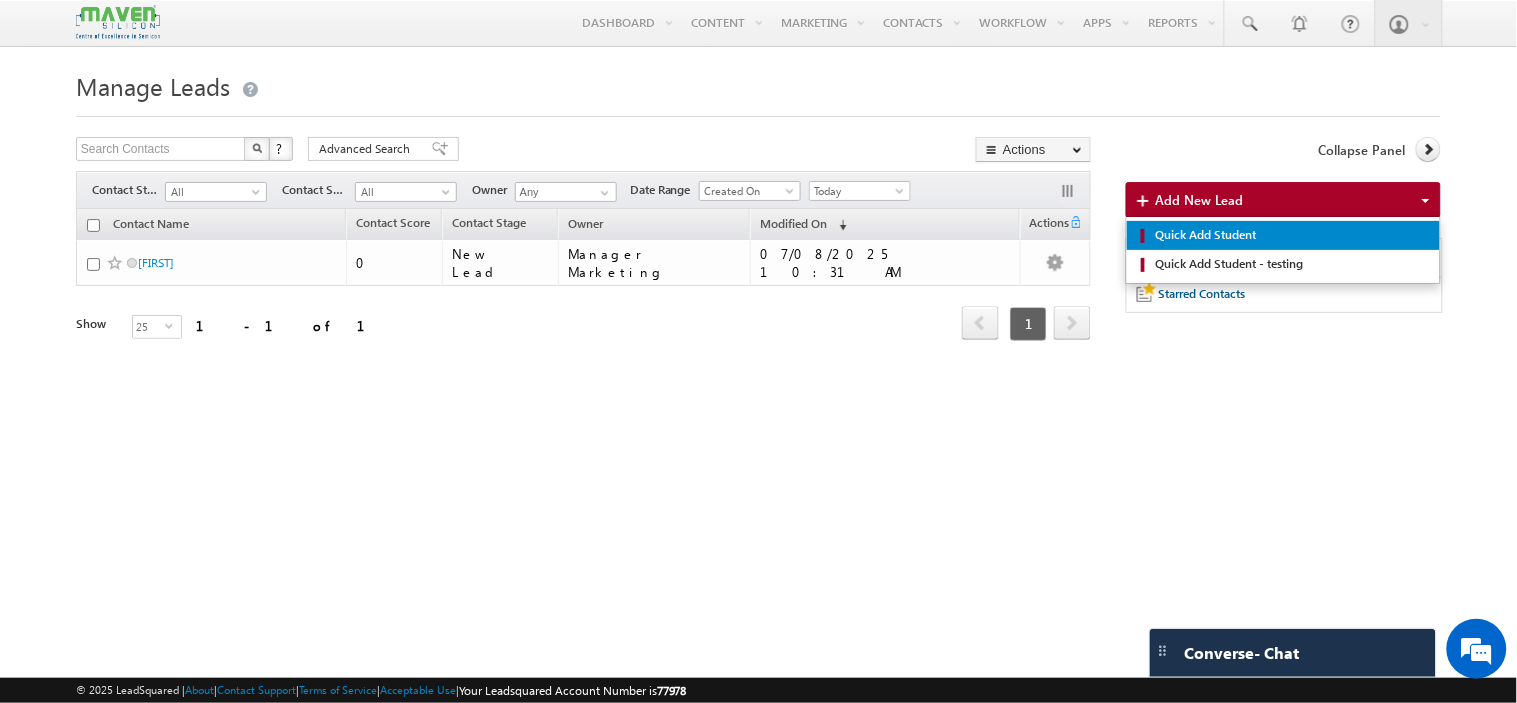 click on "Quick Add Student" at bounding box center [1290, 235] 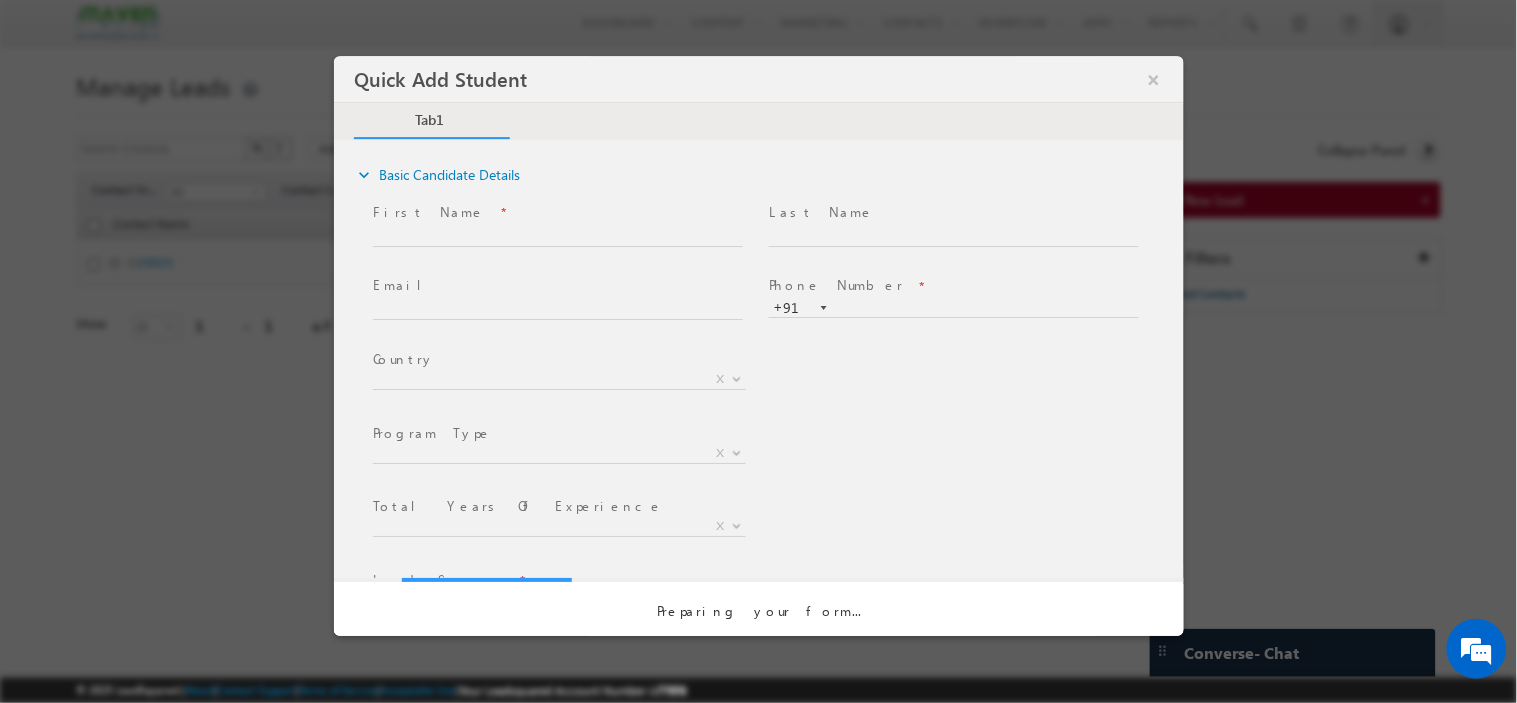 scroll, scrollTop: 0, scrollLeft: 0, axis: both 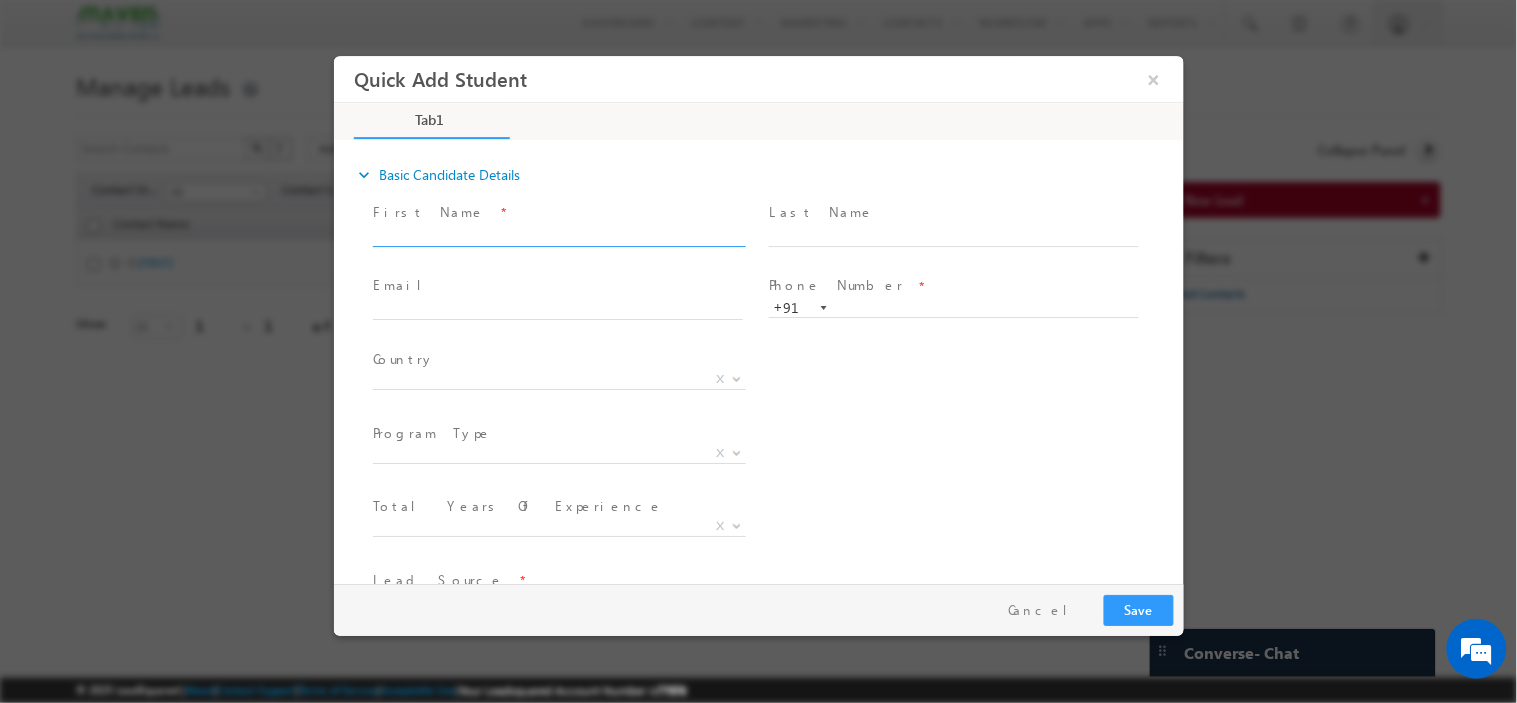 click at bounding box center (557, 236) 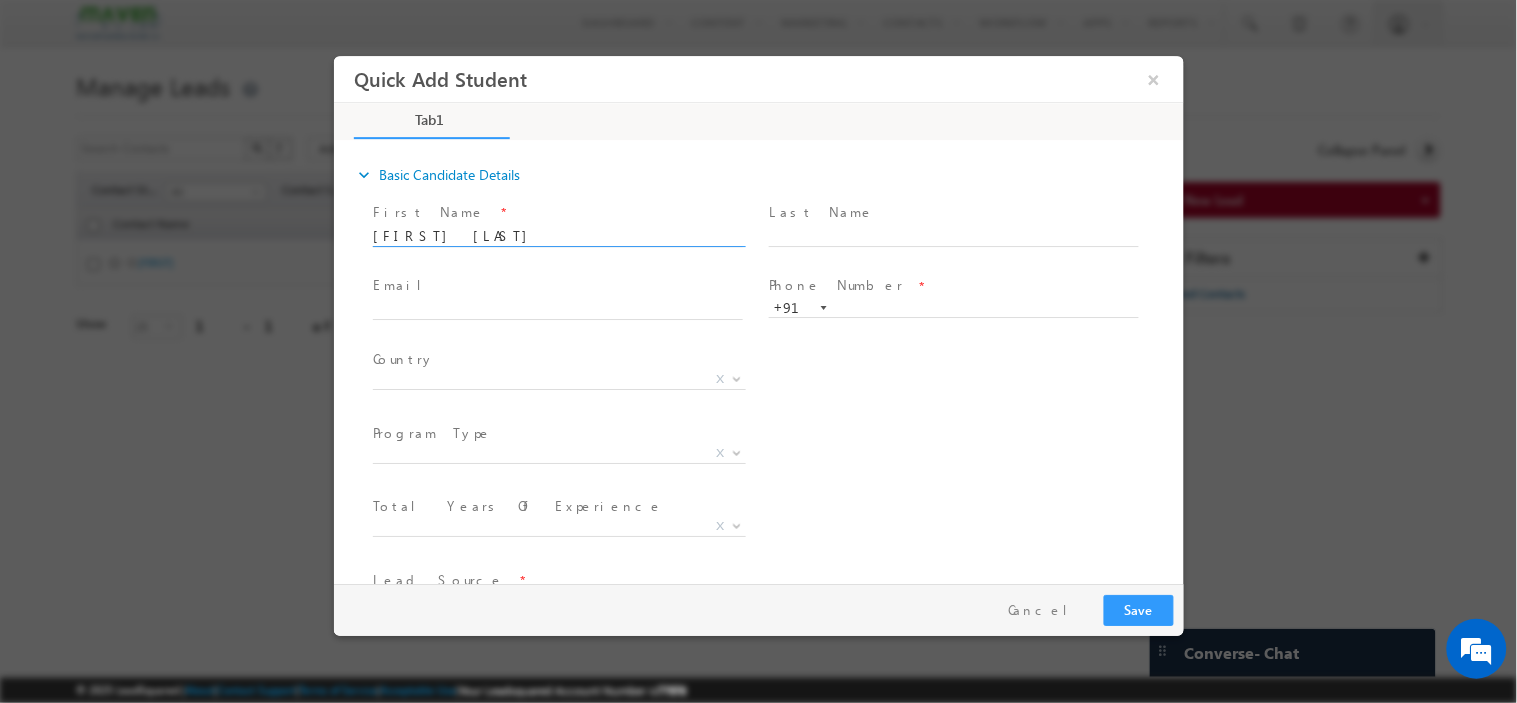 type on "somnath jena" 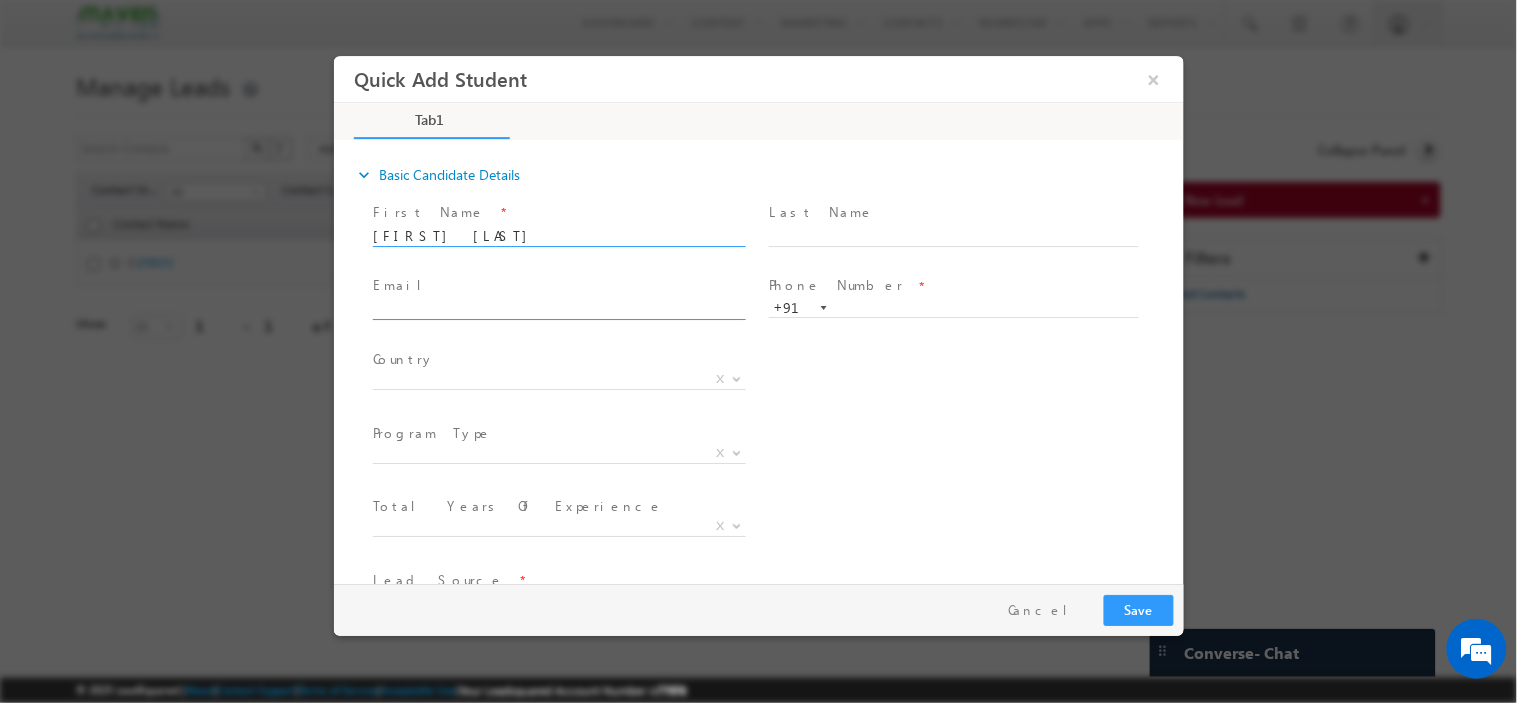 click 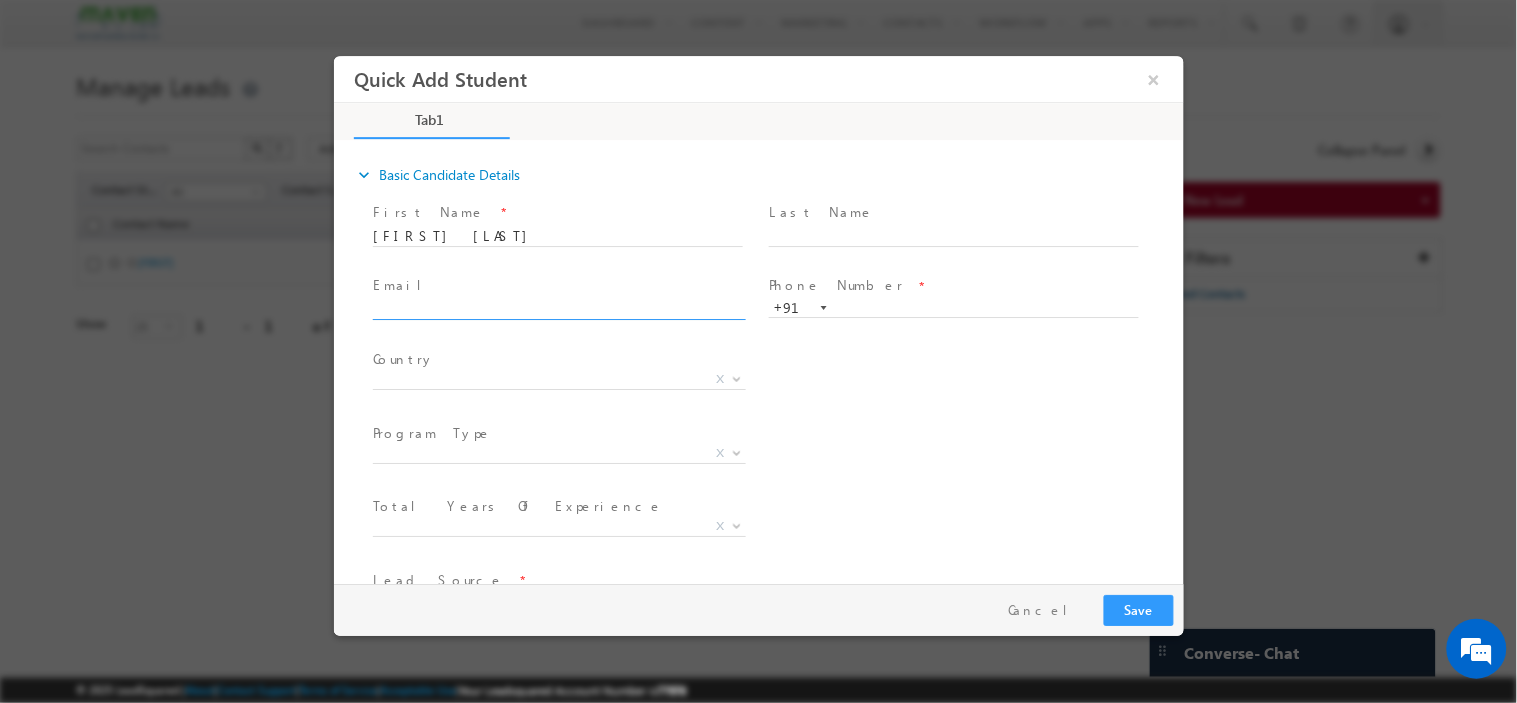paste on "prakashjyoti661@gmail.com" 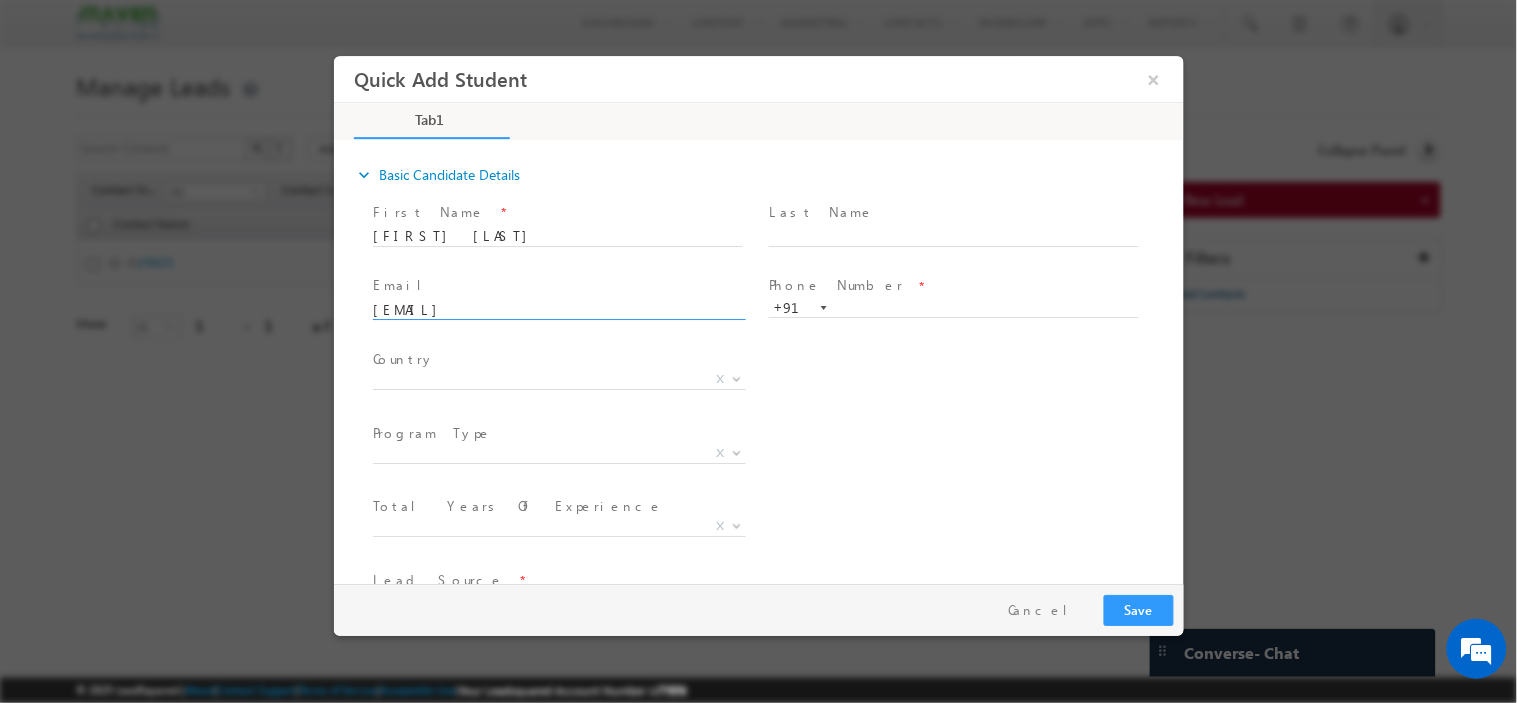 type on "prakashjyoti661@gmail.com" 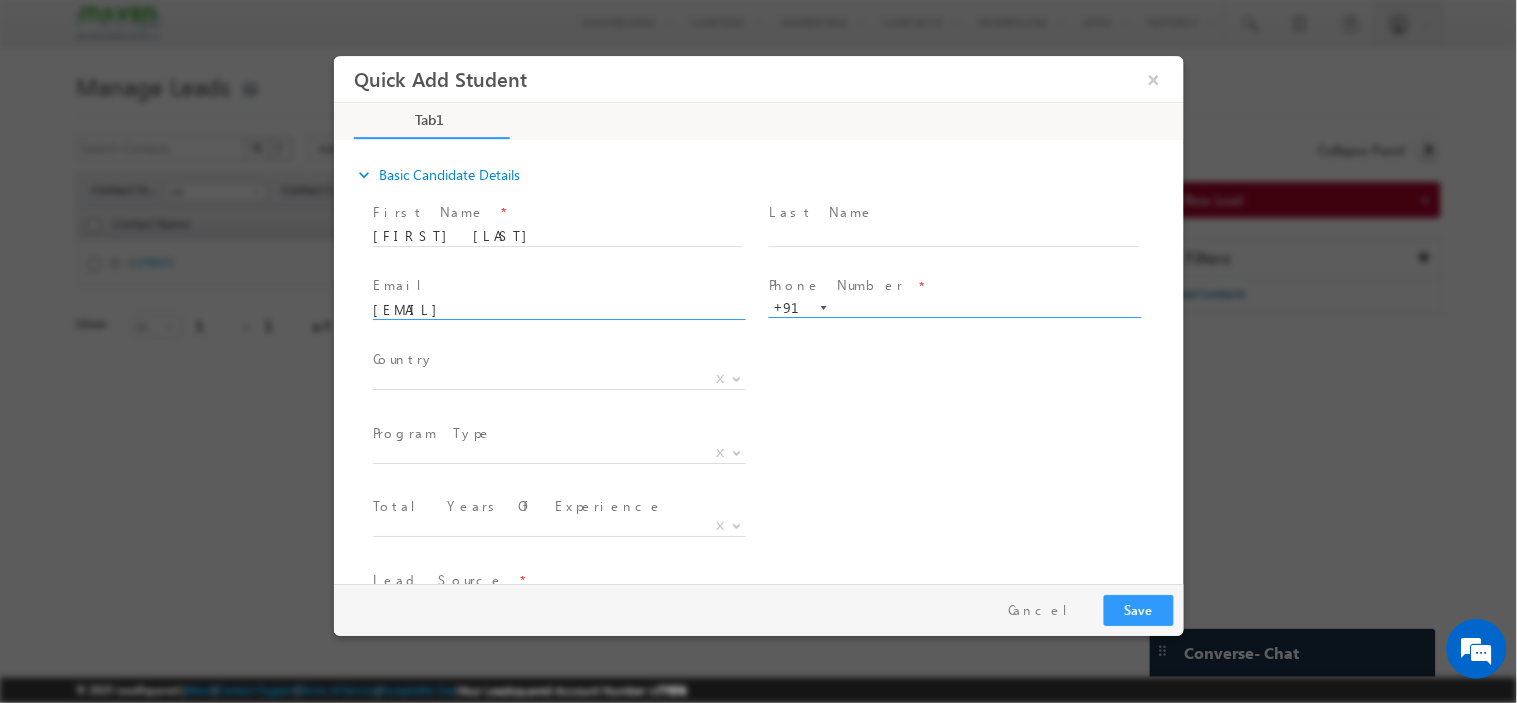 click at bounding box center [953, 308] 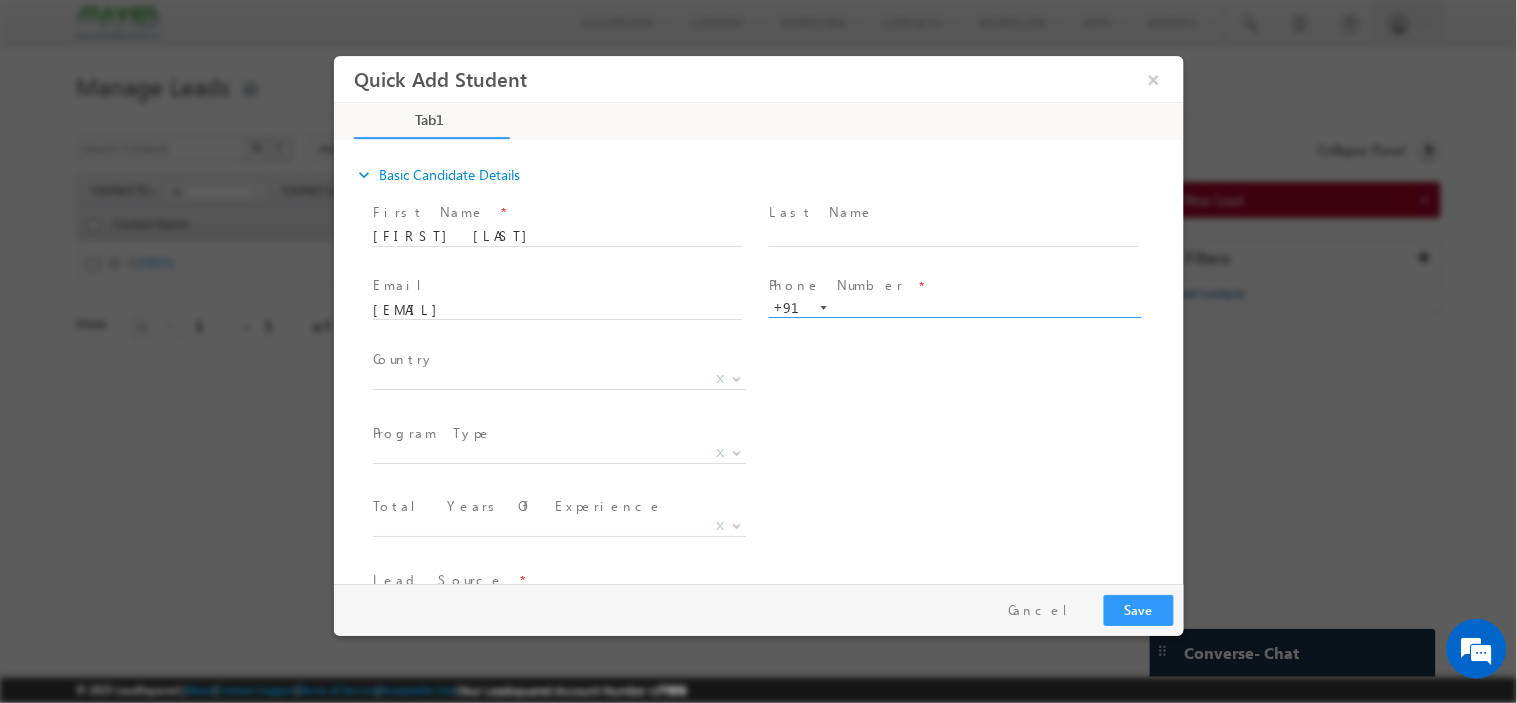 paste on "8767882092" 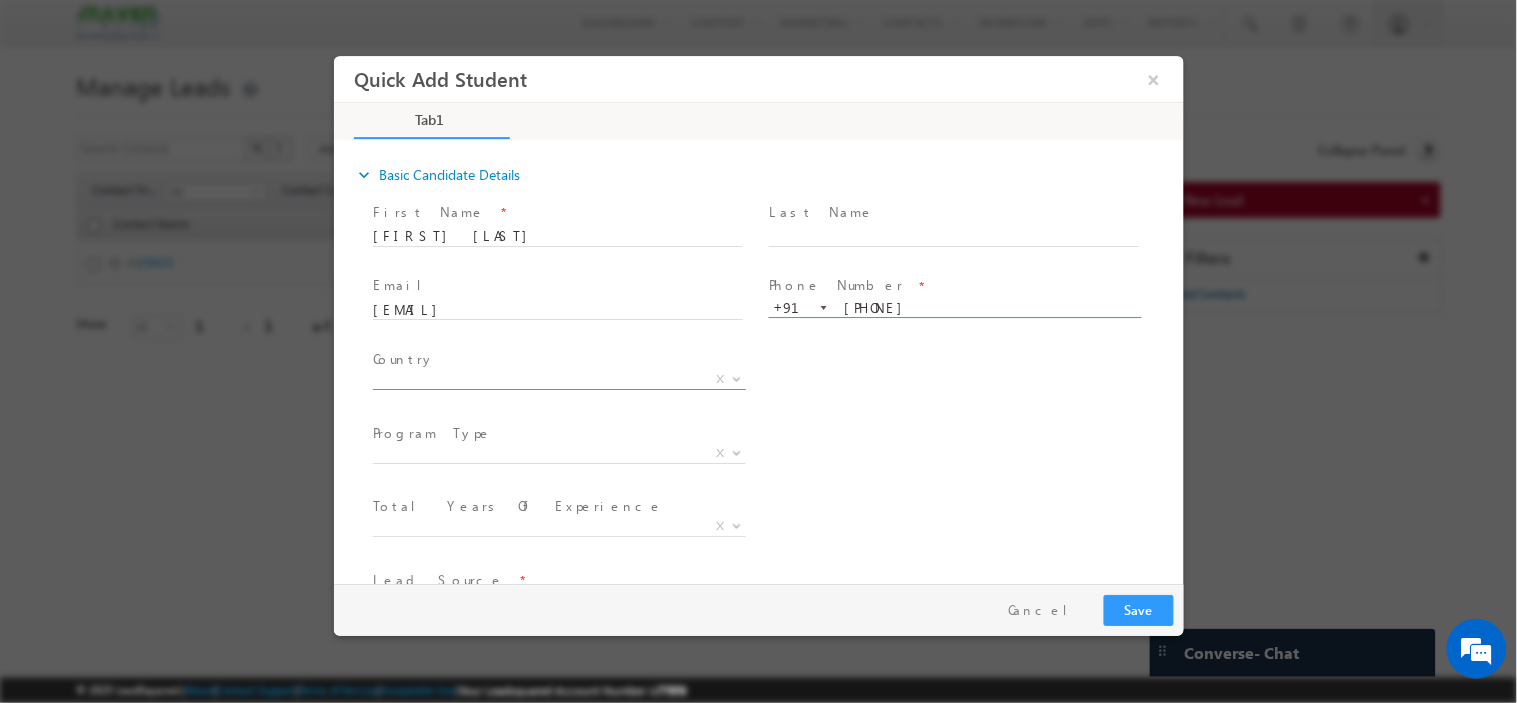 type on "8767882092" 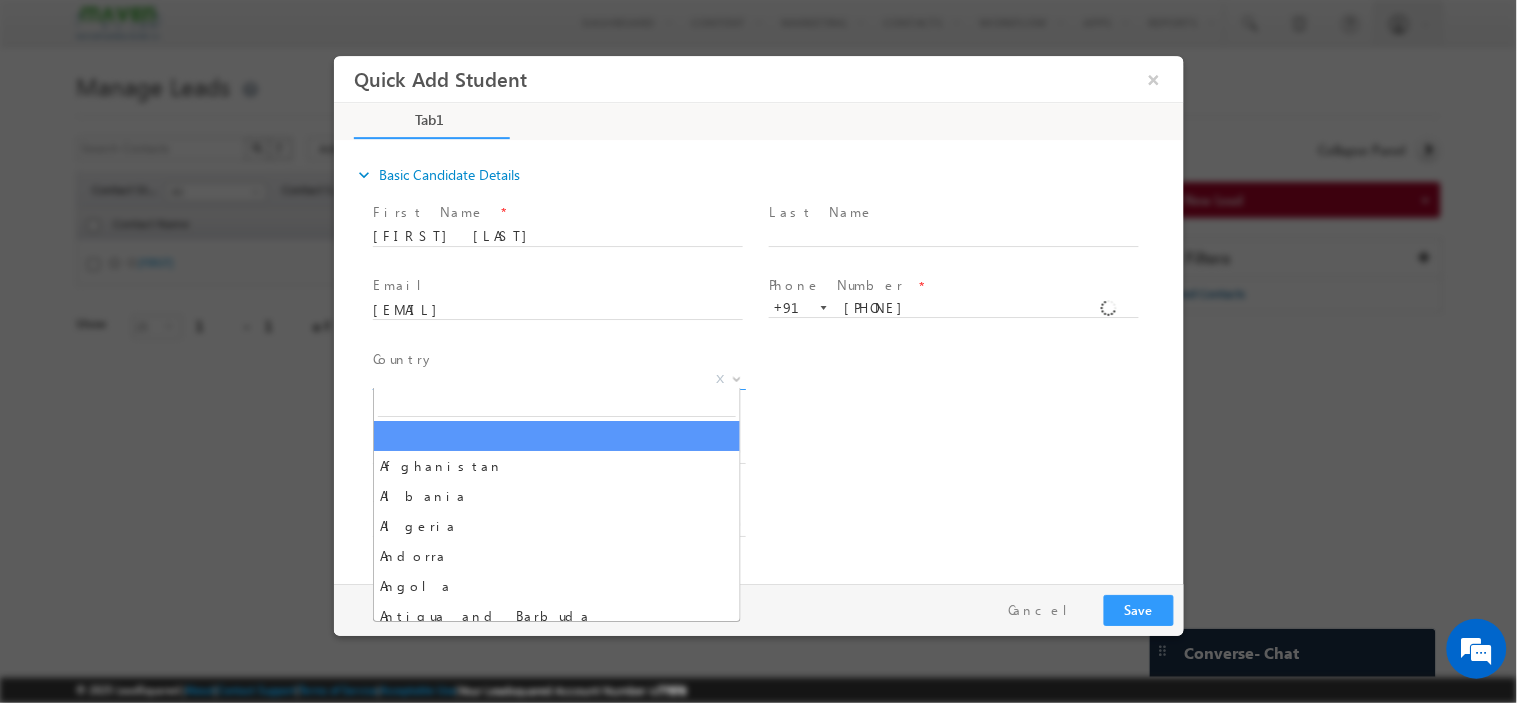 click on "X" at bounding box center [558, 379] 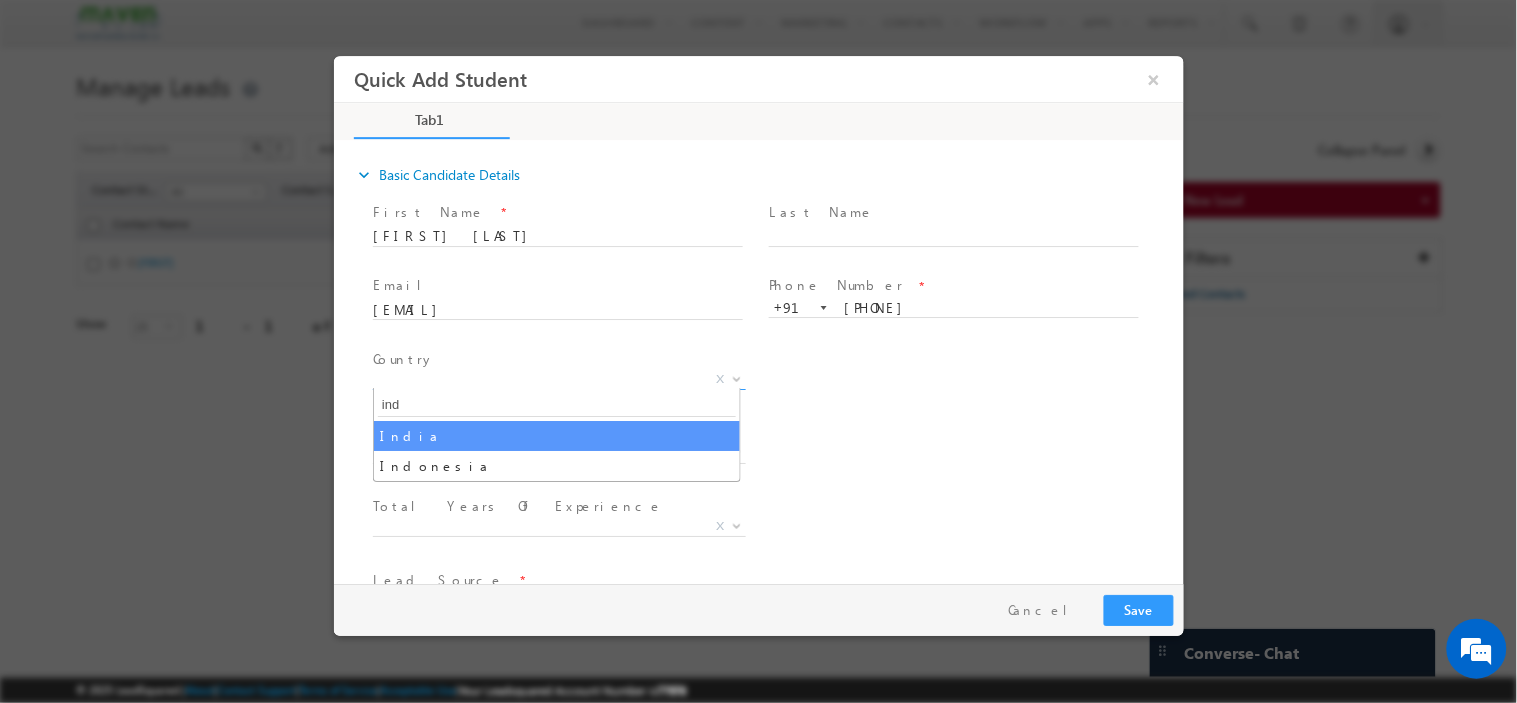 type on "ind" 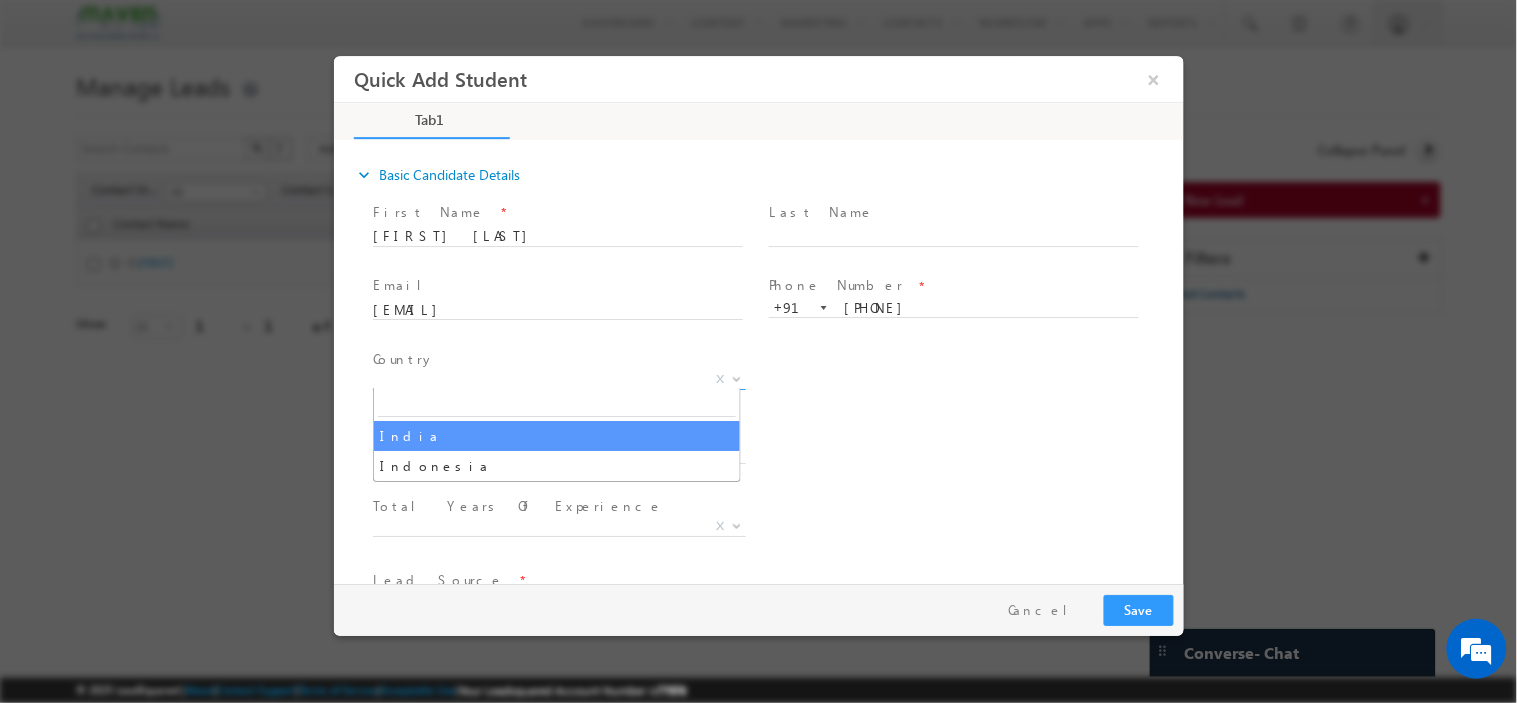 select 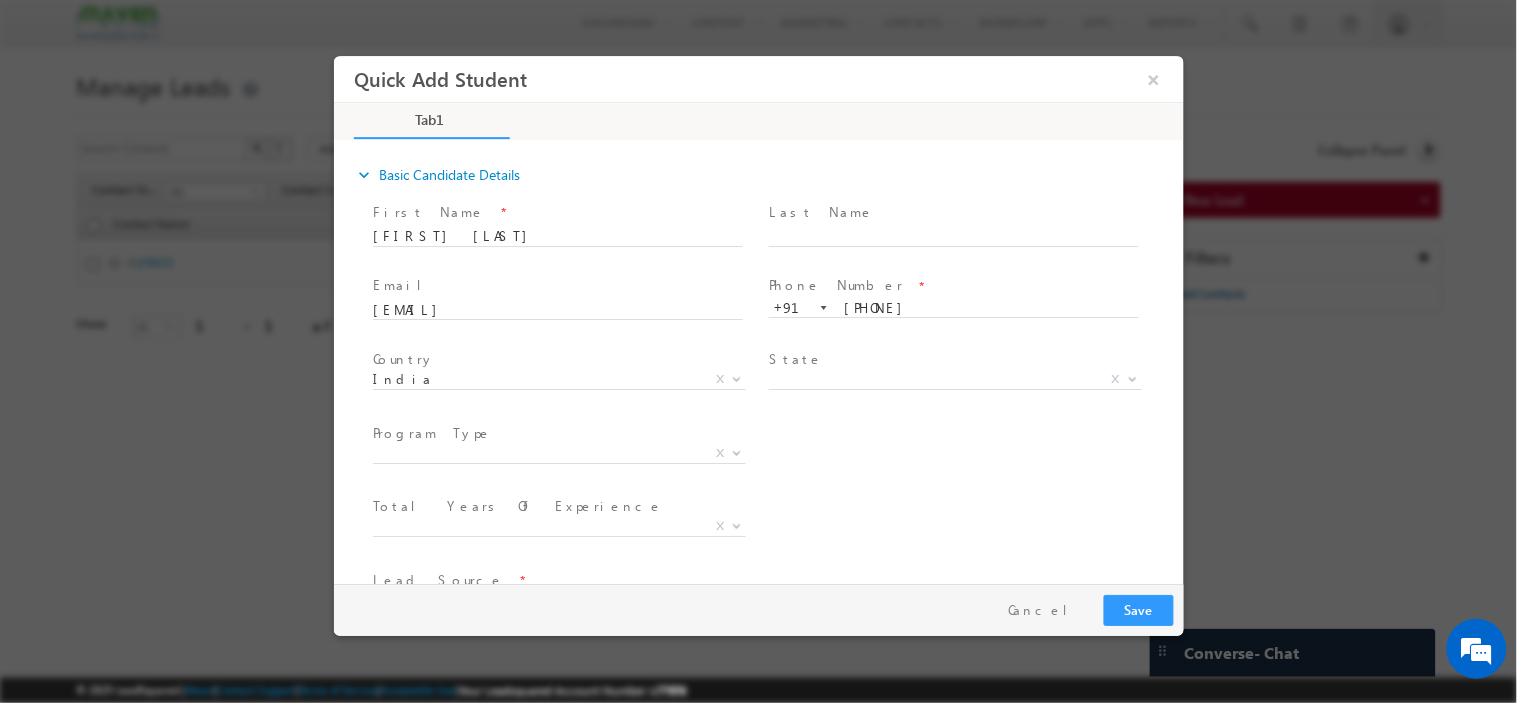 click on "State
*" at bounding box center [952, 359] 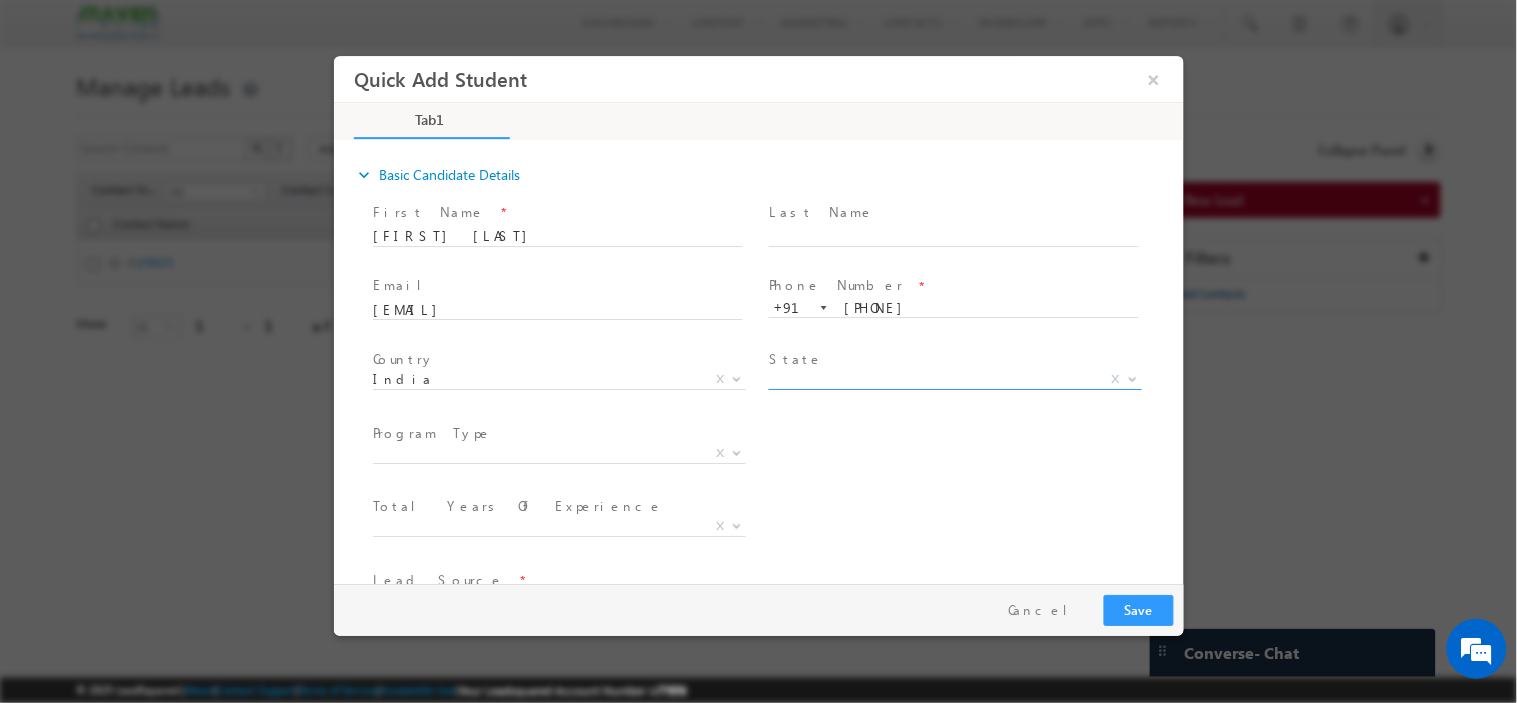 click on "X" at bounding box center (954, 379) 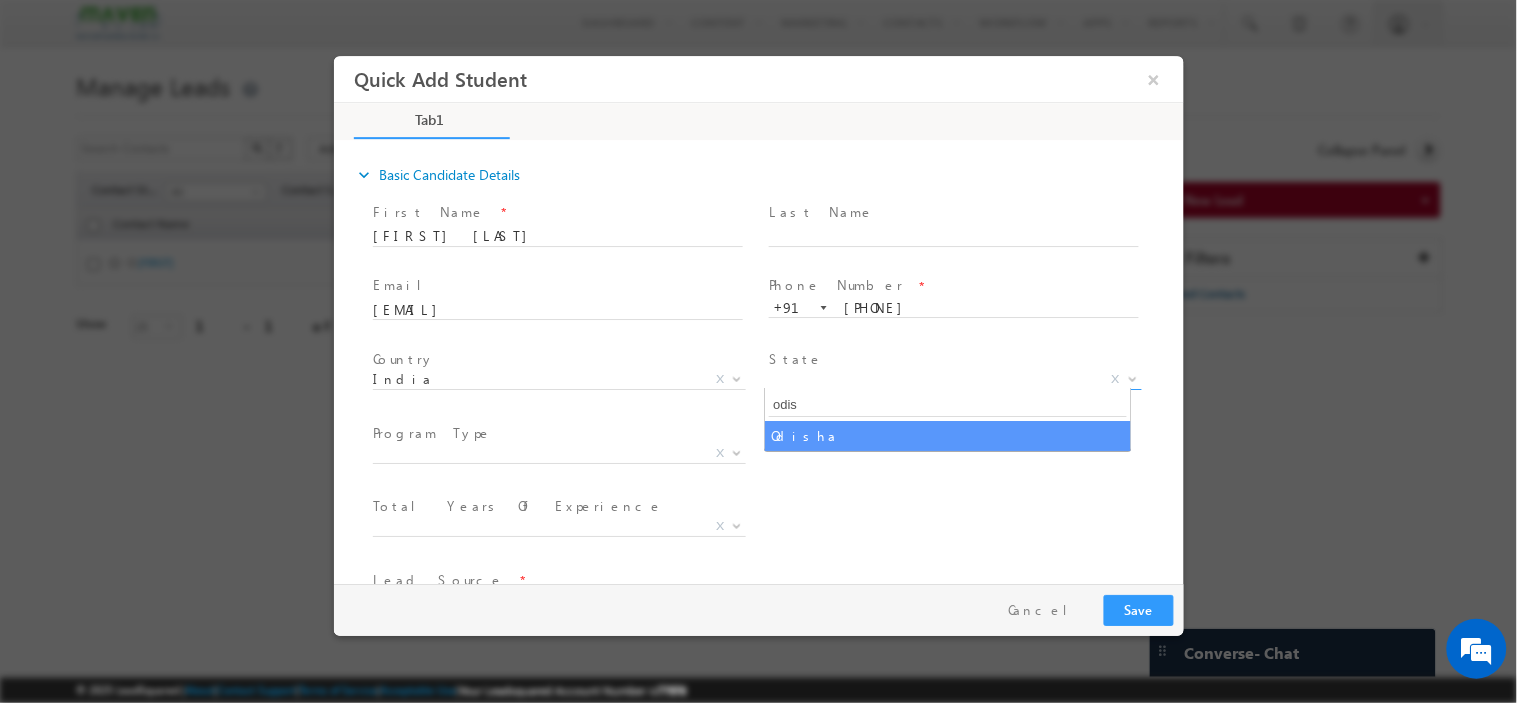 type on "odis" 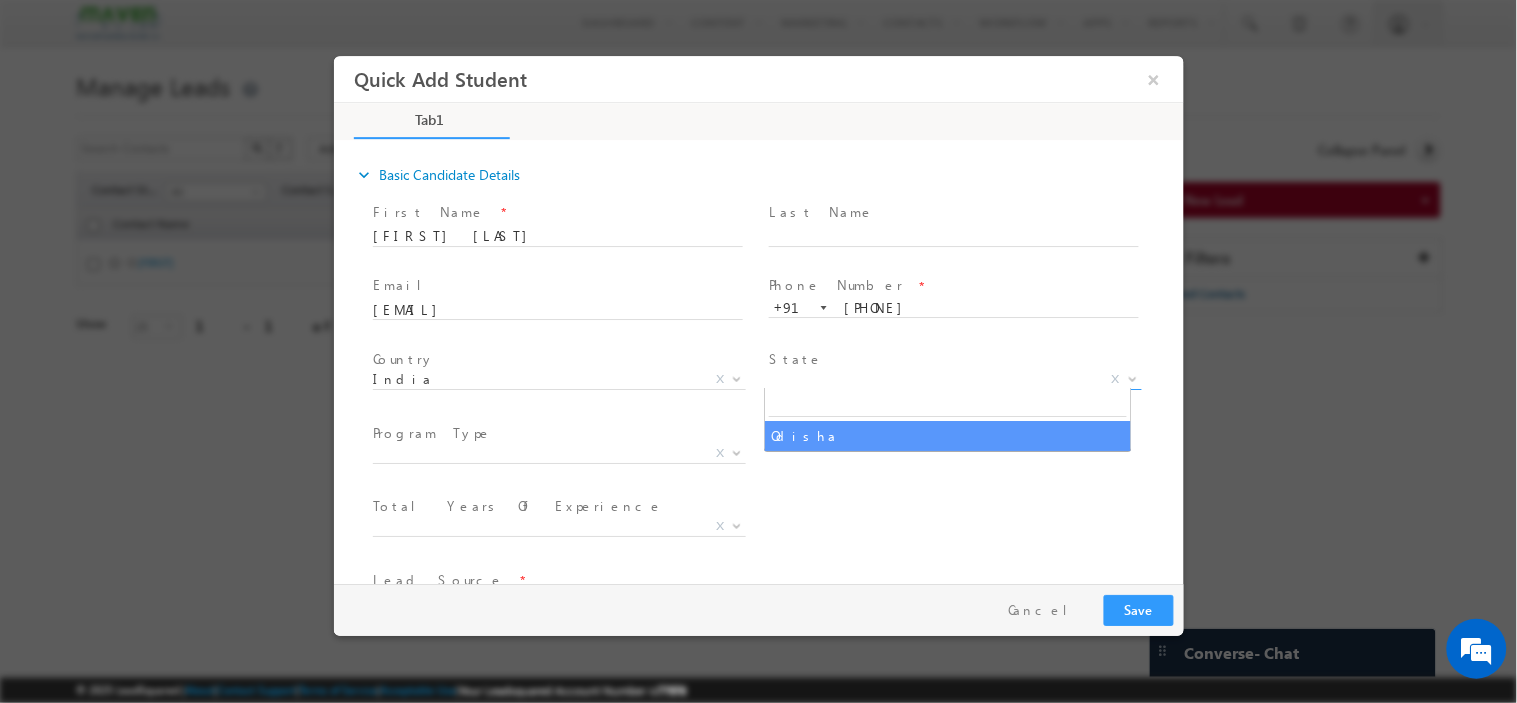 select on "Odisha" 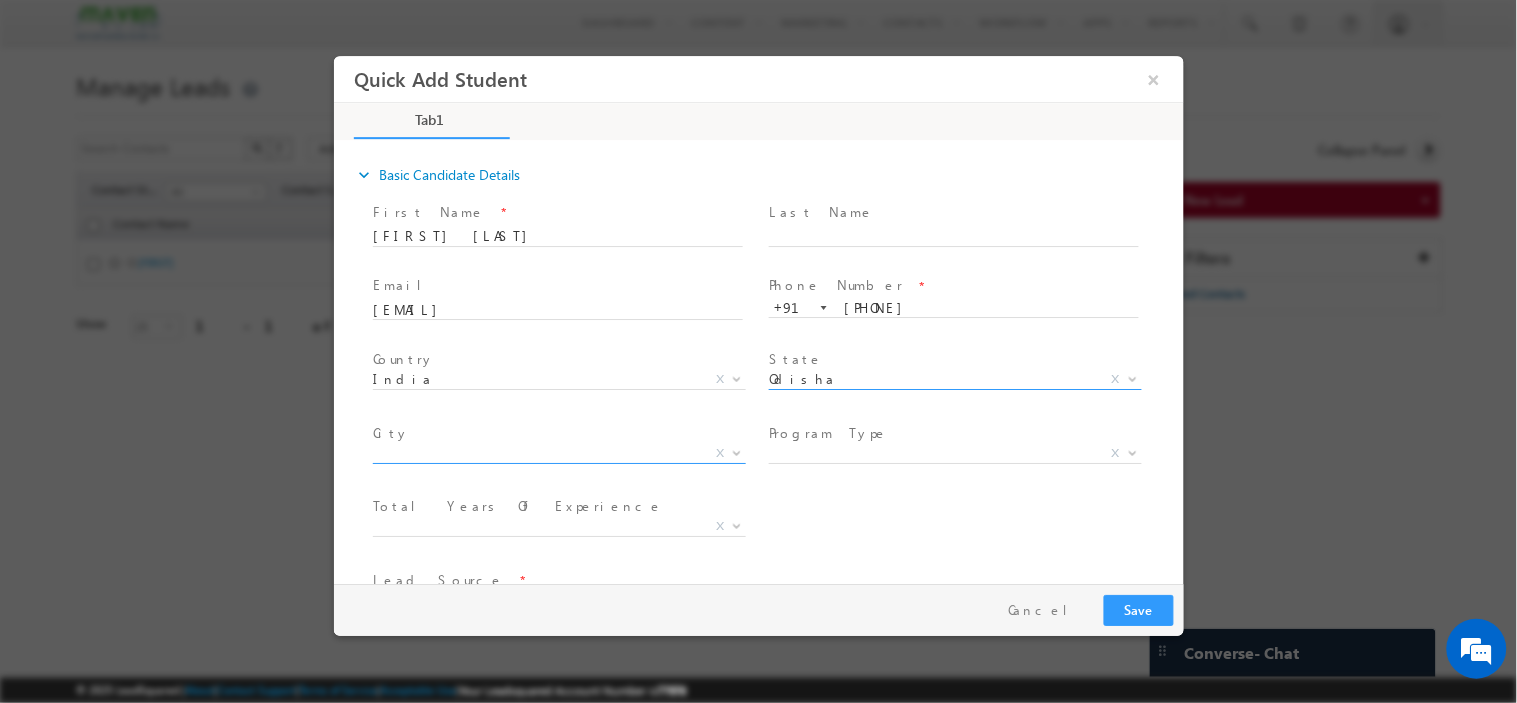 click on "X" at bounding box center (558, 453) 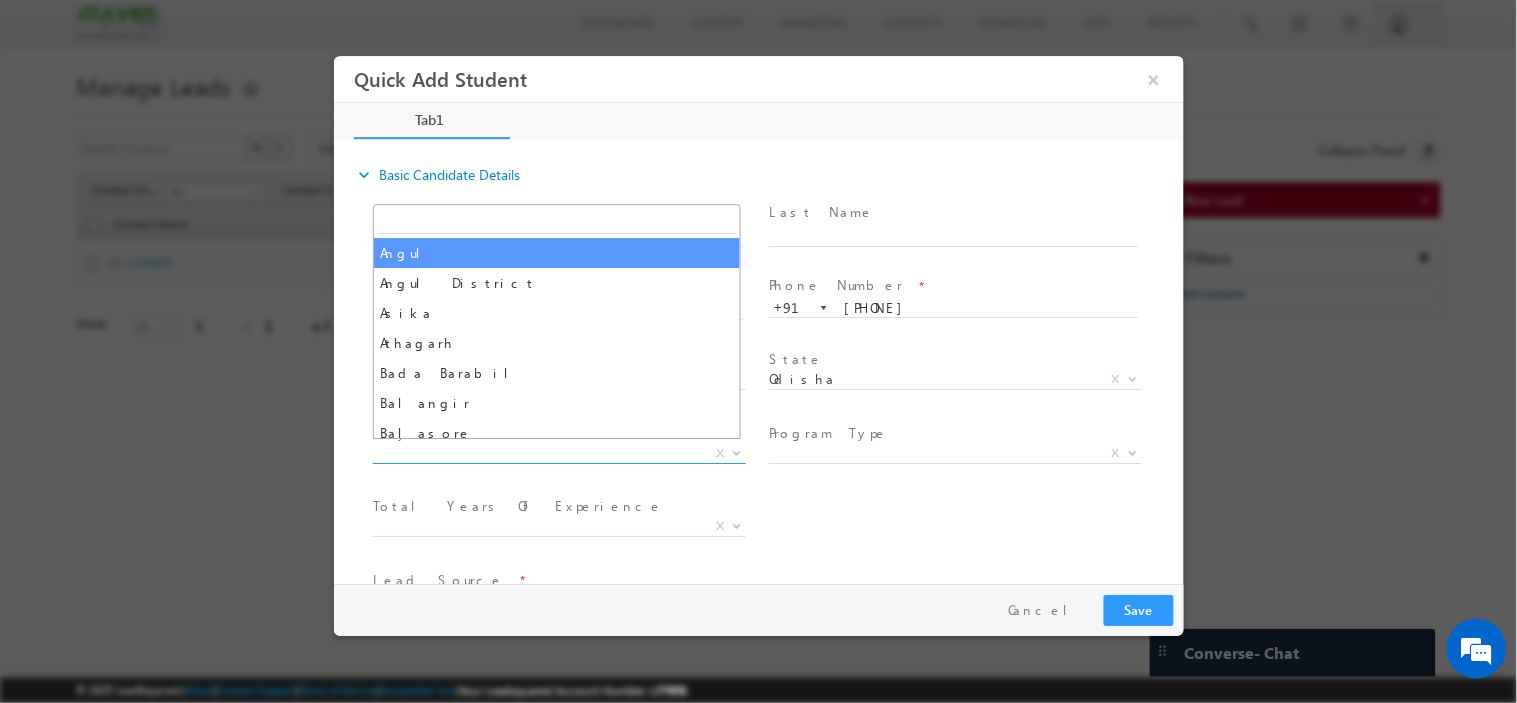 type on "j" 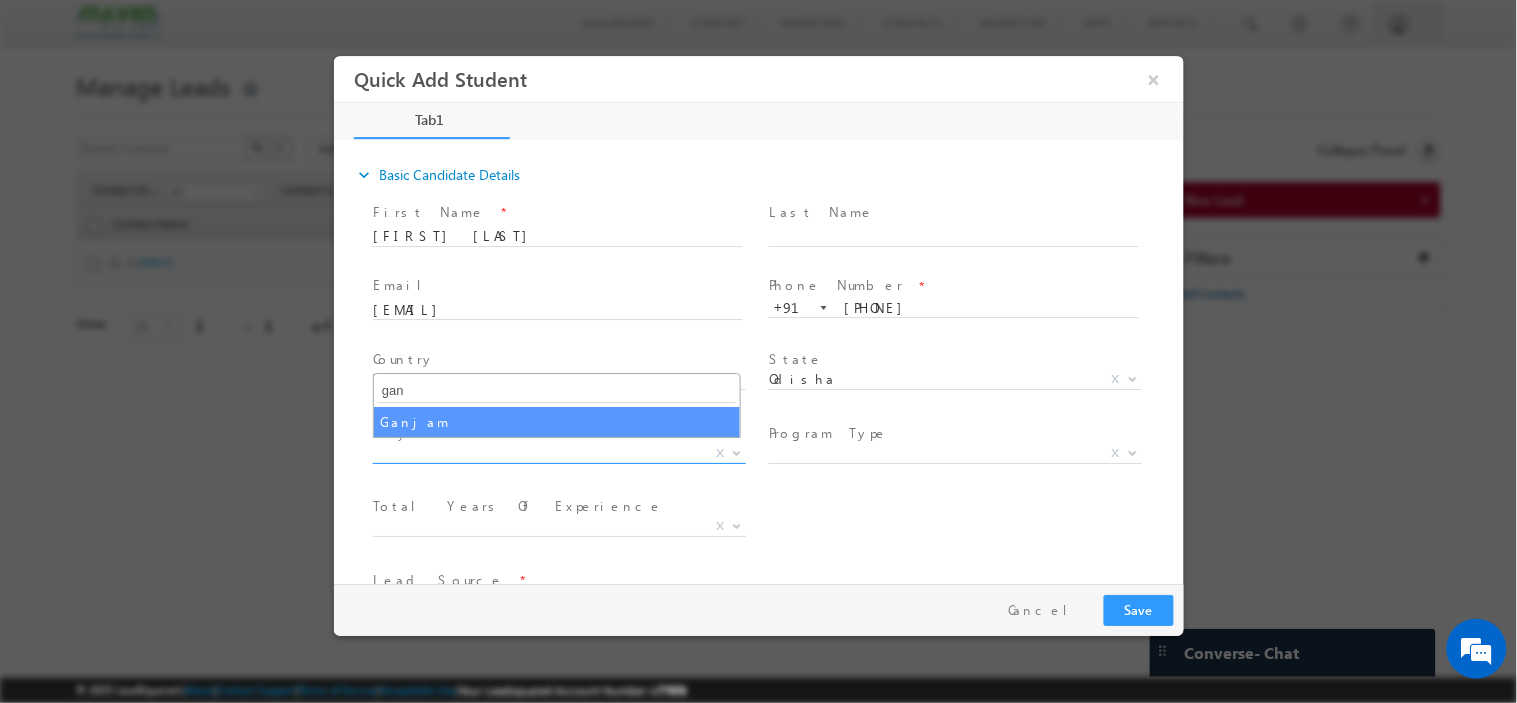 type on "gan" 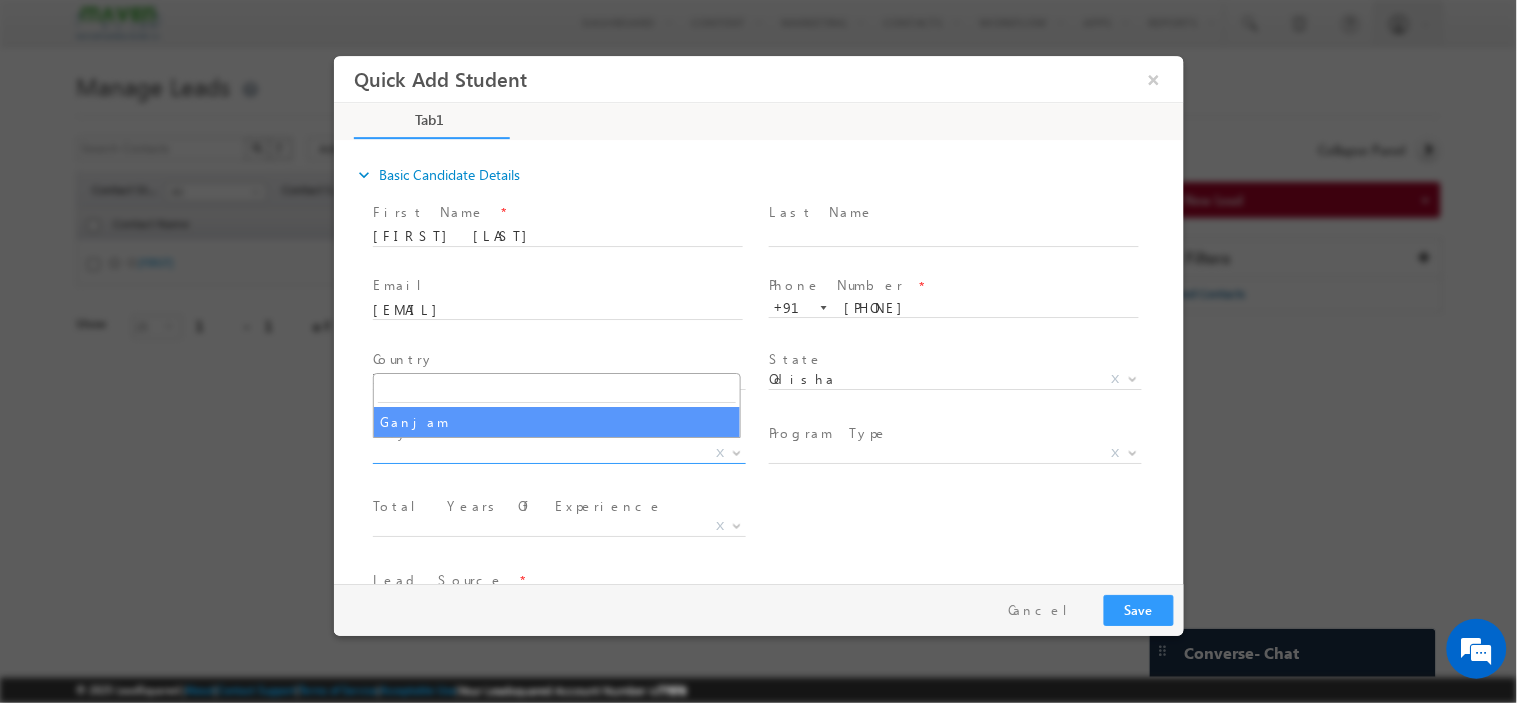 select on "Ganjam" 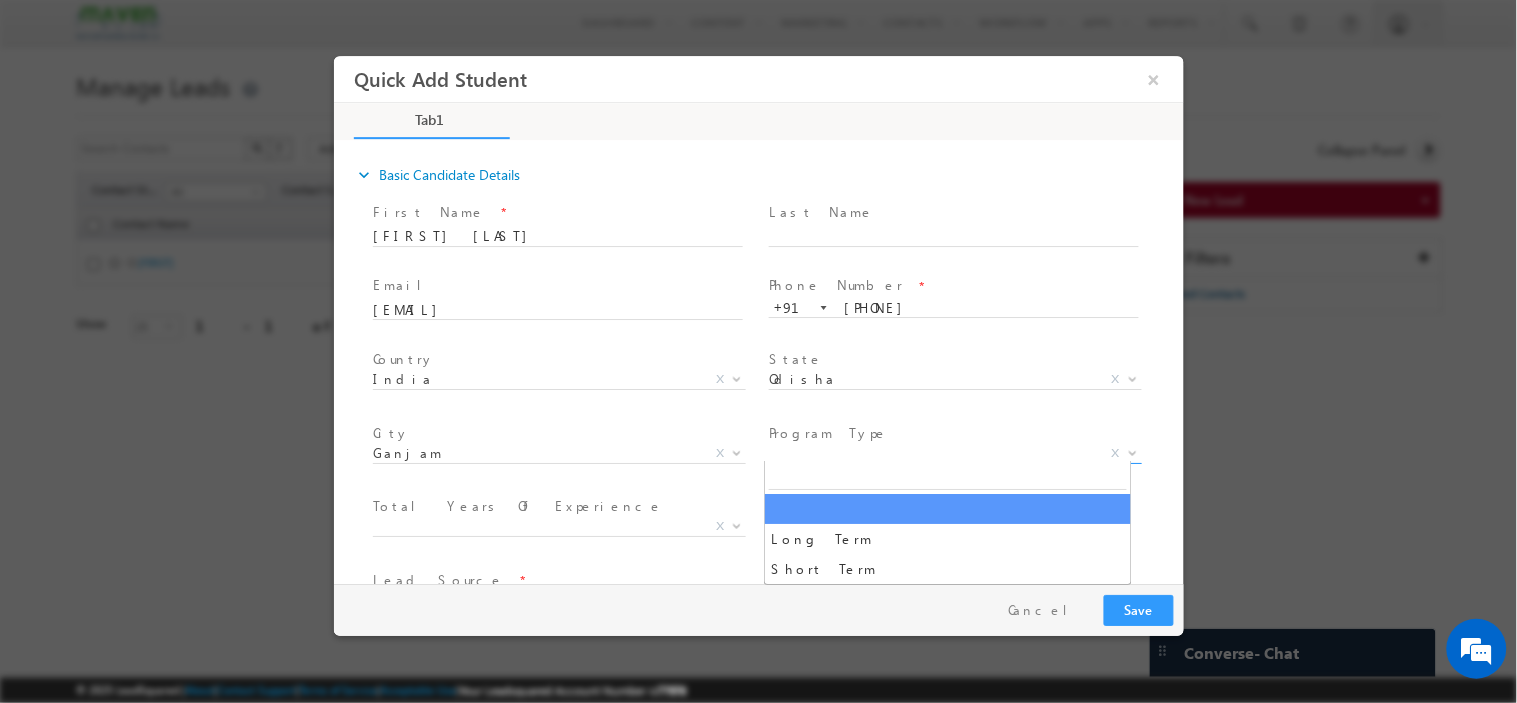 click on "X" at bounding box center (954, 453) 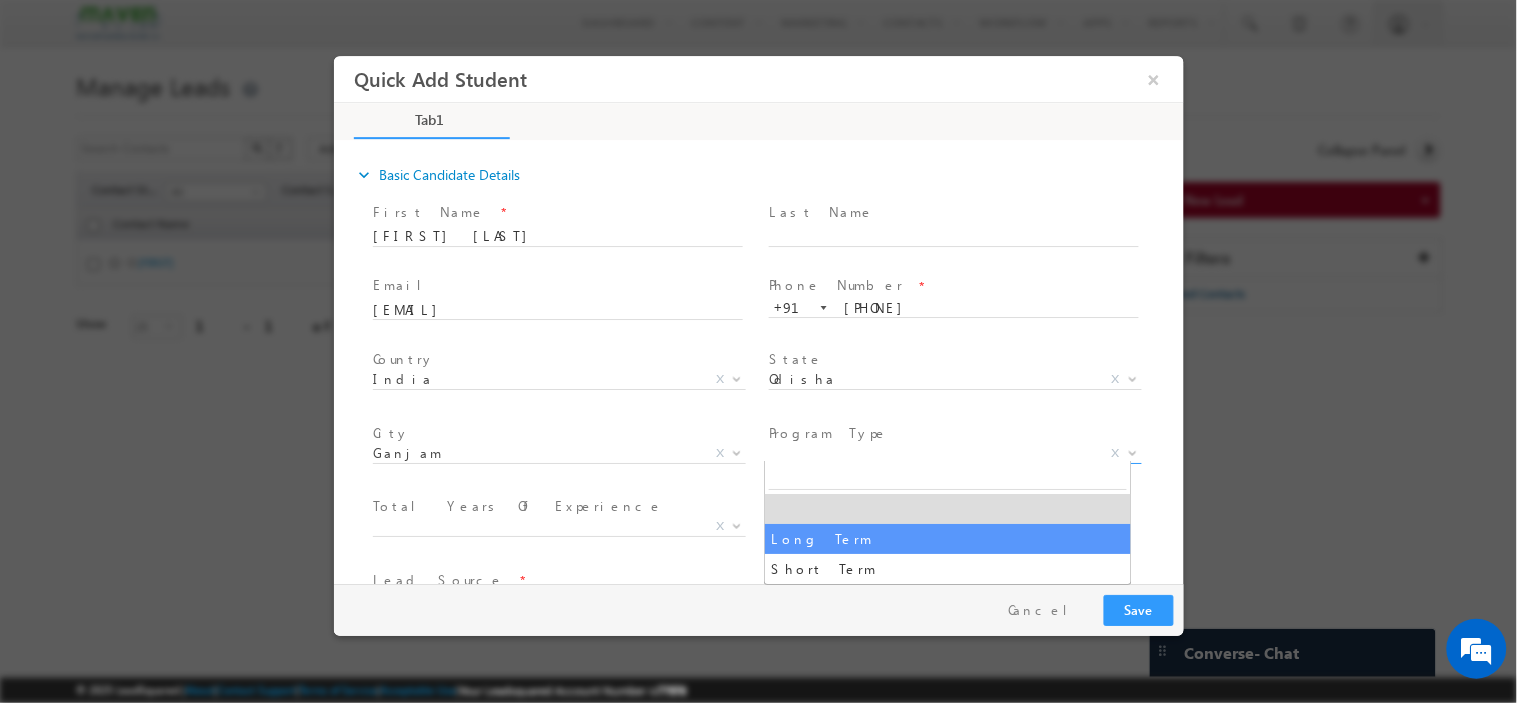 select on "Long Term" 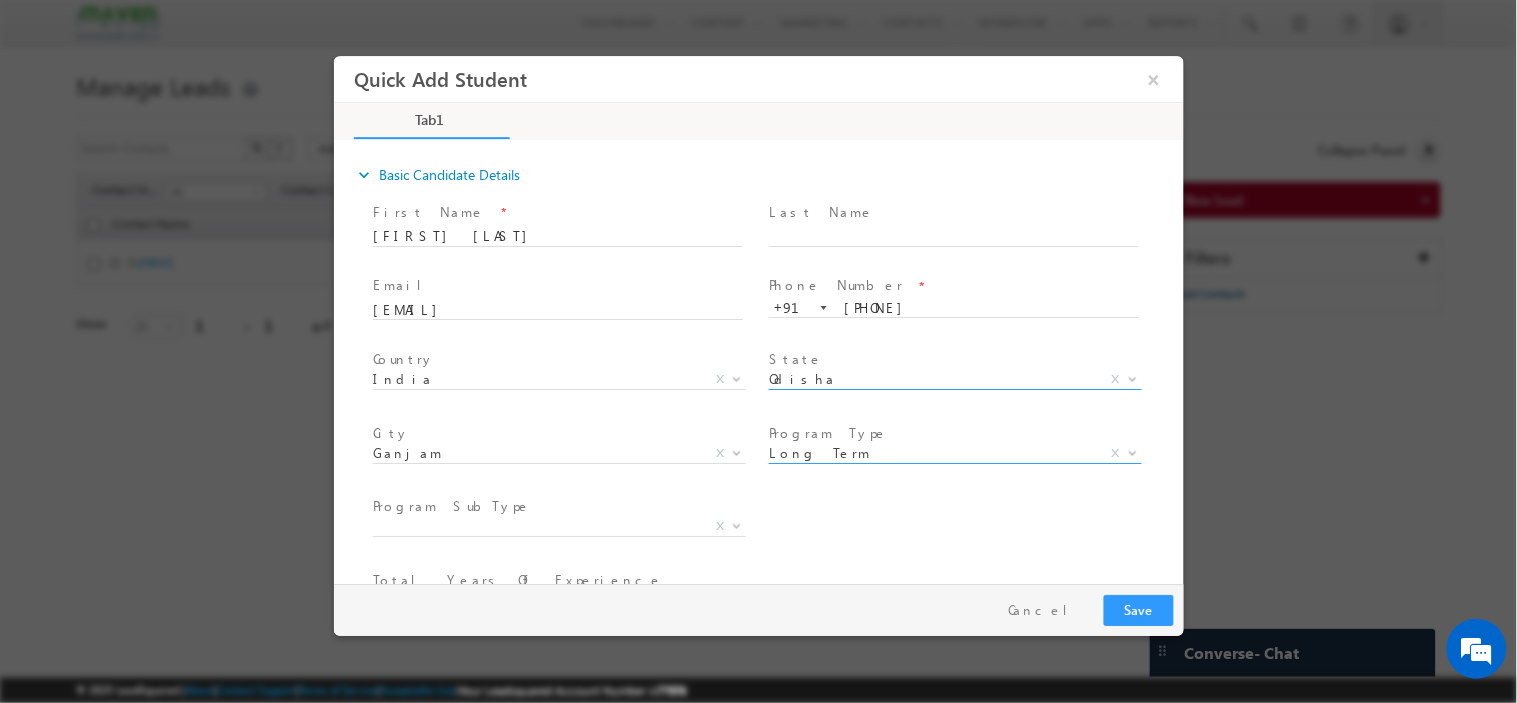 scroll, scrollTop: 207, scrollLeft: 0, axis: vertical 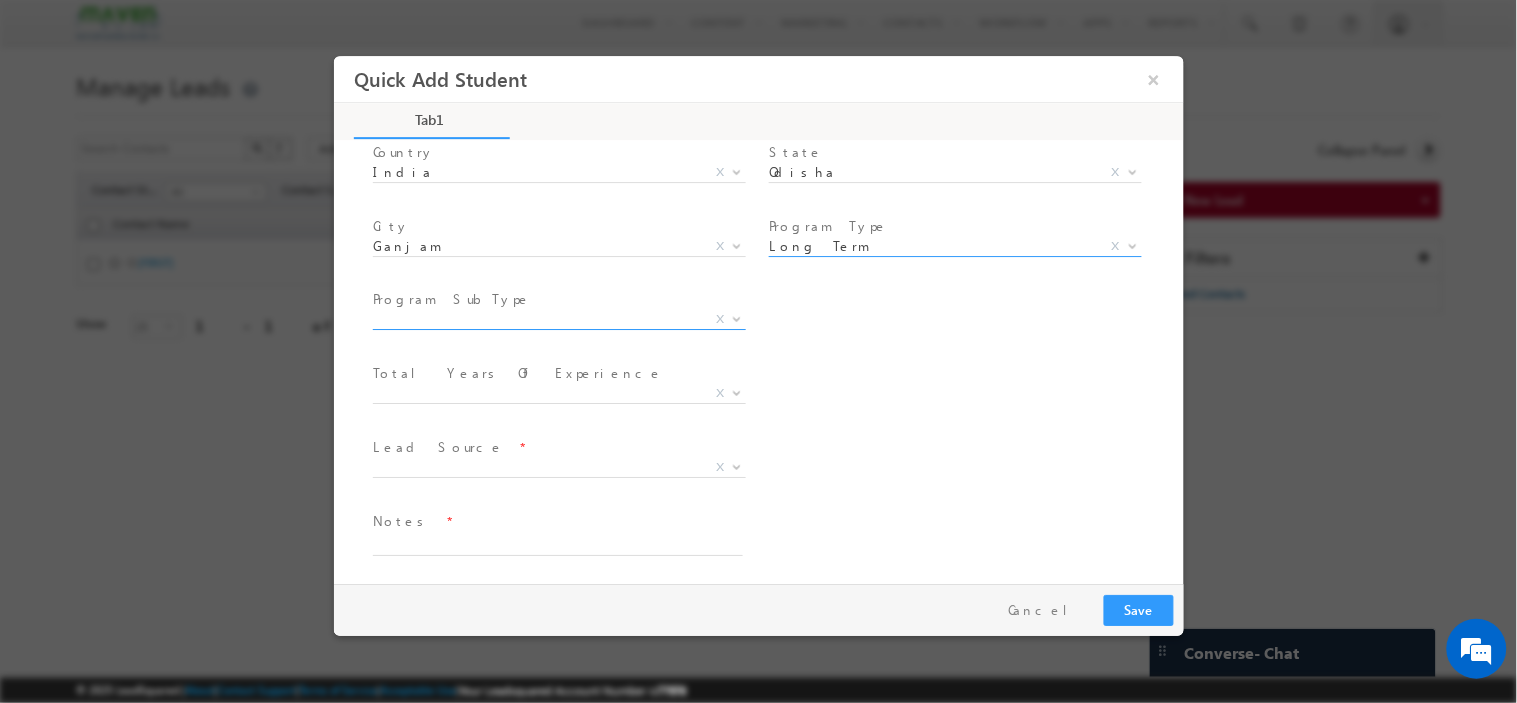 click on "X" at bounding box center (558, 319) 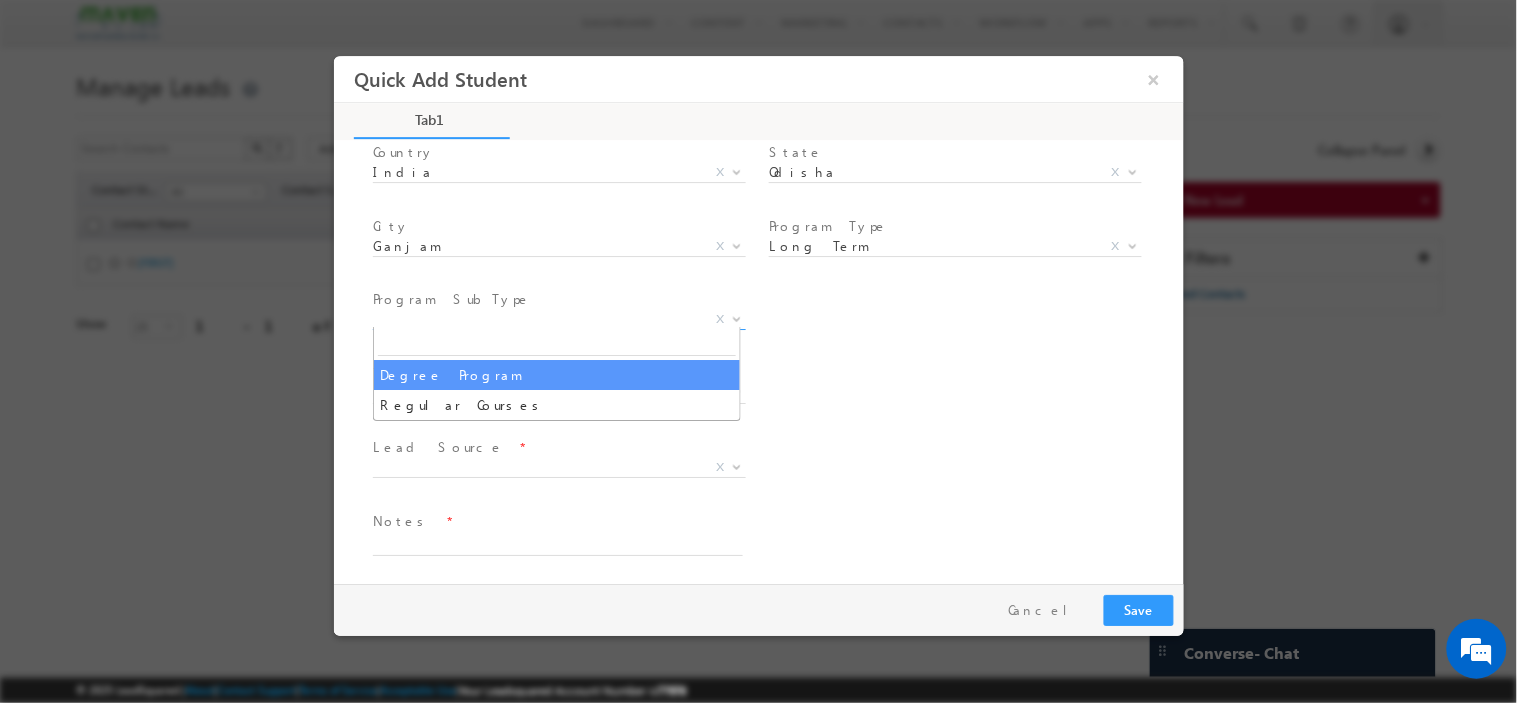 select on "Degree Program" 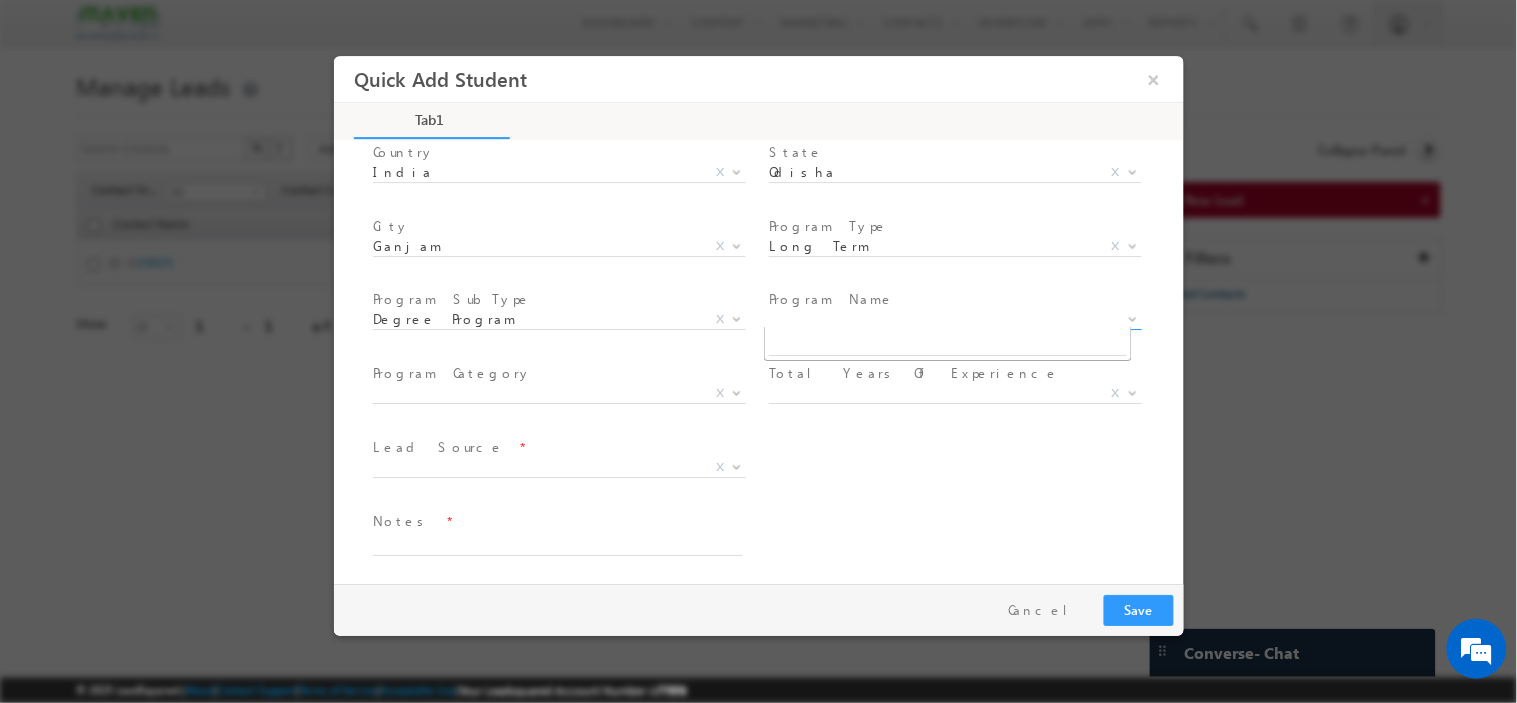 click on "X" at bounding box center (962, 323) 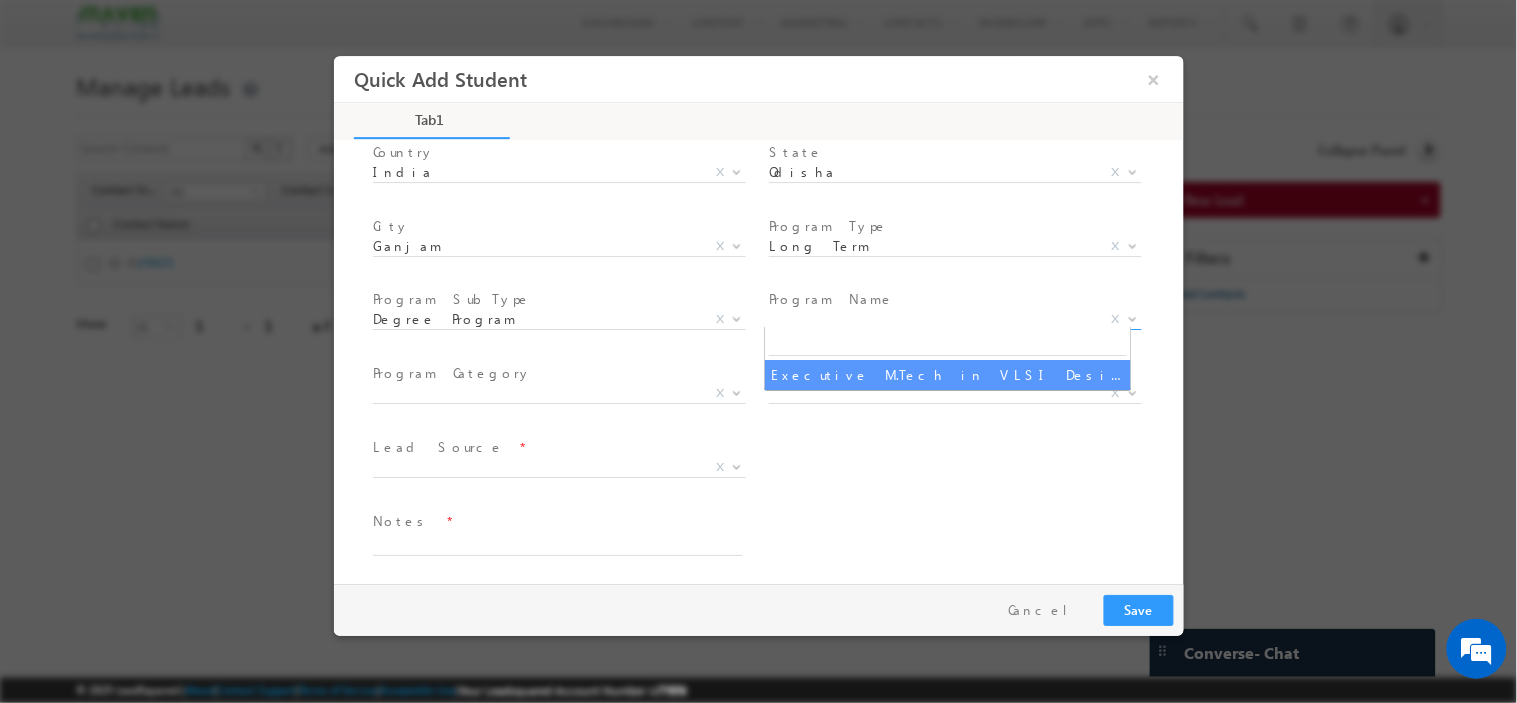 select on "Executive M.Tech in VLSI Design" 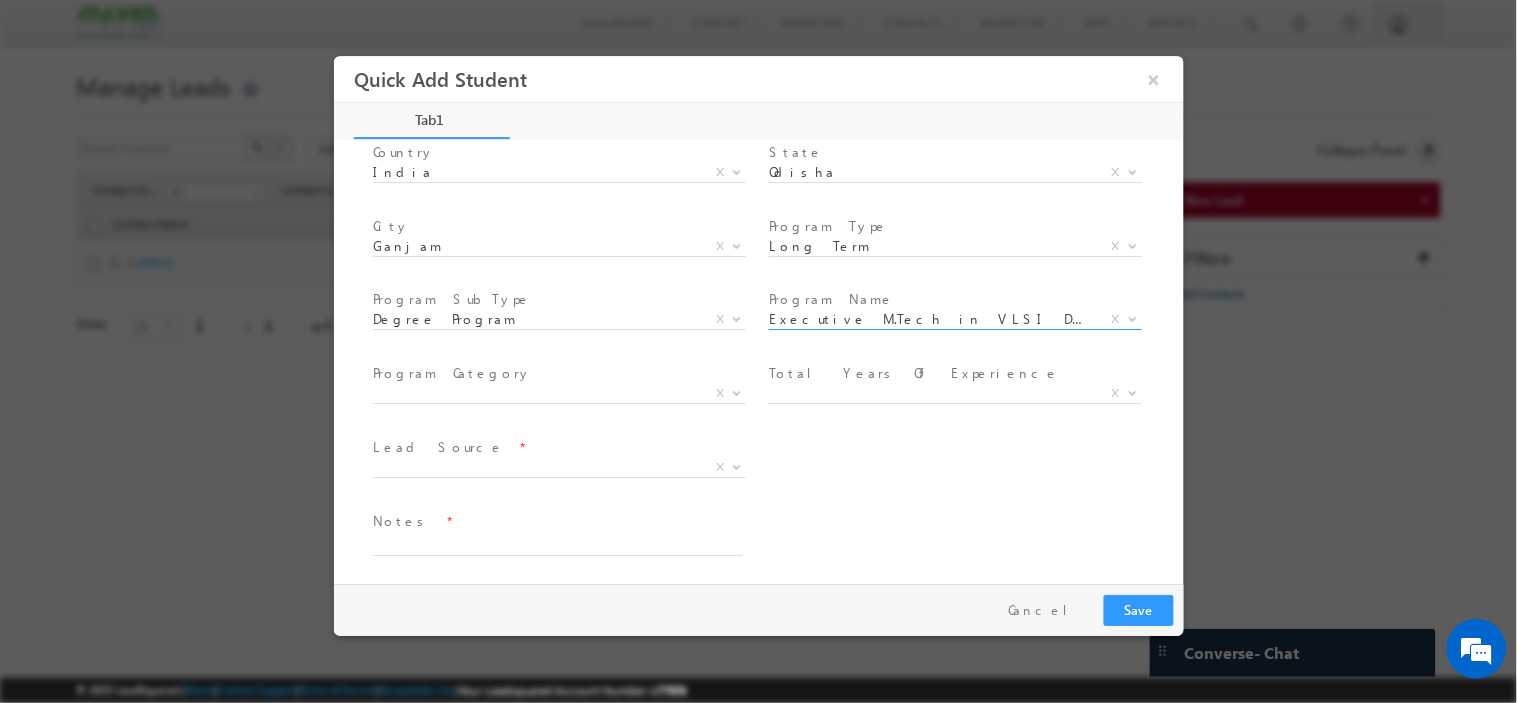 click on "Program Category
*" at bounding box center [556, 373] 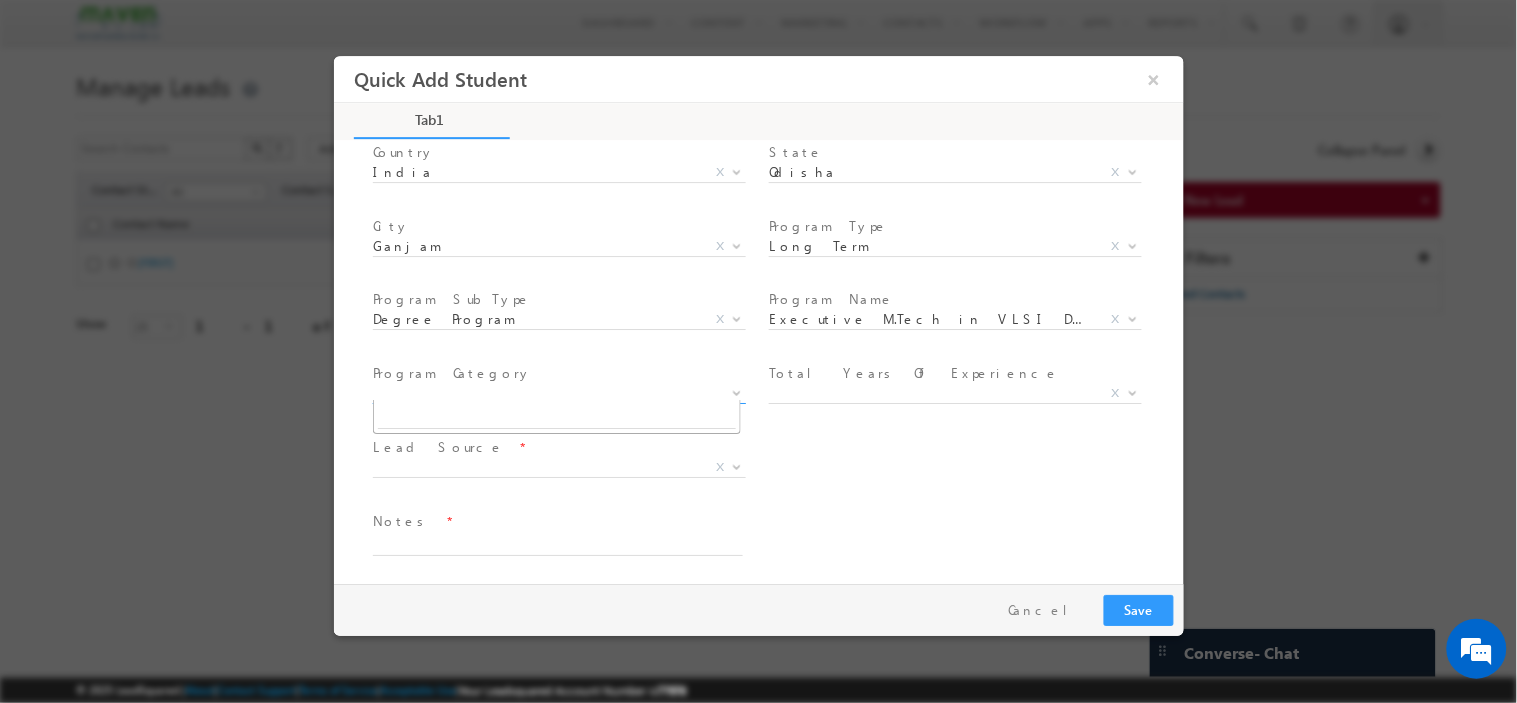 click on "X" at bounding box center (558, 393) 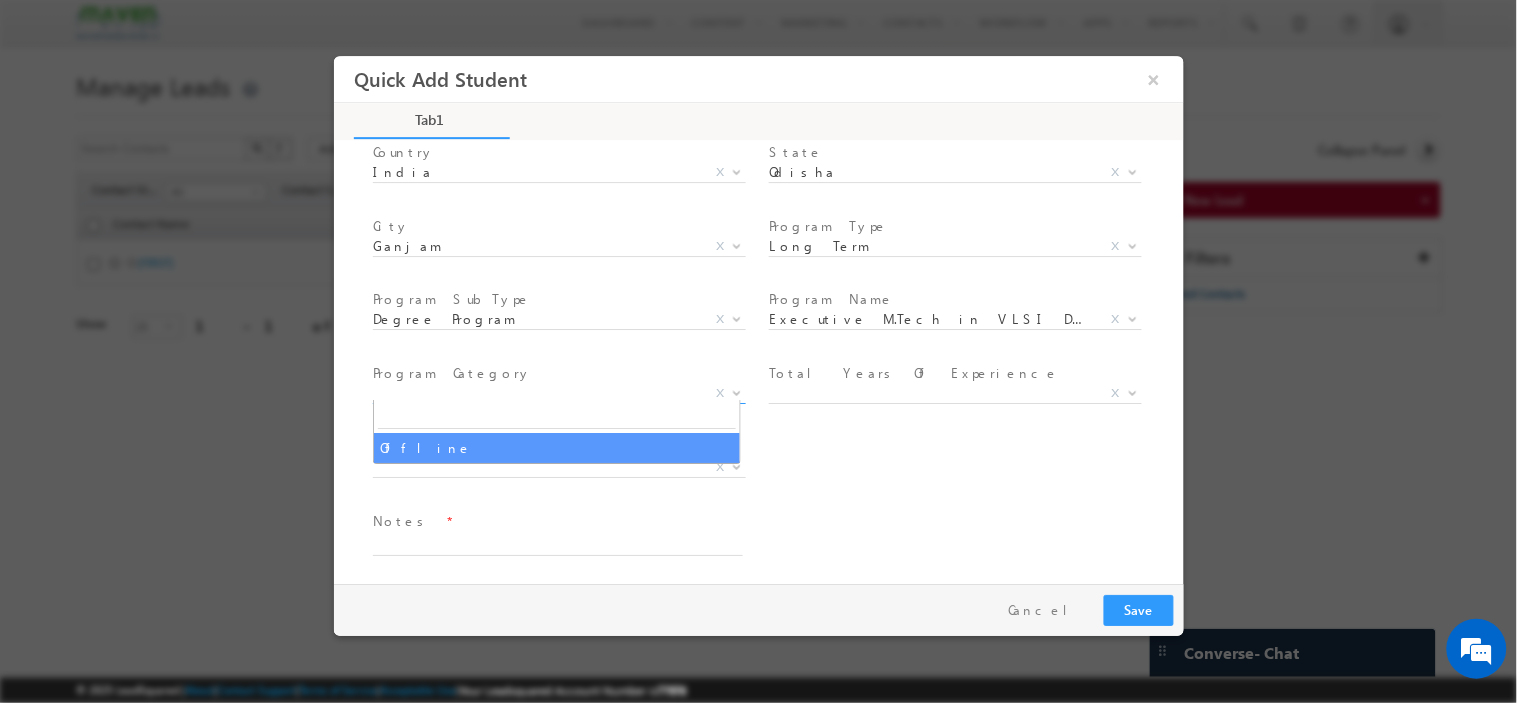 select on "Offline" 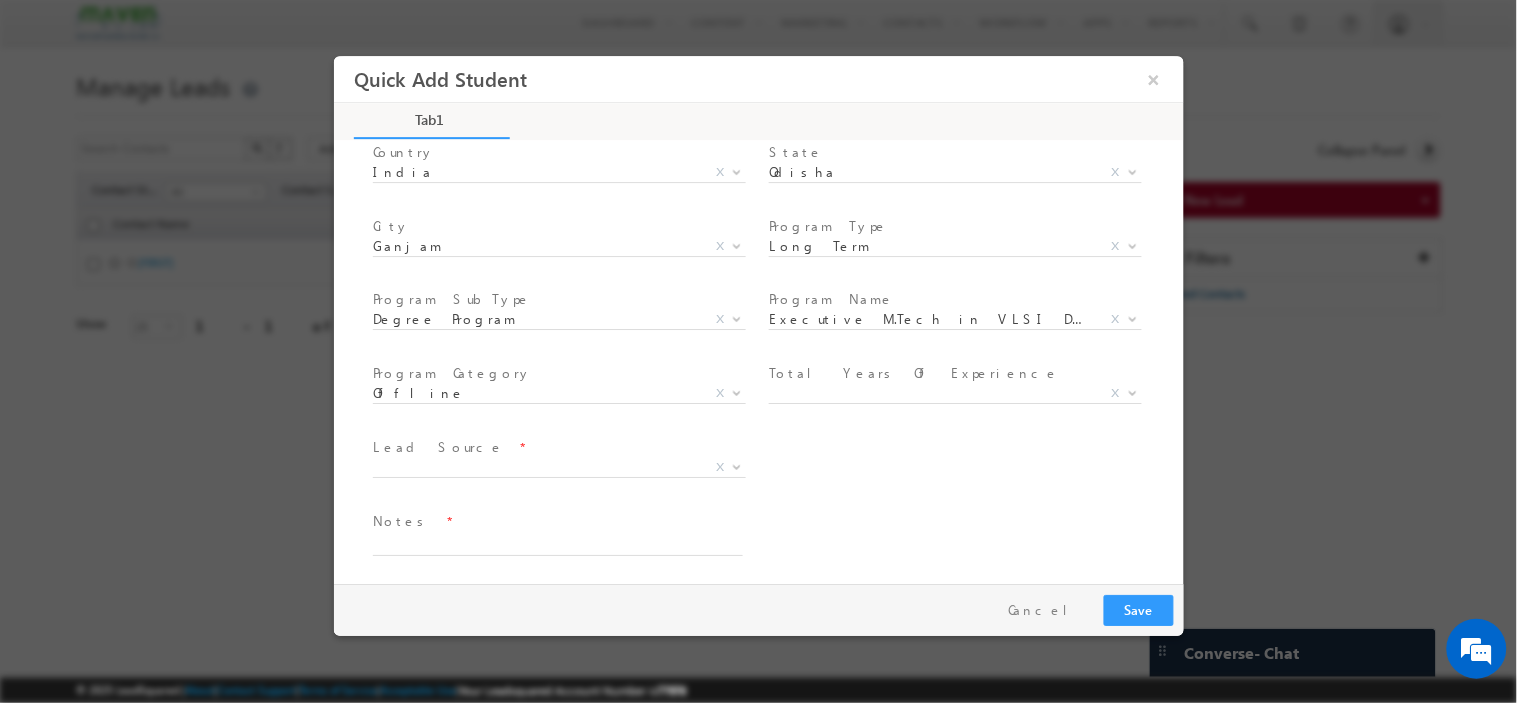 click on "College Student
Fresher
Less Than 1 Year
1–2 Years
3–5 Years
6–9 Years
10–15 Years
15+ Years
X" at bounding box center [962, 396] 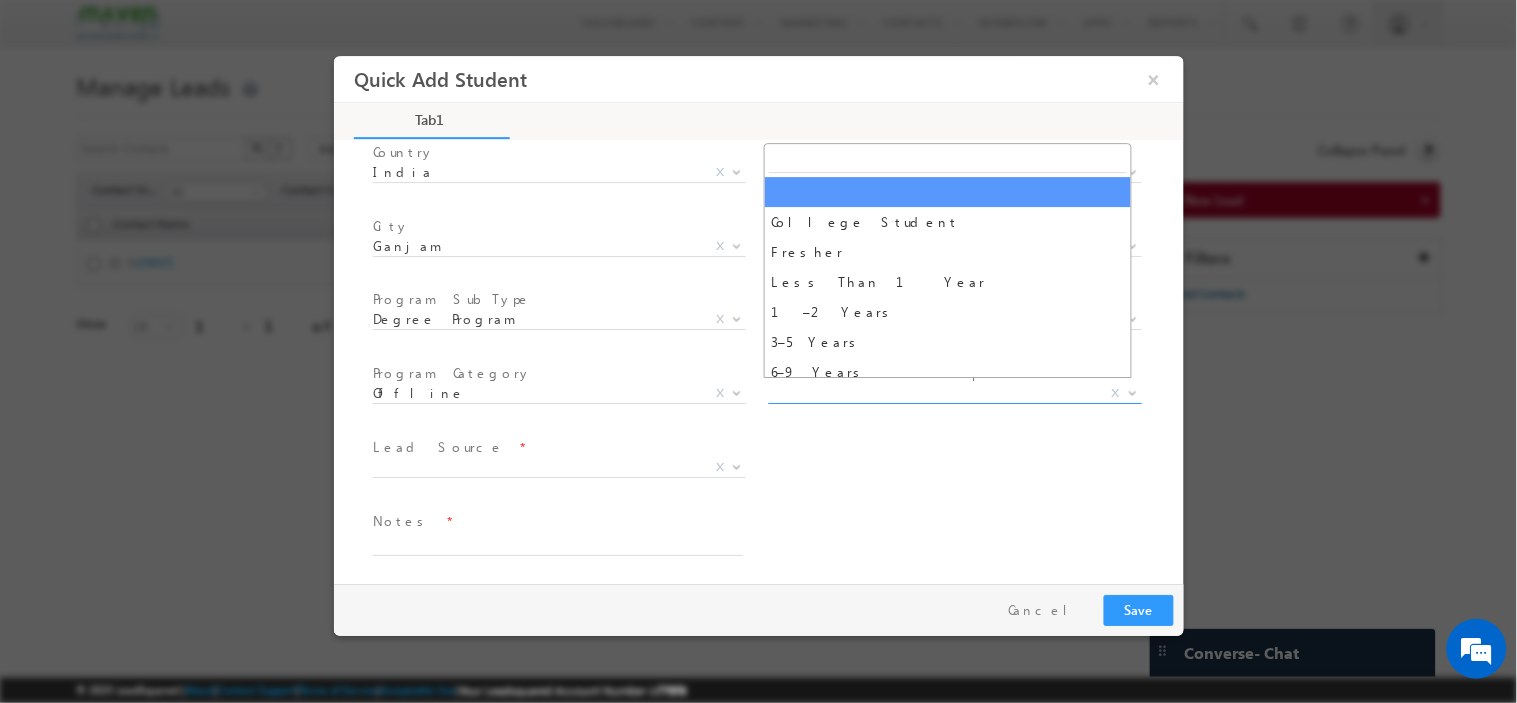 click on "X" at bounding box center (954, 393) 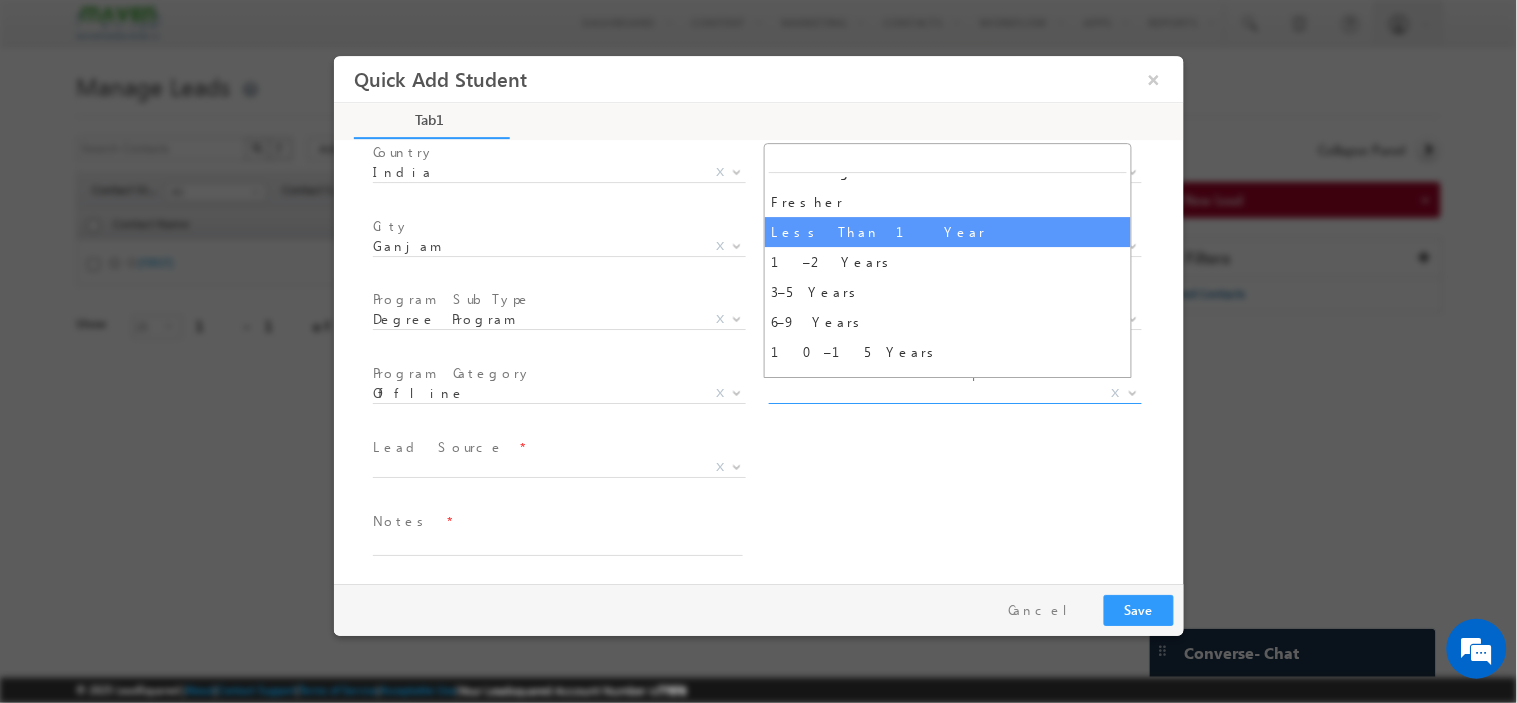 scroll, scrollTop: 70, scrollLeft: 0, axis: vertical 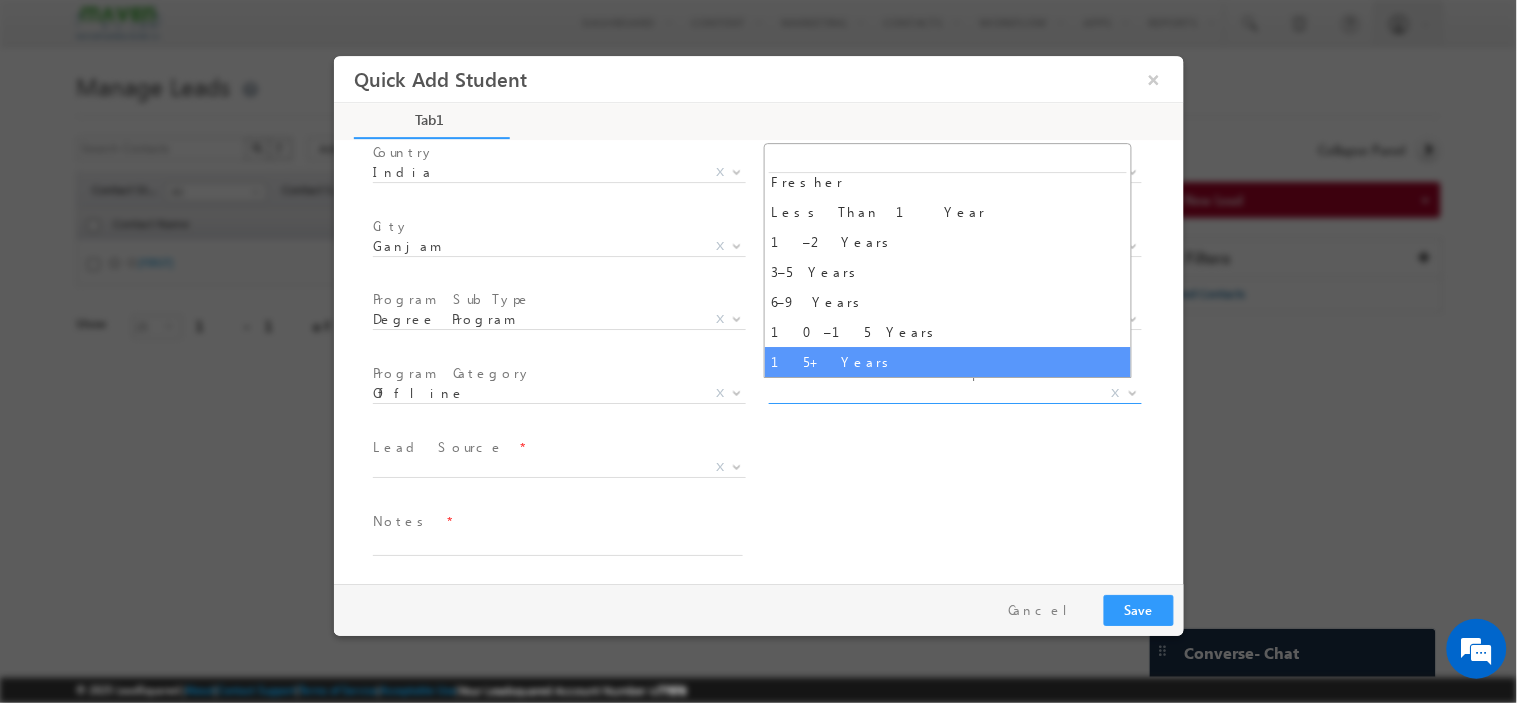 select on "15+ Years" 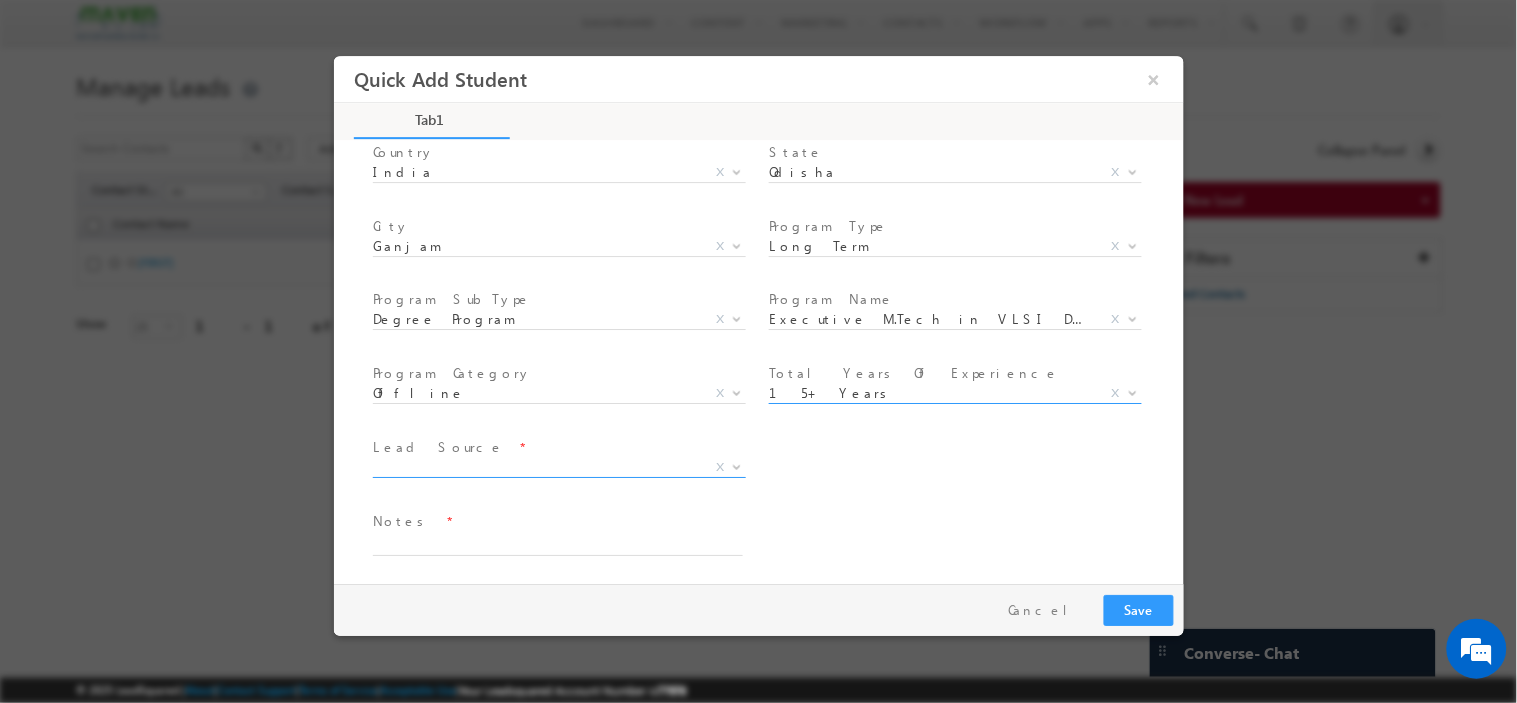 click on "X" at bounding box center (558, 467) 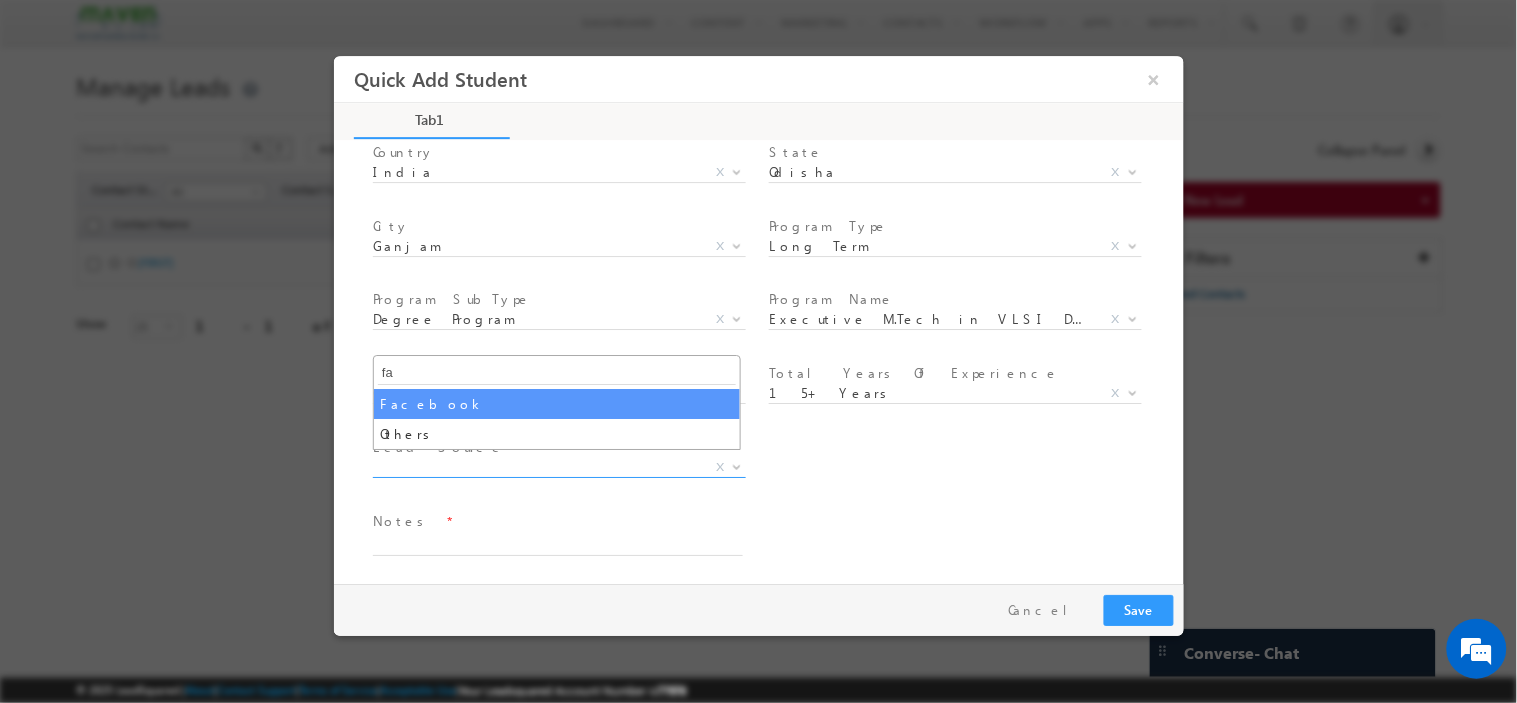 type on "fa" 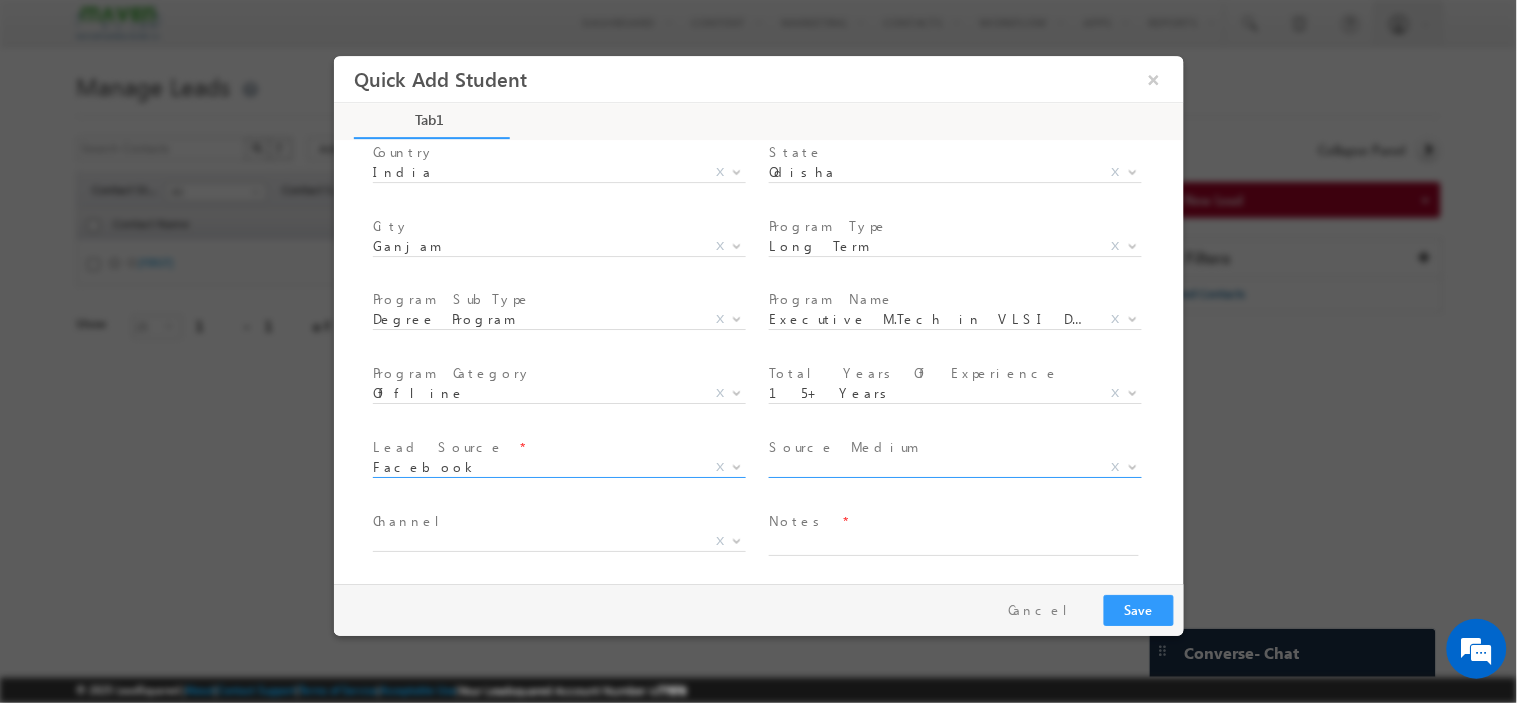 click on "X" at bounding box center [954, 467] 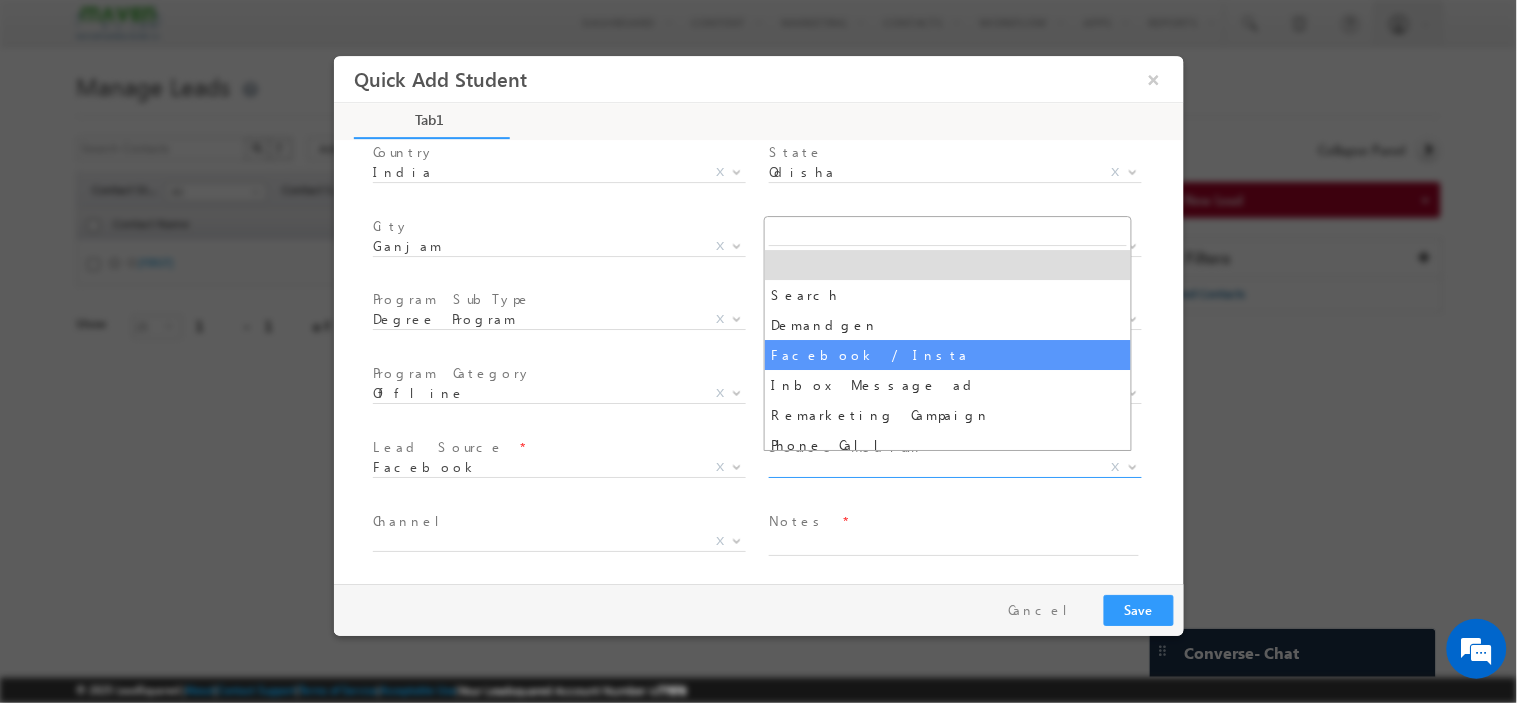 select on "Facebook / Insta" 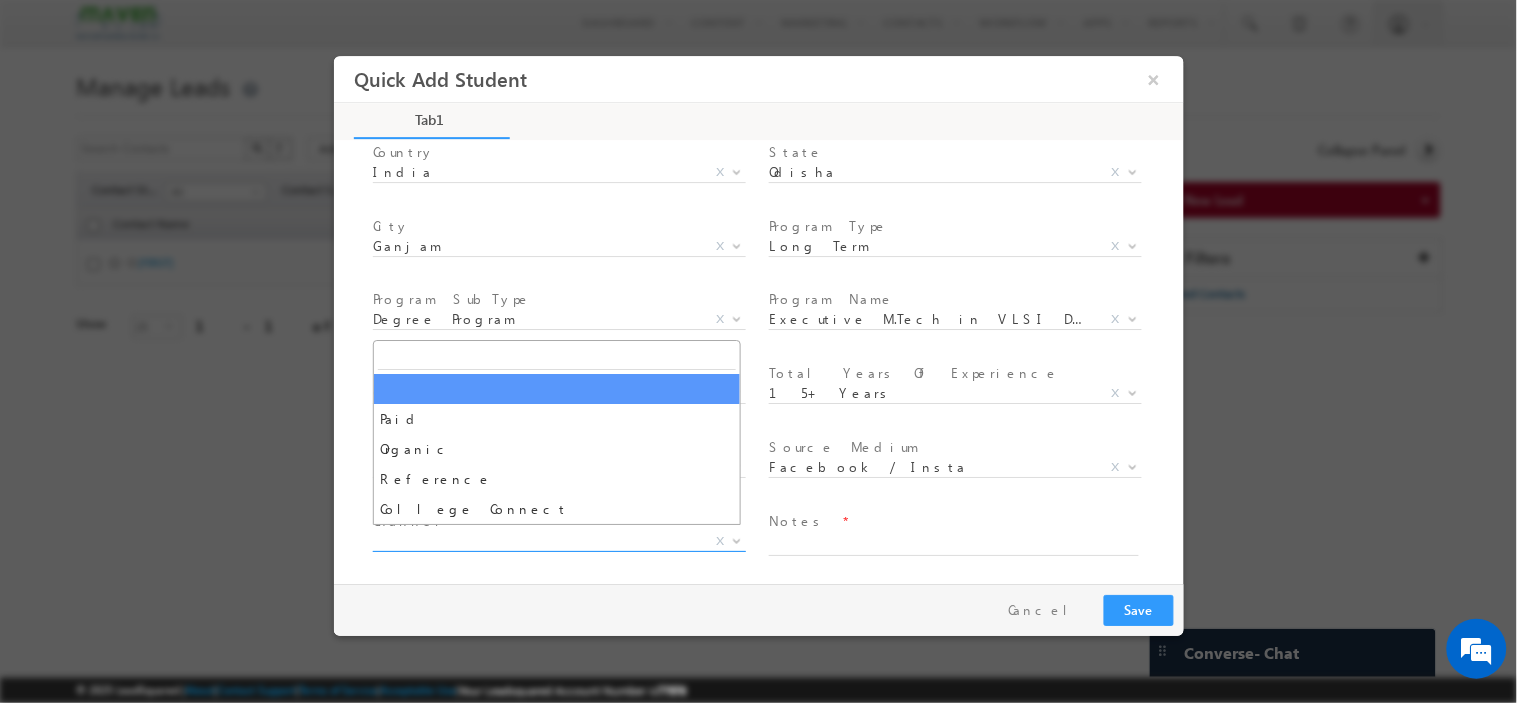 click on "X" at bounding box center [558, 541] 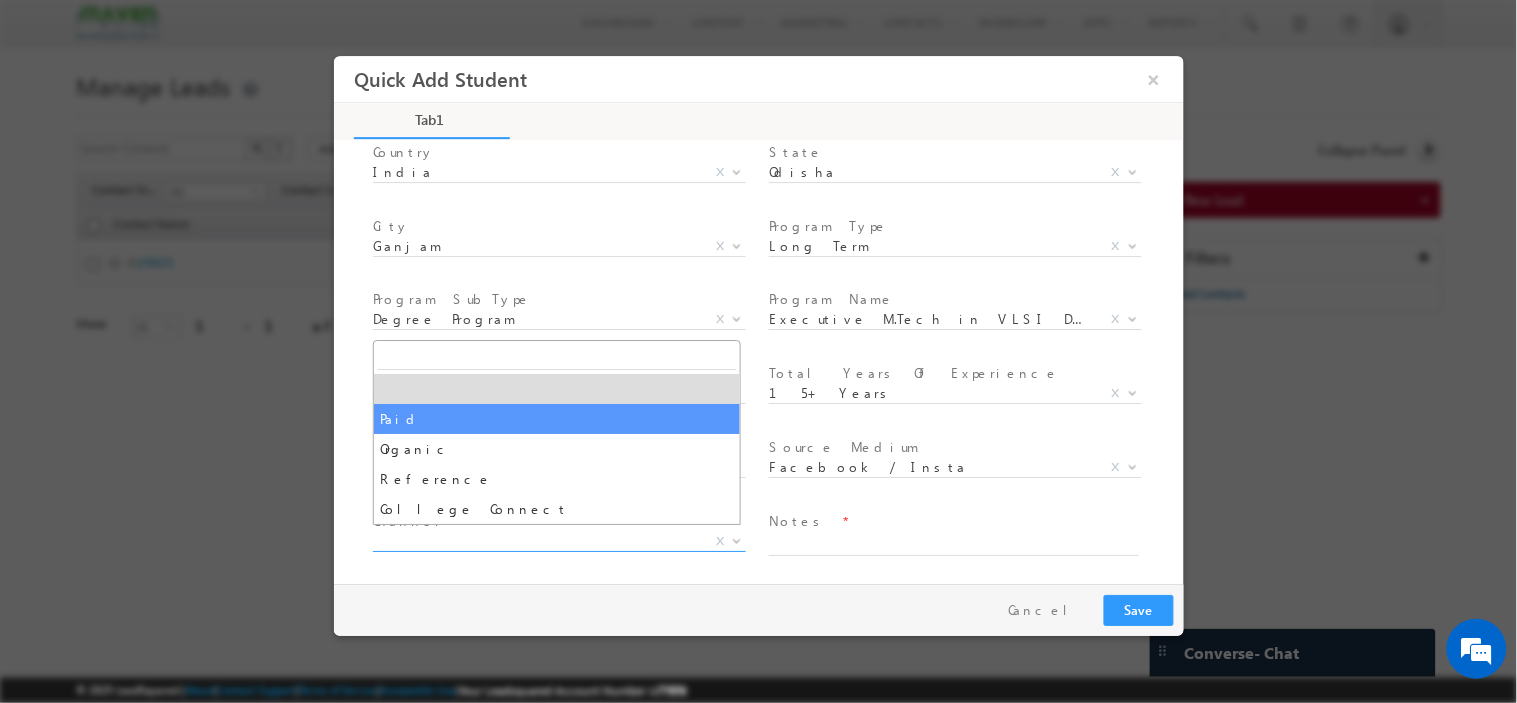 select on "Paid" 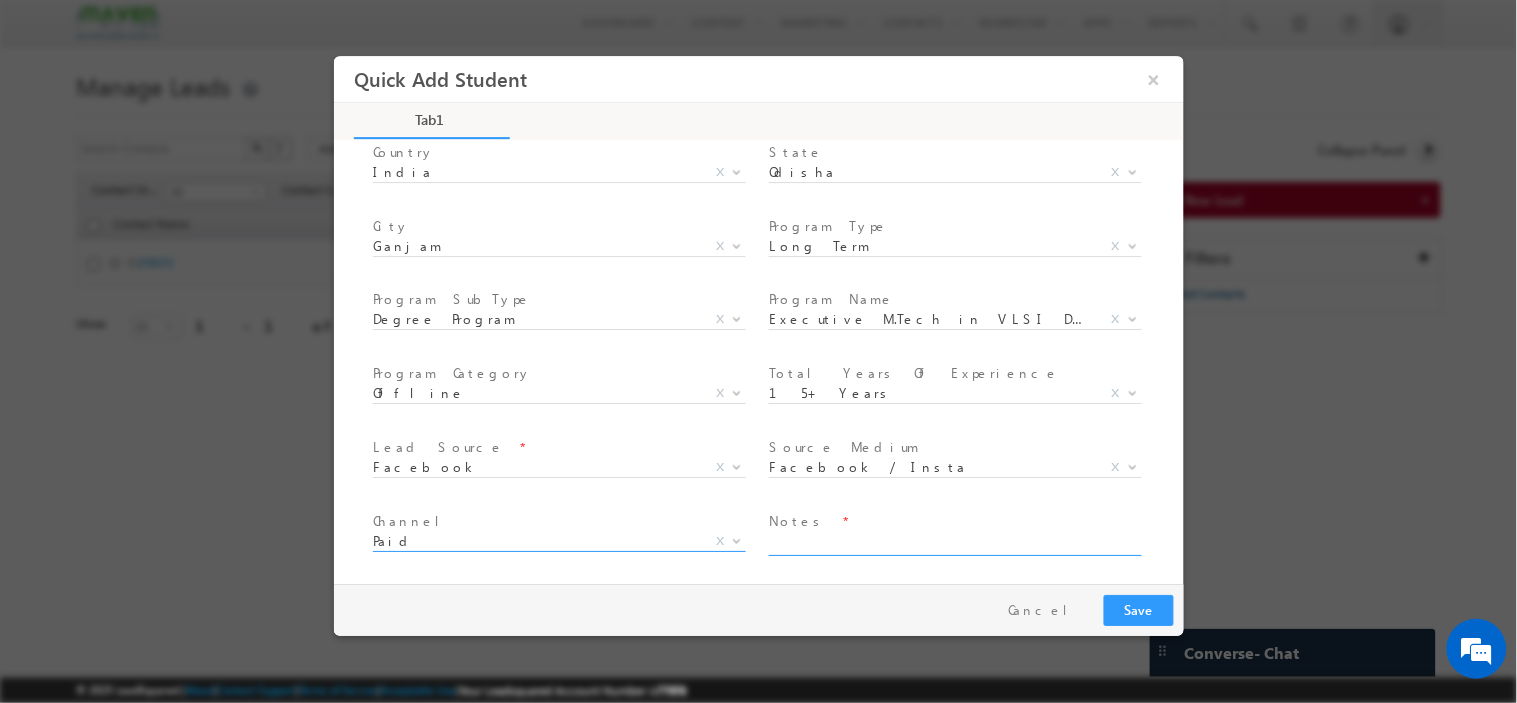 click at bounding box center (953, 543) 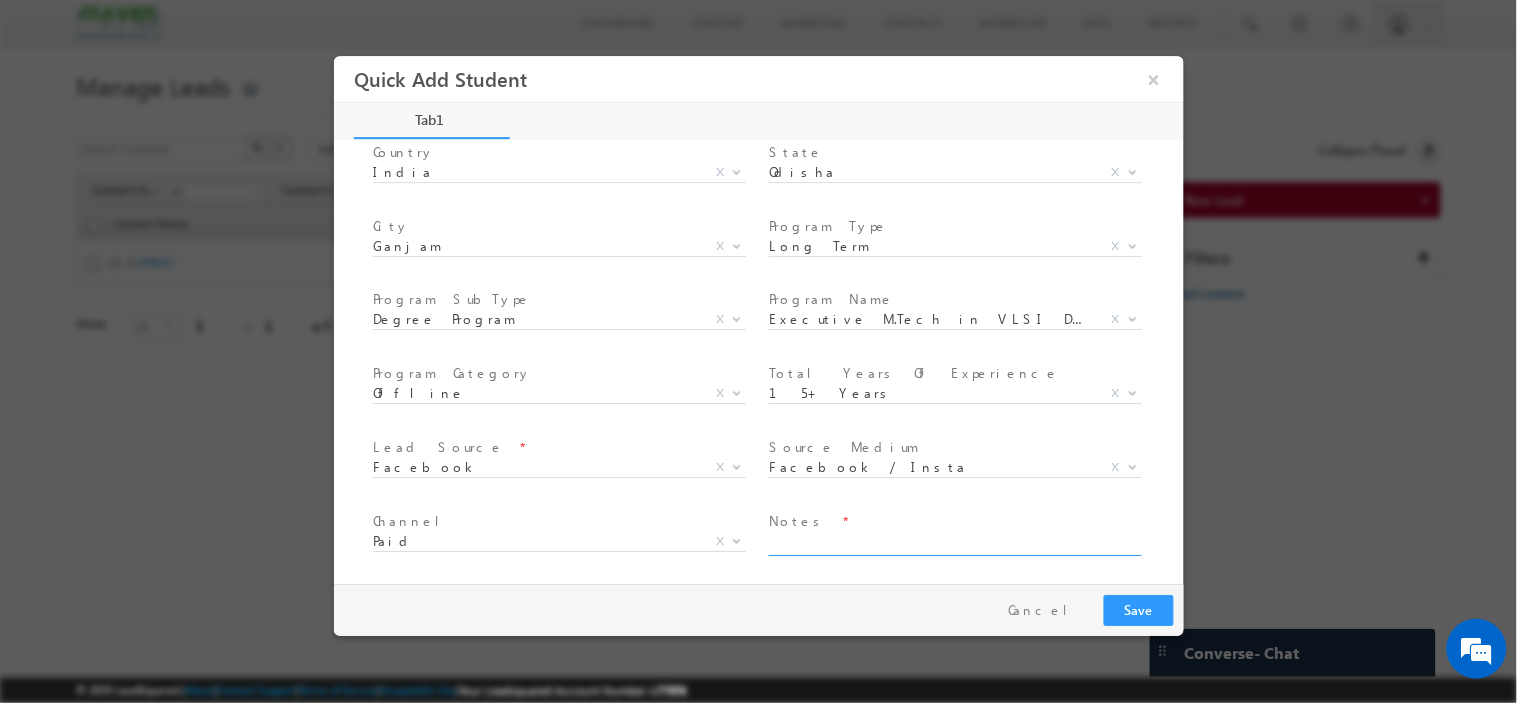 paste on "b.tech_-_electronics_and_communication_engineering" 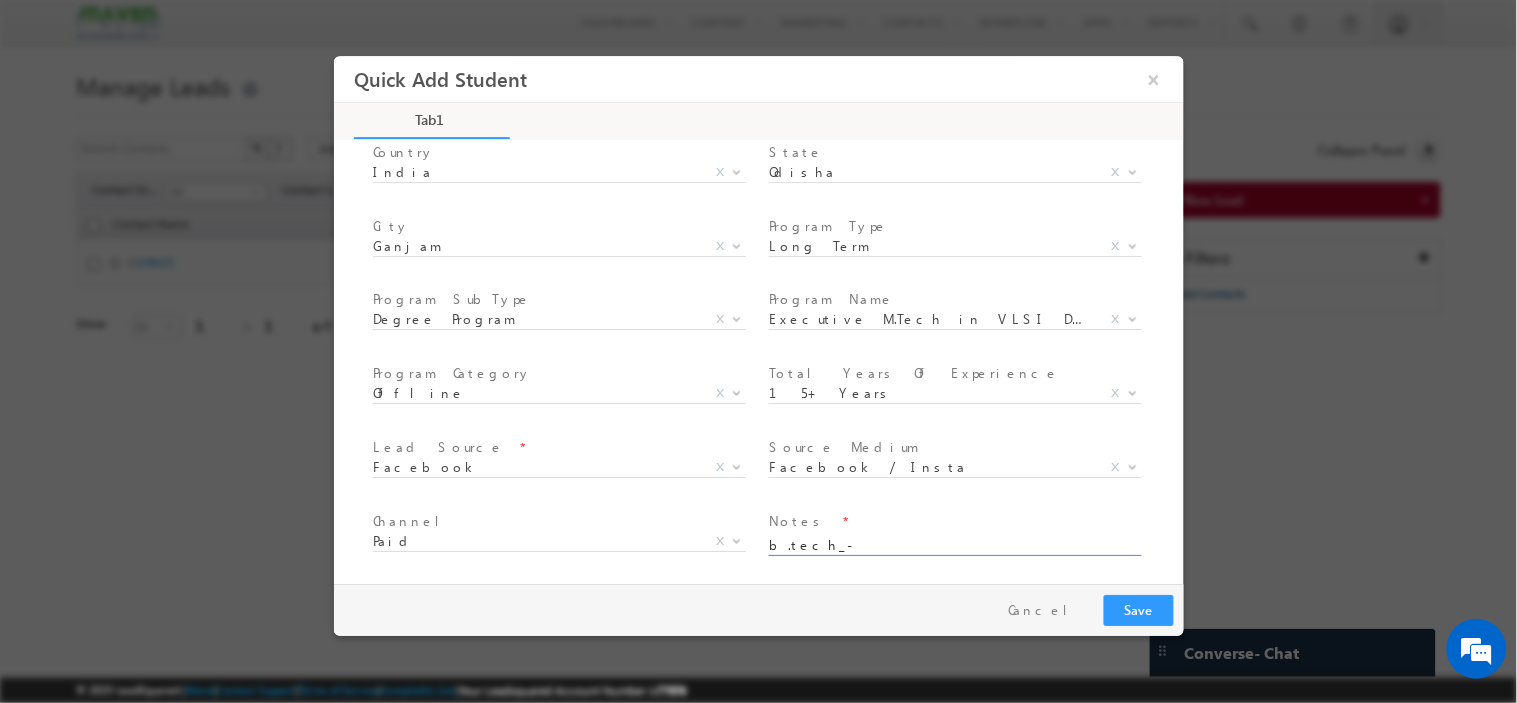 scroll, scrollTop: 4, scrollLeft: 0, axis: vertical 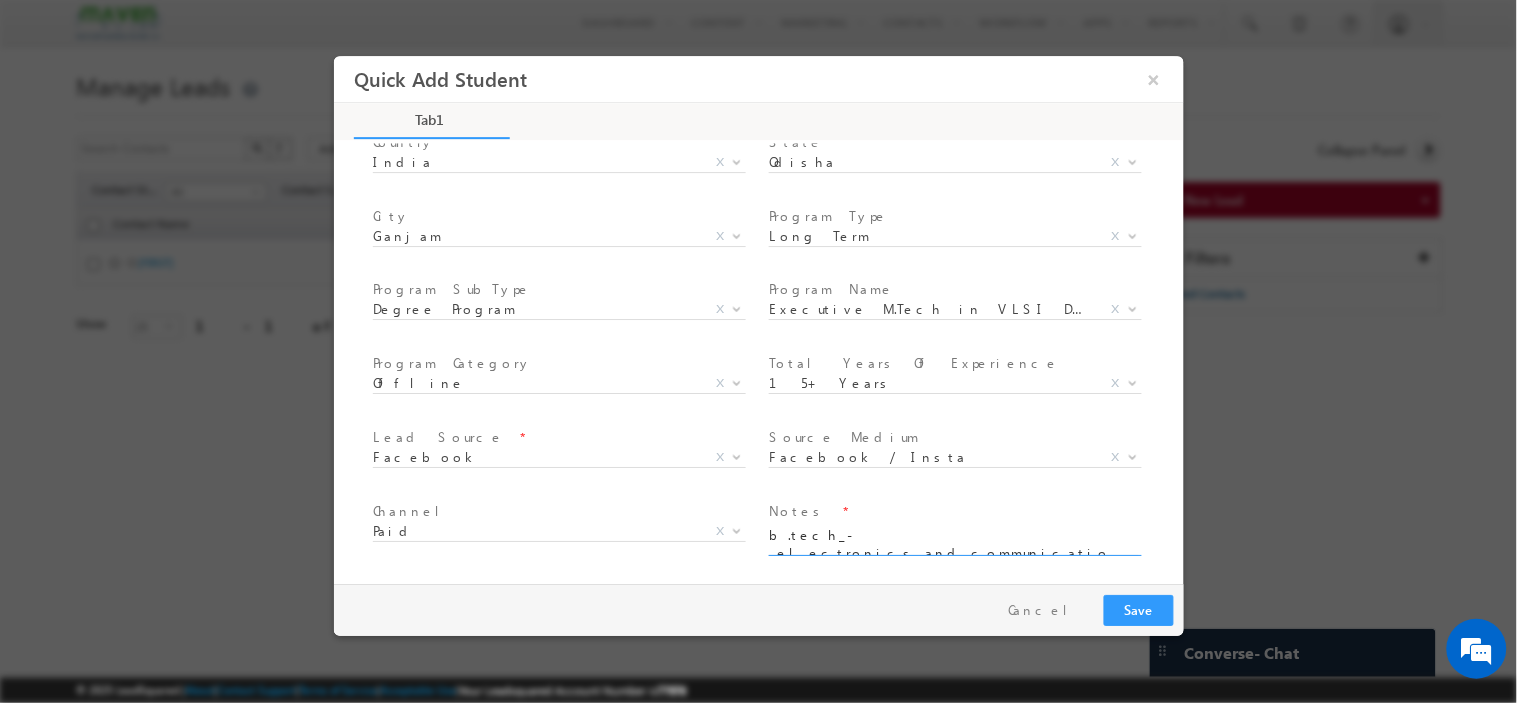 type on "b.tech_-_electronics_and_communication_engineering" 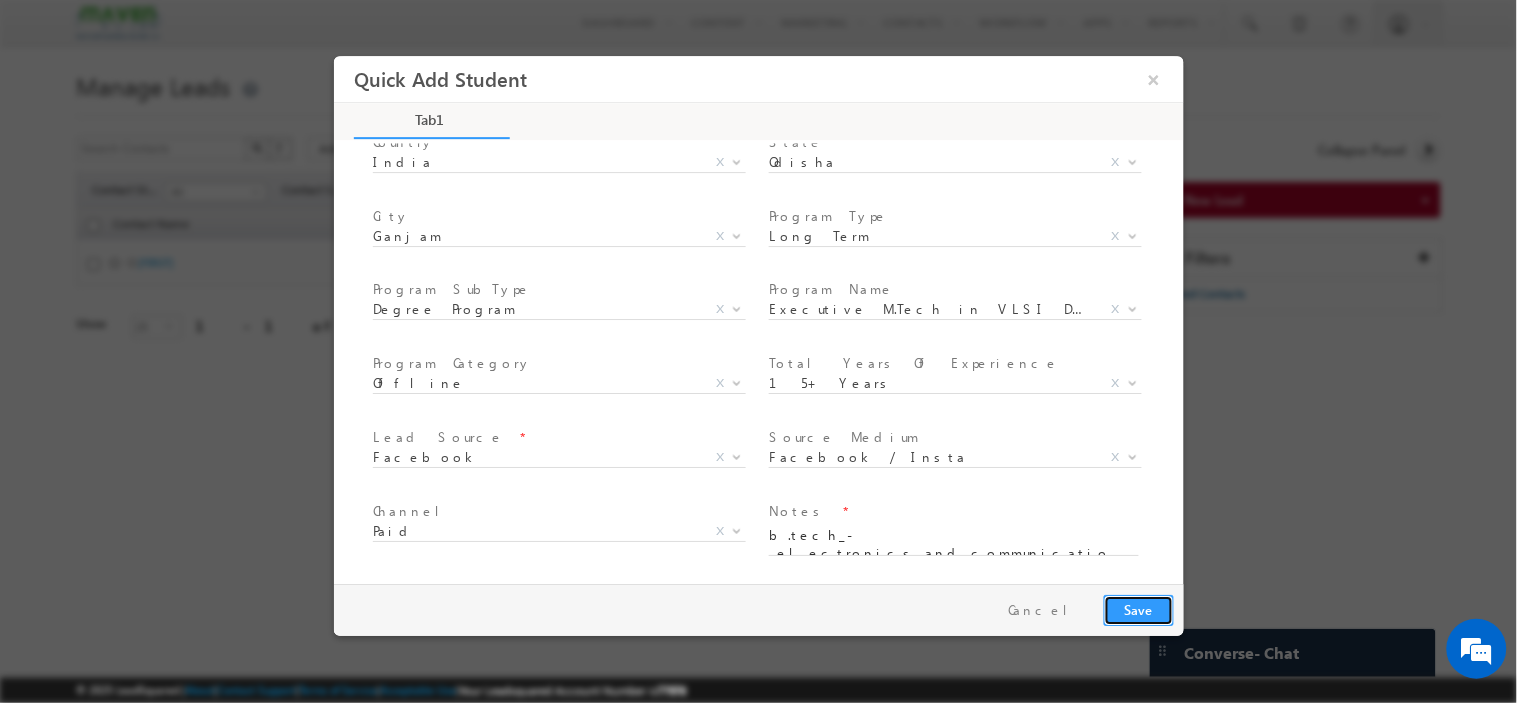 click on "Save" at bounding box center [1138, 609] 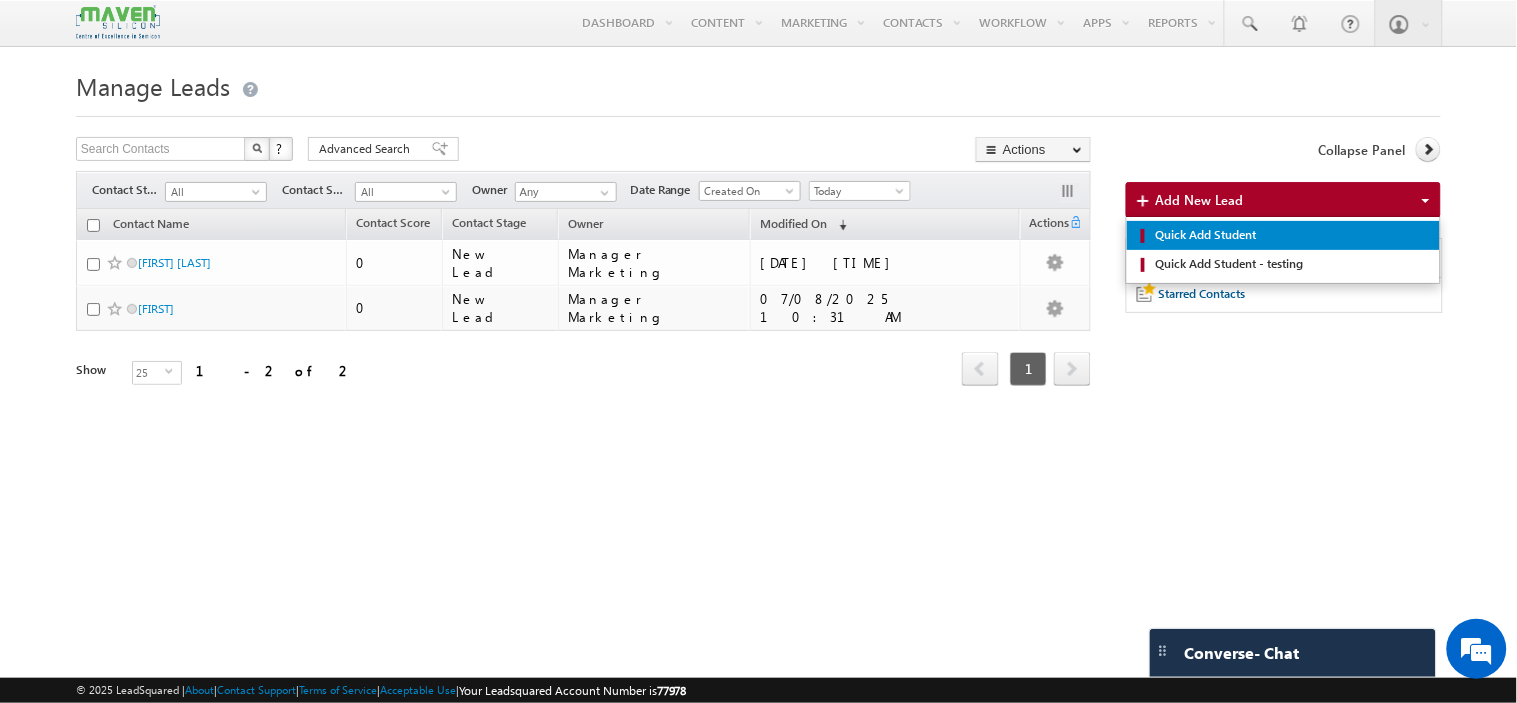 click on "Quick Add Student" at bounding box center (1283, 235) 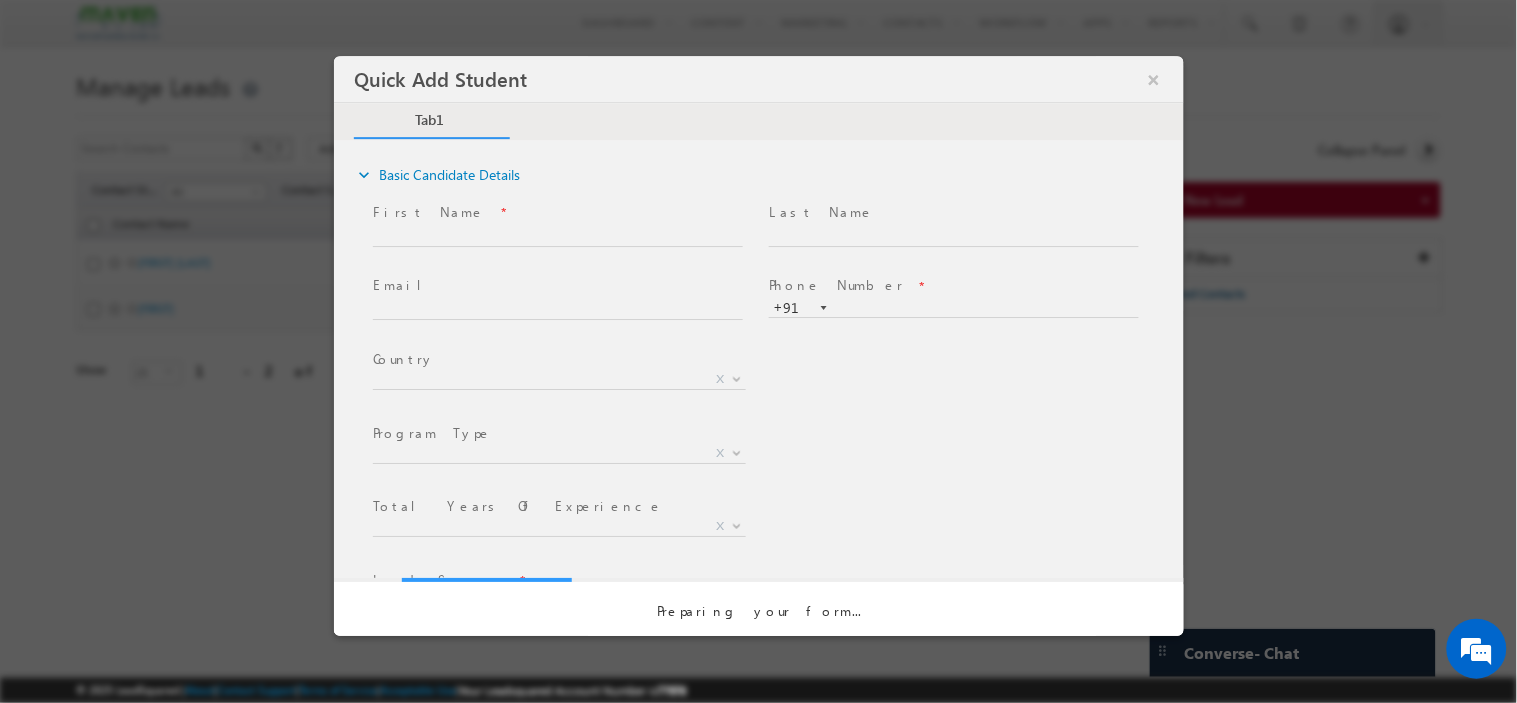 scroll, scrollTop: 0, scrollLeft: 0, axis: both 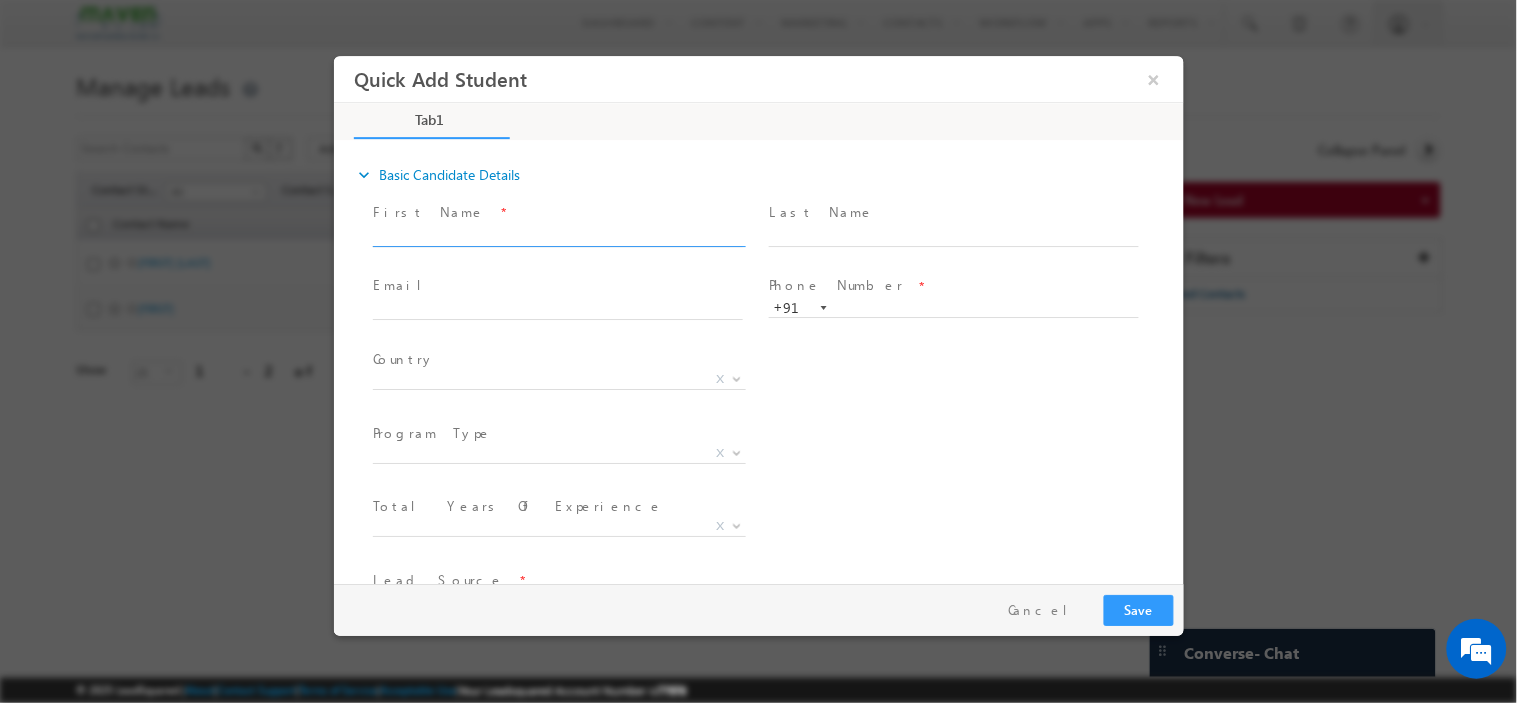 click at bounding box center [557, 236] 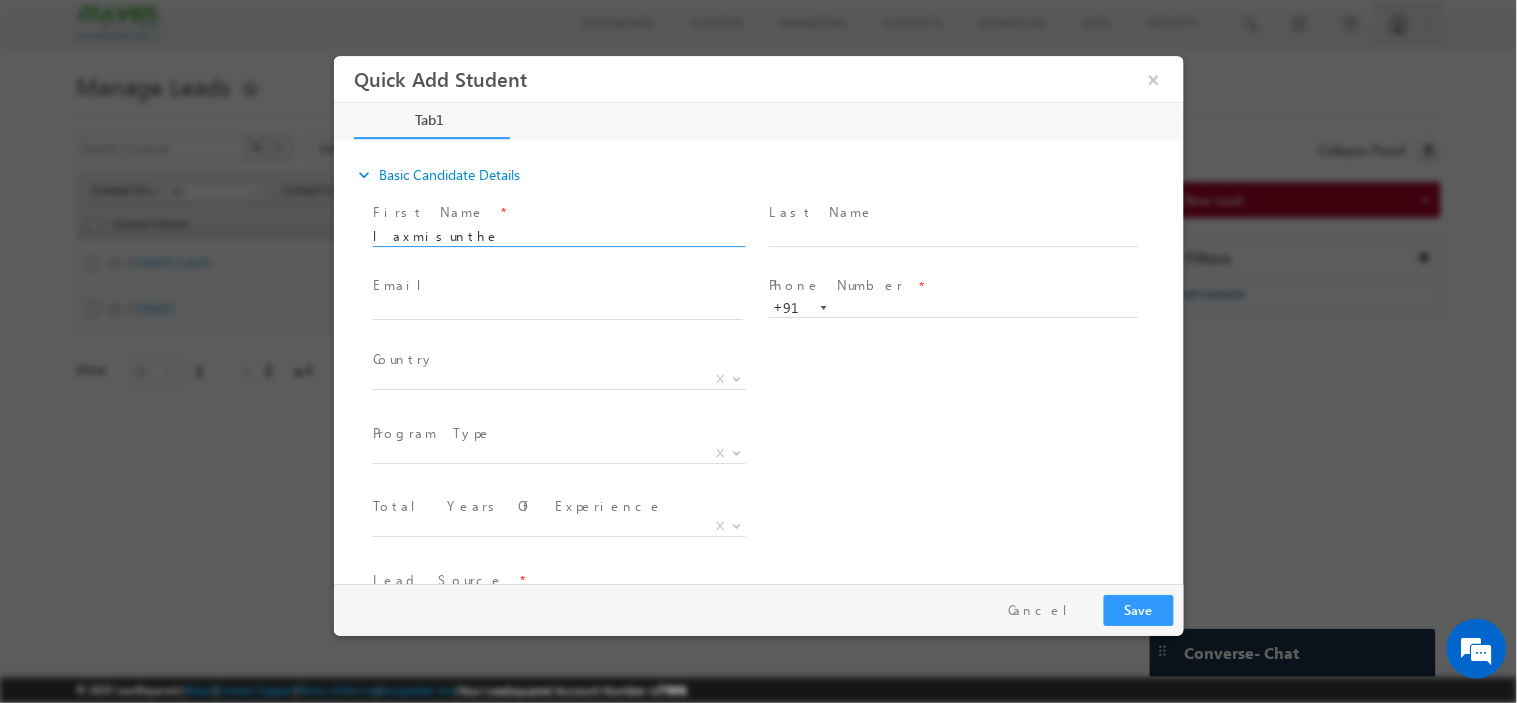 type on "laxmisunthe" 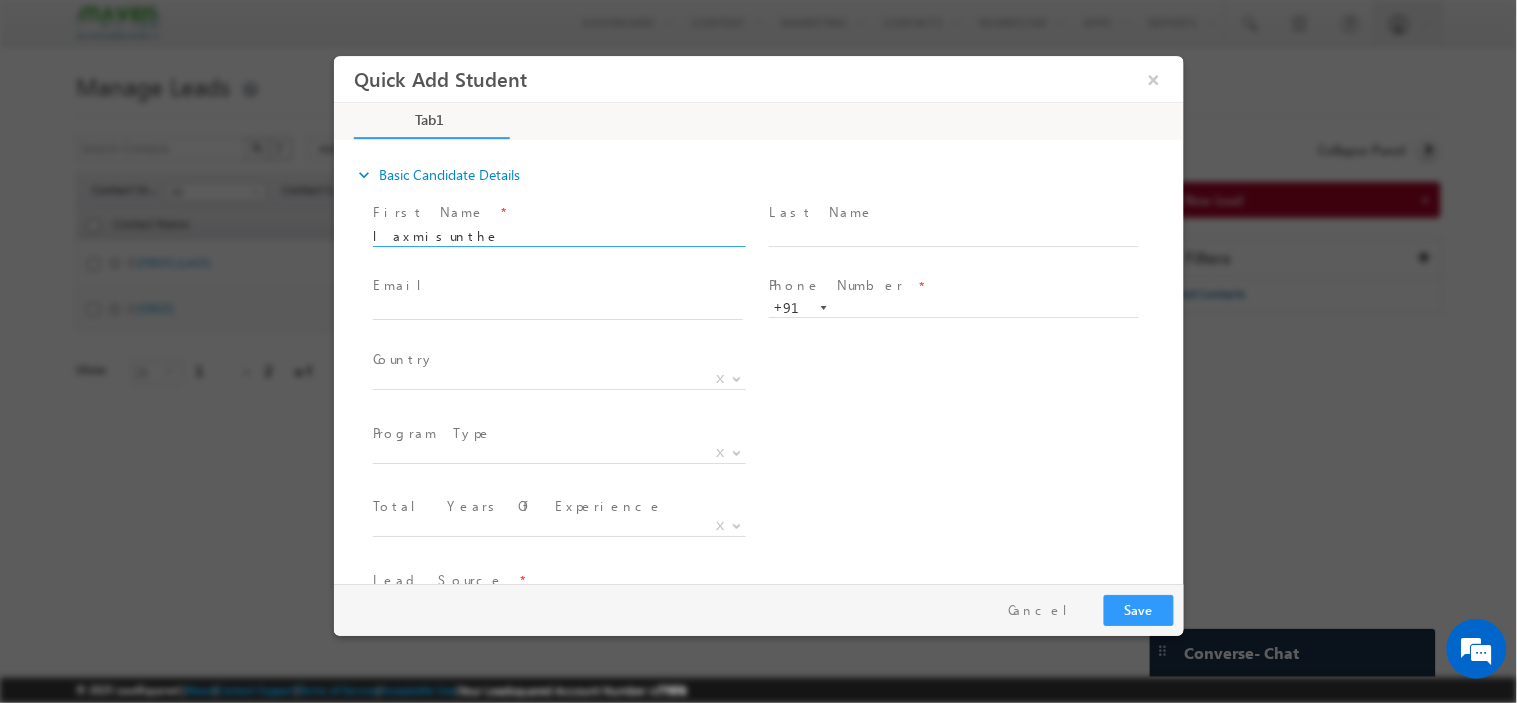 click on "Email
*" at bounding box center (556, 286) 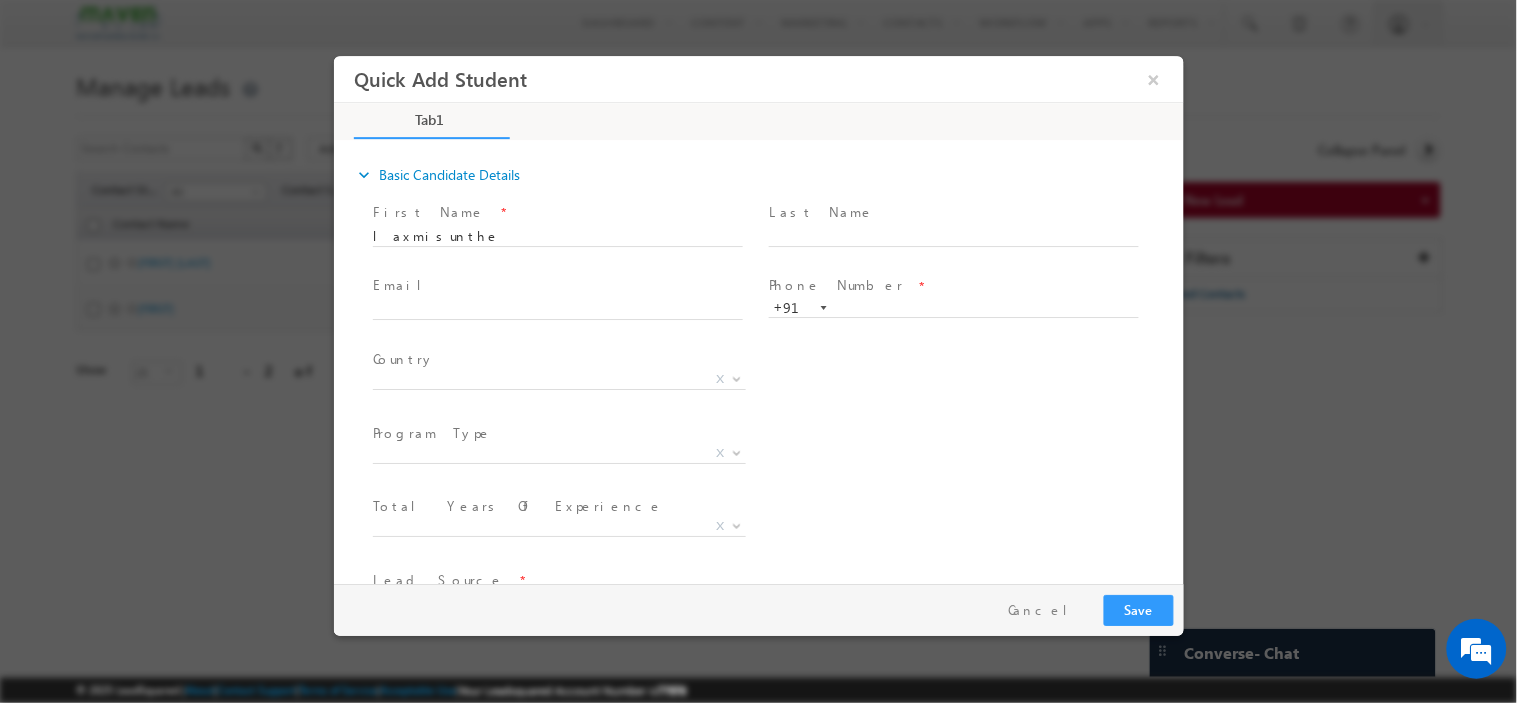 click at bounding box center (556, 329) 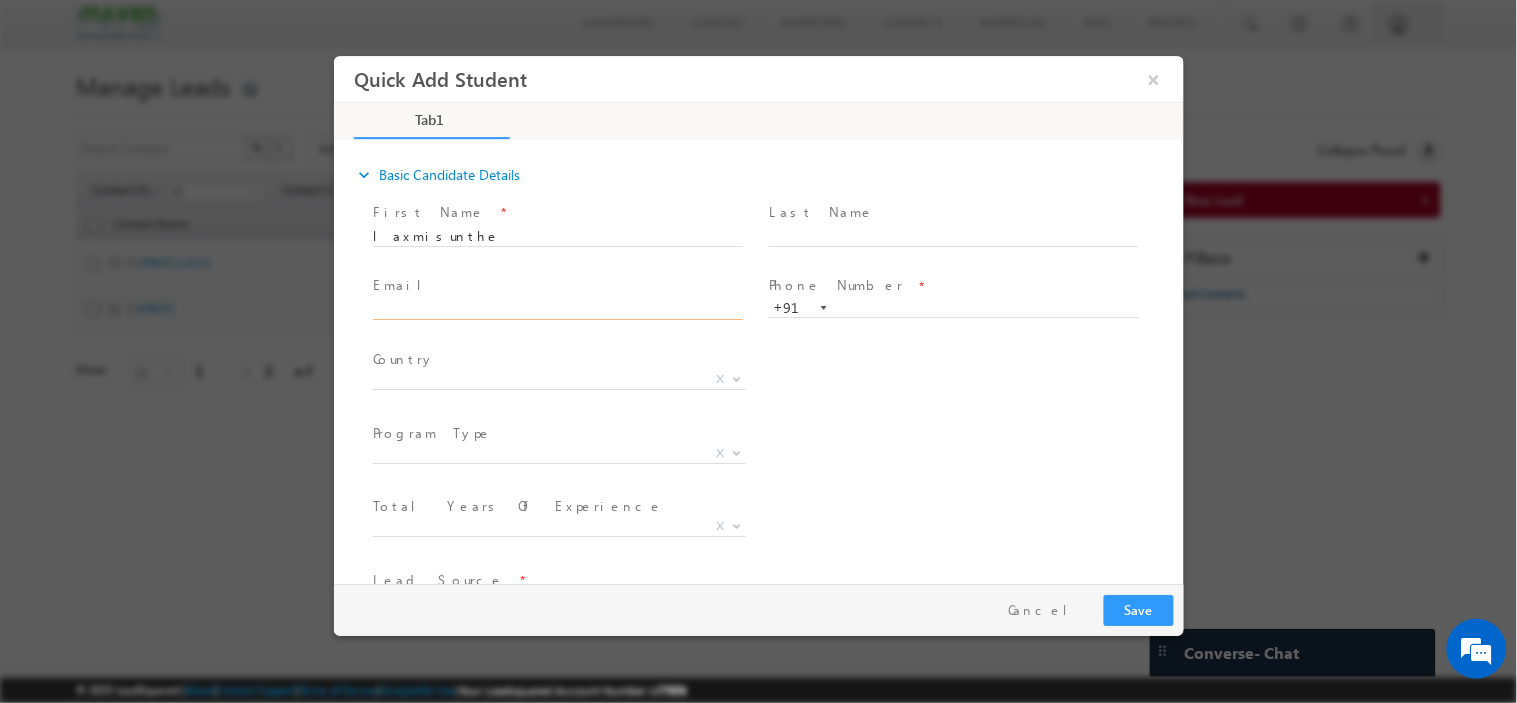 click 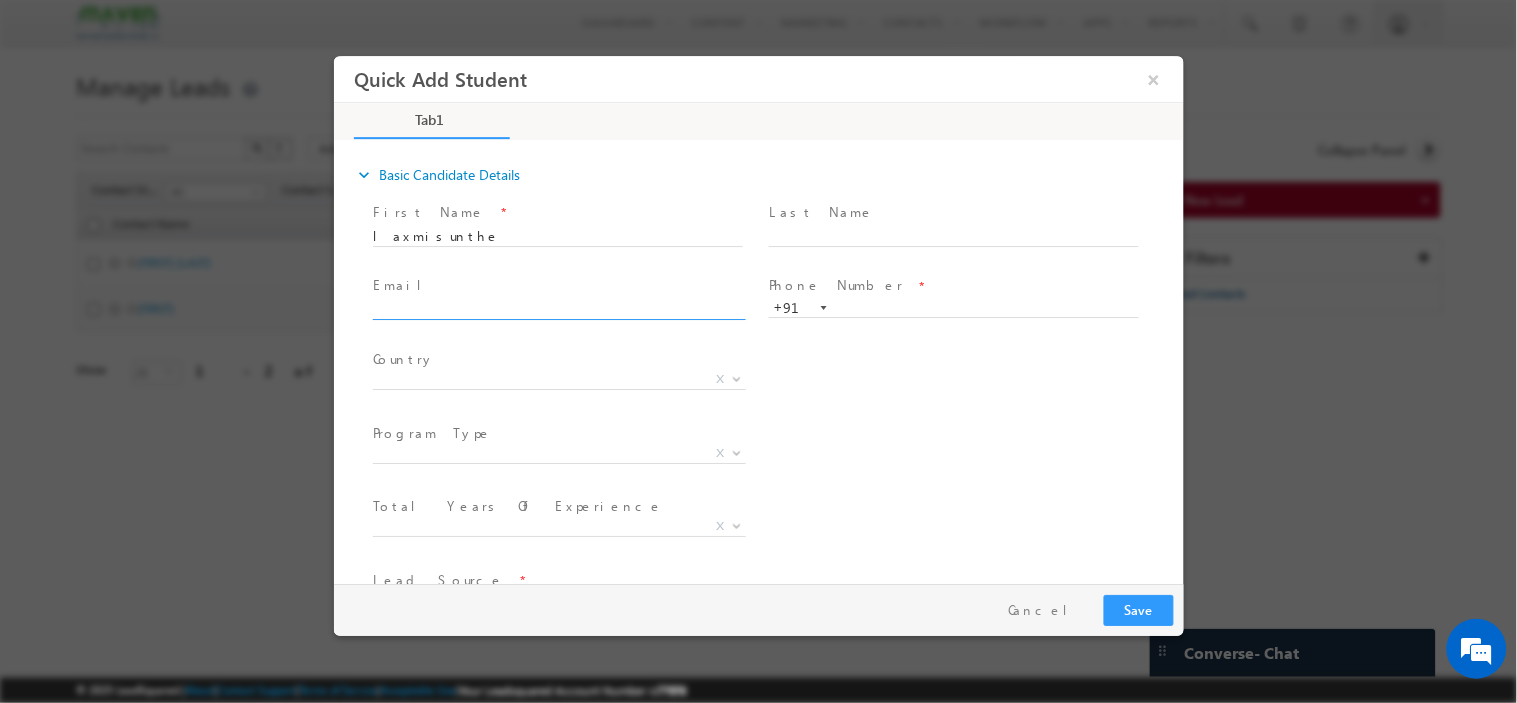 paste on "laxmisunthe558@gmail.com" 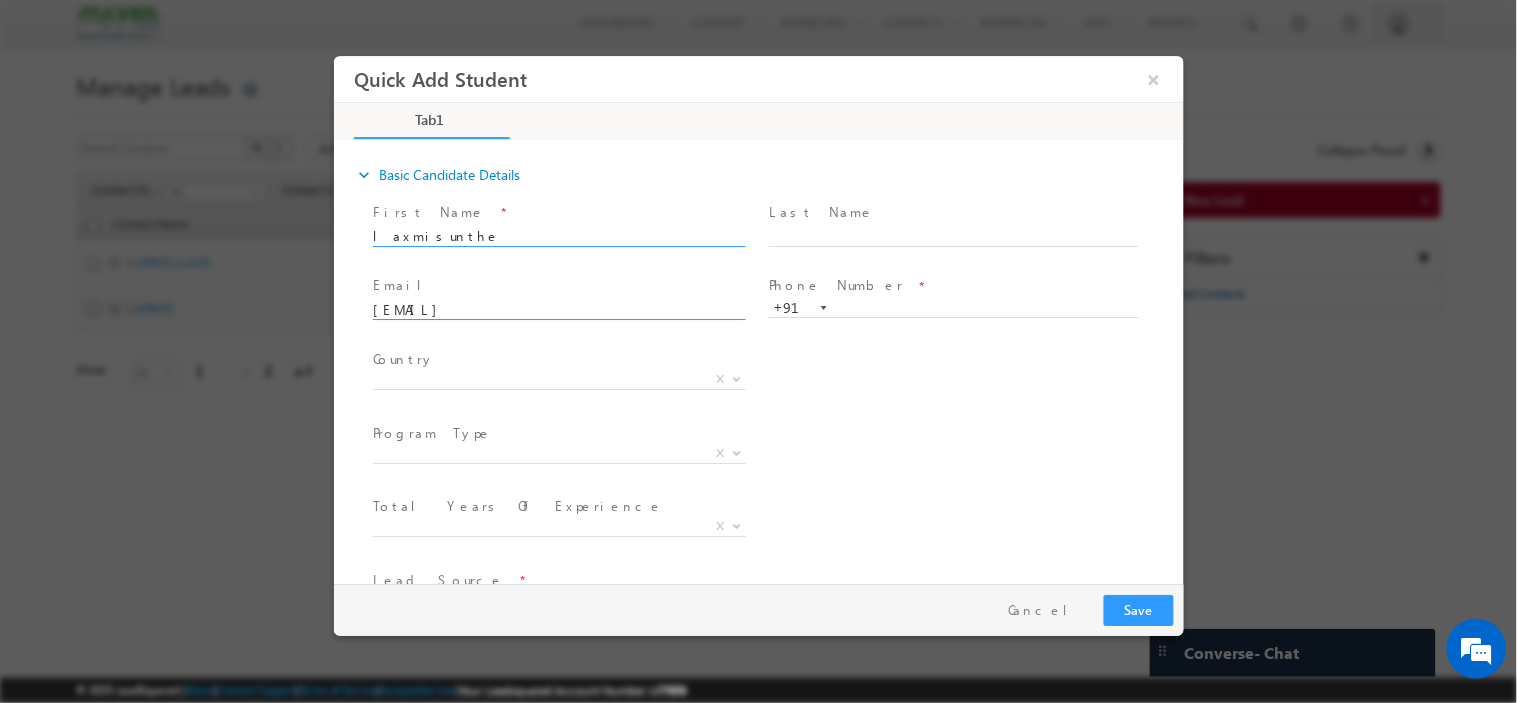 type on "laxmisunthe558@gmail.com" 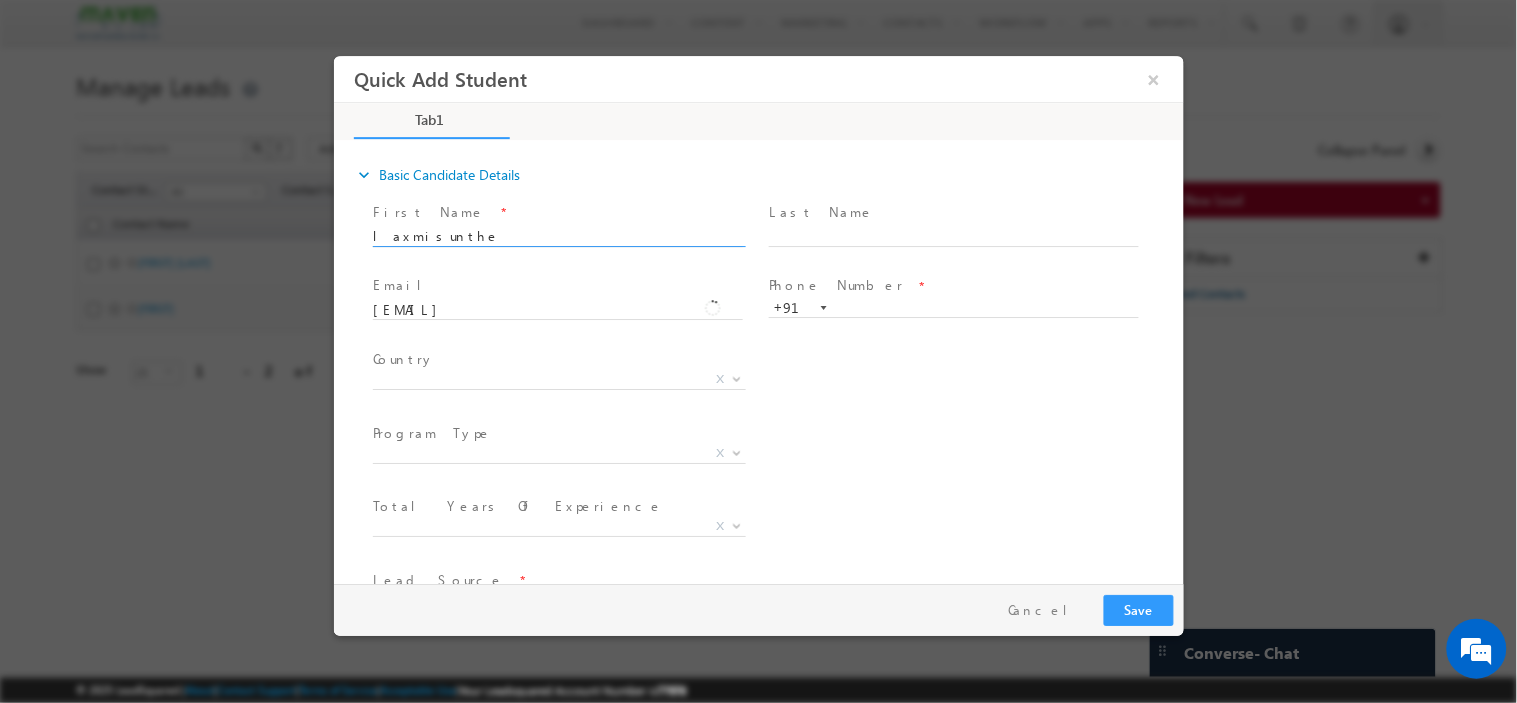 click on "laxmisunthe" at bounding box center [557, 236] 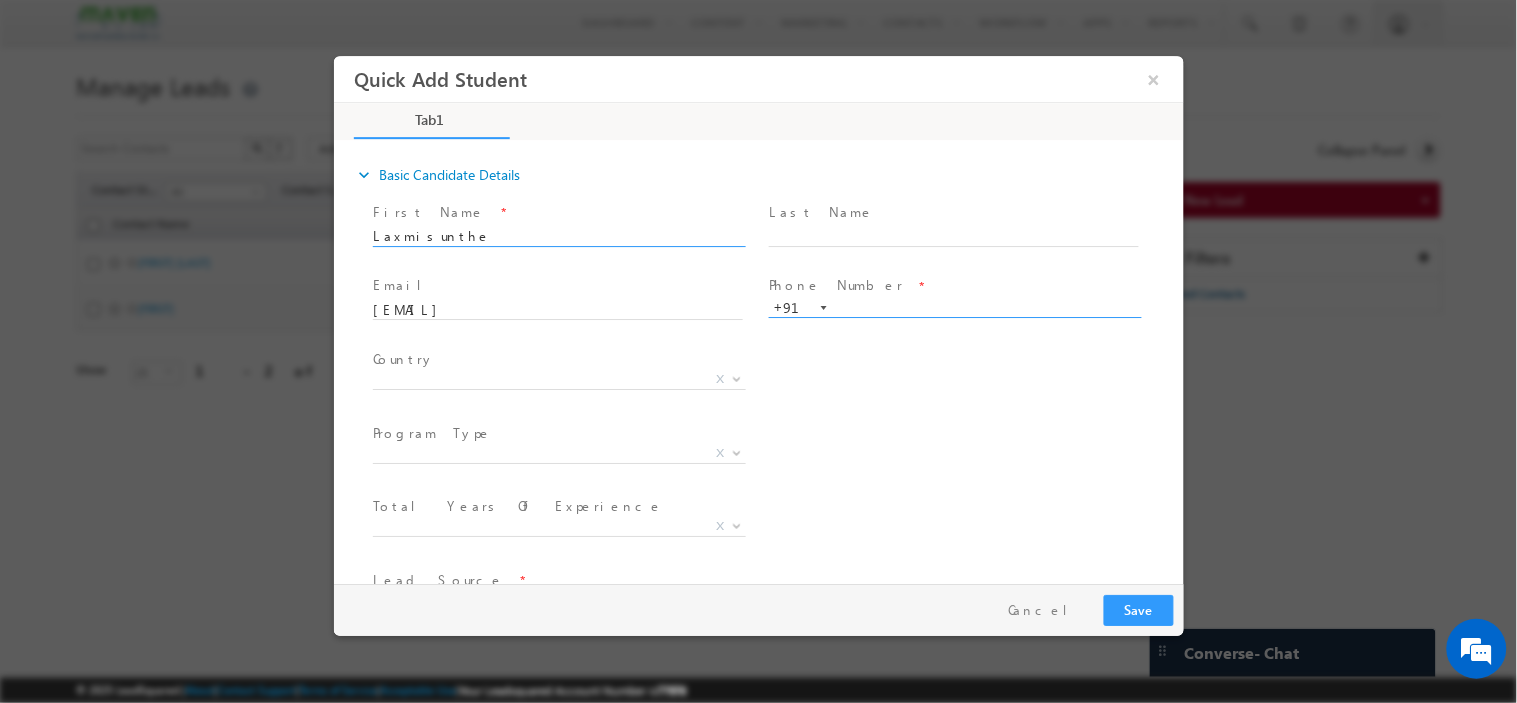 type on "Laxmisunthe" 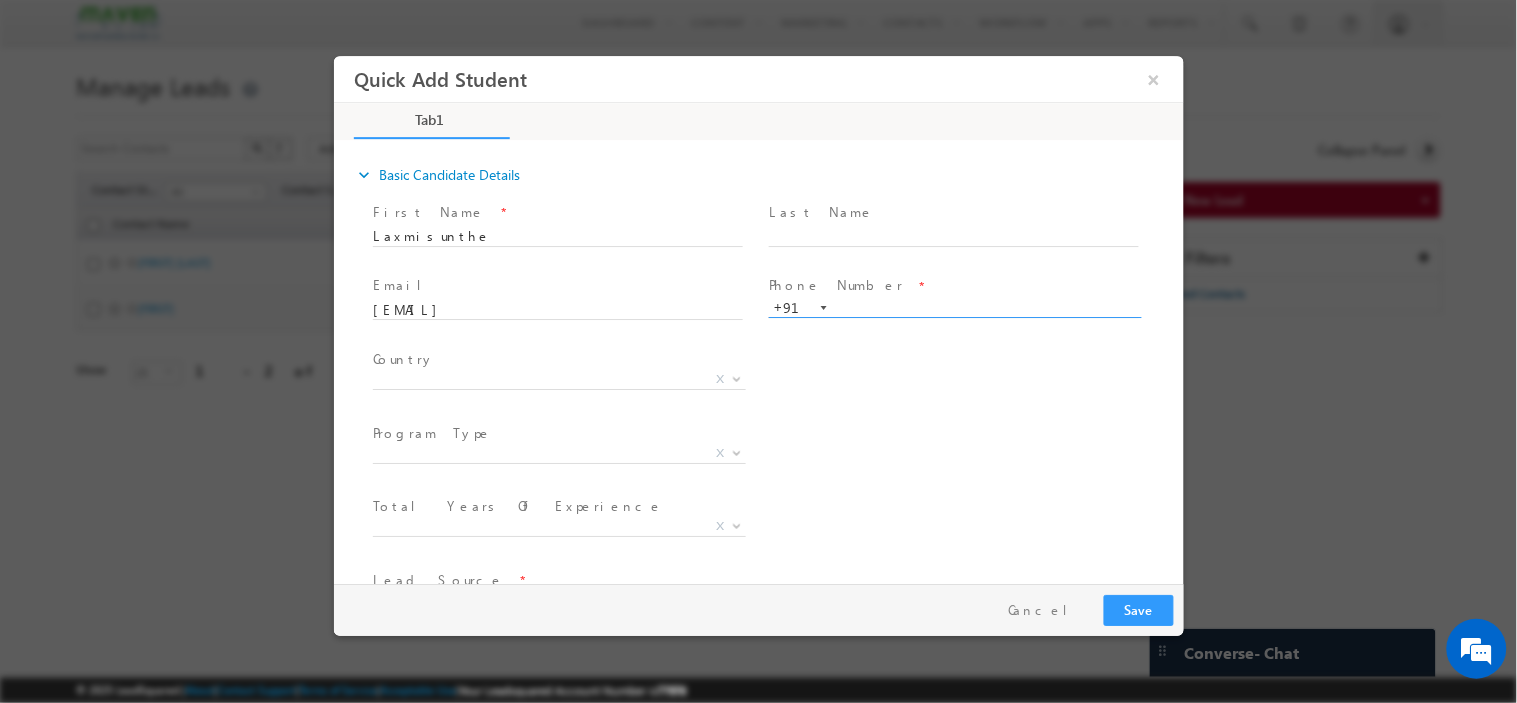 click at bounding box center (953, 308) 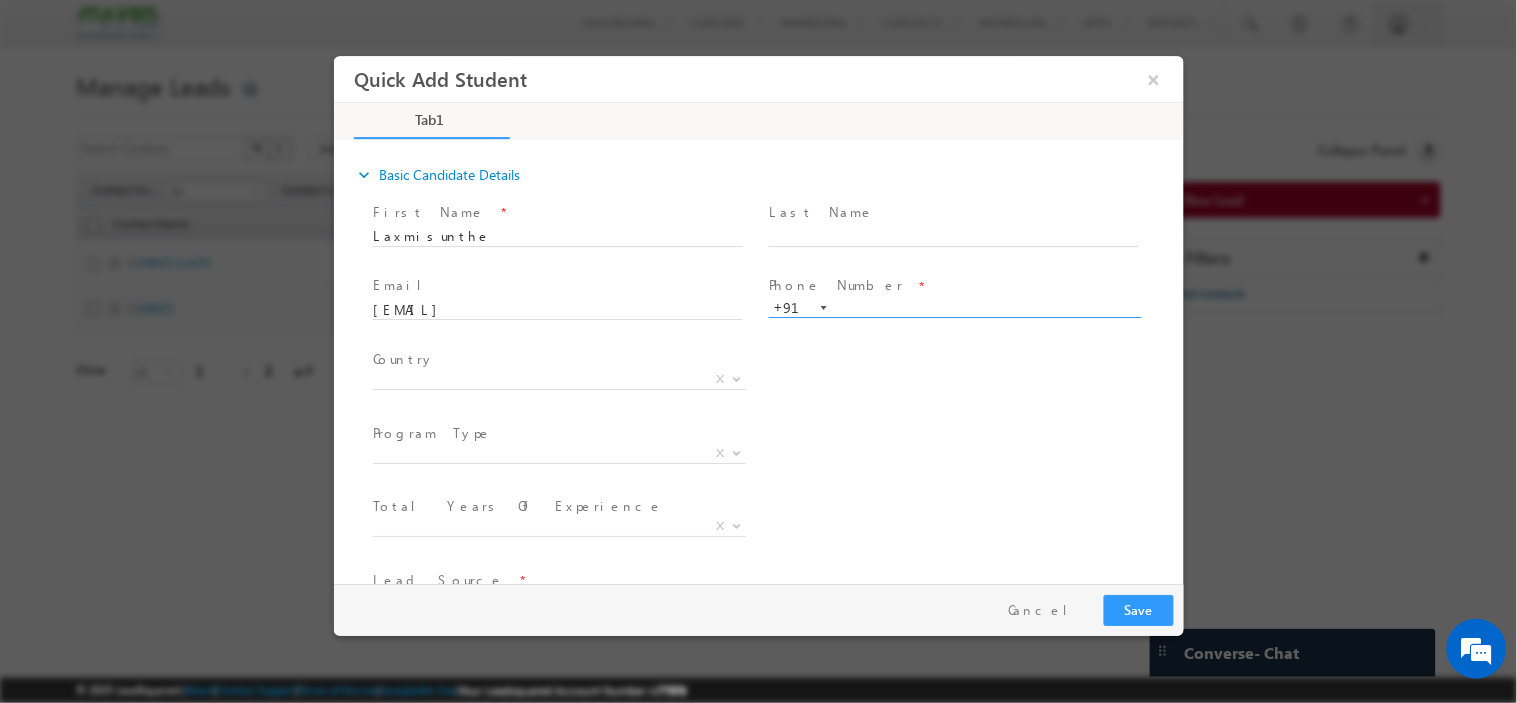 paste on "9108764173" 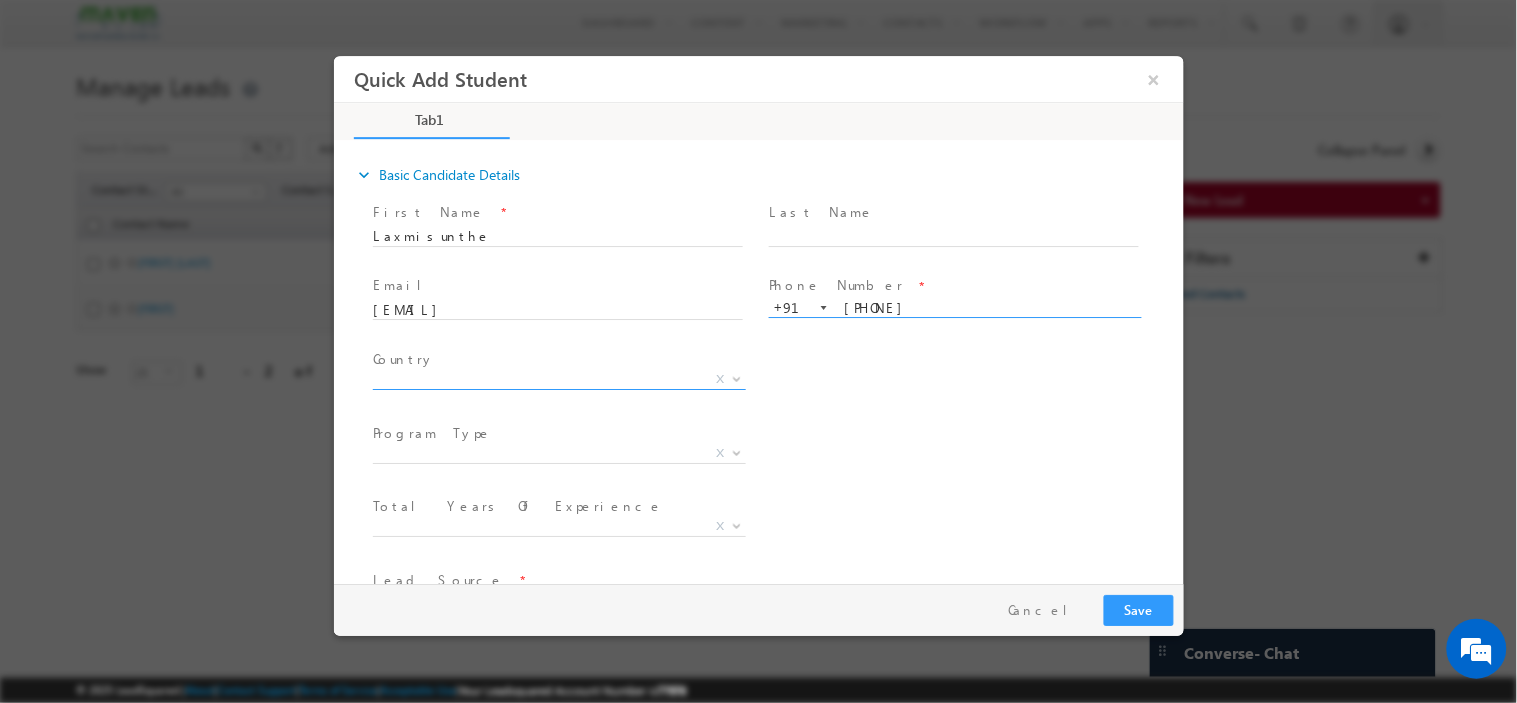 type on "9108764173" 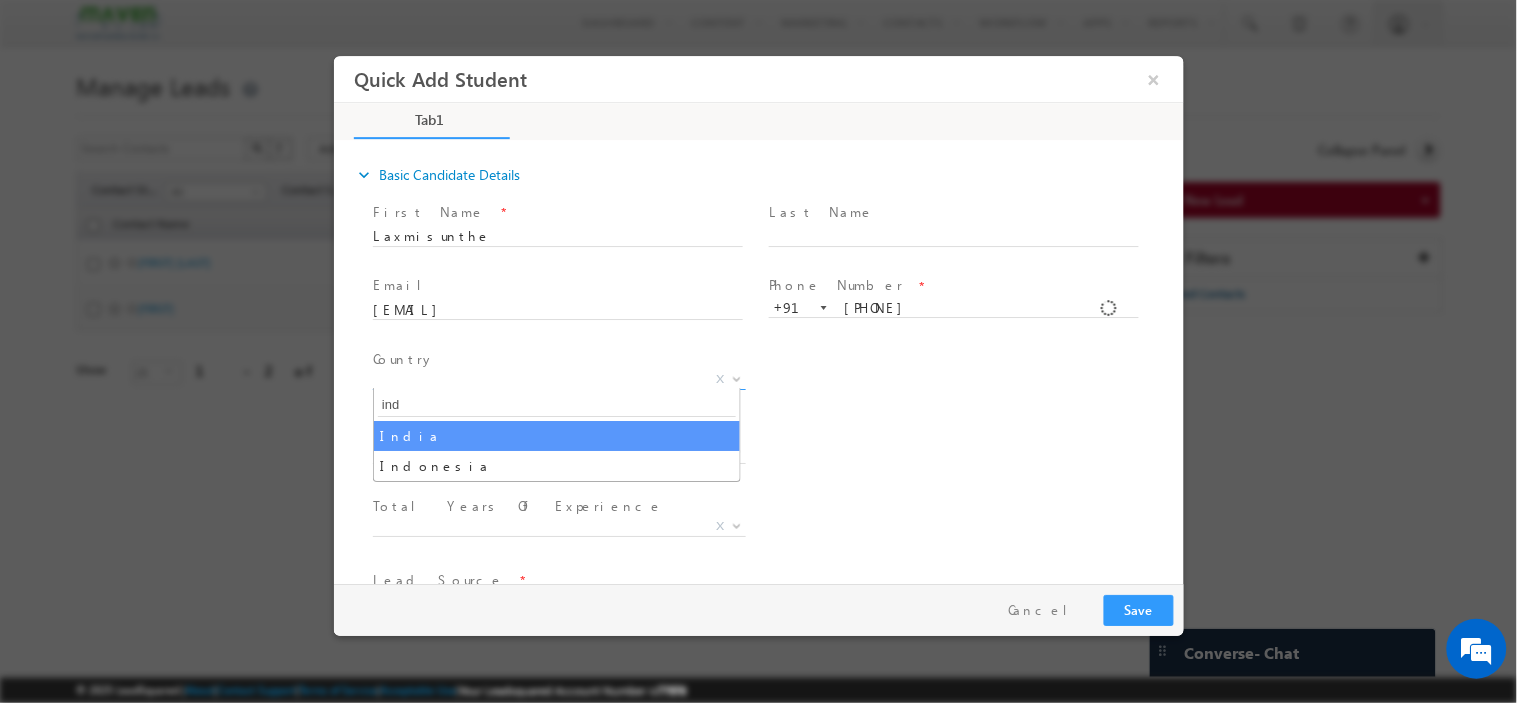 type on "ind" 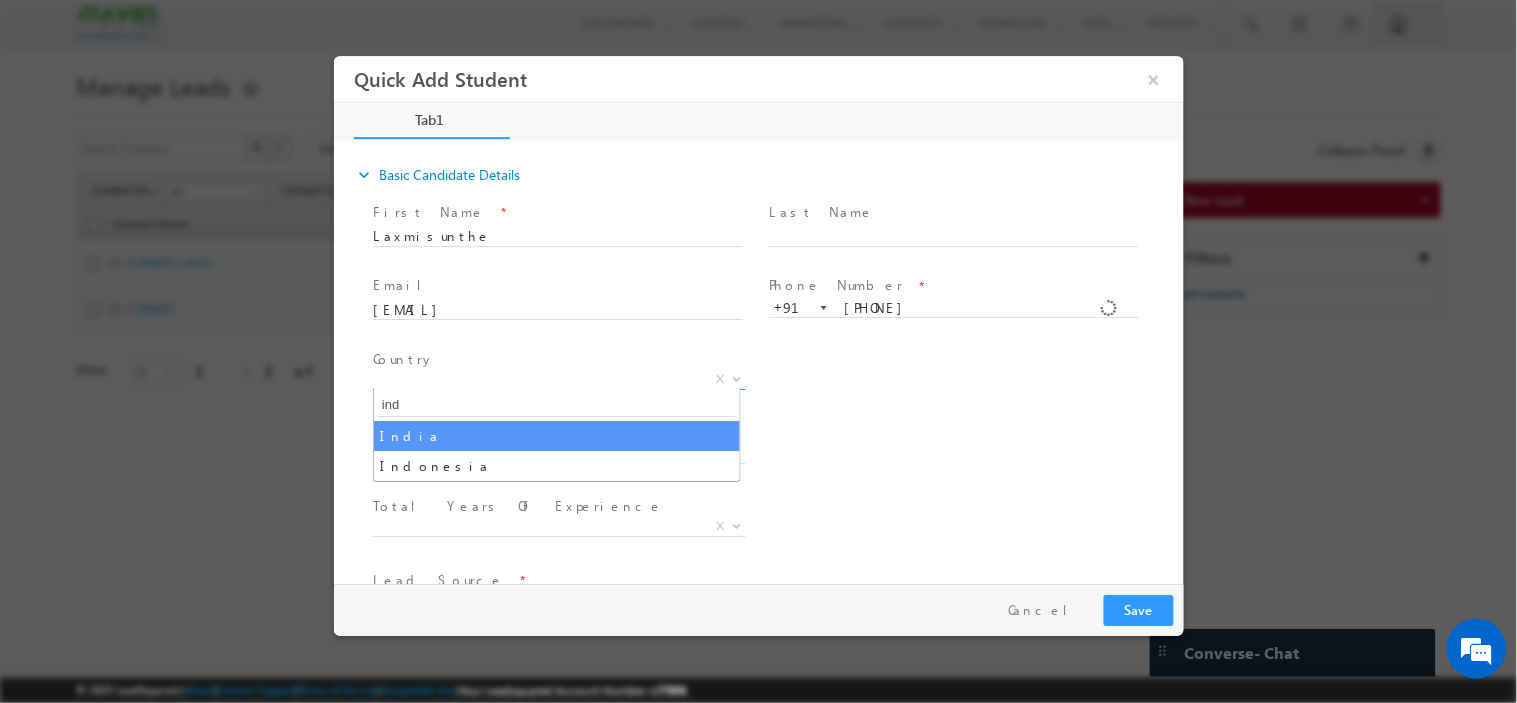 select on "India" 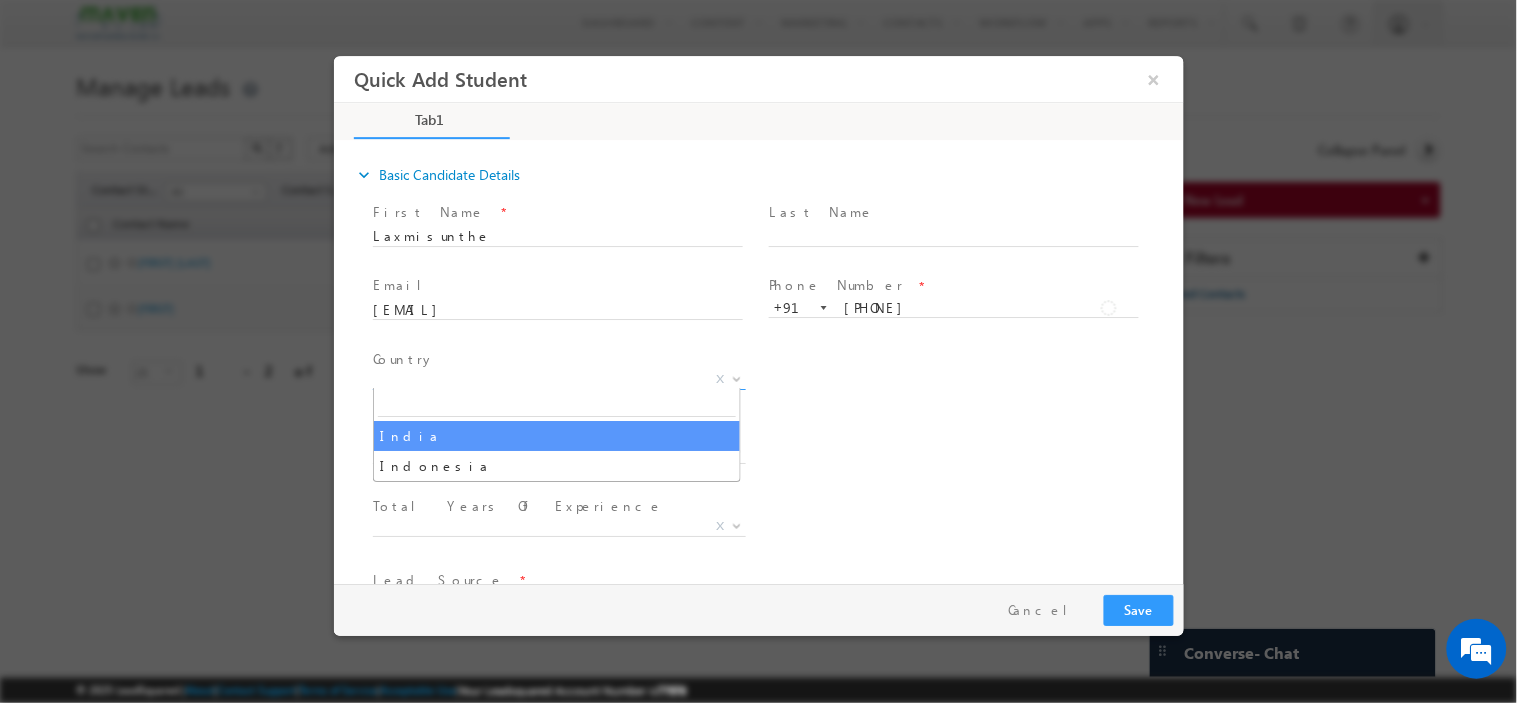 select 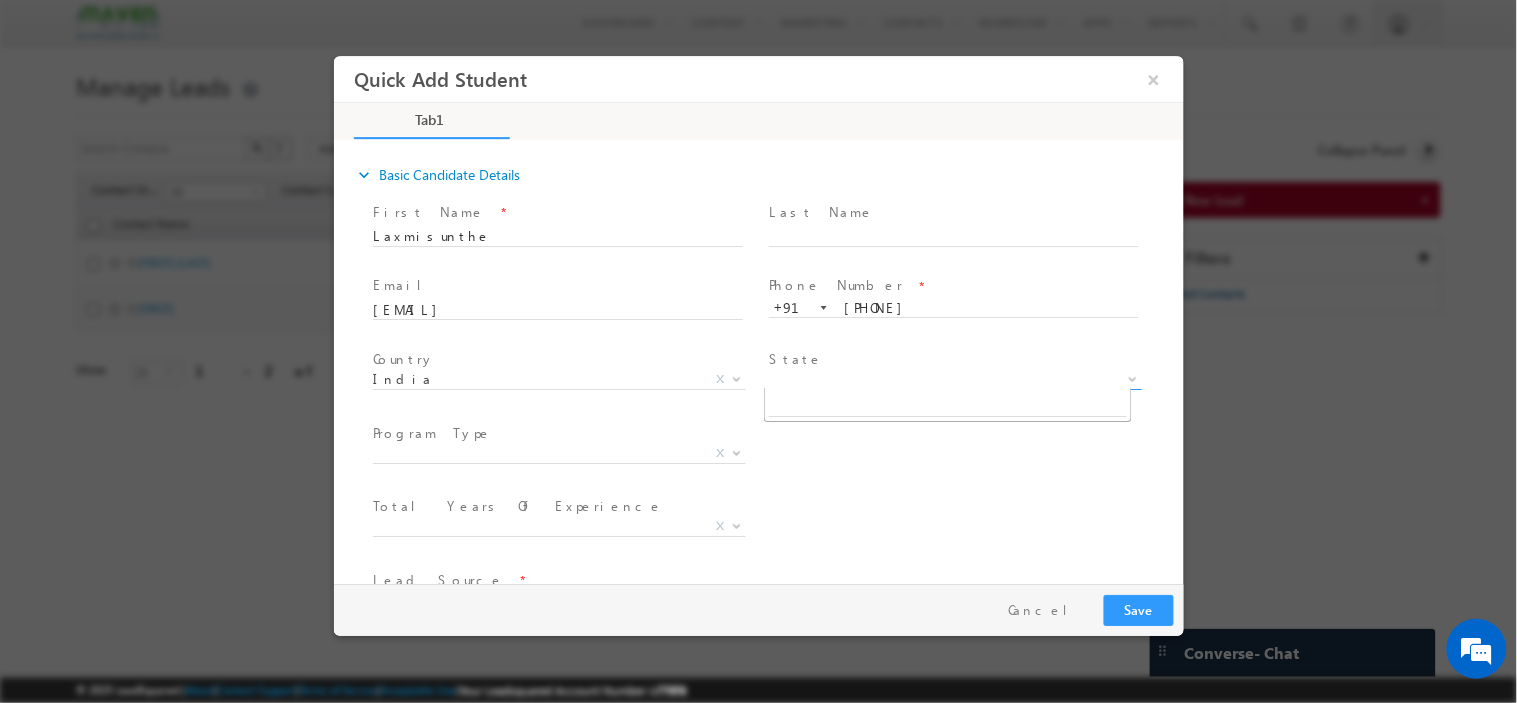 click on "X" at bounding box center (954, 379) 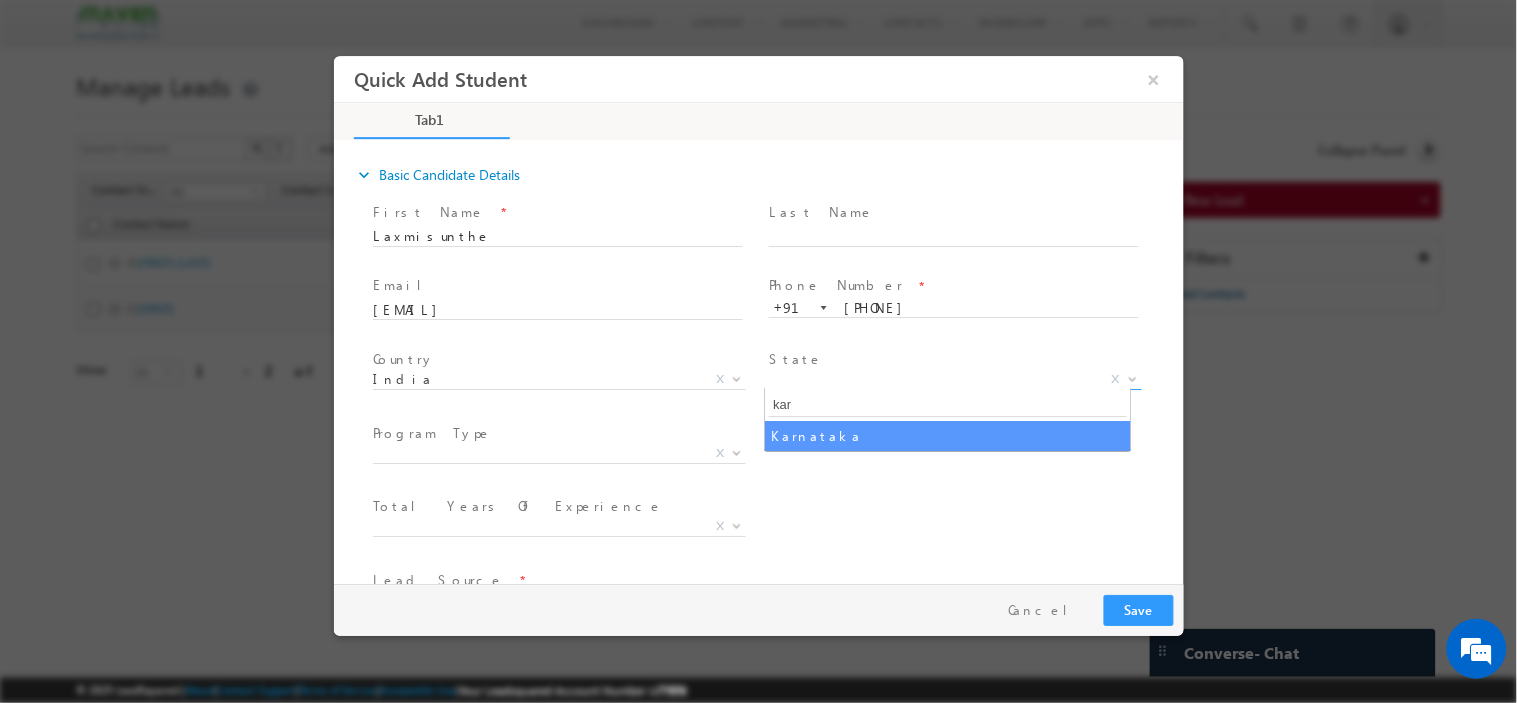 type on "kar" 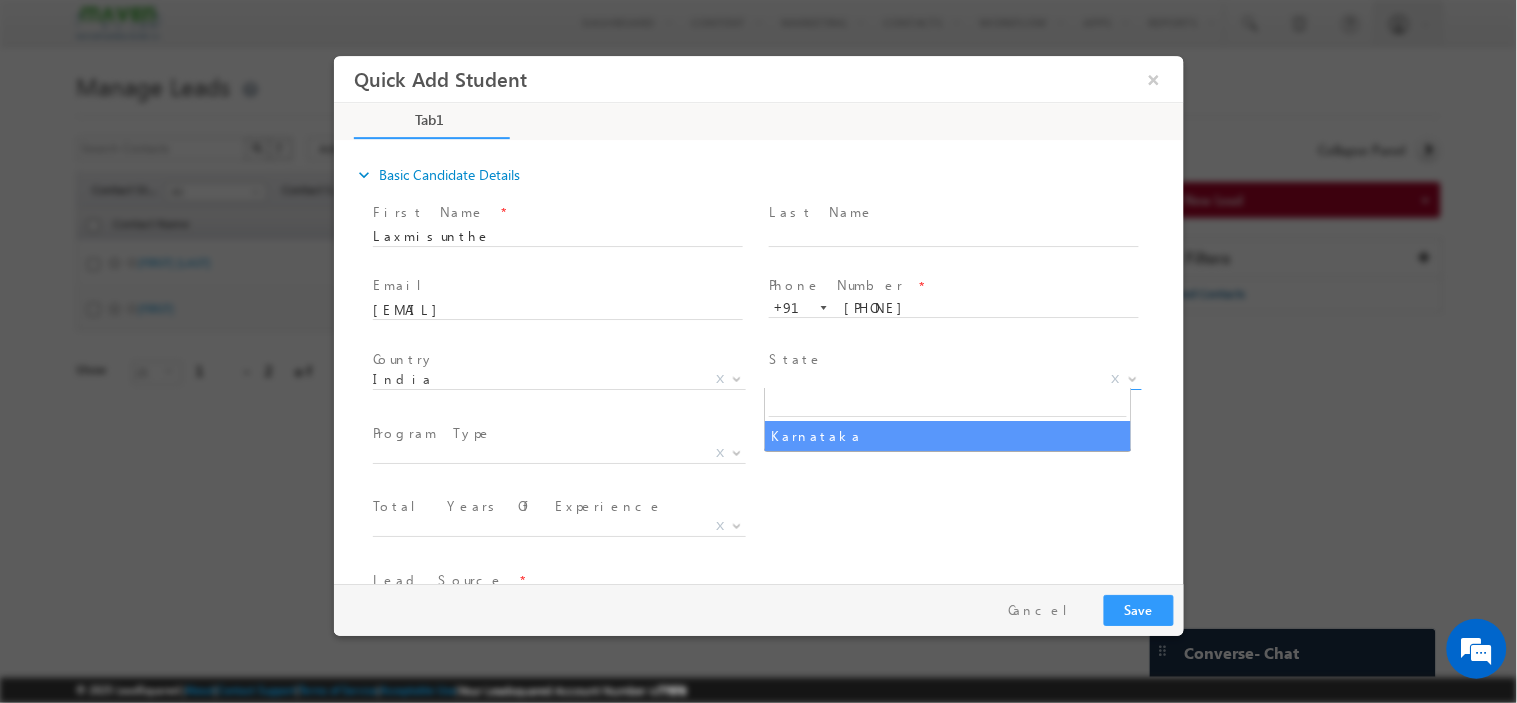 select on "Karnataka" 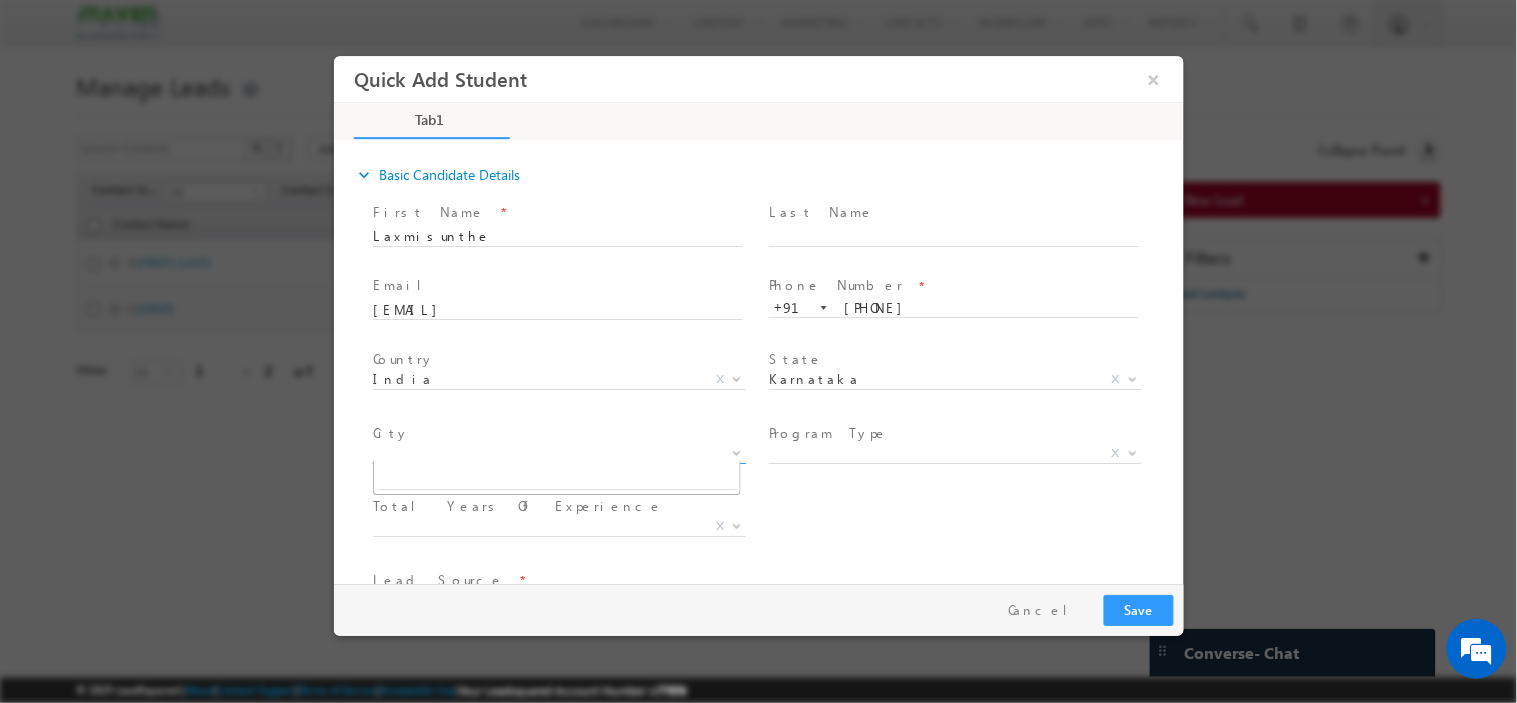 click on "X" at bounding box center [558, 453] 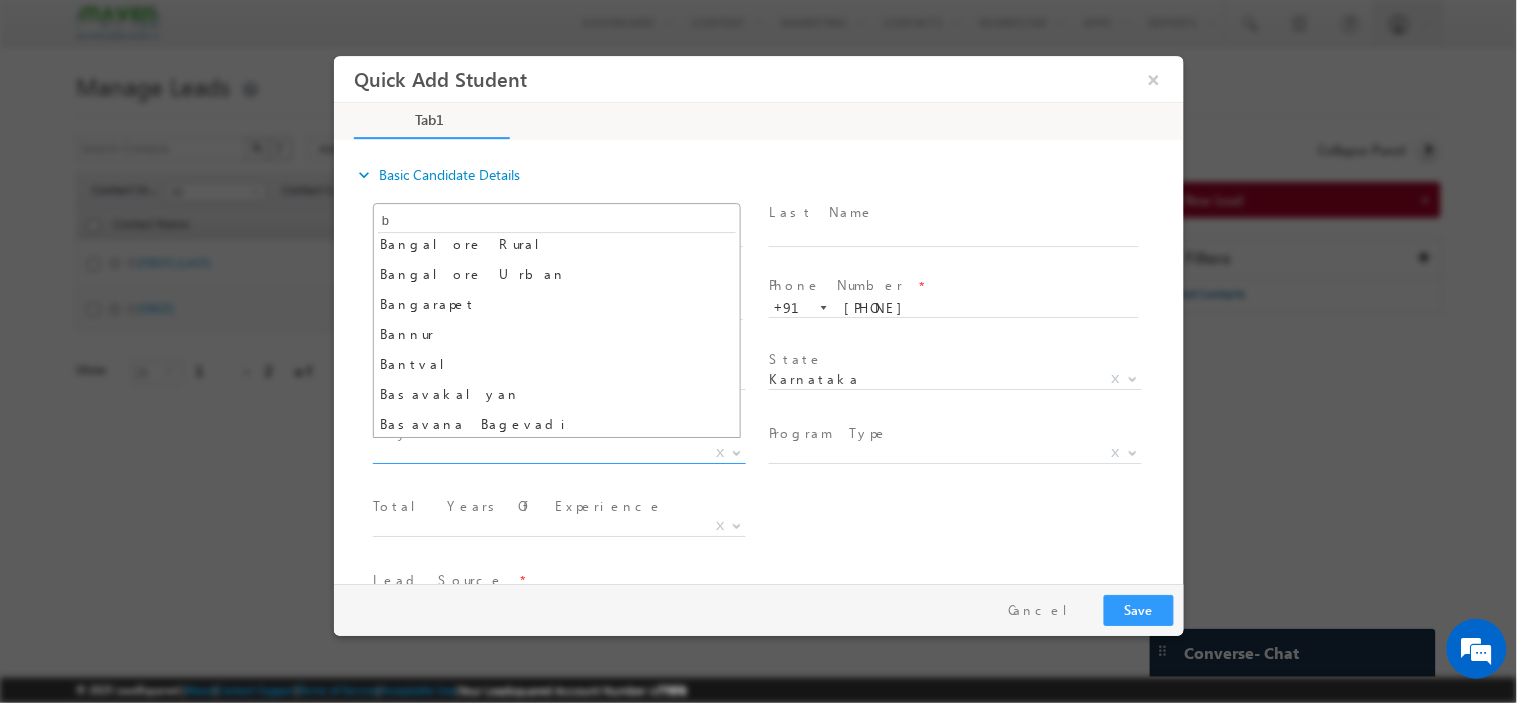 scroll, scrollTop: 0, scrollLeft: 0, axis: both 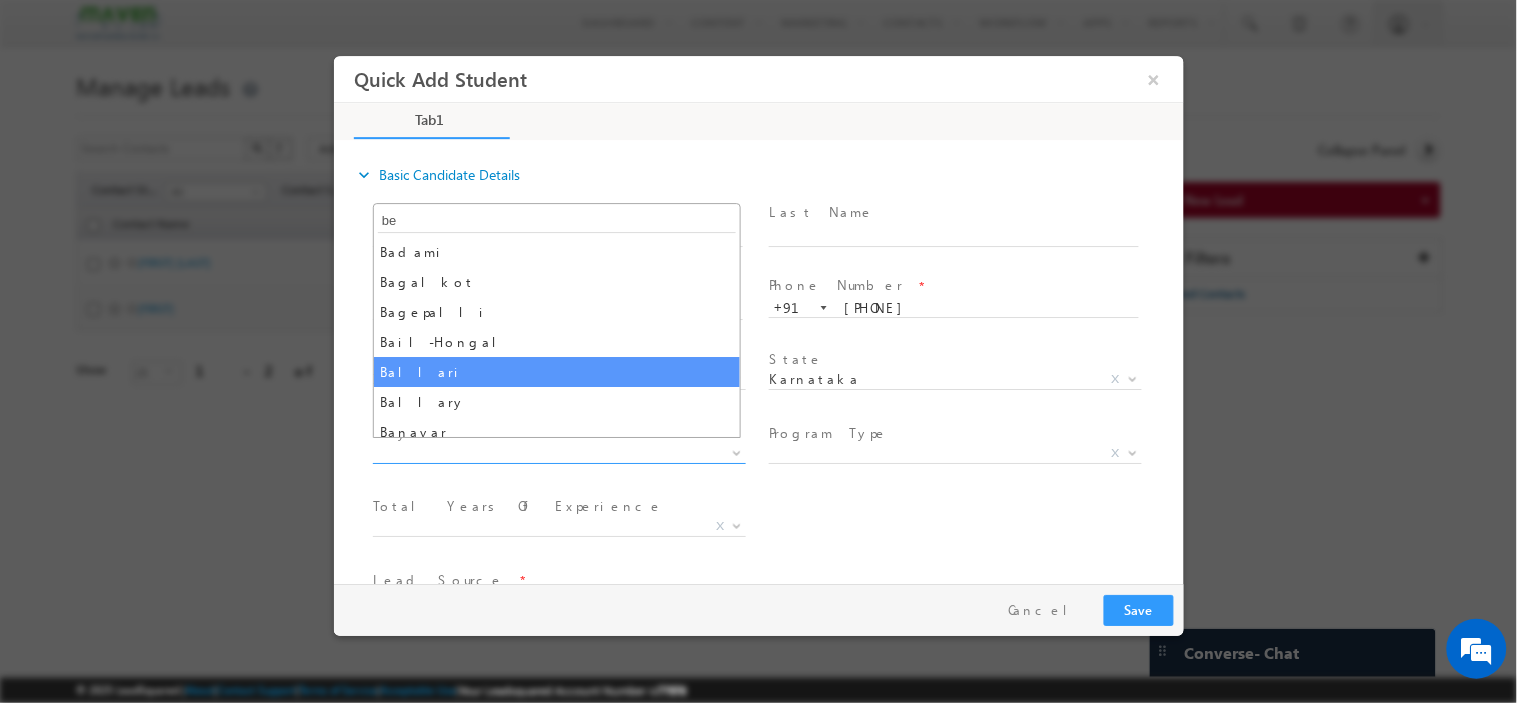 type on "bel" 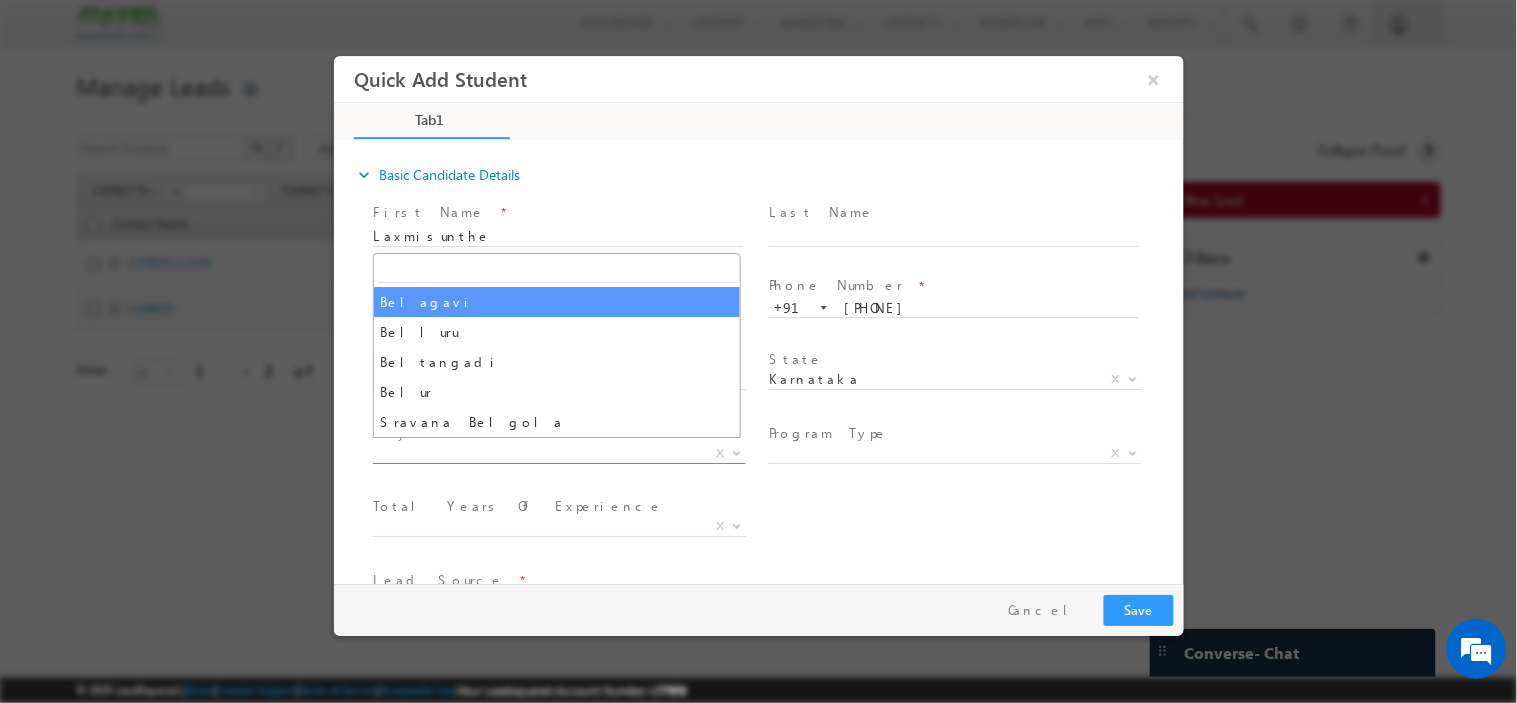 select on "Belagavi" 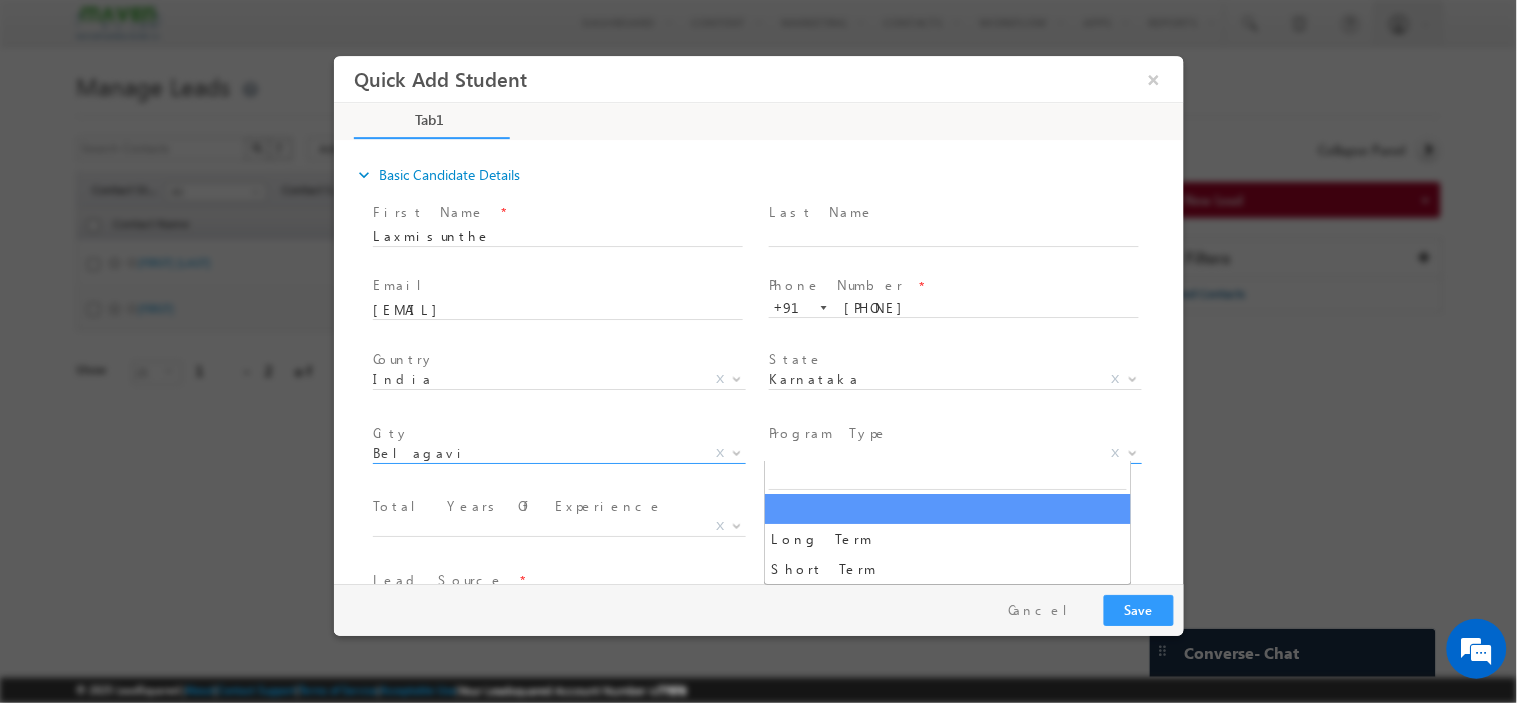 click on "X" at bounding box center (954, 453) 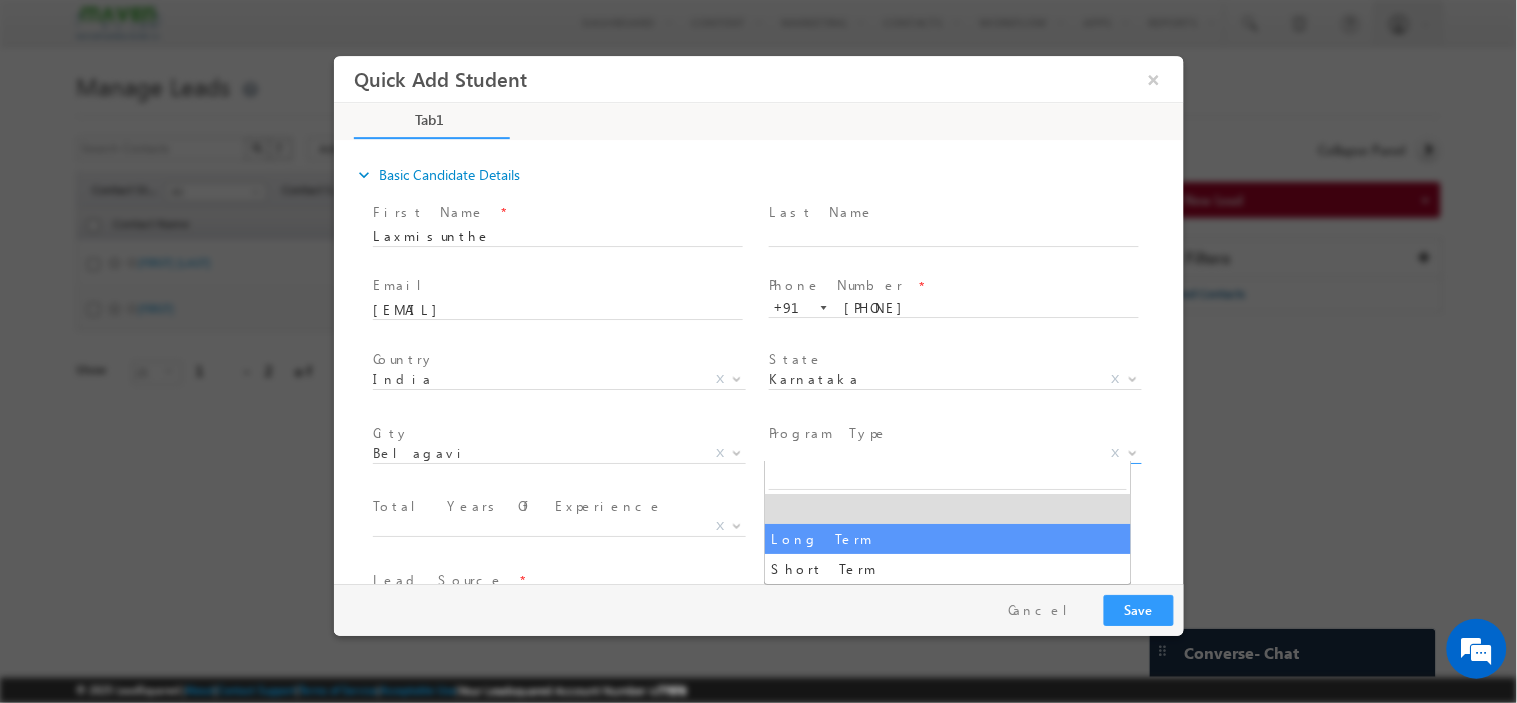 select on "Long Term" 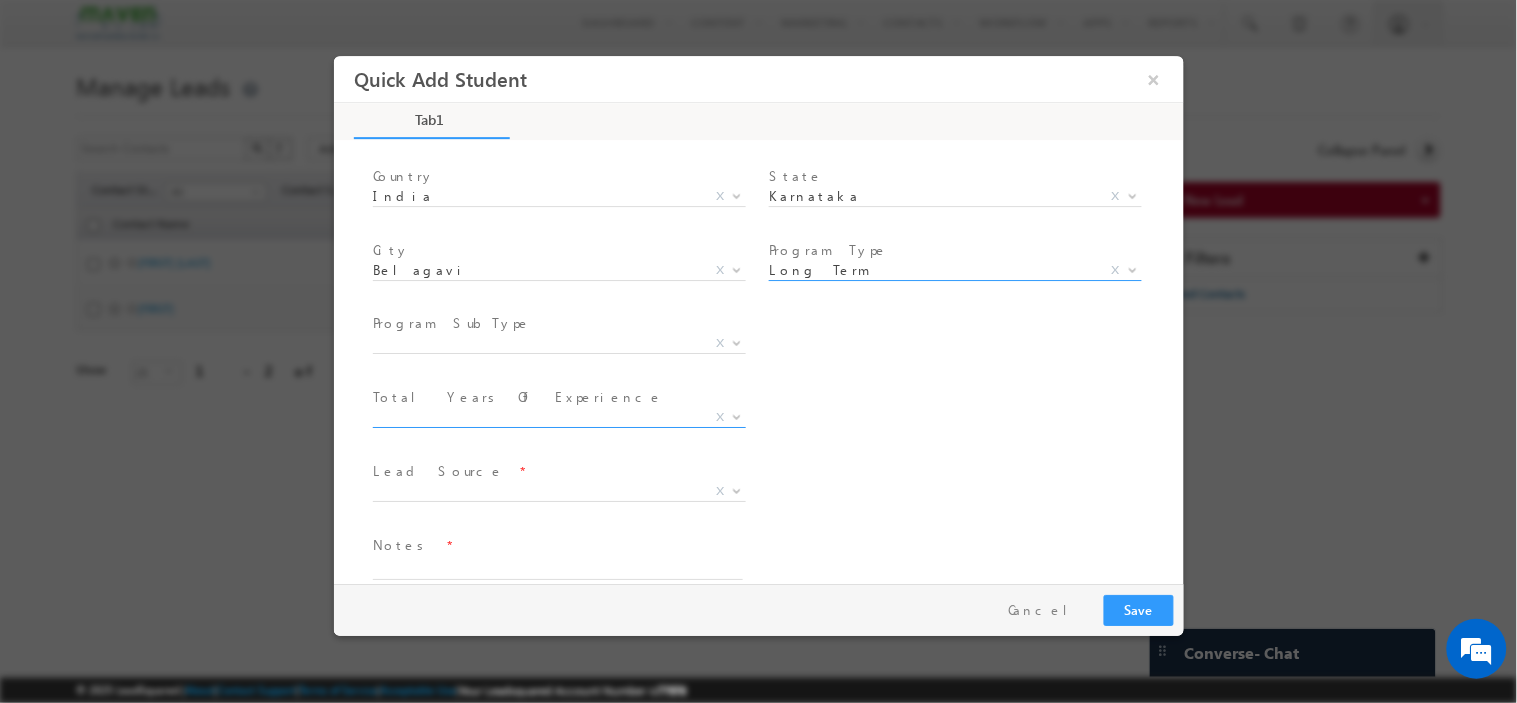 scroll, scrollTop: 207, scrollLeft: 0, axis: vertical 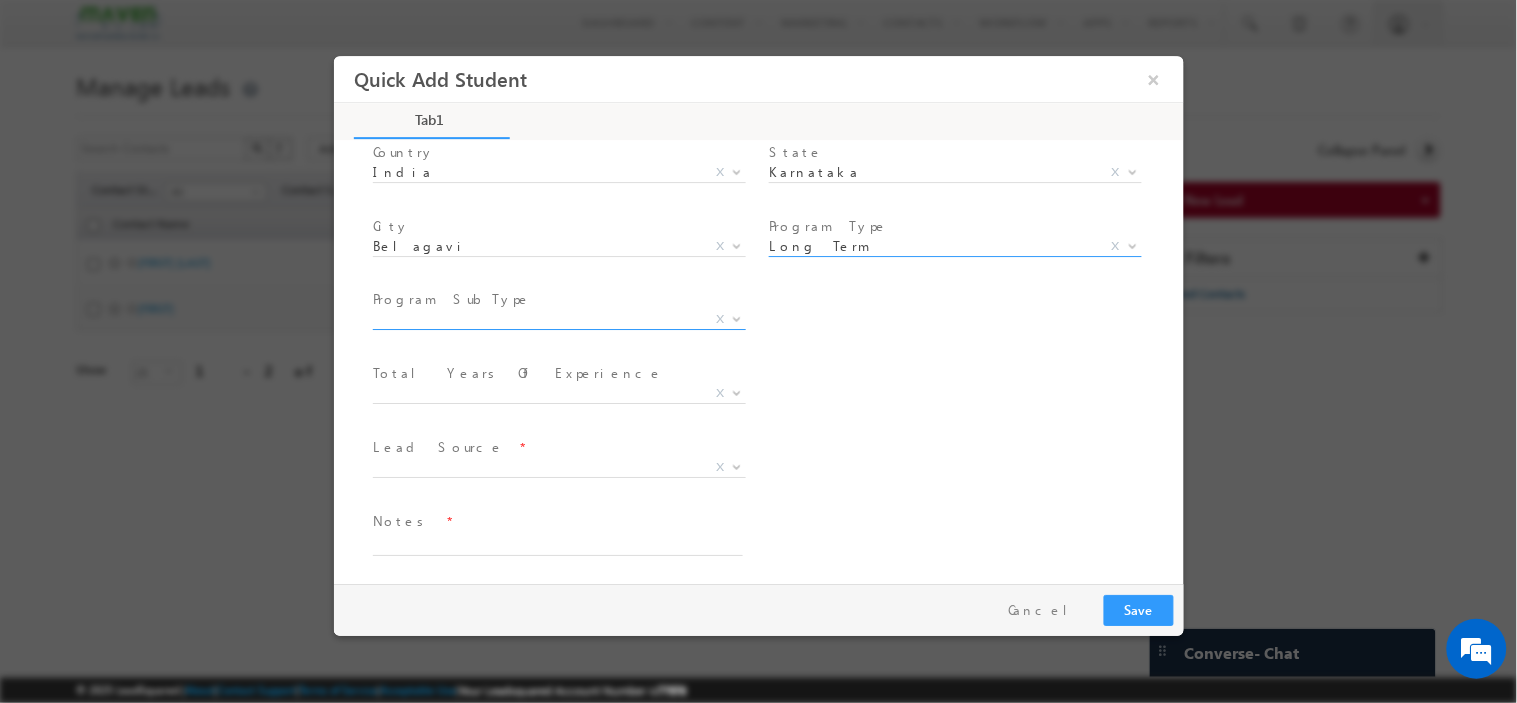 click on "X" at bounding box center [558, 319] 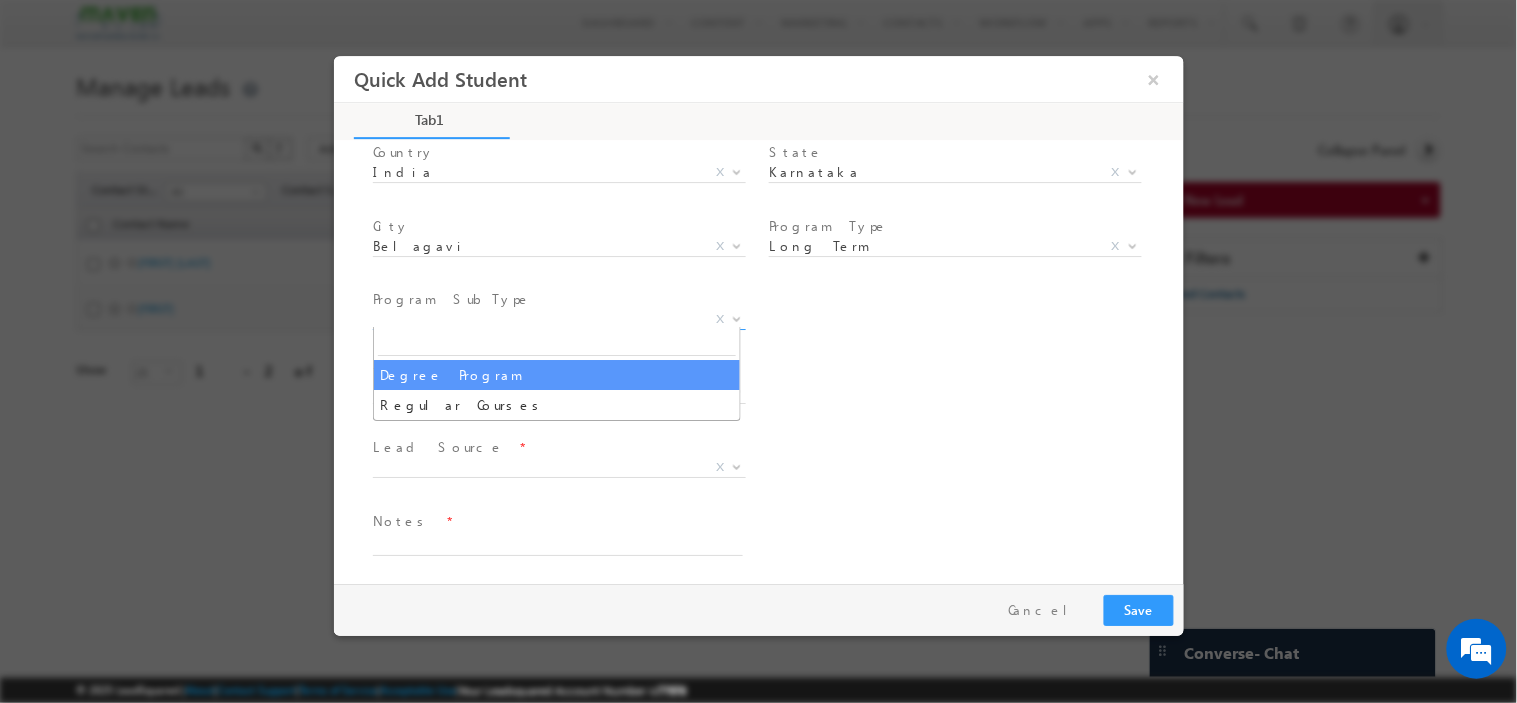 select on "Degree Program" 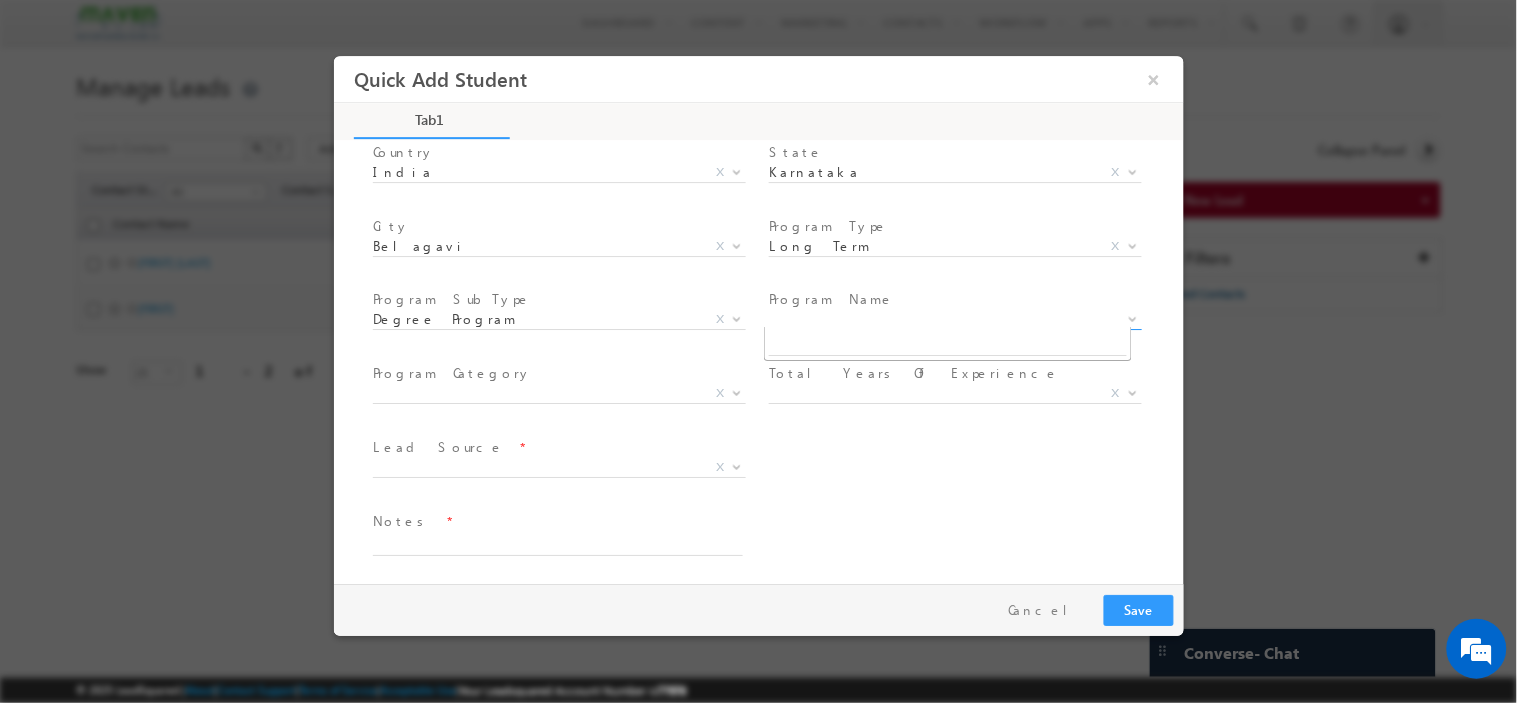 click on "X" at bounding box center (954, 319) 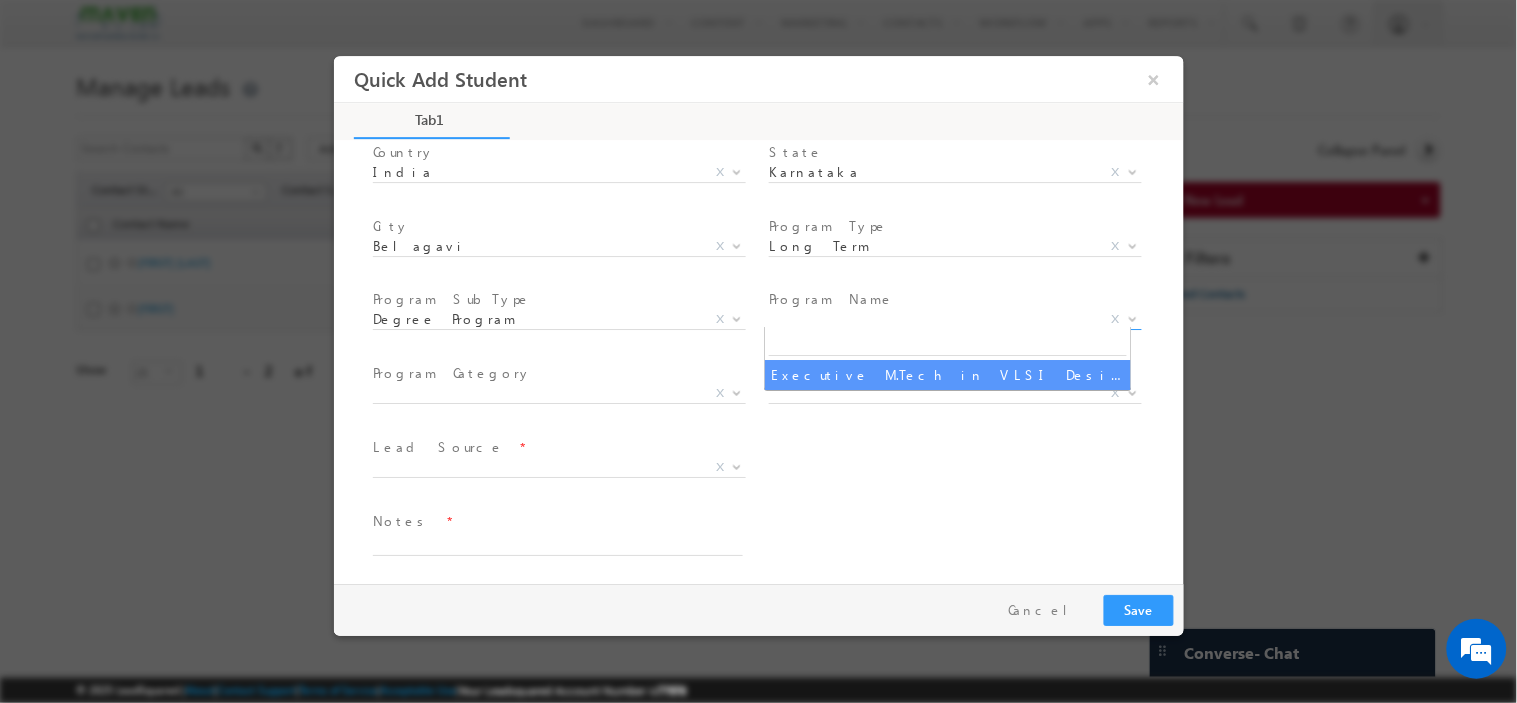 select on "Executive M.Tech in VLSI Design" 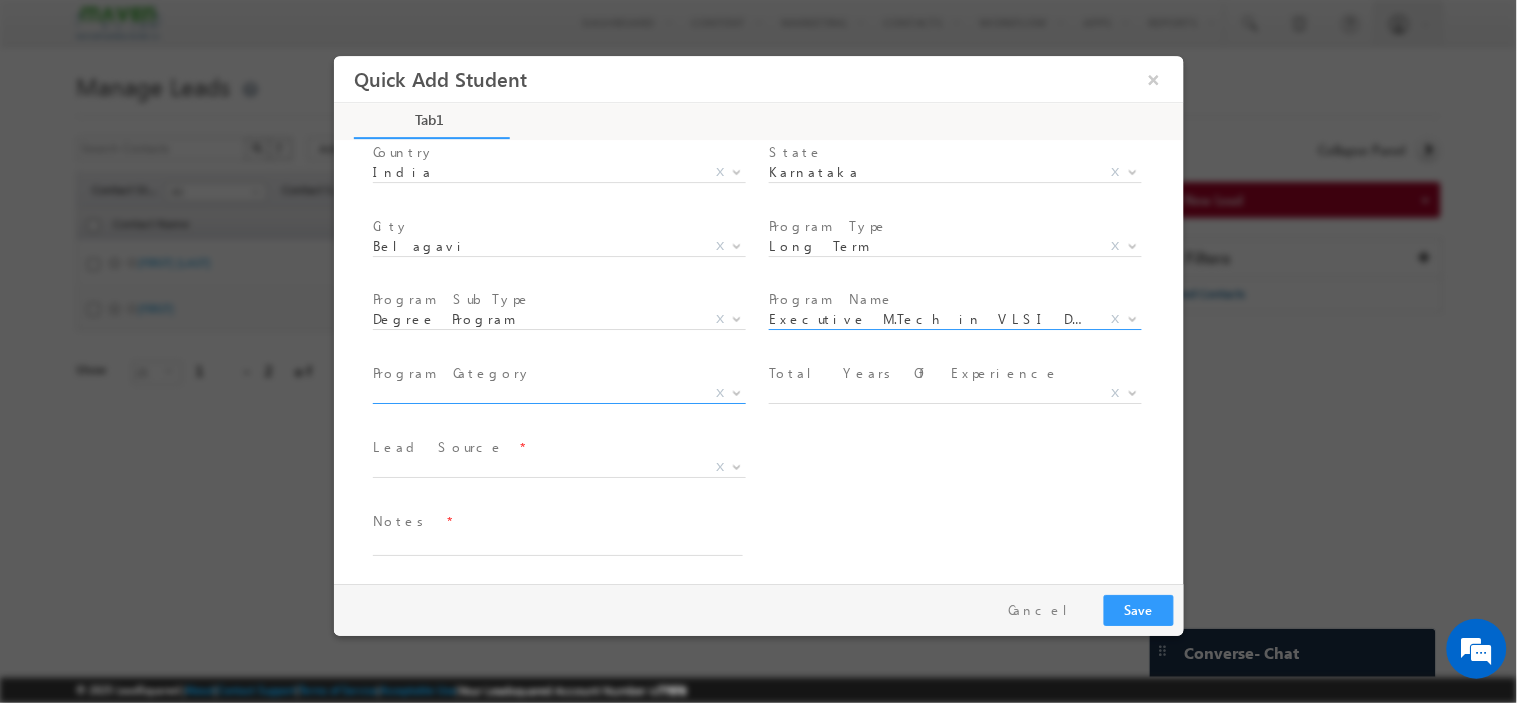 click on "X" at bounding box center (558, 393) 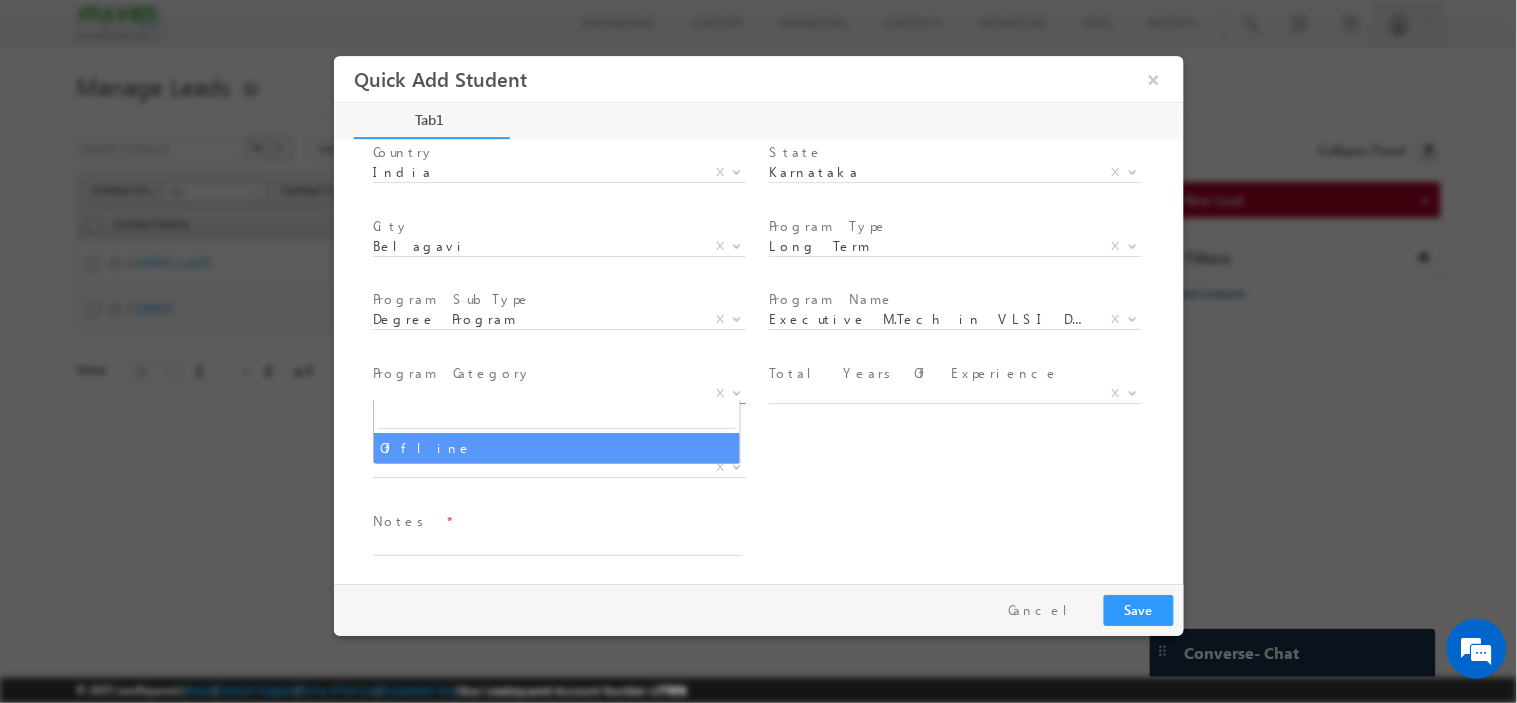 select on "Offline" 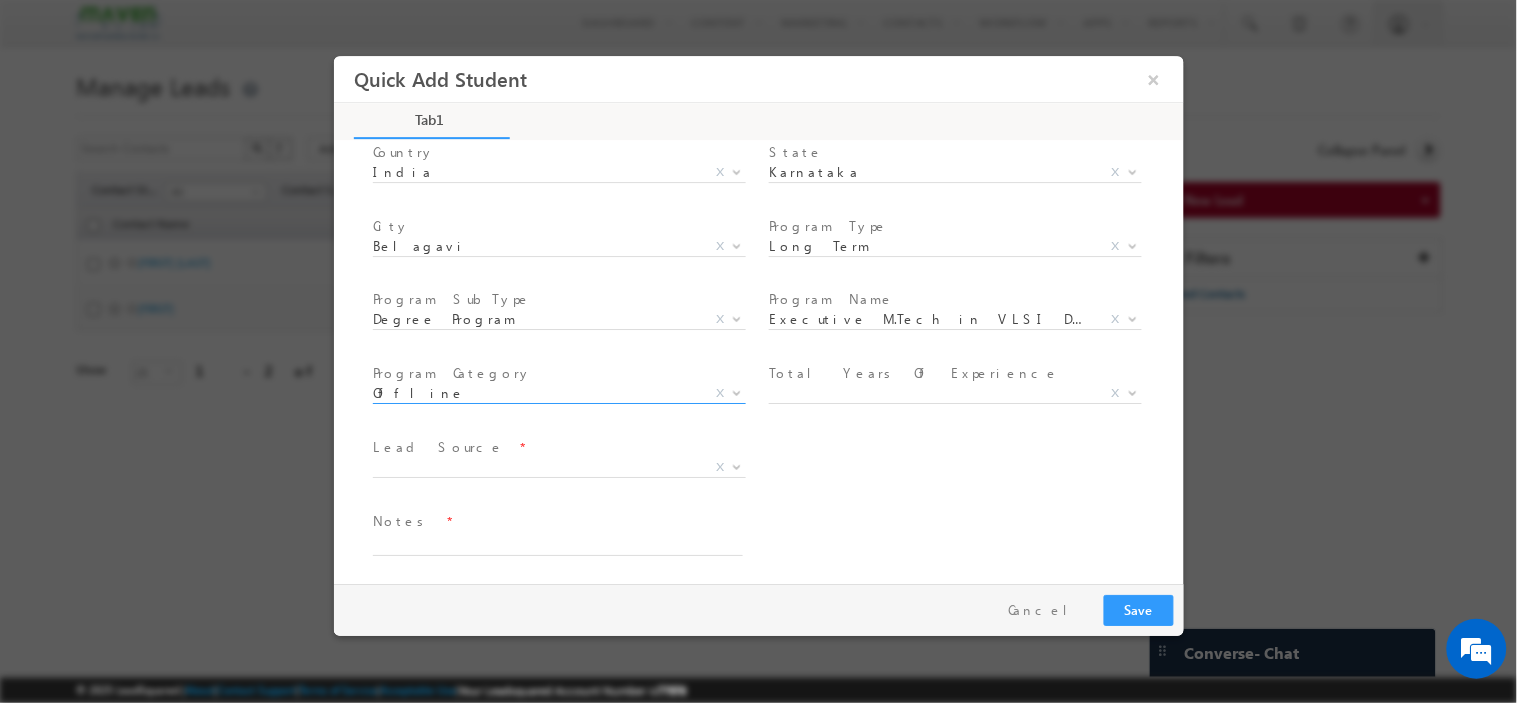 click on "Total Years Of Experience" at bounding box center (913, 372) 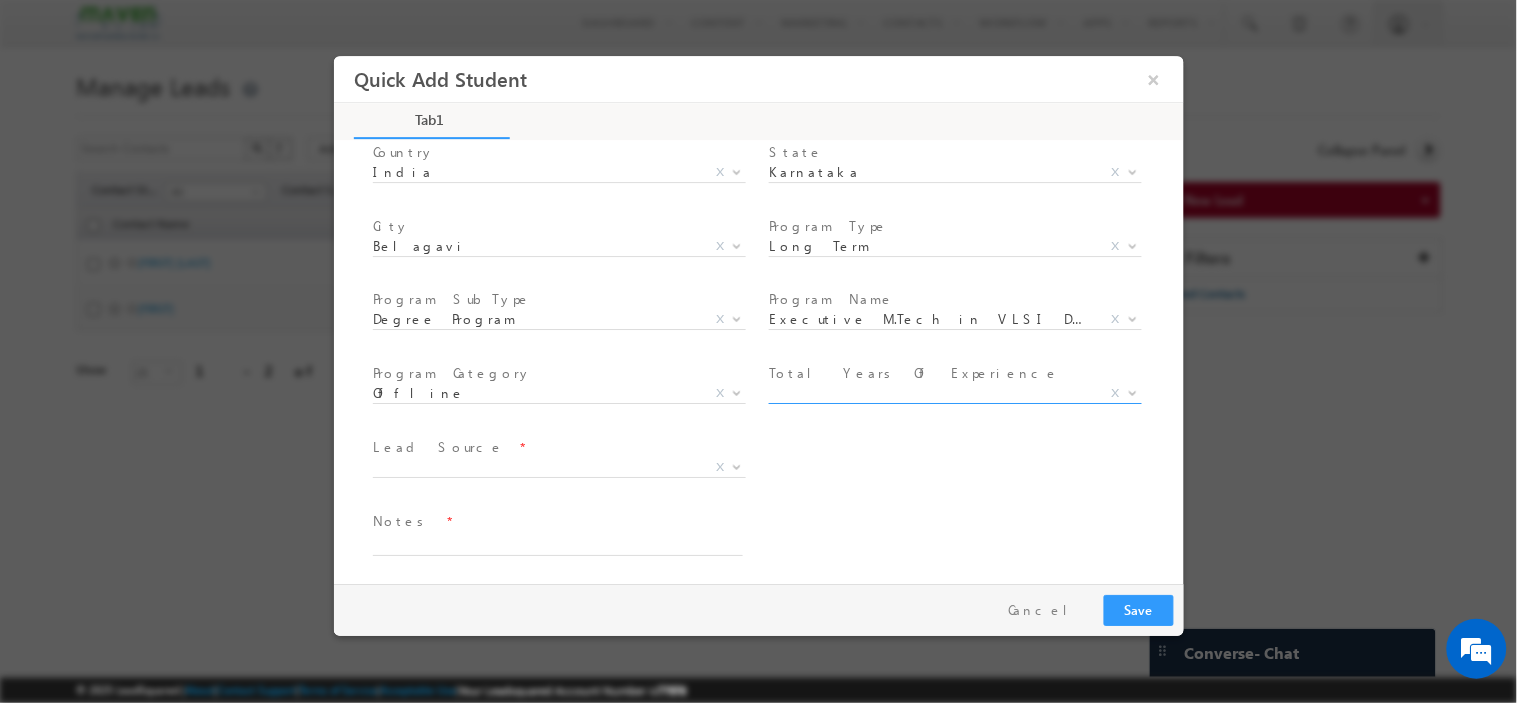 click on "X" at bounding box center [954, 393] 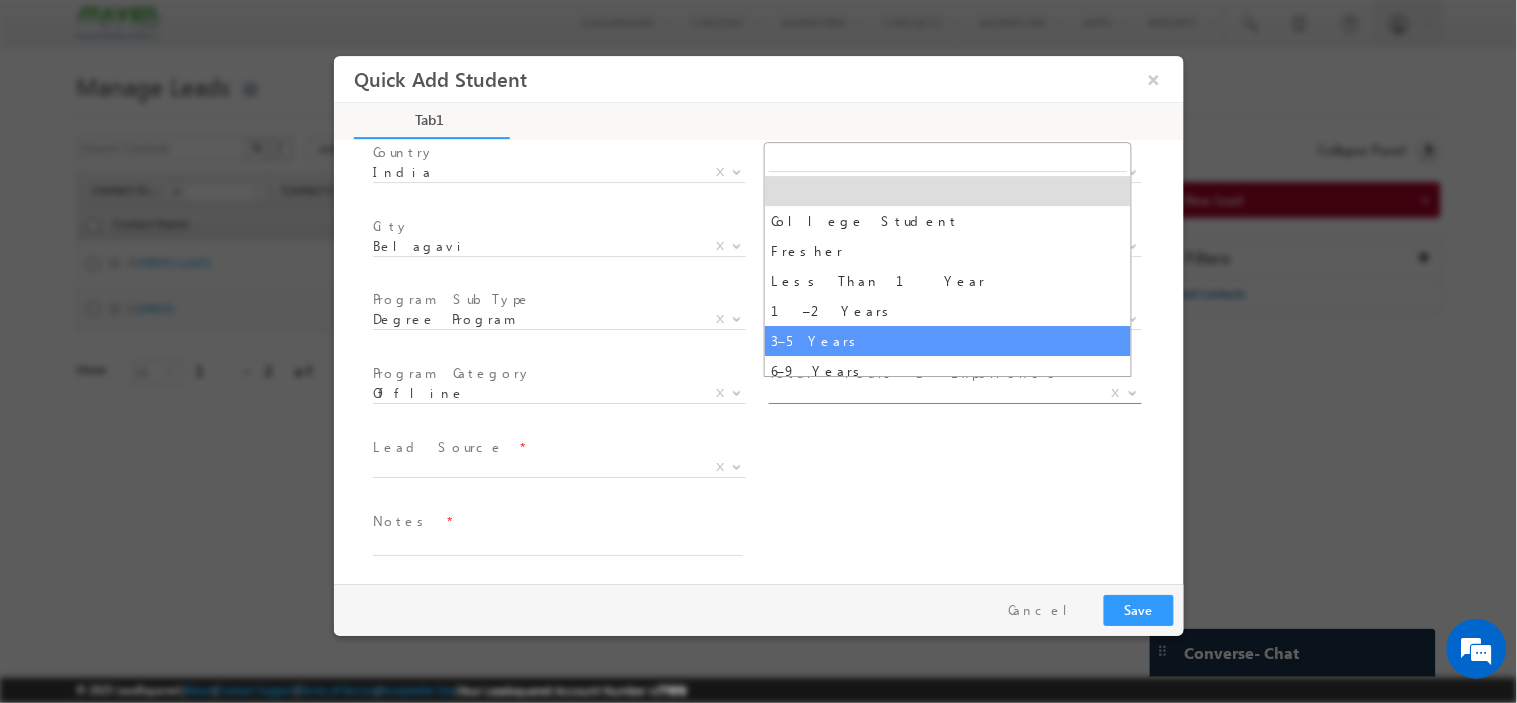 select on "3–5 Years" 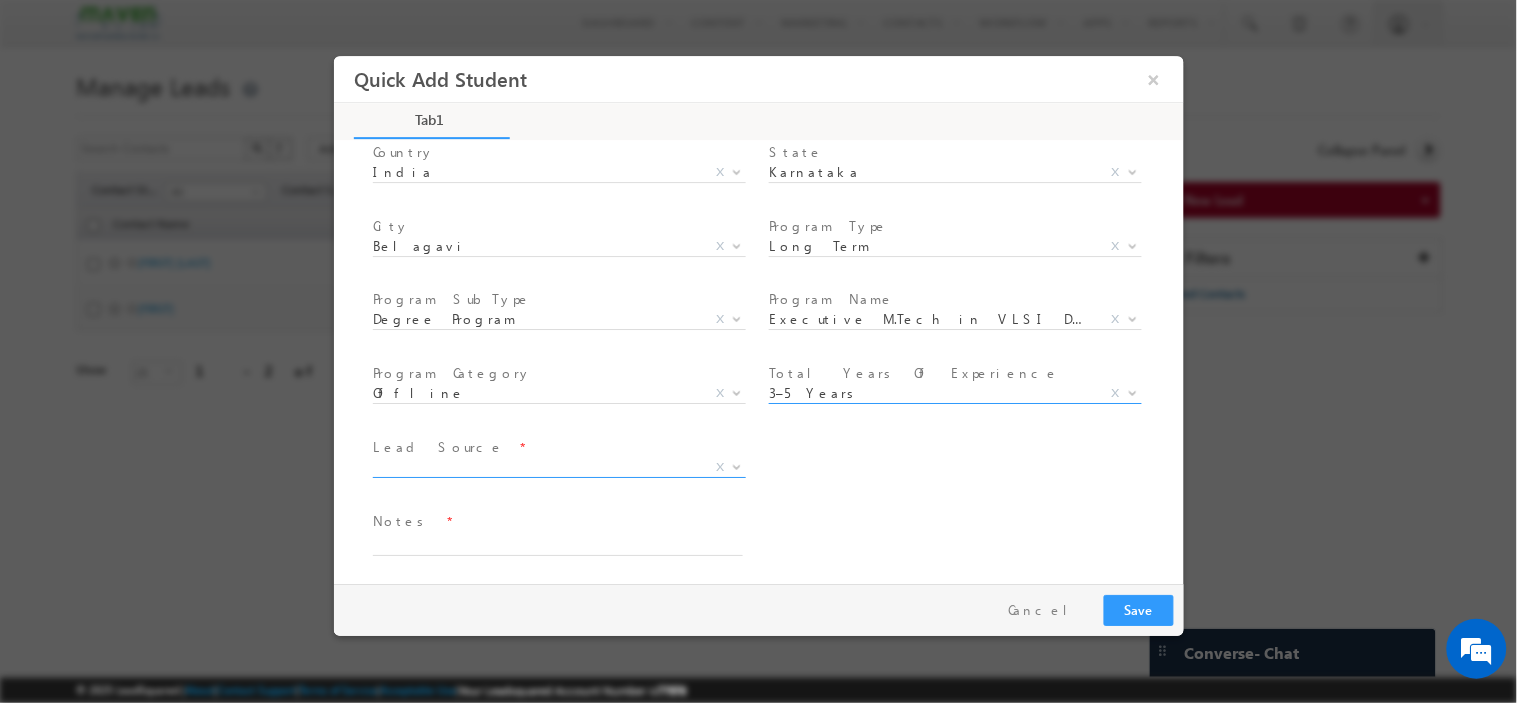 click on "X" at bounding box center [558, 467] 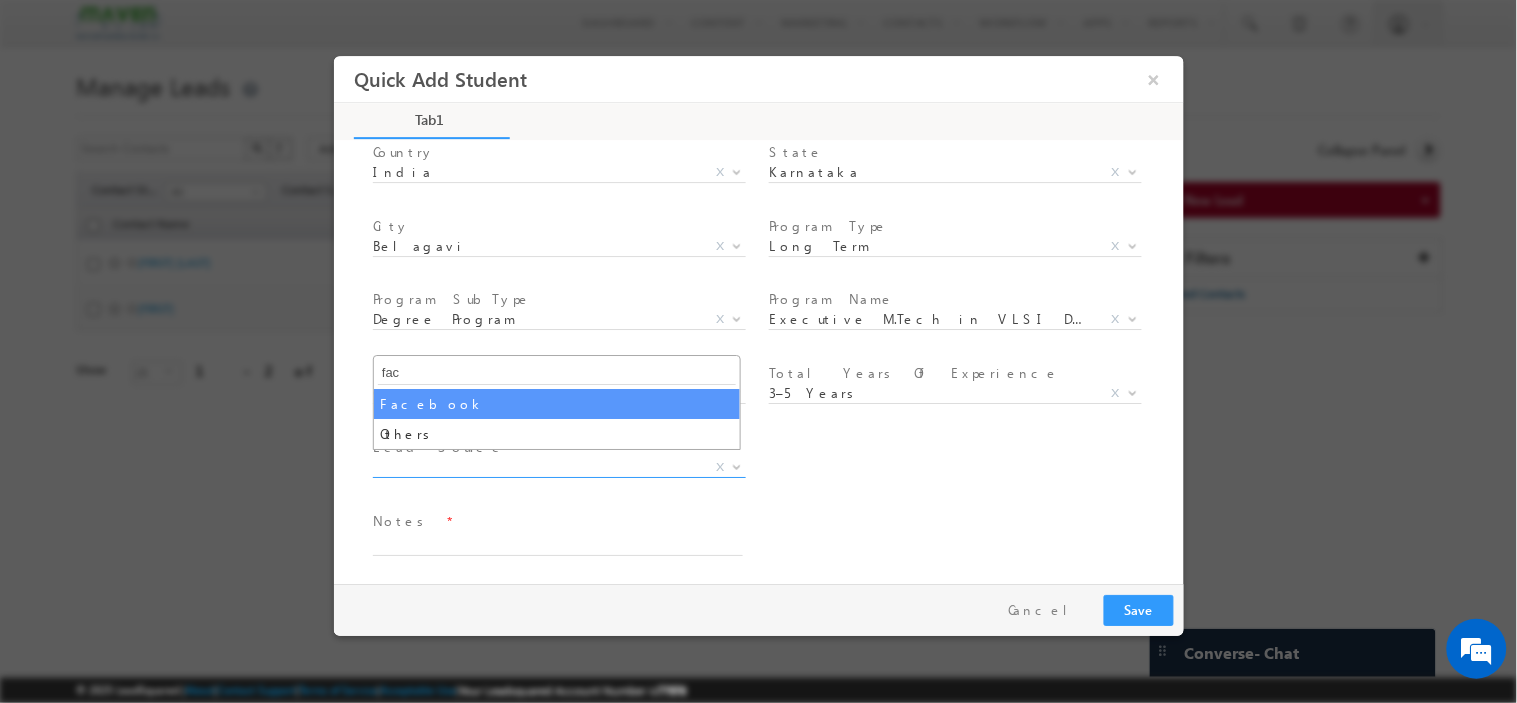 type on "fac" 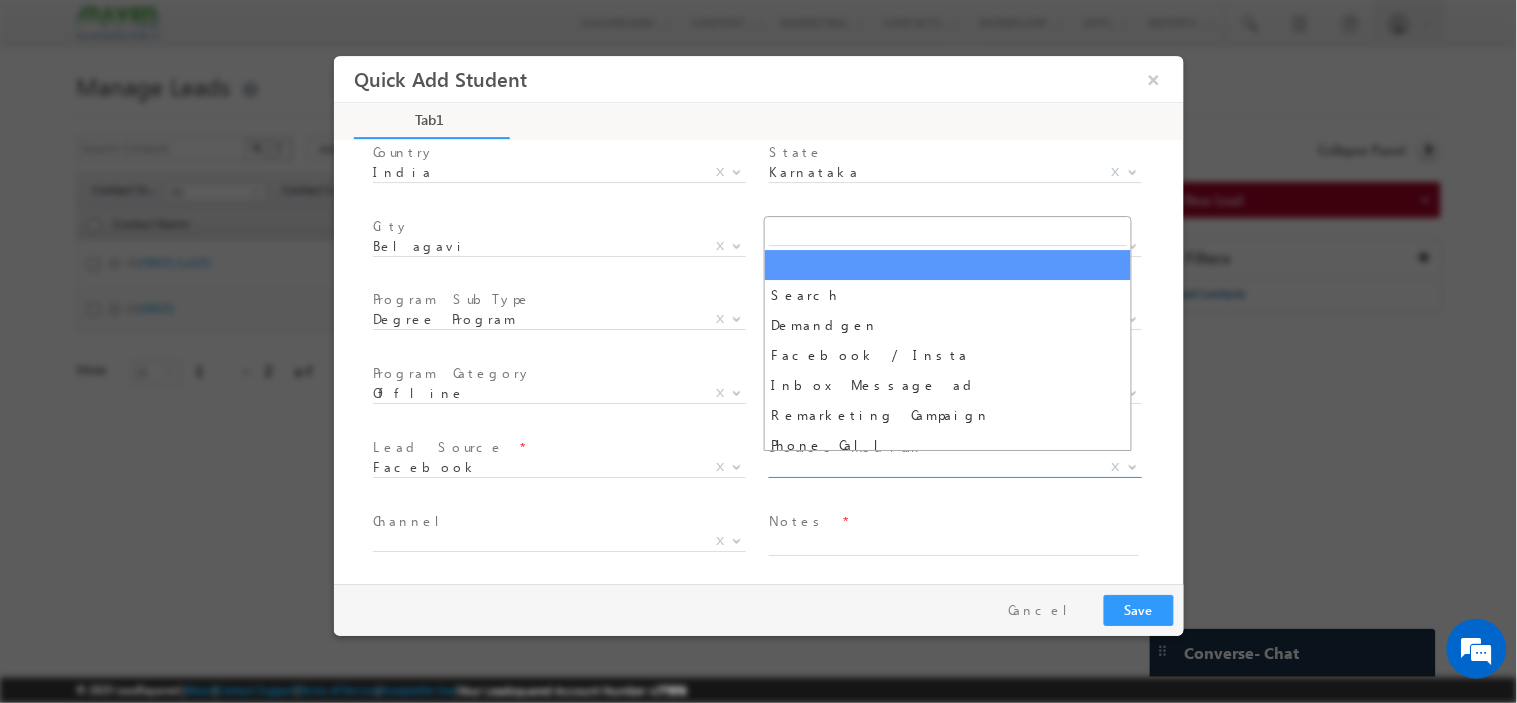 click on "X" at bounding box center (954, 467) 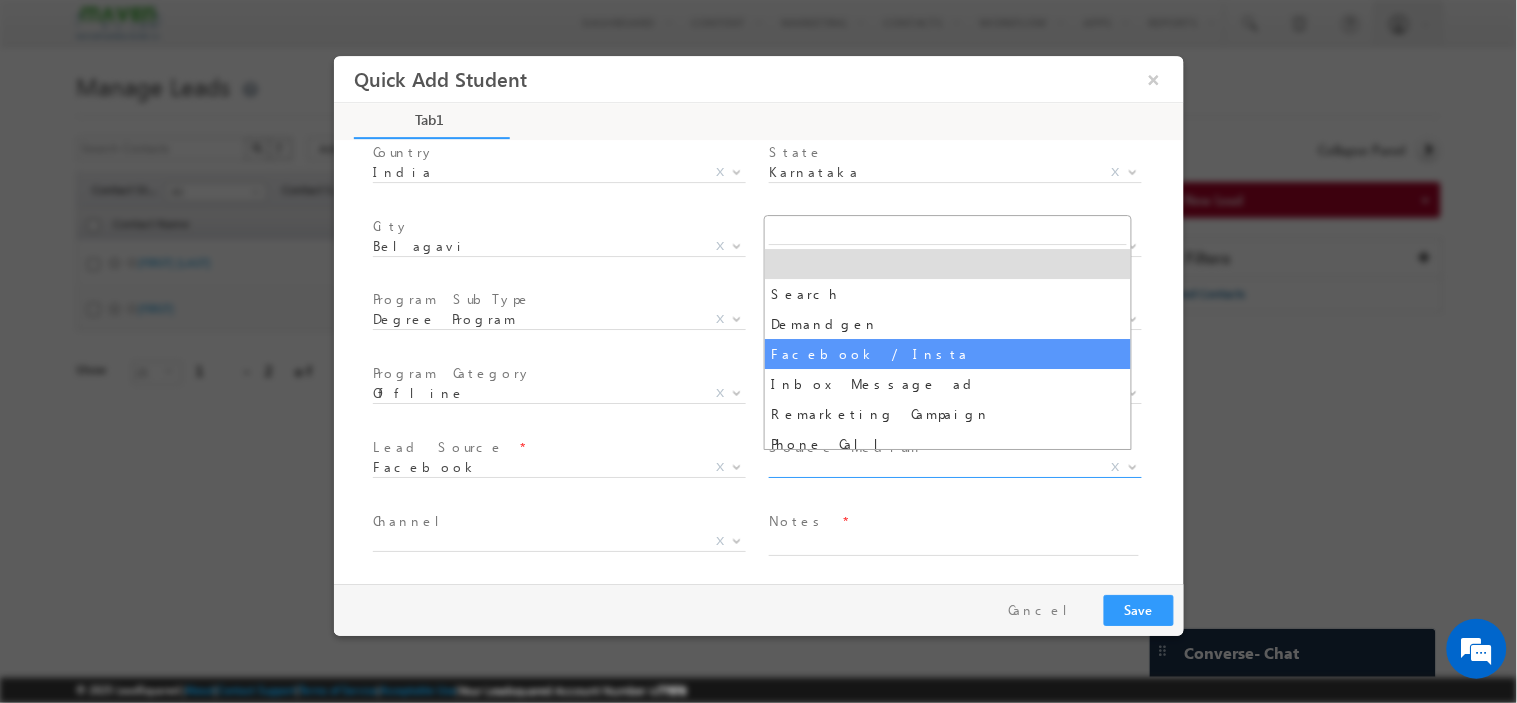 select on "Facebook / Insta" 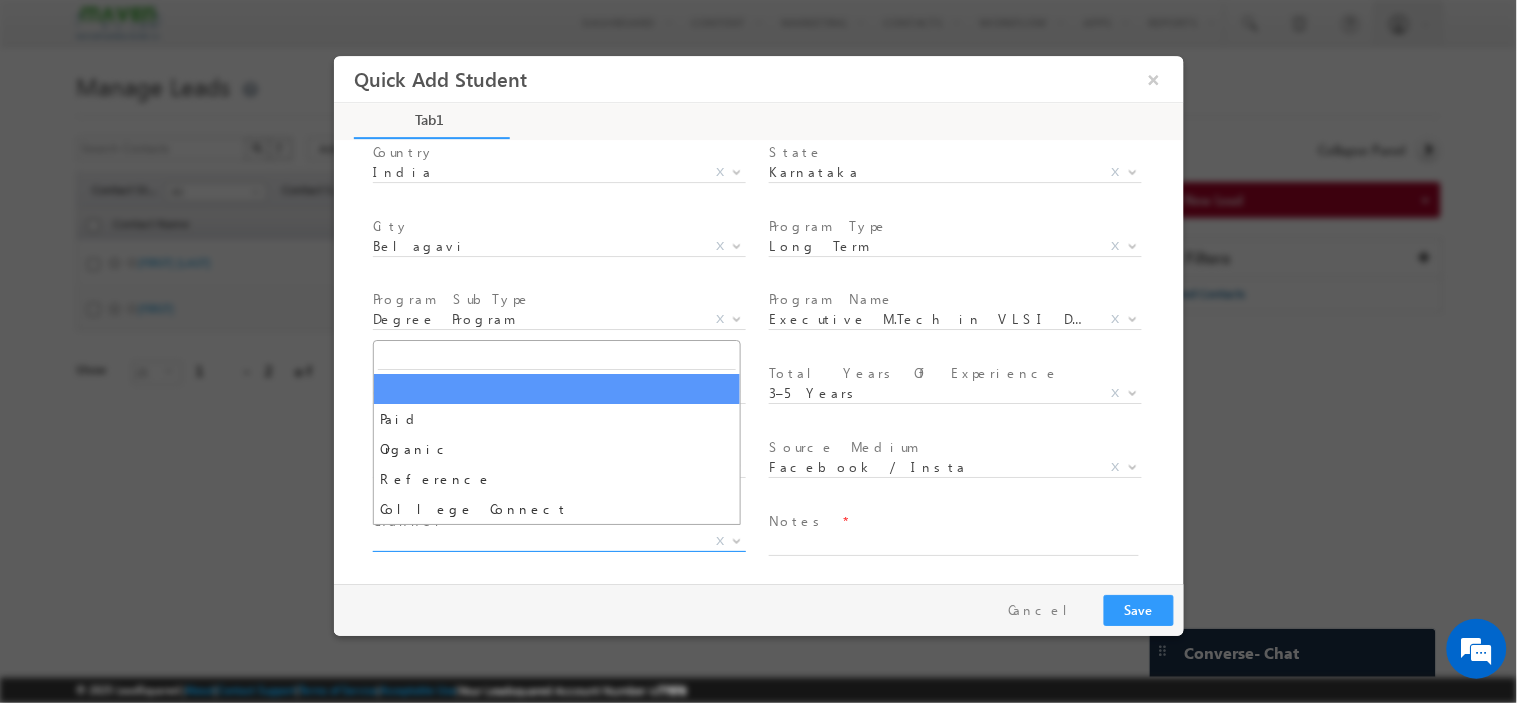 click on "X" at bounding box center (558, 541) 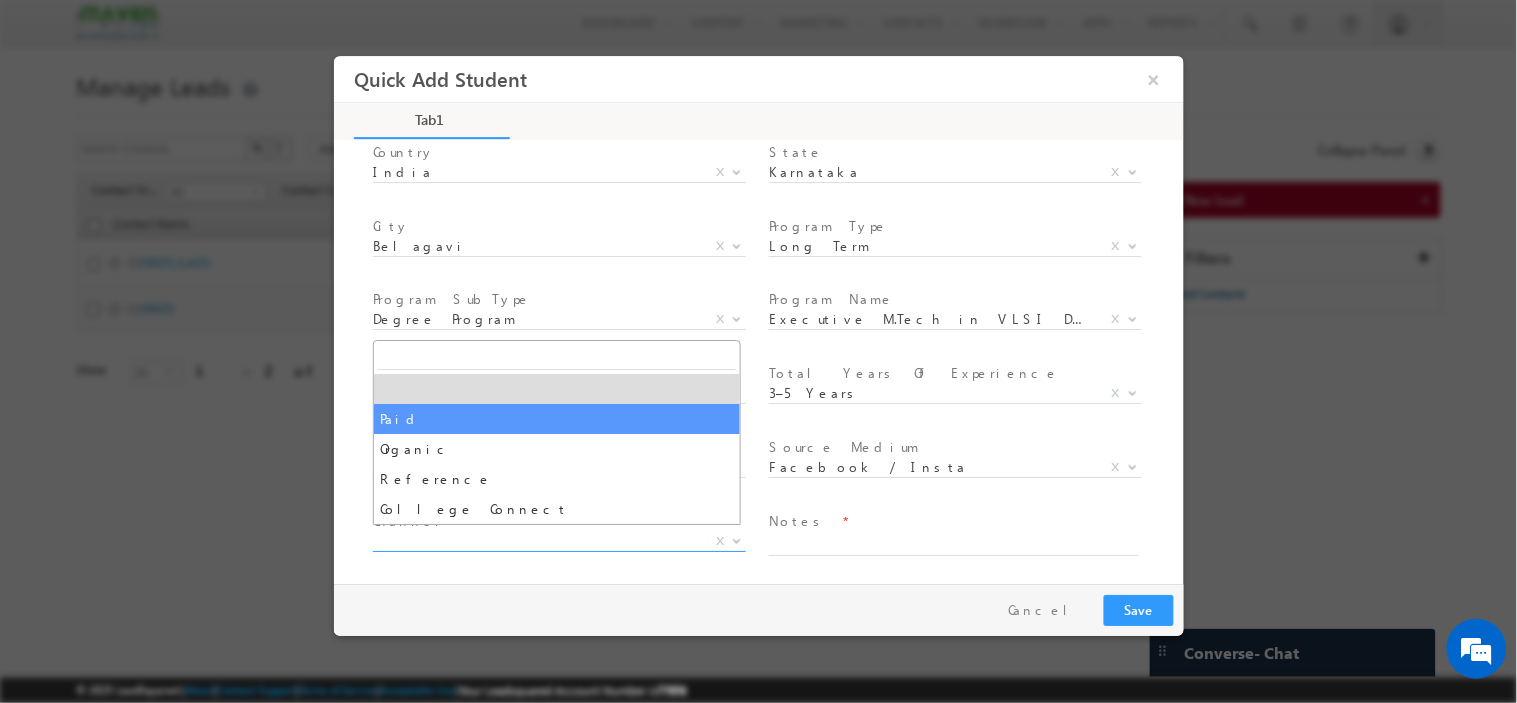 select on "Paid" 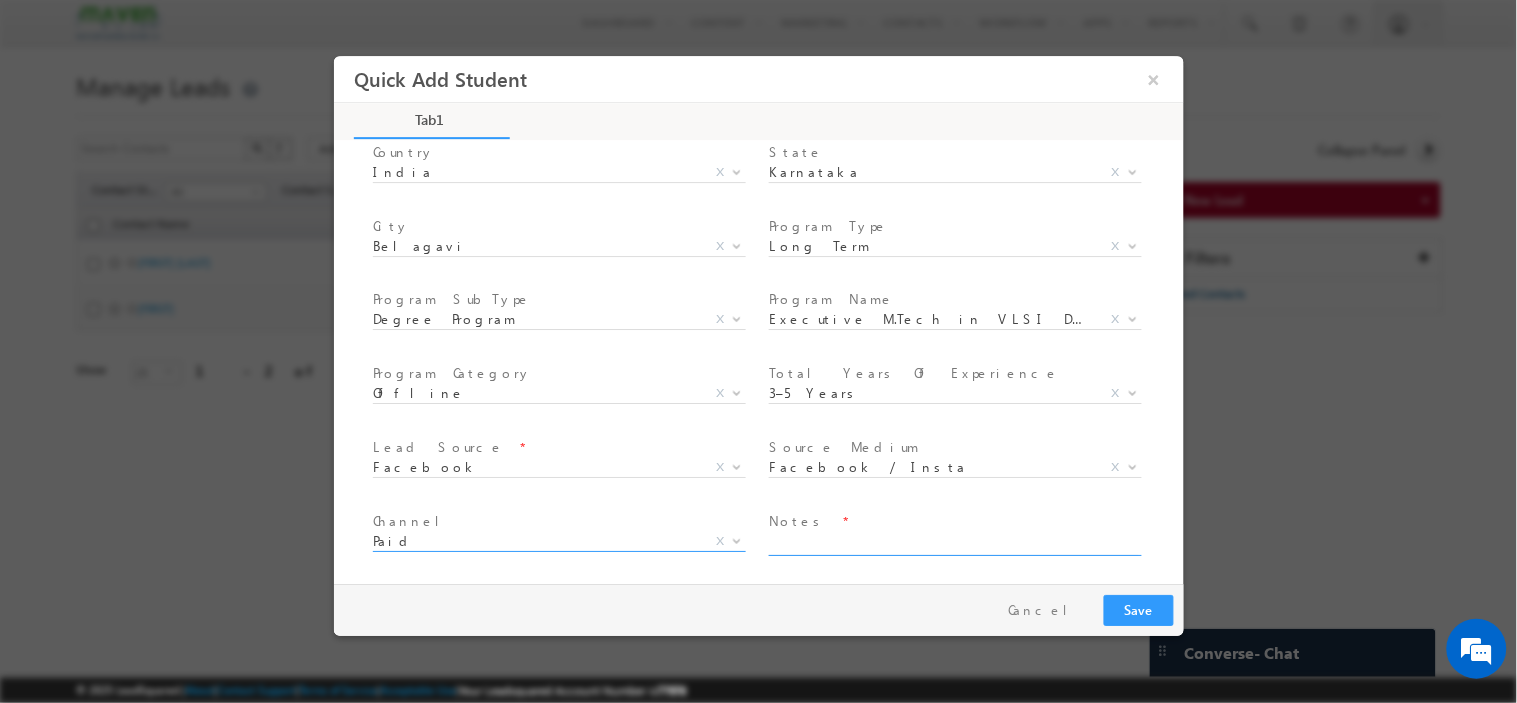 click at bounding box center [953, 543] 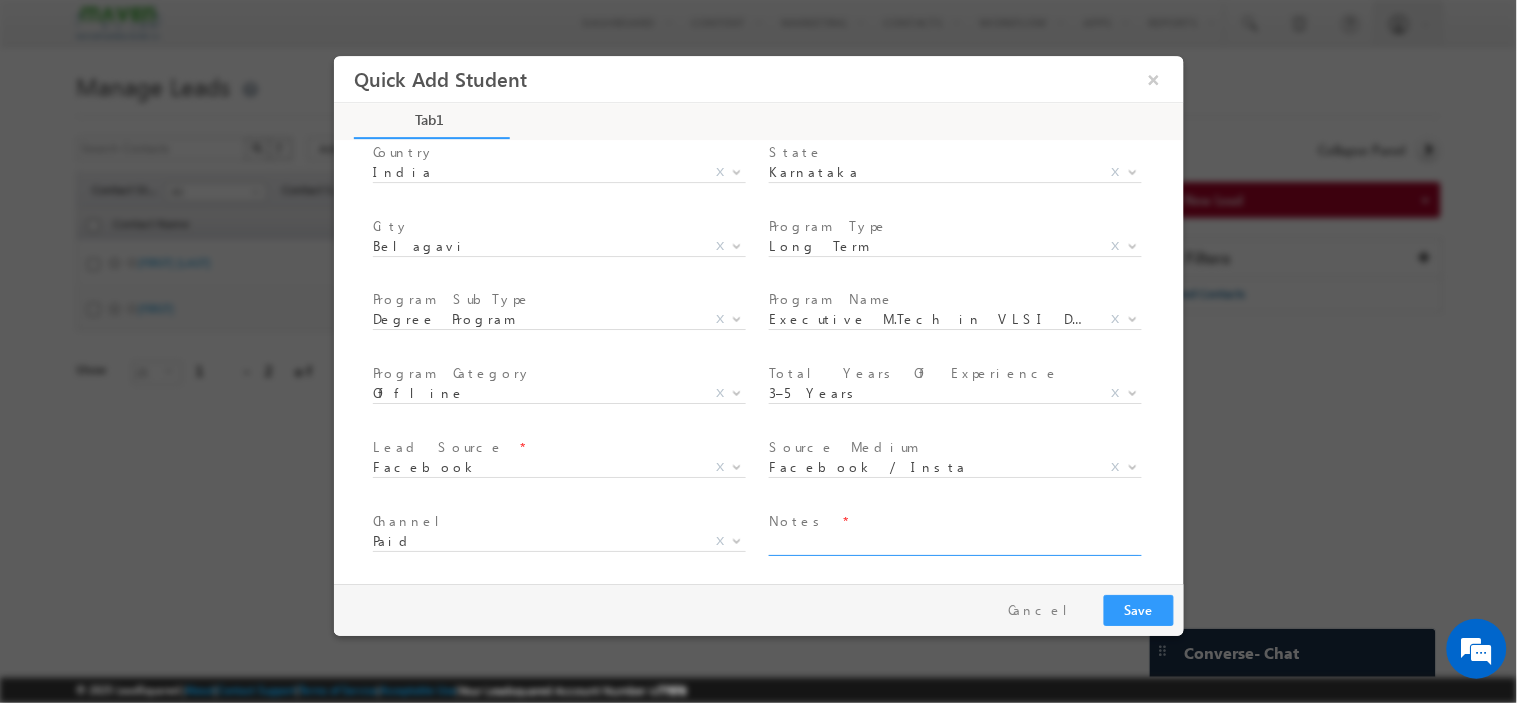 paste on "be_-_electronics_and_communication_engineering" 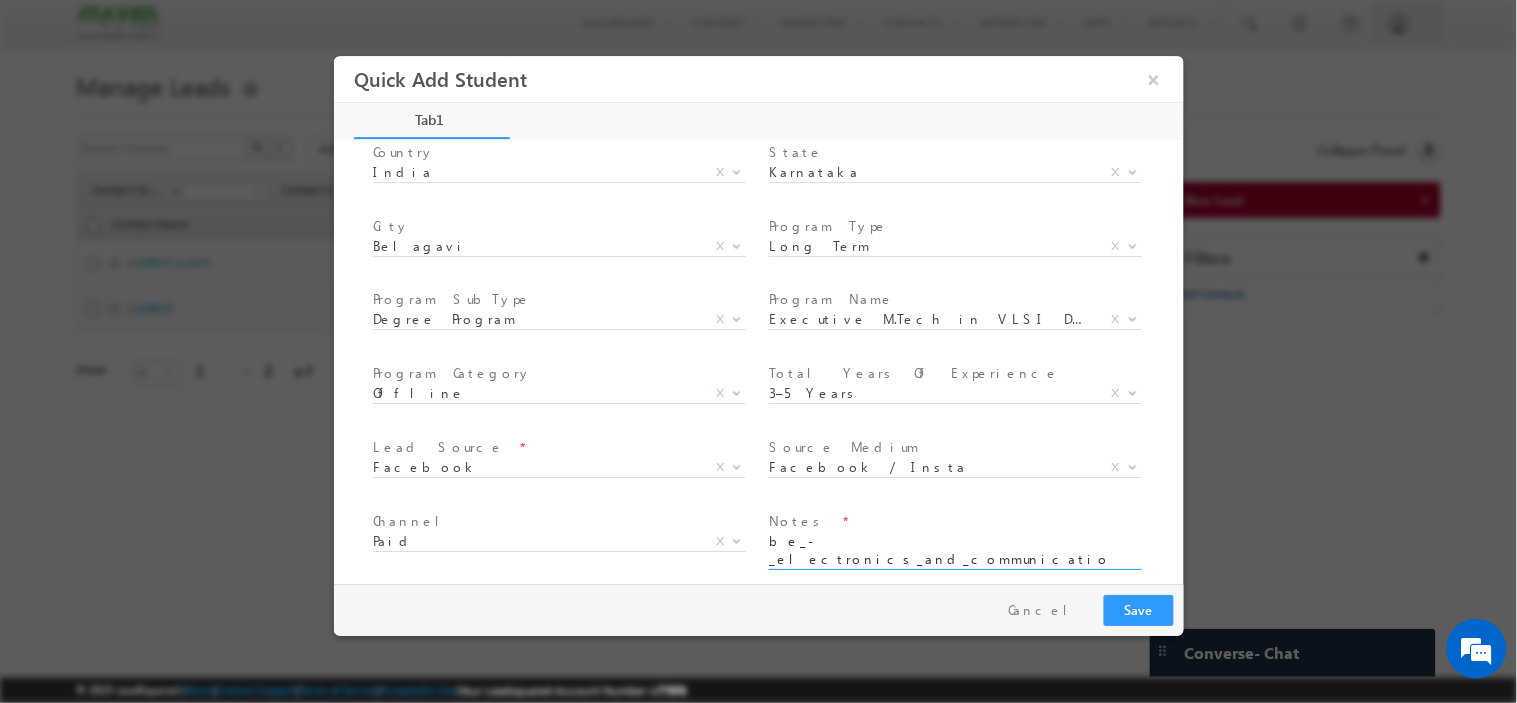 scroll, scrollTop: 0, scrollLeft: 0, axis: both 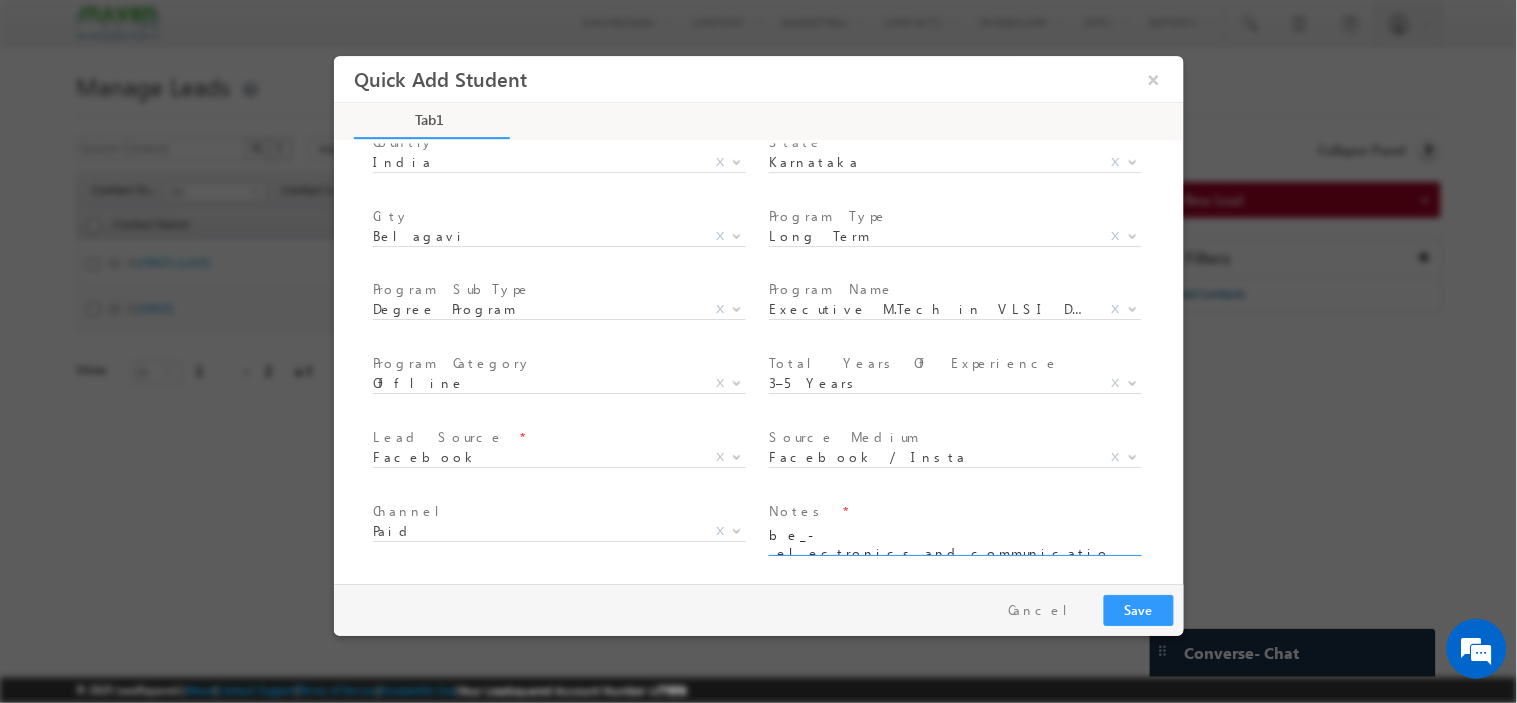 type on "be_-_electronics_and_communication_engineering" 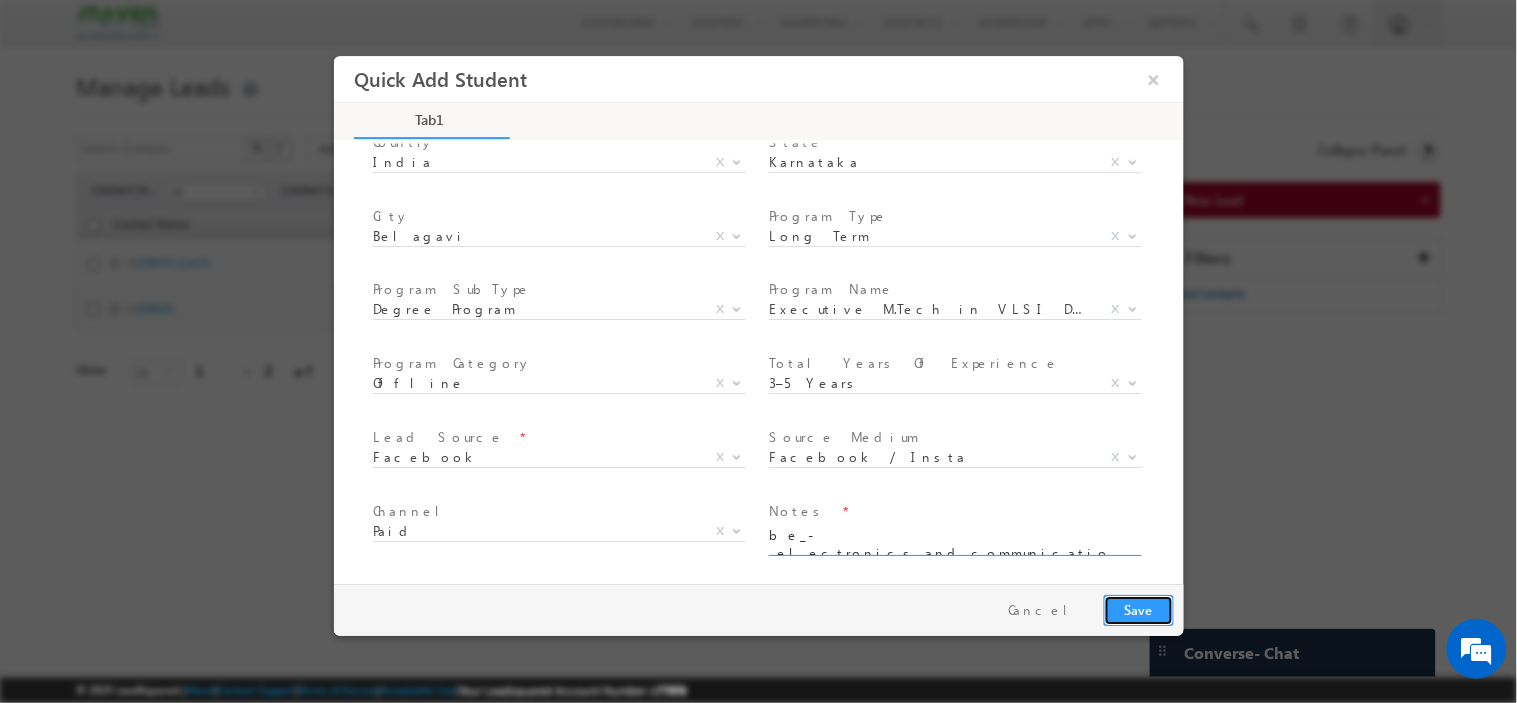 click on "Save" at bounding box center (1138, 609) 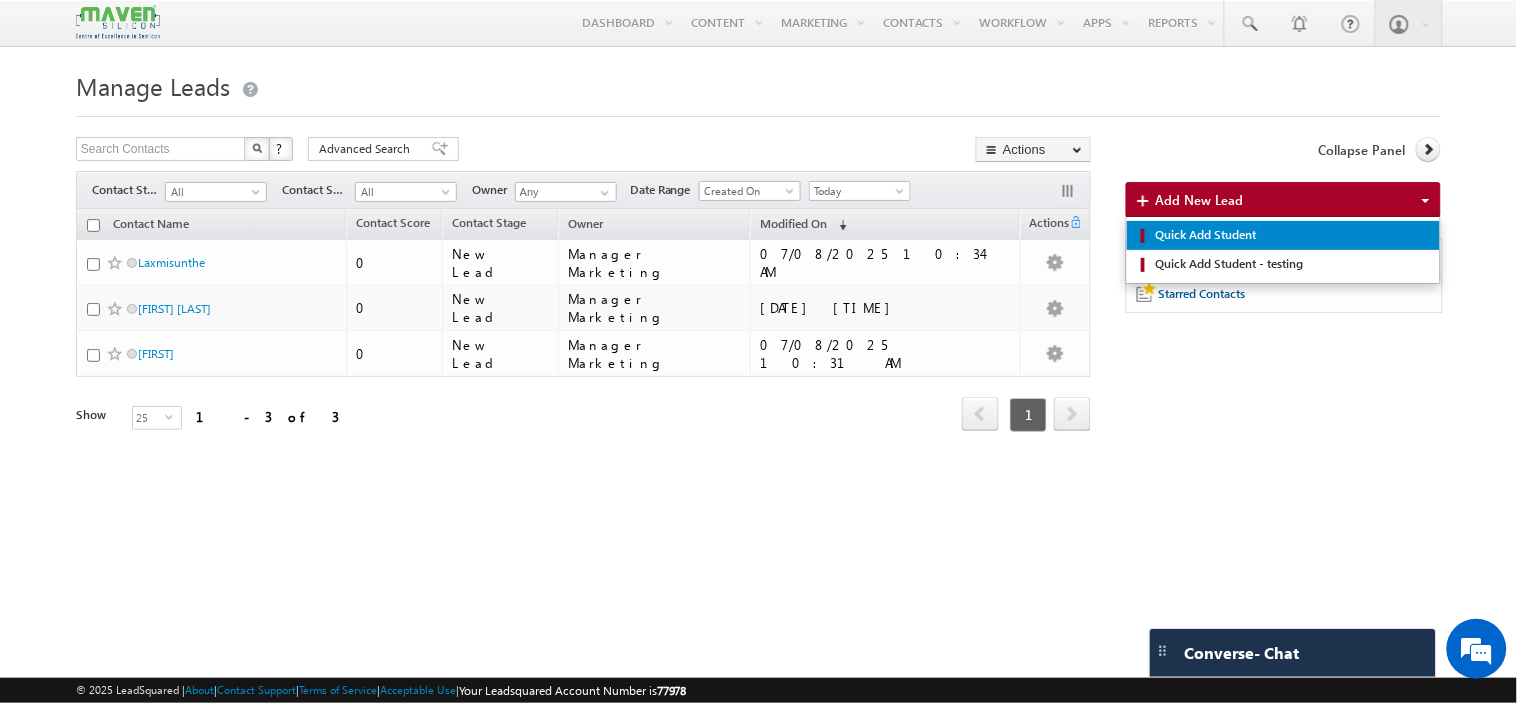 click on "Quick Add Student" at bounding box center [1290, 235] 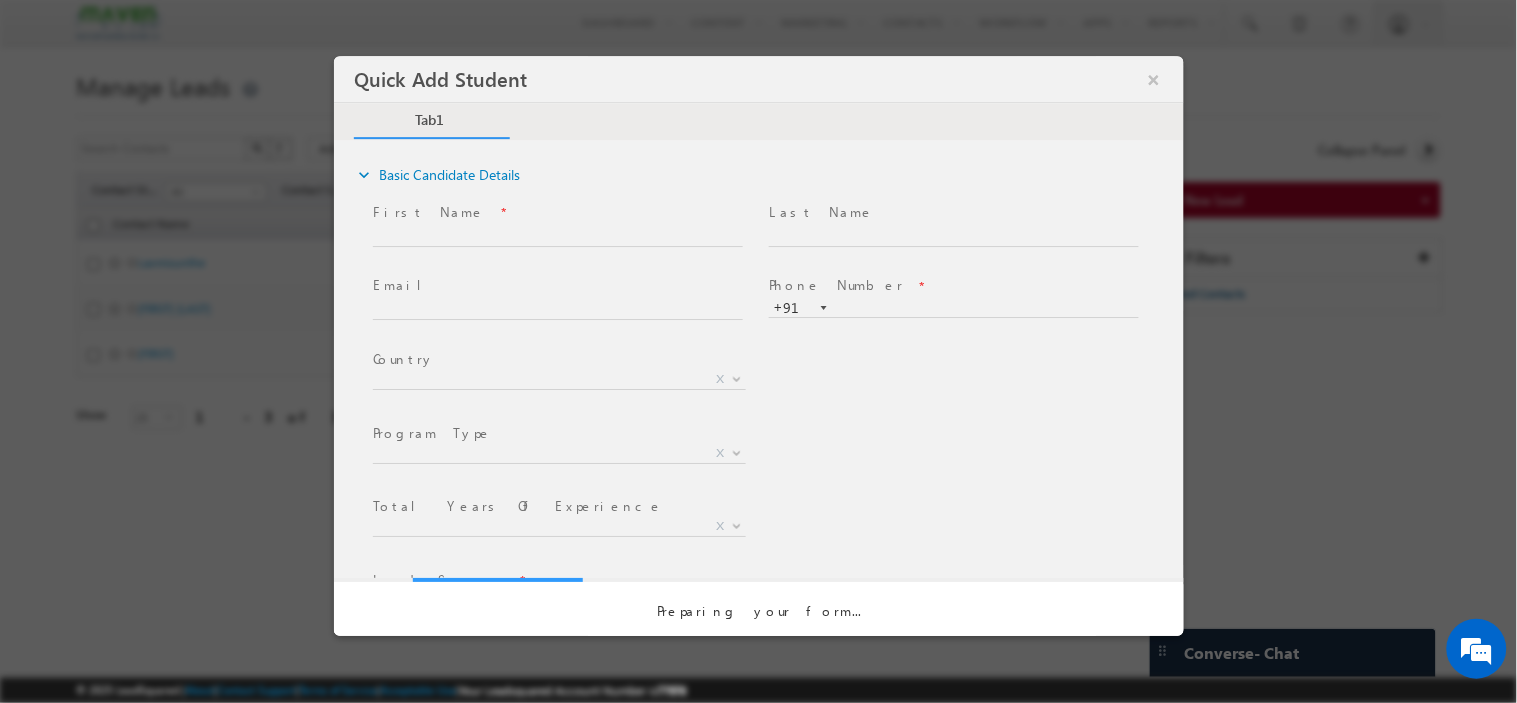 scroll, scrollTop: 0, scrollLeft: 0, axis: both 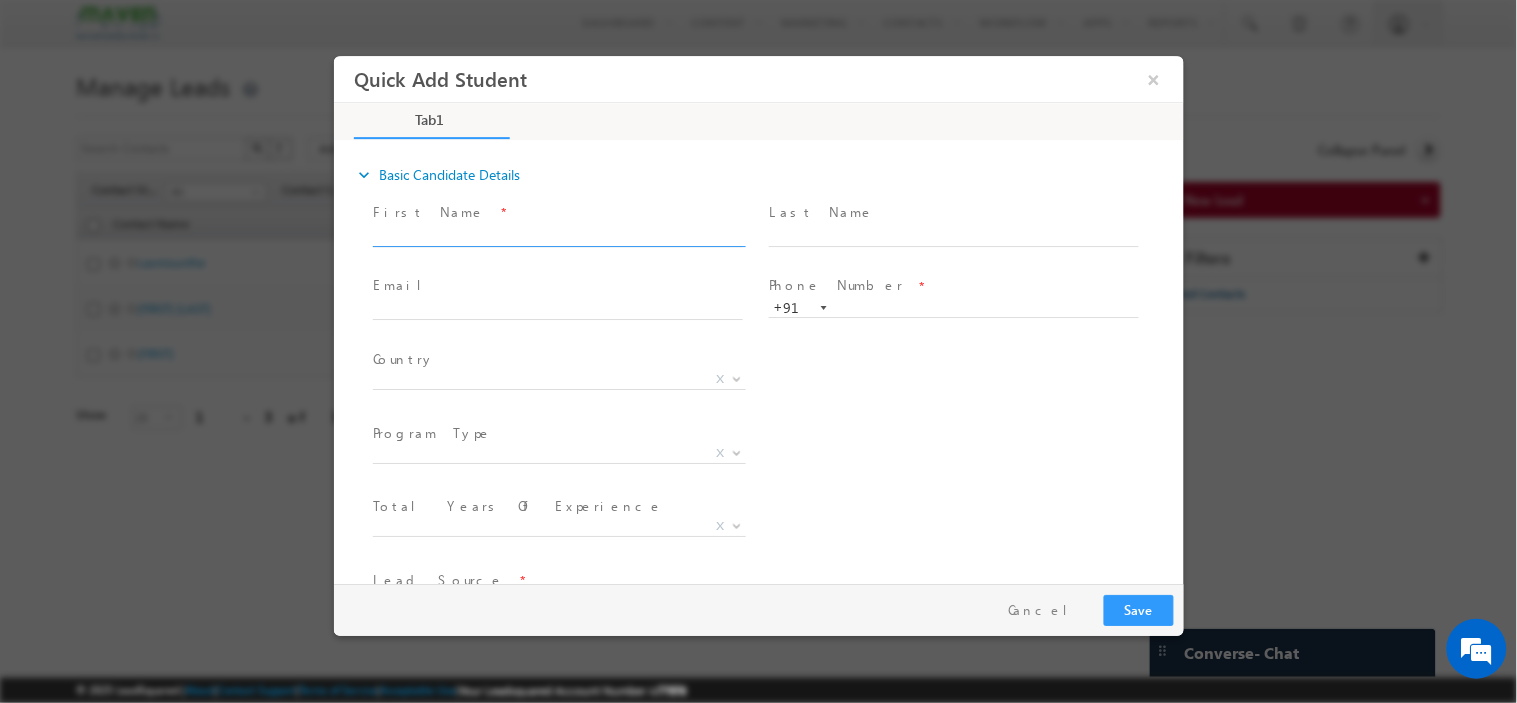 click at bounding box center (557, 236) 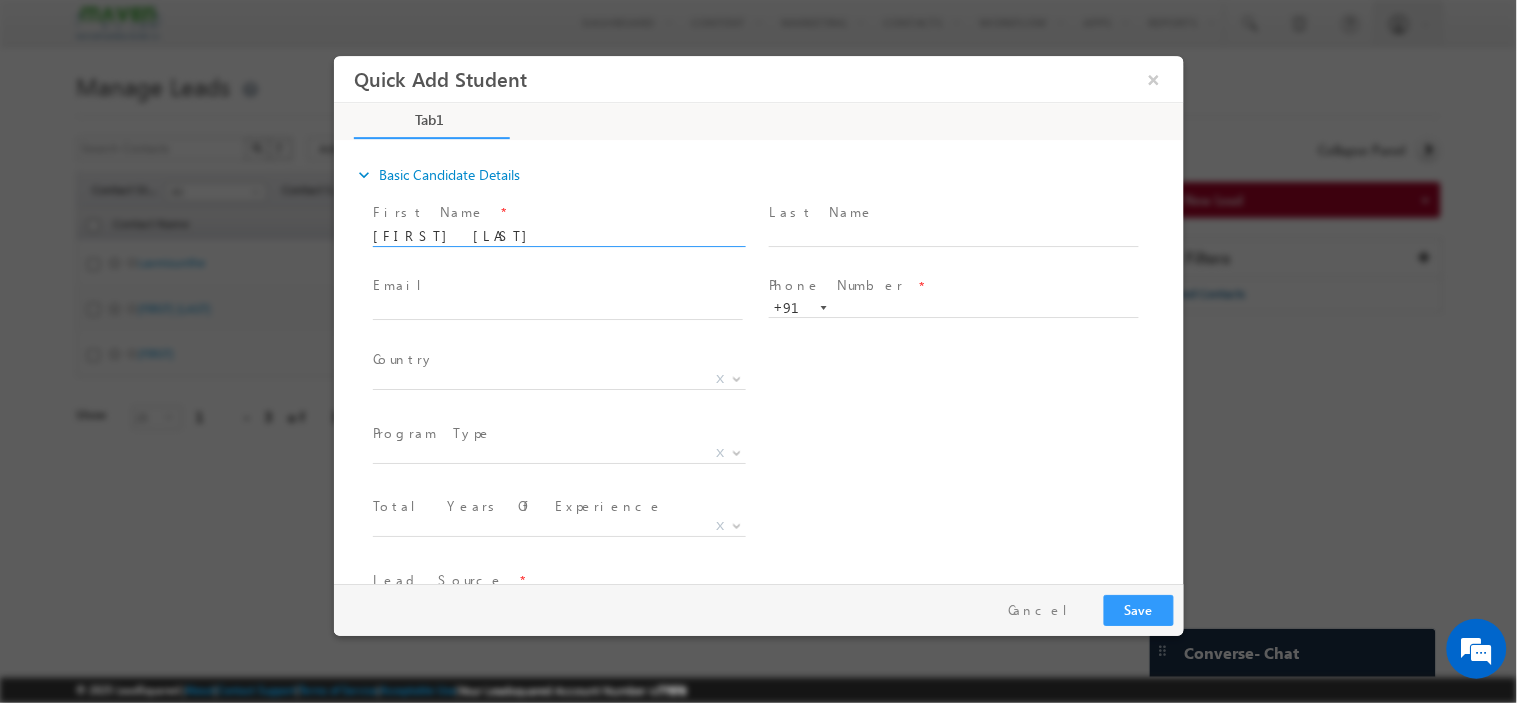 type on "[FIRST] [LAST]" 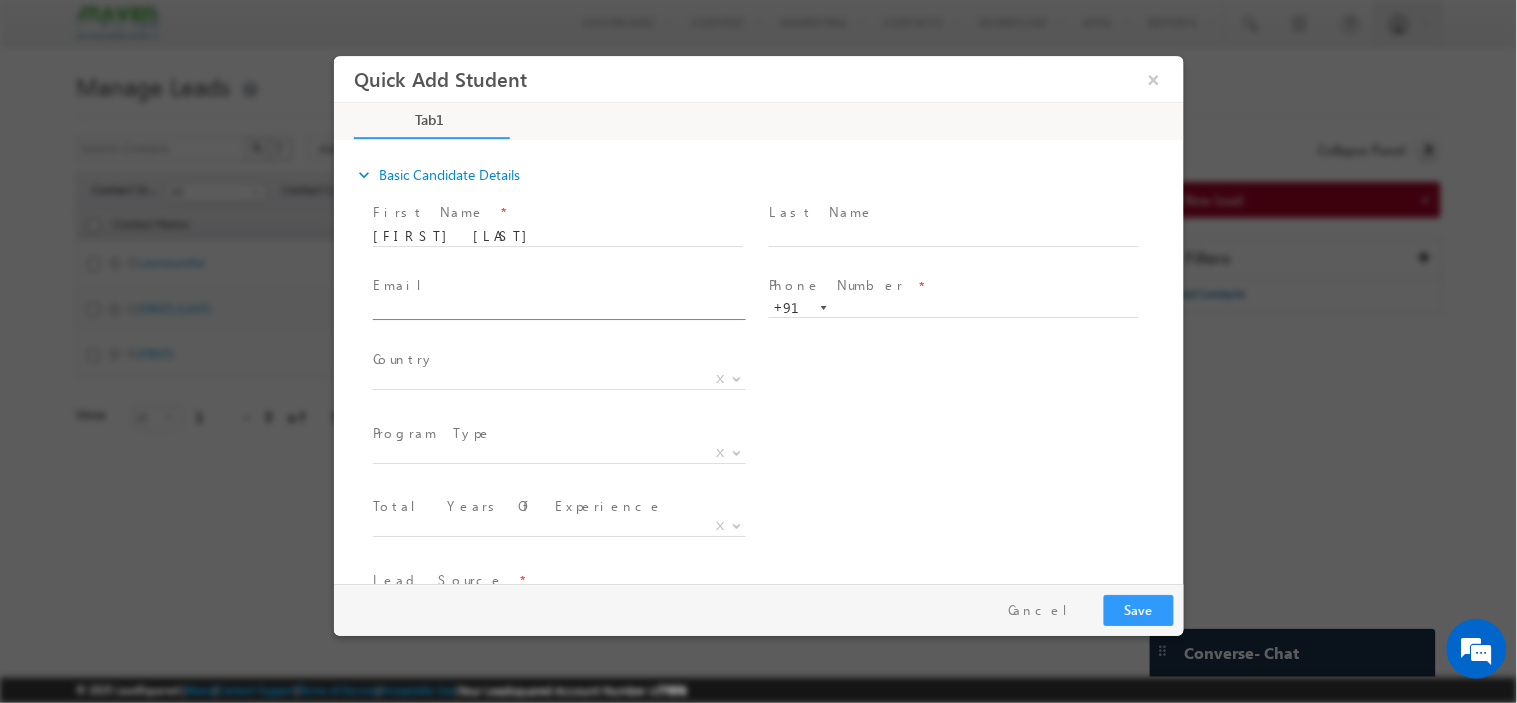 click 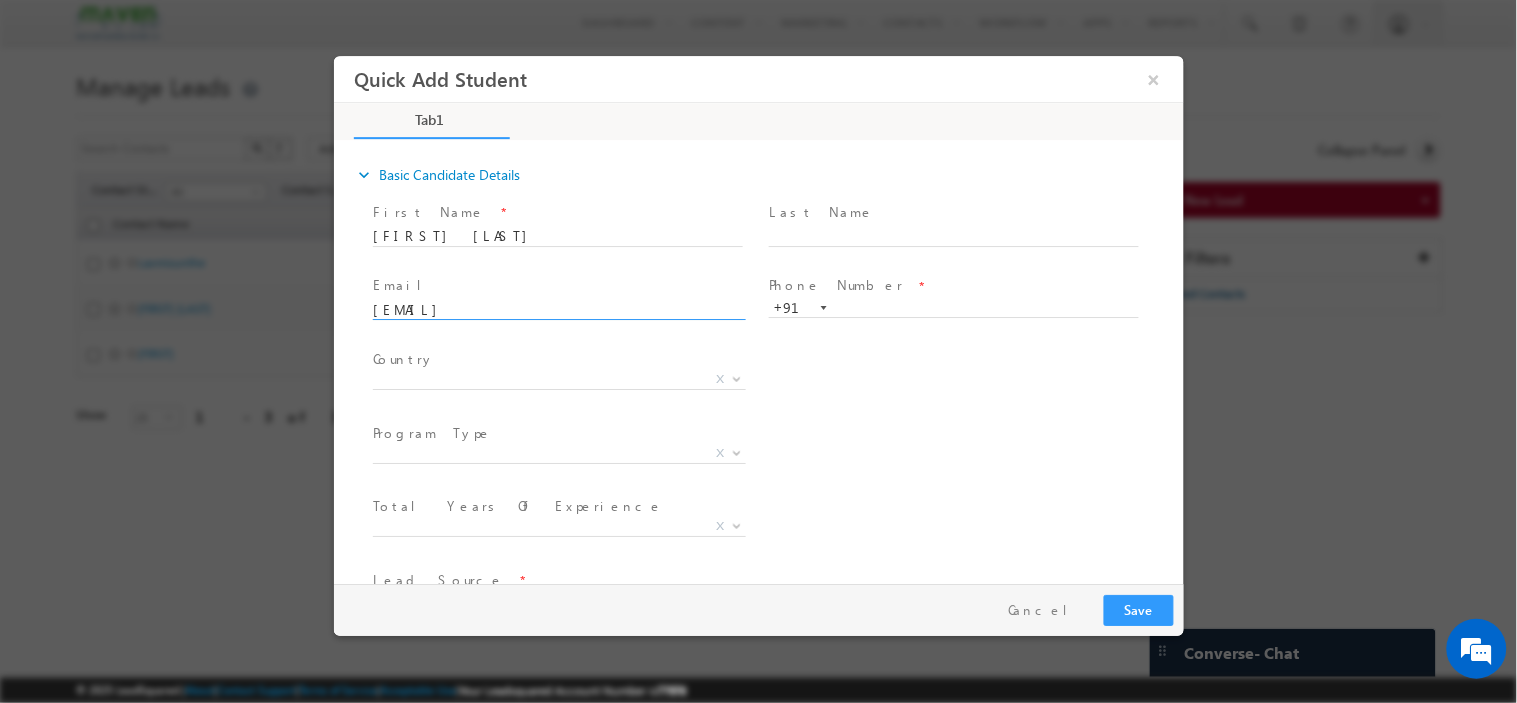 type on "sathishkn92@yahoo.in" 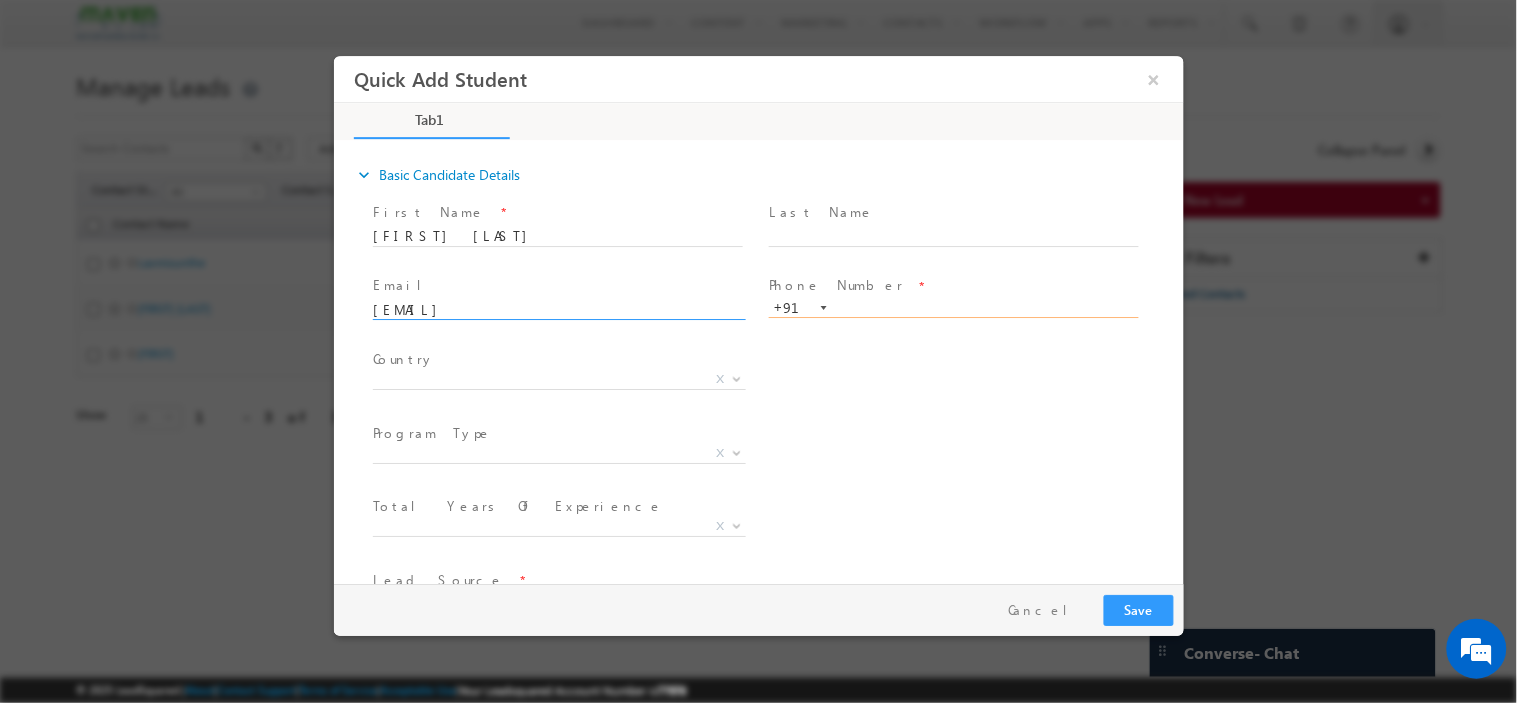 click at bounding box center [953, 308] 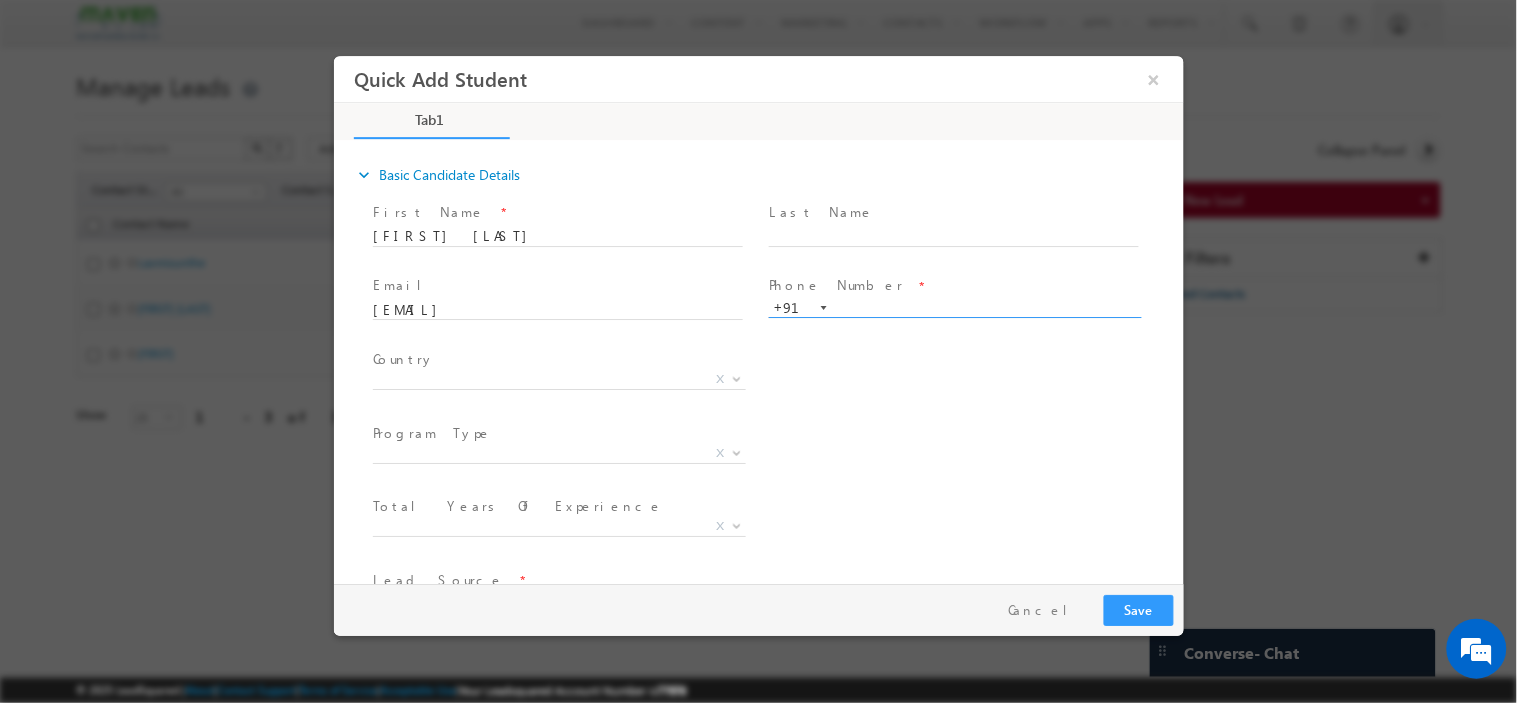 paste on "8270126225" 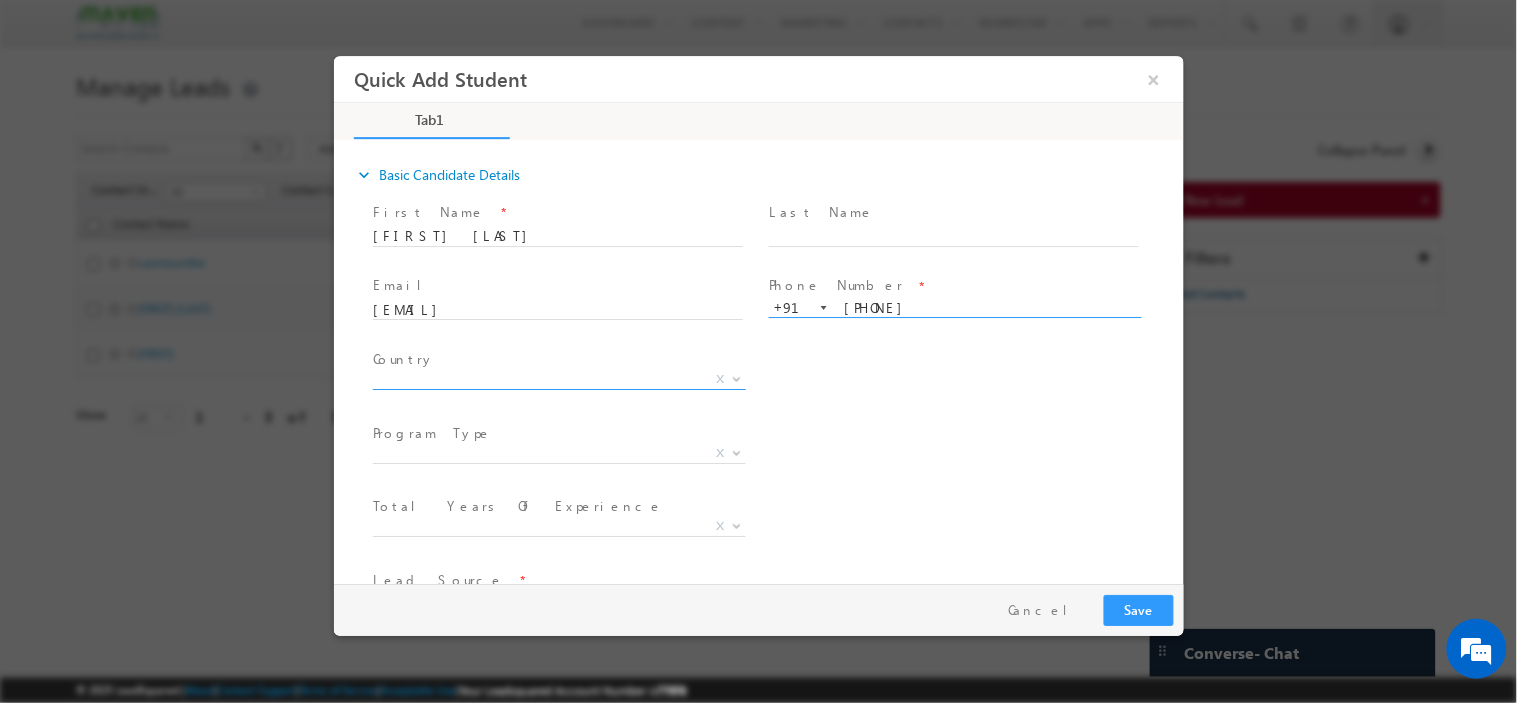 type on "8270126225" 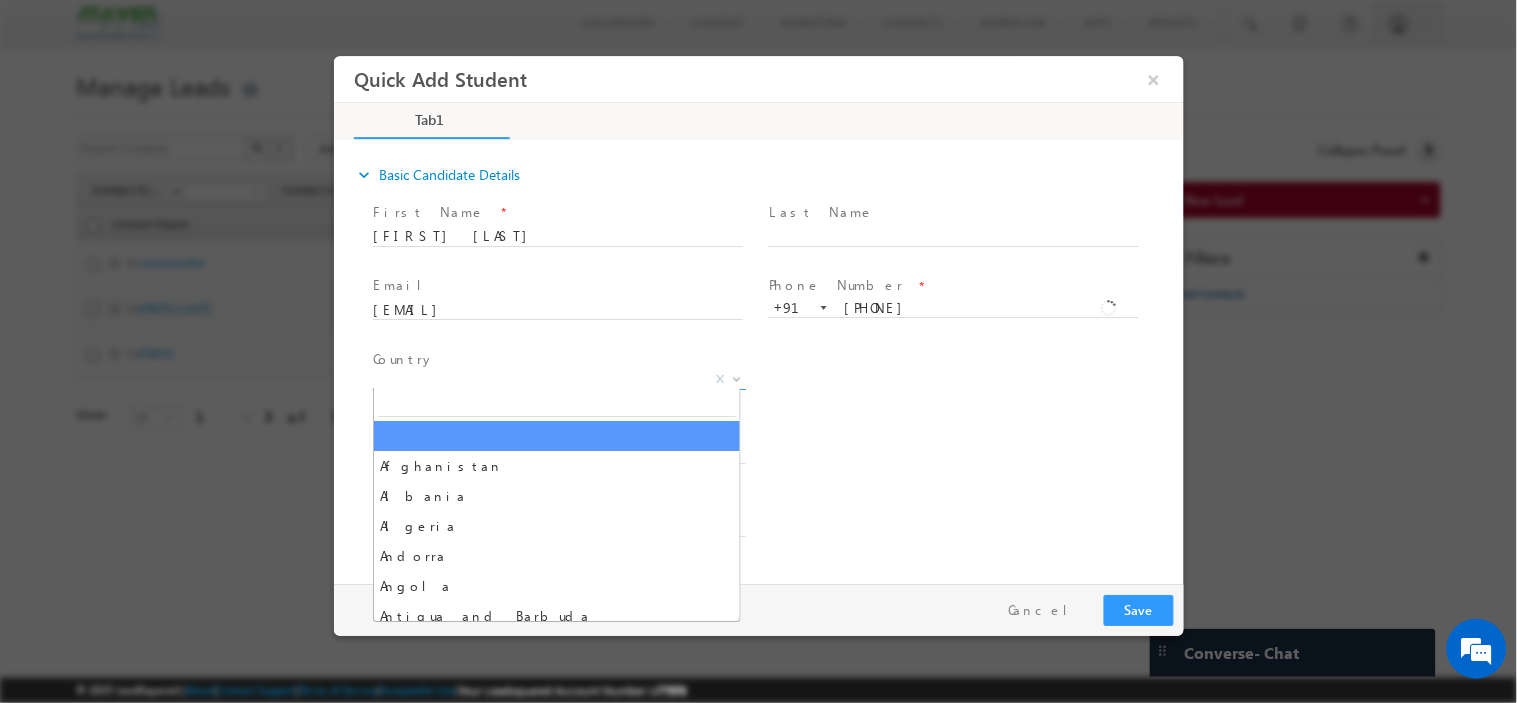 click on "X" at bounding box center [558, 379] 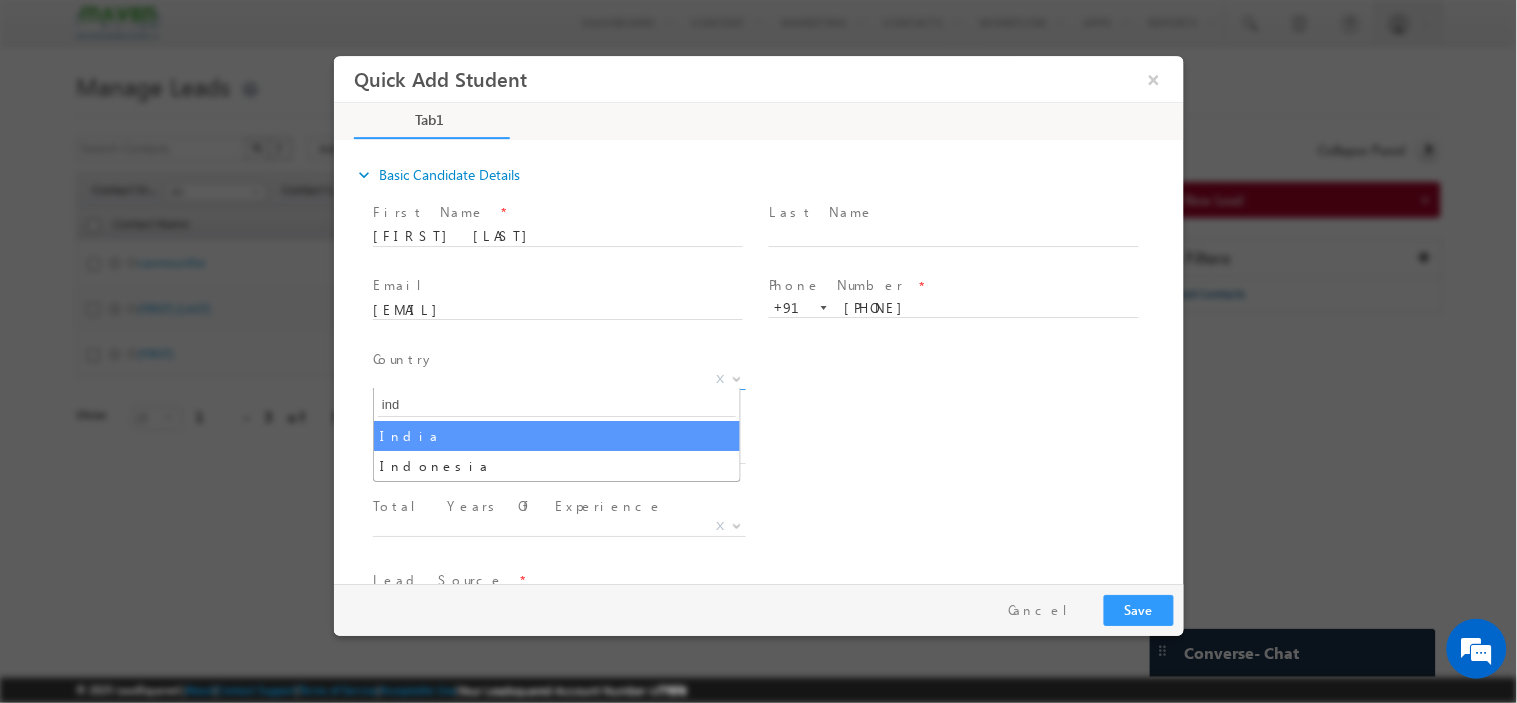 type on "ind" 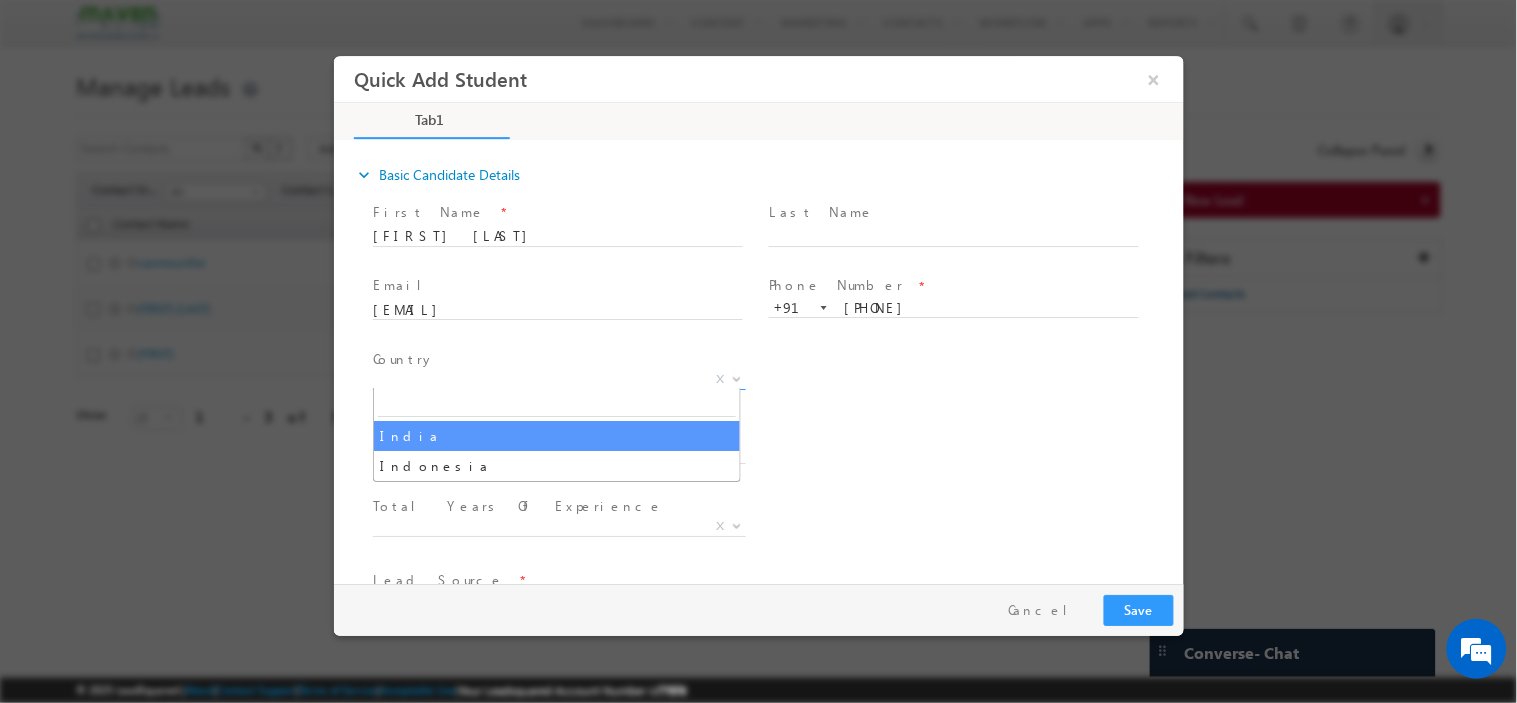 select 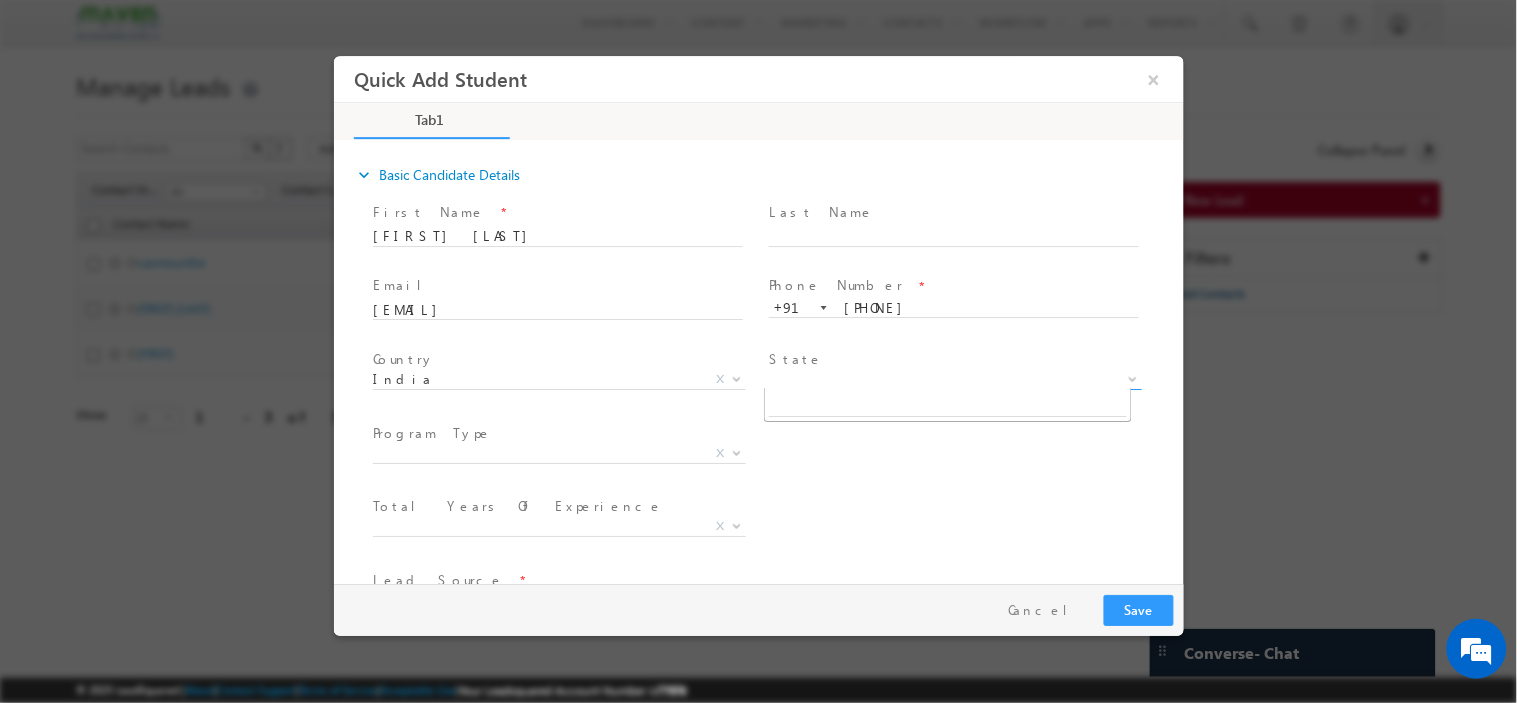 click on "X" at bounding box center (954, 379) 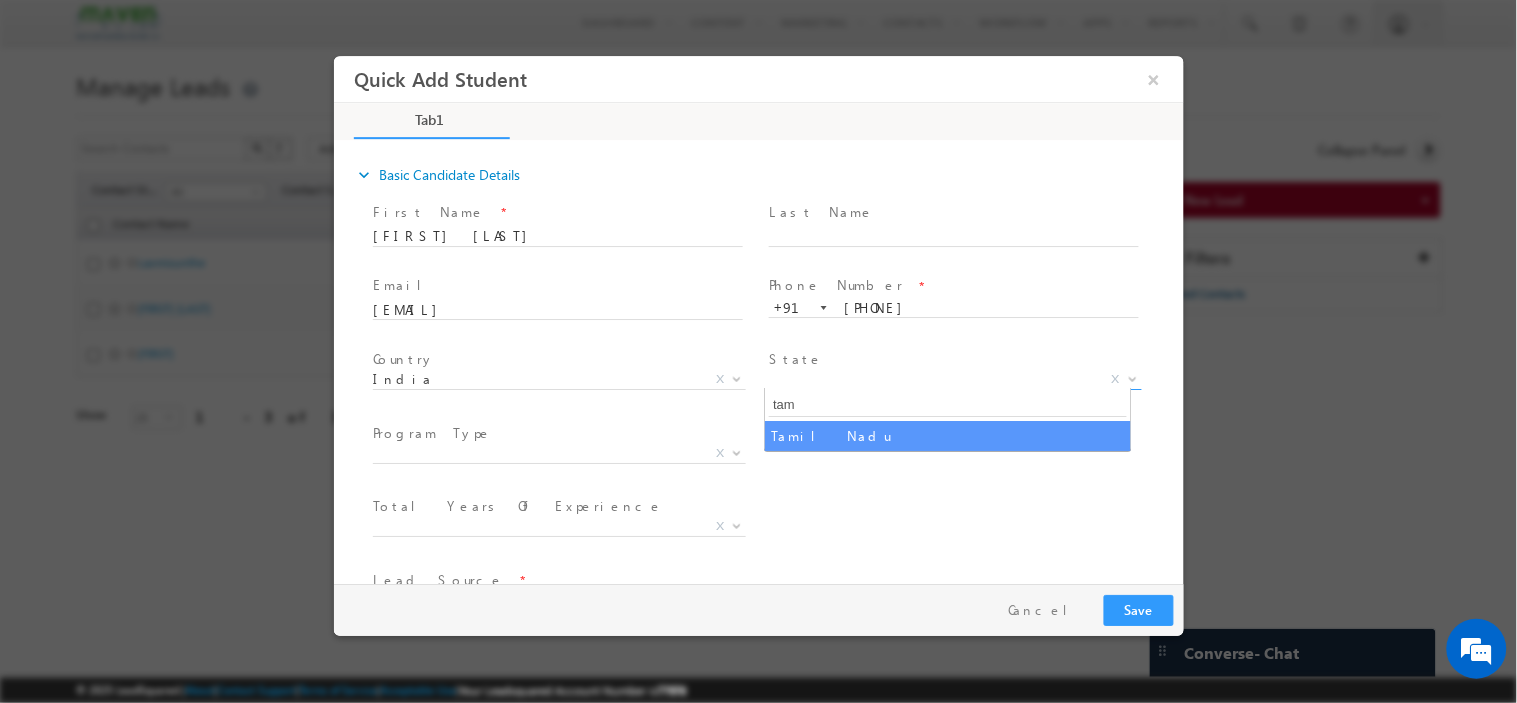 type on "tam" 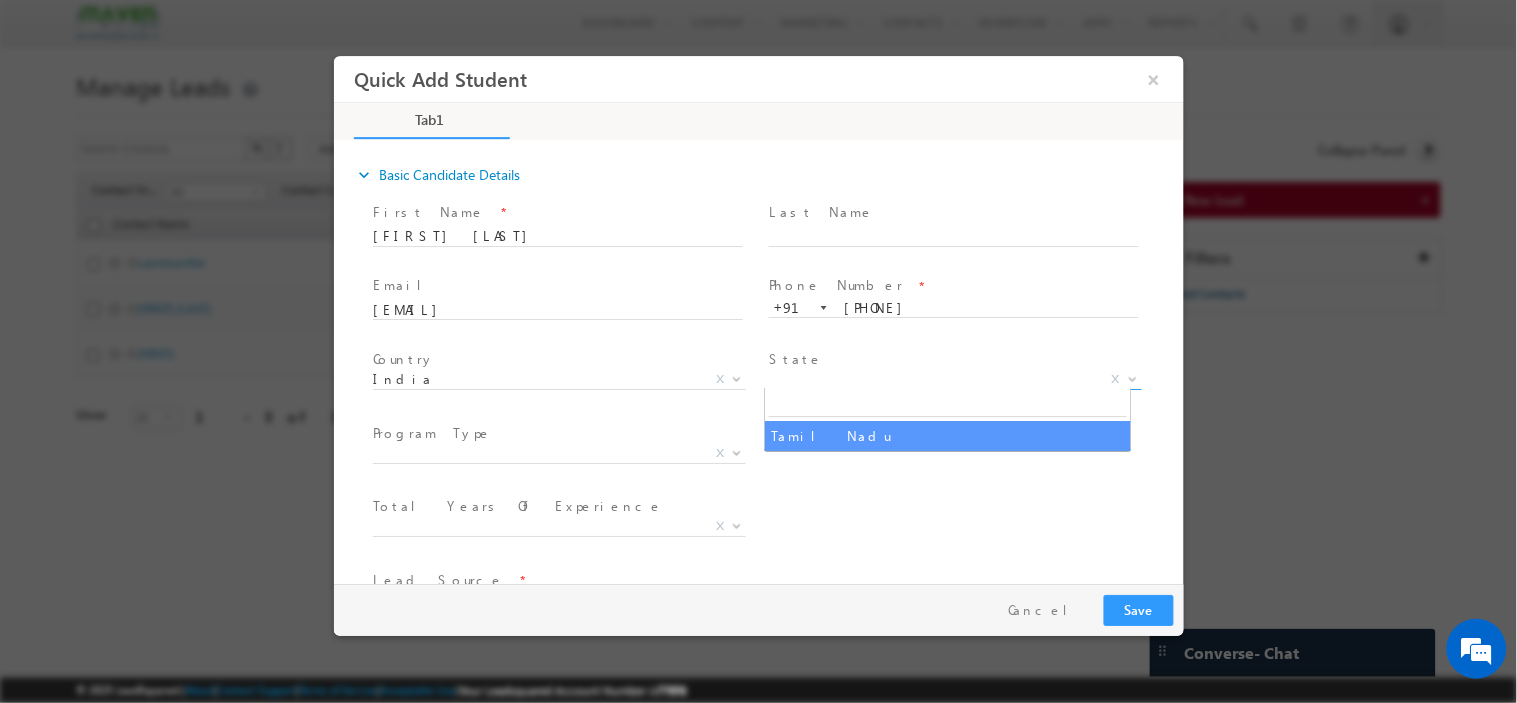 select on "Tamil Nadu" 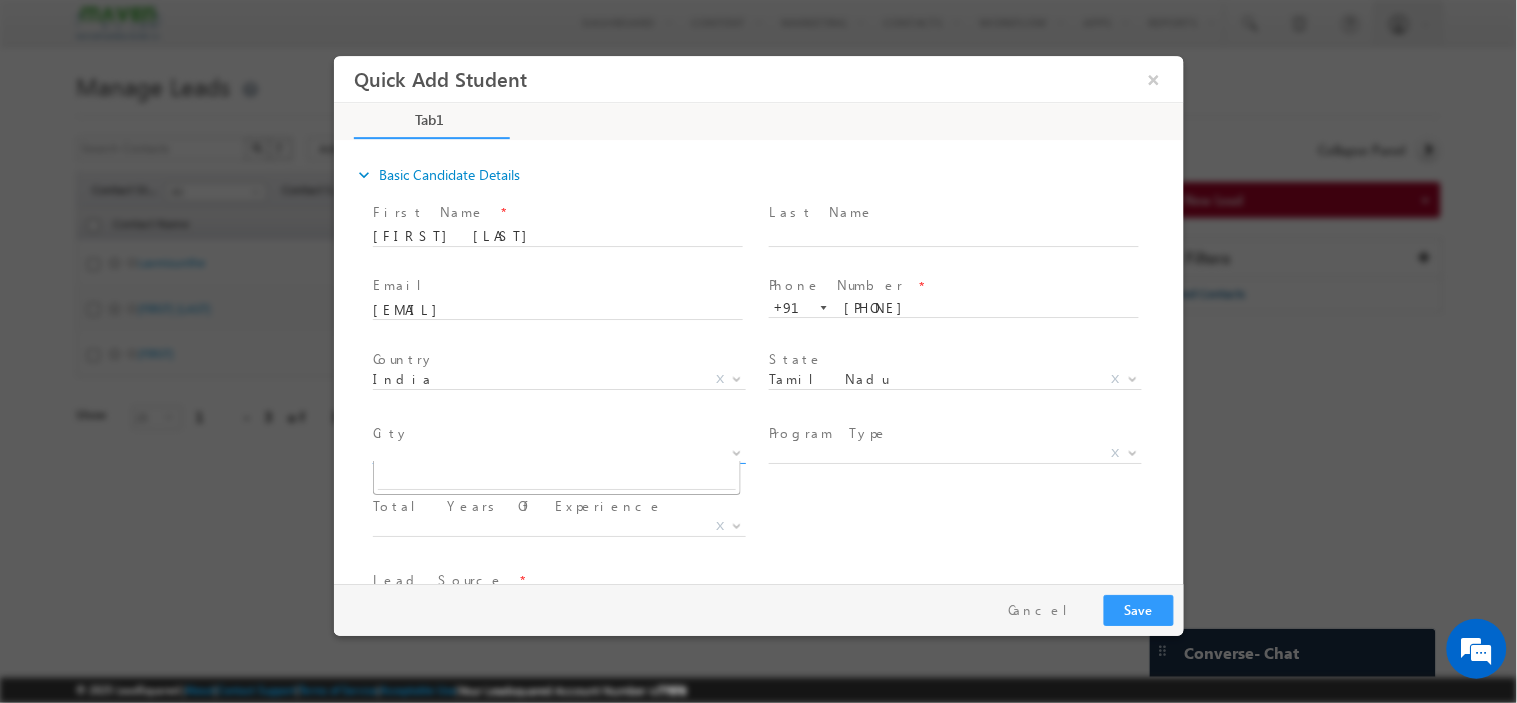 click on "X" at bounding box center [558, 453] 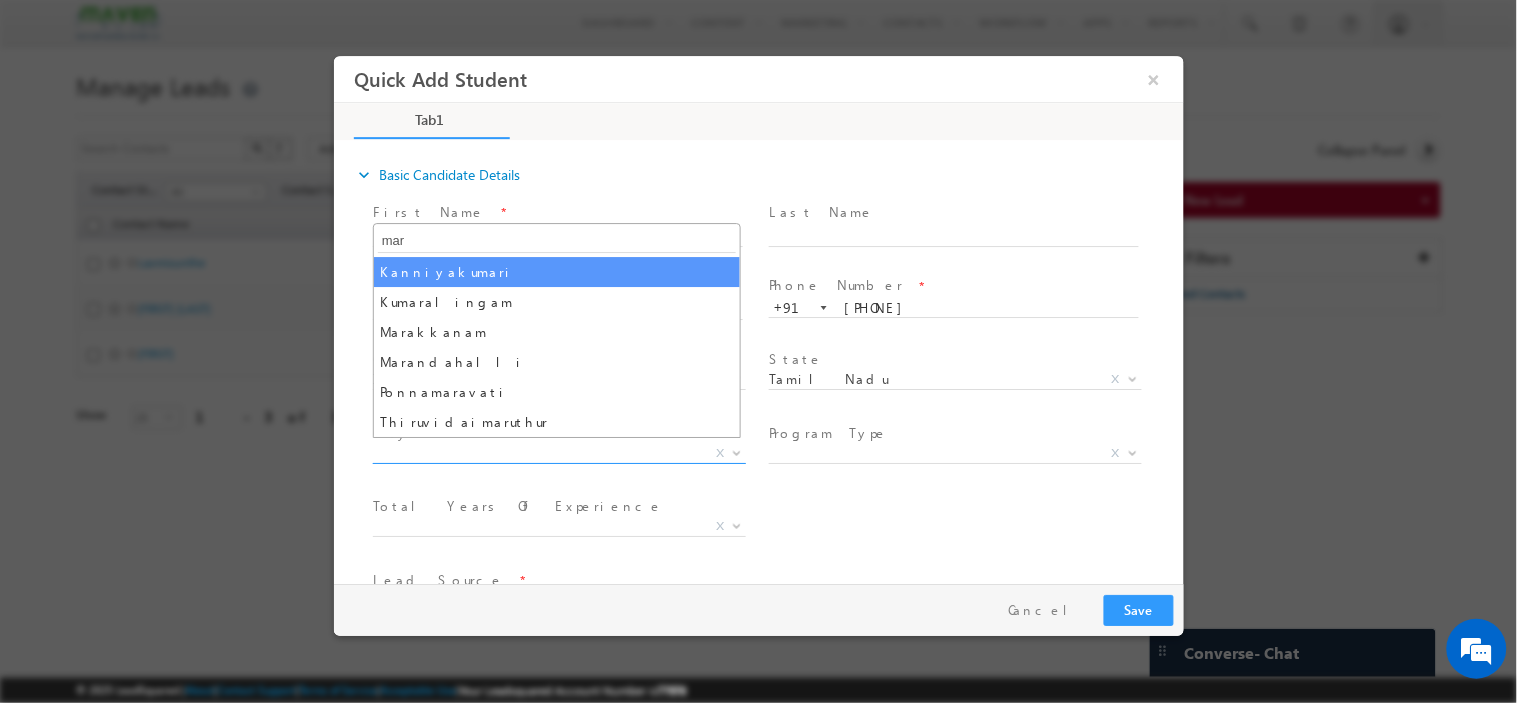 type on "mar" 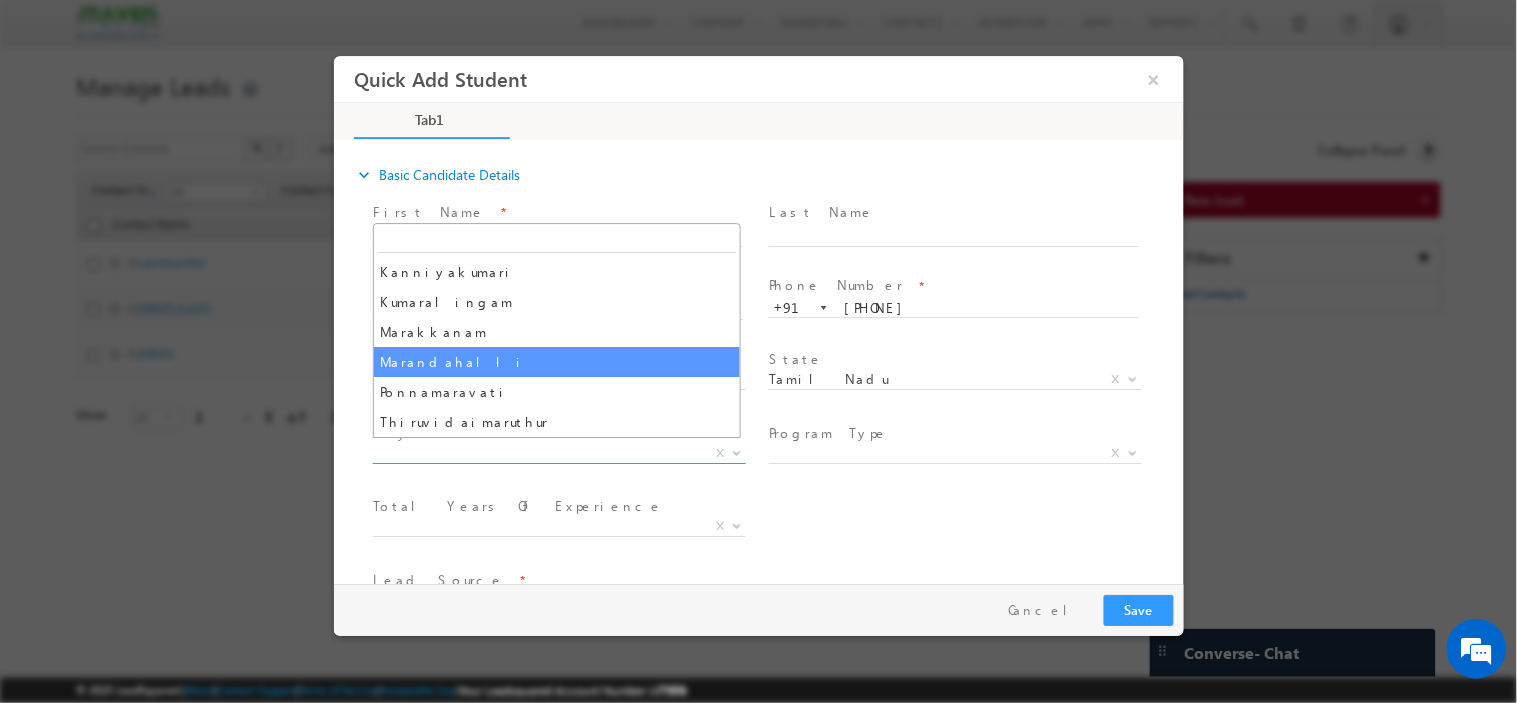 select on "Marandahalli" 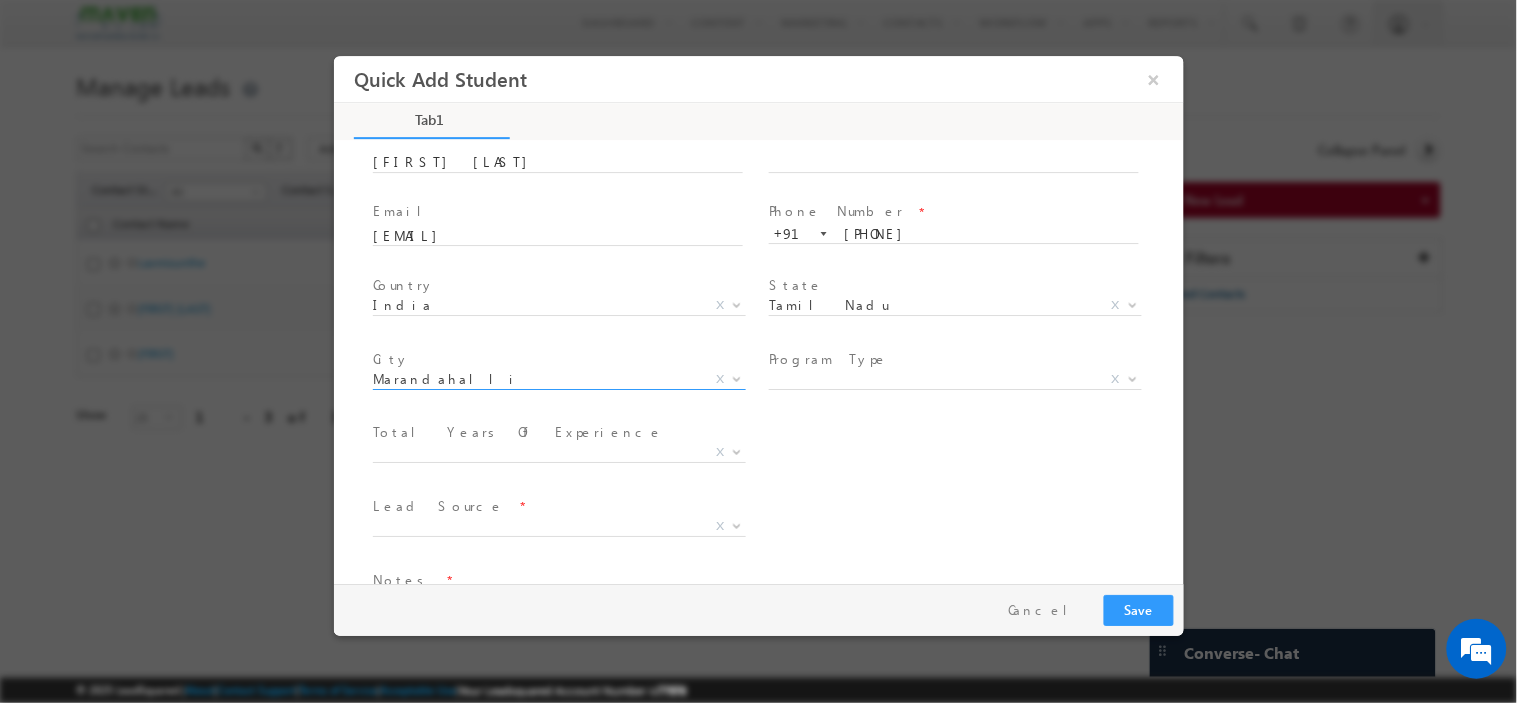 scroll, scrollTop: 111, scrollLeft: 0, axis: vertical 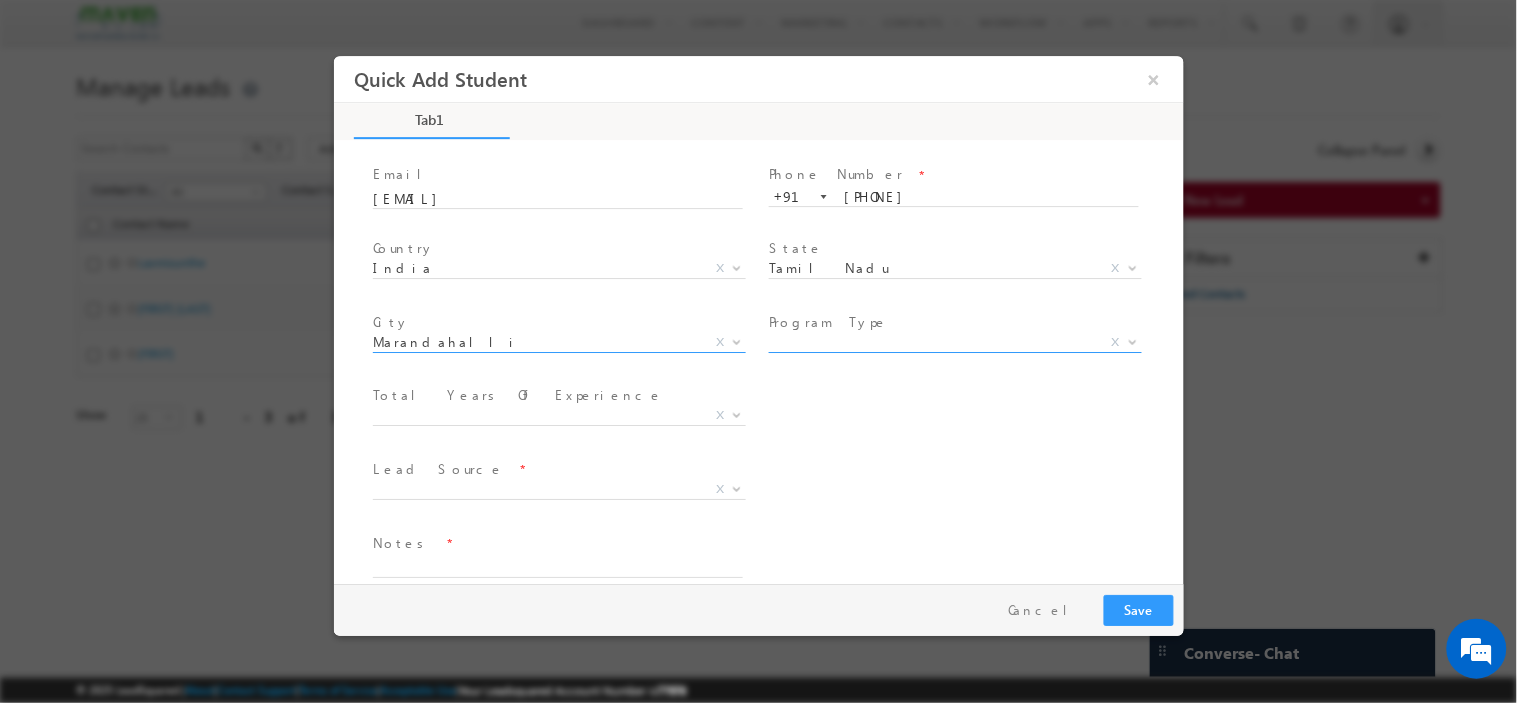click on "X" at bounding box center [954, 342] 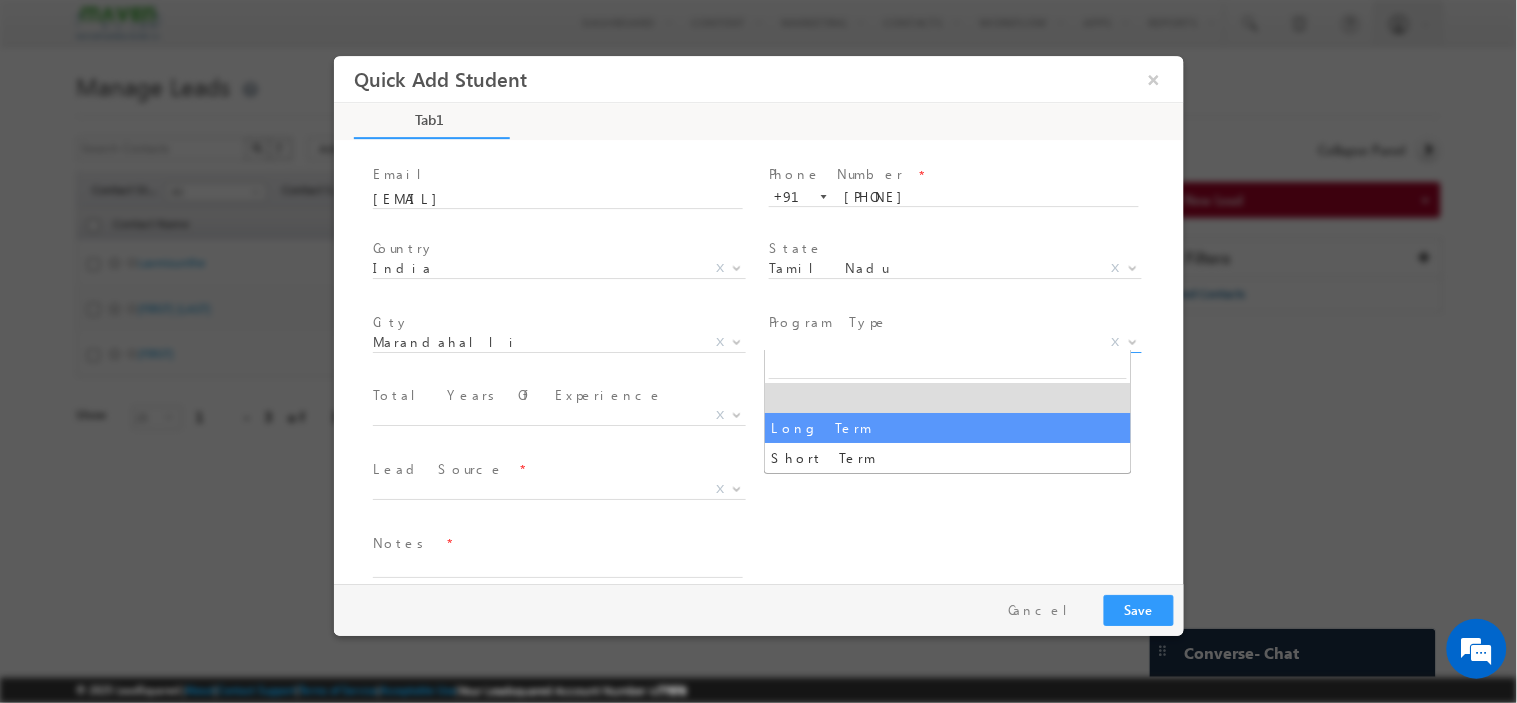 select on "Long Term" 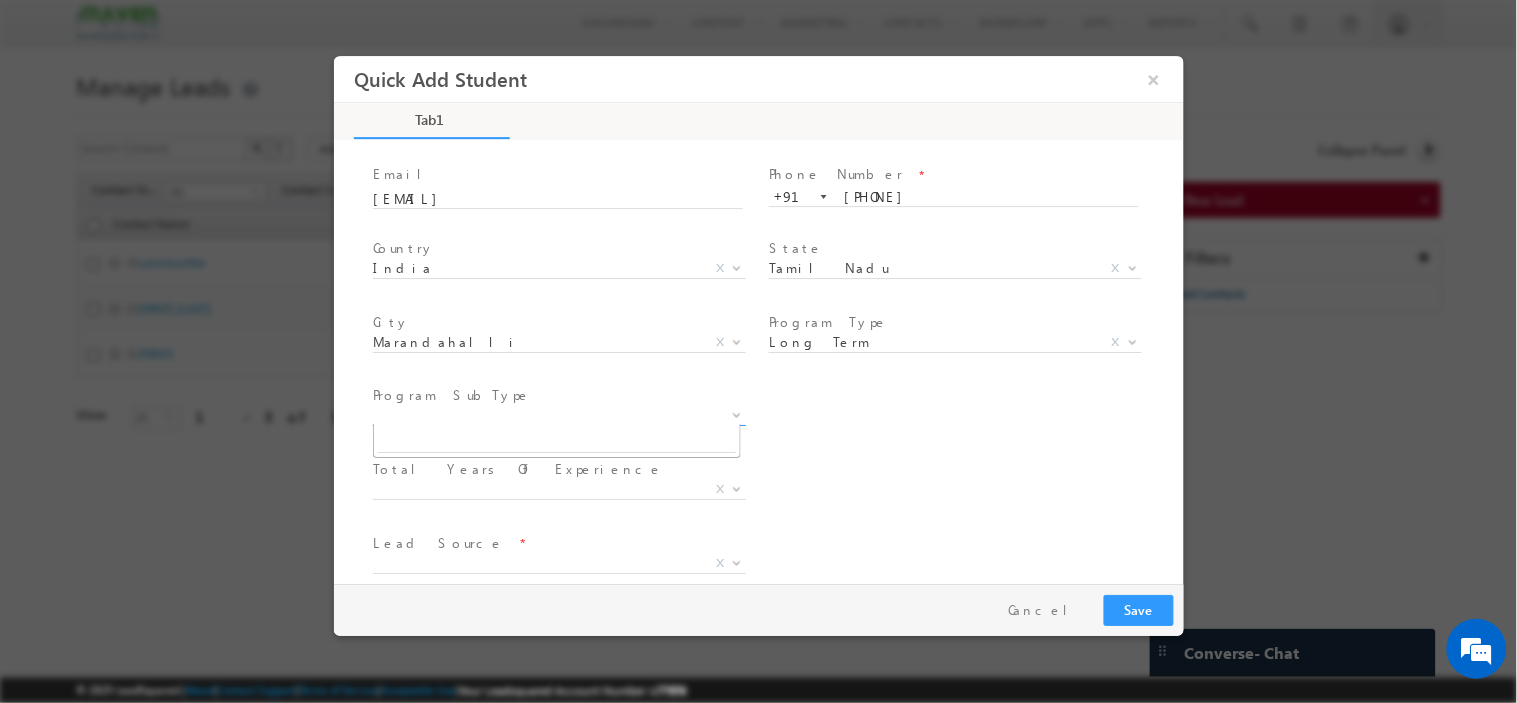 click on "X" at bounding box center [558, 415] 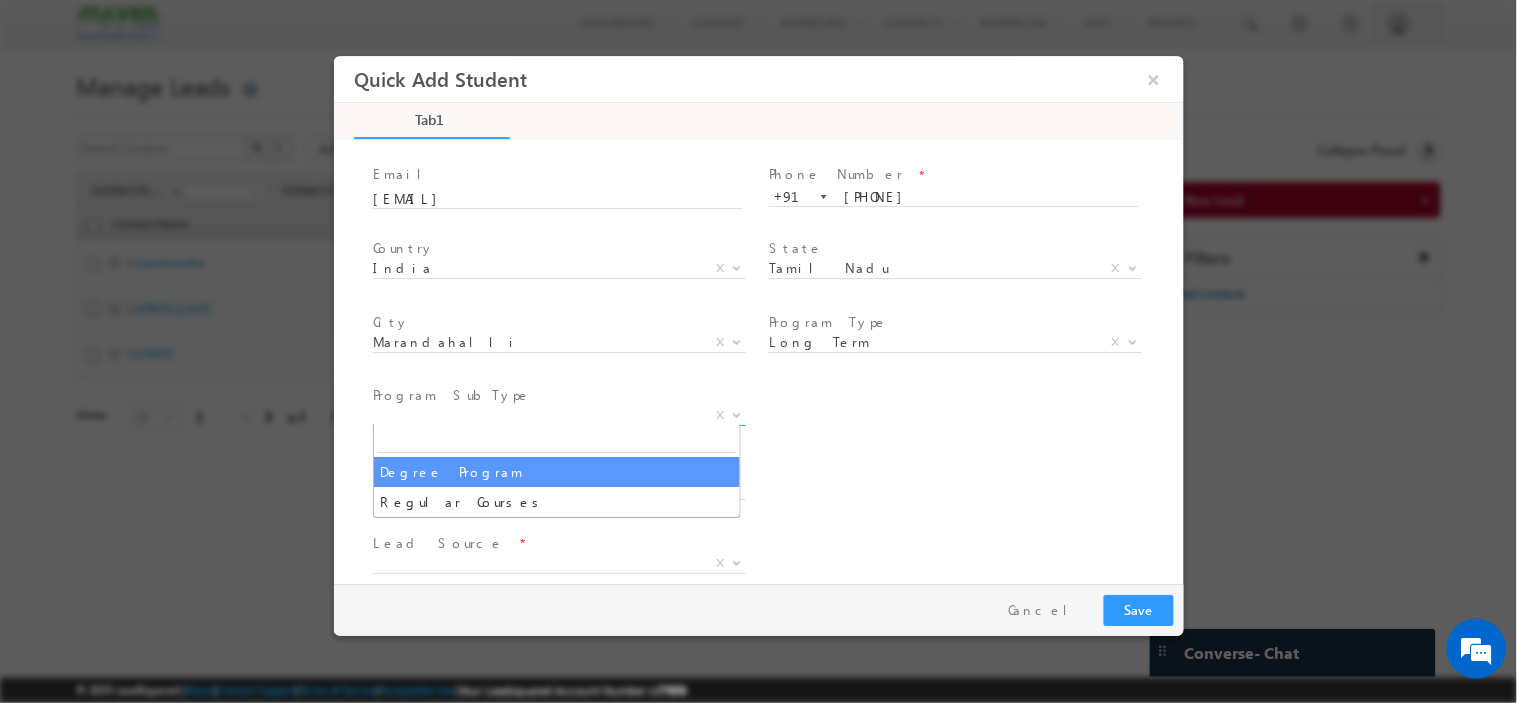 select on "Degree Program" 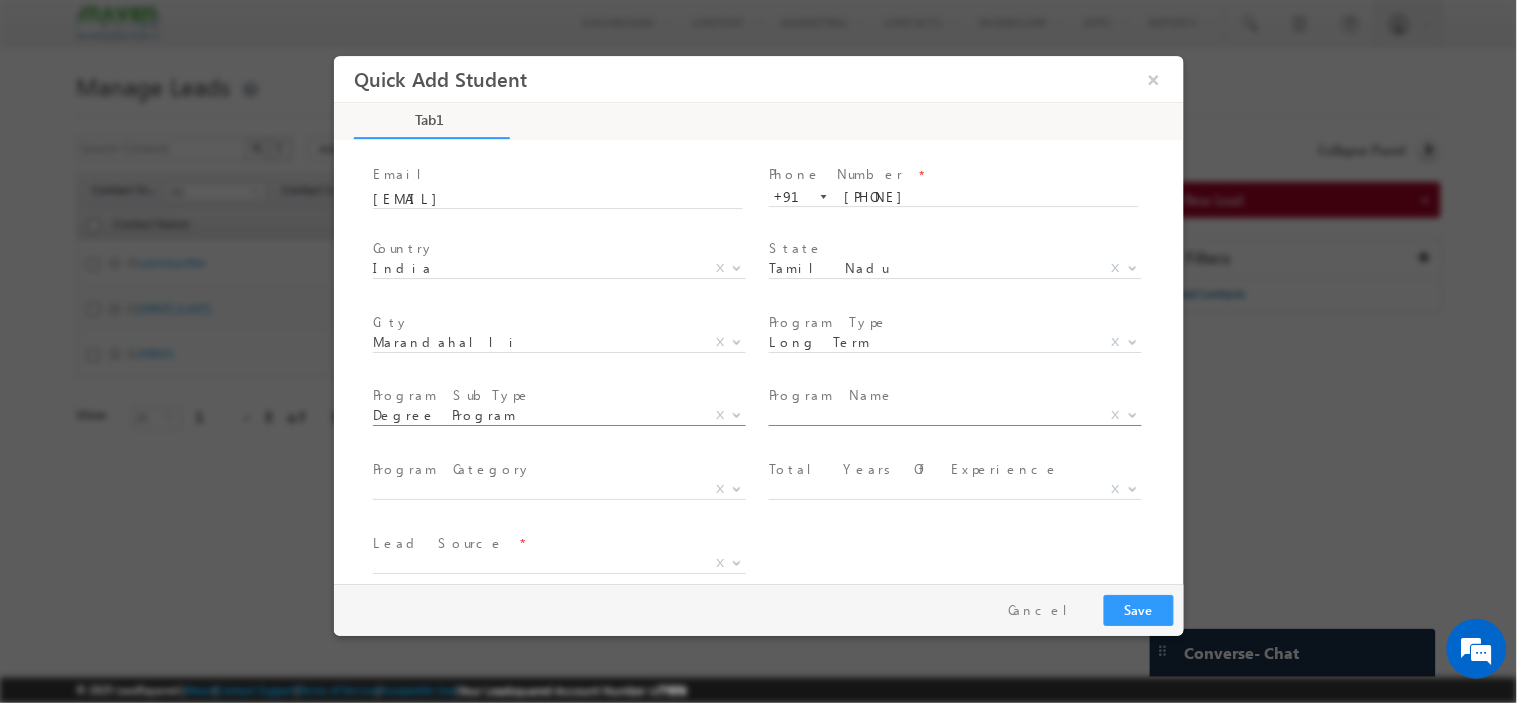 click on "X" at bounding box center (954, 415) 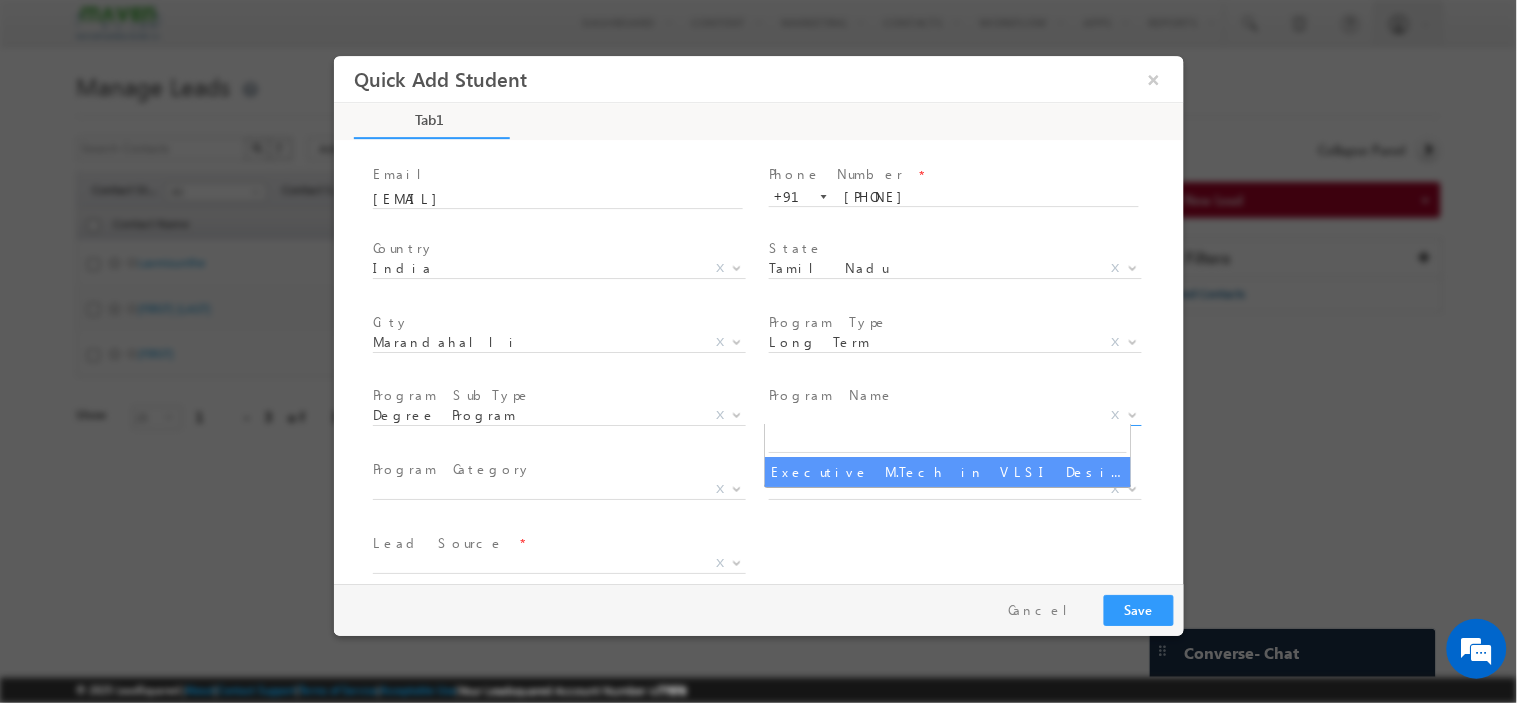 select on "Executive M.Tech in VLSI Design" 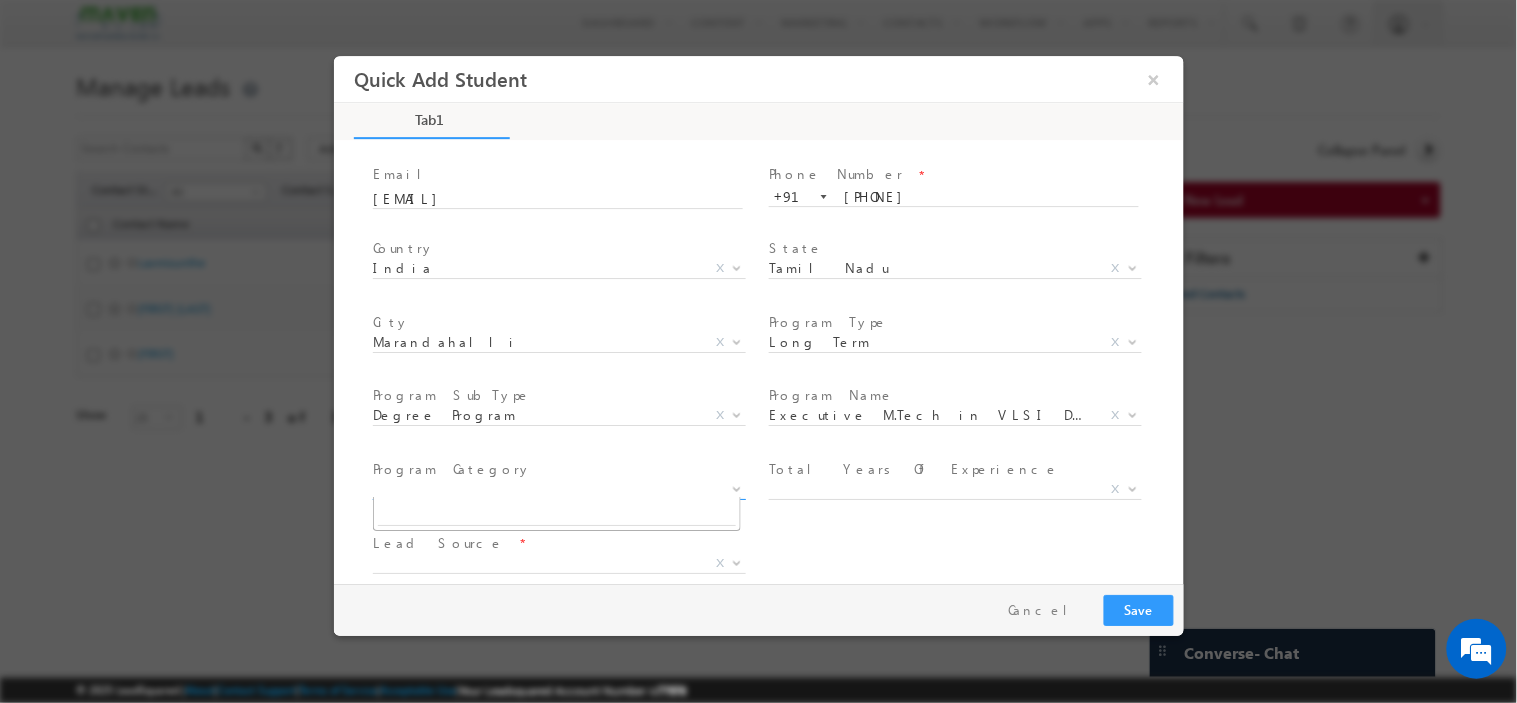 click on "X" at bounding box center (558, 489) 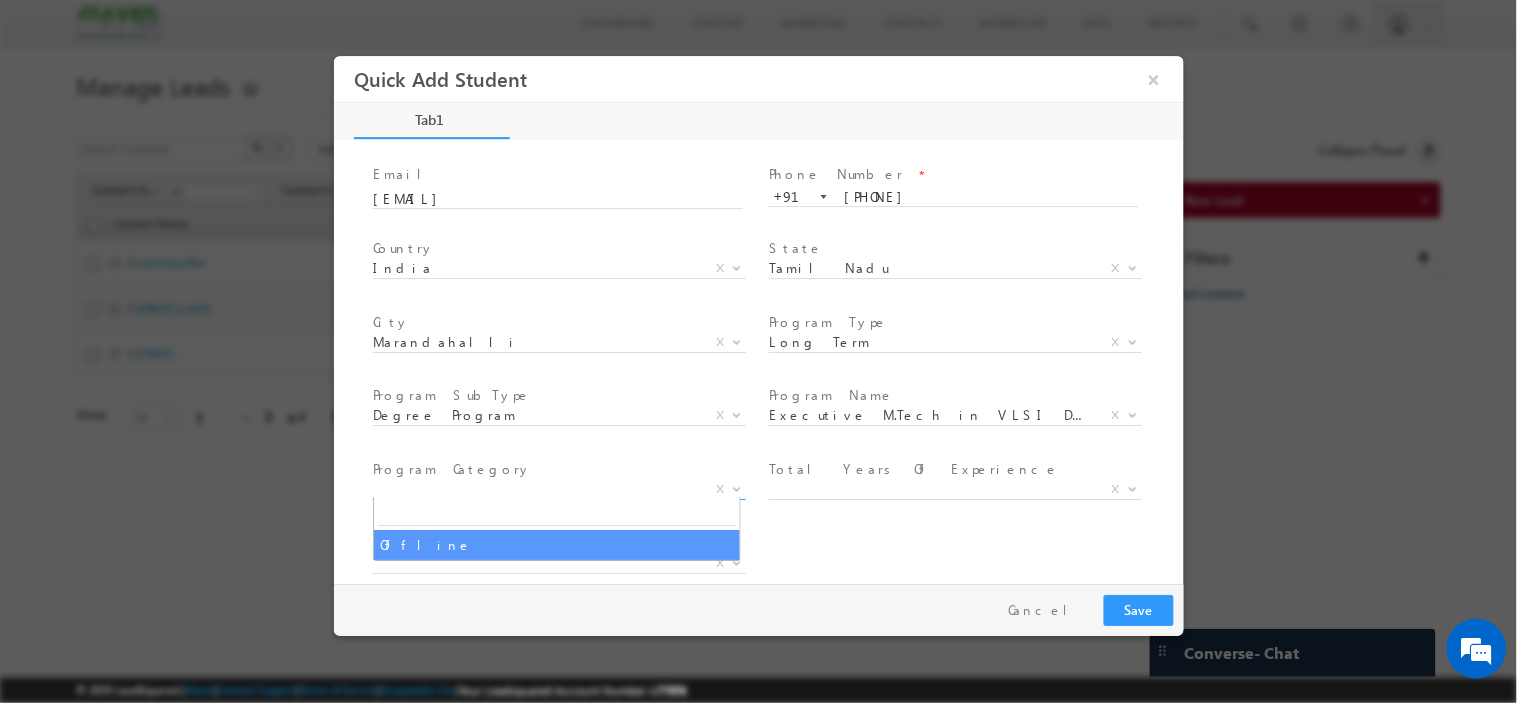 select on "Offline" 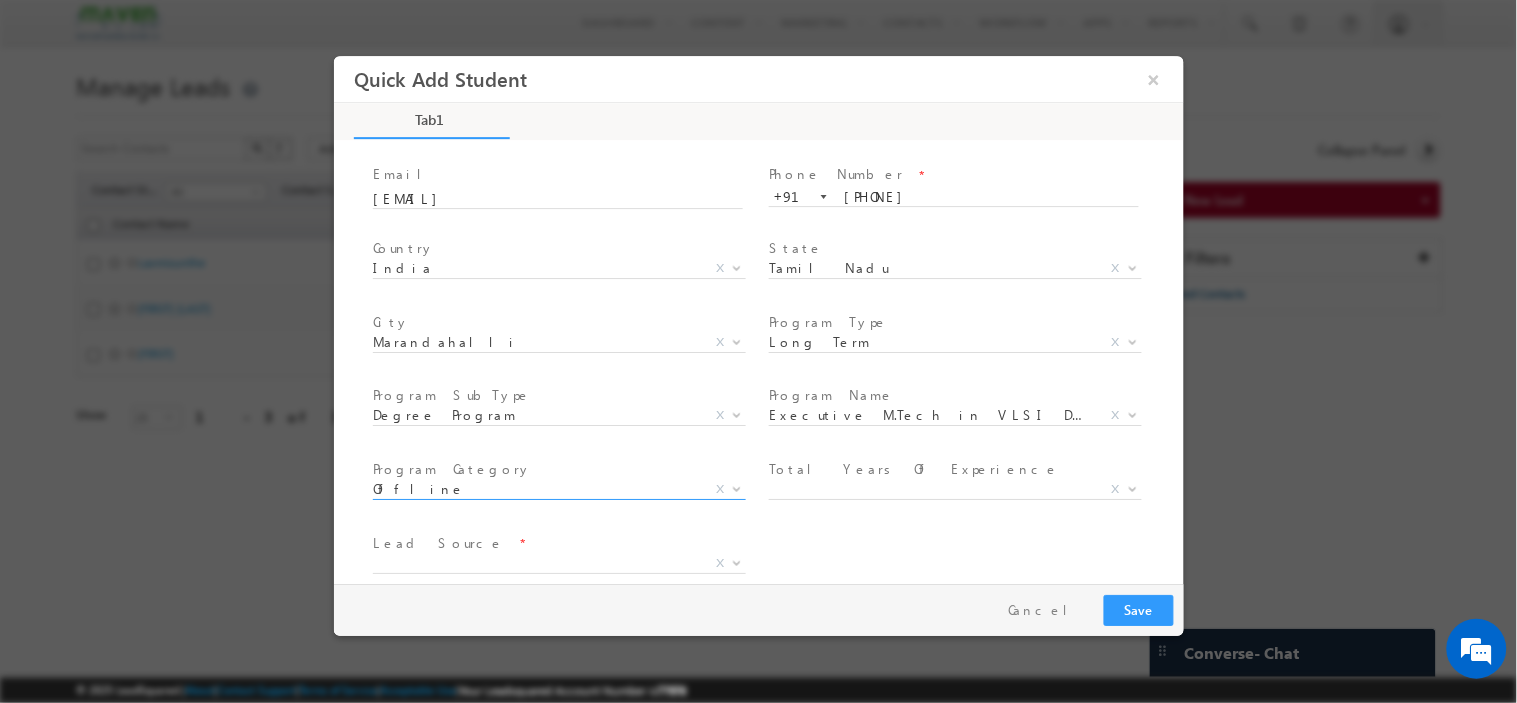 click on "Total Years Of Experience
*" at bounding box center [952, 469] 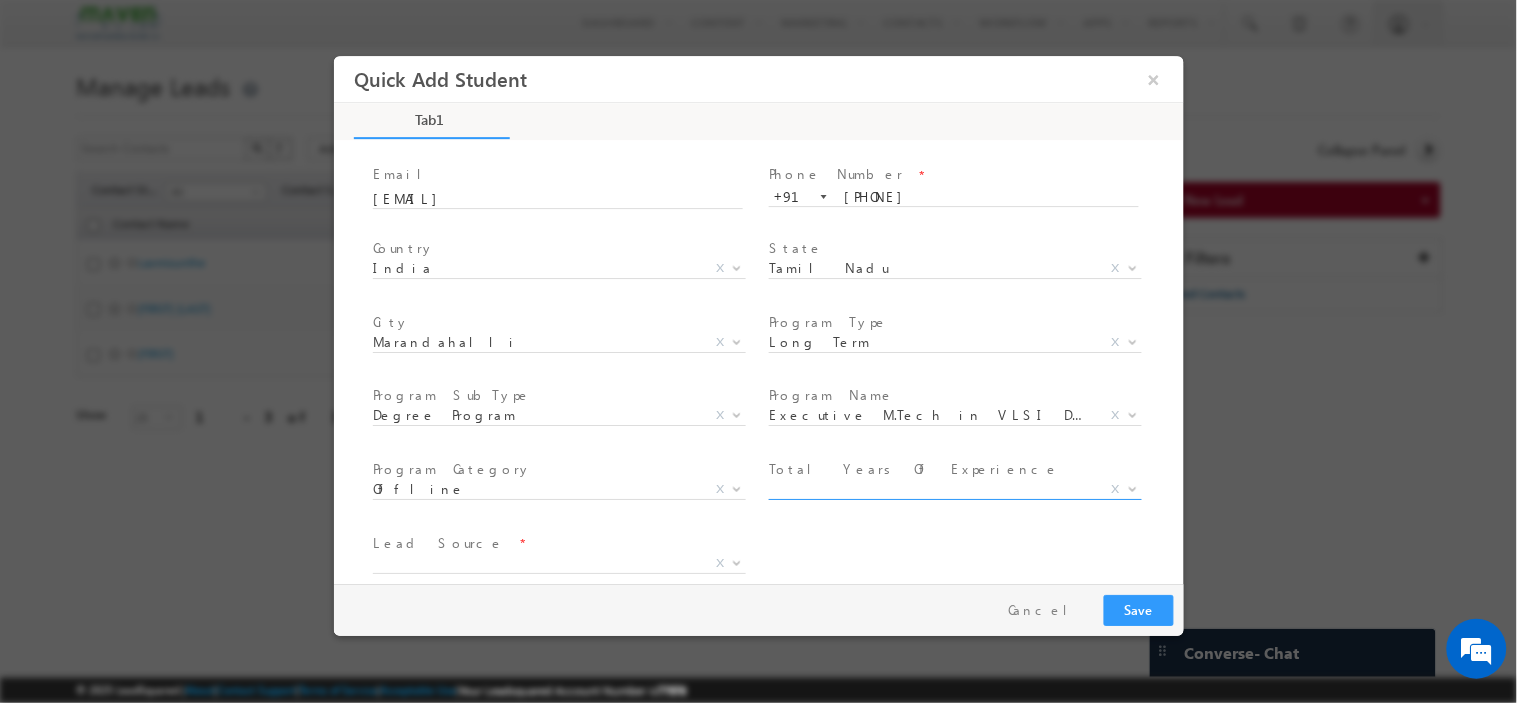 click on "X" at bounding box center [954, 489] 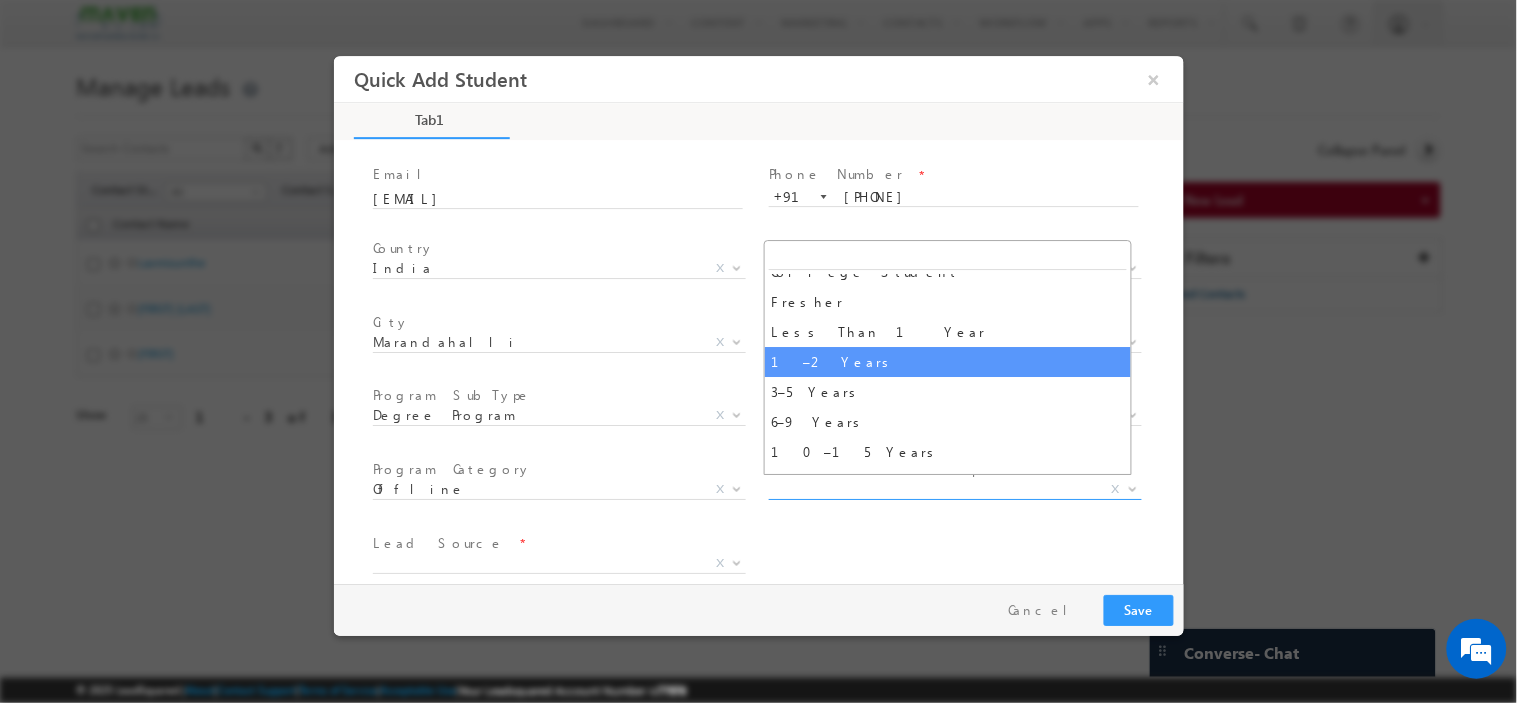 scroll, scrollTop: 70, scrollLeft: 0, axis: vertical 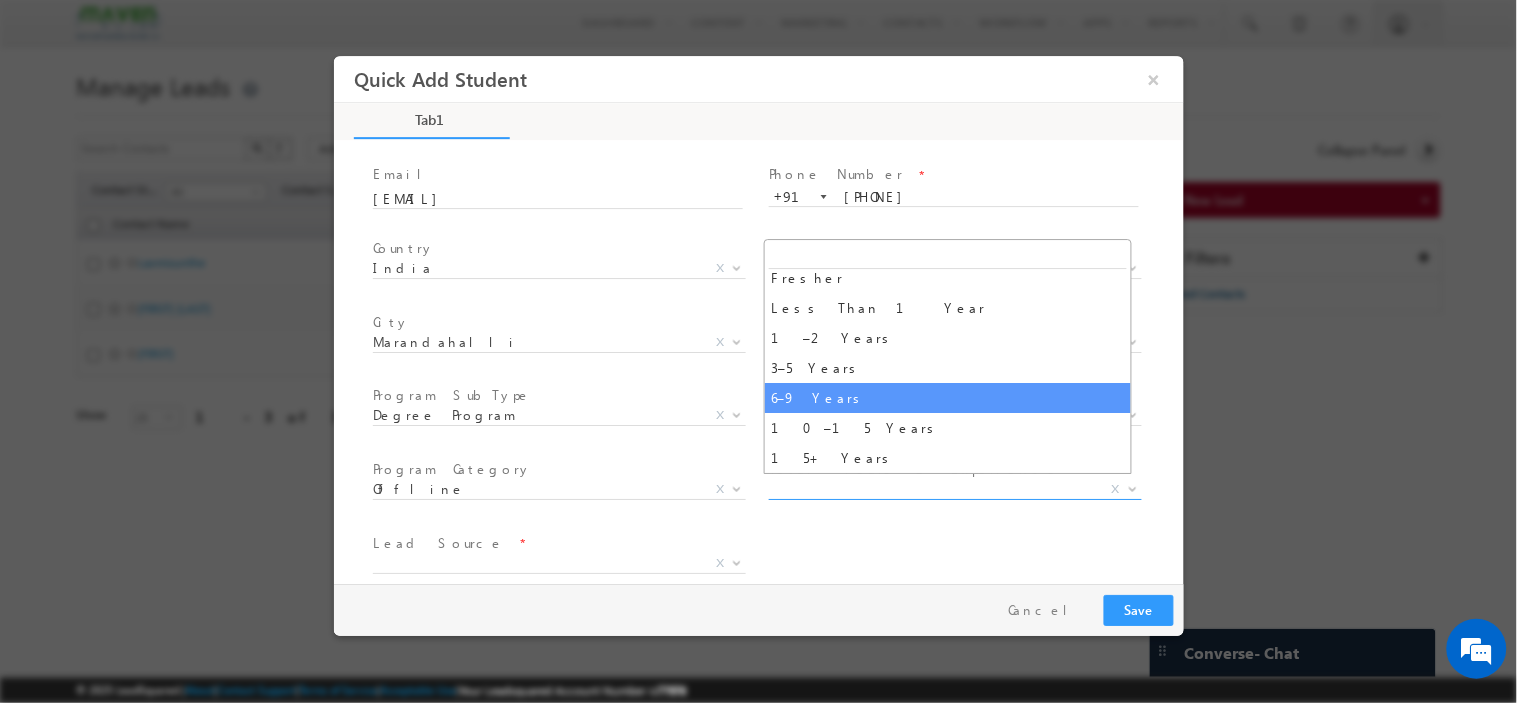 select on "6–9 Years" 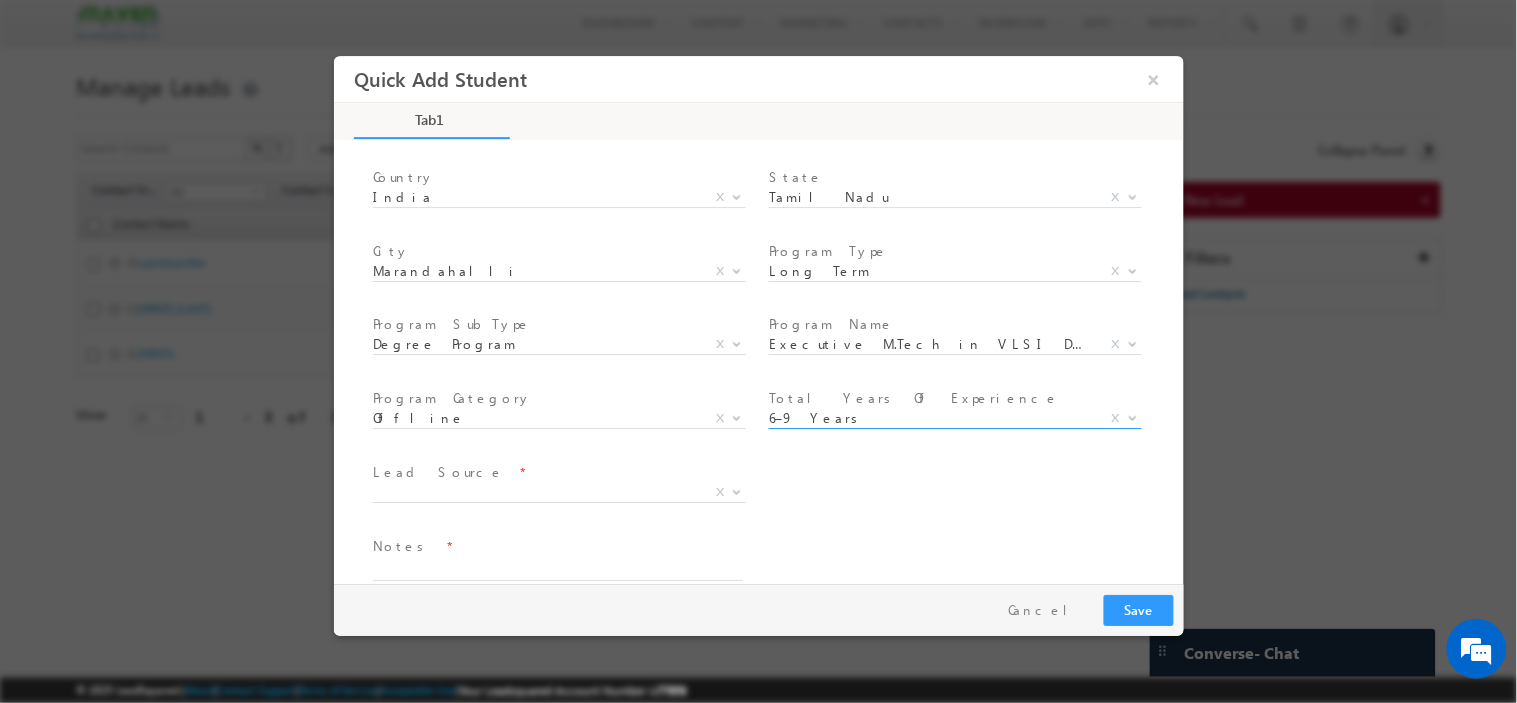 scroll, scrollTop: 207, scrollLeft: 0, axis: vertical 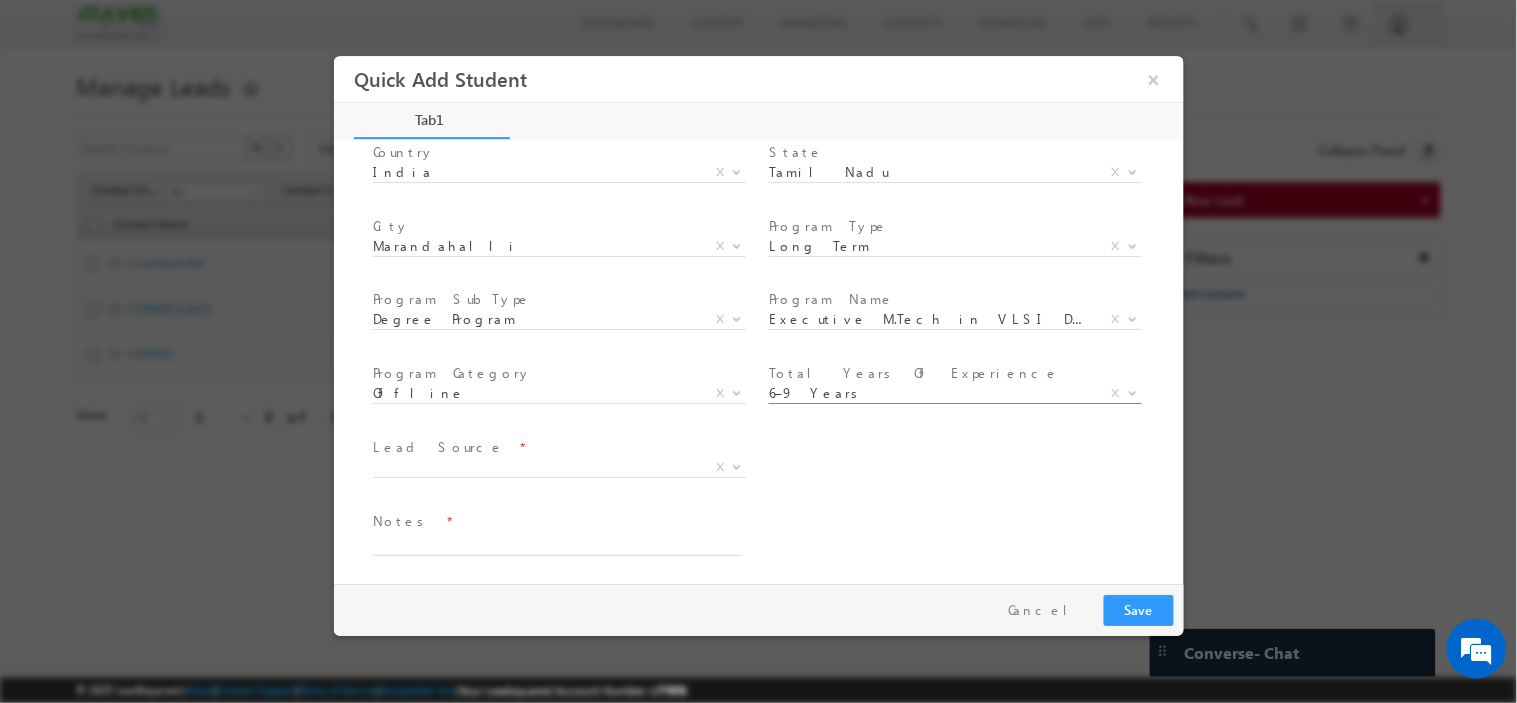 click on "Lead Source
*" at bounding box center [556, 447] 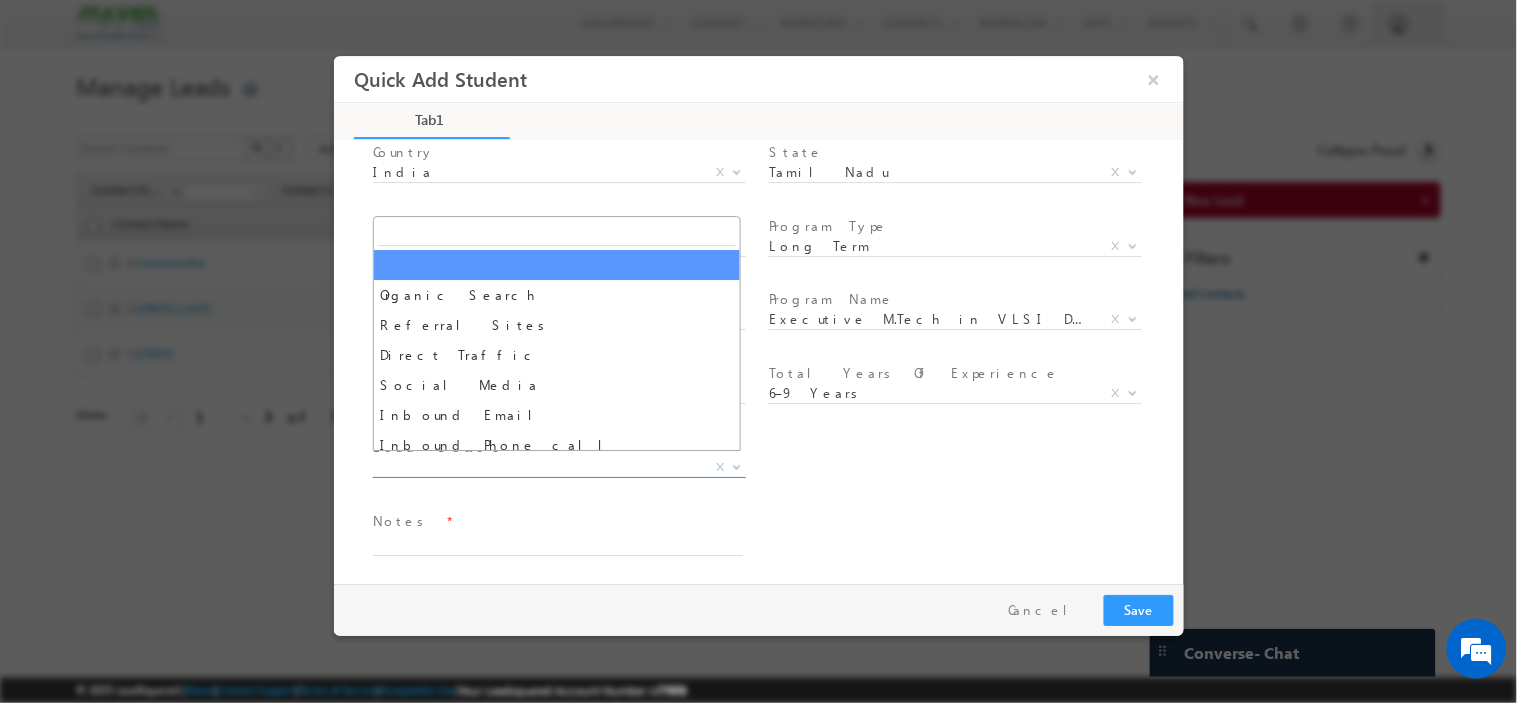 click on "X" at bounding box center (558, 467) 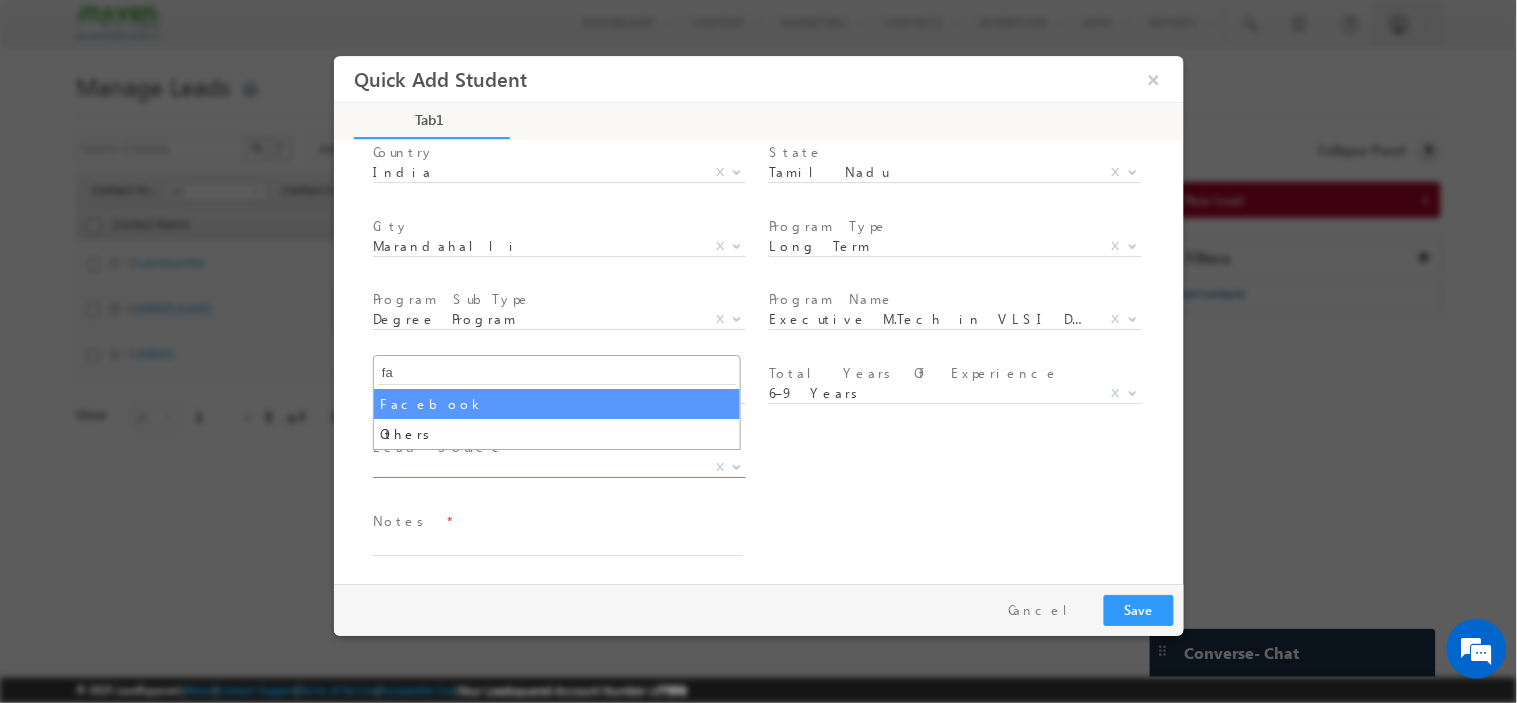 type on "fa" 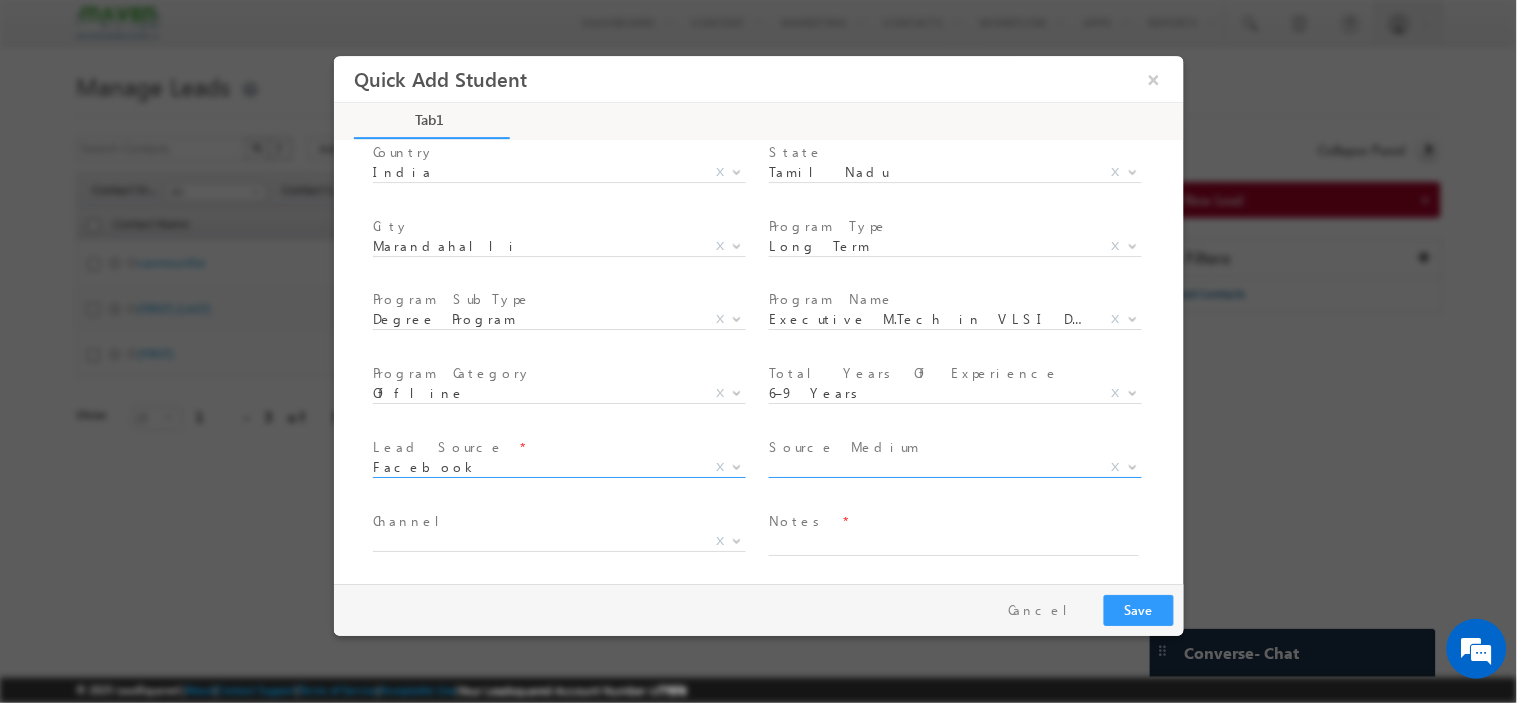 click on "X" at bounding box center [954, 467] 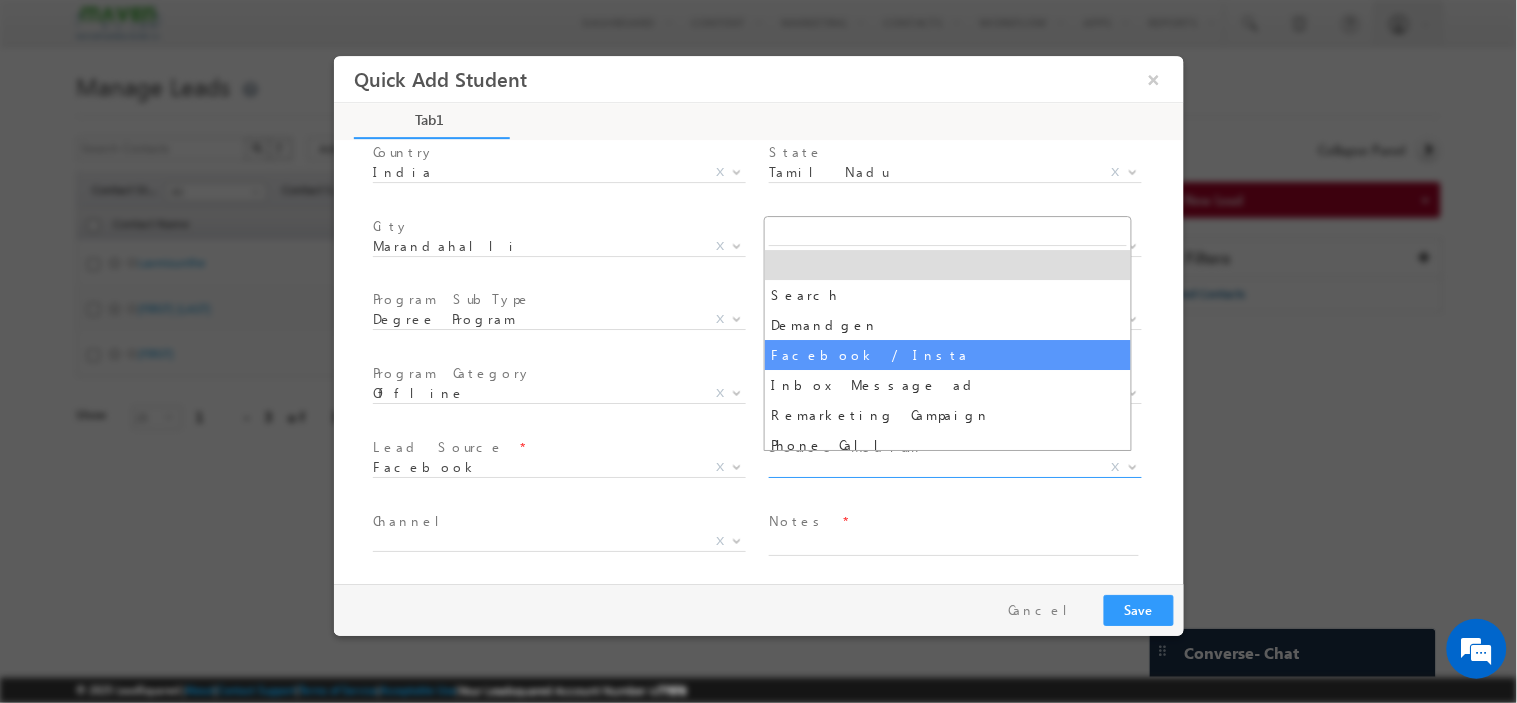 select on "Facebook / Insta" 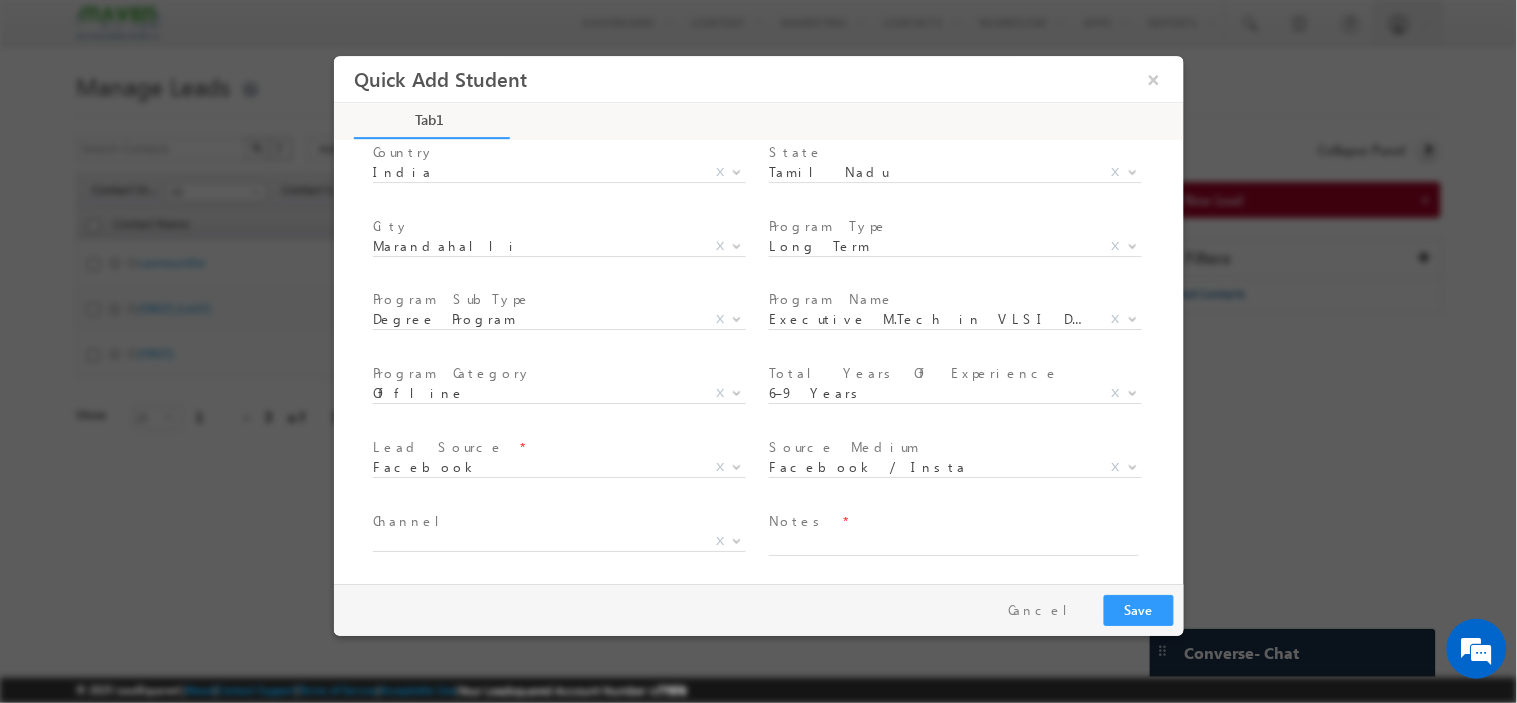 click on "Channel
*" at bounding box center [556, 521] 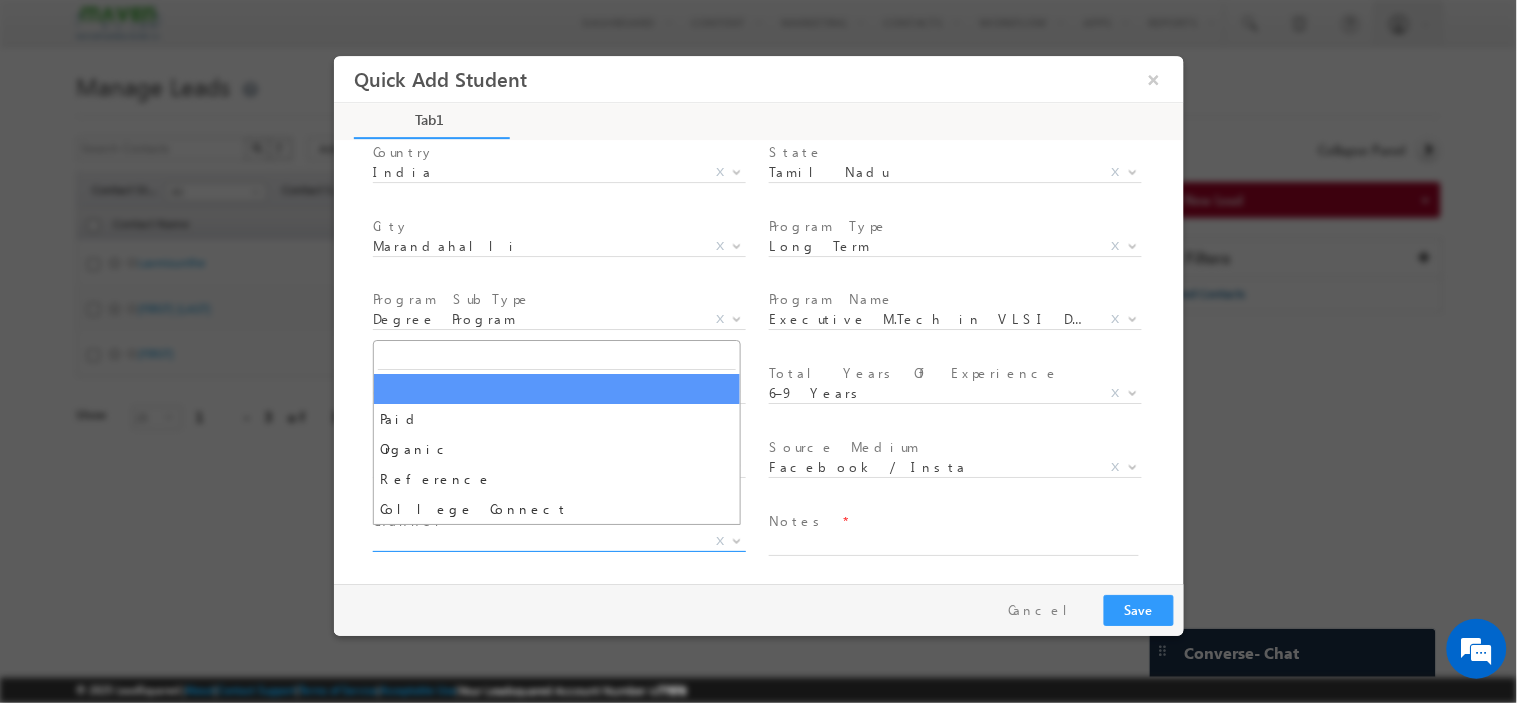 click on "X" at bounding box center [558, 541] 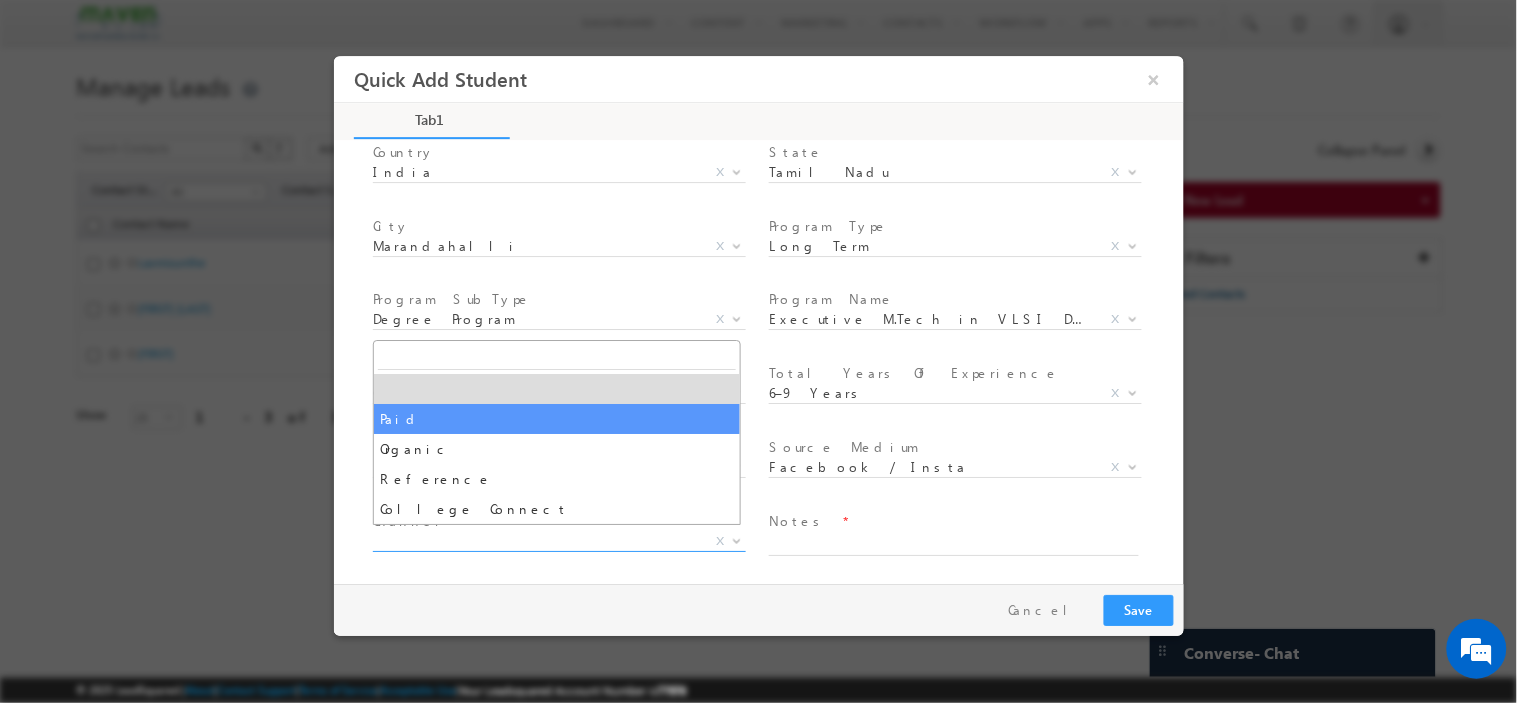 select on "Paid" 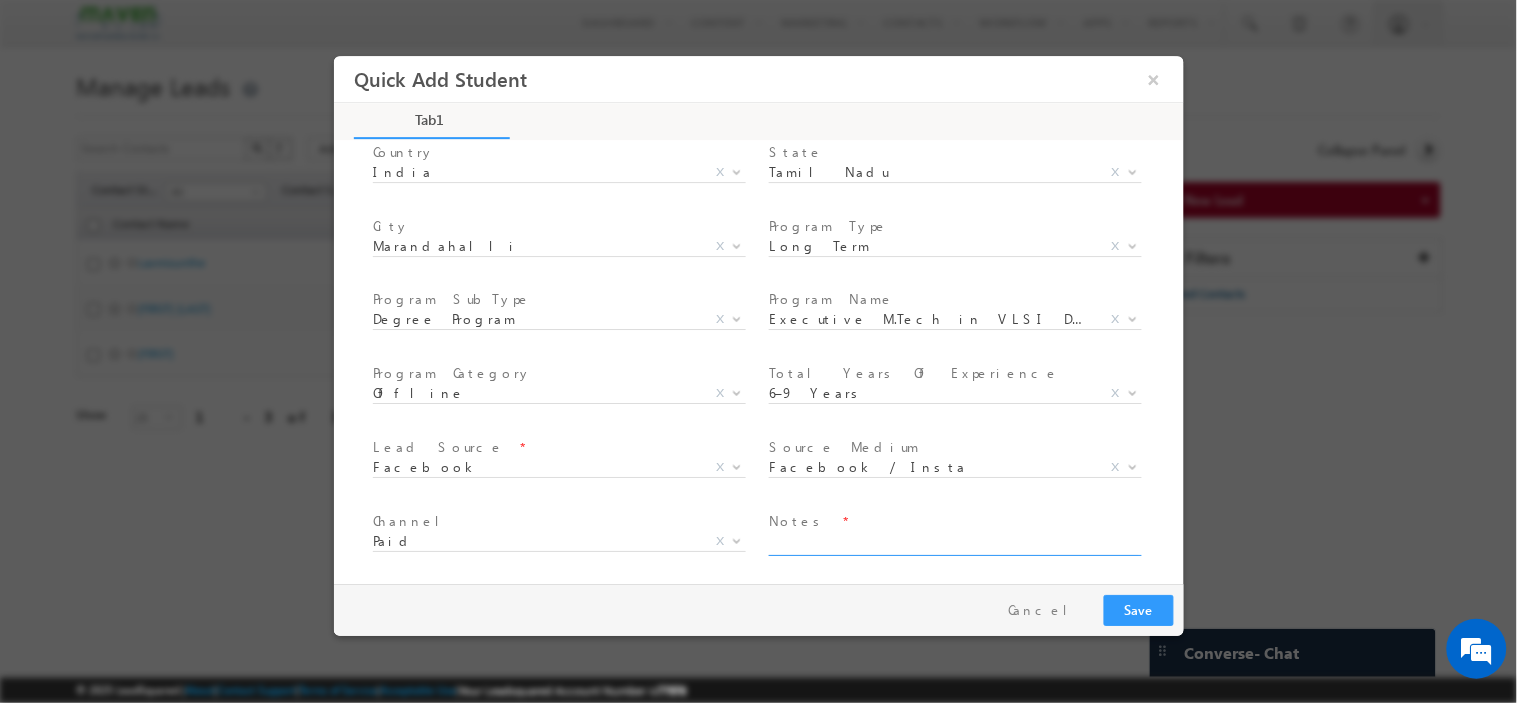 click at bounding box center (953, 543) 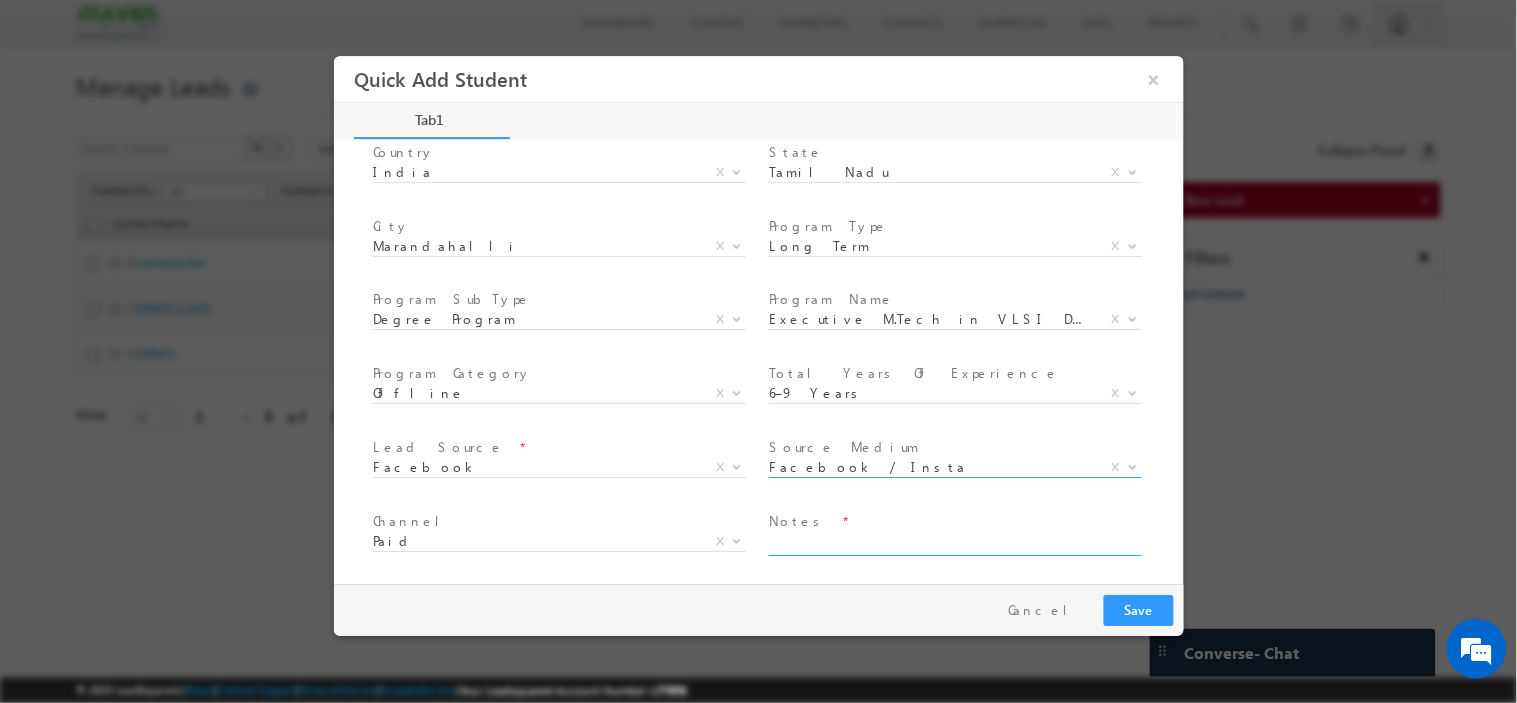 paste on "be_-_electronics_and_communication_engineering" 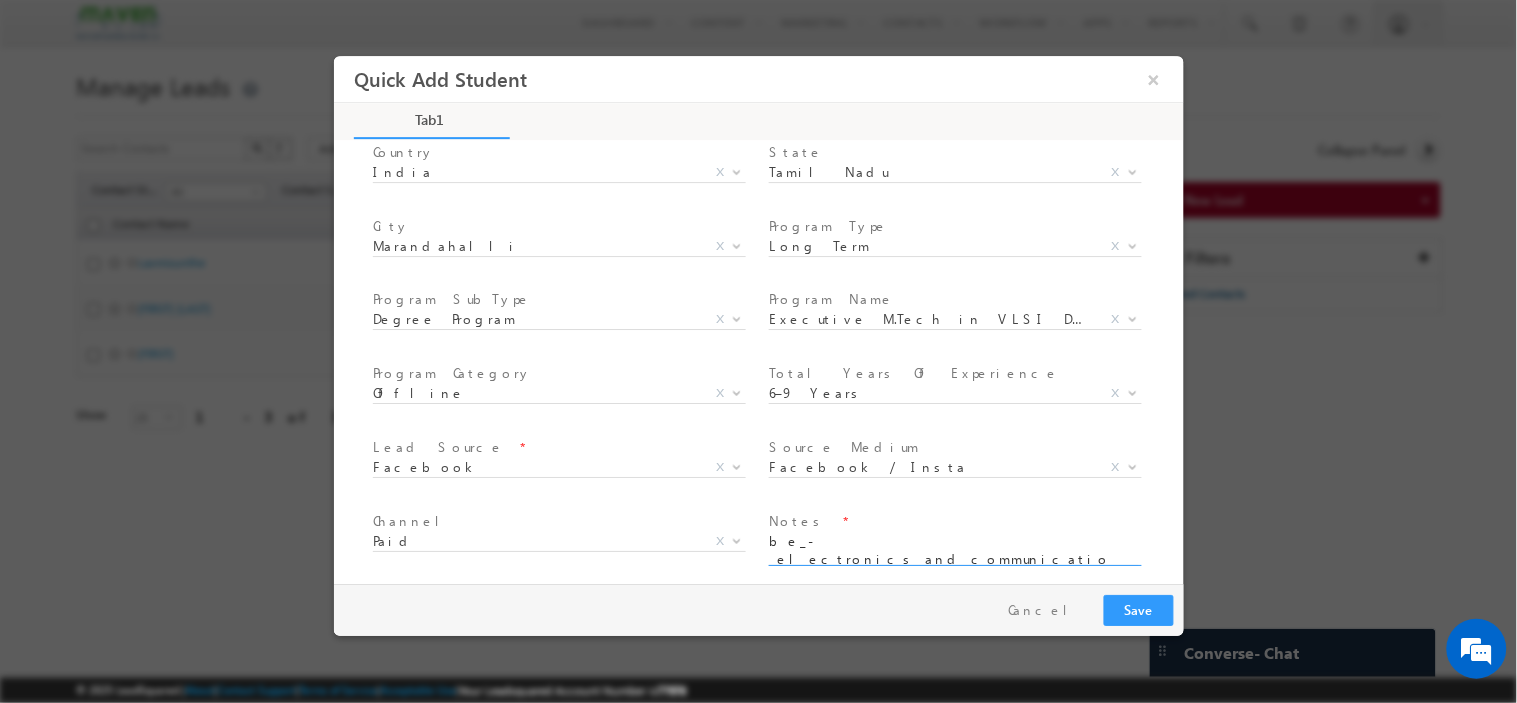 scroll, scrollTop: 0, scrollLeft: 0, axis: both 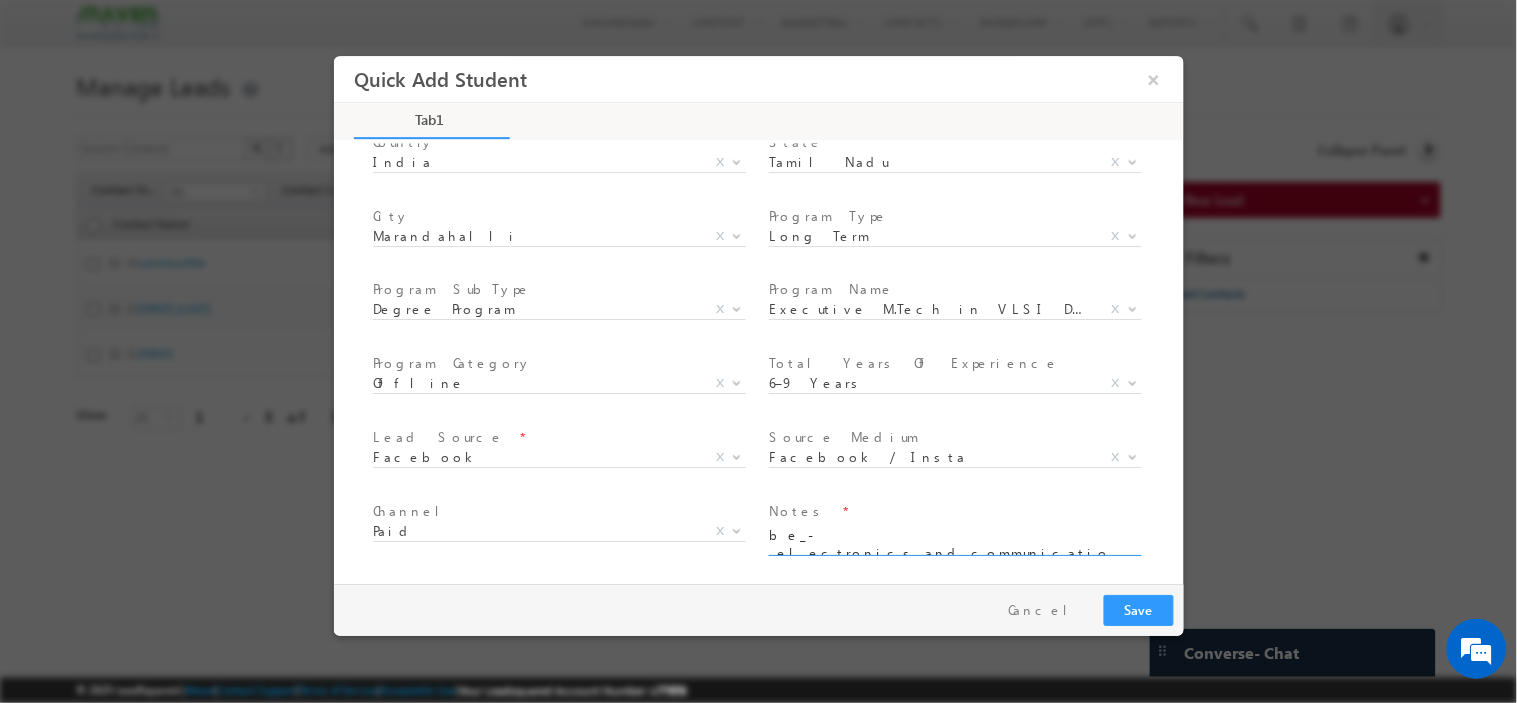 type on "be_-_electronics_and_communication_engineering" 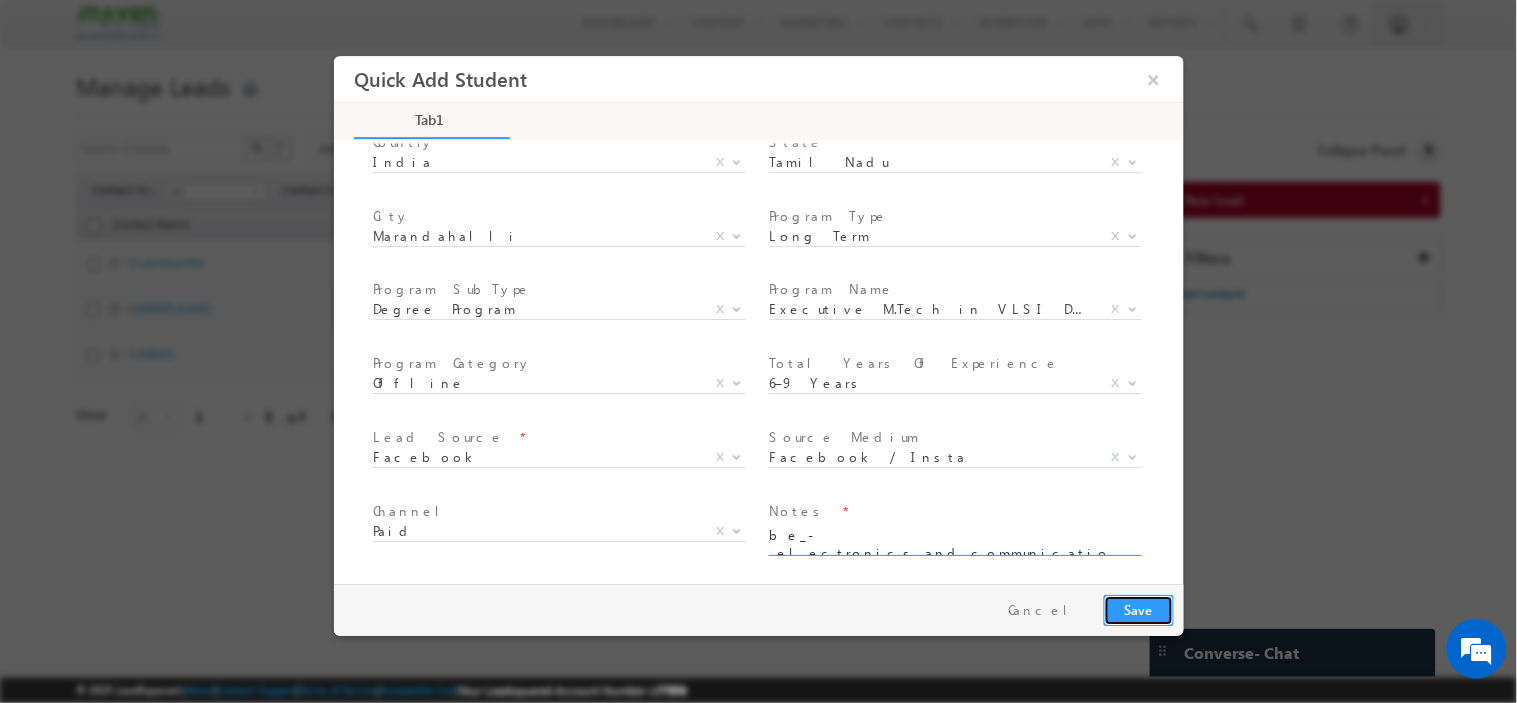 click on "Save" at bounding box center [1138, 609] 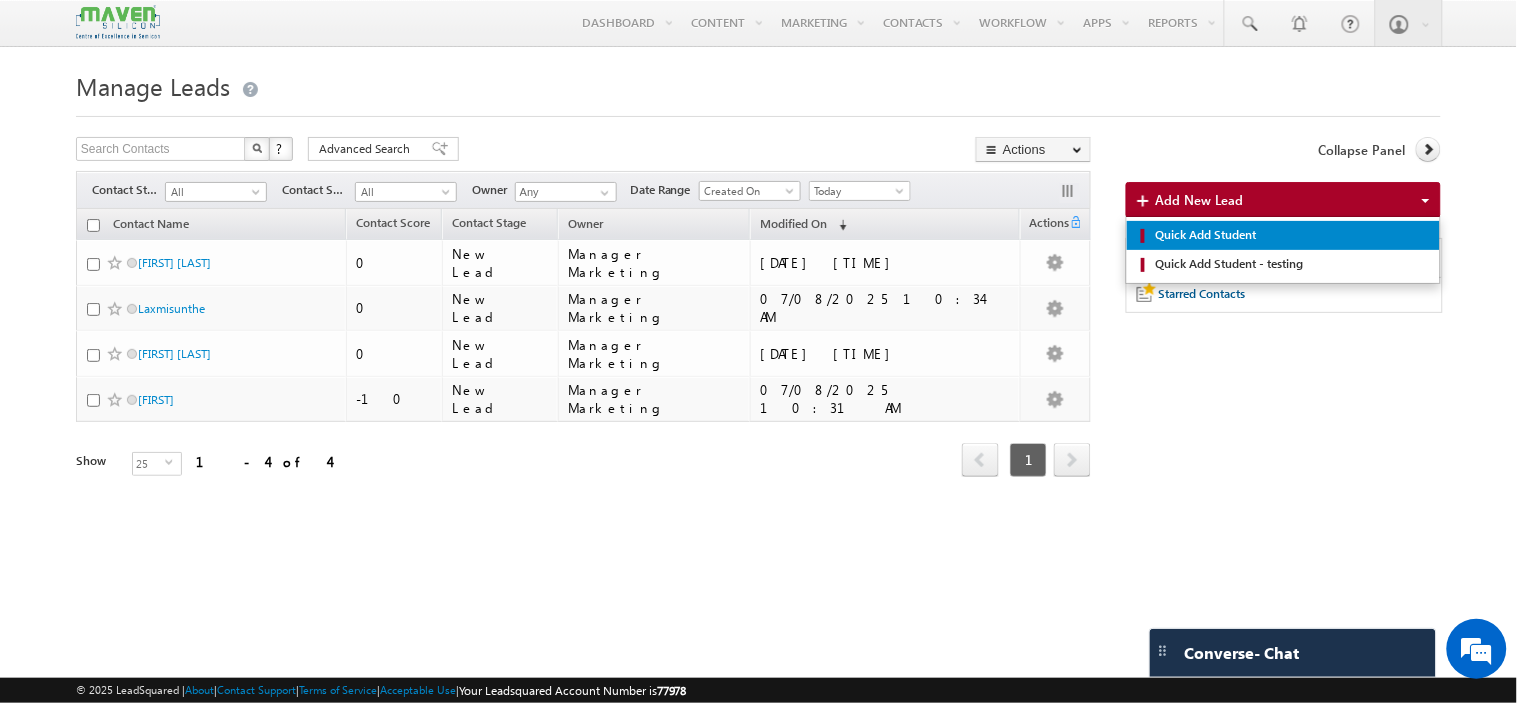 click on "Quick Add Student" at bounding box center [1290, 235] 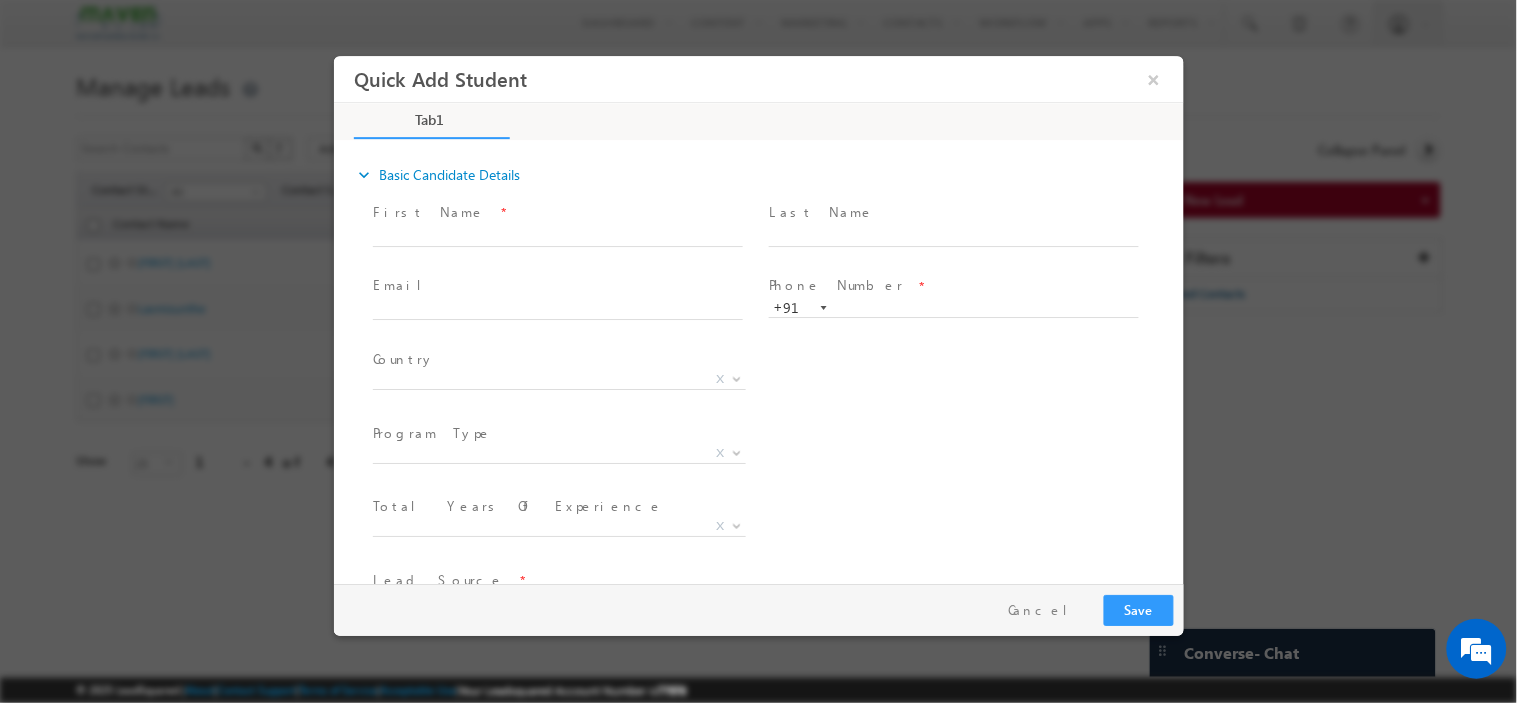 scroll, scrollTop: 0, scrollLeft: 0, axis: both 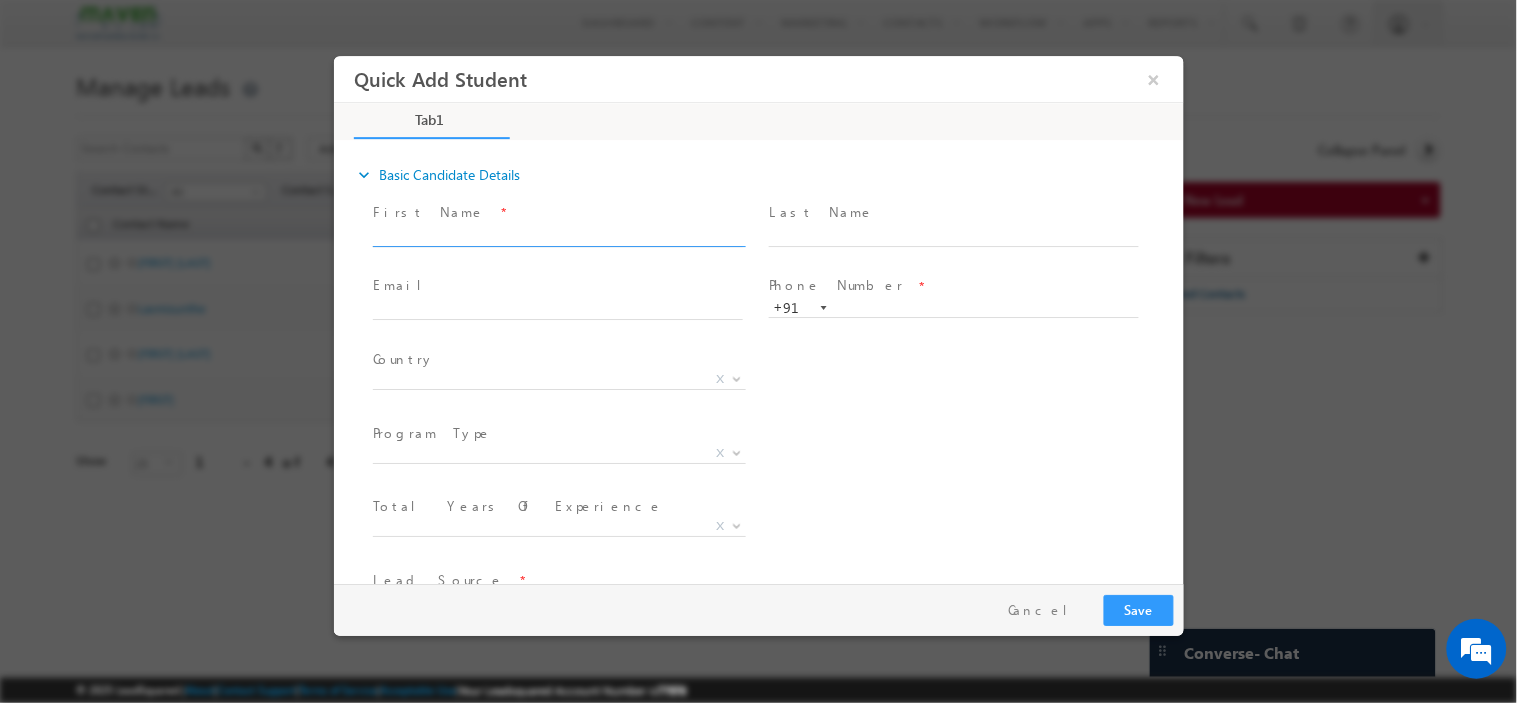 click at bounding box center [557, 236] 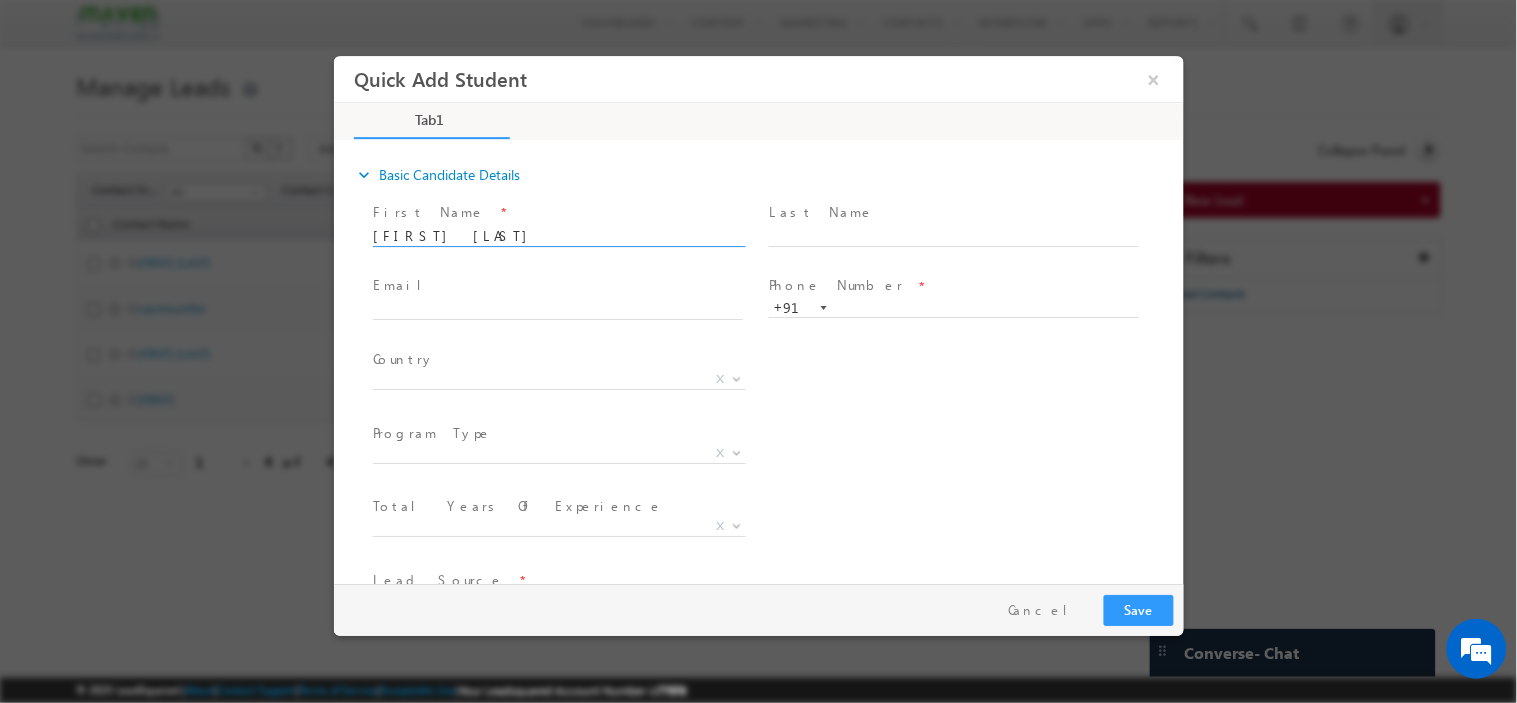 type on "[FIRST] [LAST]" 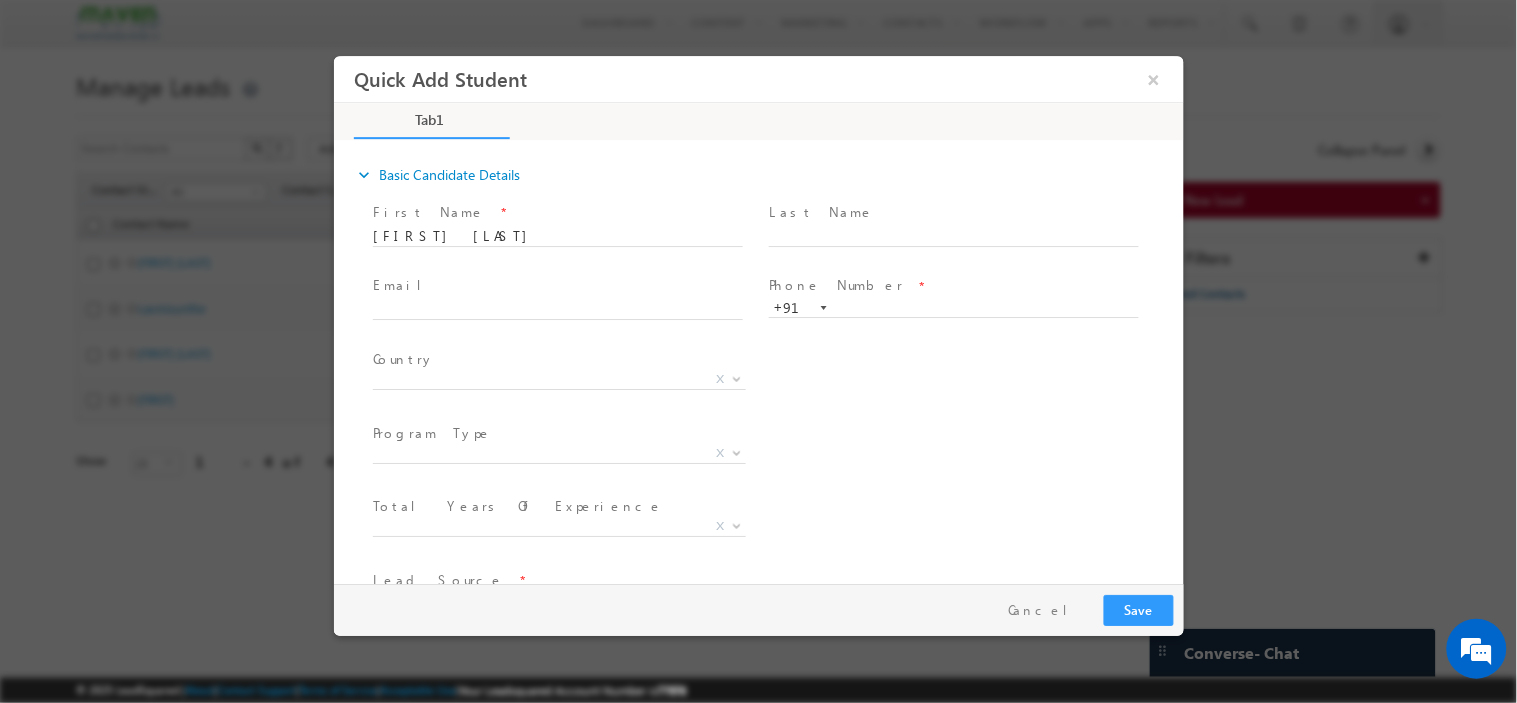 click at bounding box center (566, 310) 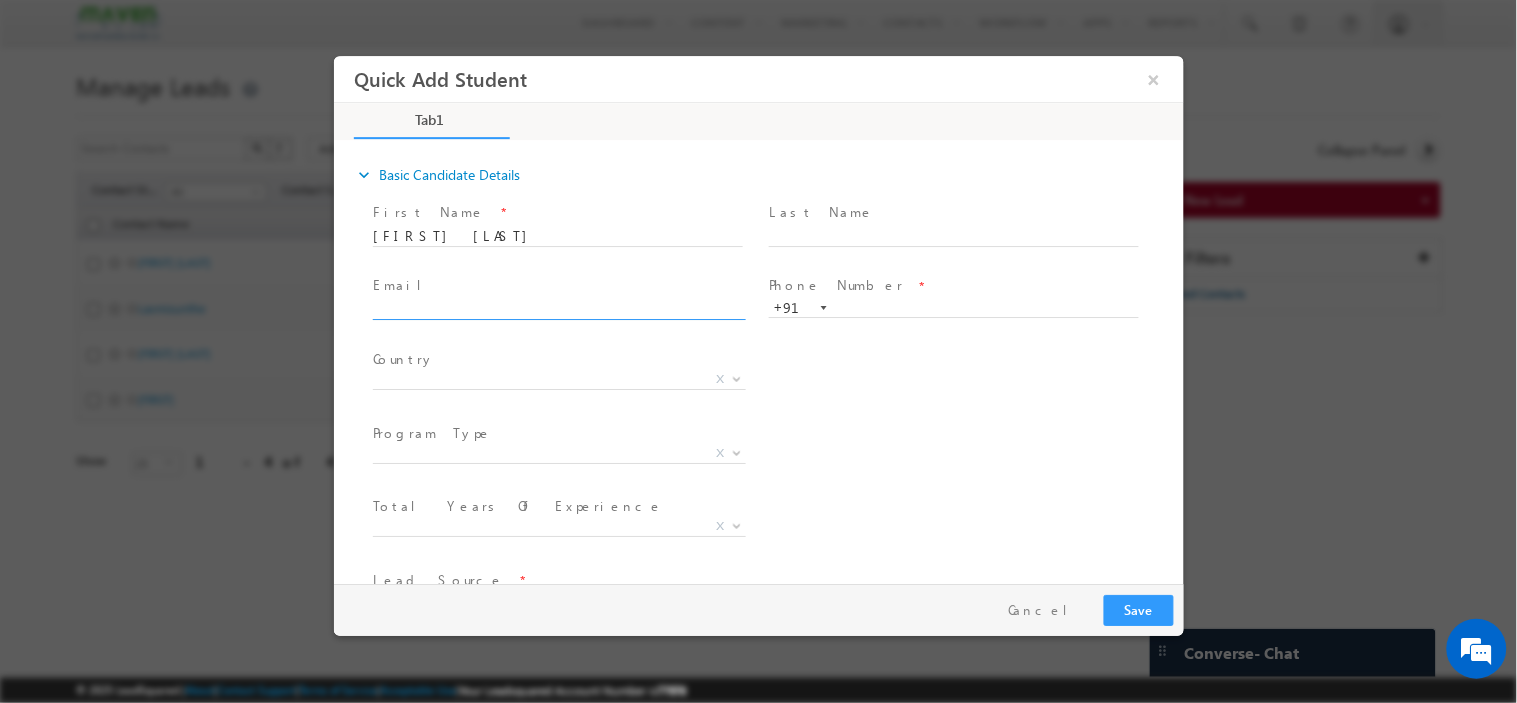 click 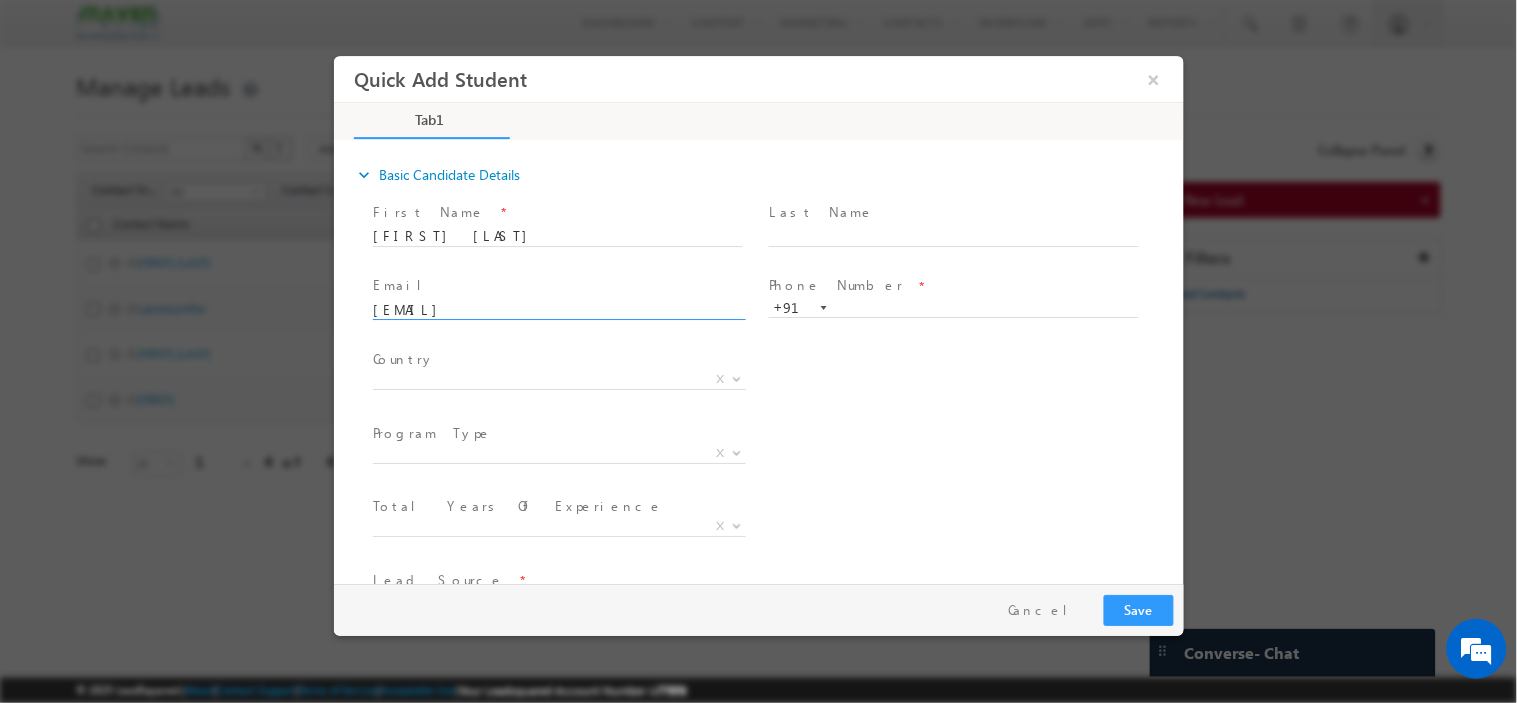 type on "dharikant03@gmail.con" 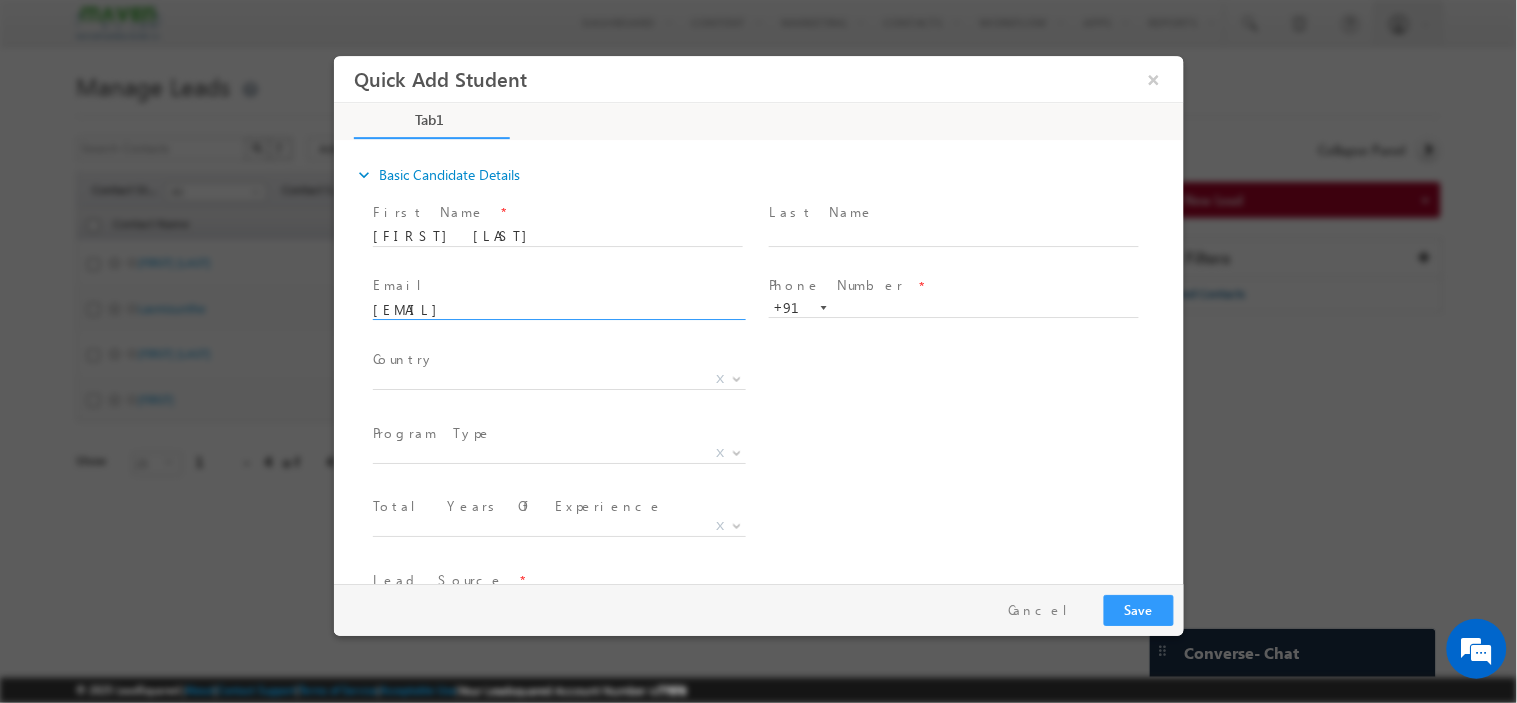 click on "Phone Number
*" at bounding box center [952, 286] 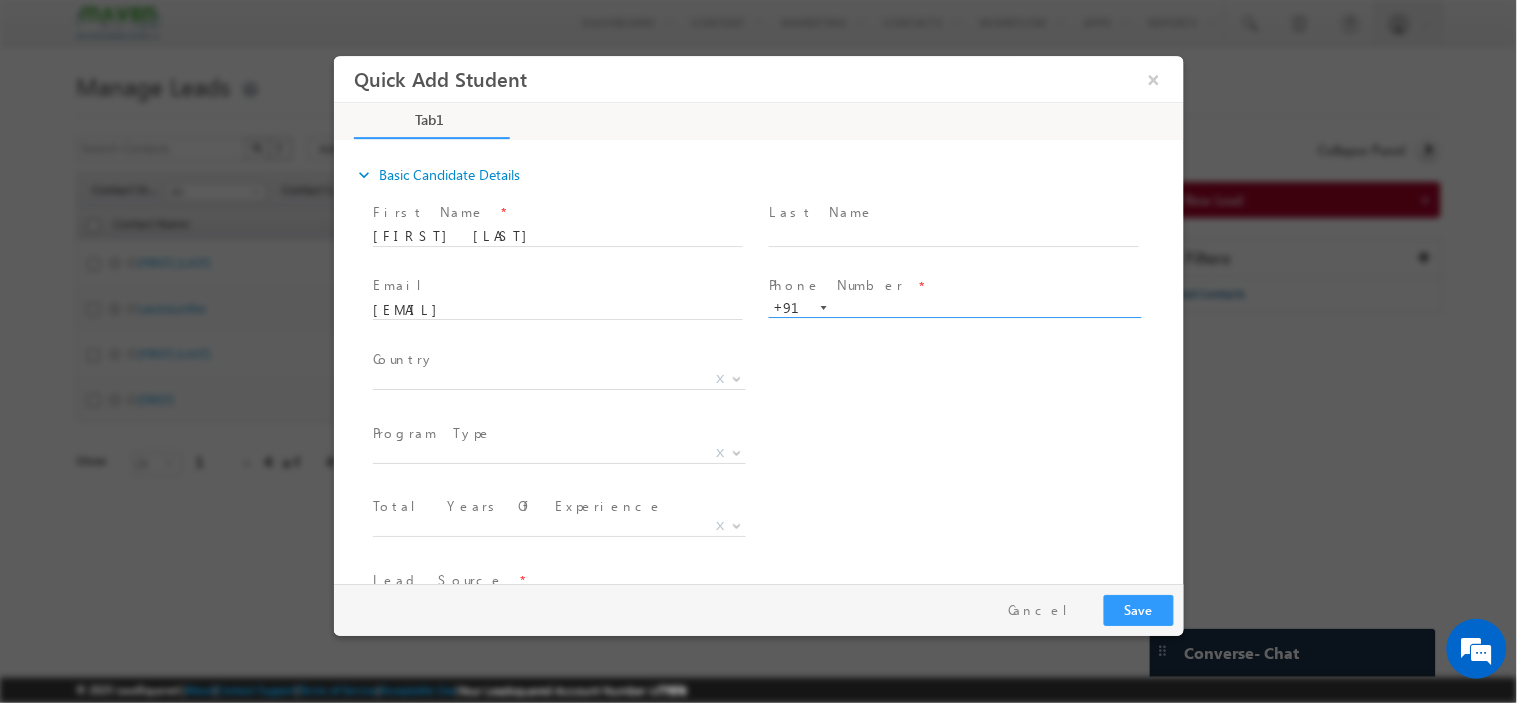 click at bounding box center [953, 308] 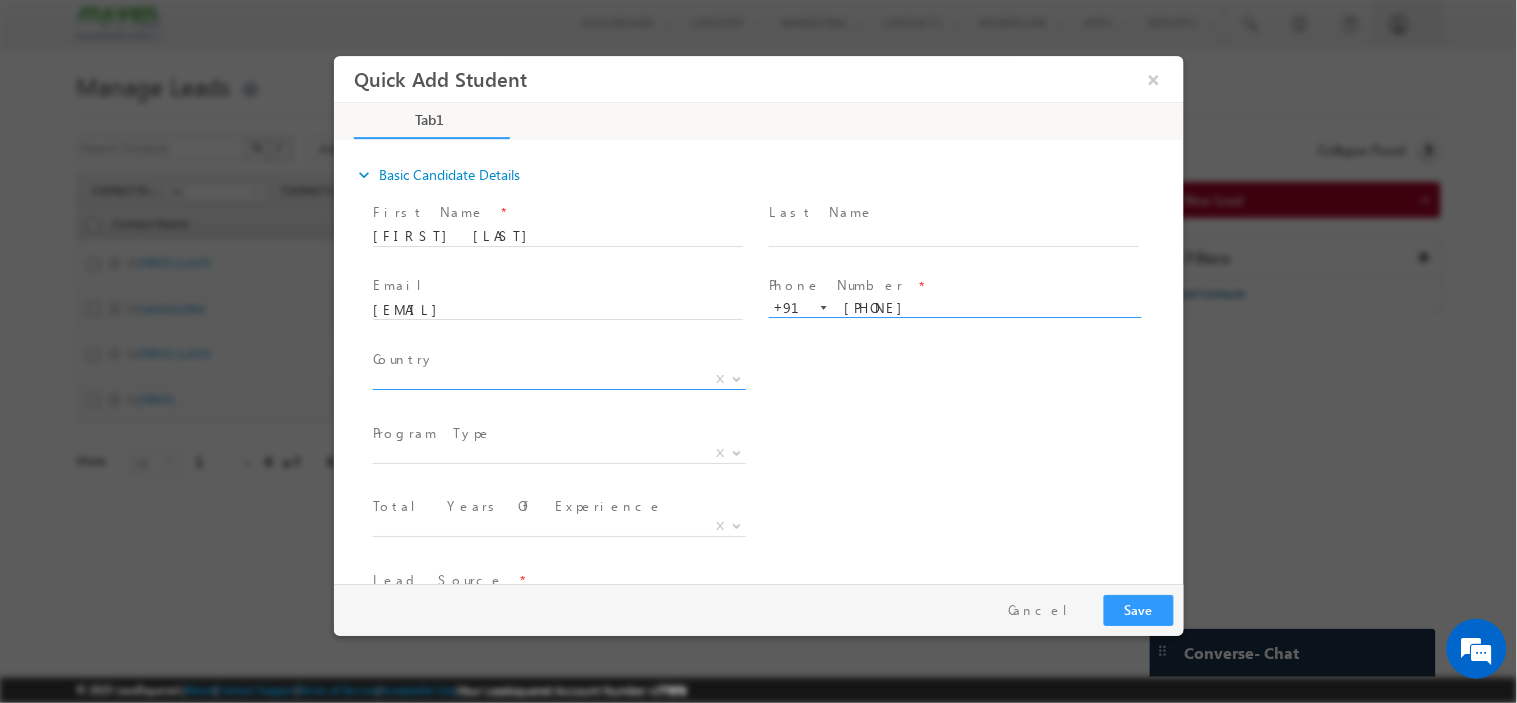 type on "9590310871" 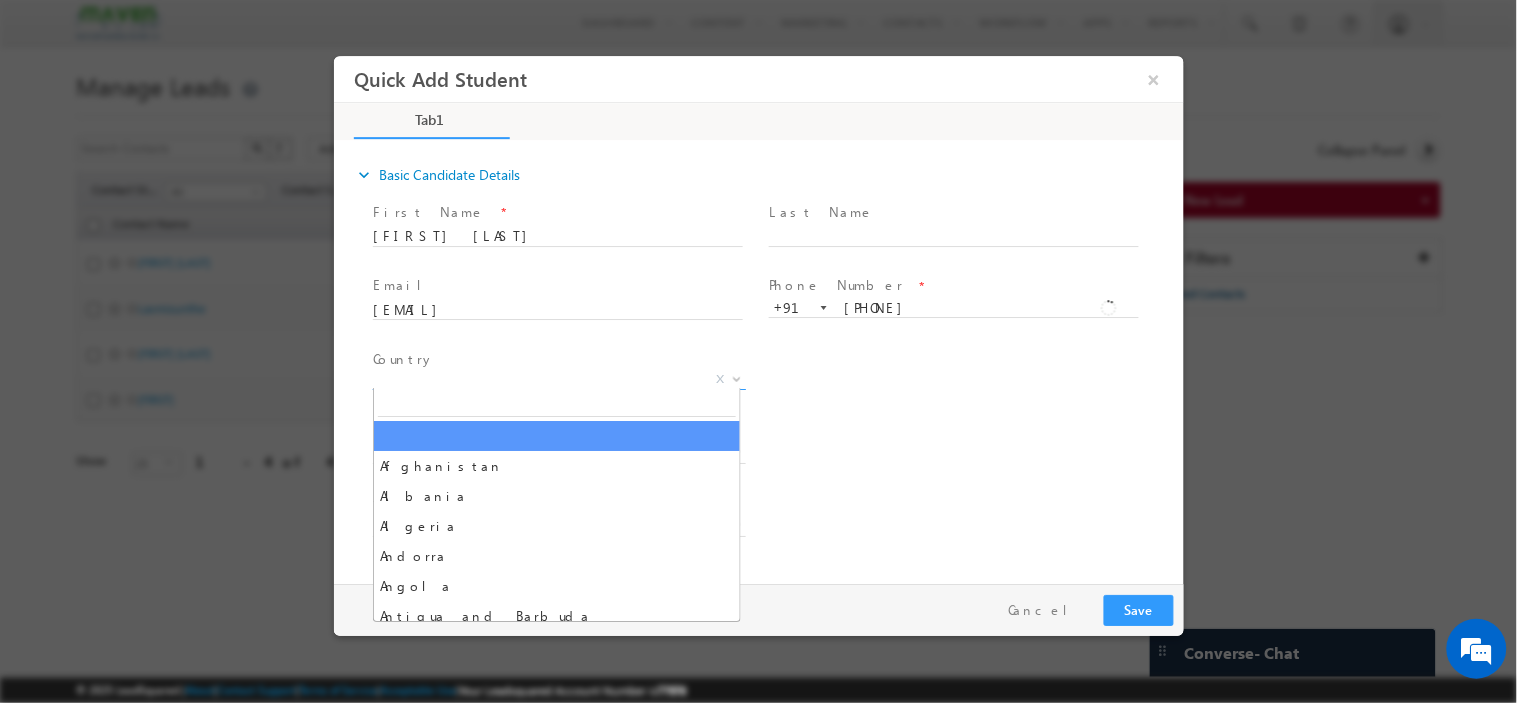 click on "X" at bounding box center [558, 379] 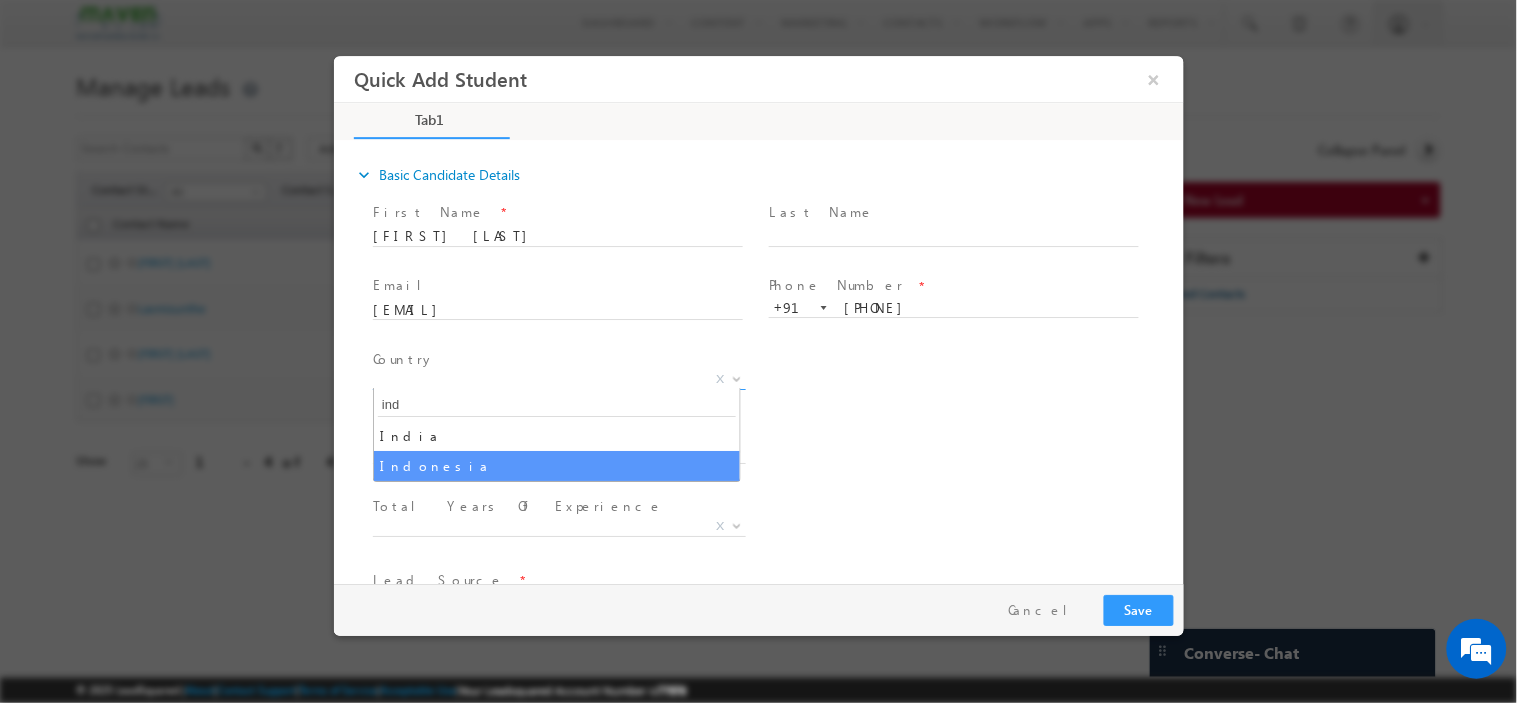 type on "ind" 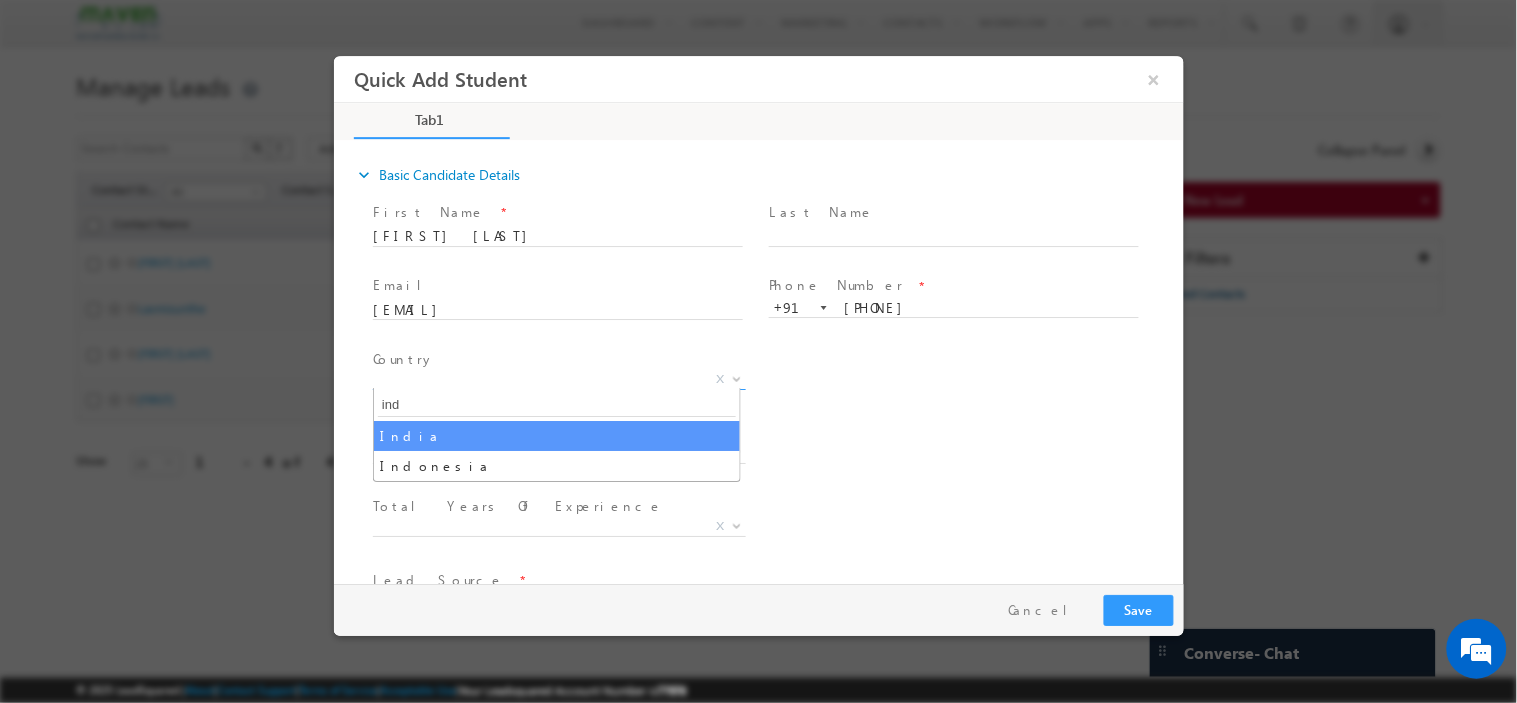 select on "India" 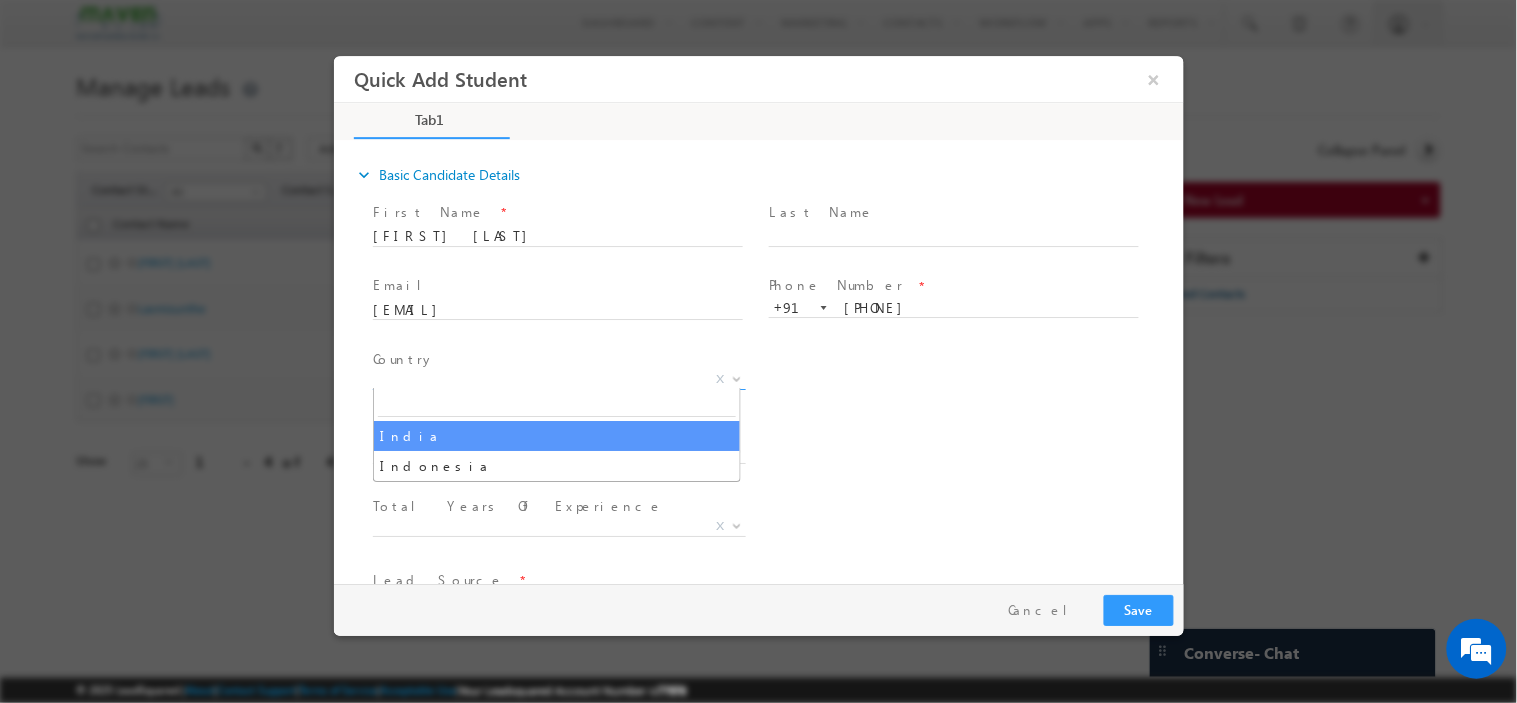 select 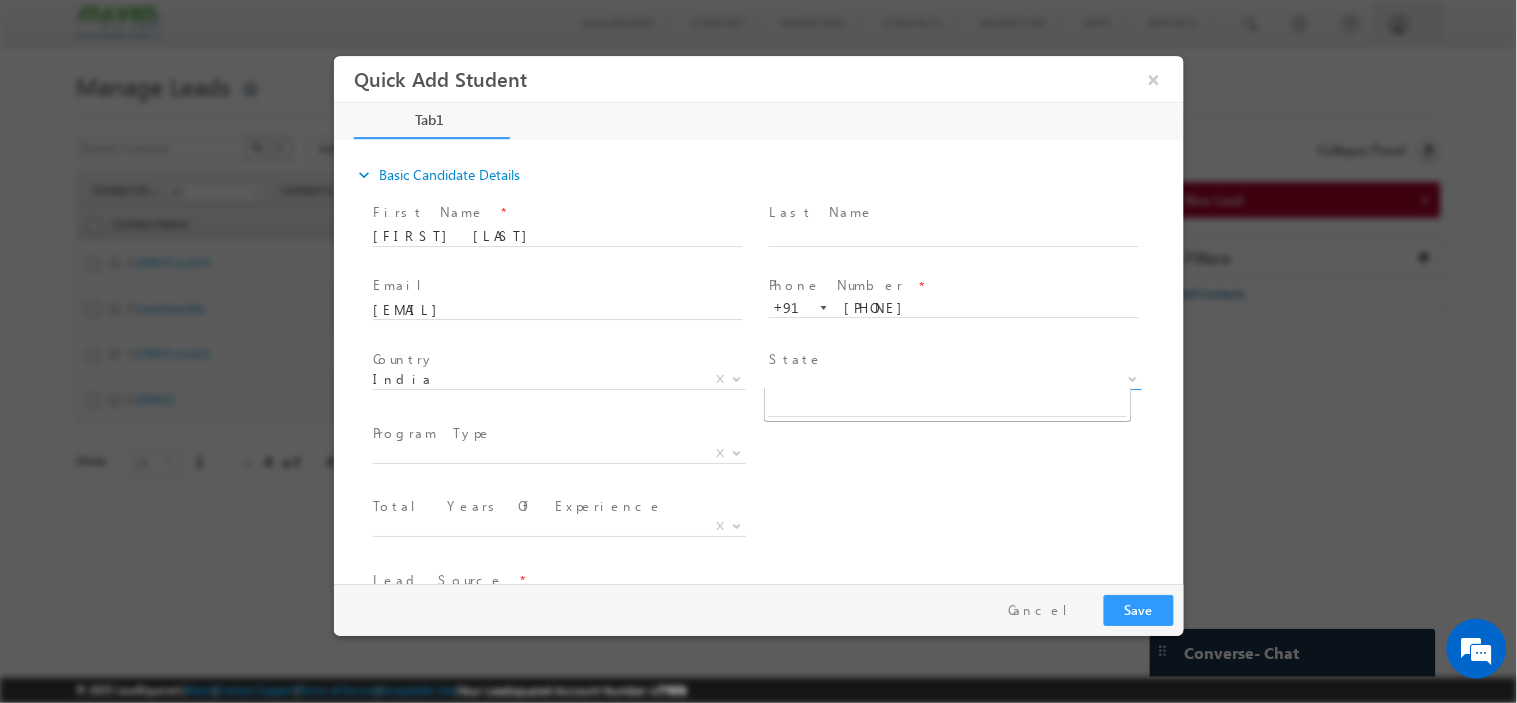click on "X" at bounding box center [954, 379] 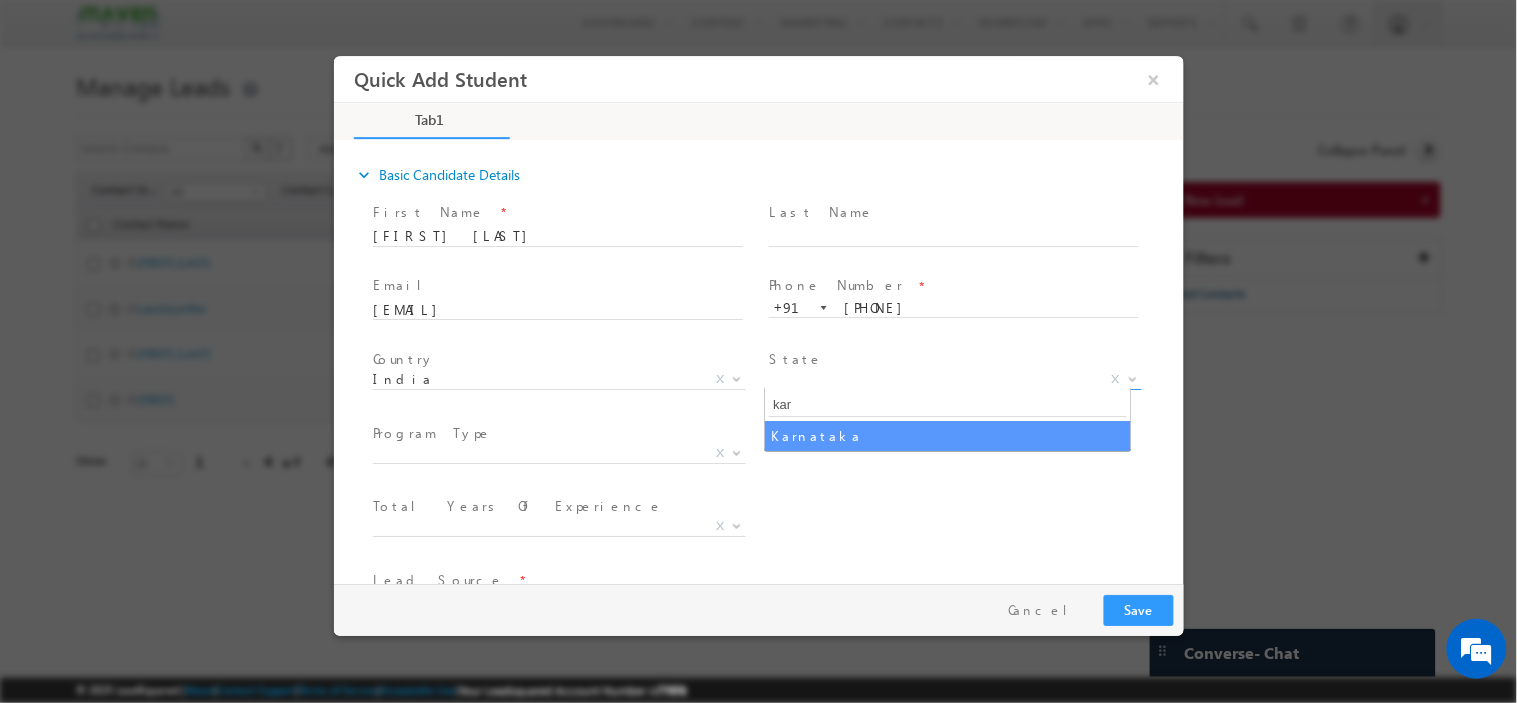 type on "kar" 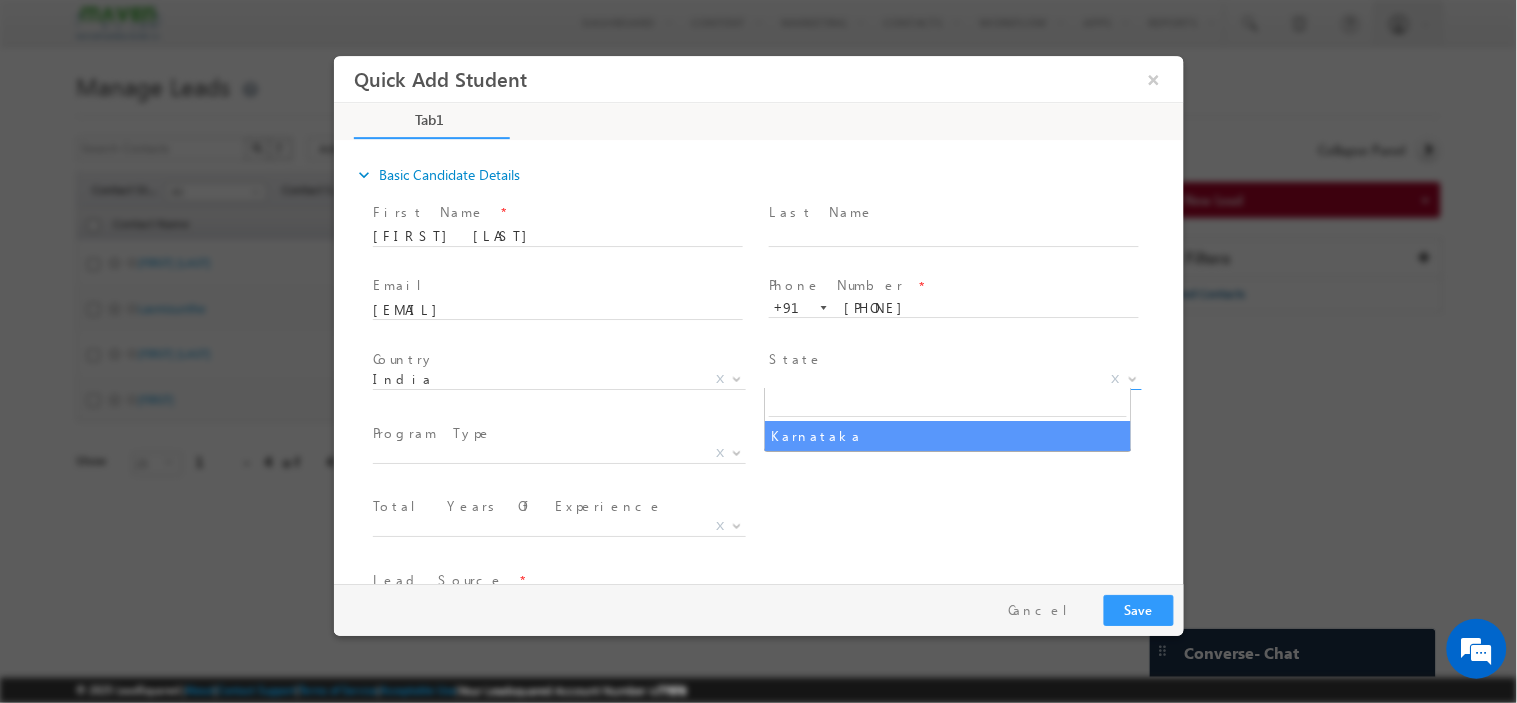 select on "Karnataka" 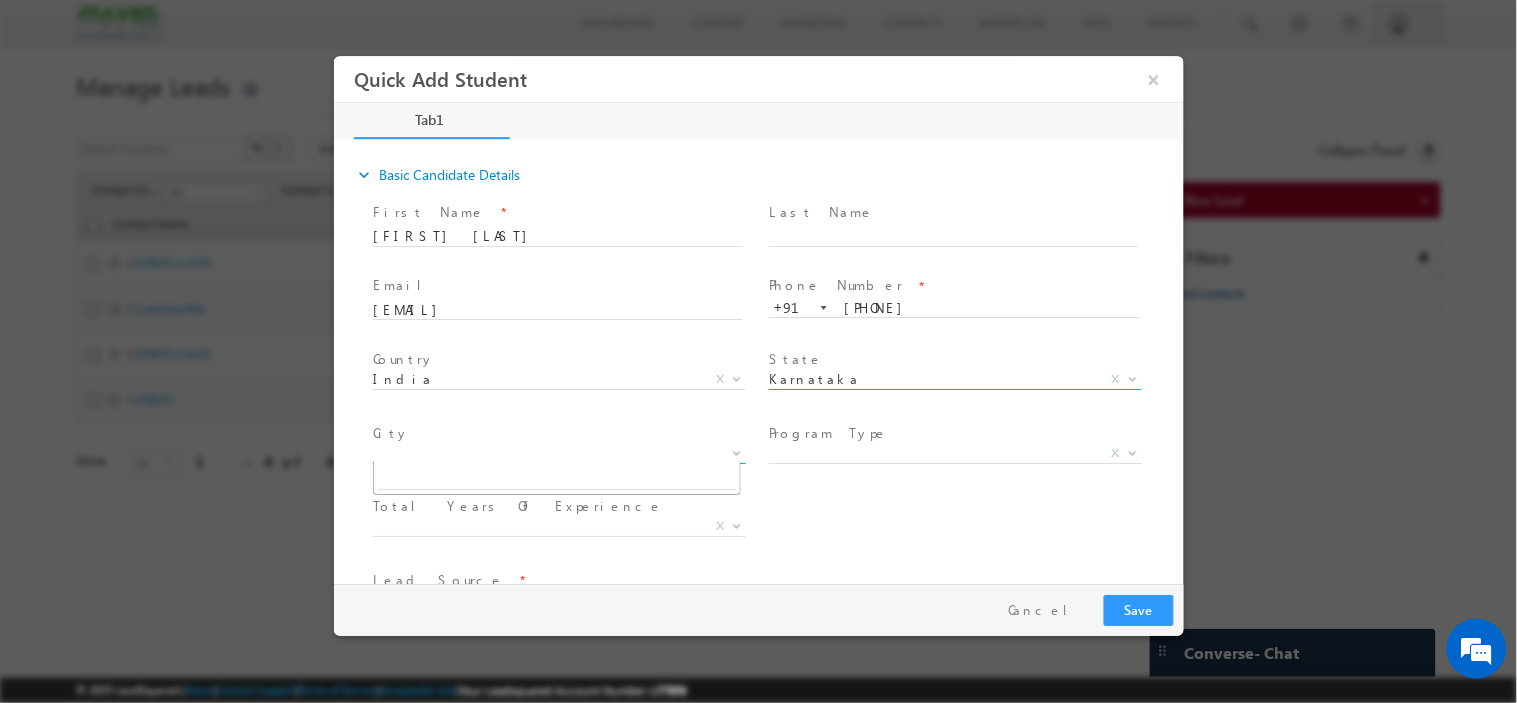 click on "X" at bounding box center [558, 453] 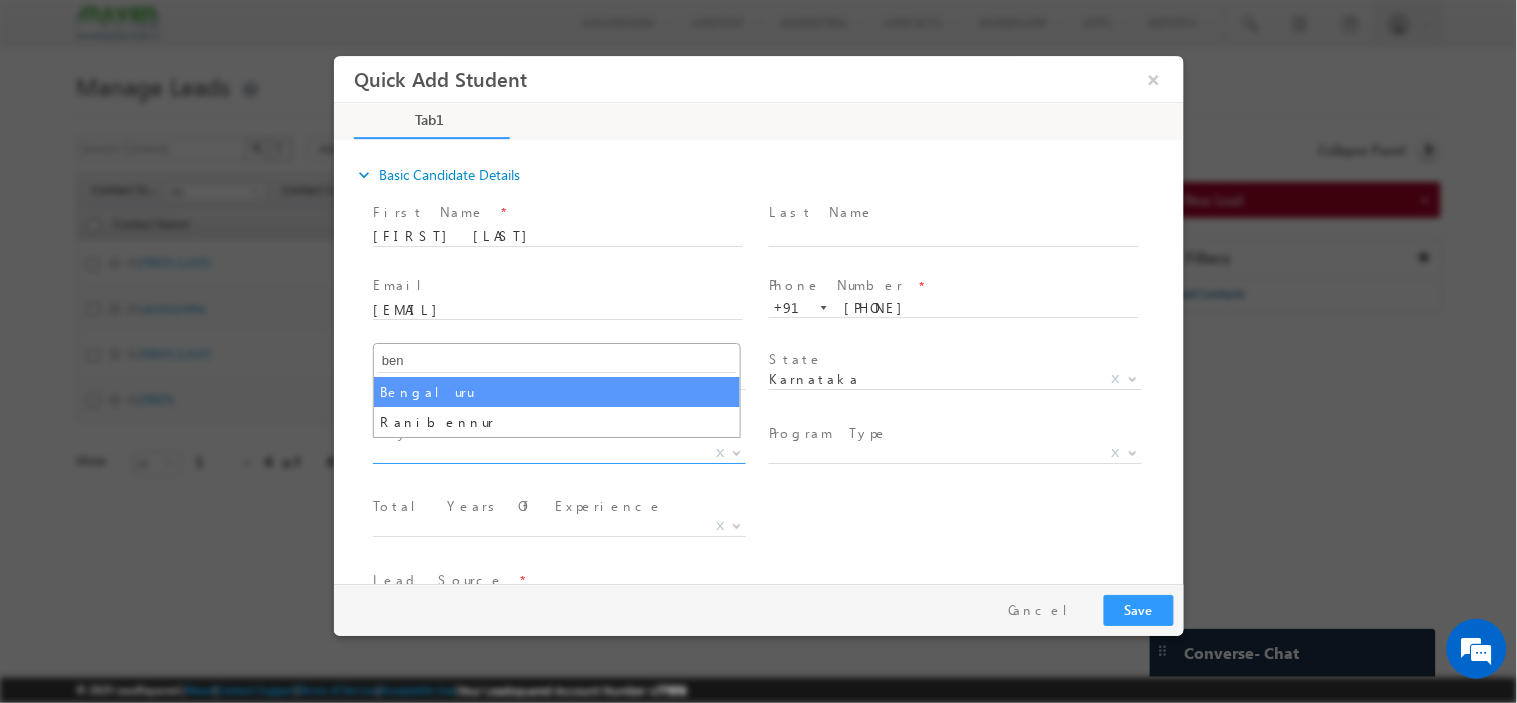 type on "ben" 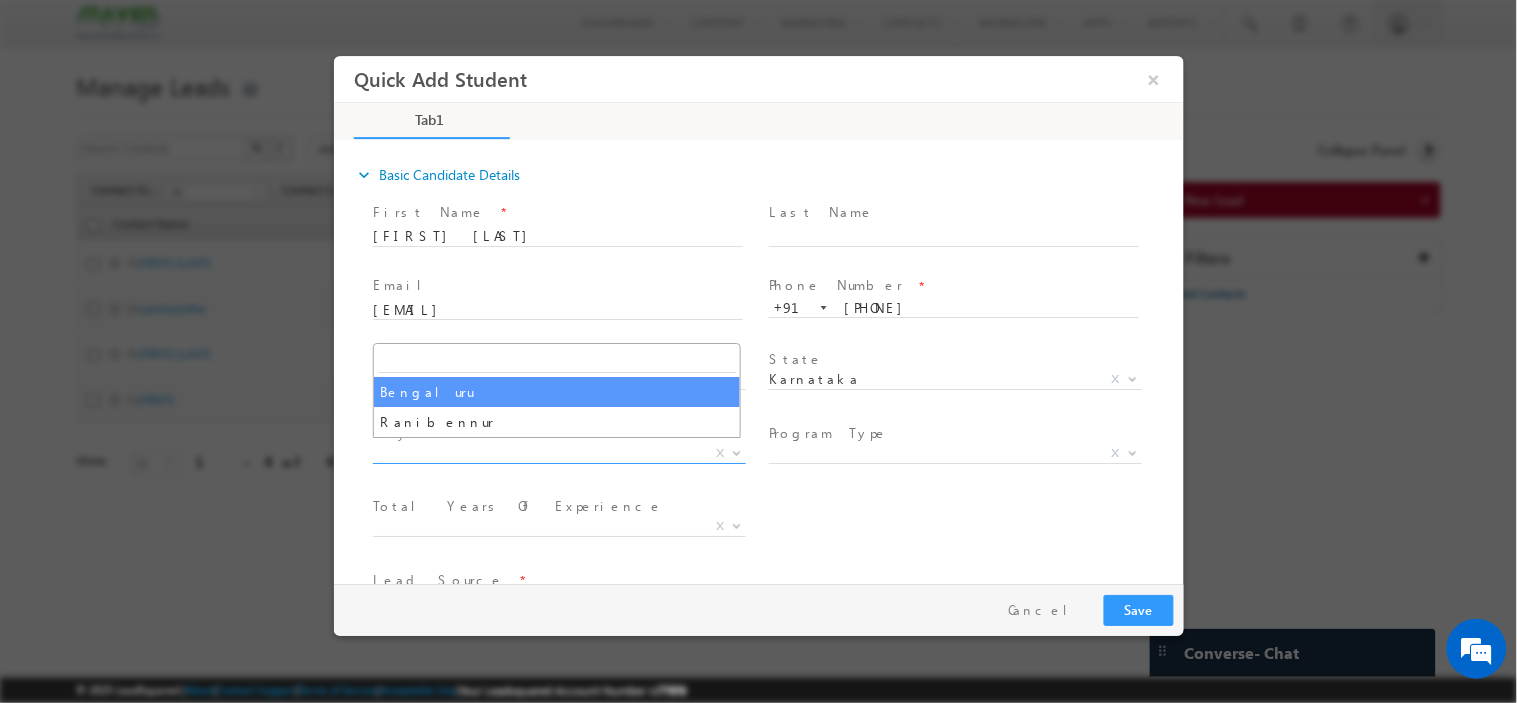 select on "Bengaluru" 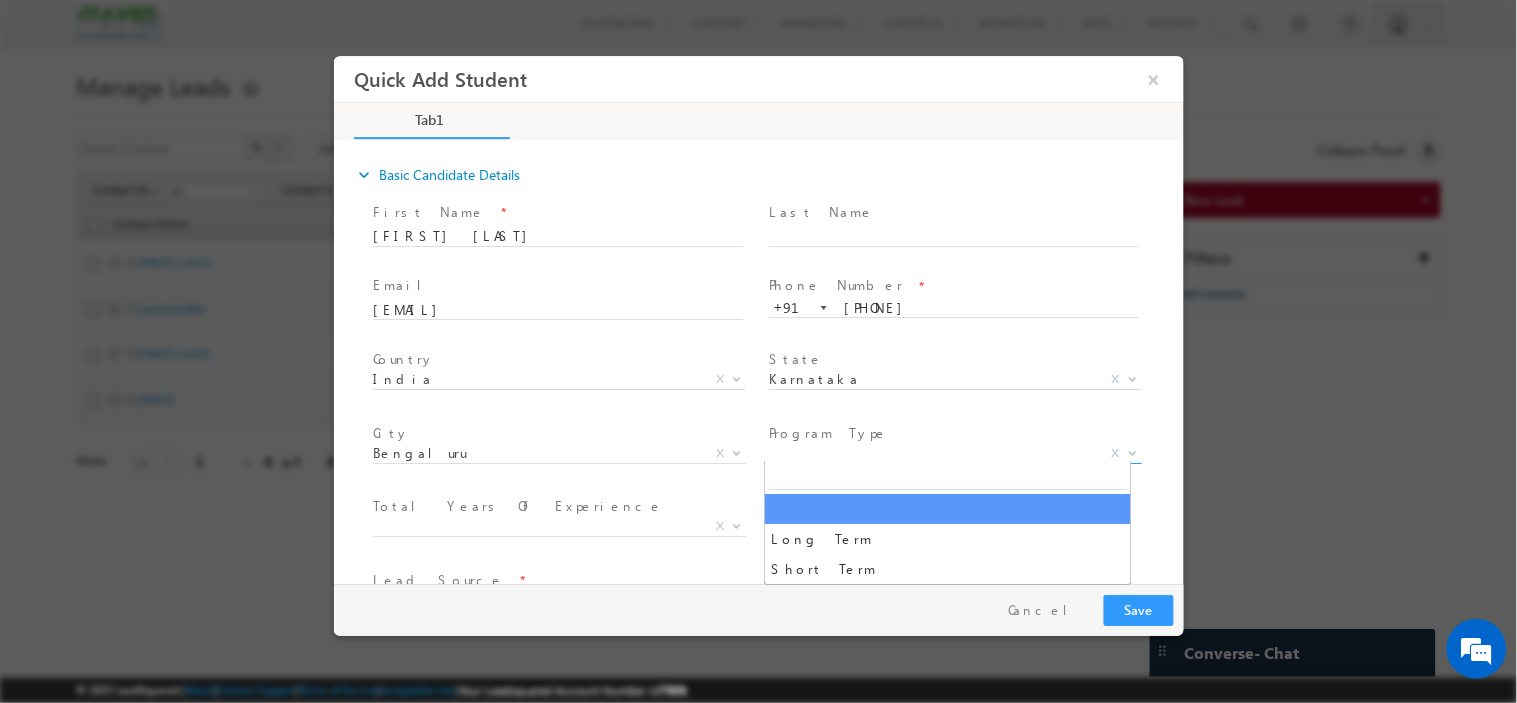 click on "X" at bounding box center (954, 453) 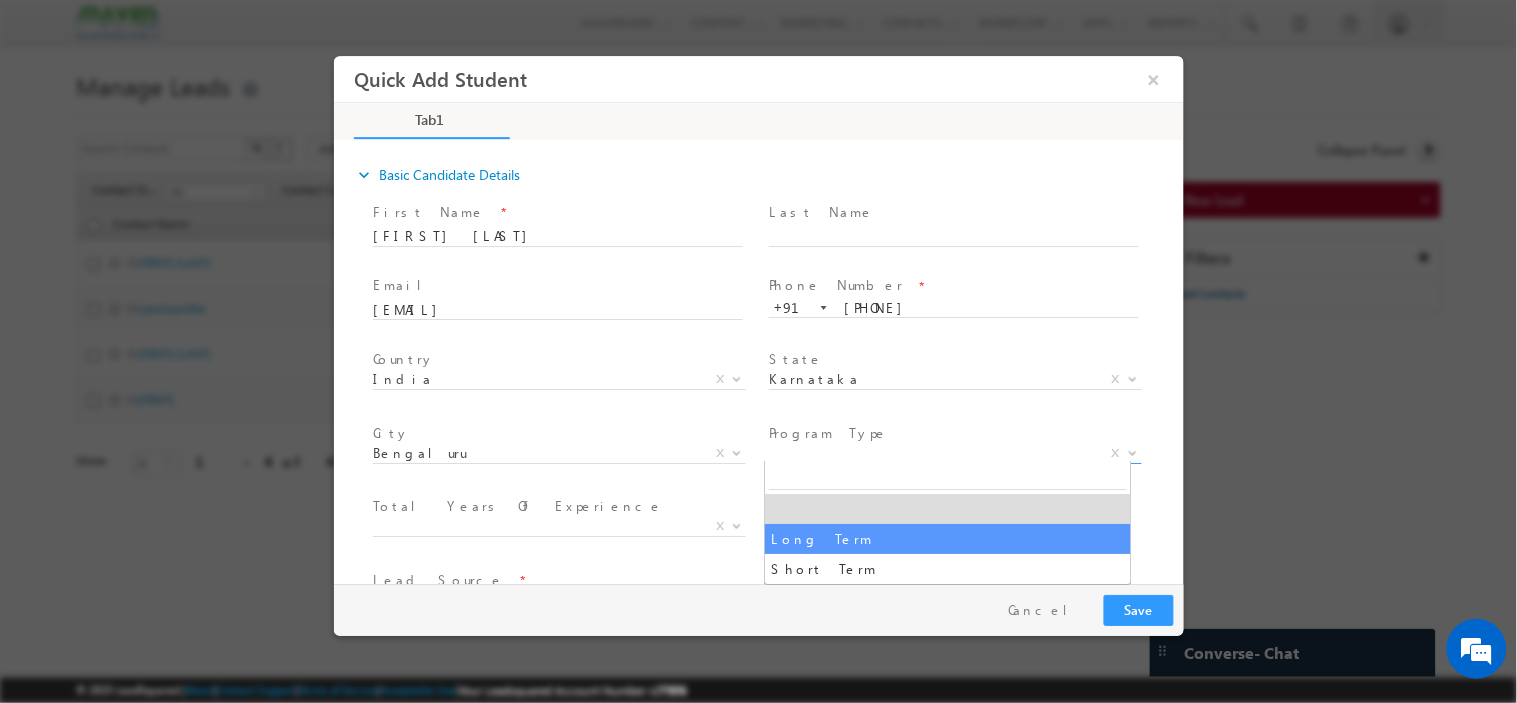 select on "Long Term" 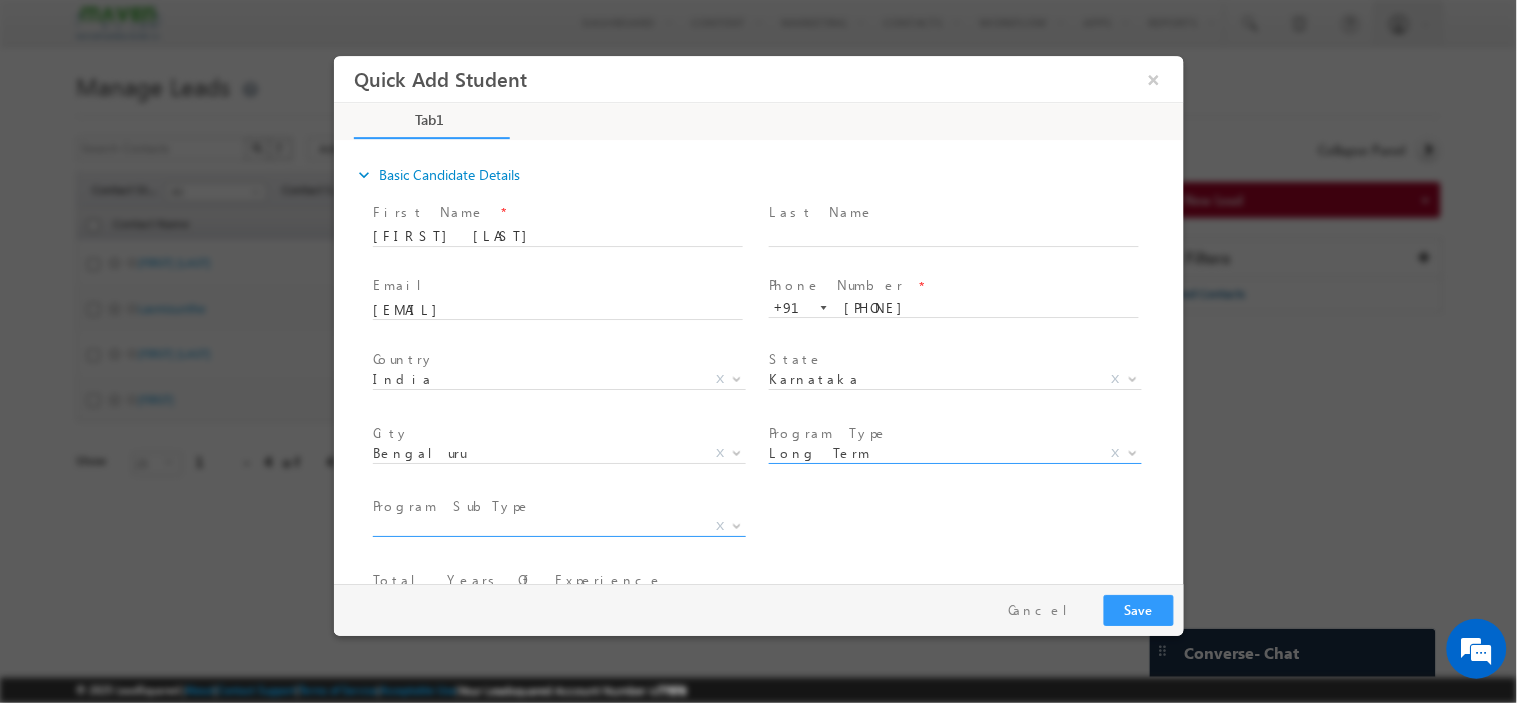 click on "X" at bounding box center [558, 526] 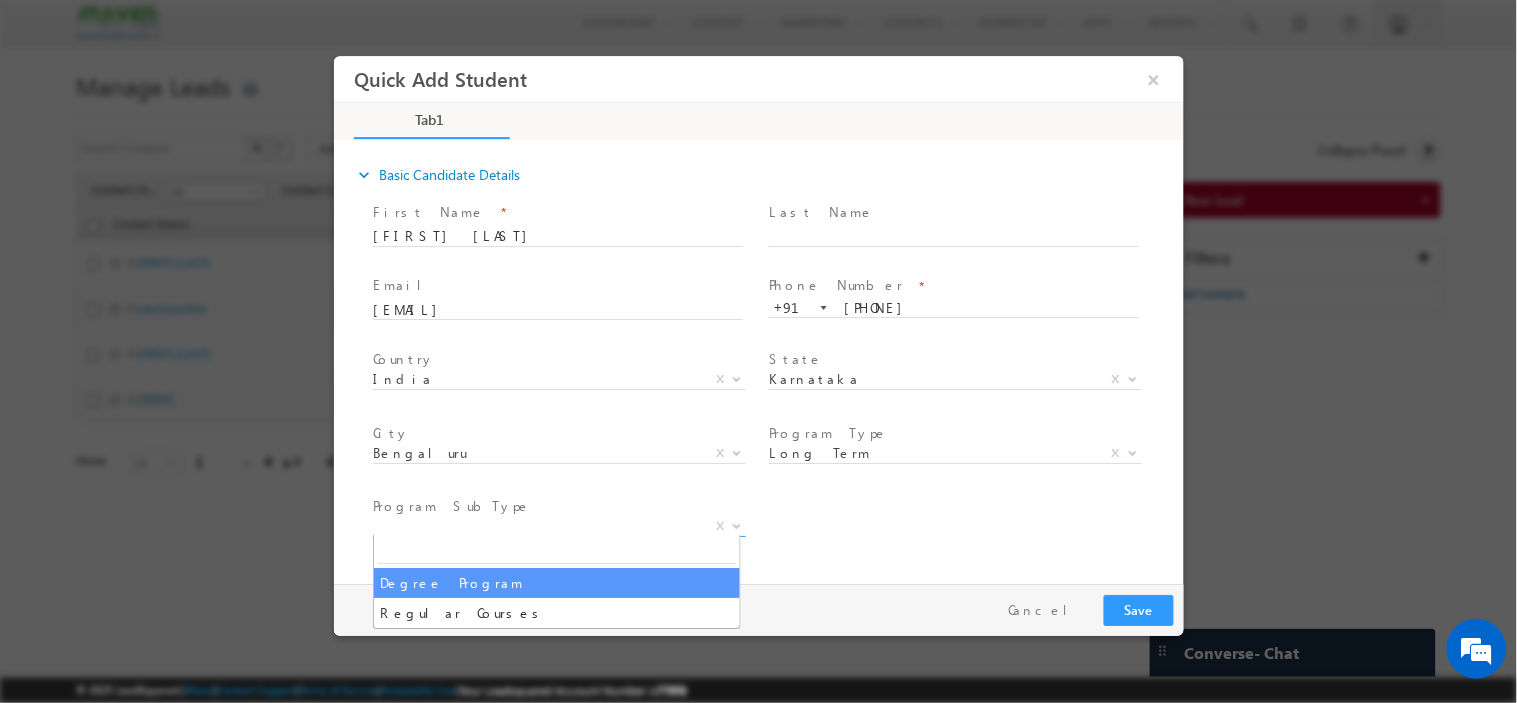 select on "Degree Program" 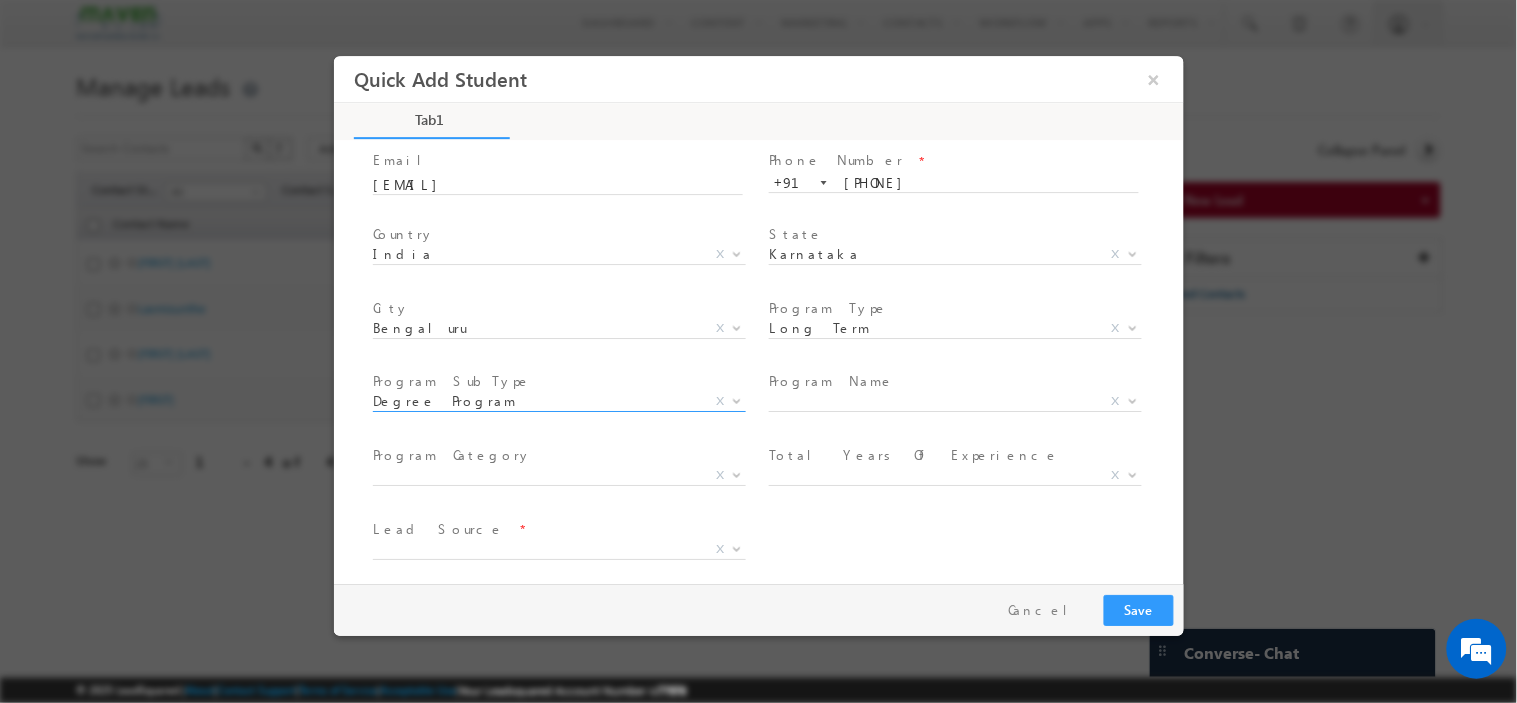 scroll, scrollTop: 207, scrollLeft: 0, axis: vertical 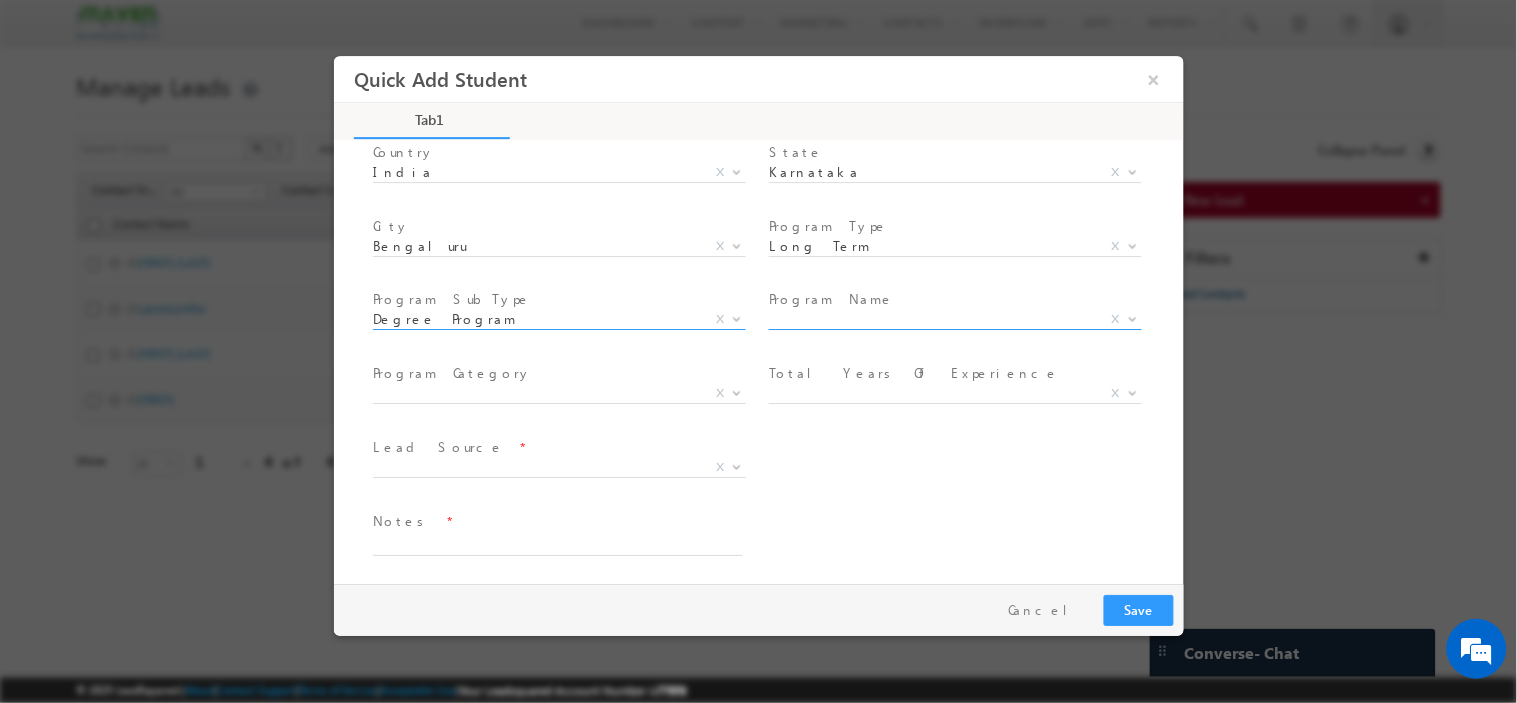 click on "X" at bounding box center [954, 319] 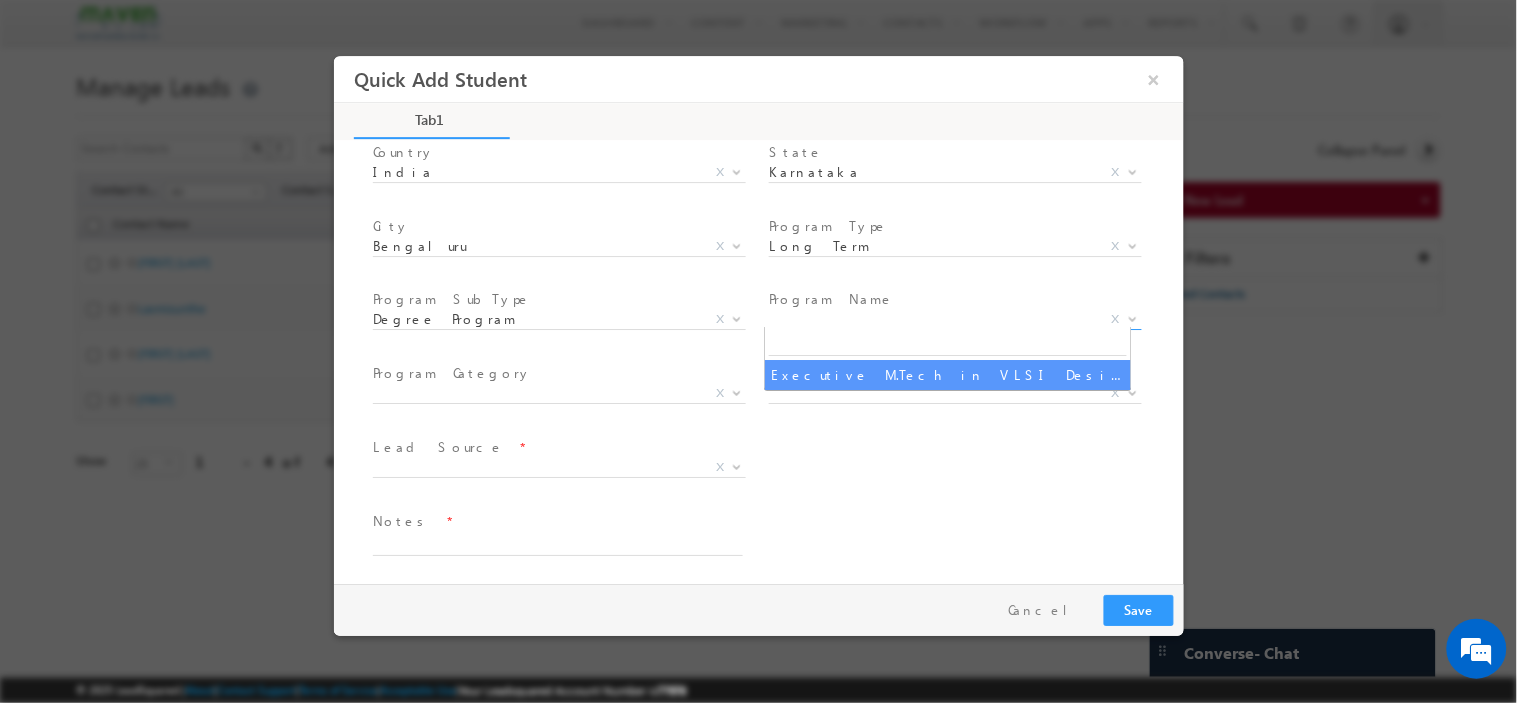 select on "Executive M.Tech in VLSI Design" 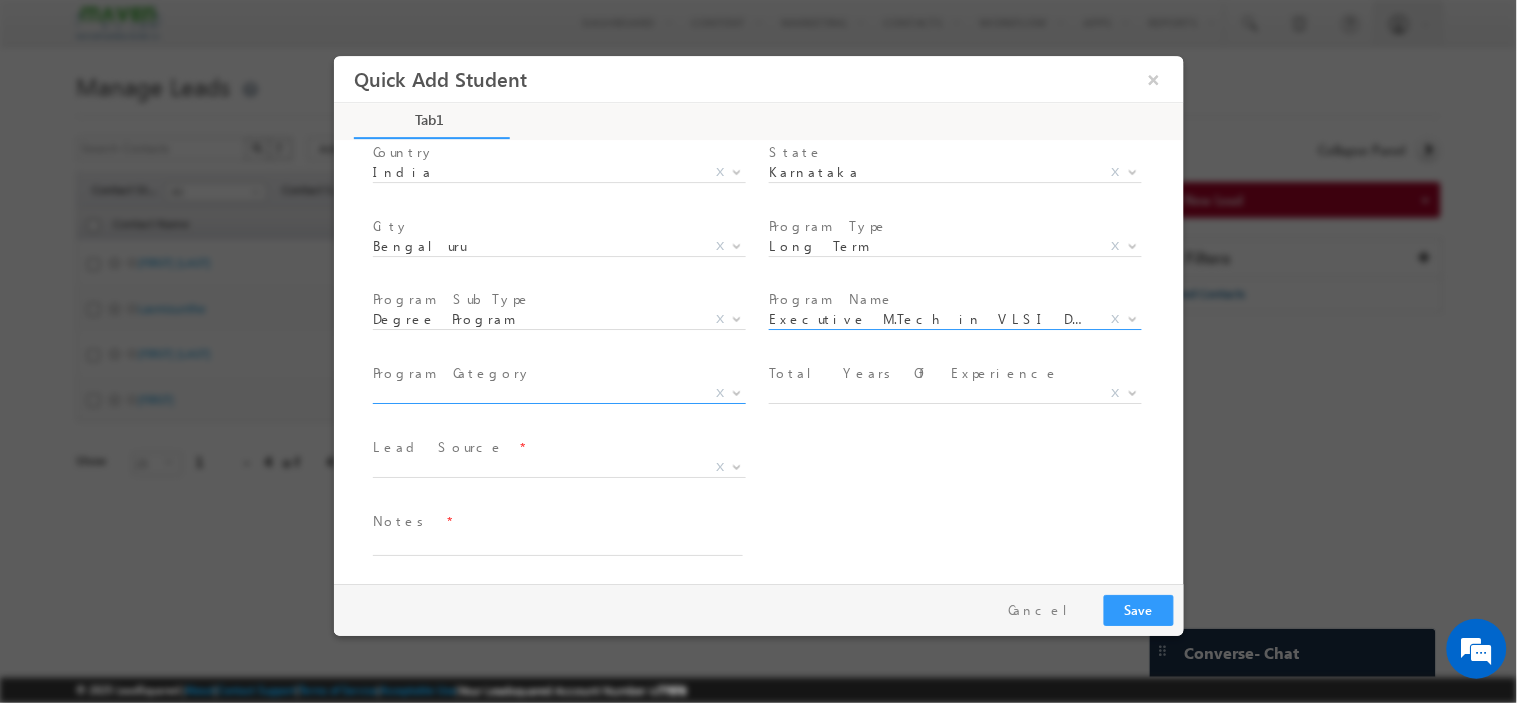 click on "X" at bounding box center [558, 393] 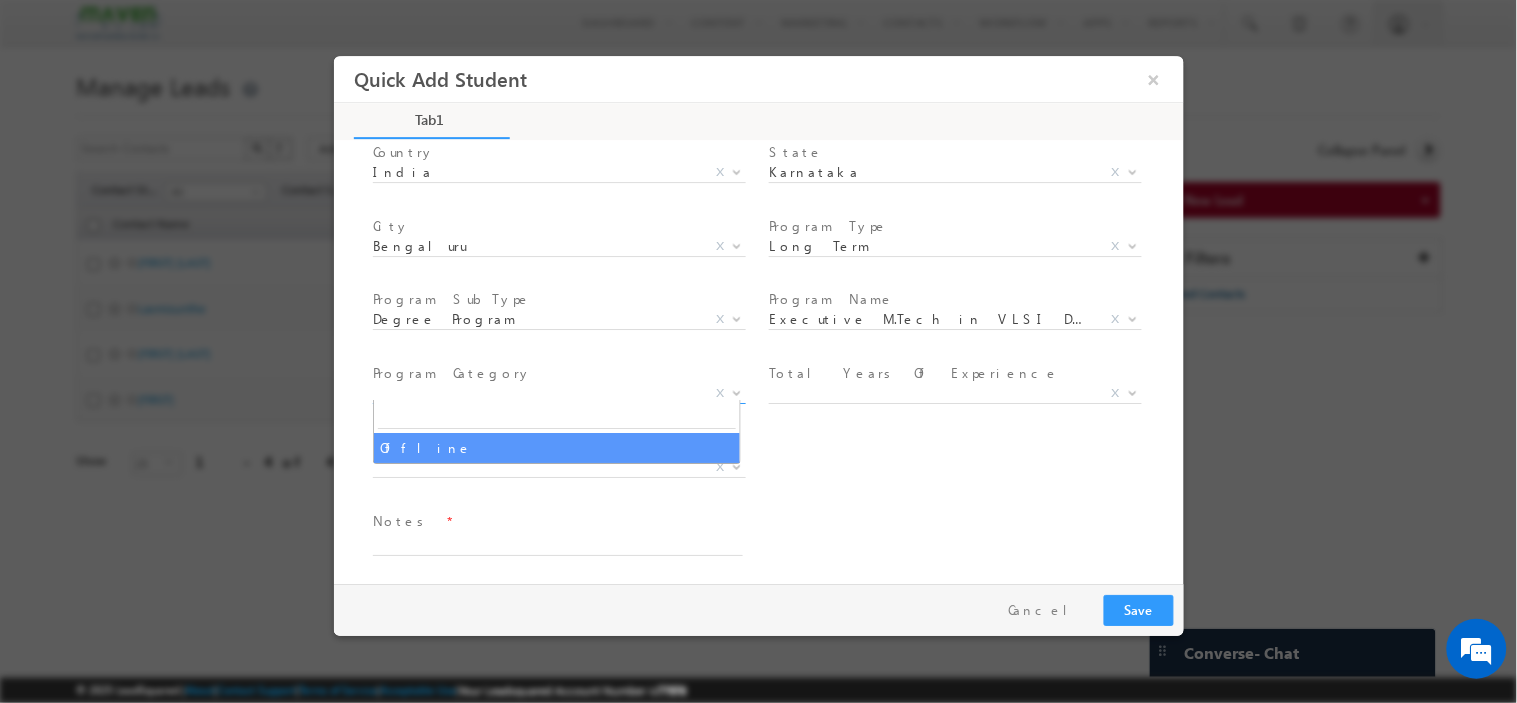 select on "Offline" 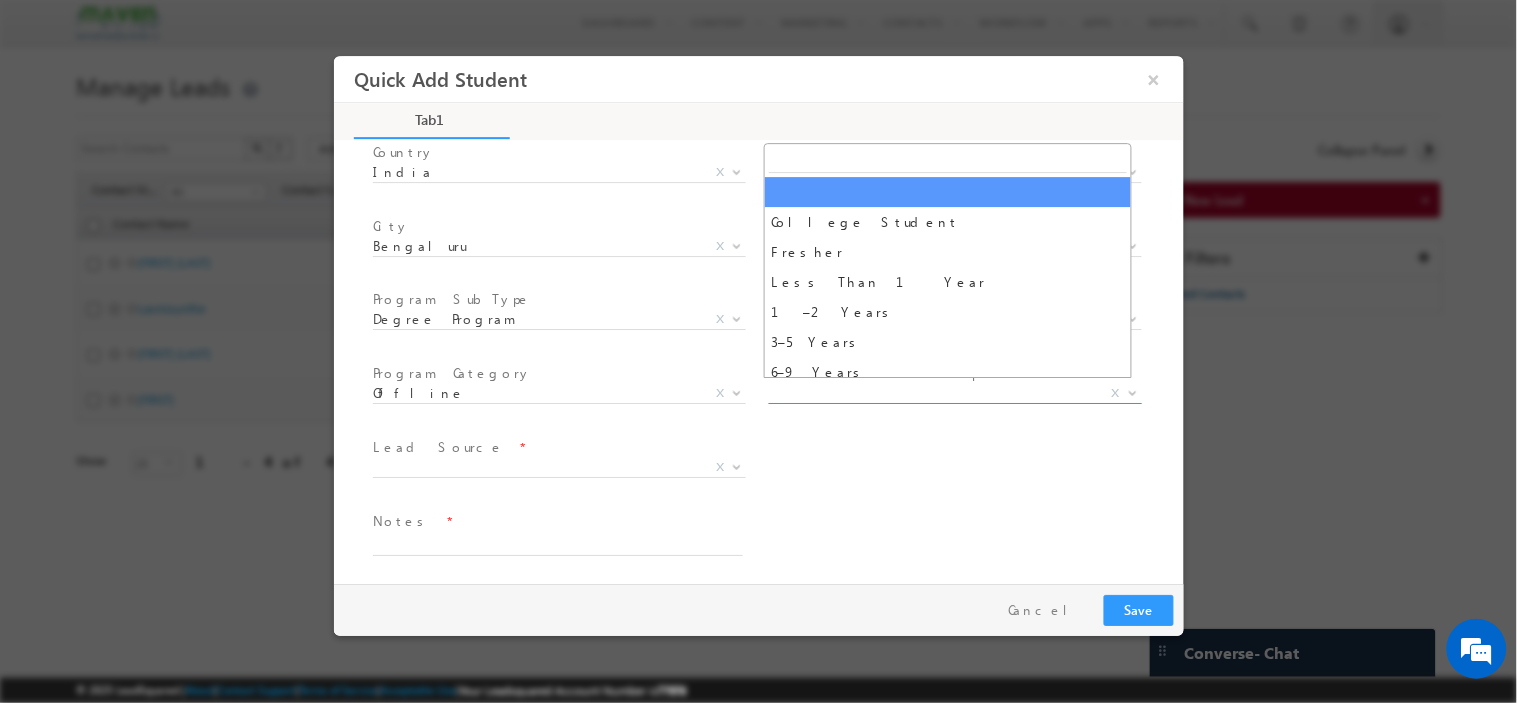 click on "X" at bounding box center (954, 393) 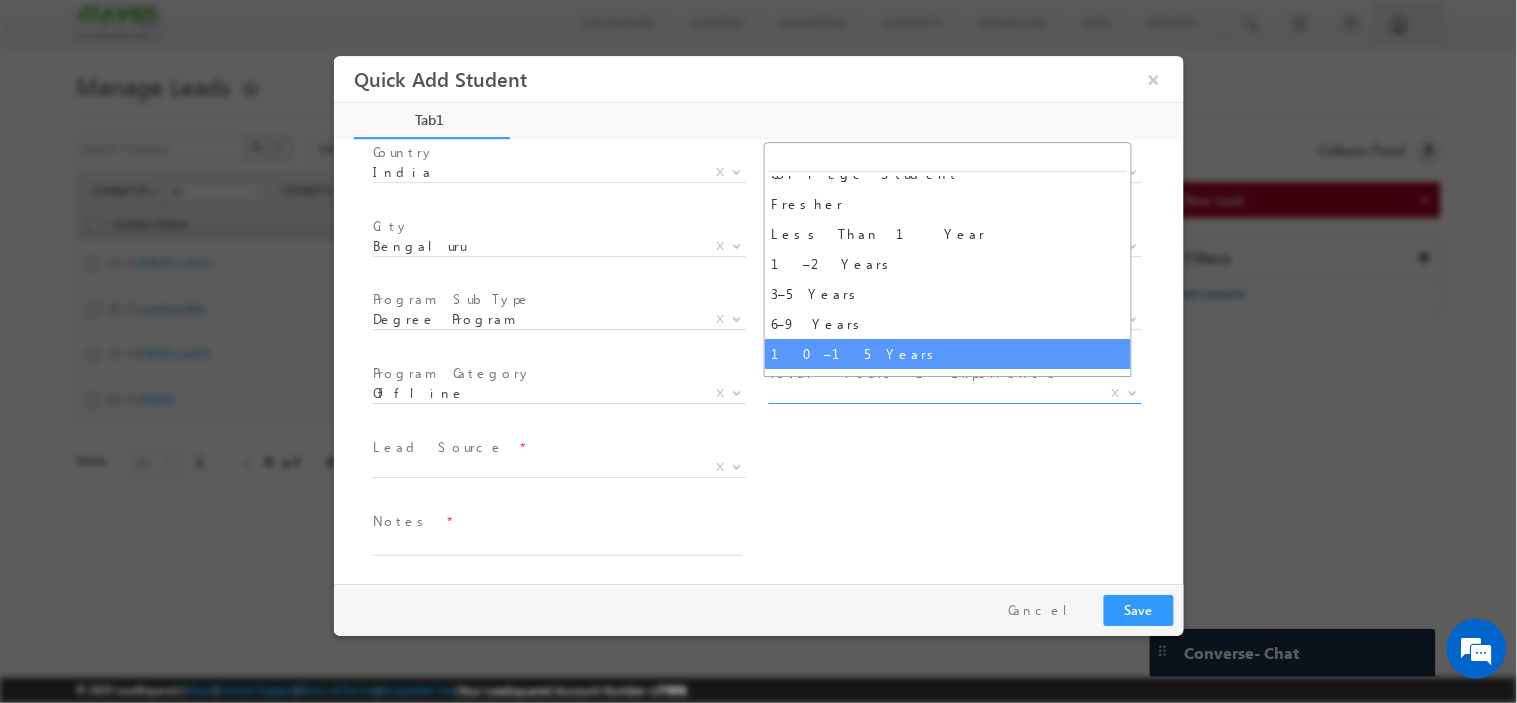 scroll, scrollTop: 70, scrollLeft: 0, axis: vertical 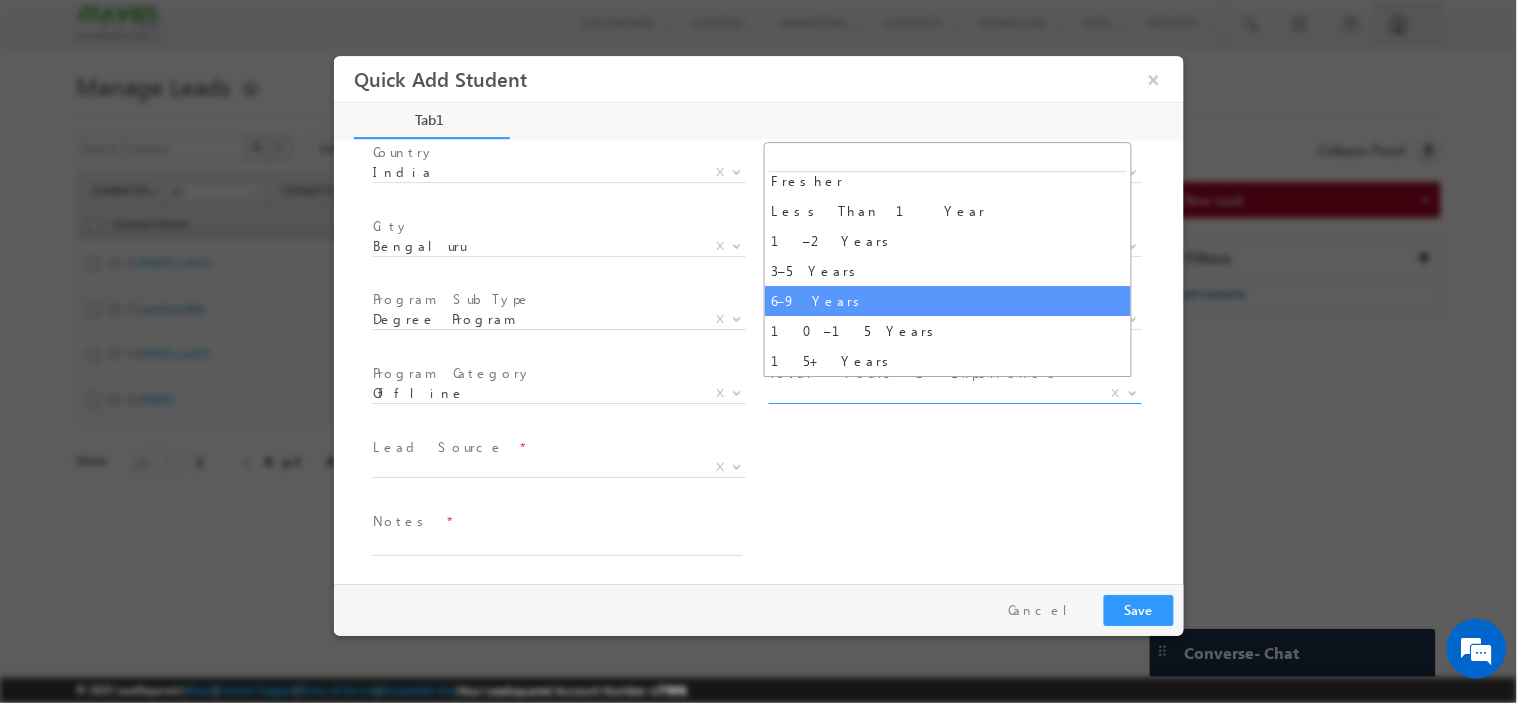 select on "6–9 Years" 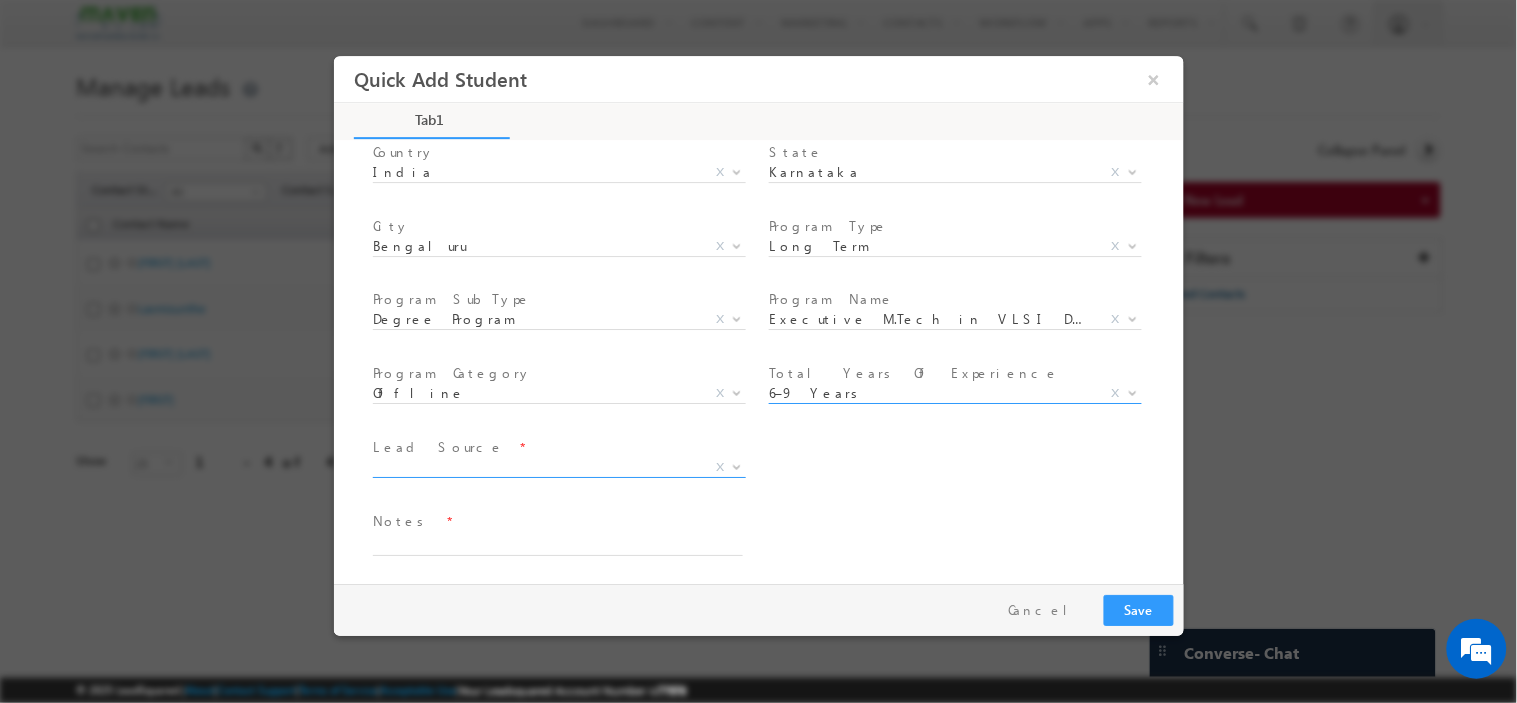click on "X" at bounding box center (558, 467) 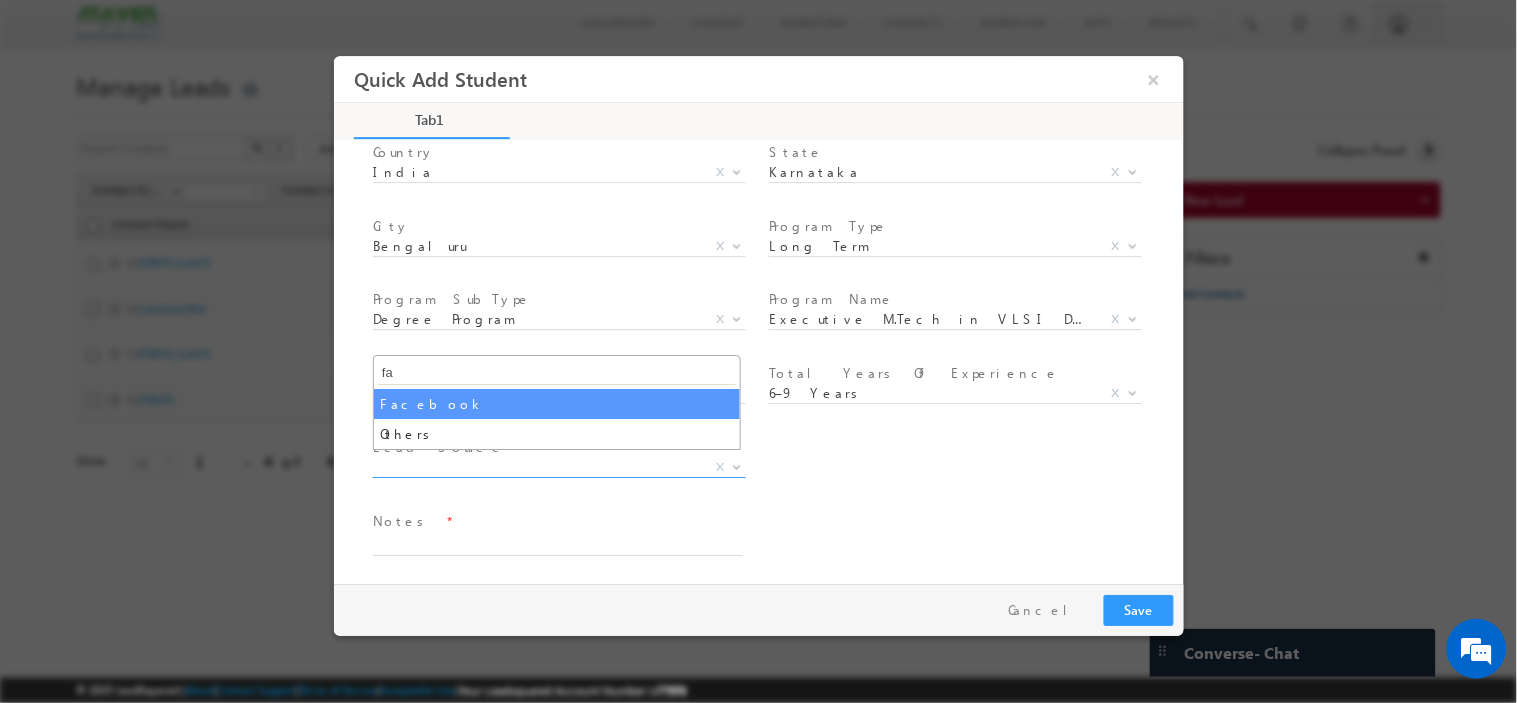 type on "fa" 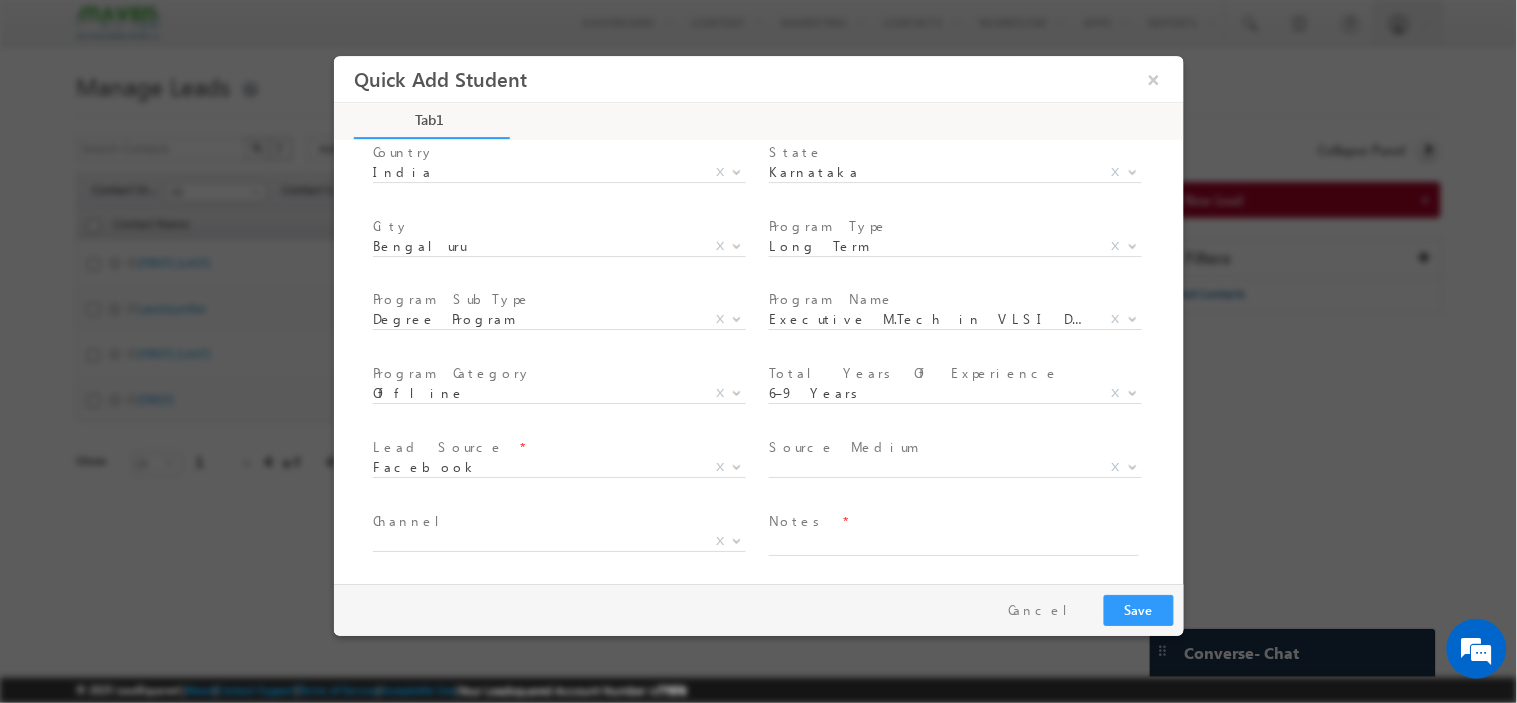 click on "Source Medium
*" at bounding box center (952, 447) 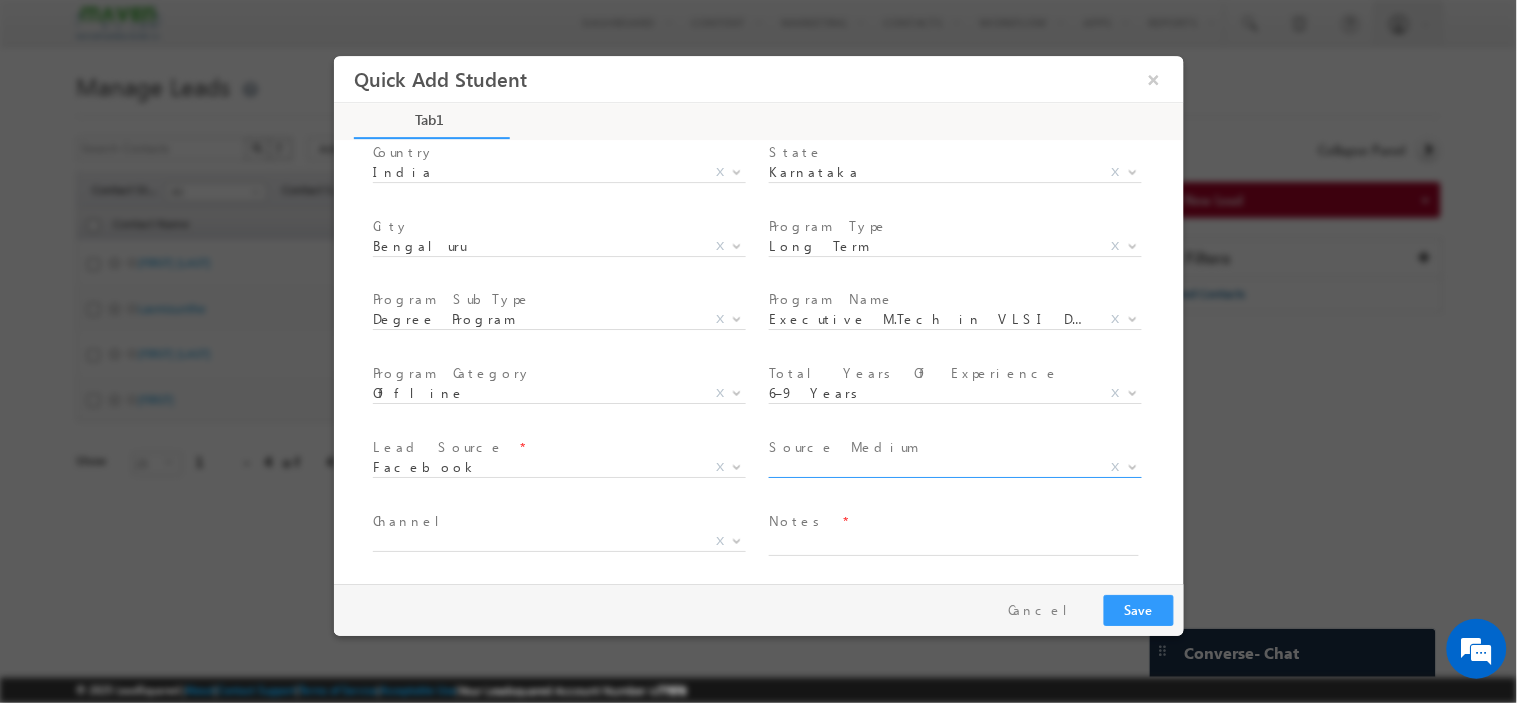 click on "X" at bounding box center [954, 467] 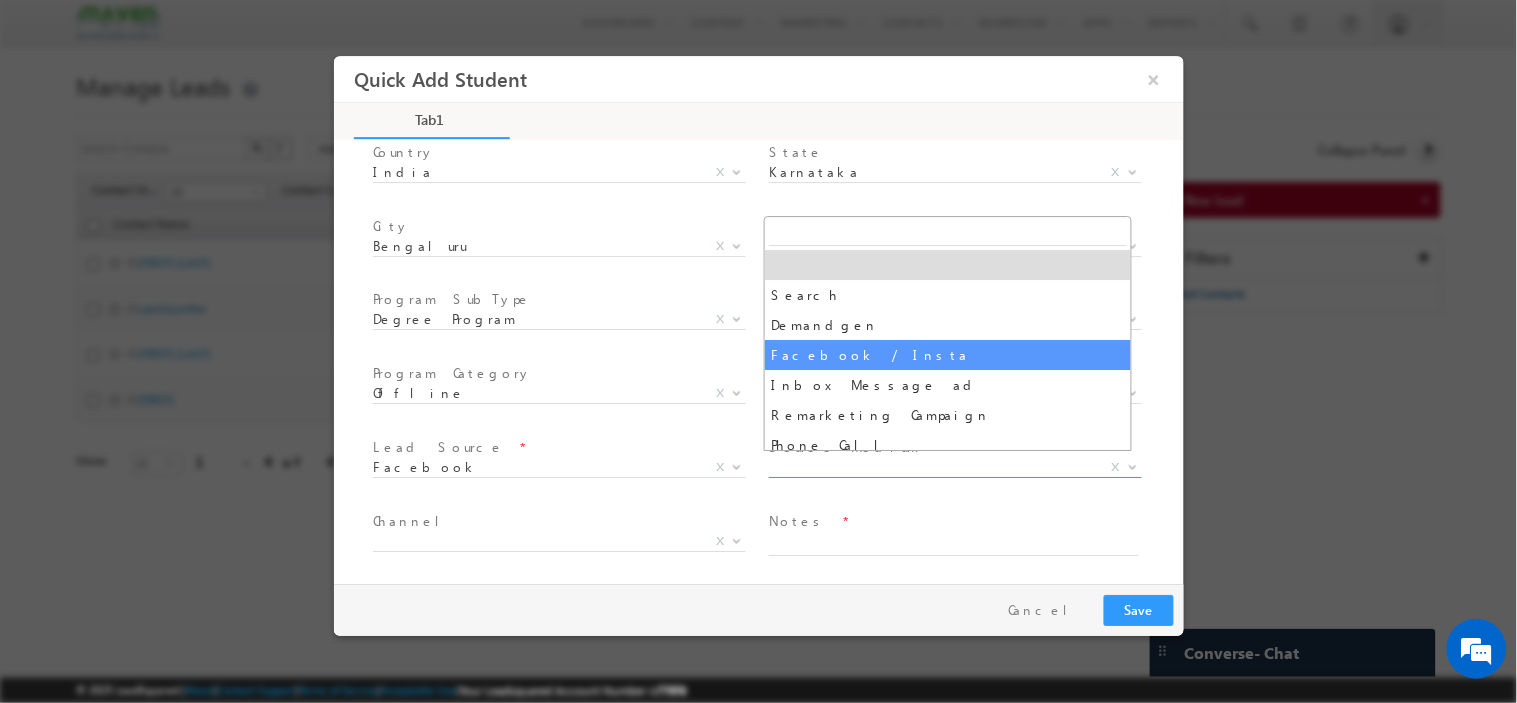 select on "Facebook / Insta" 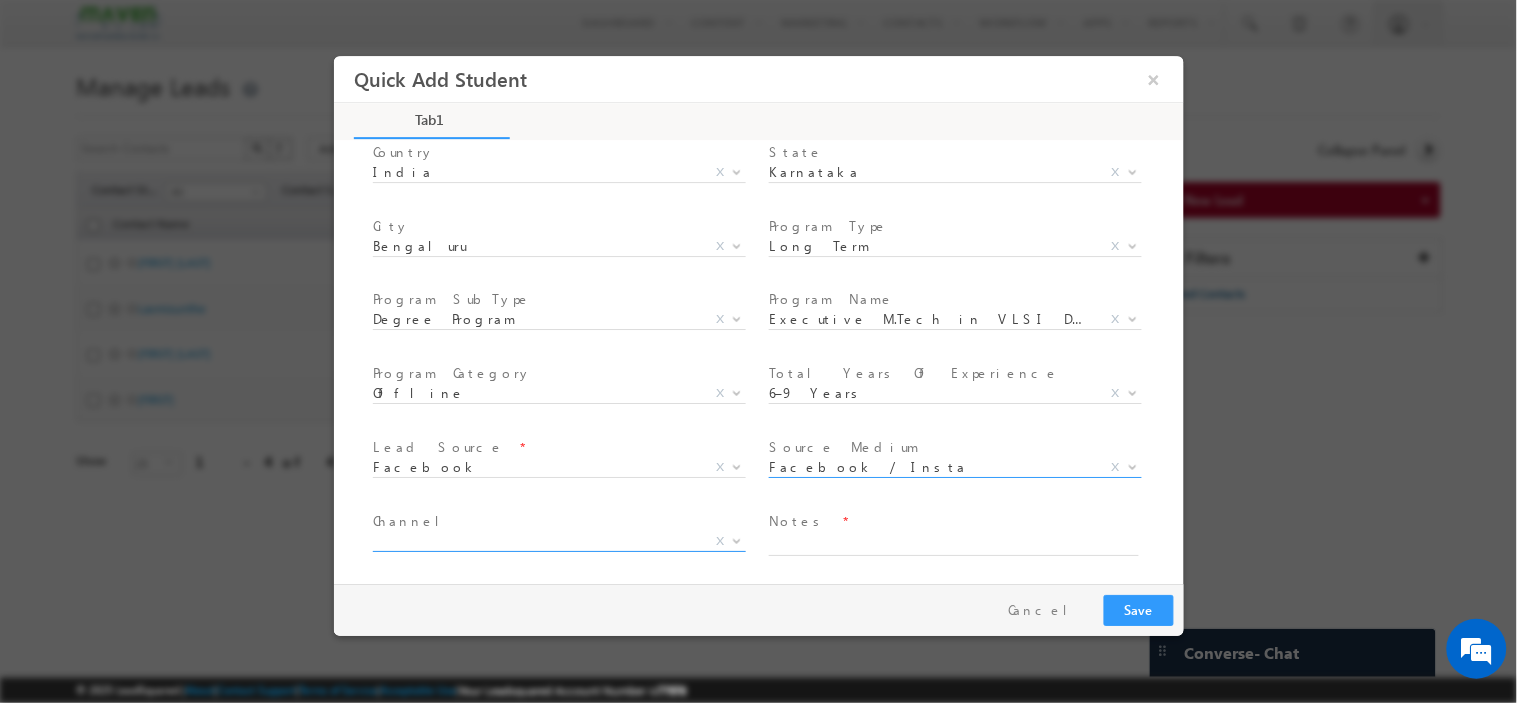 click on "X" at bounding box center [558, 541] 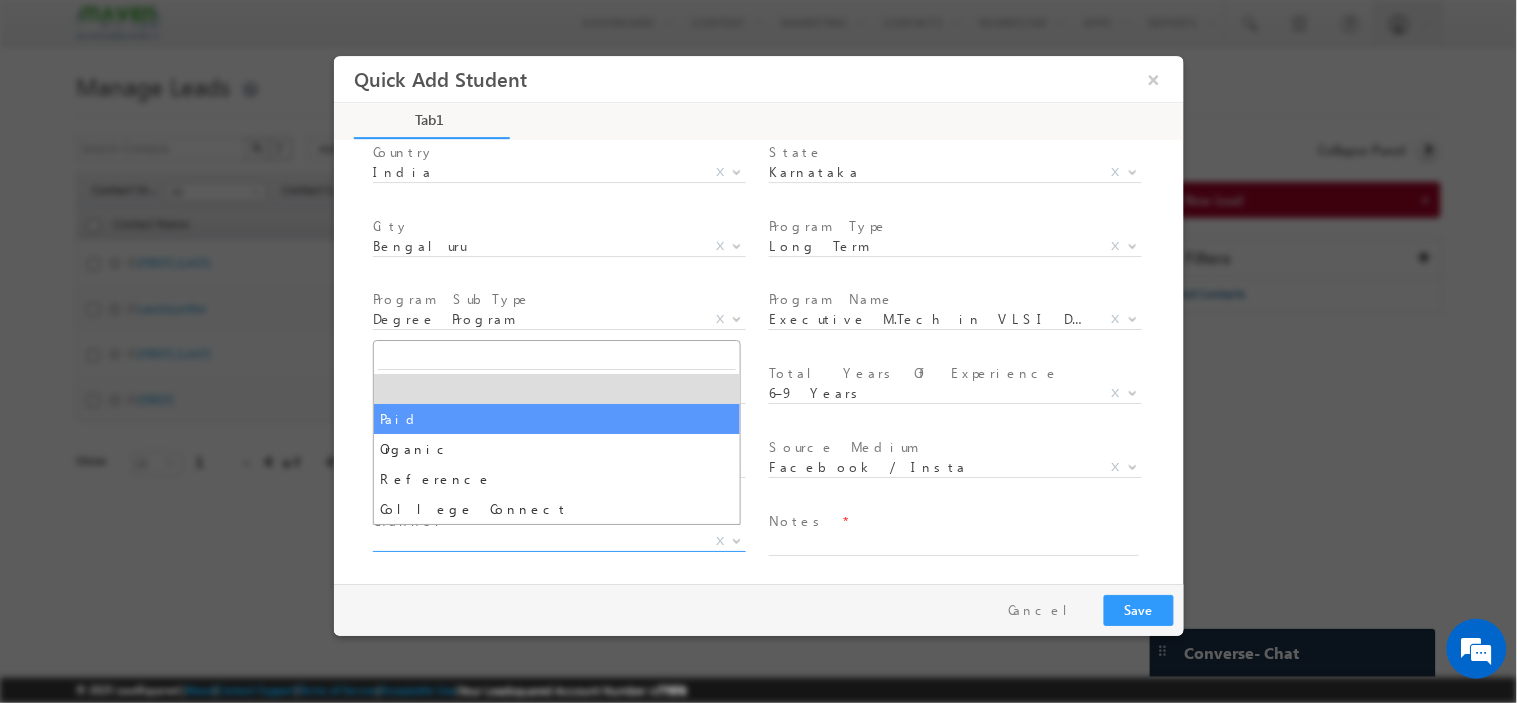 select on "Paid" 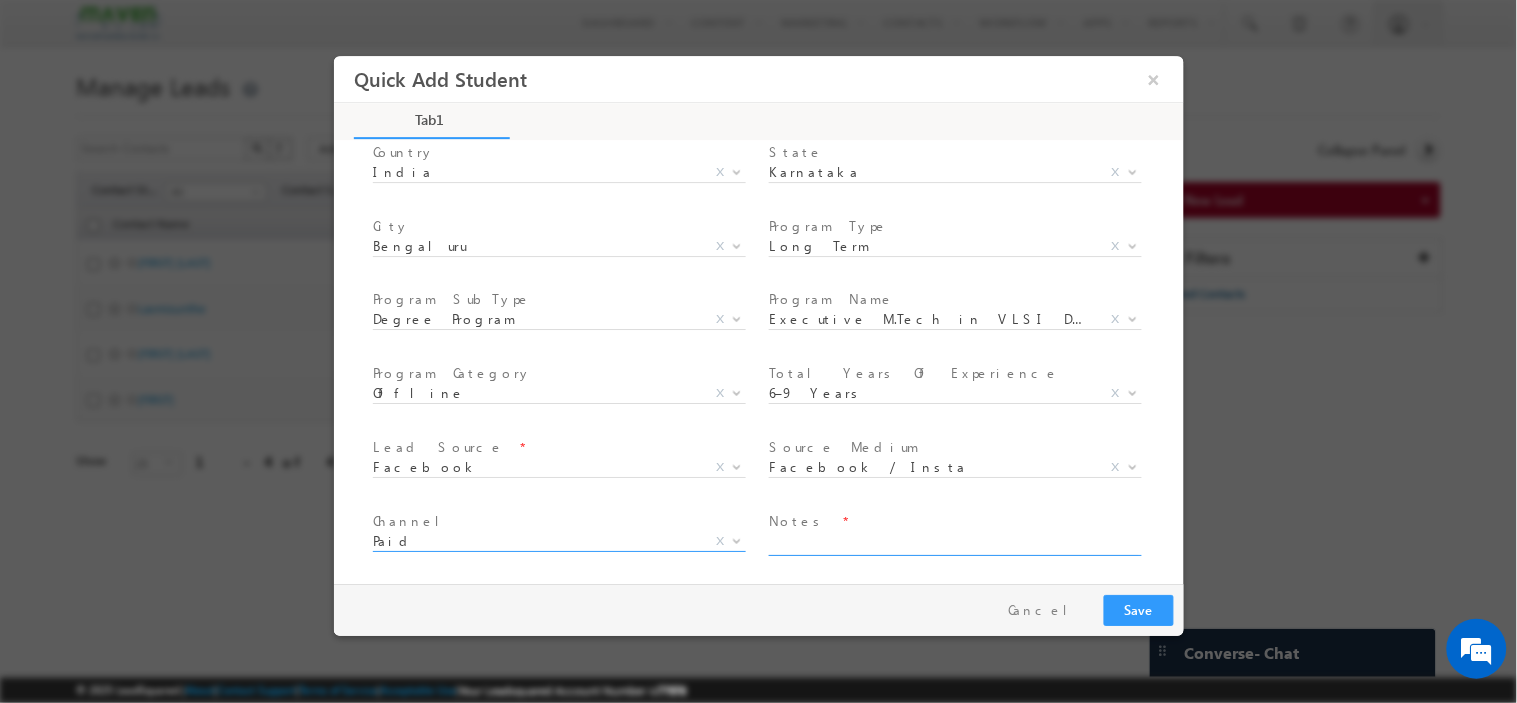 click at bounding box center [953, 543] 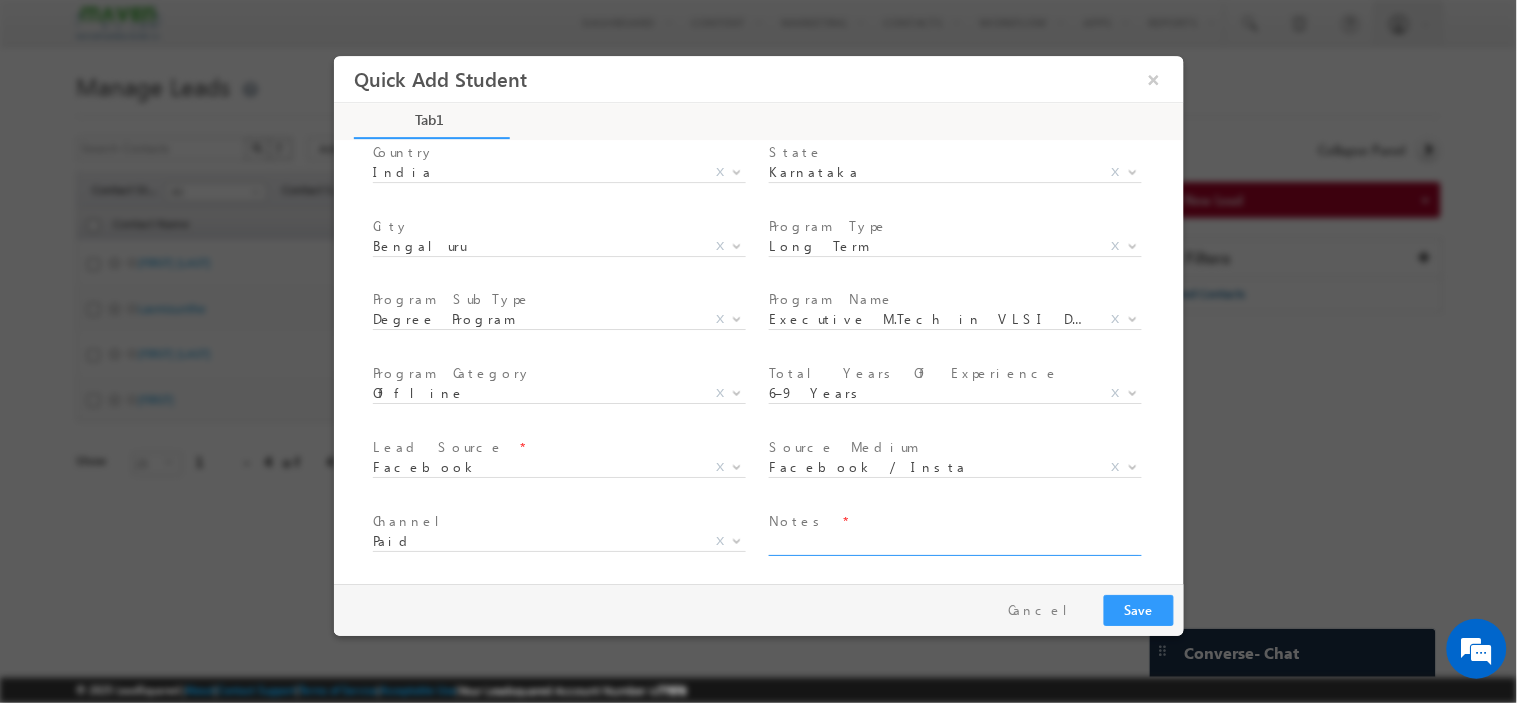 paste on "be_-_electronics_and_communication_engineering" 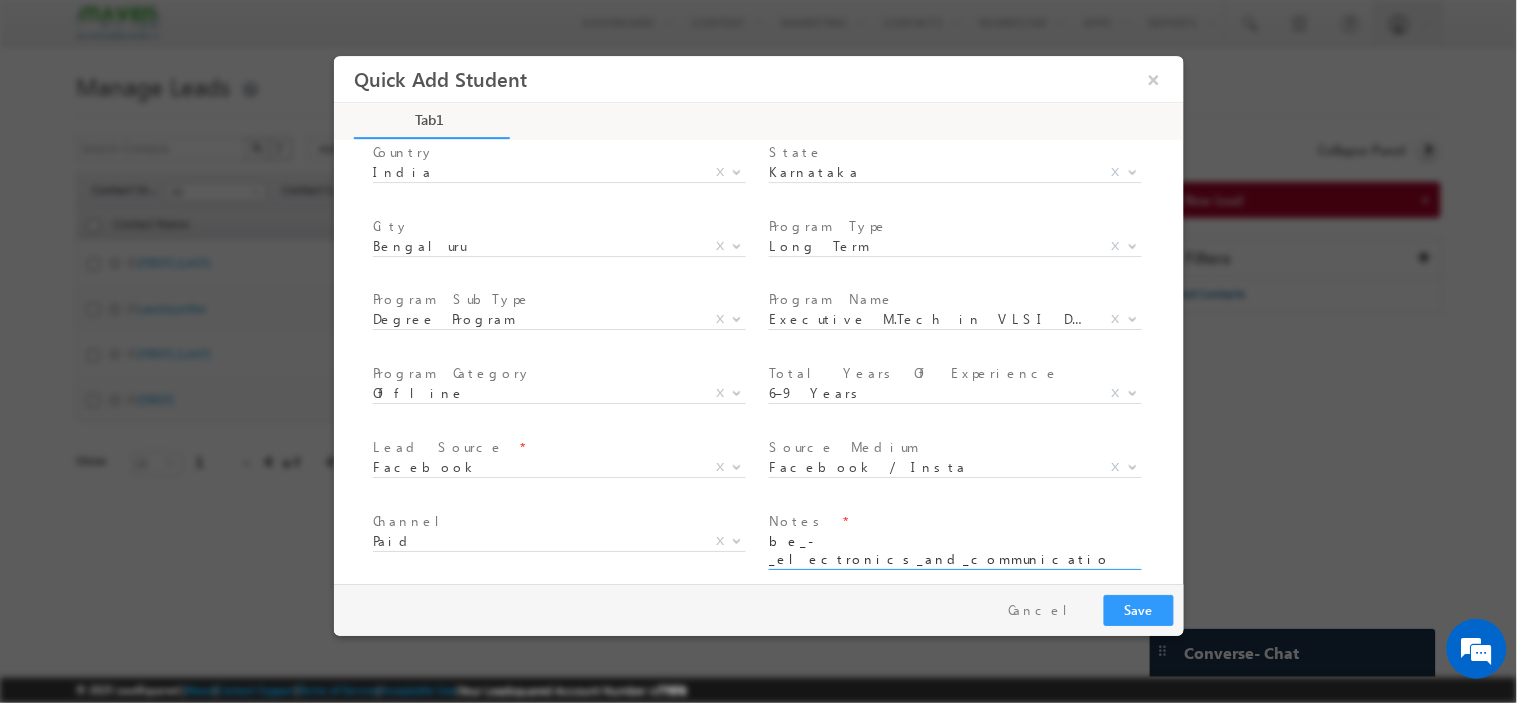scroll, scrollTop: 0, scrollLeft: 0, axis: both 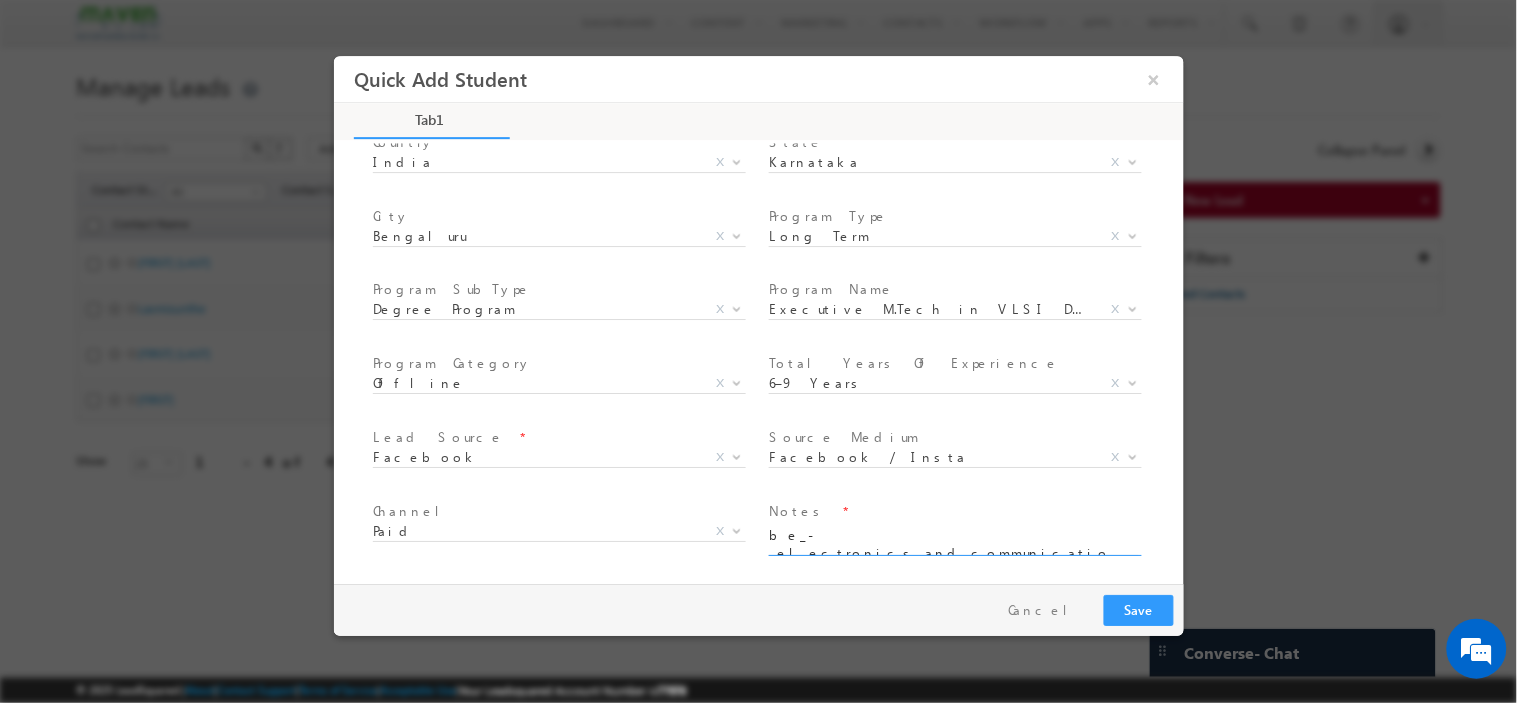 type on "be_-_electronics_and_communication_engineering" 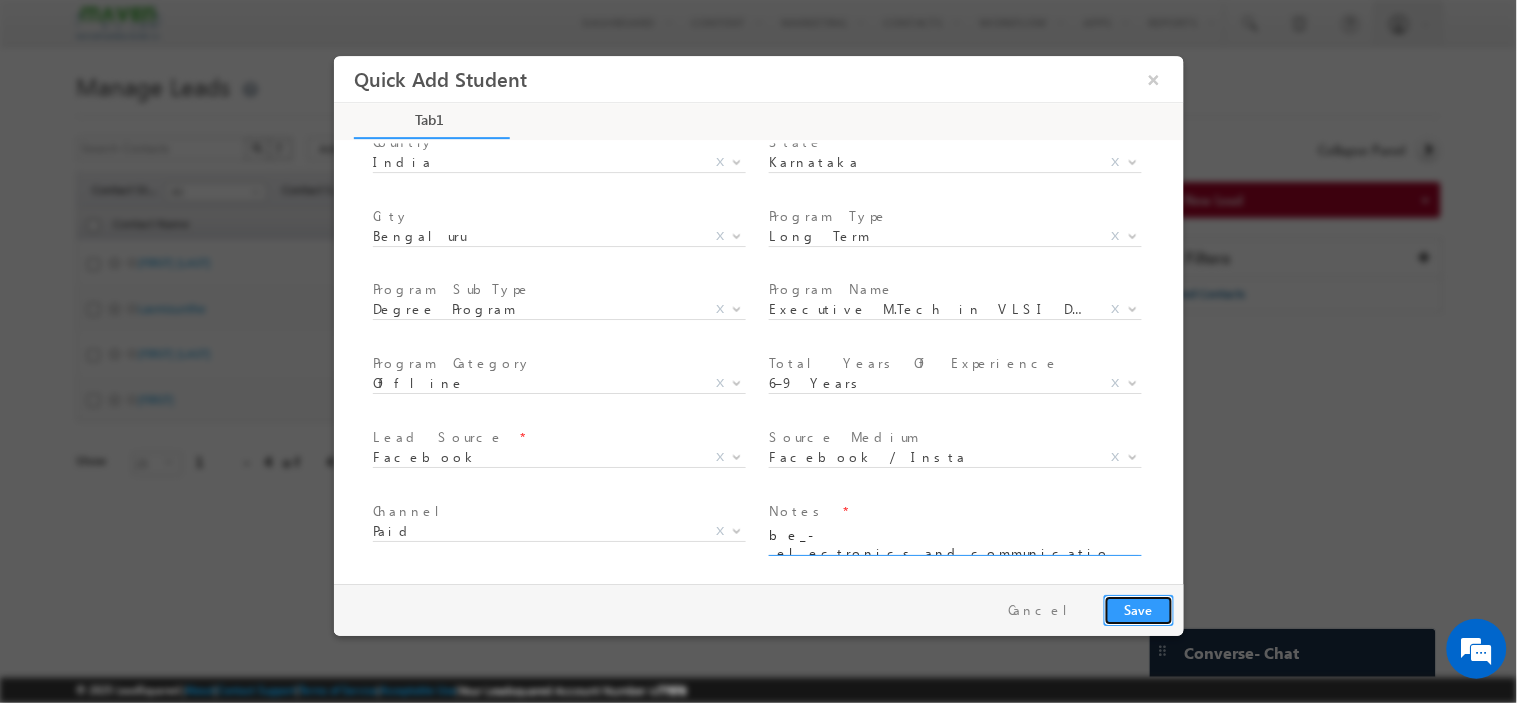 click on "Save" at bounding box center [1138, 609] 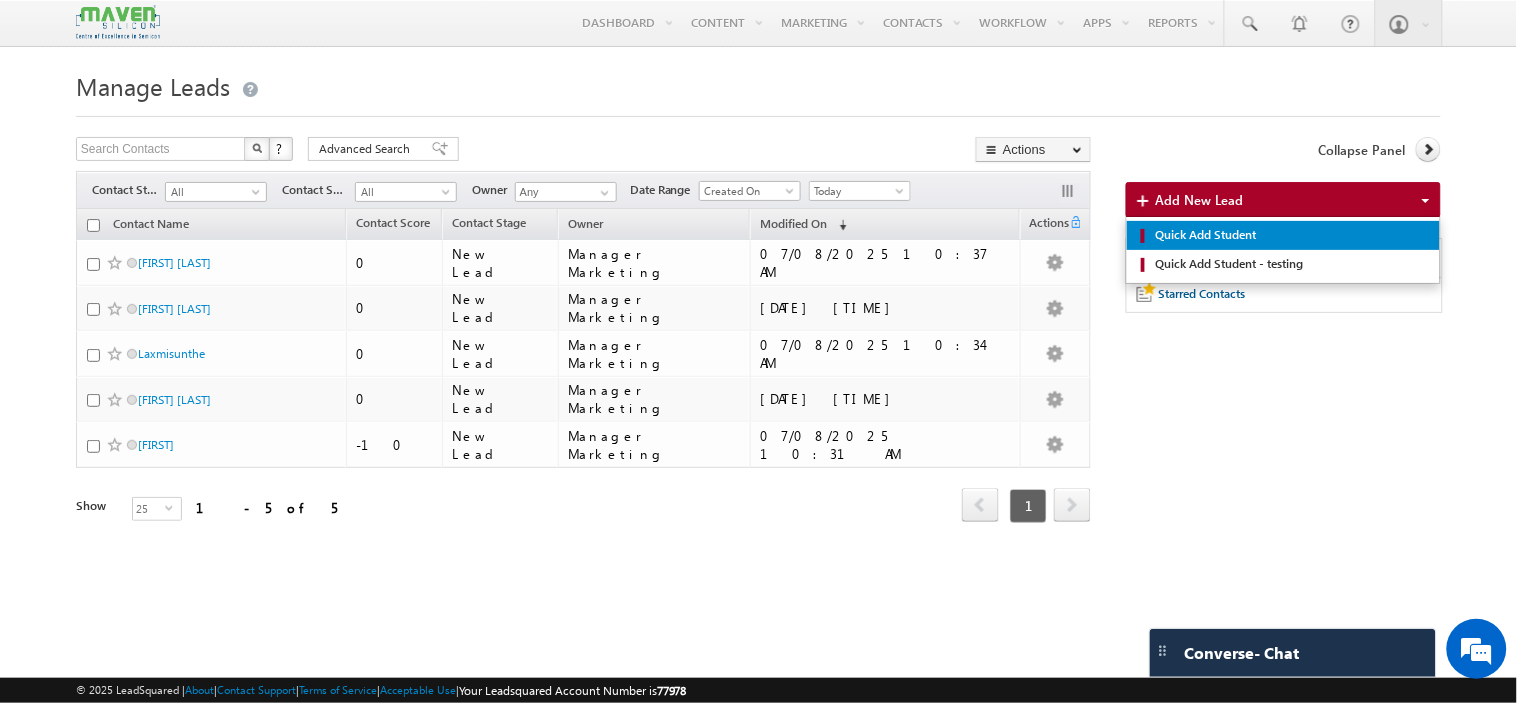 click on "Quick Add Student" at bounding box center (1290, 235) 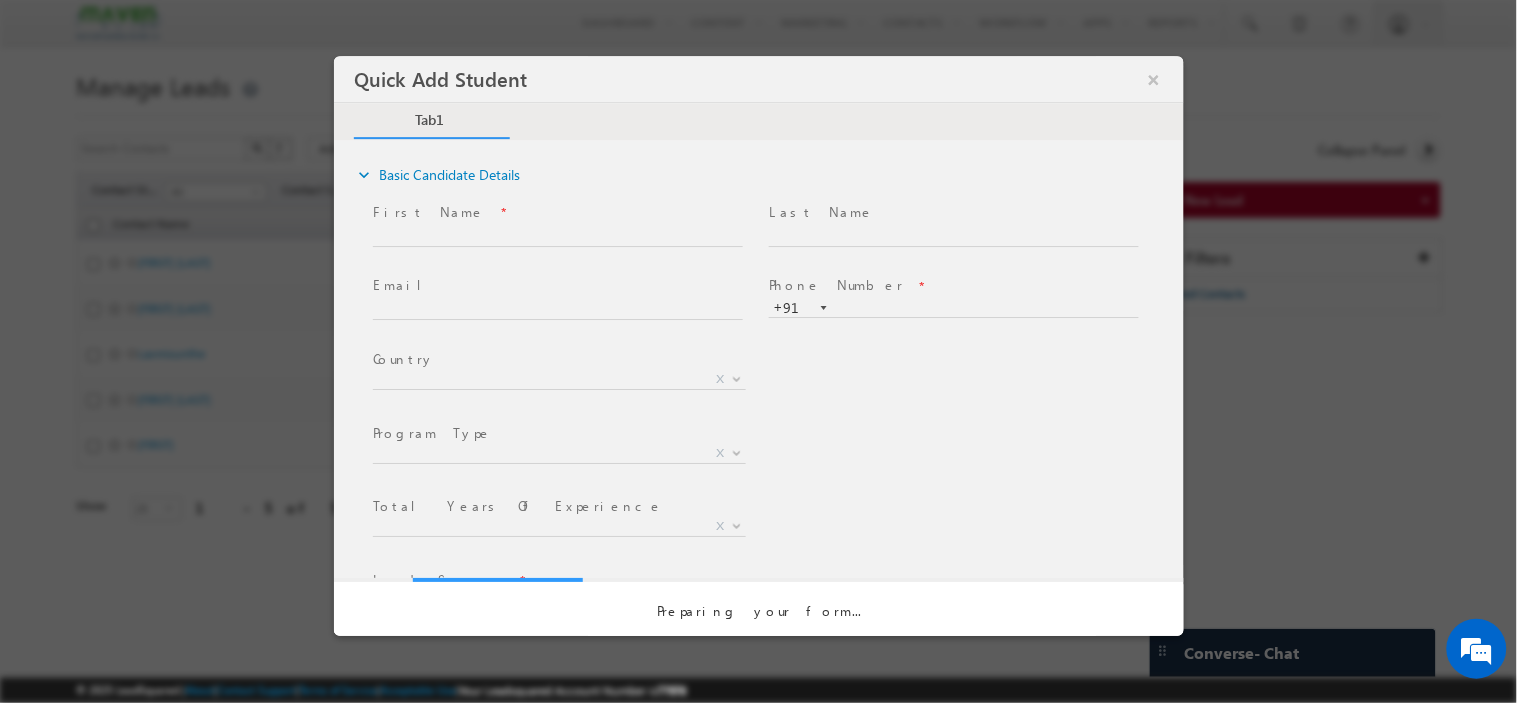 scroll, scrollTop: 0, scrollLeft: 0, axis: both 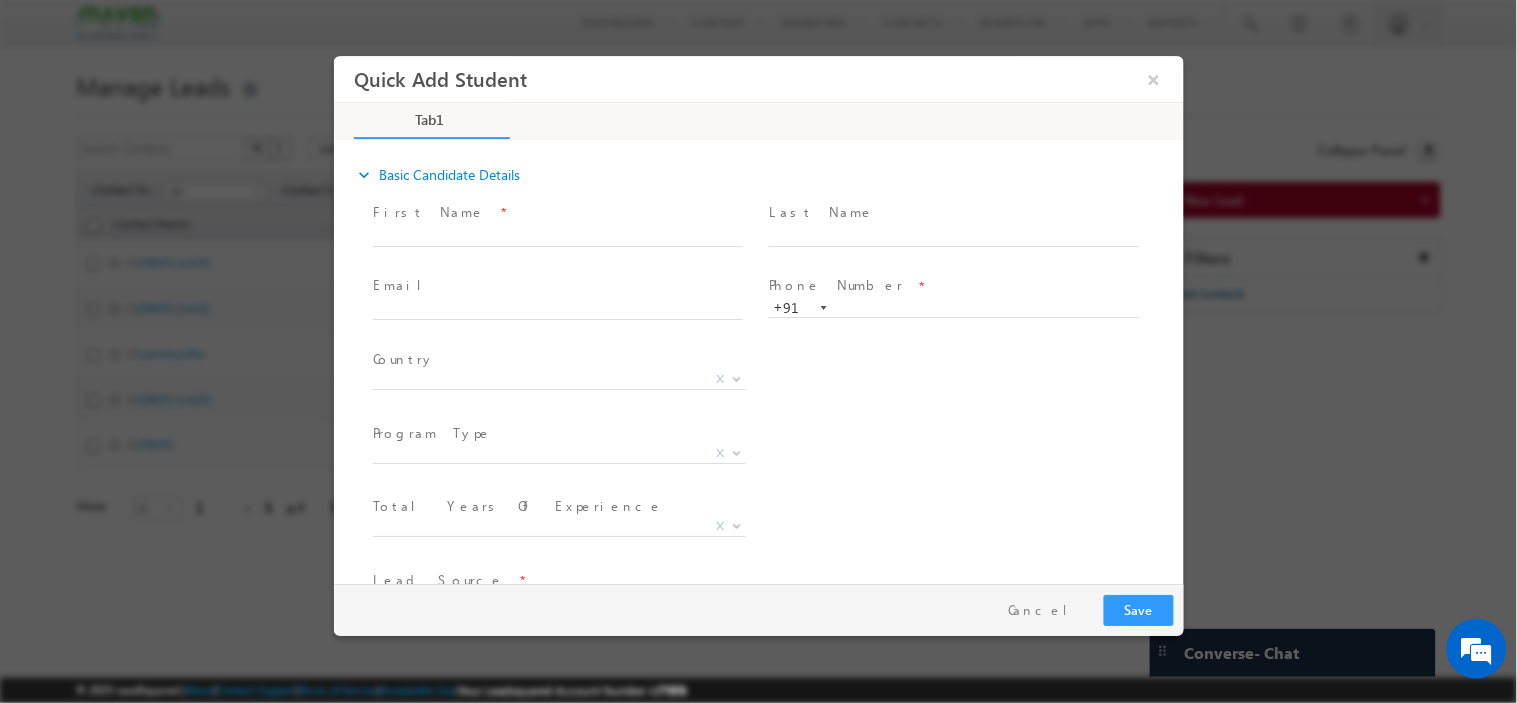 click on "First Name
*" at bounding box center [556, 212] 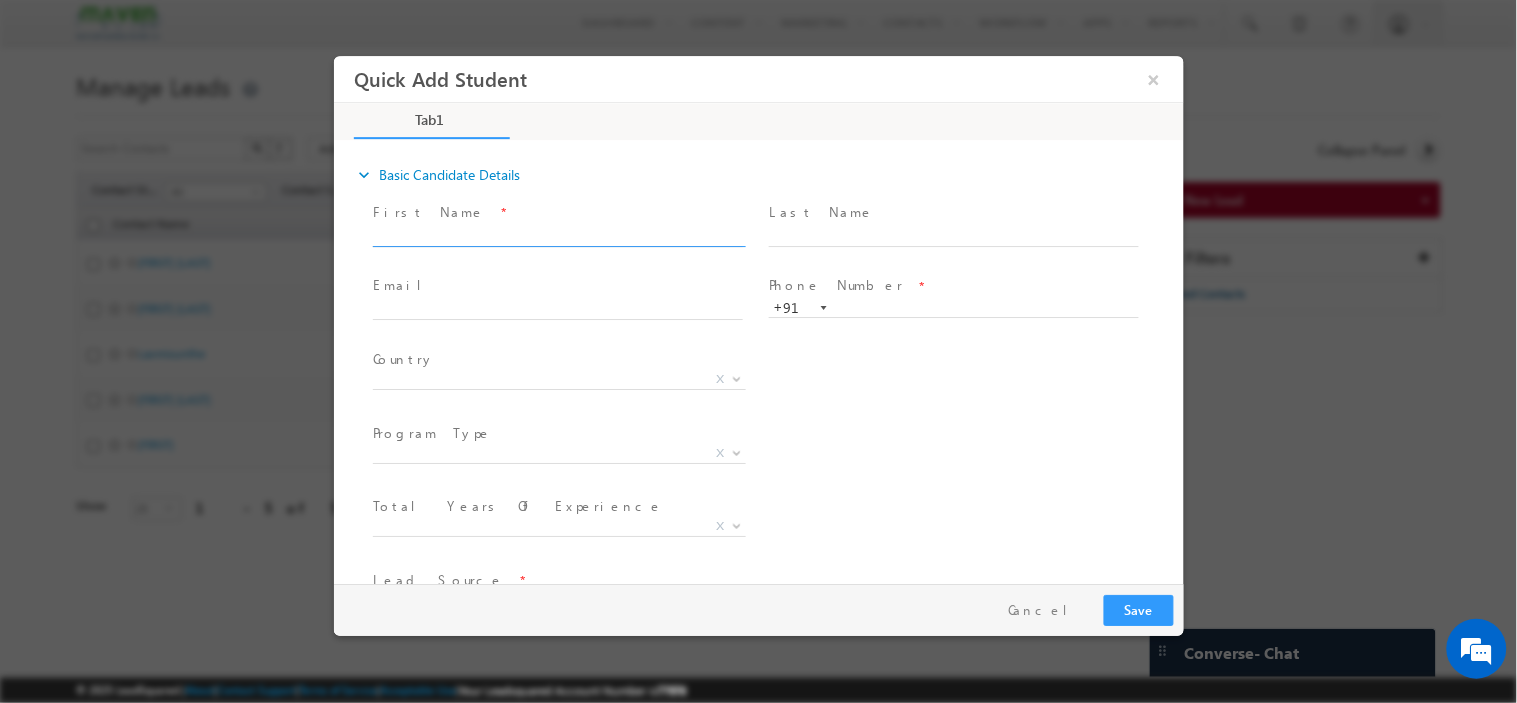 click at bounding box center (557, 236) 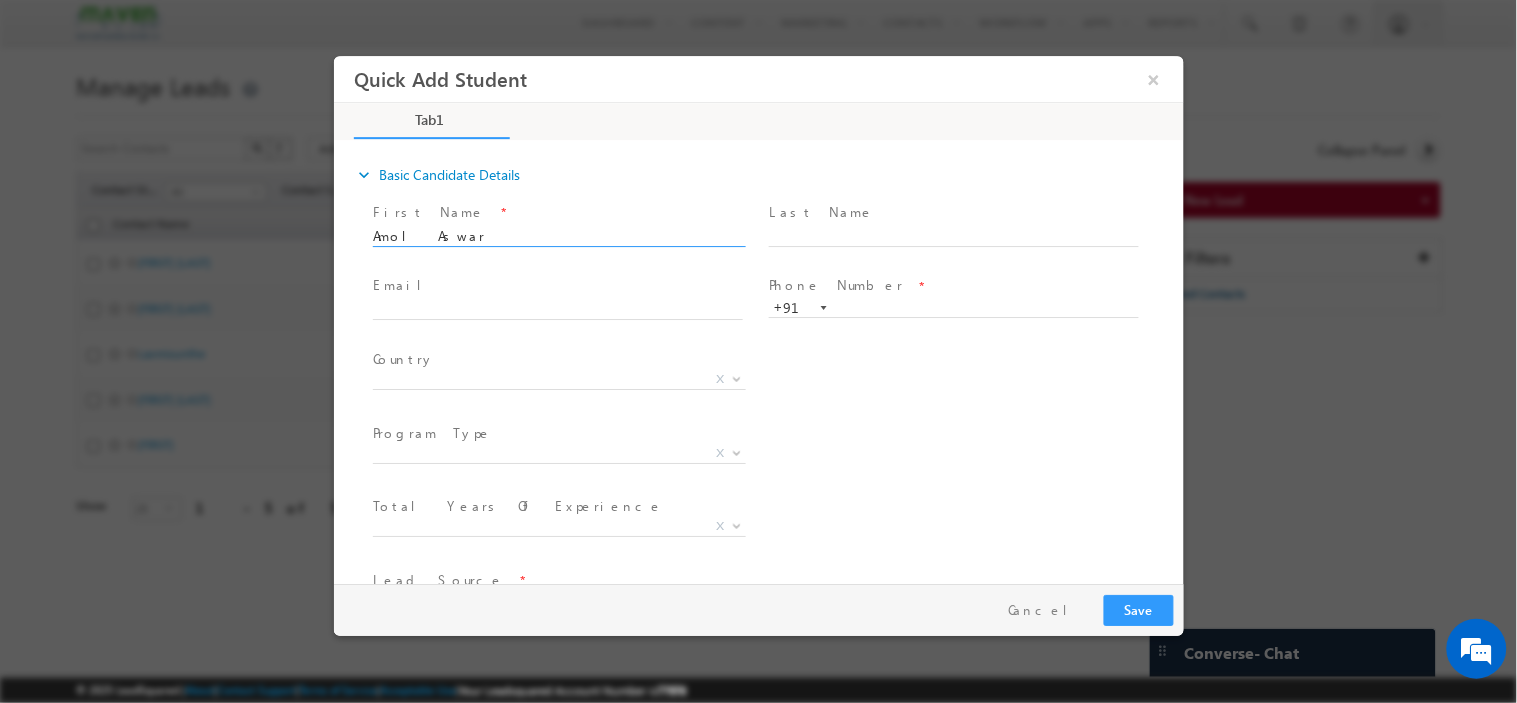 type on "Amol Aswar" 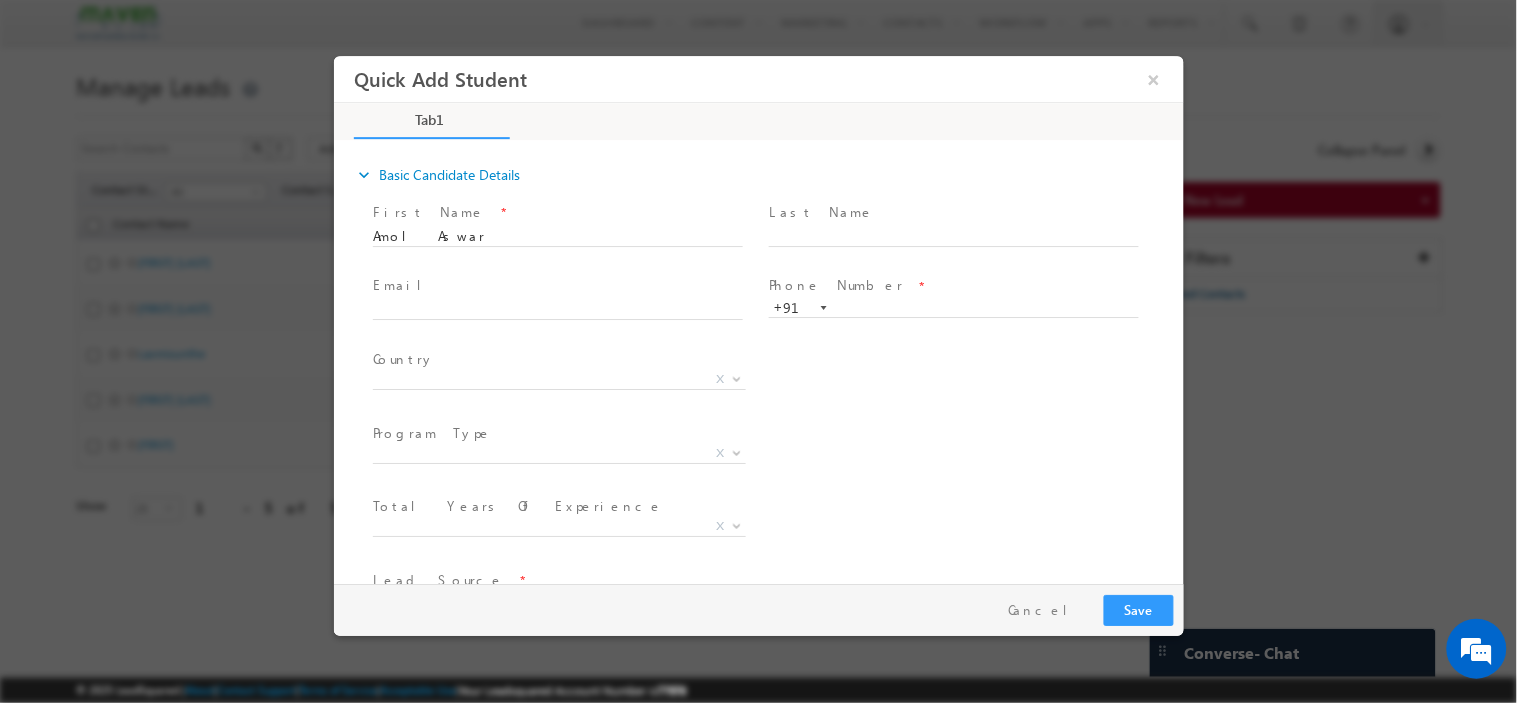 click on "Email
*" at bounding box center (556, 286) 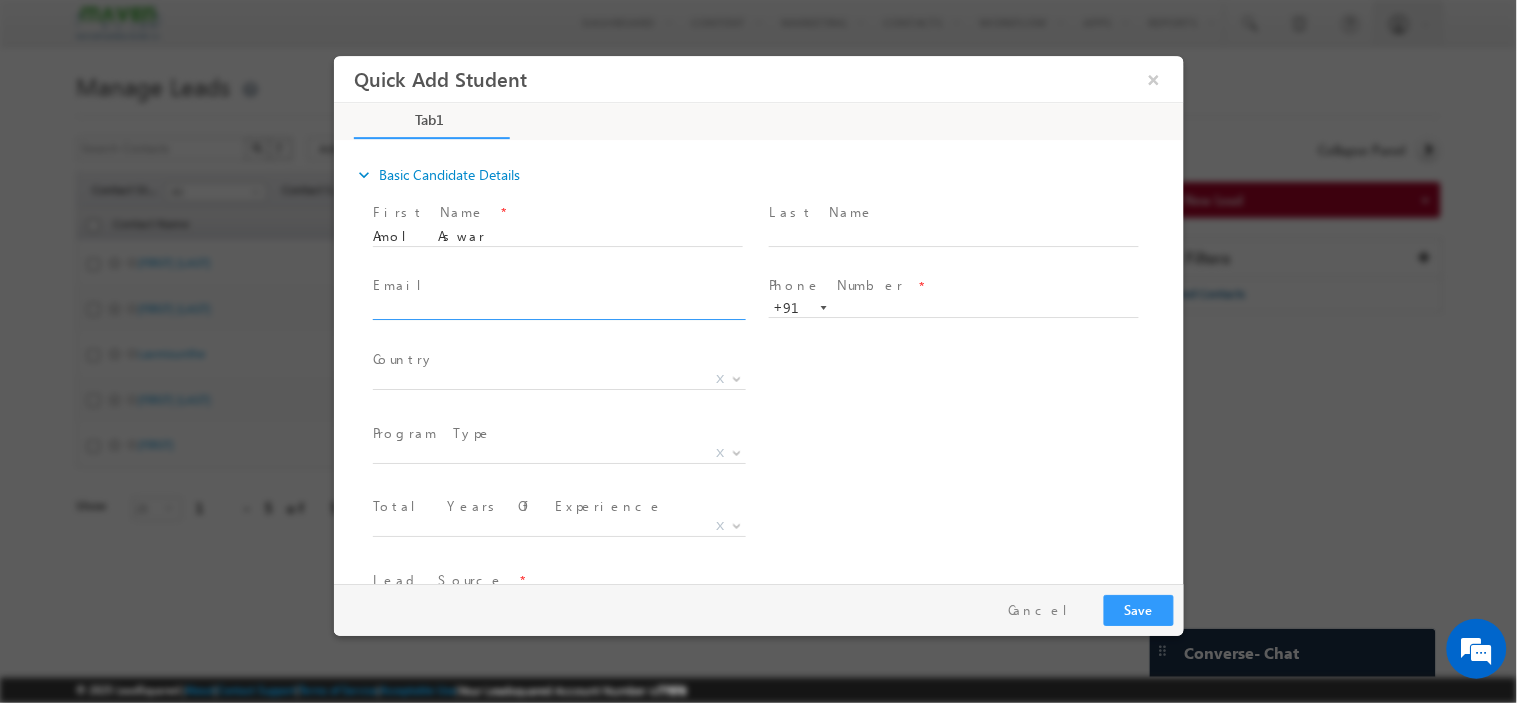 click 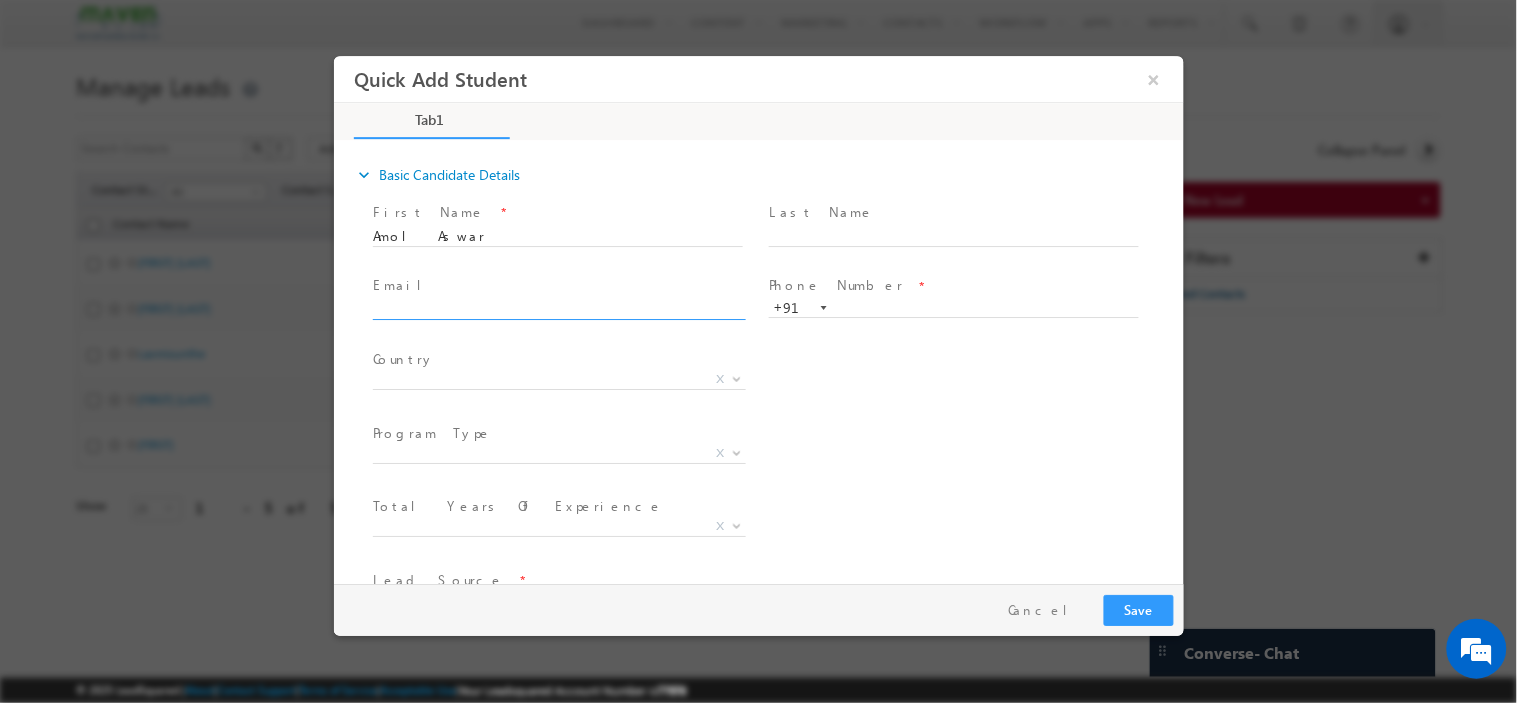 paste on "aswar.amol@gmail.com" 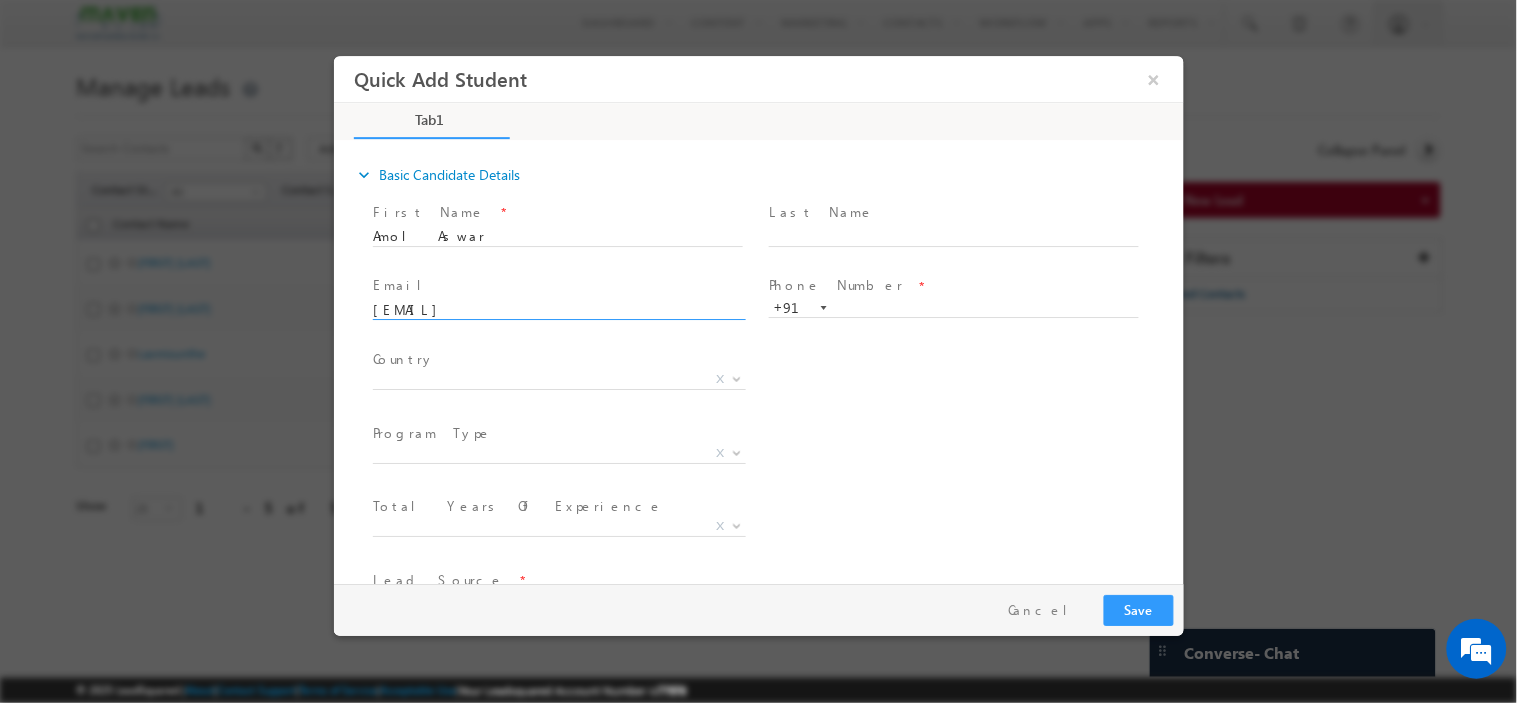 type on "aswar.amol@gmail.com" 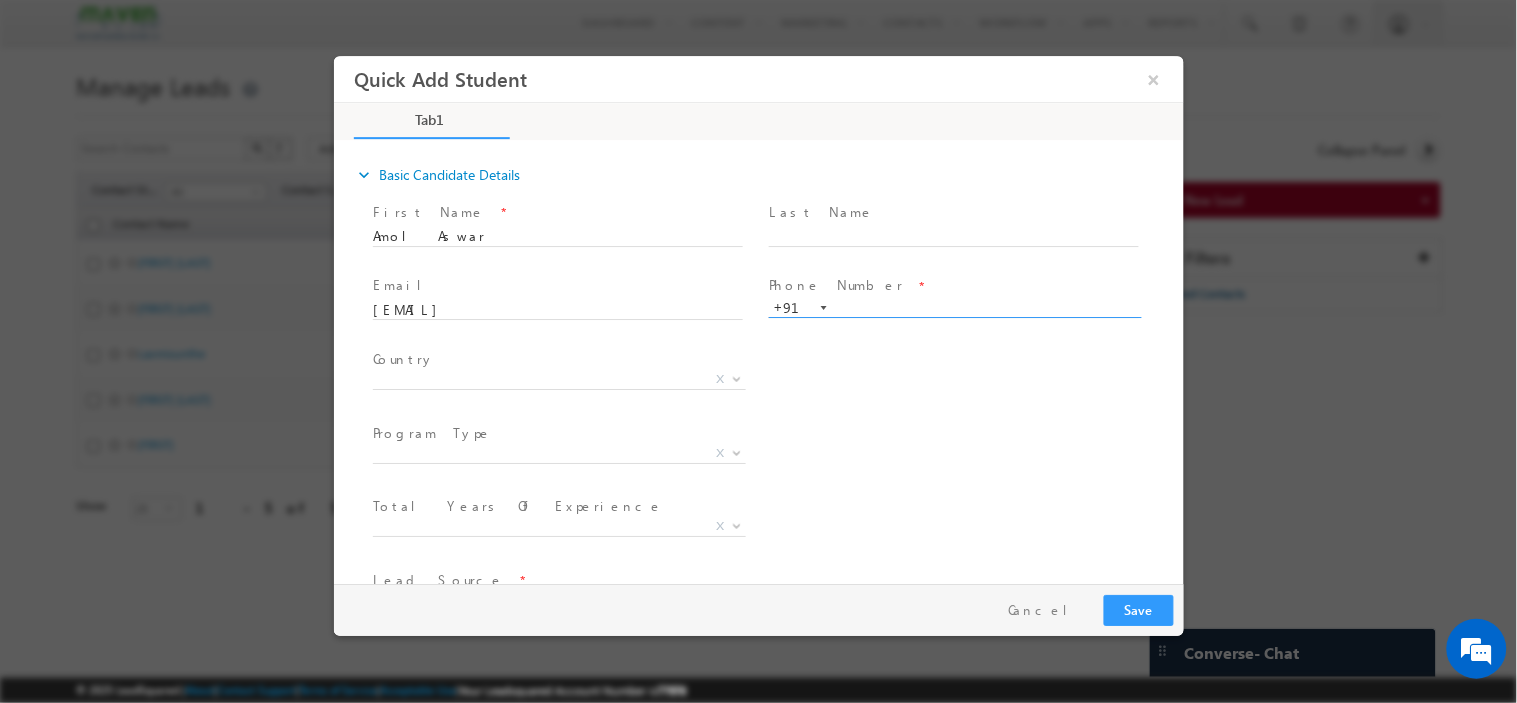 click at bounding box center [953, 308] 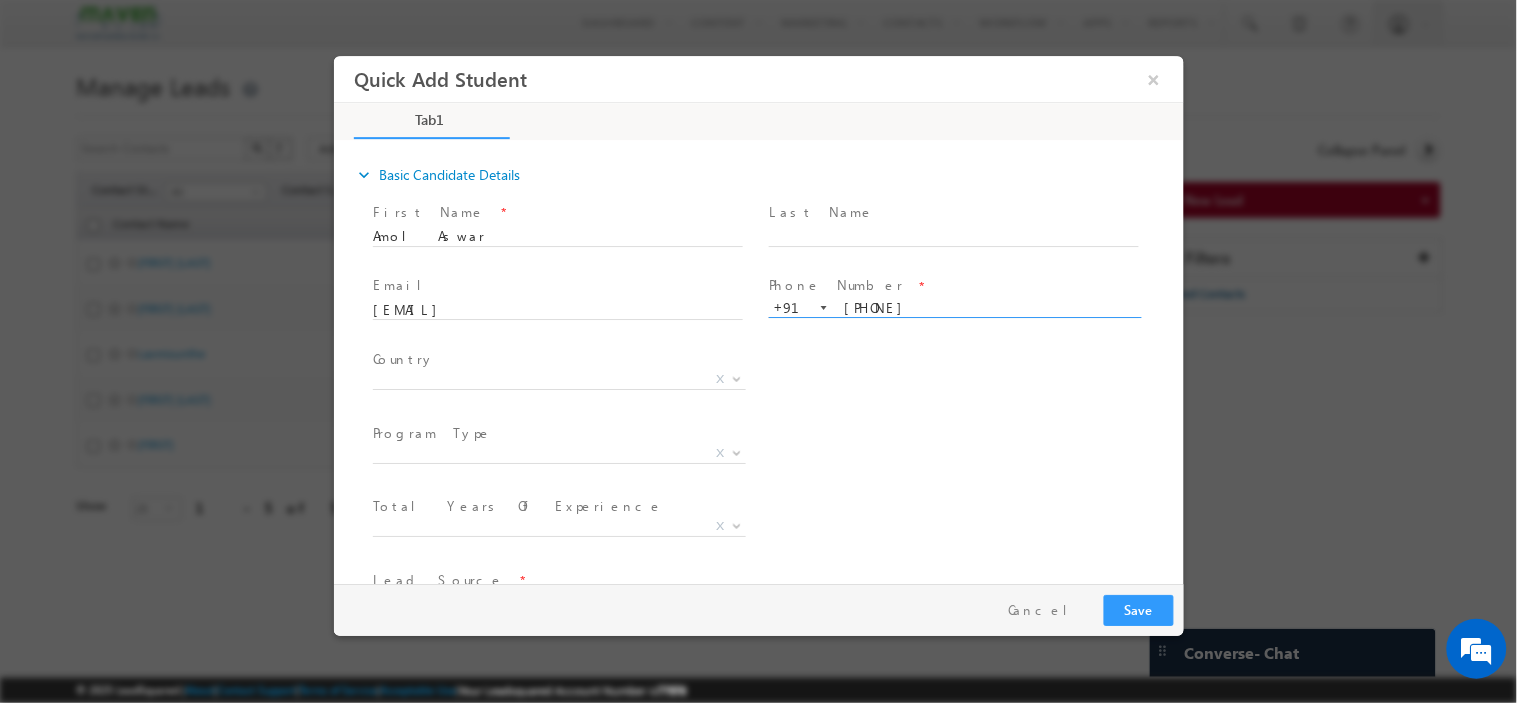 type on "8867686458" 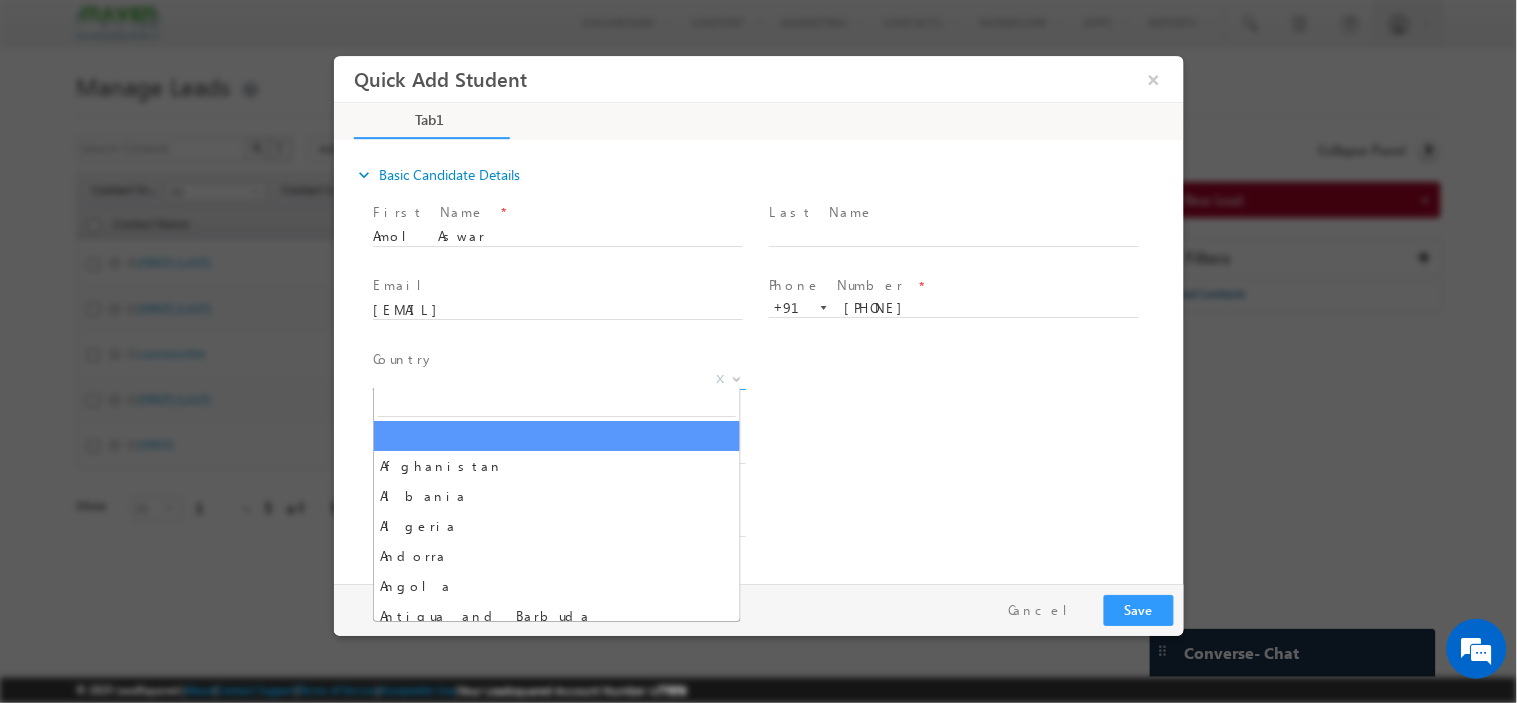 click on "X" at bounding box center (558, 379) 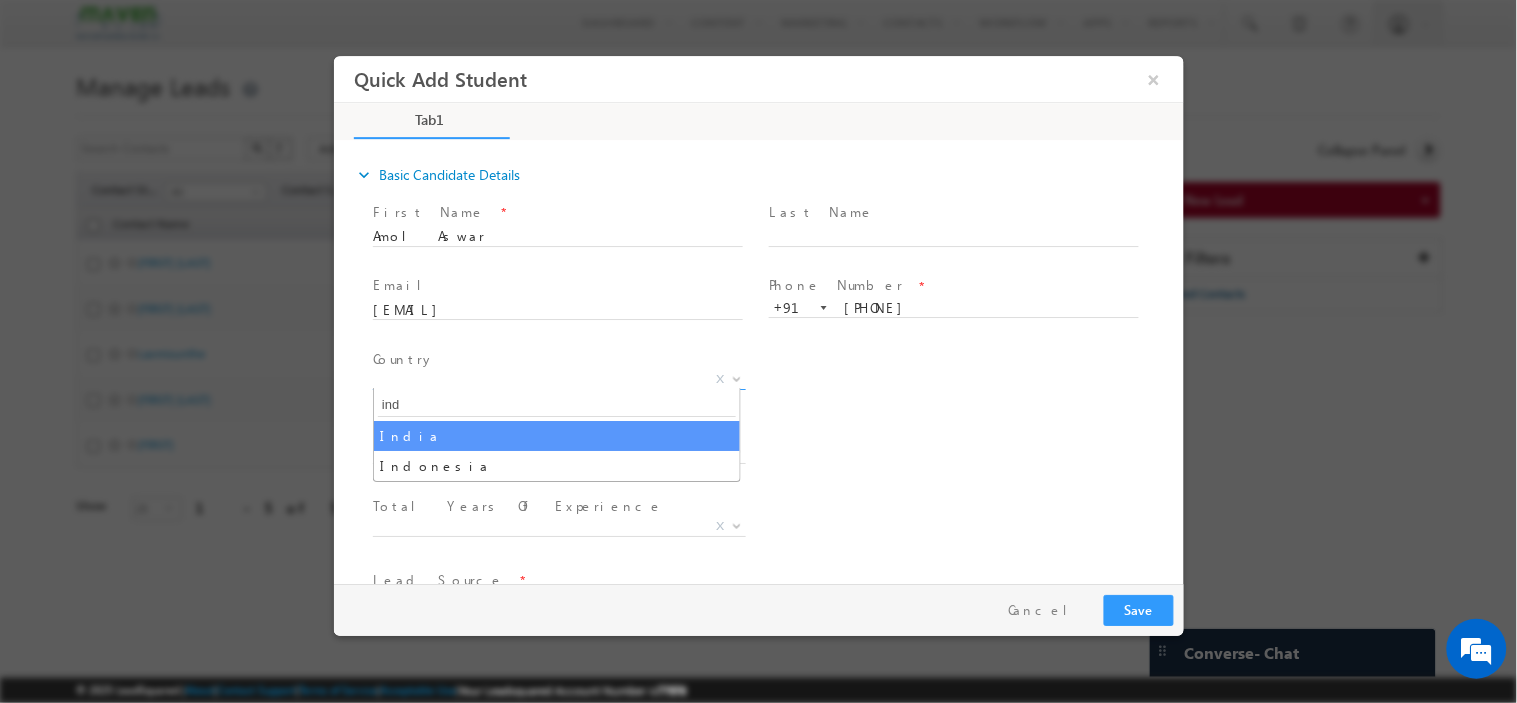 type on "ind" 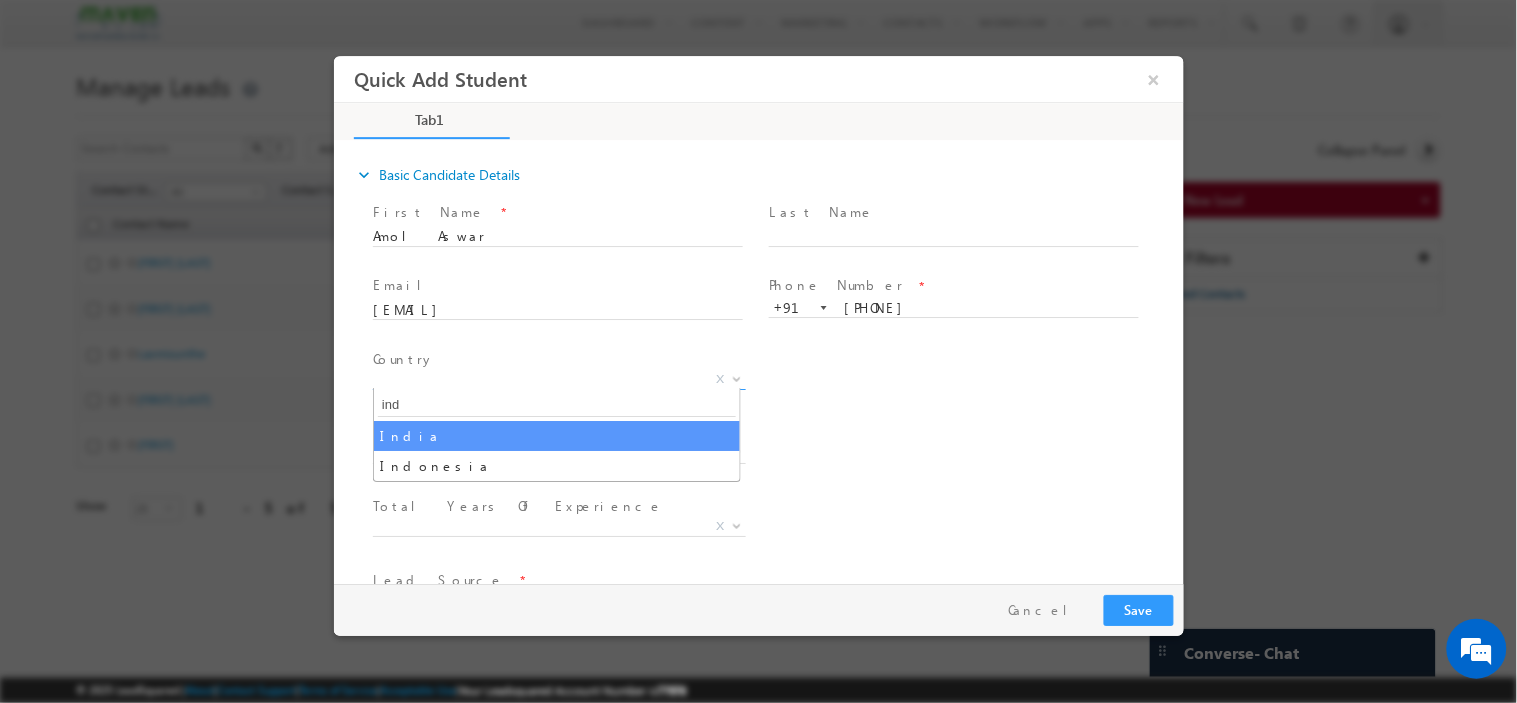 select on "India" 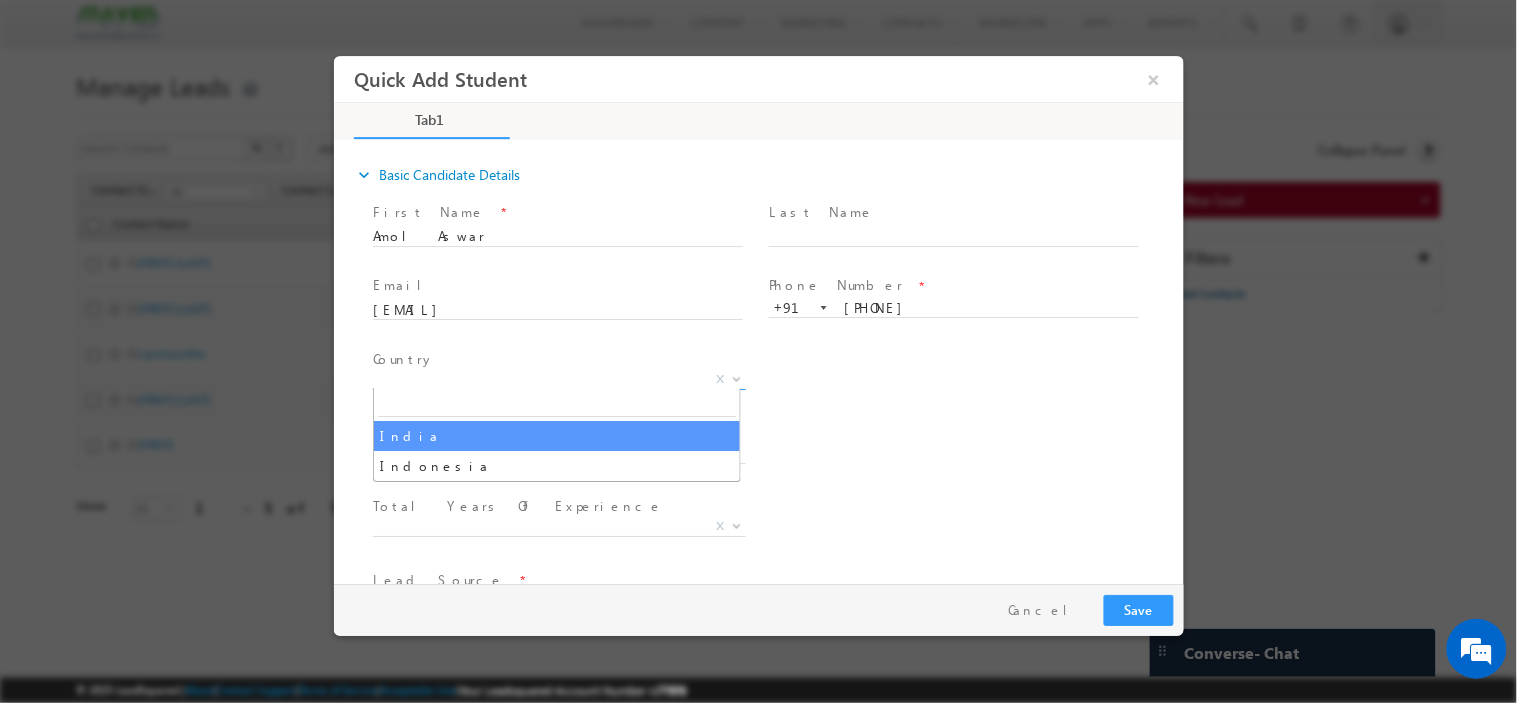 select 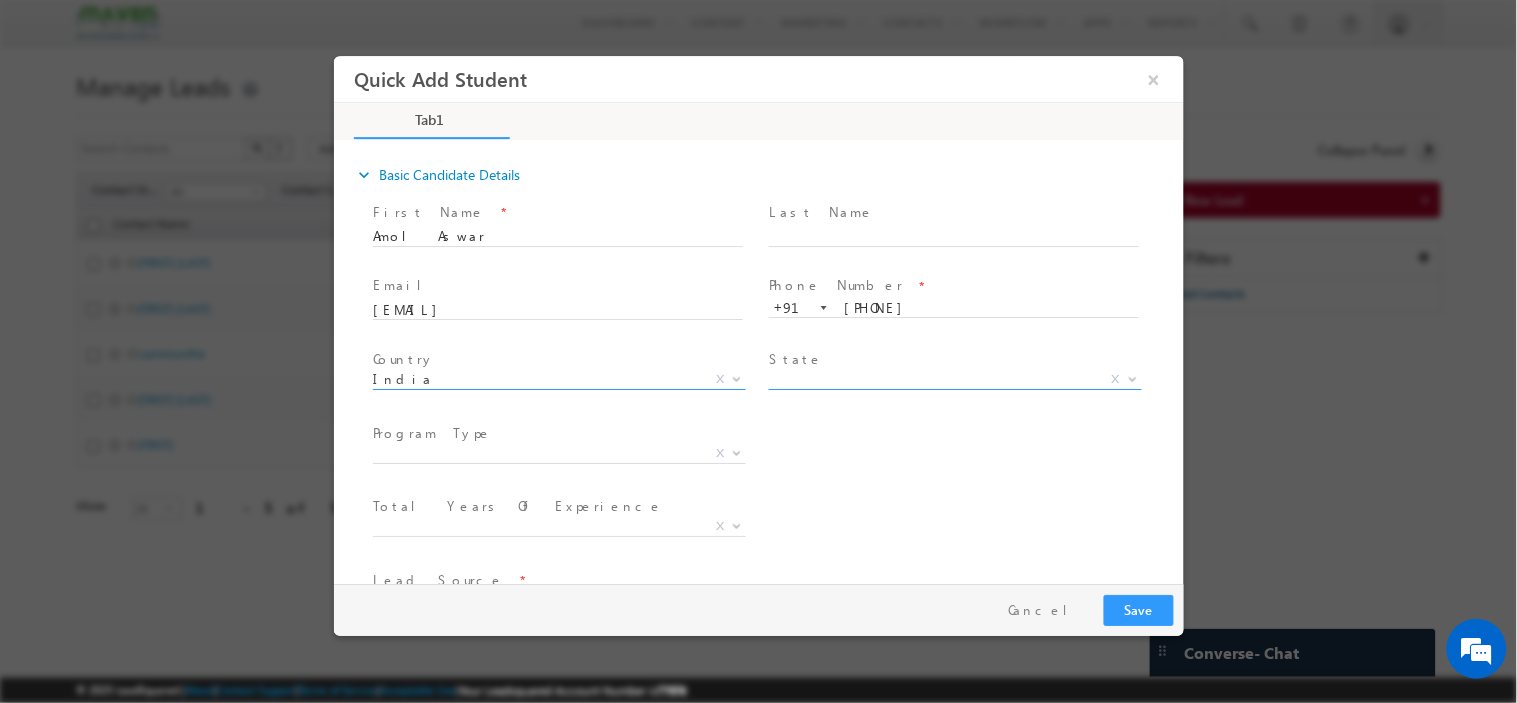 click on "X" at bounding box center (954, 379) 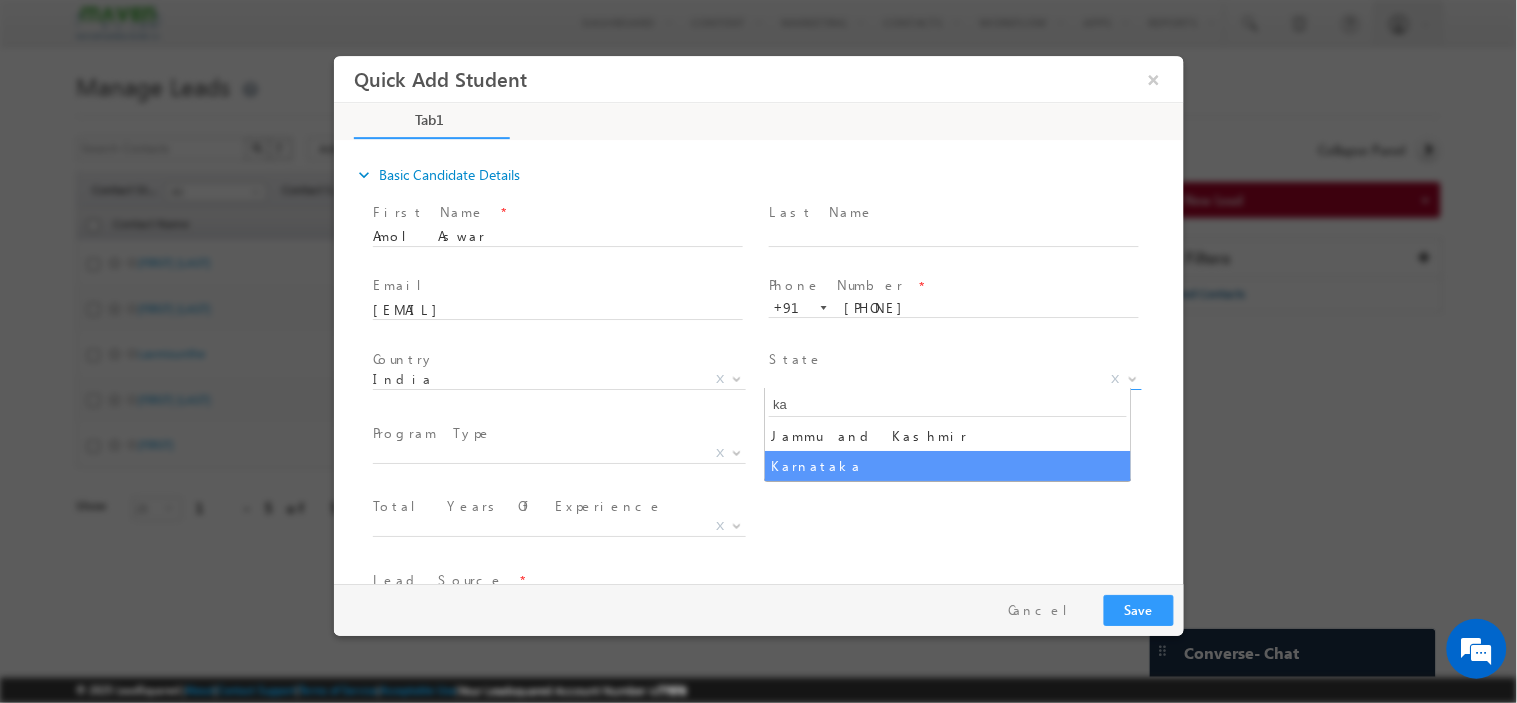 type on "ka" 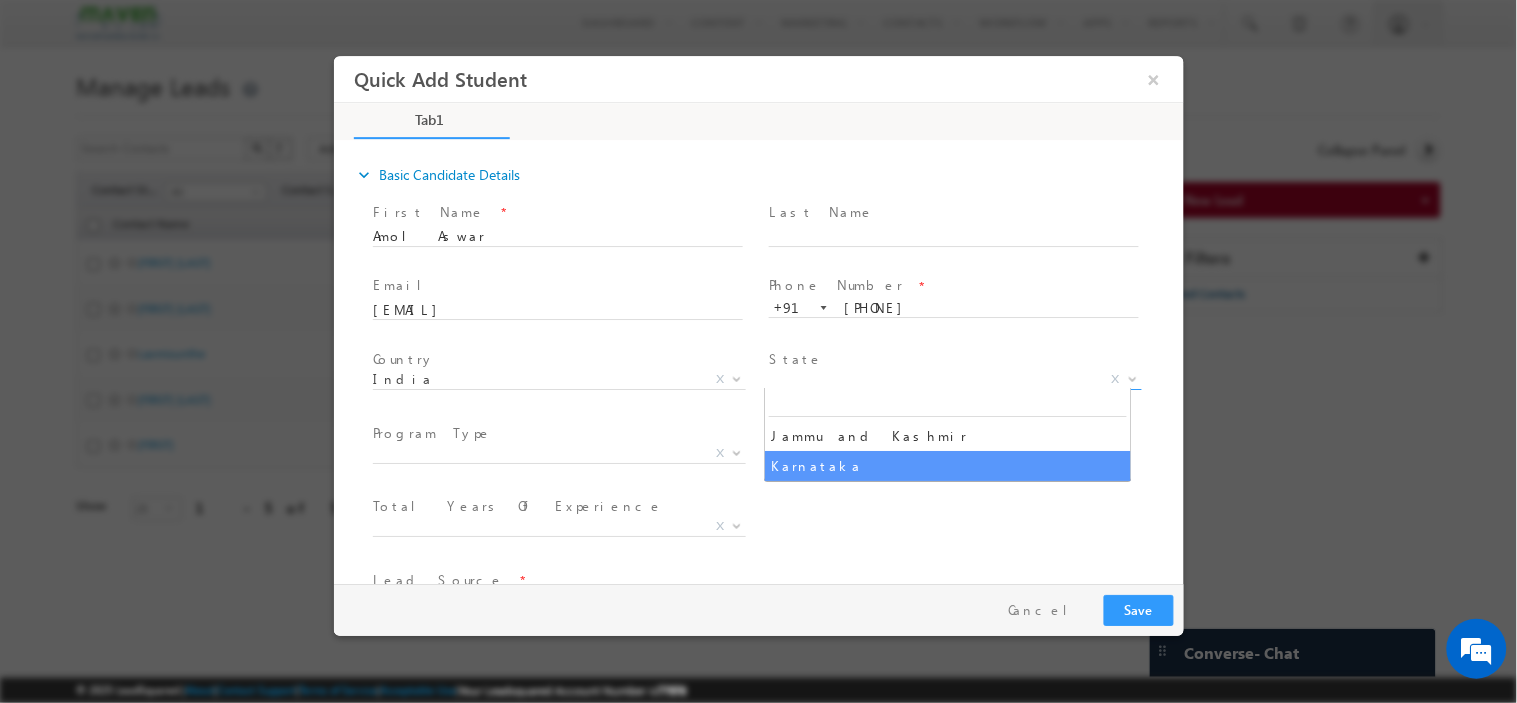 select on "Karnataka" 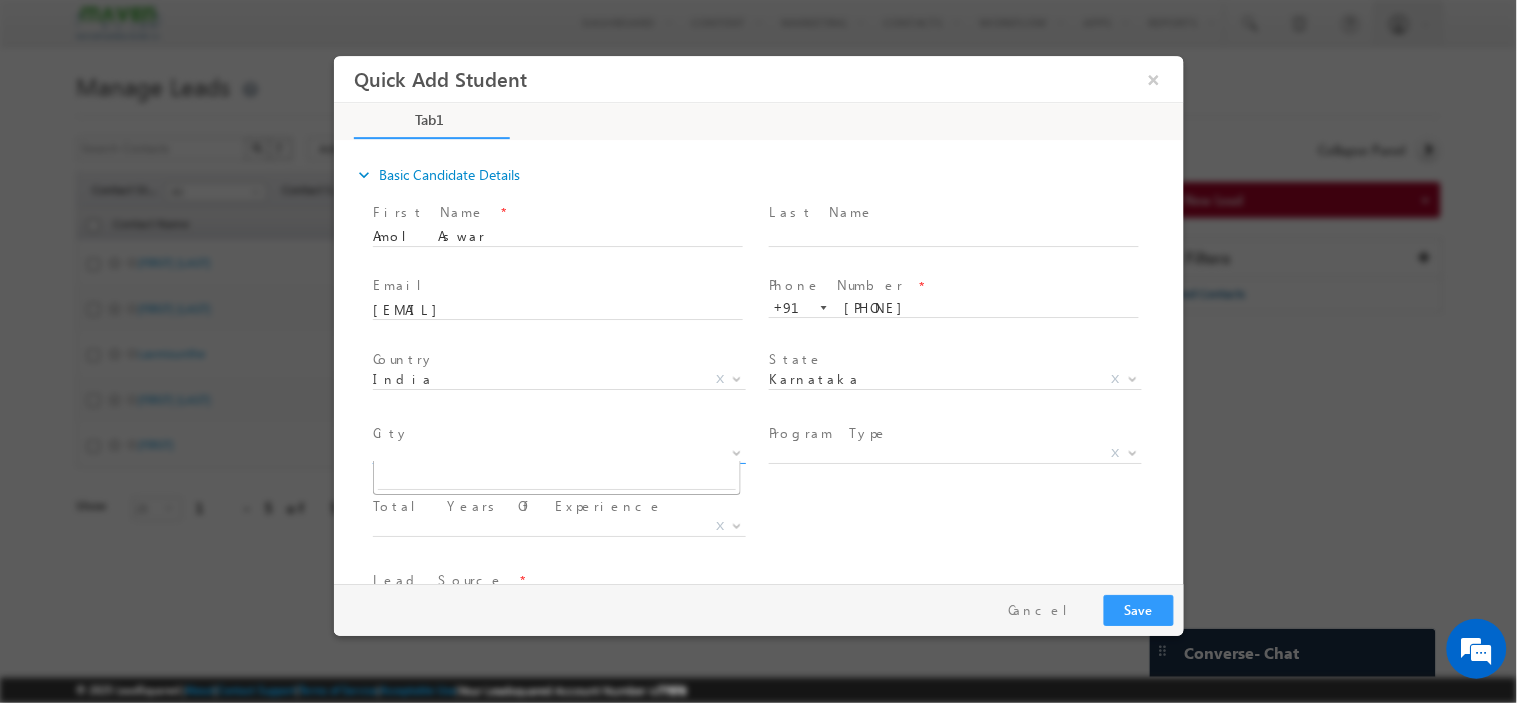 click on "X" at bounding box center [558, 453] 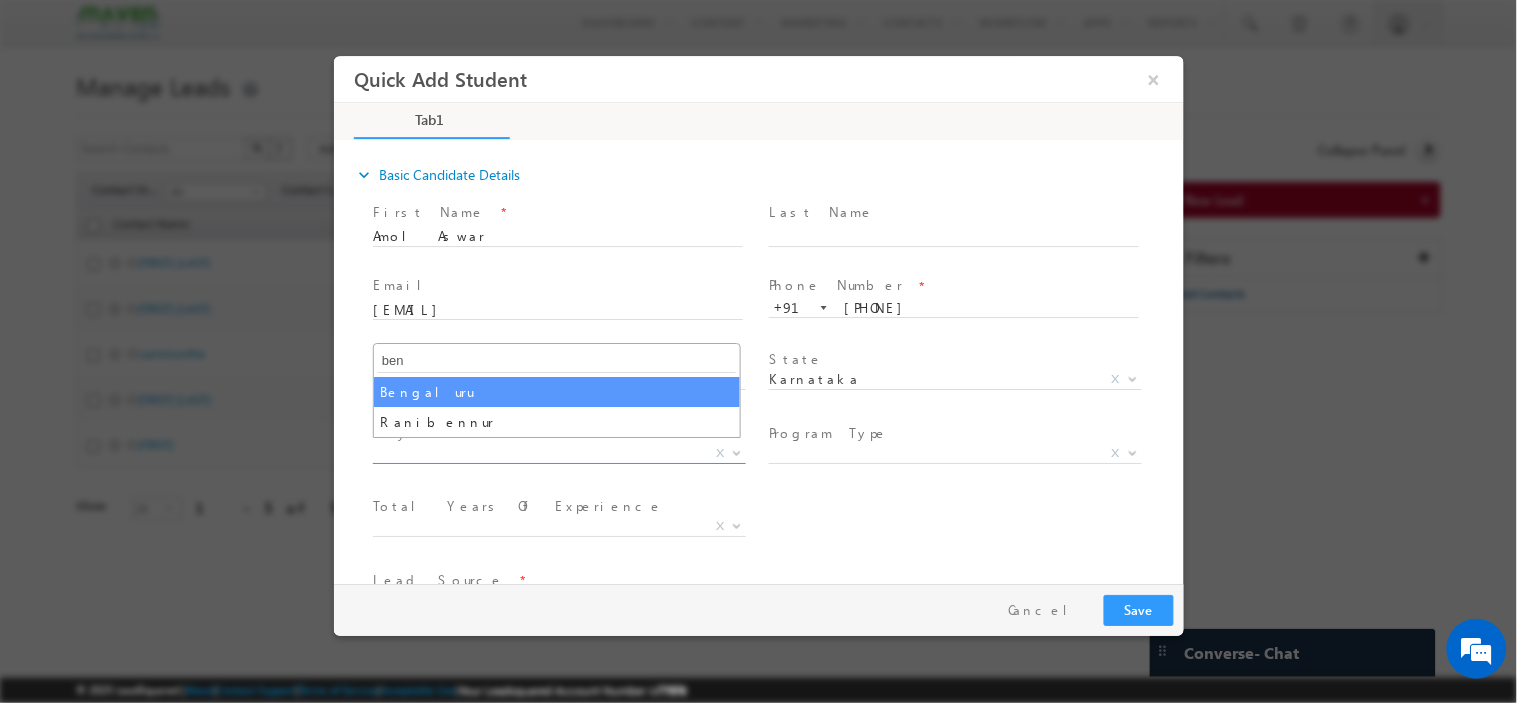 type on "ben" 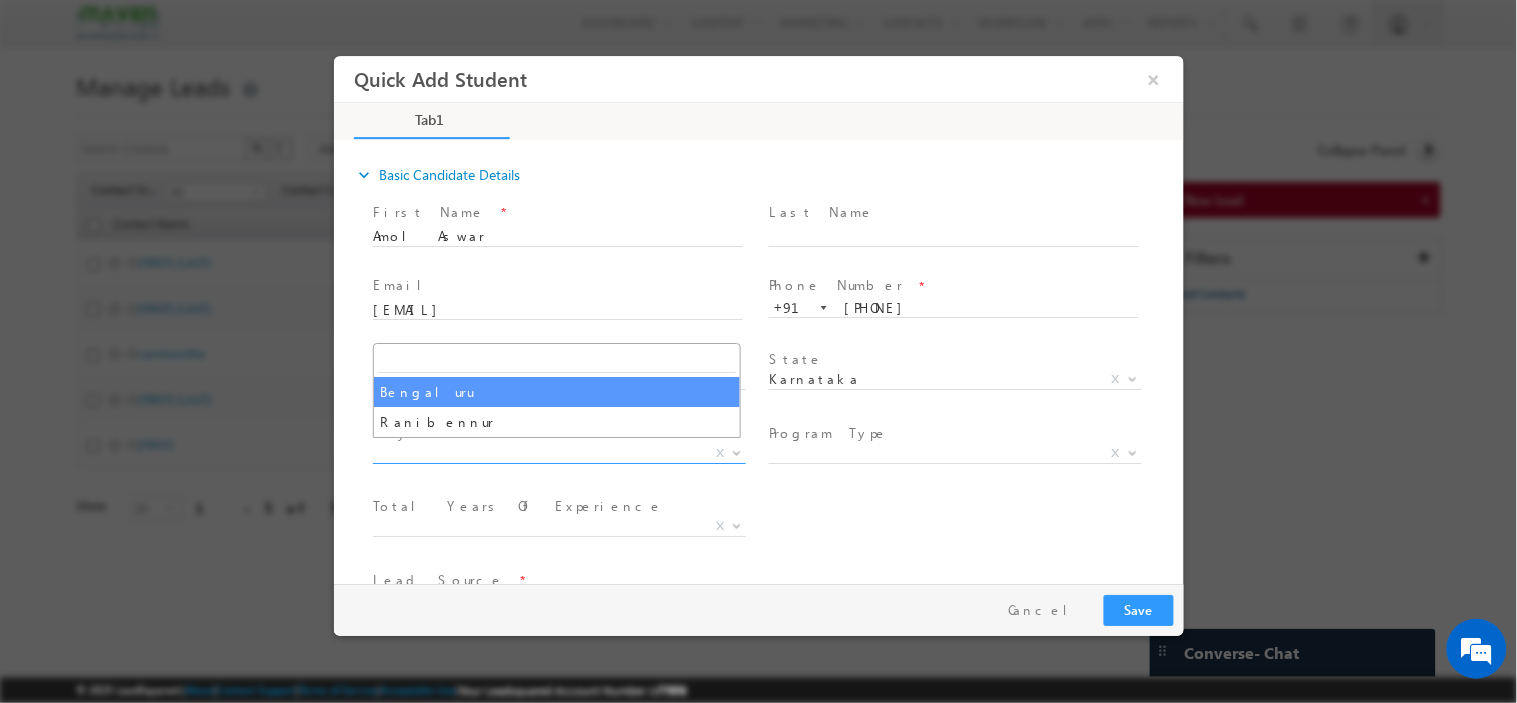 select on "Bengaluru" 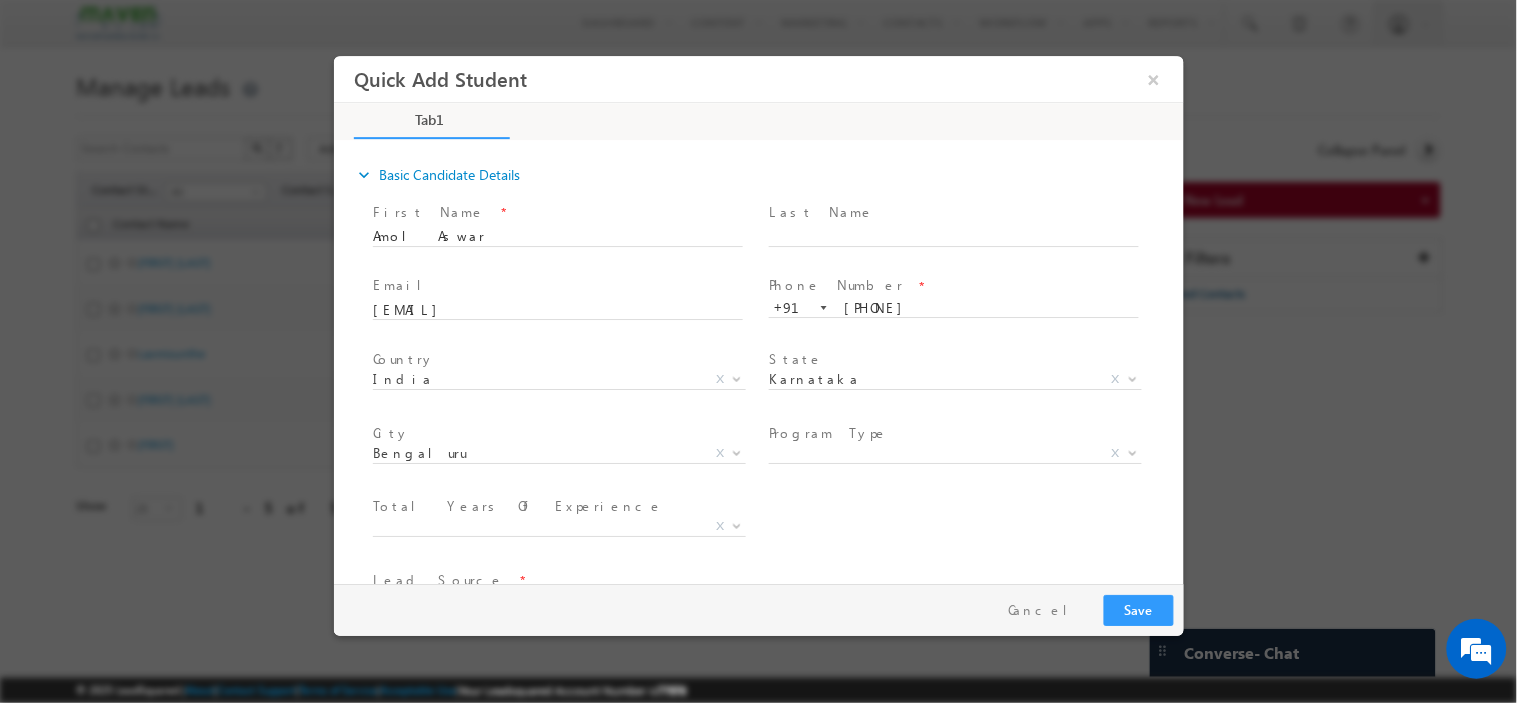 click on "Program Type" at bounding box center (827, 432) 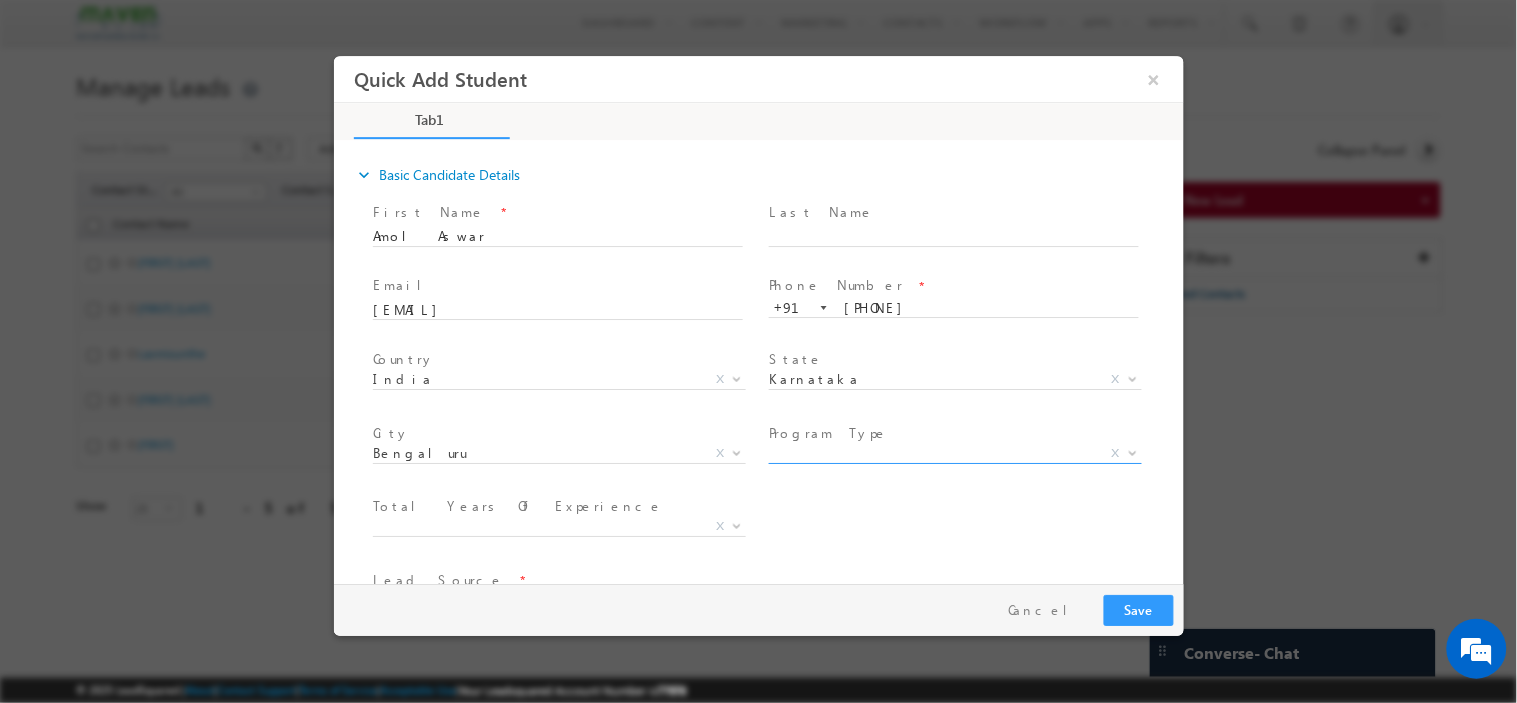 click on "X" at bounding box center [954, 453] 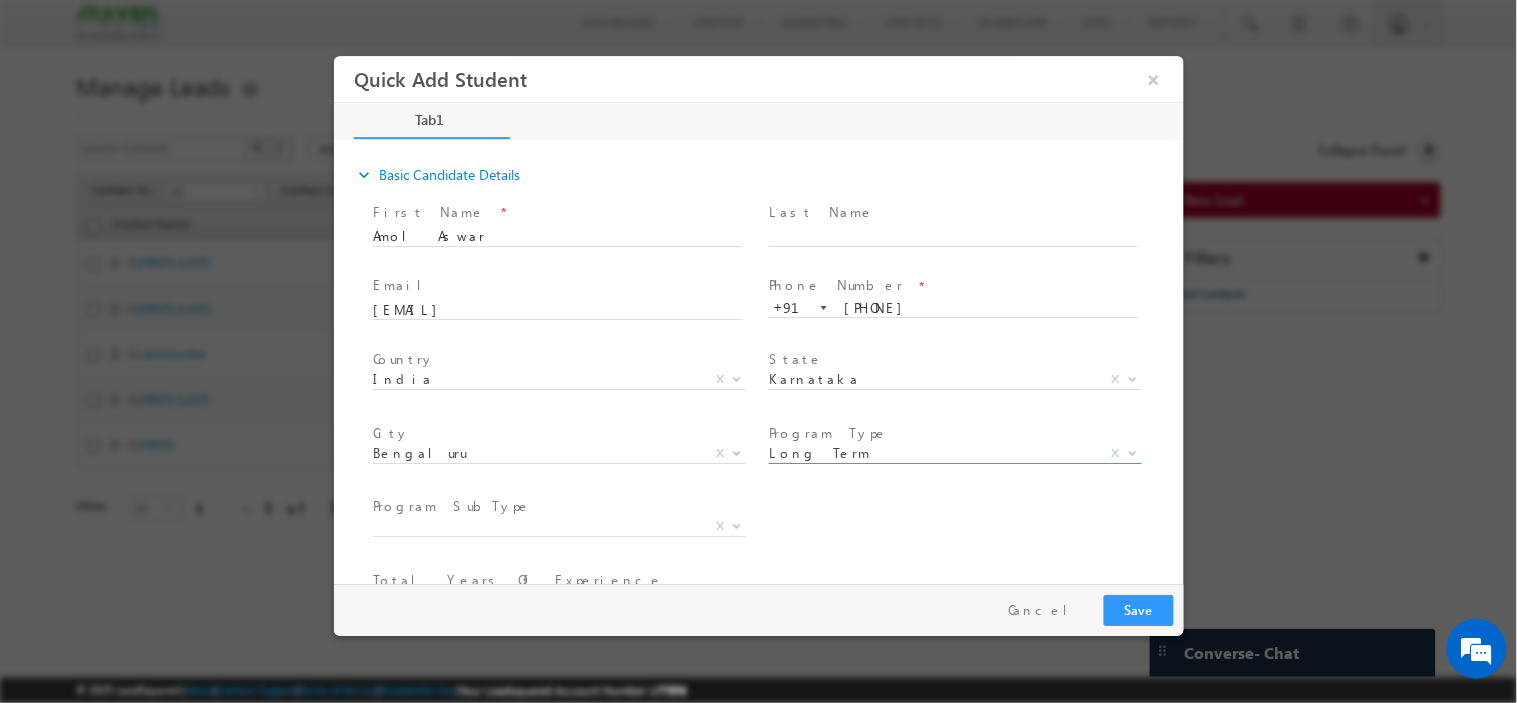 select on "Long Term" 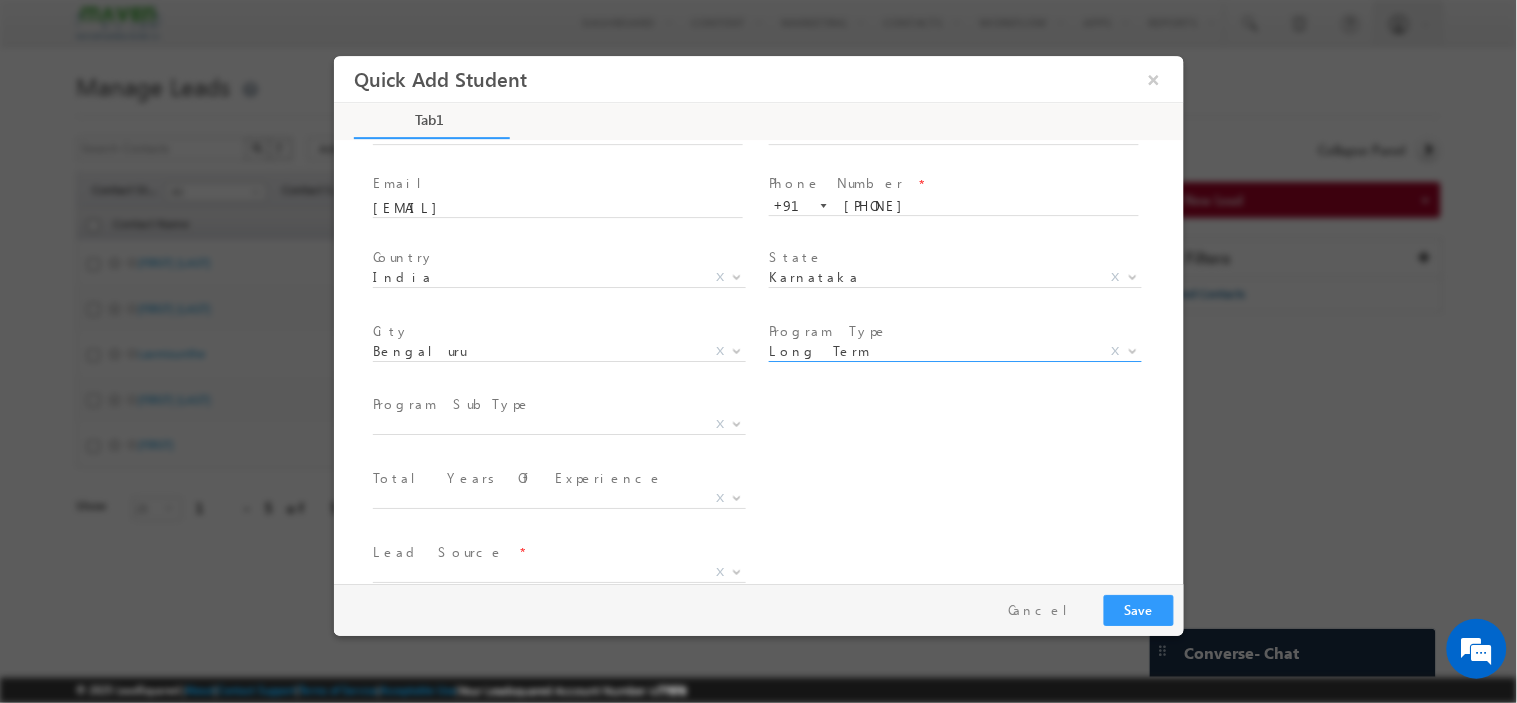 scroll, scrollTop: 207, scrollLeft: 0, axis: vertical 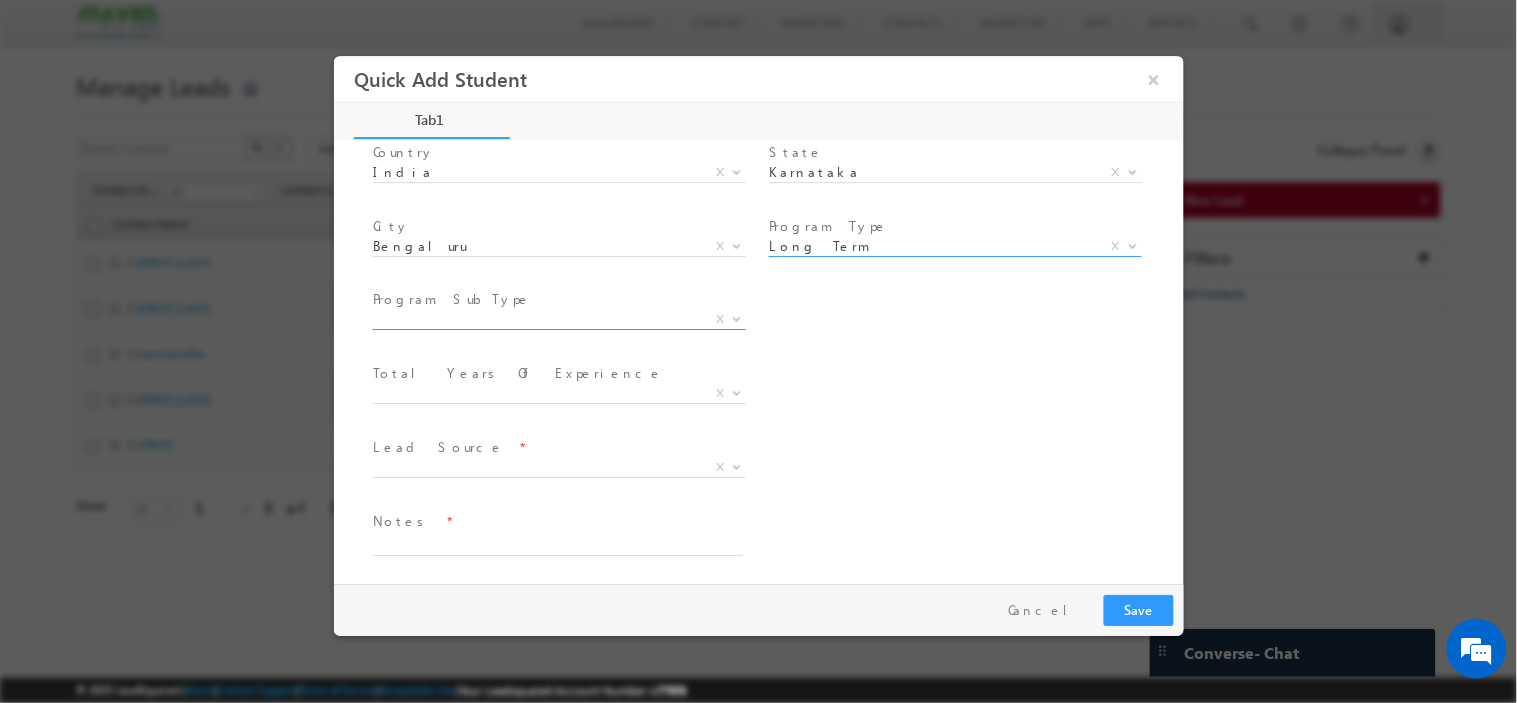 click on "X" at bounding box center [558, 319] 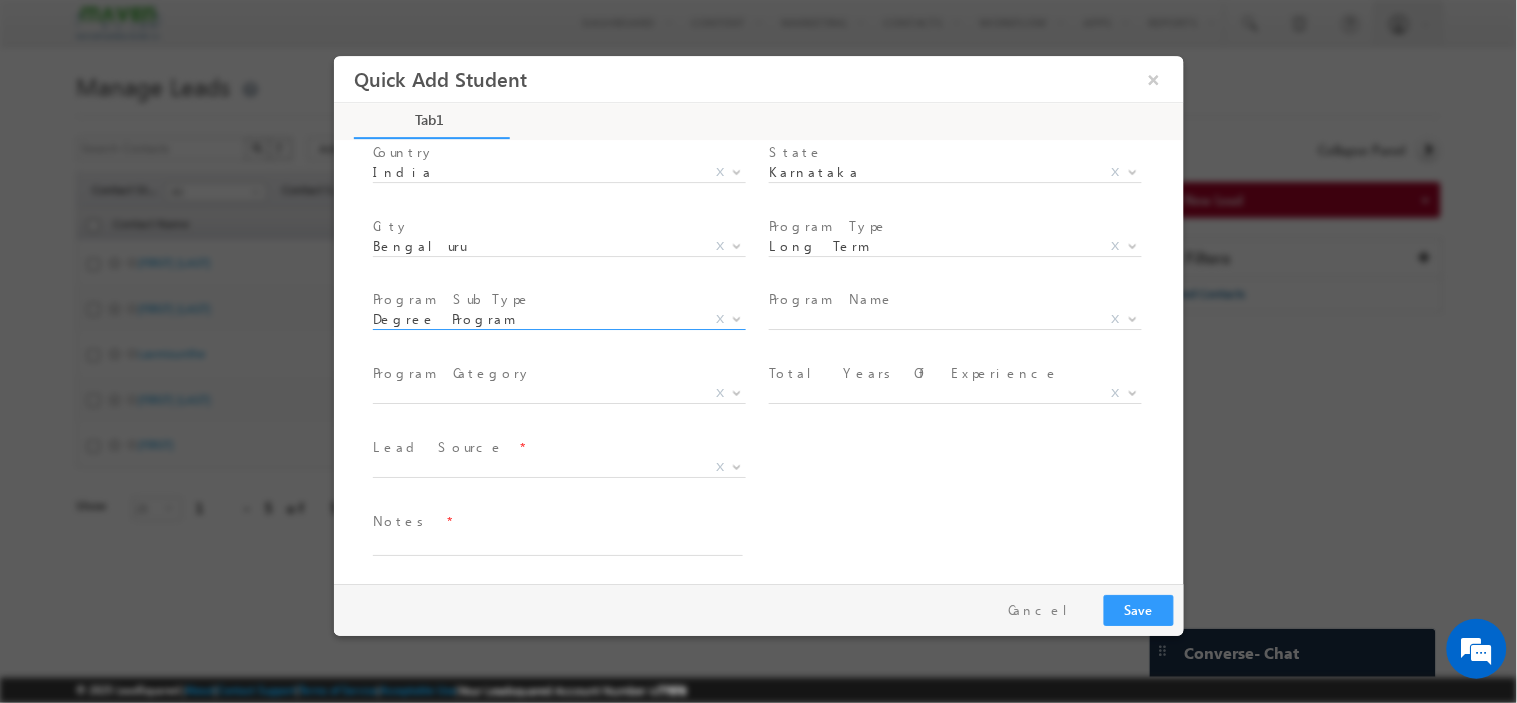 select on "Degree Program" 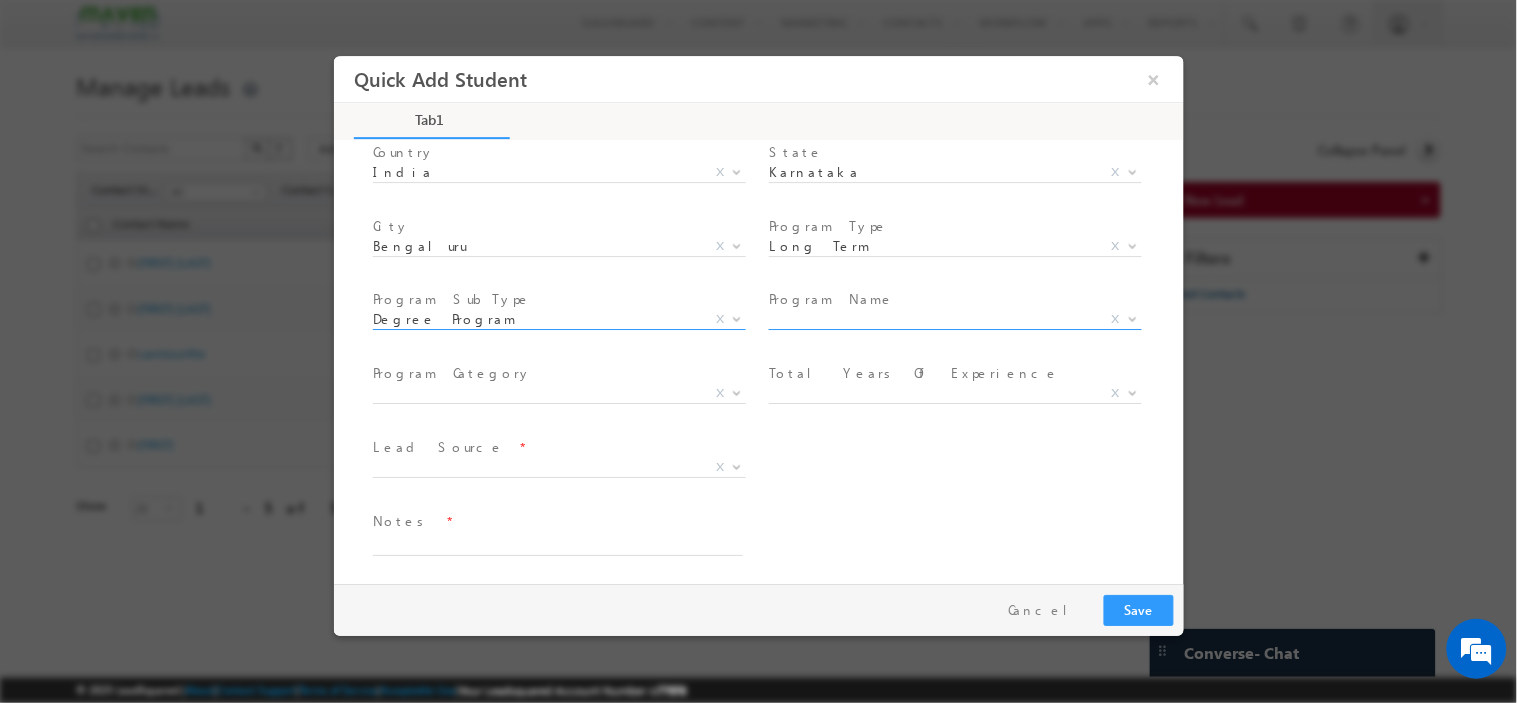 click on "X" at bounding box center [954, 319] 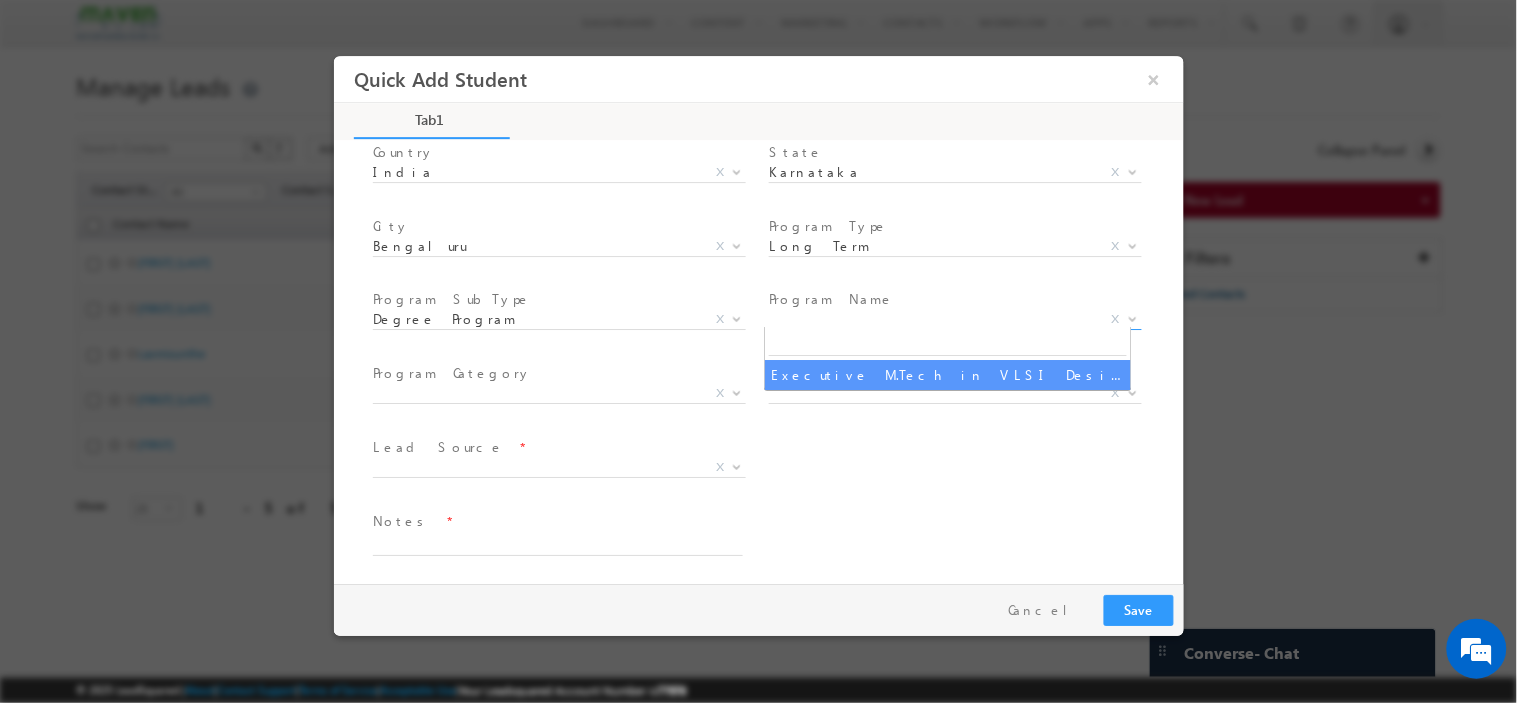 select on "Executive M.Tech in VLSI Design" 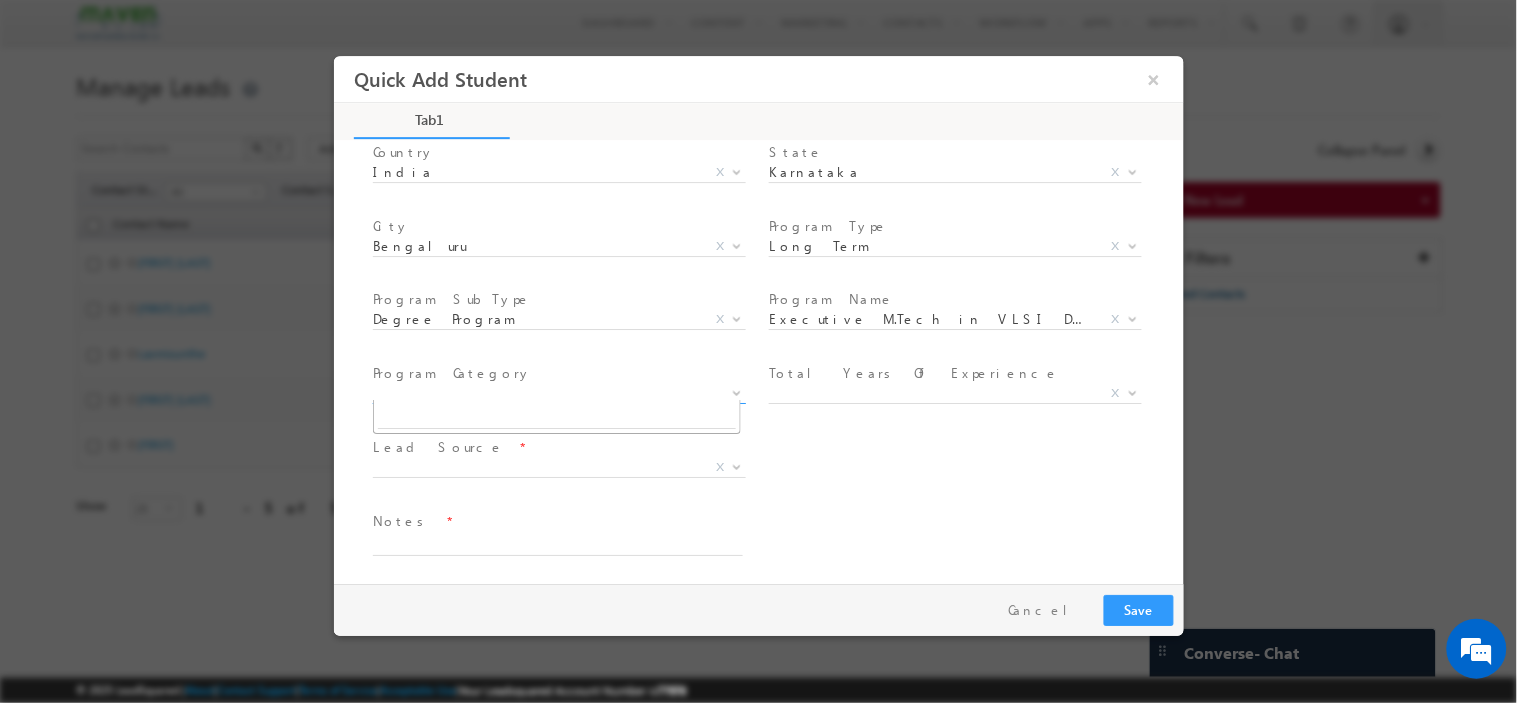 click on "X" at bounding box center (558, 393) 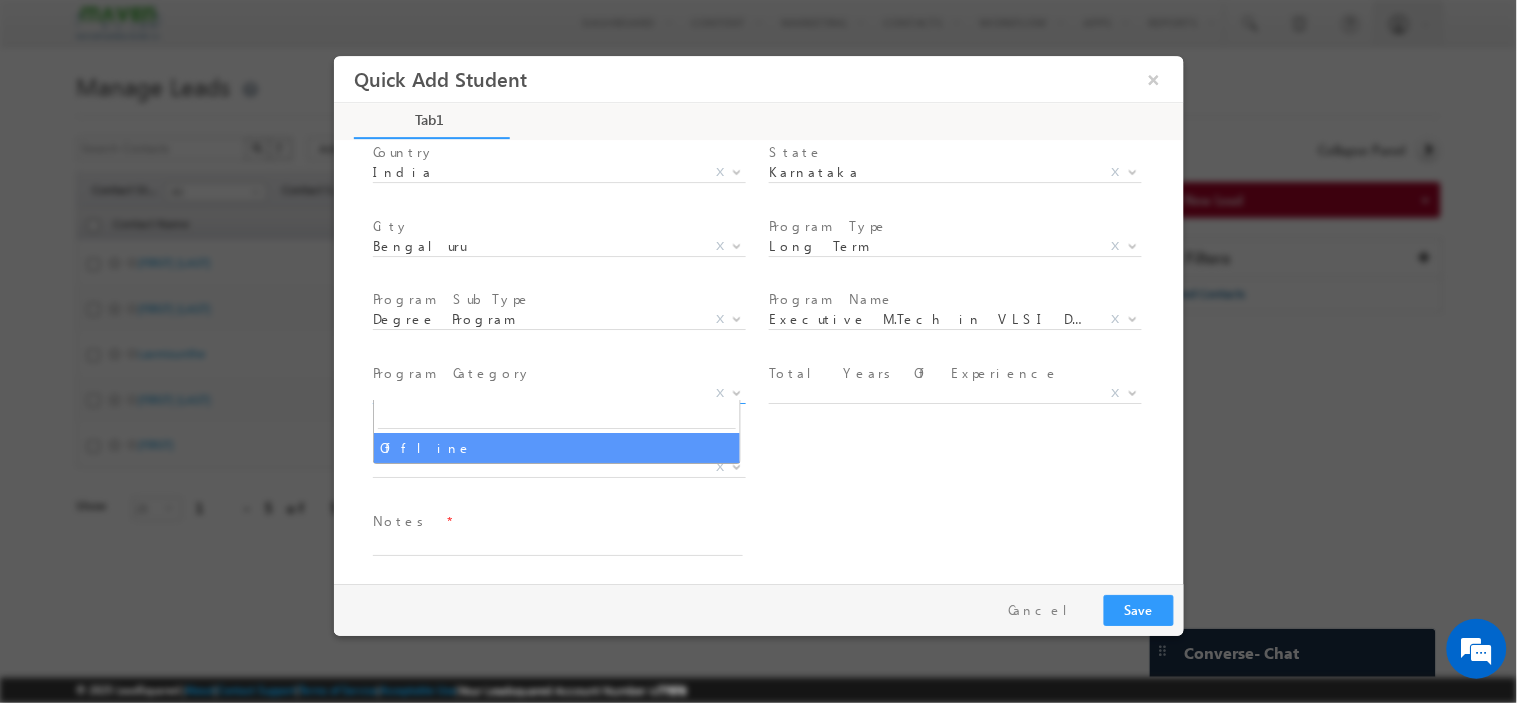 select on "Offline" 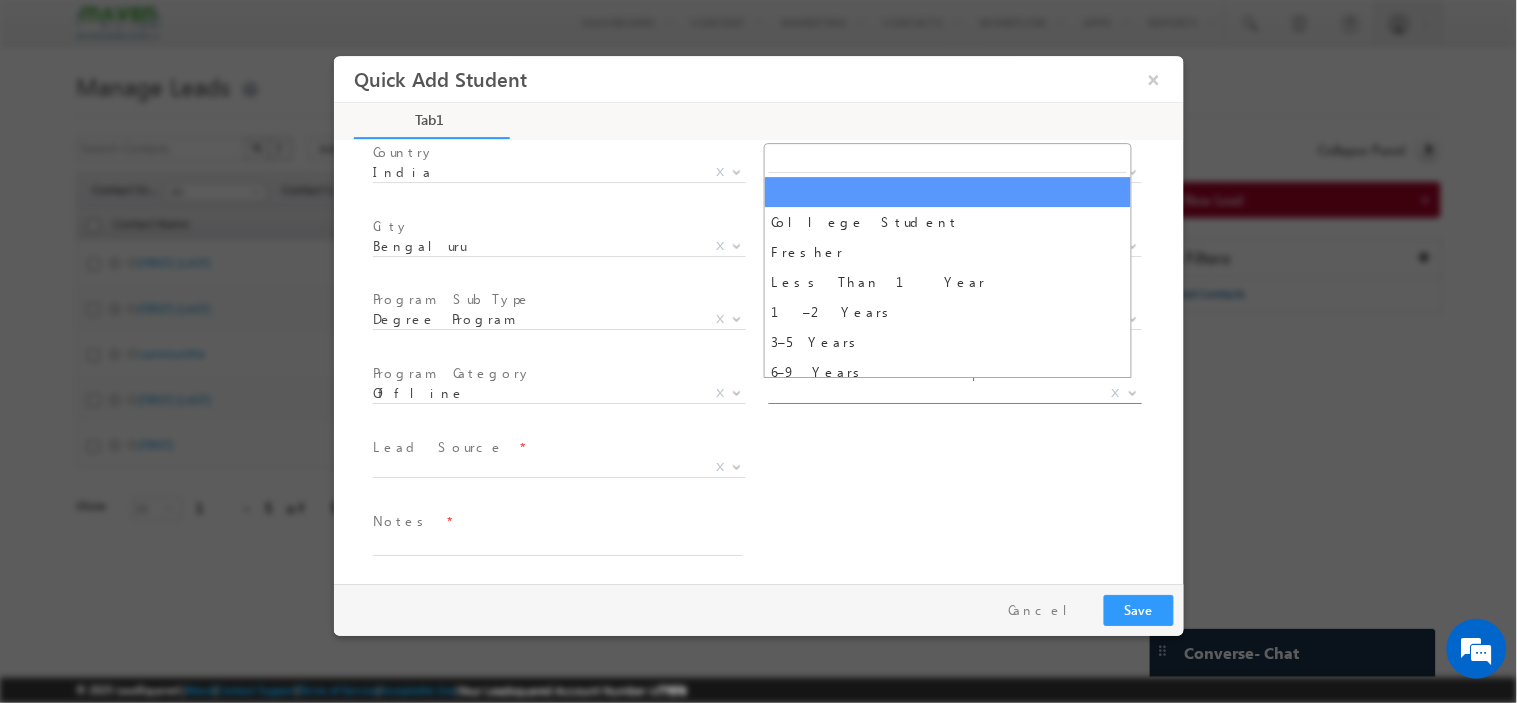 click on "X" at bounding box center (954, 393) 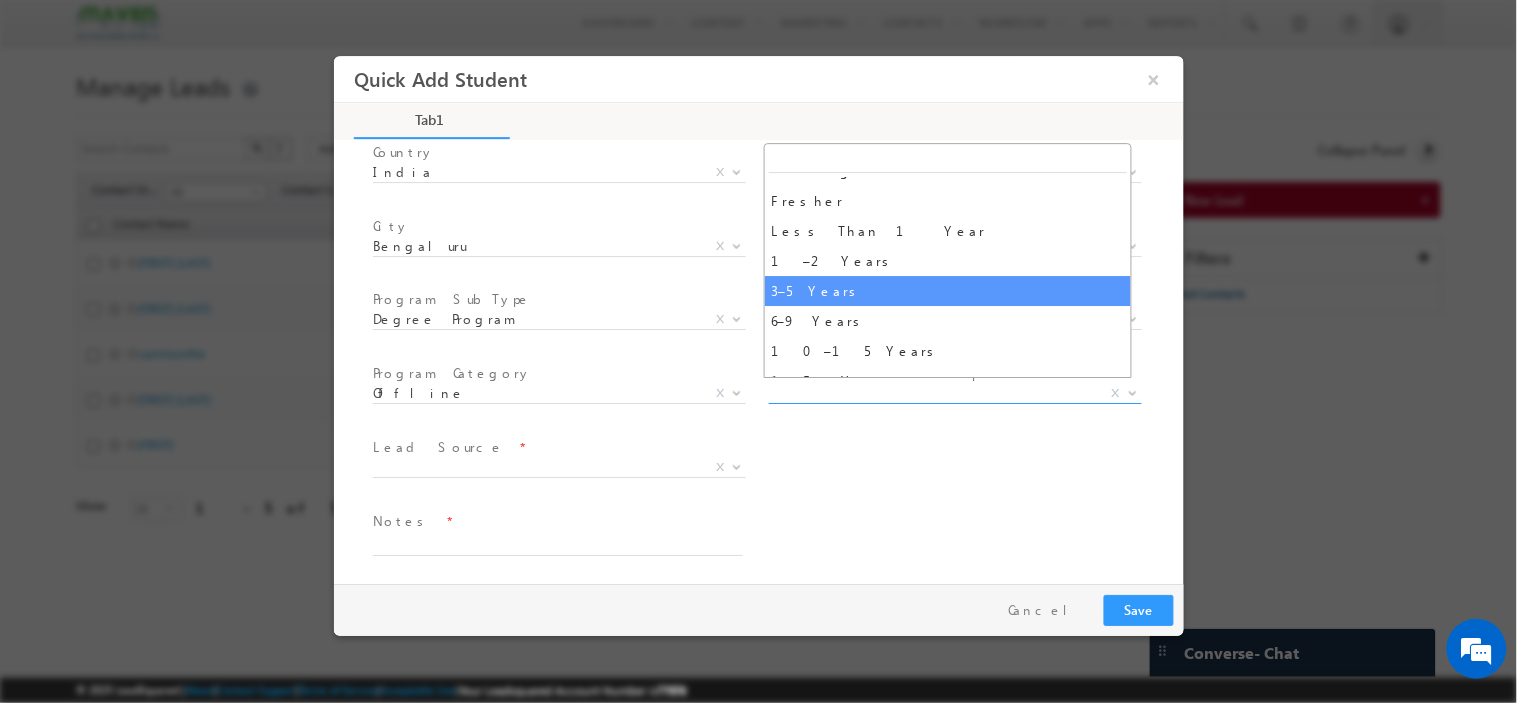 scroll, scrollTop: 70, scrollLeft: 0, axis: vertical 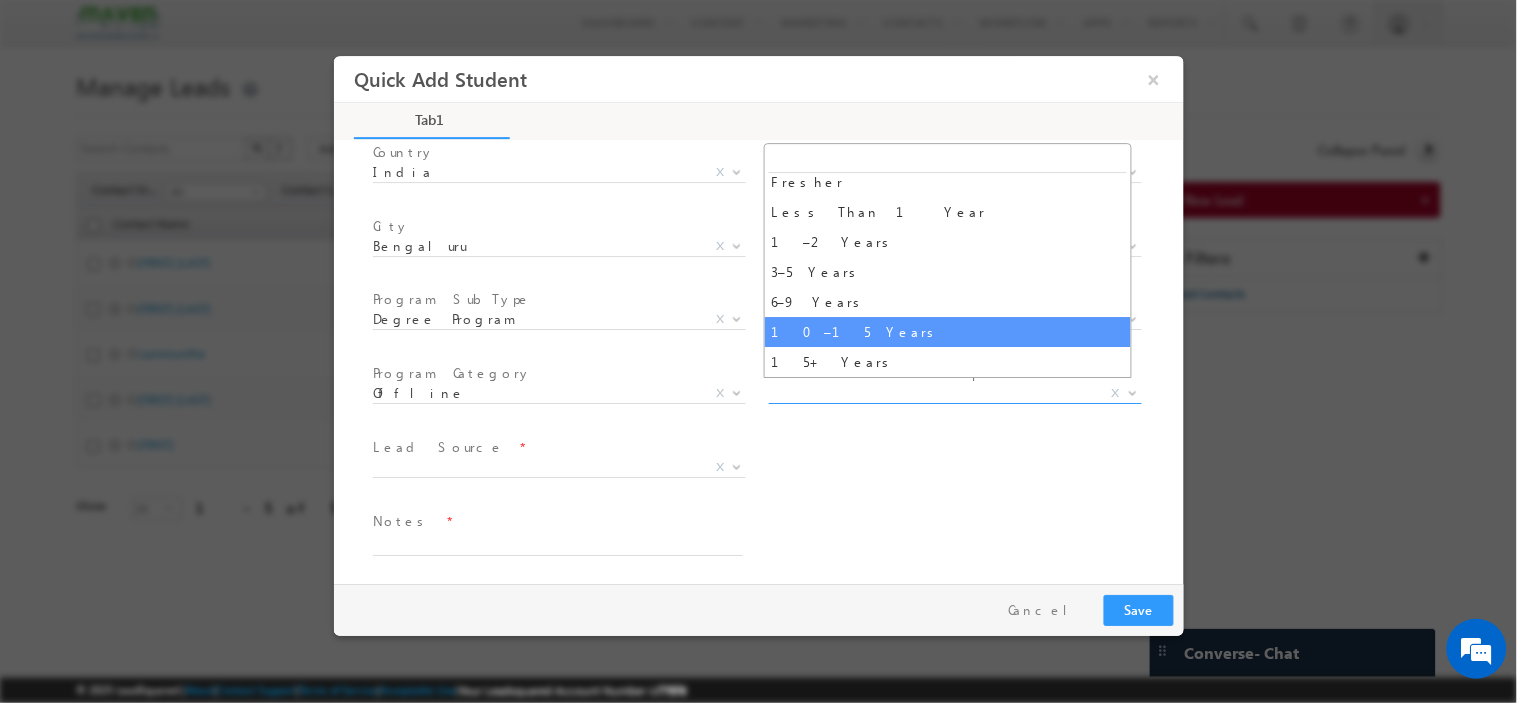 select on "10–15 Years" 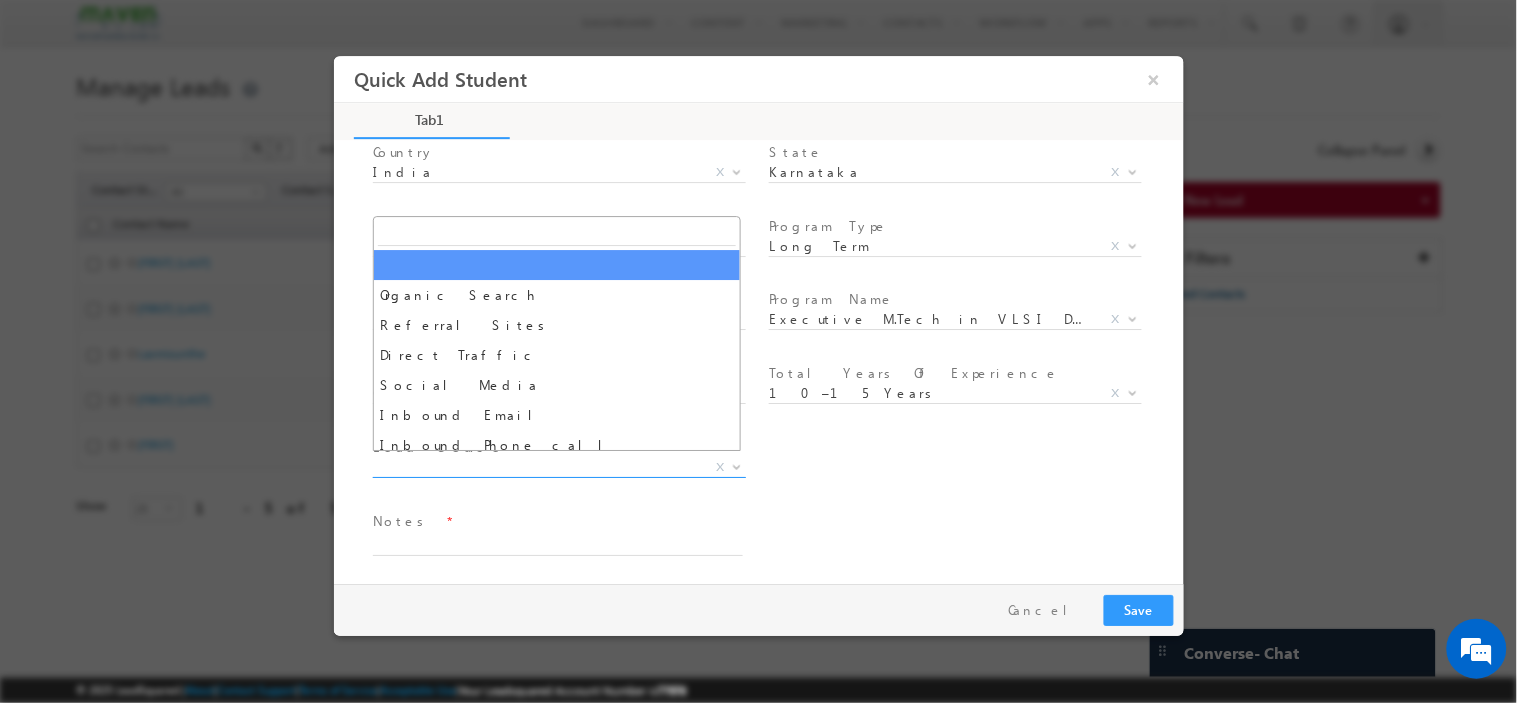 click on "X" at bounding box center (558, 467) 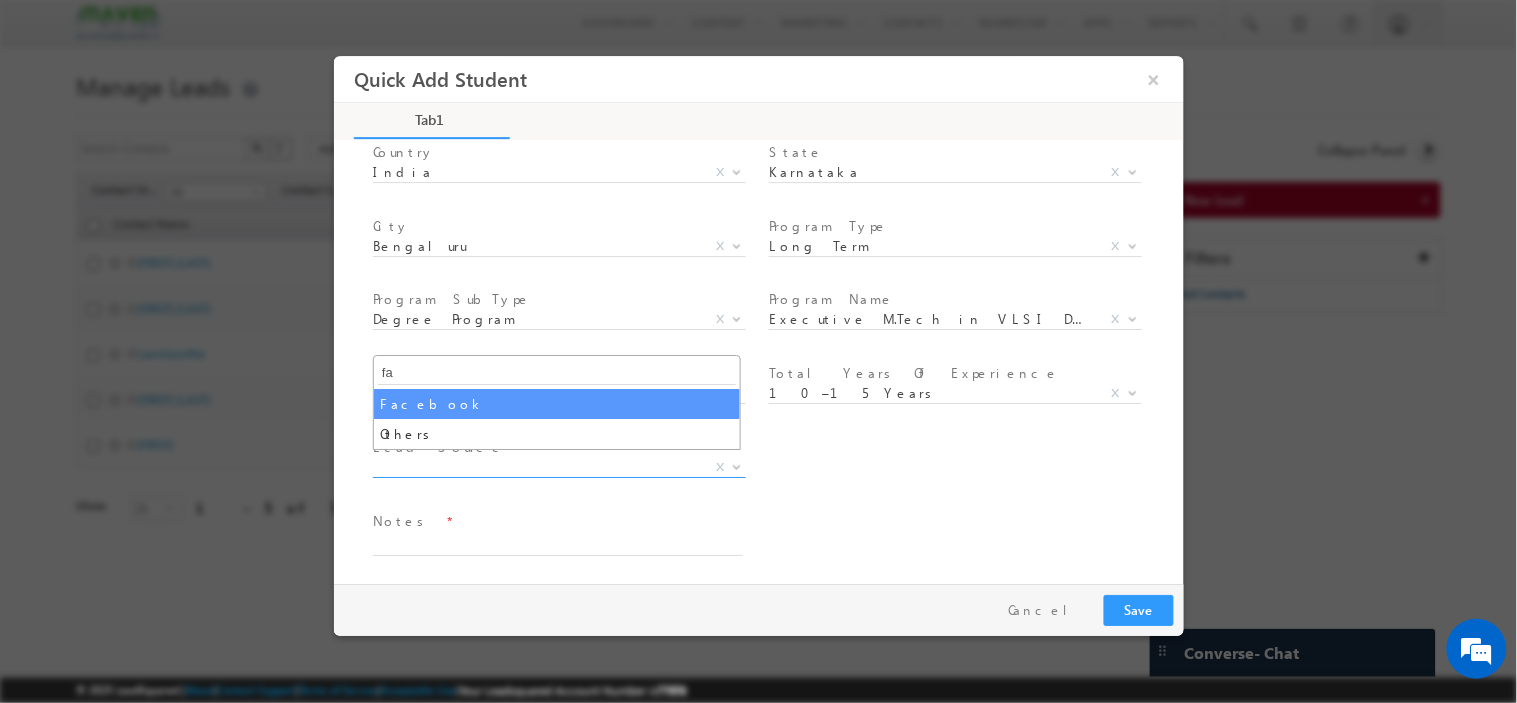 type on "fa" 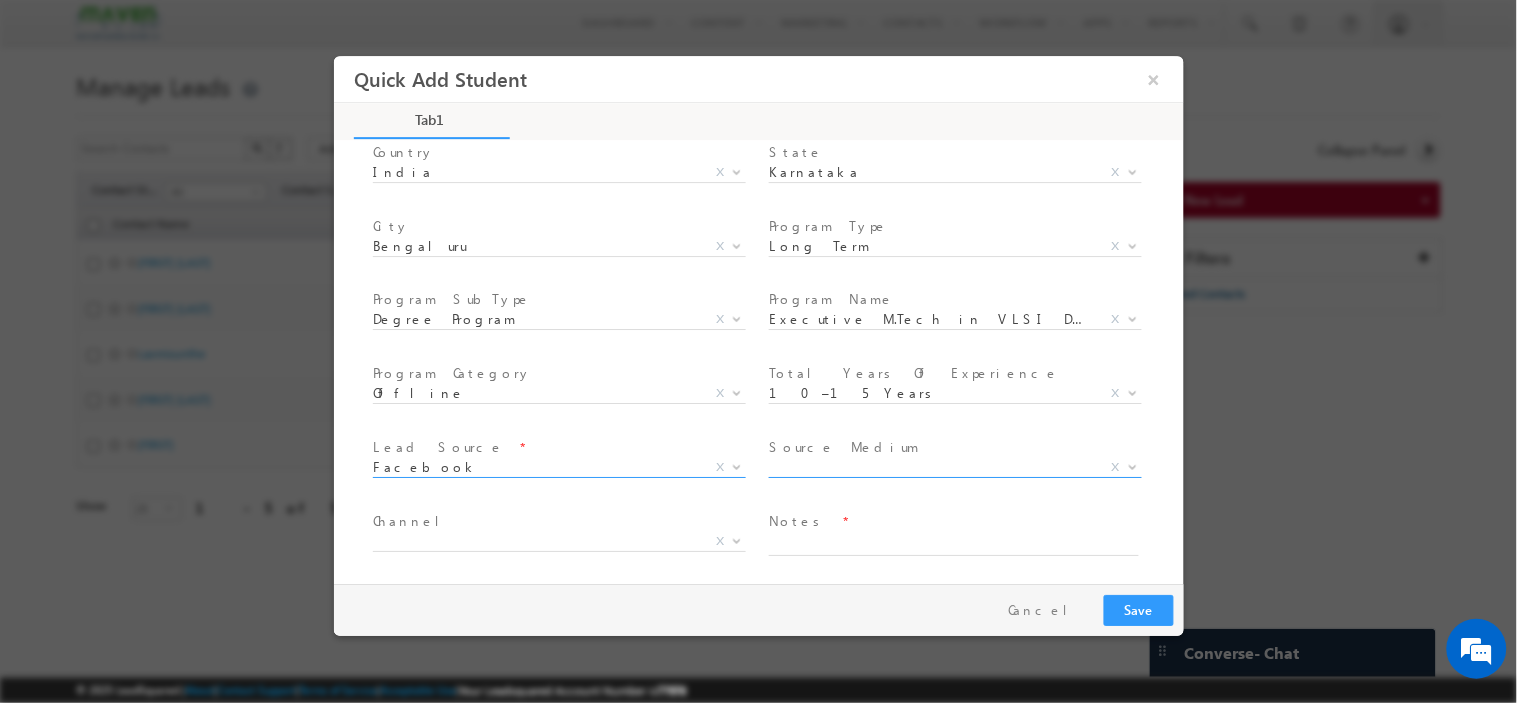 click on "X" at bounding box center (954, 467) 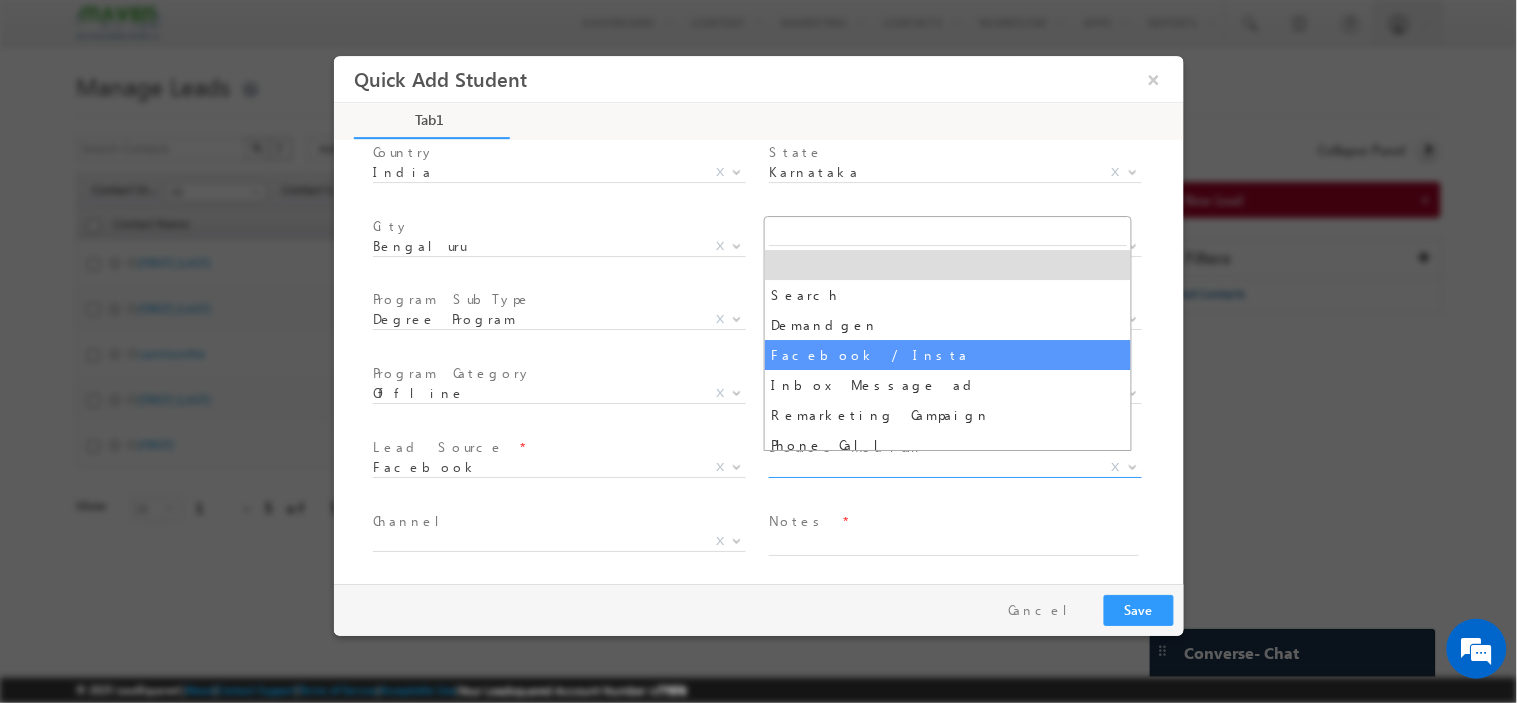 select on "Facebook / Insta" 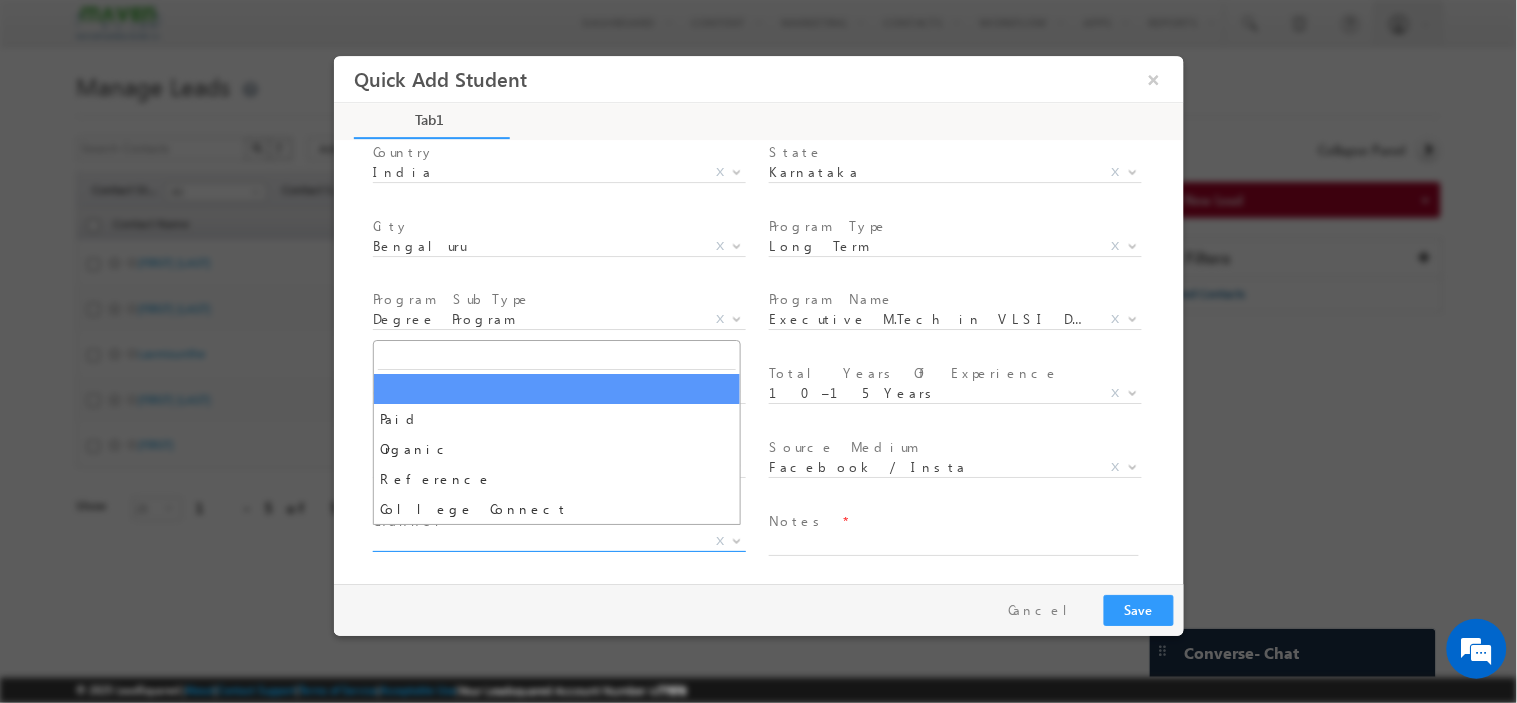 click on "X" at bounding box center [558, 541] 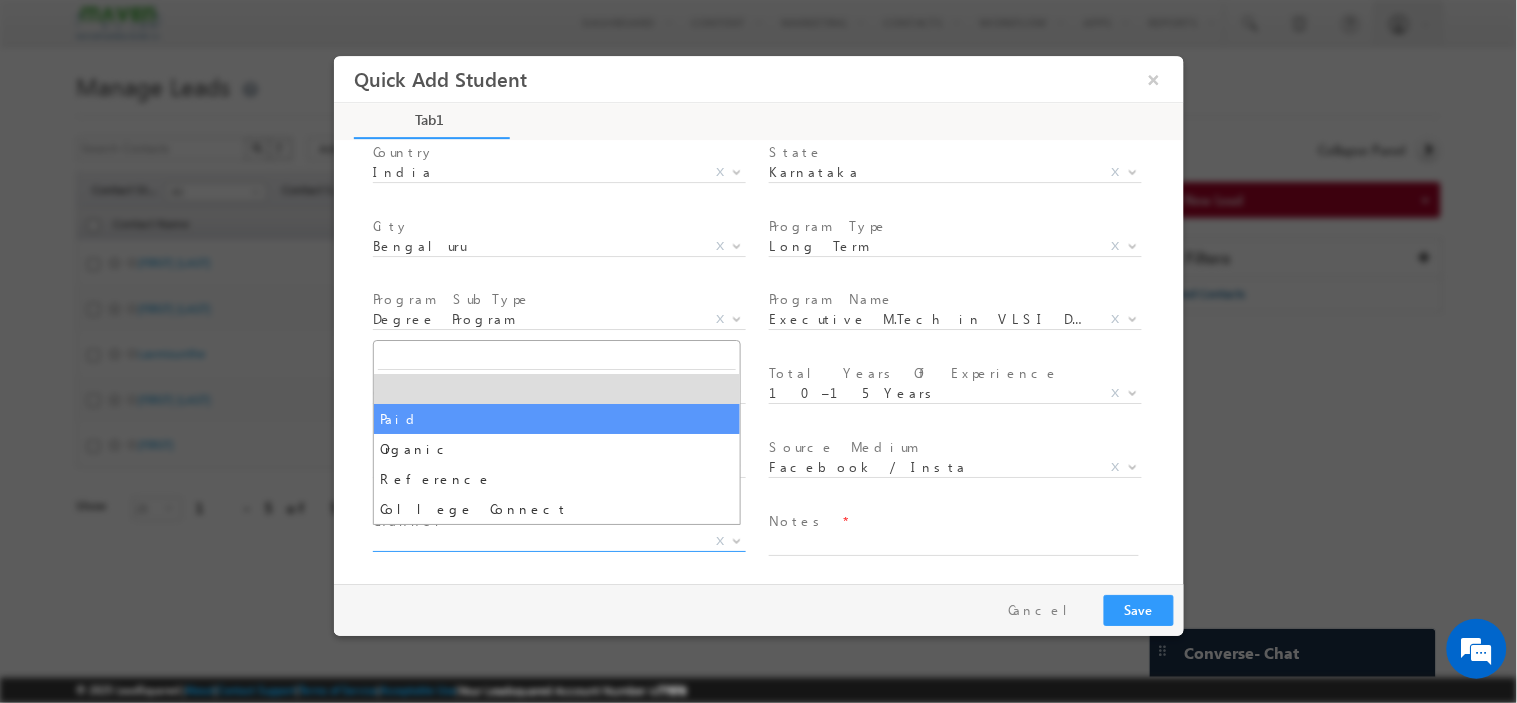 select on "Paid" 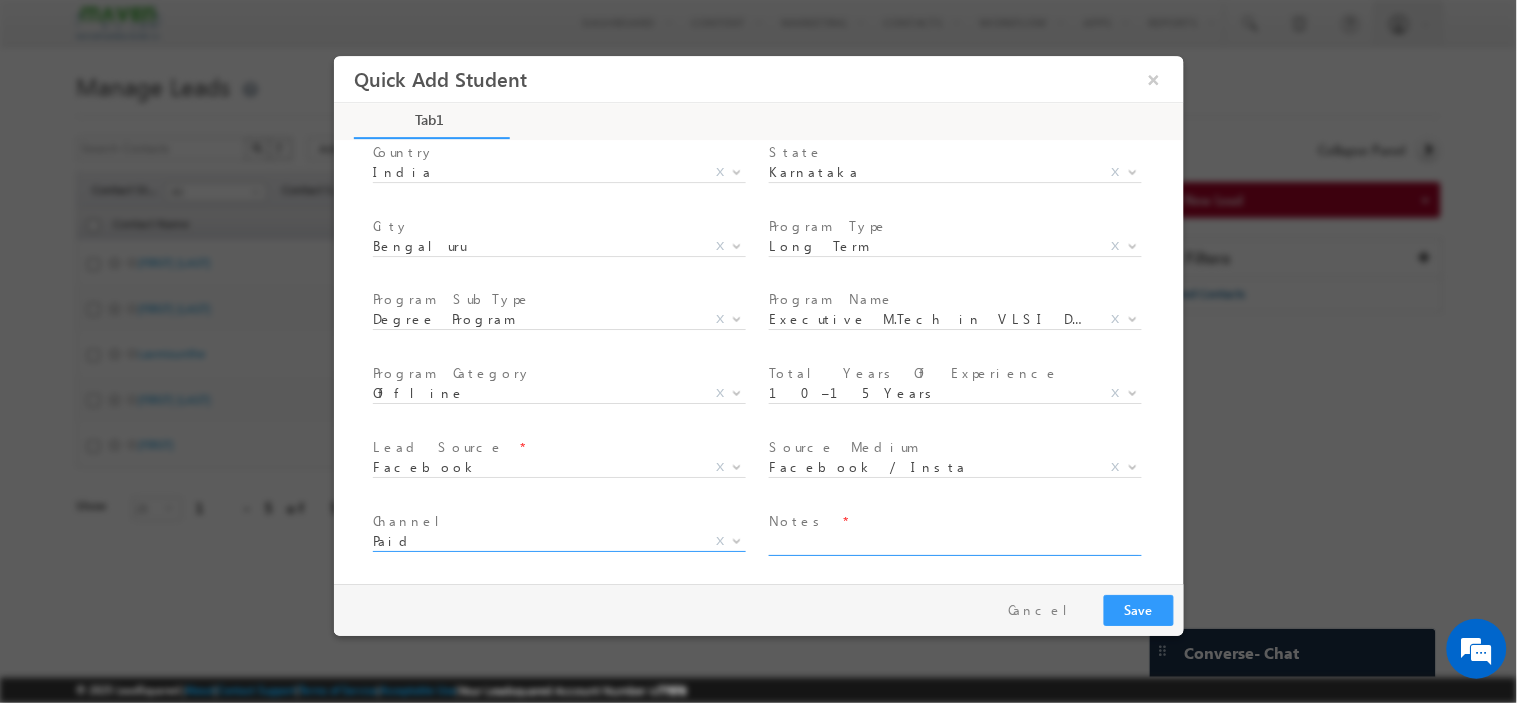 click at bounding box center [953, 543] 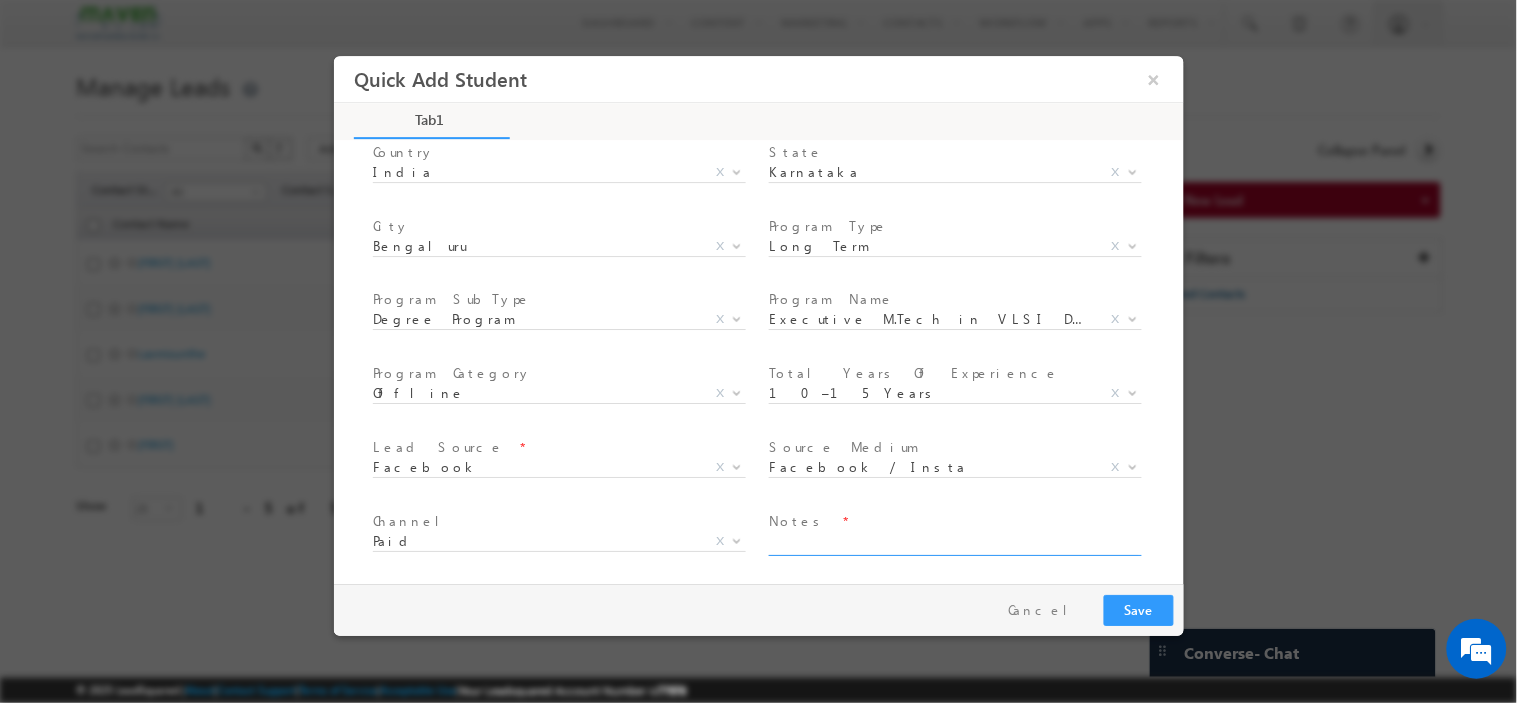 paste on "be_-_electronics_and_communication_engineering" 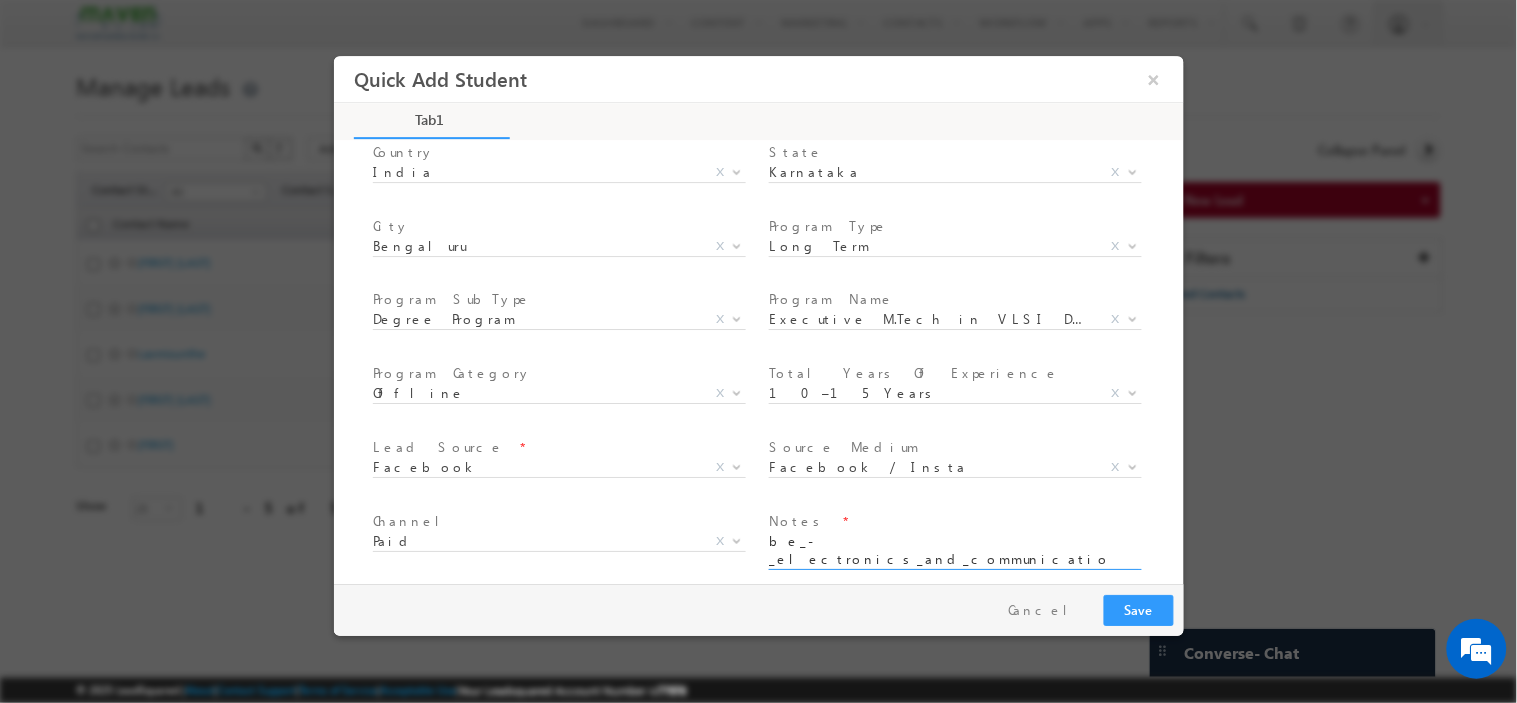 scroll, scrollTop: 0, scrollLeft: 0, axis: both 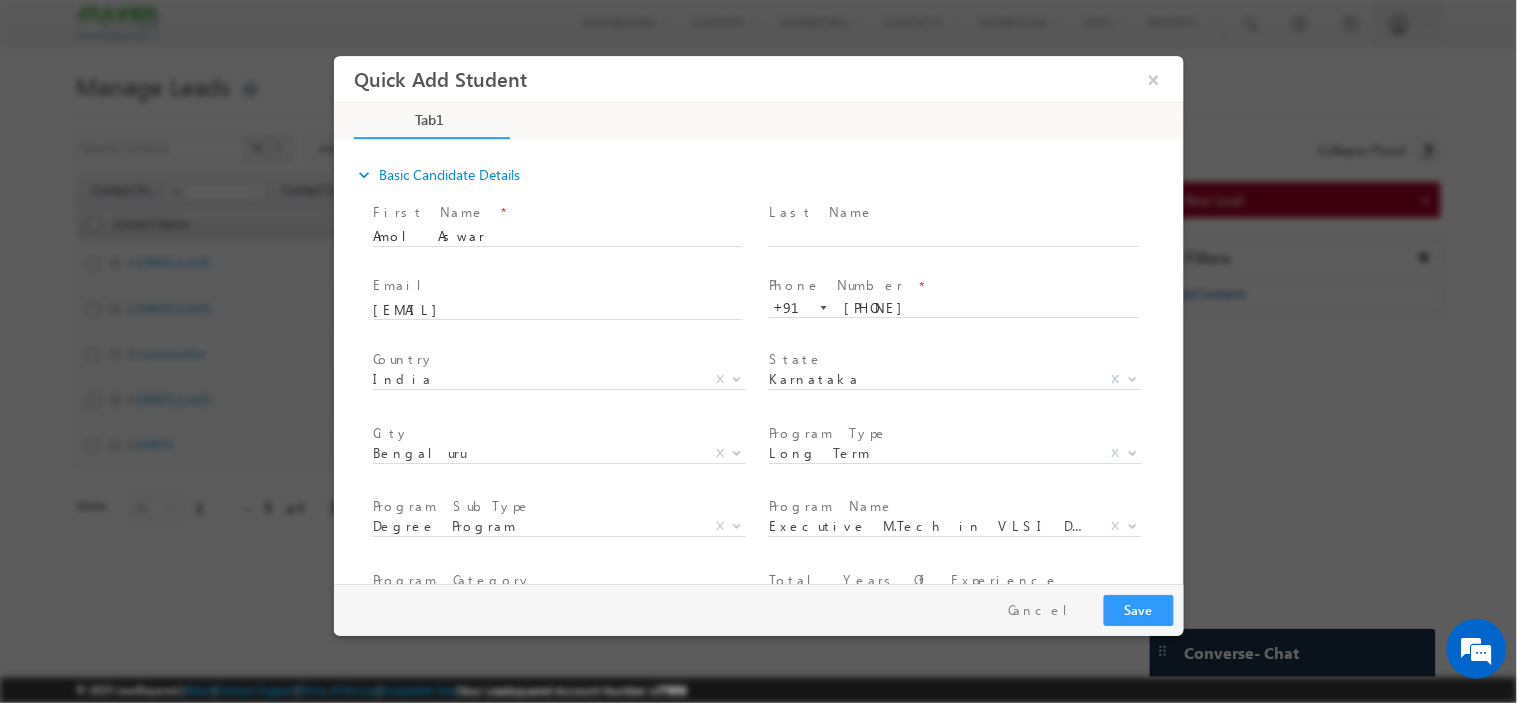type on "be_-_electronics_and_communication_engineering" 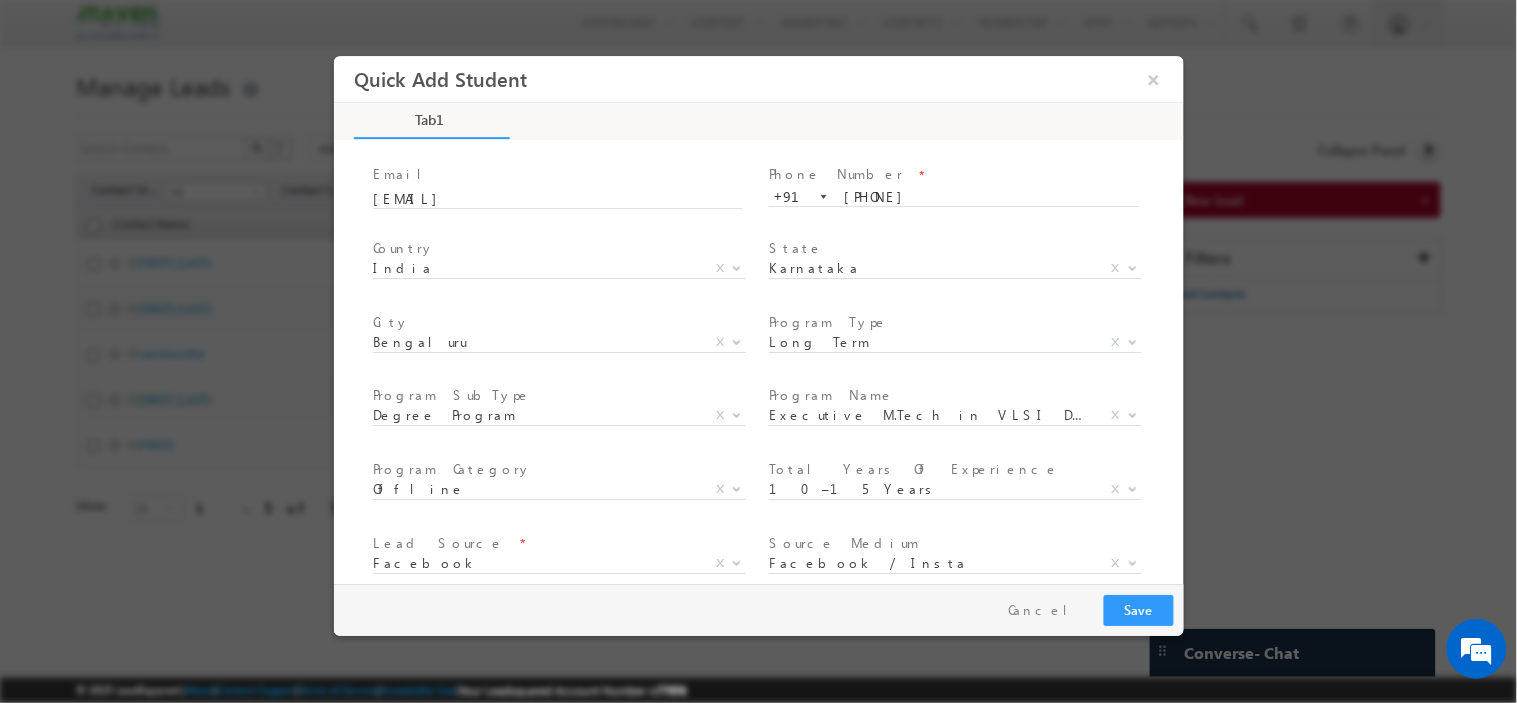 scroll, scrollTop: 0, scrollLeft: 0, axis: both 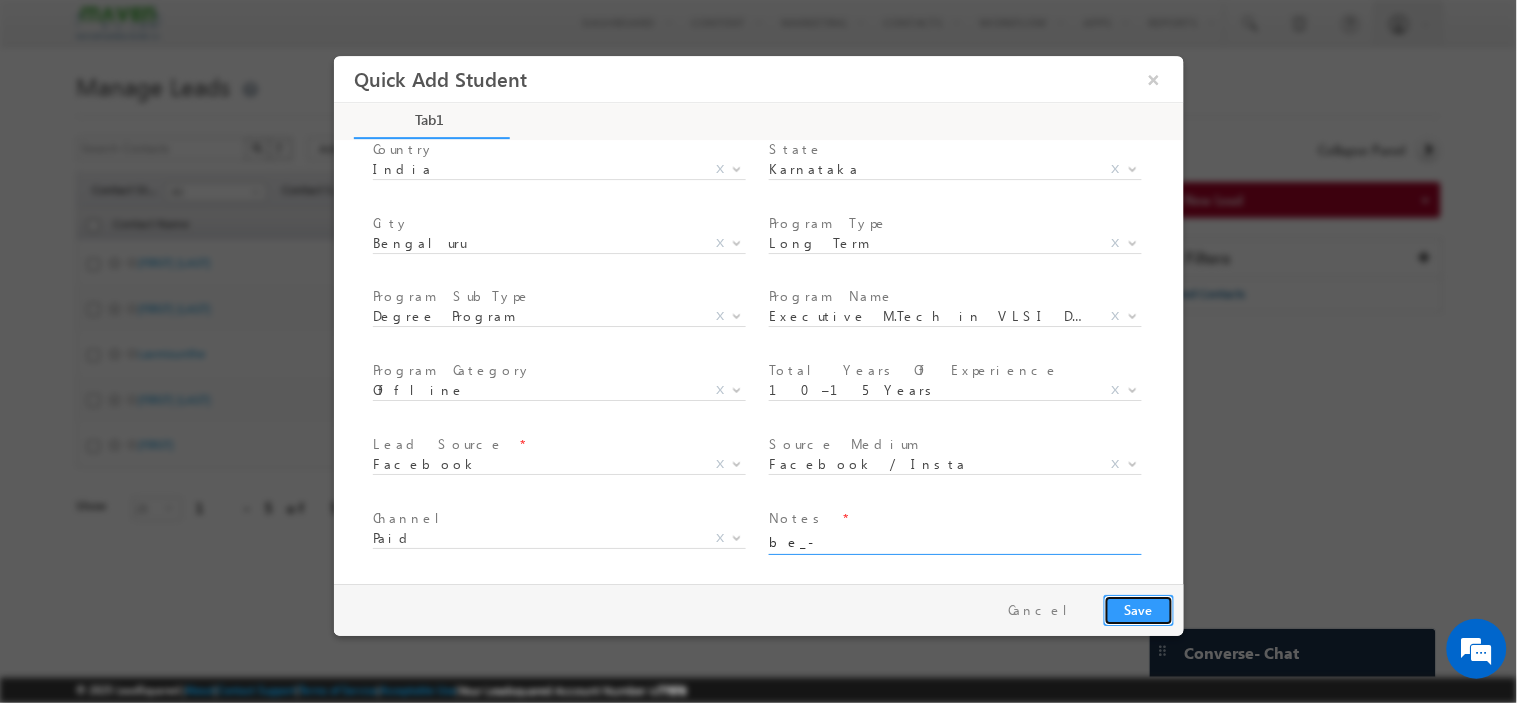 click on "Save" at bounding box center (1138, 609) 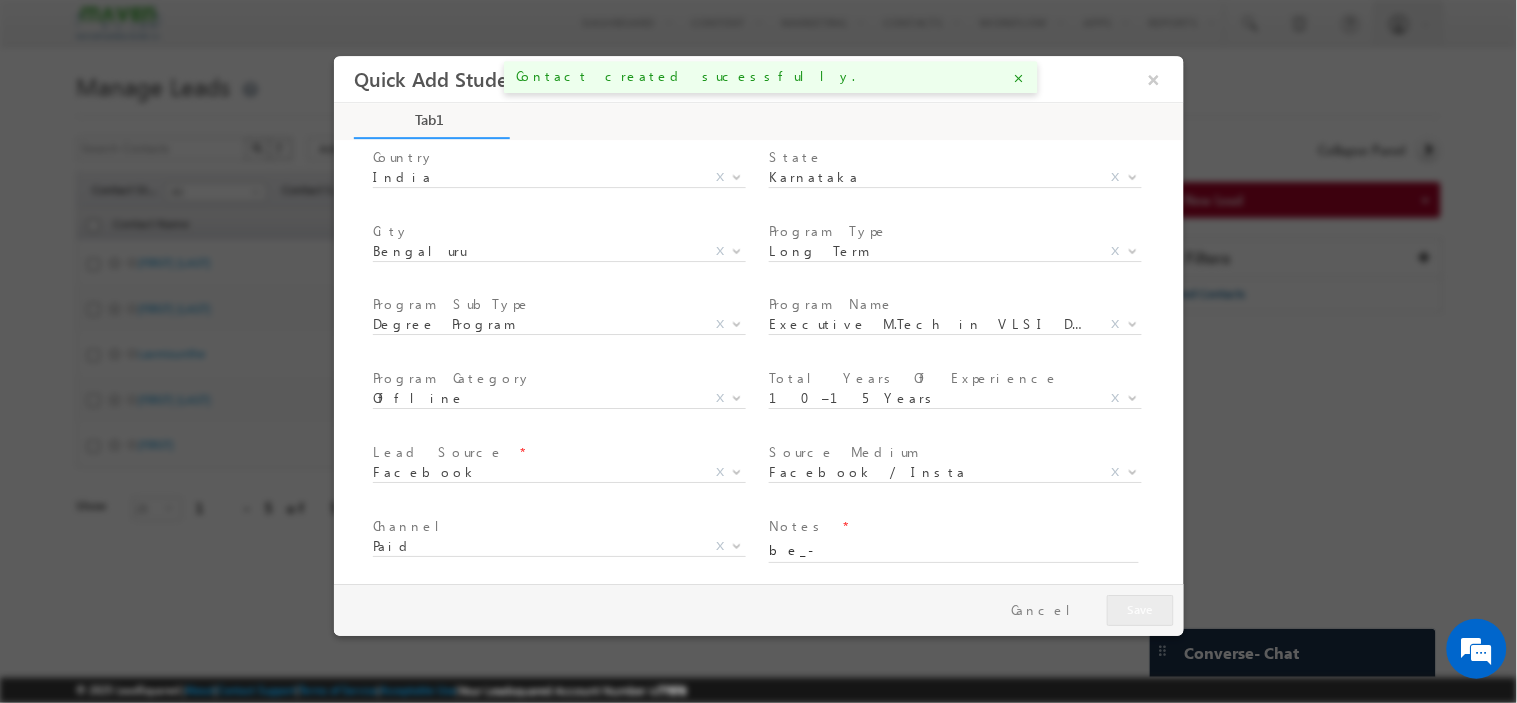 scroll, scrollTop: 210, scrollLeft: 0, axis: vertical 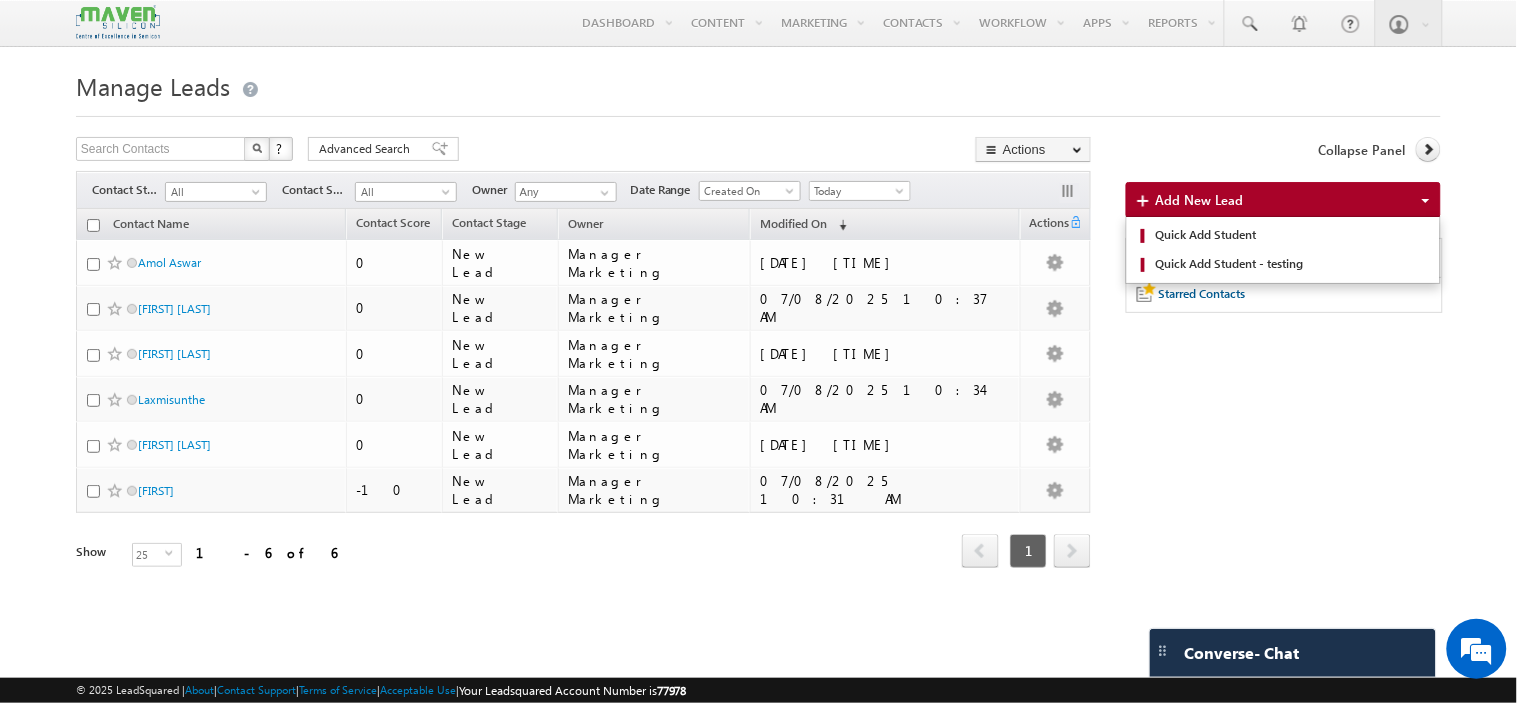 click on "Add New Lead" at bounding box center [1200, 199] 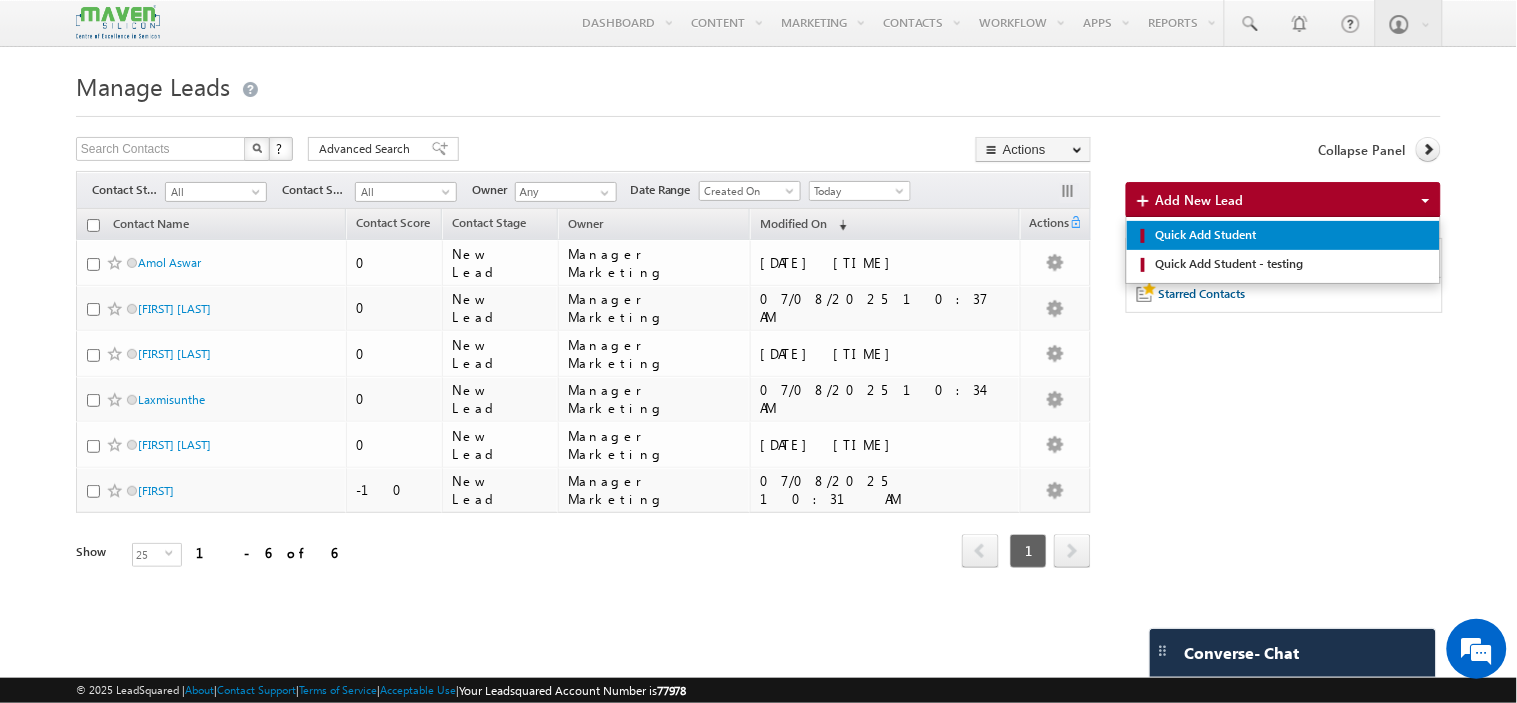 click on "Quick Add Student" at bounding box center [1290, 235] 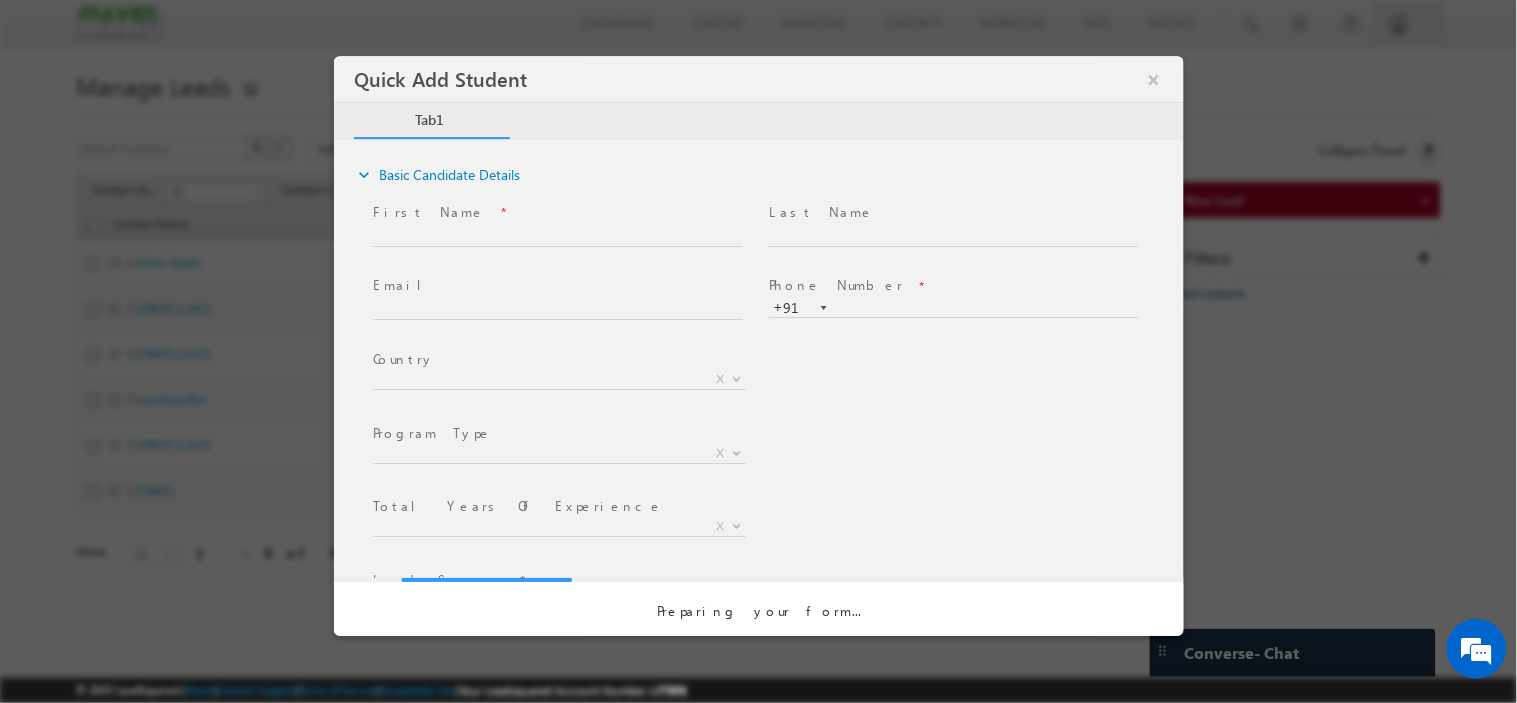scroll, scrollTop: 0, scrollLeft: 0, axis: both 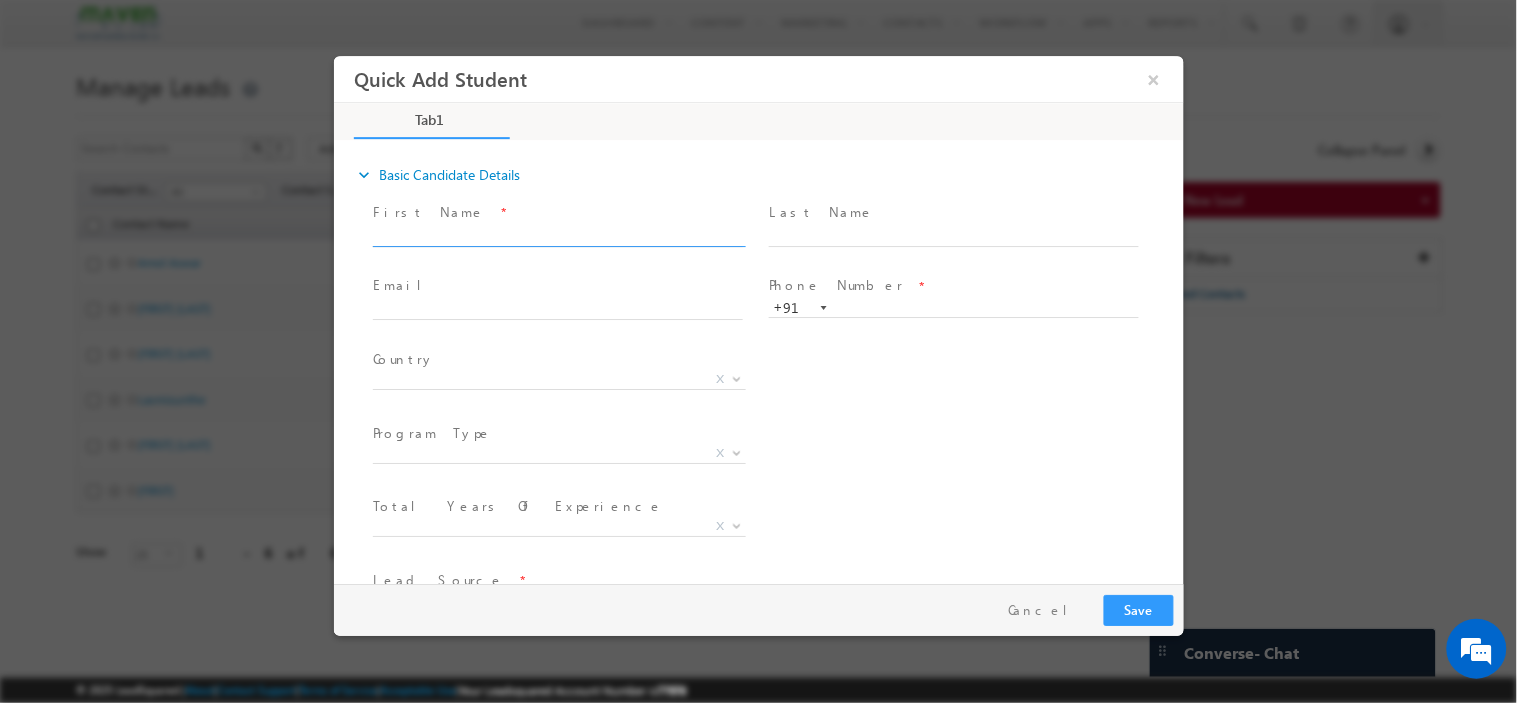 click at bounding box center [557, 236] 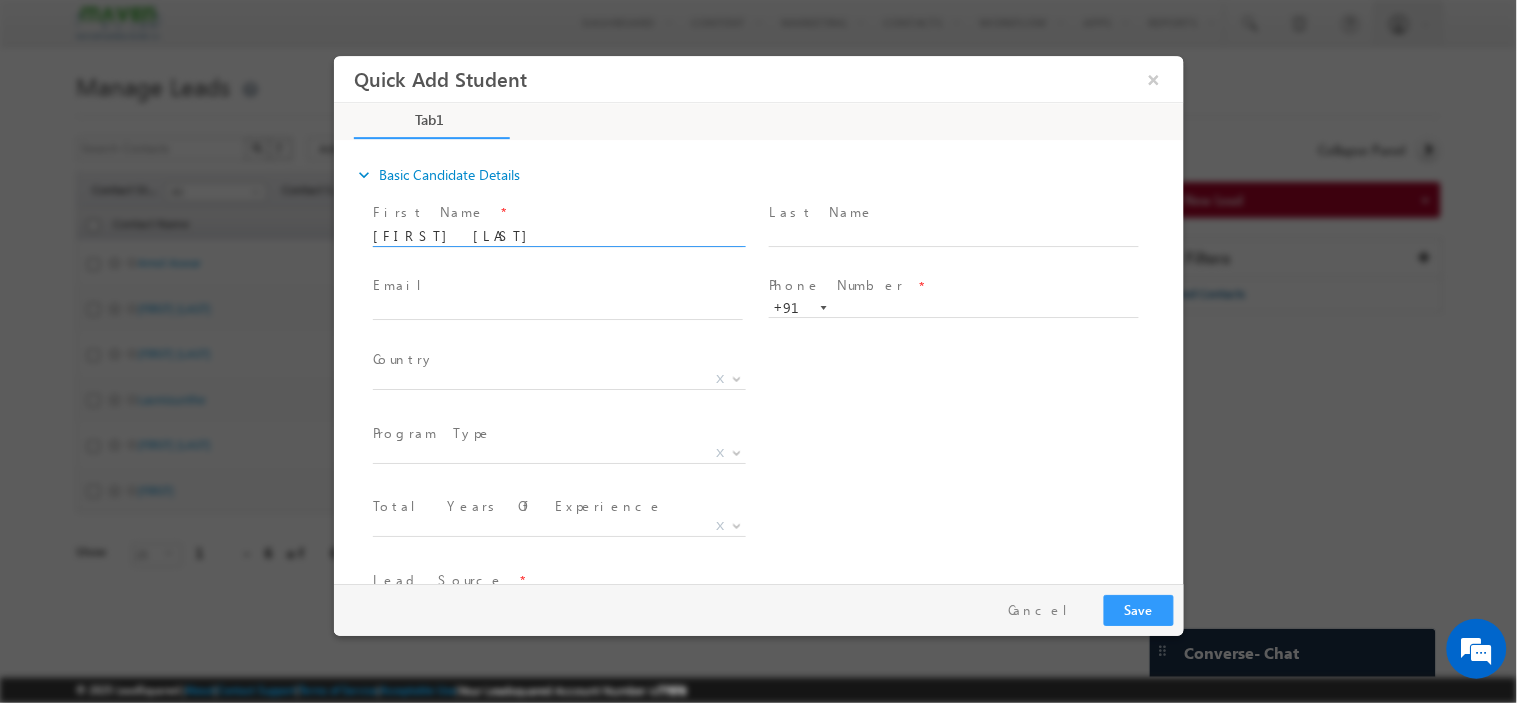 type on "[FIRST] [LAST]" 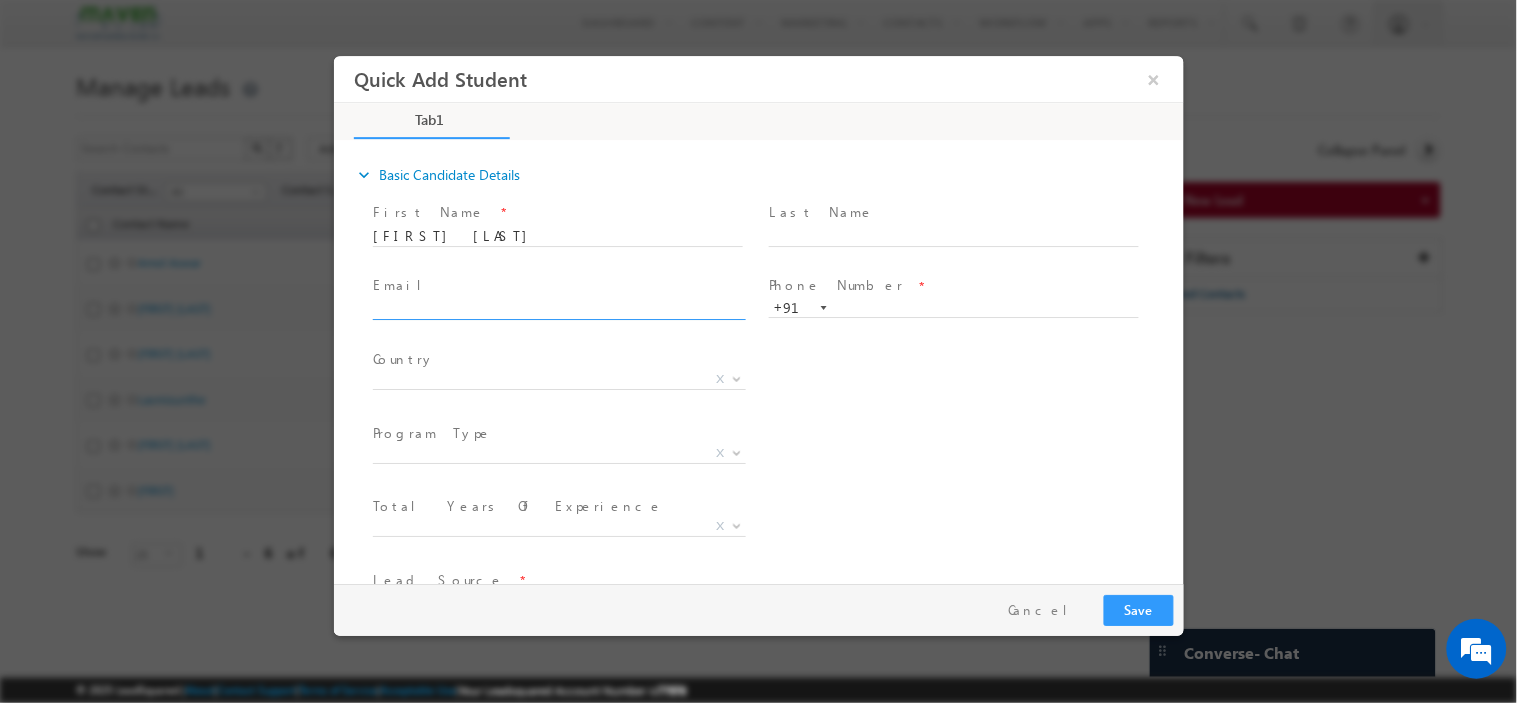 click 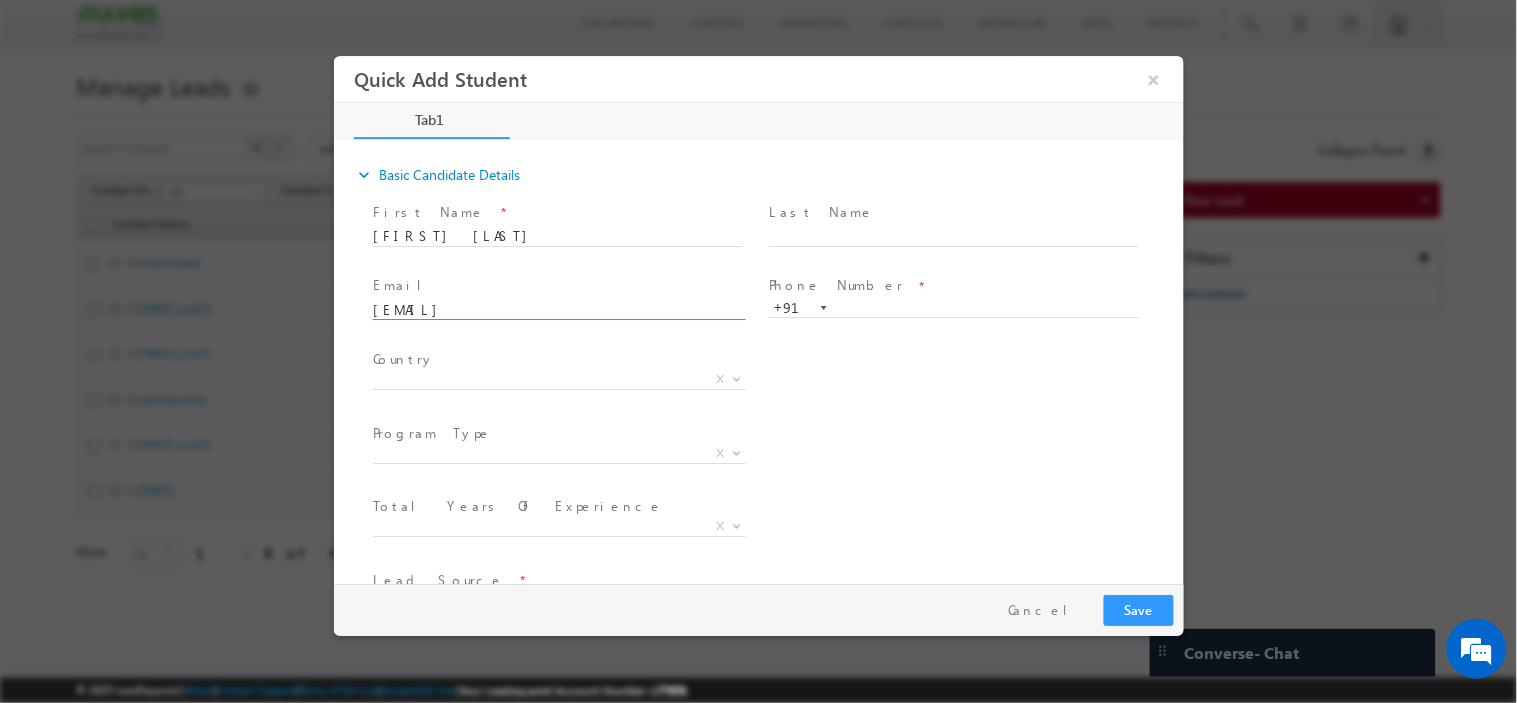 type on "bir247@gmail.com" 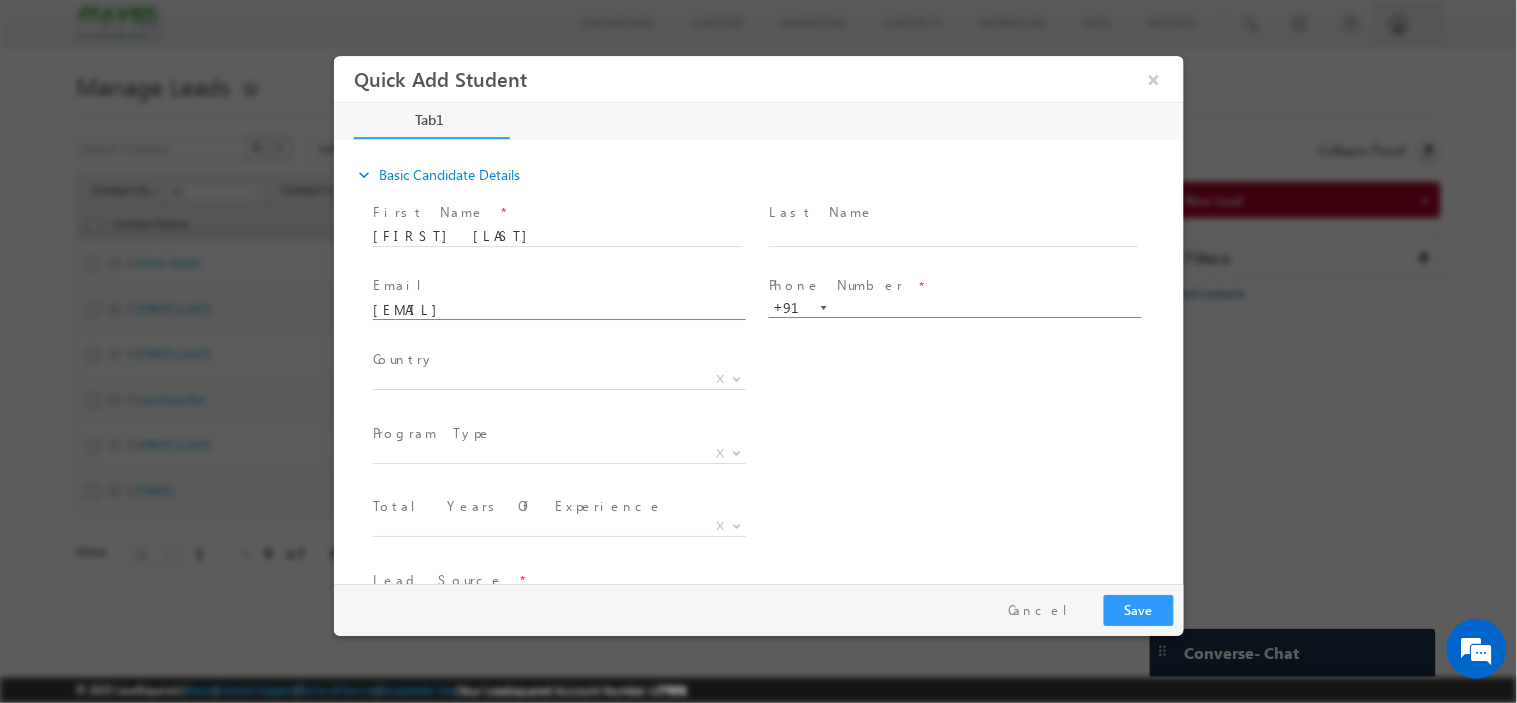 click at bounding box center (953, 308) 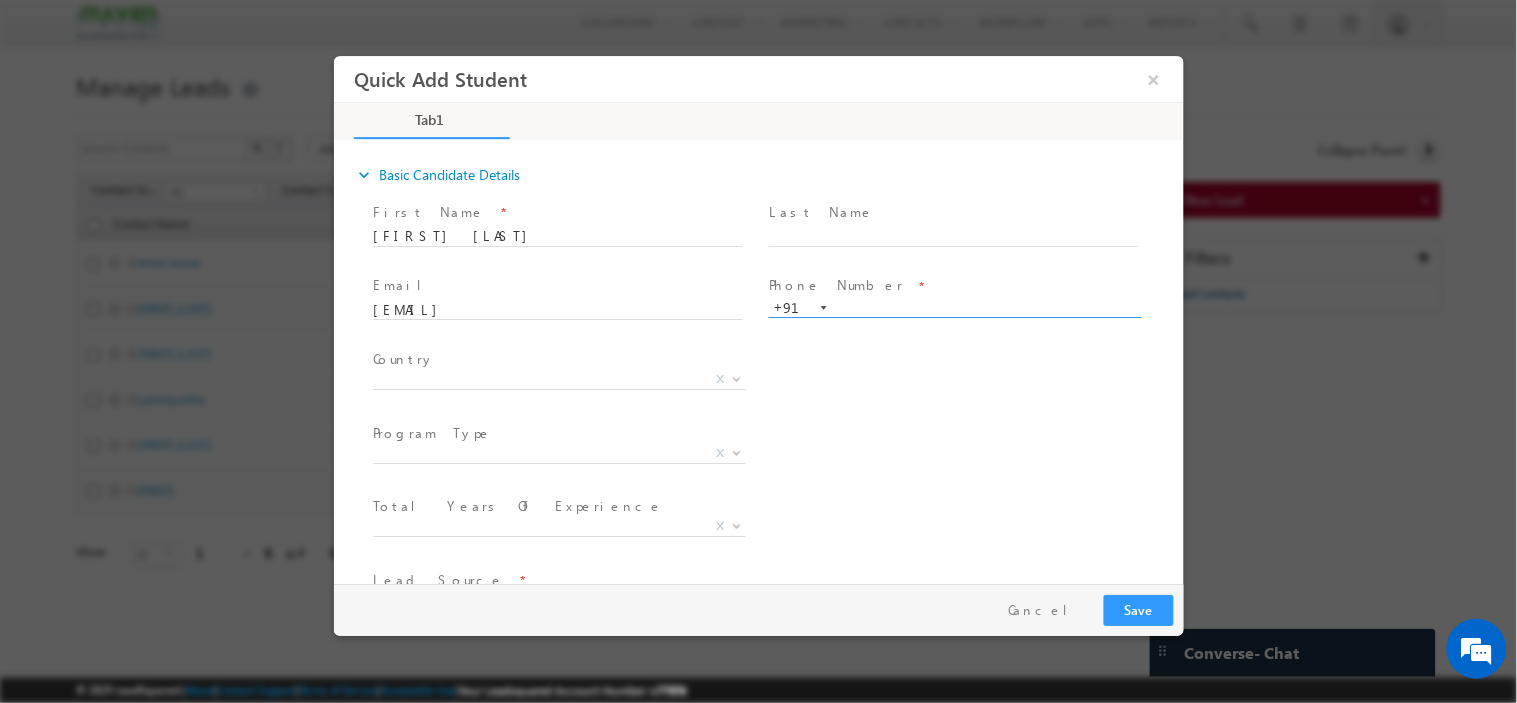 paste on "8116162081" 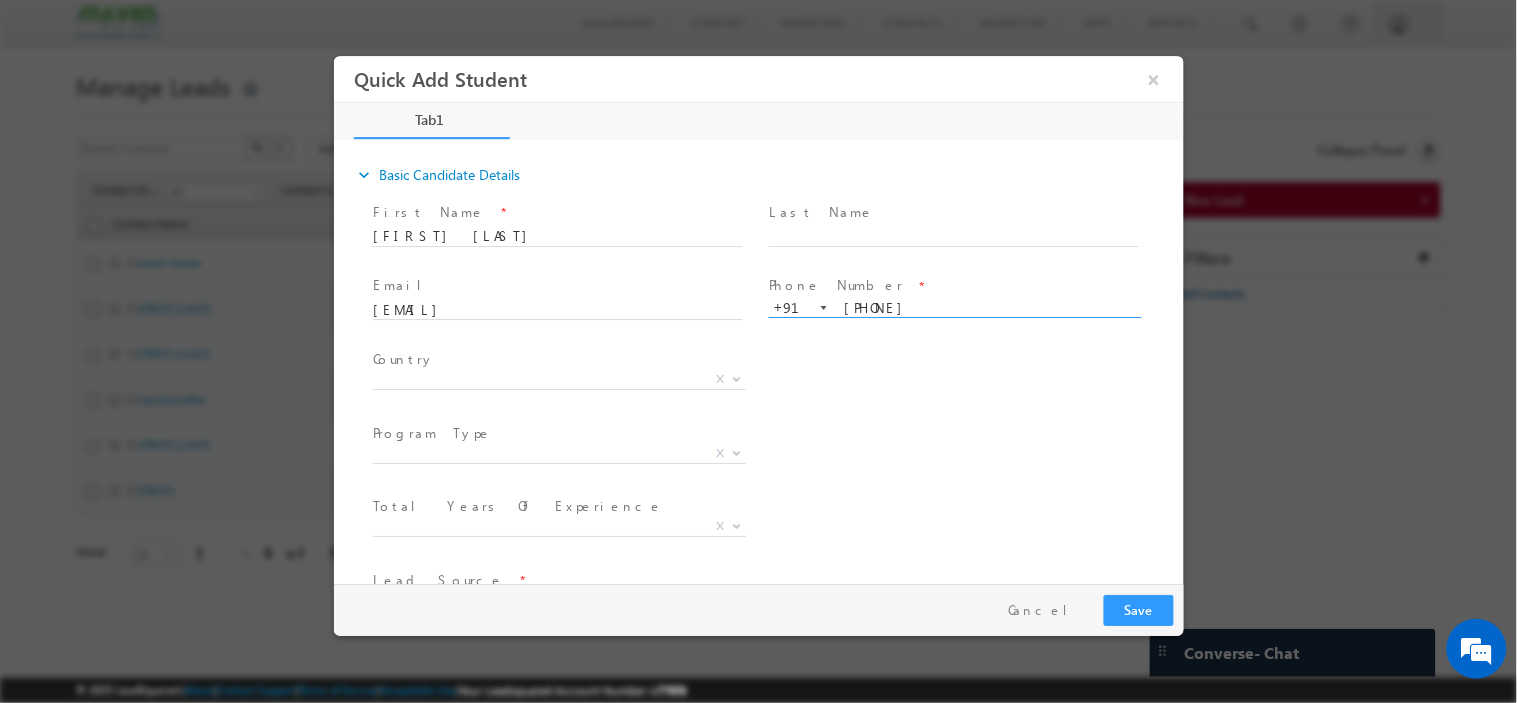 type on "8116162081" 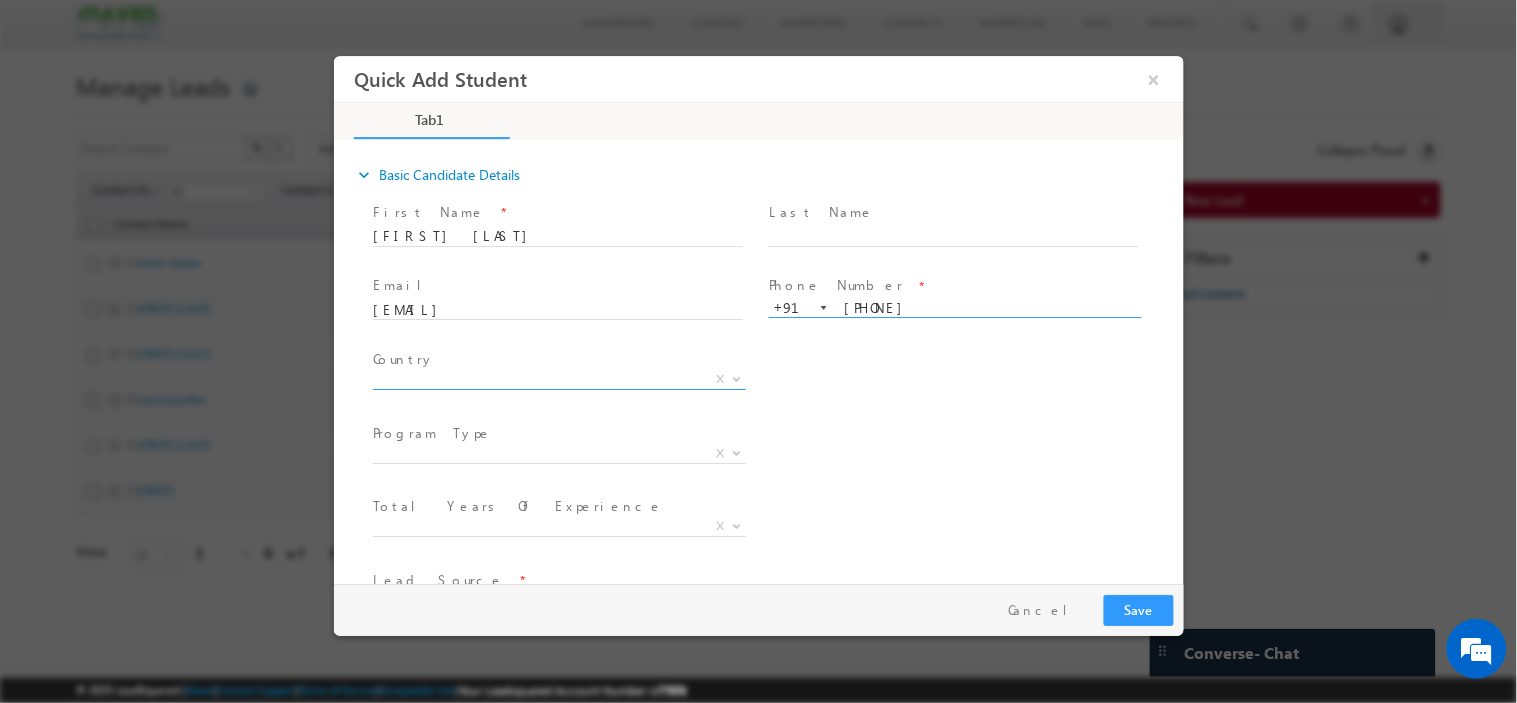 click on "X" at bounding box center [558, 379] 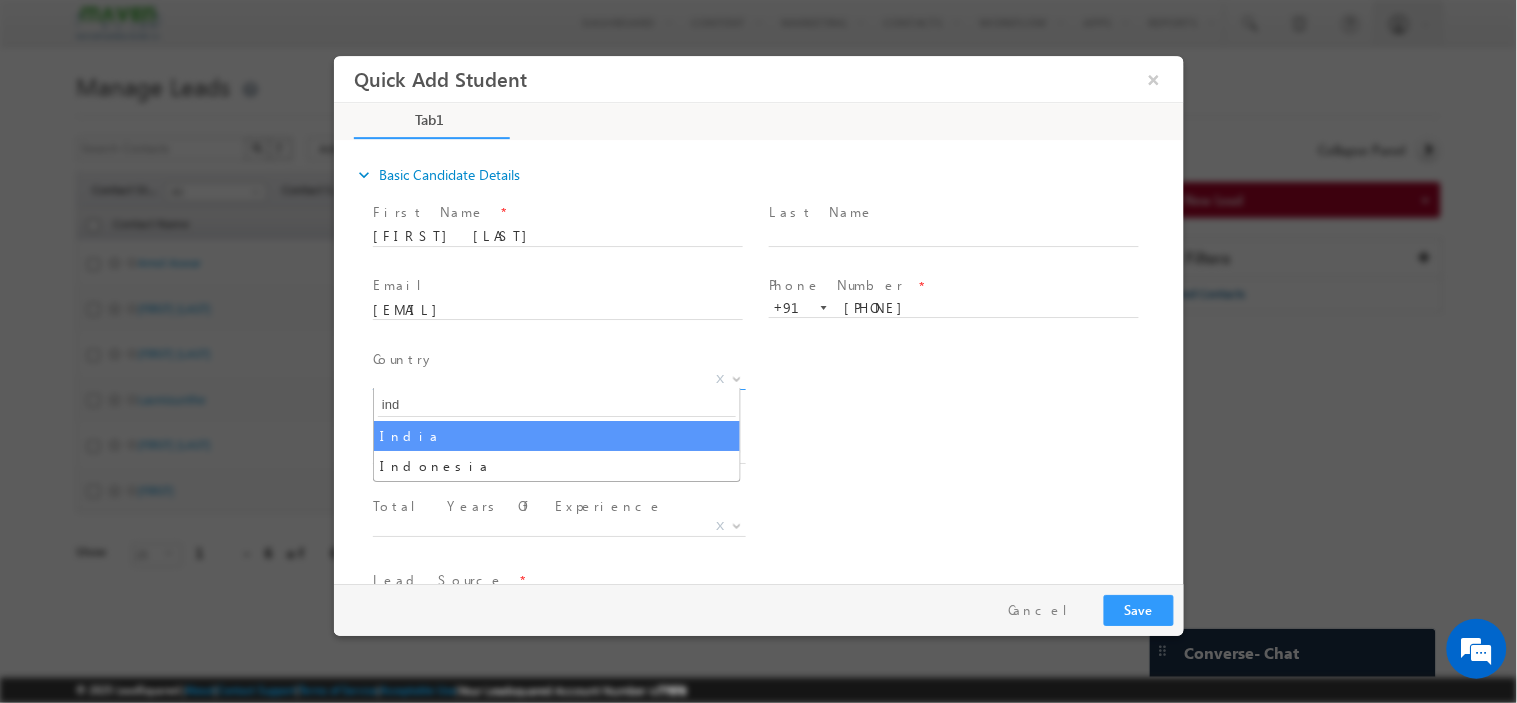 type on "ind" 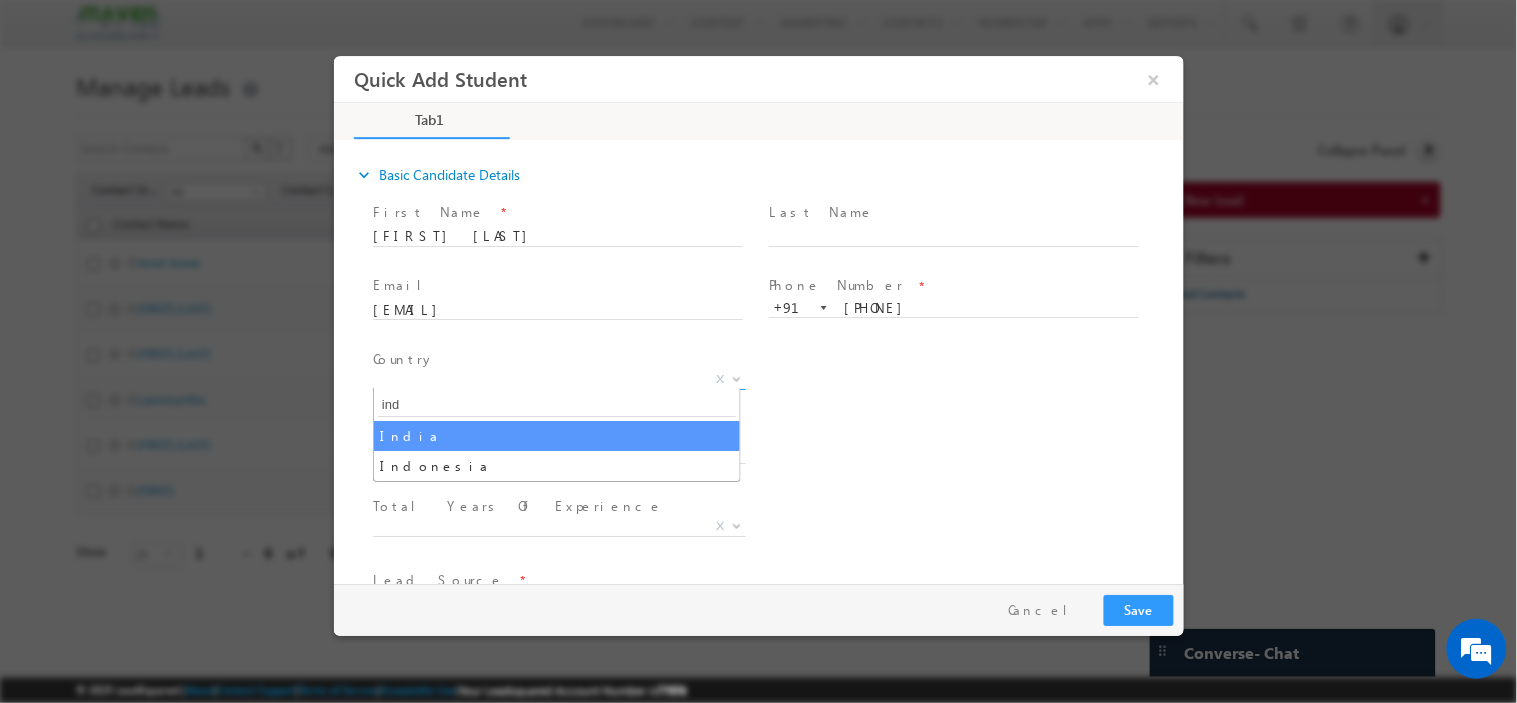 select on "India" 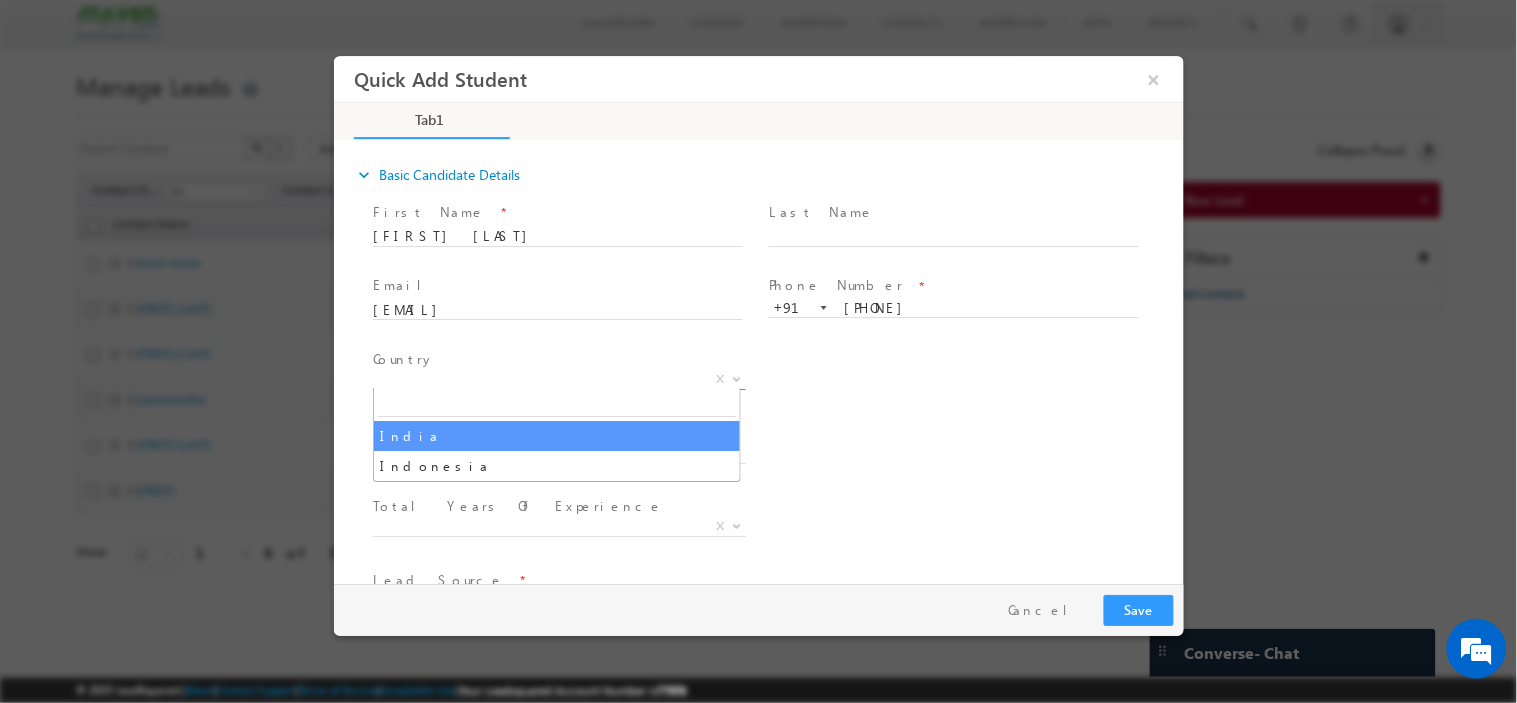 select 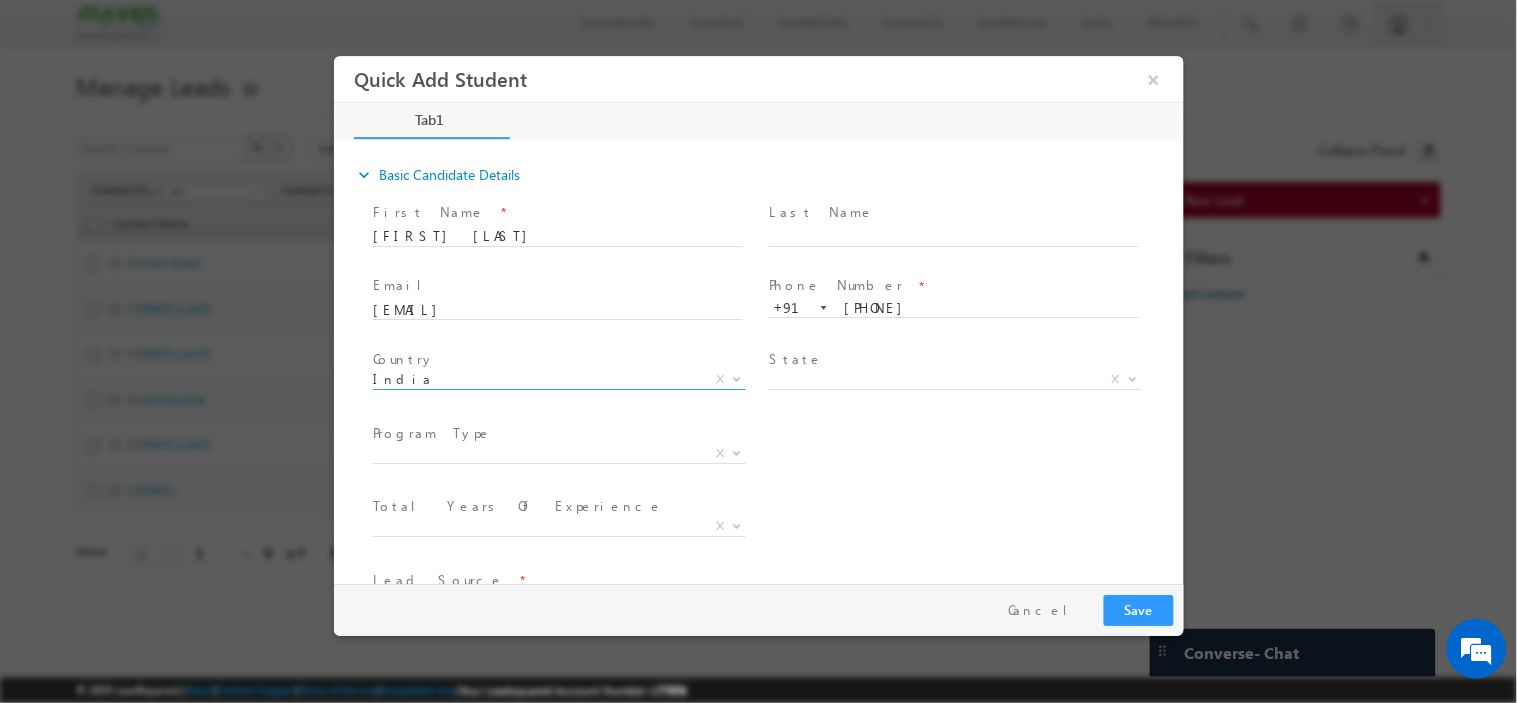 click on "State
*" at bounding box center [952, 359] 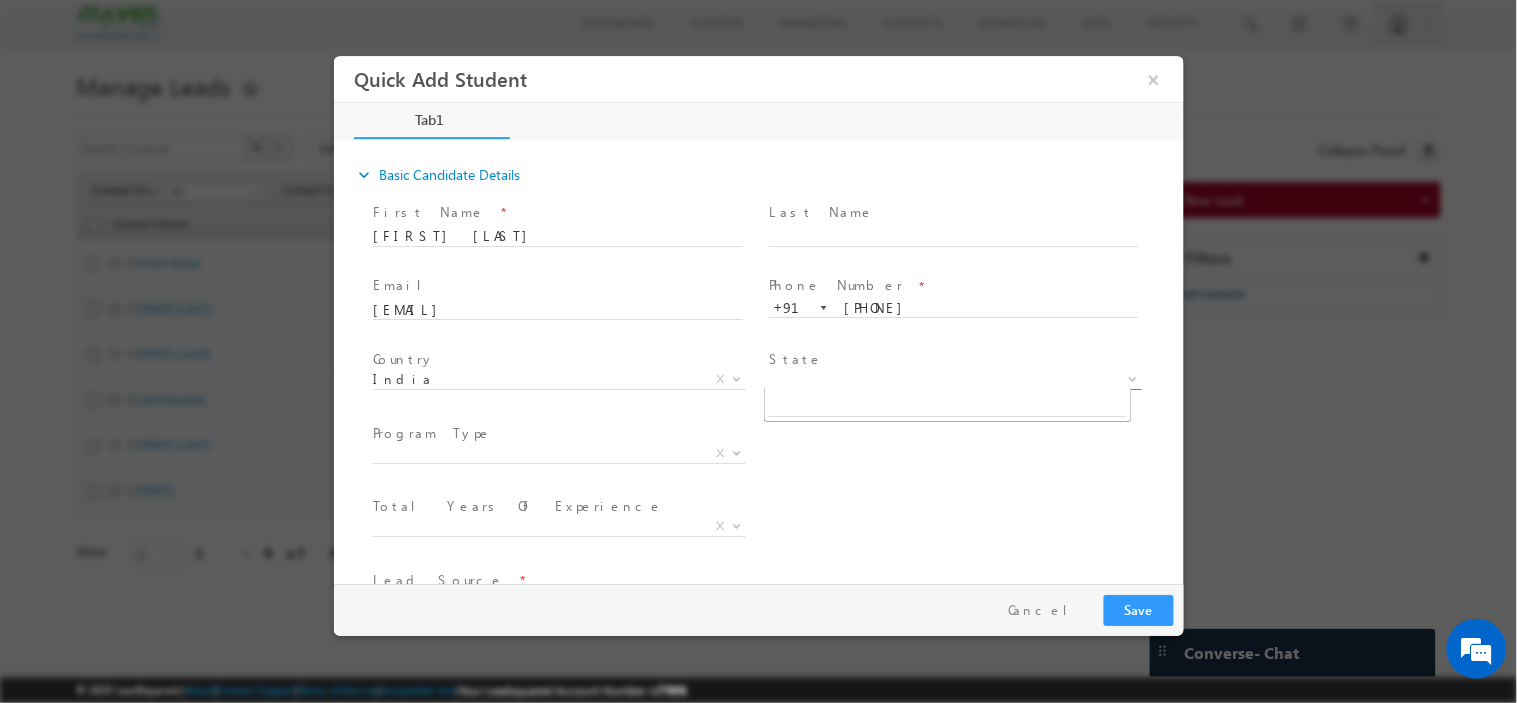 click on "X" at bounding box center (954, 379) 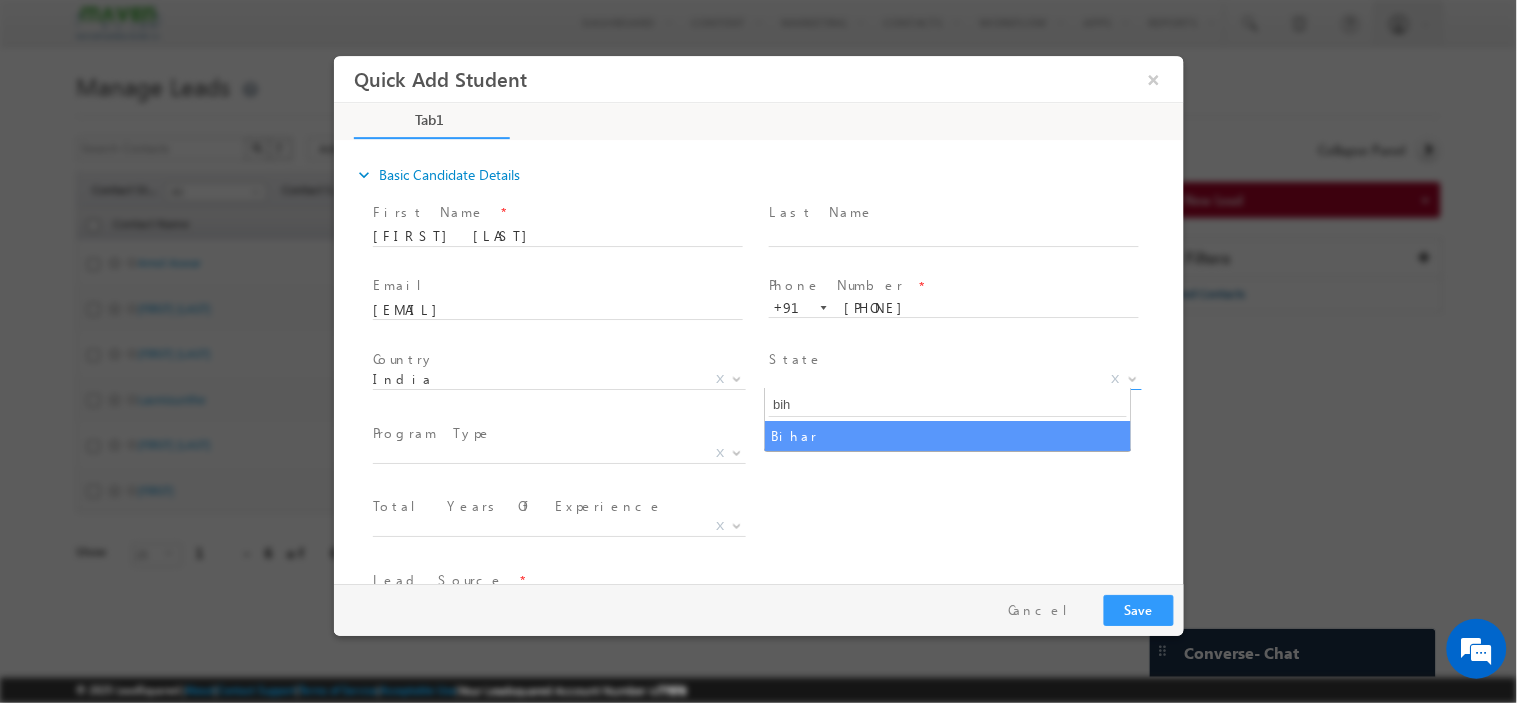 type on "bih" 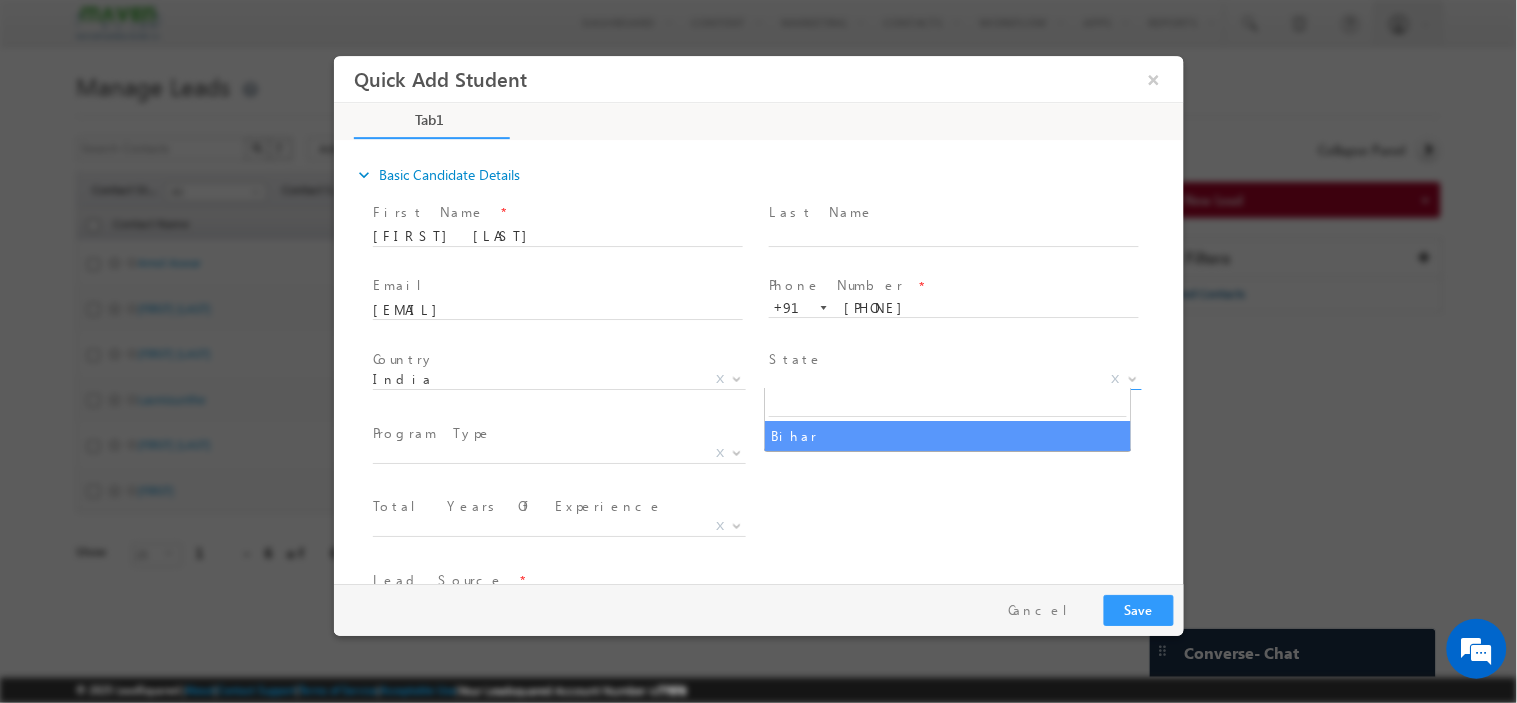 select on "Bihar" 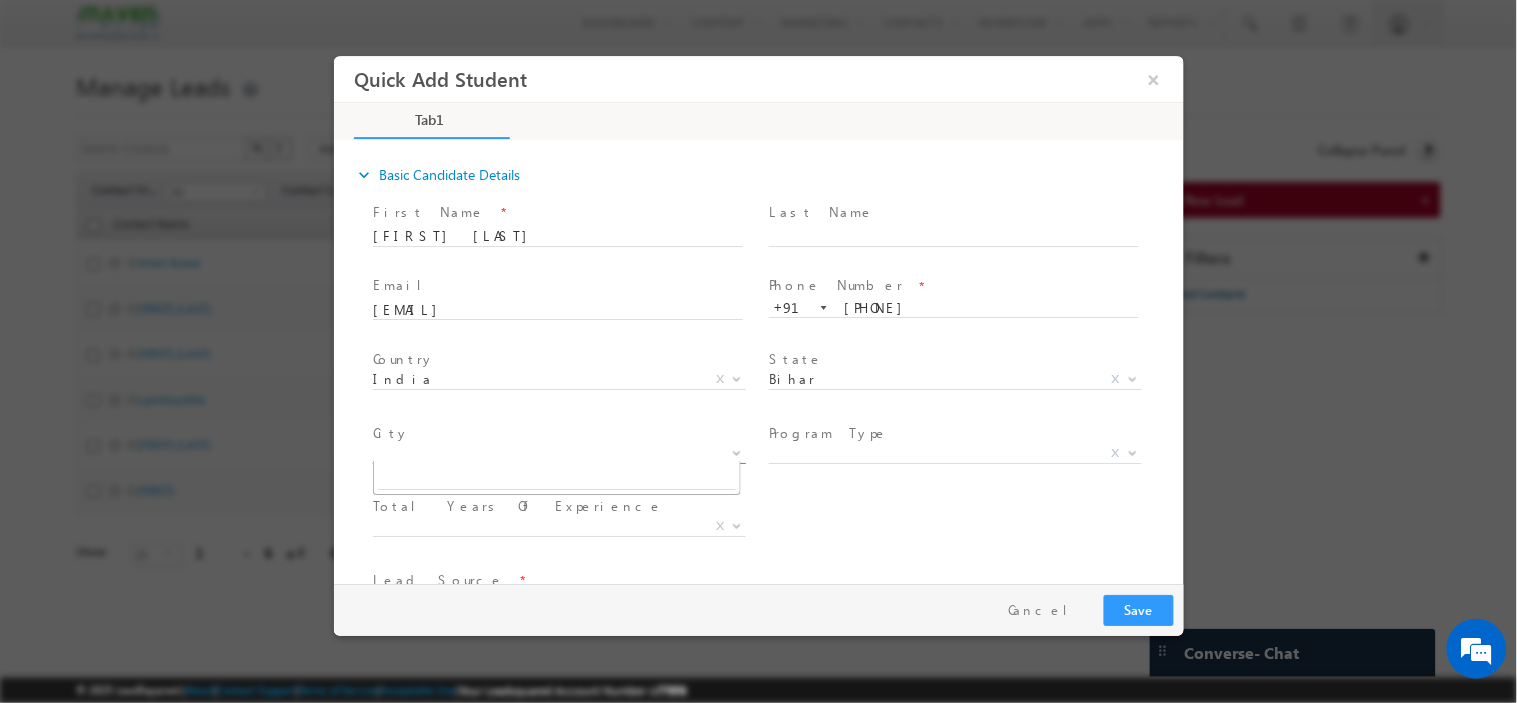 click on "X" at bounding box center (558, 453) 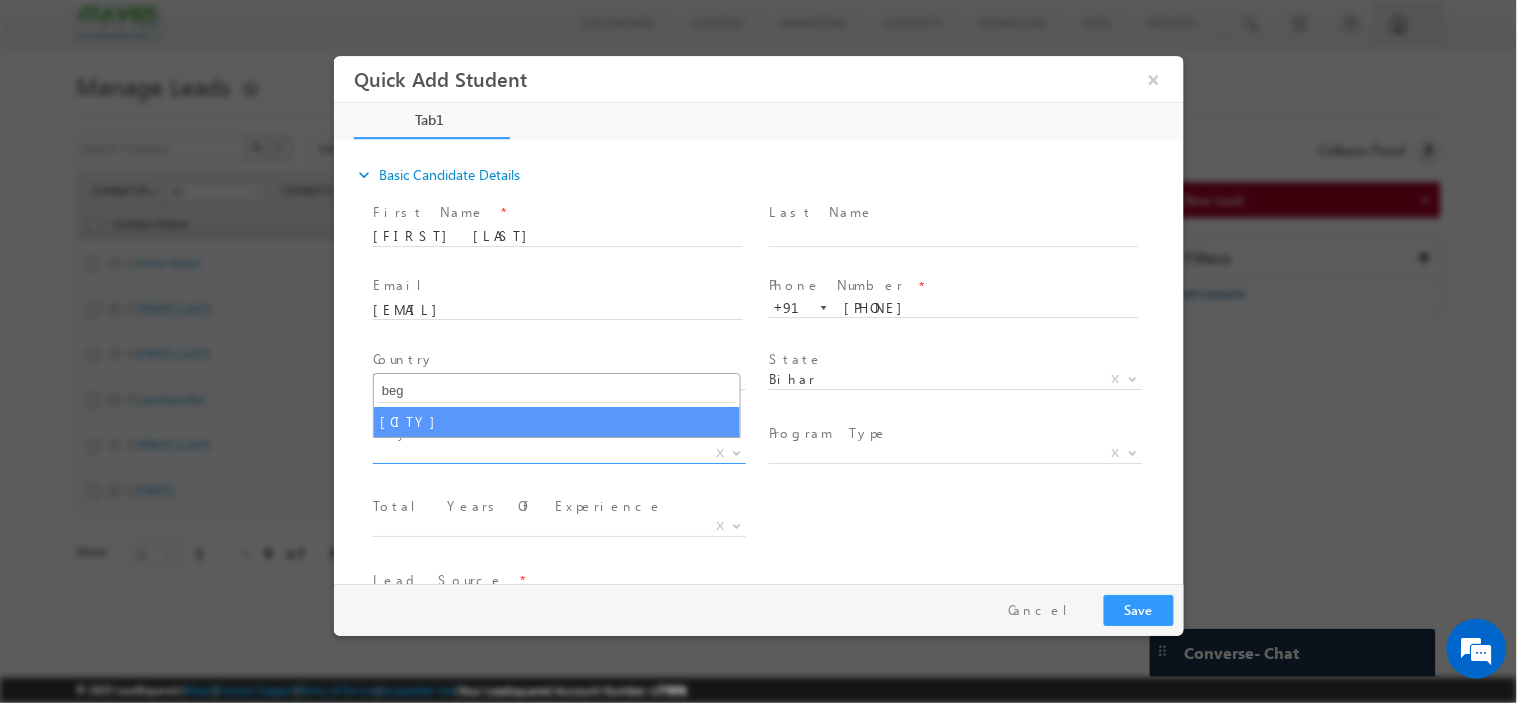 type on "beg" 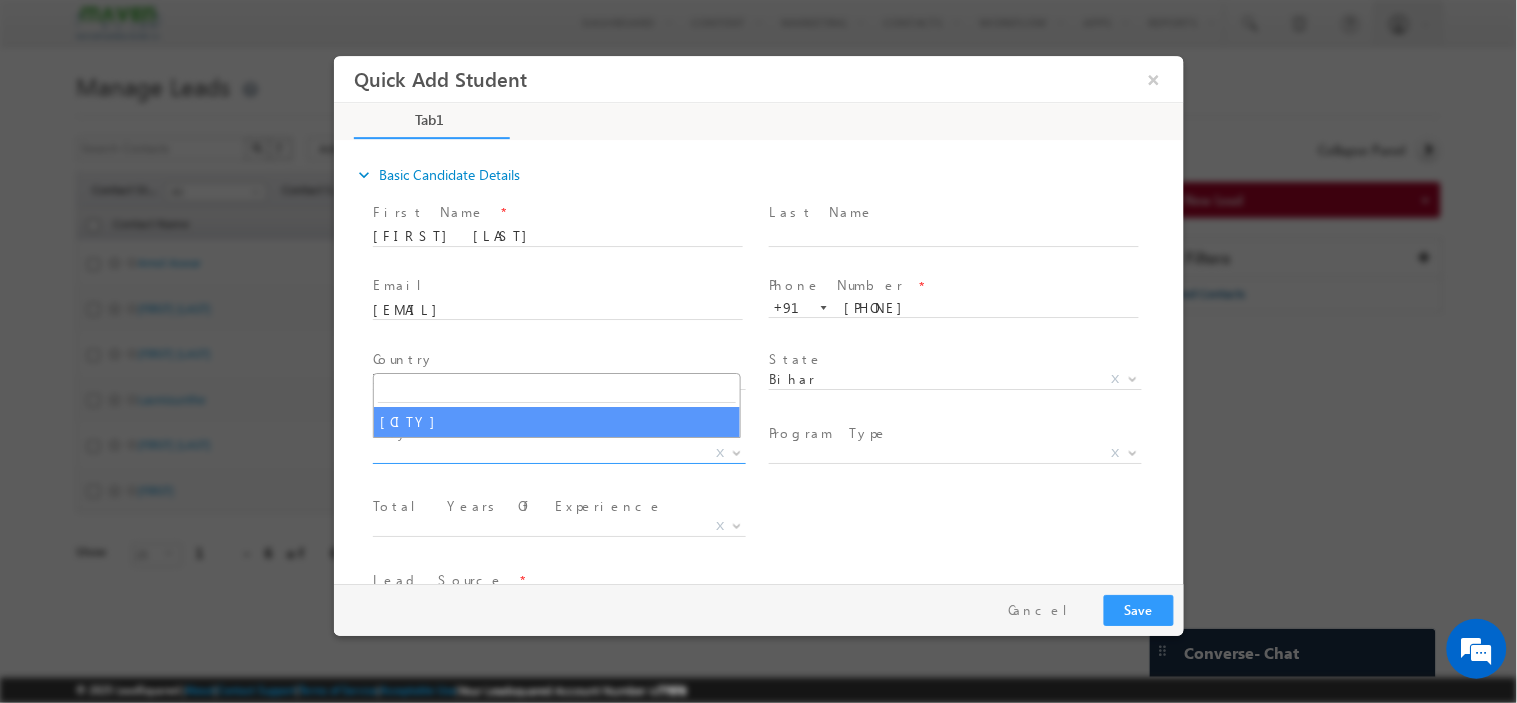 select on "Begusarai" 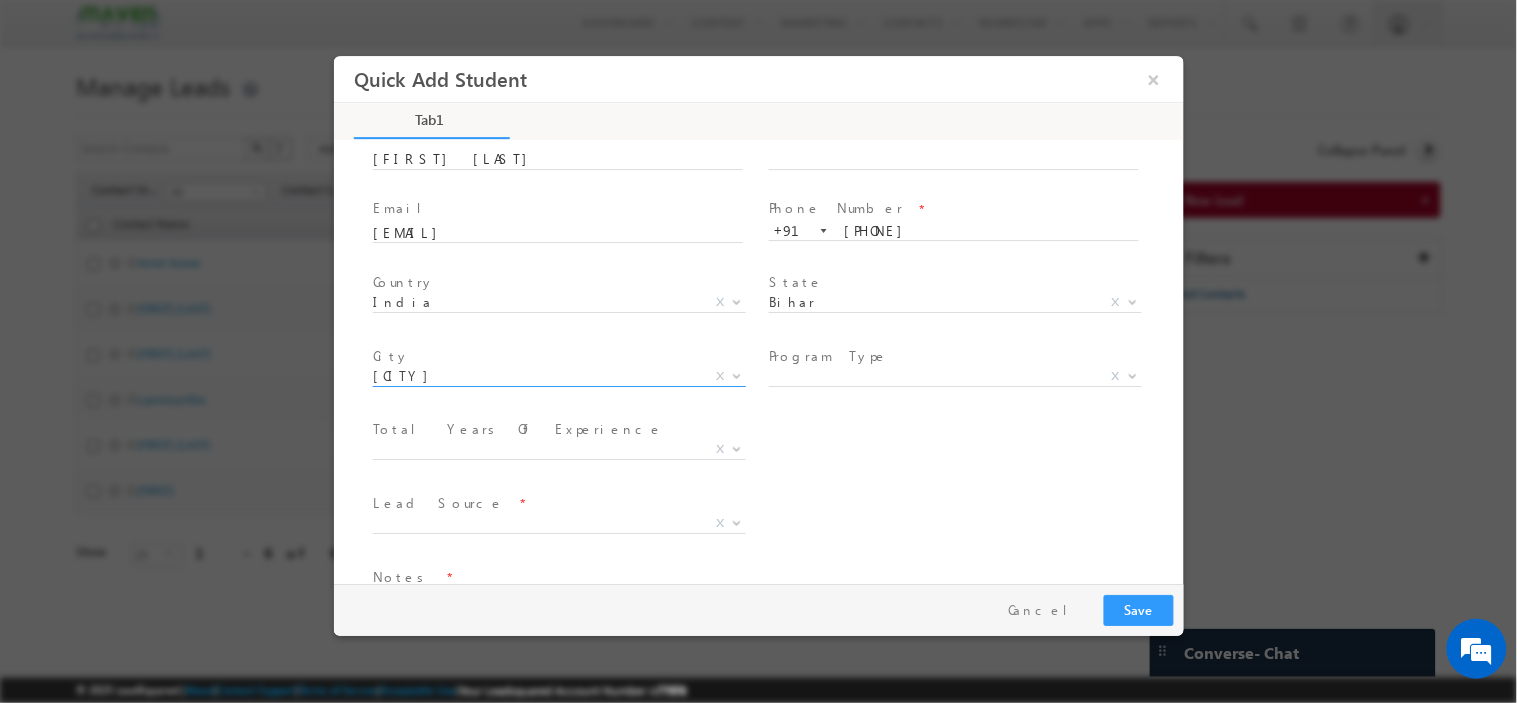 scroll, scrollTop: 111, scrollLeft: 0, axis: vertical 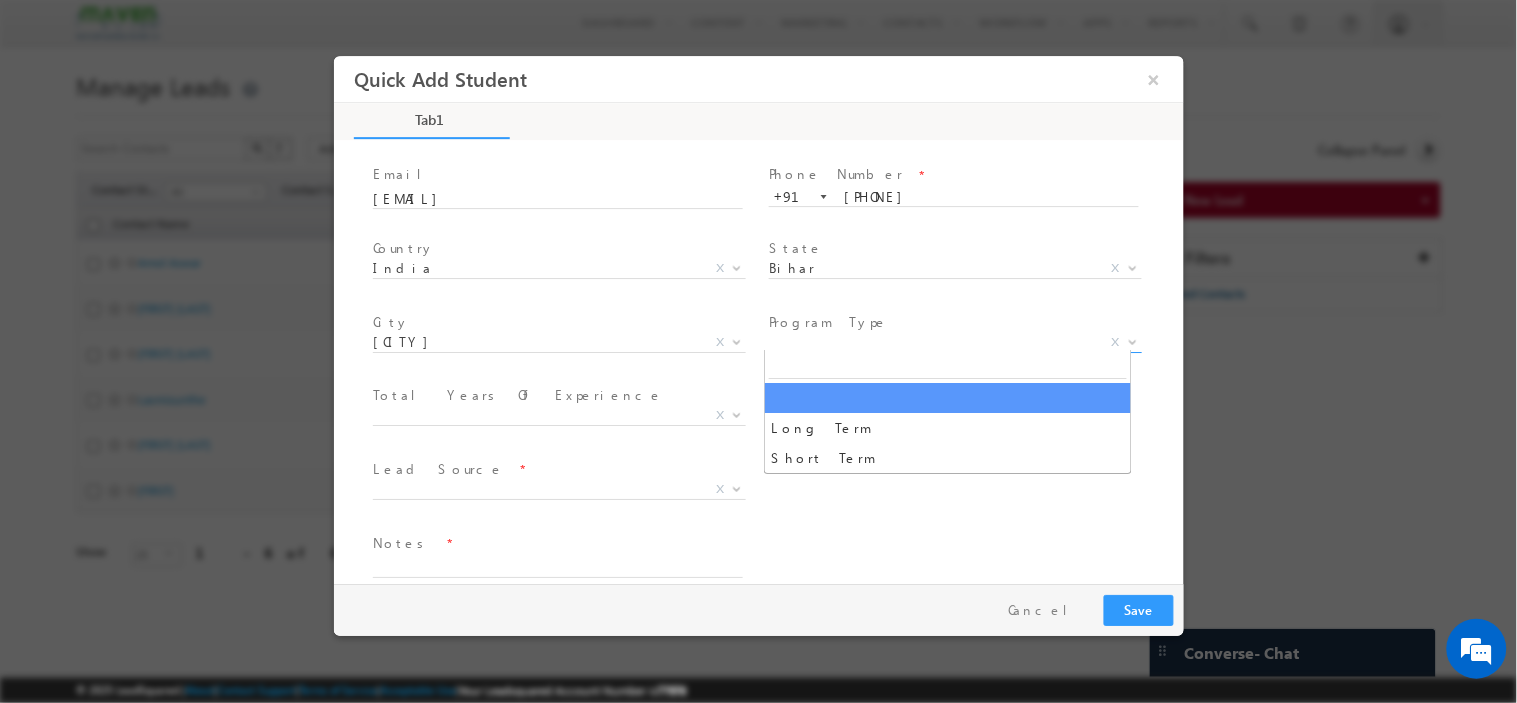 click on "X" at bounding box center [954, 342] 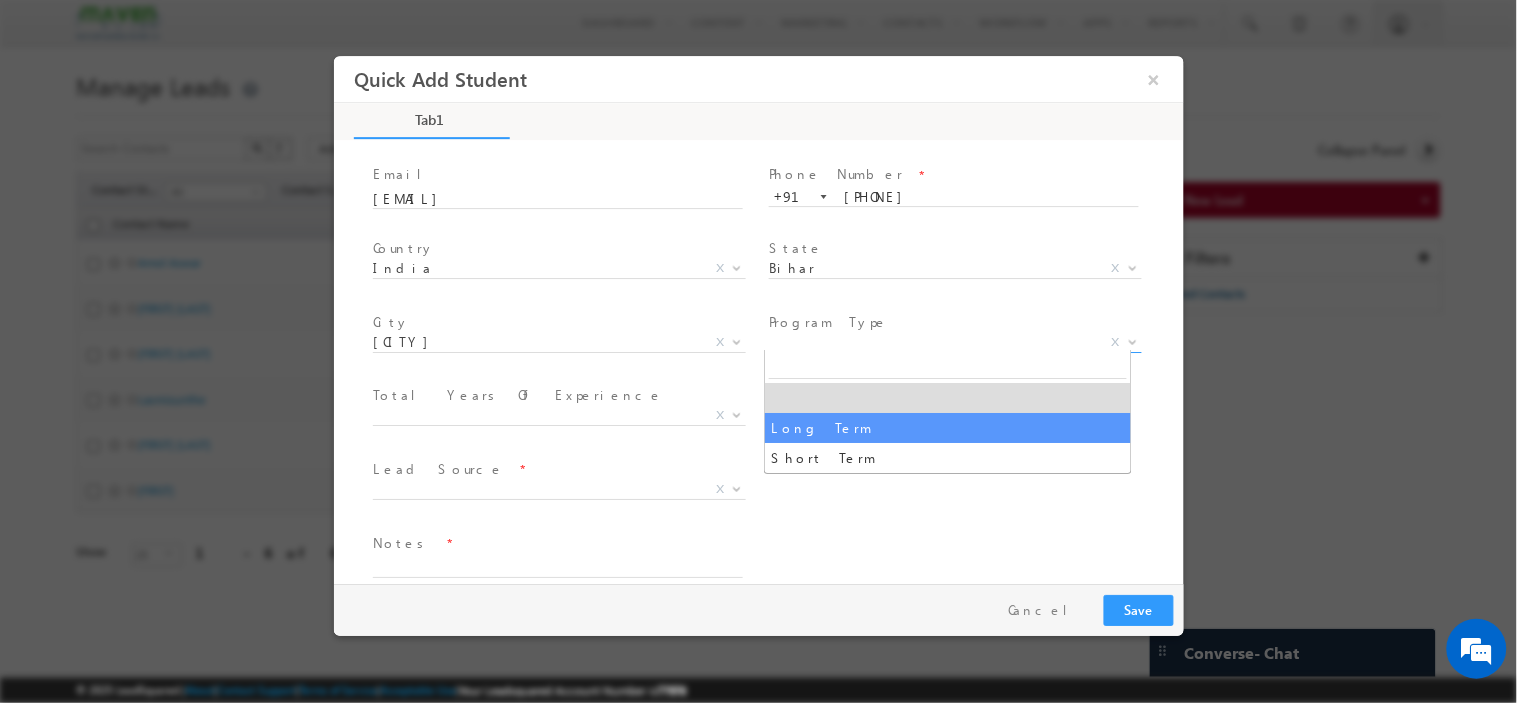 select on "Long Term" 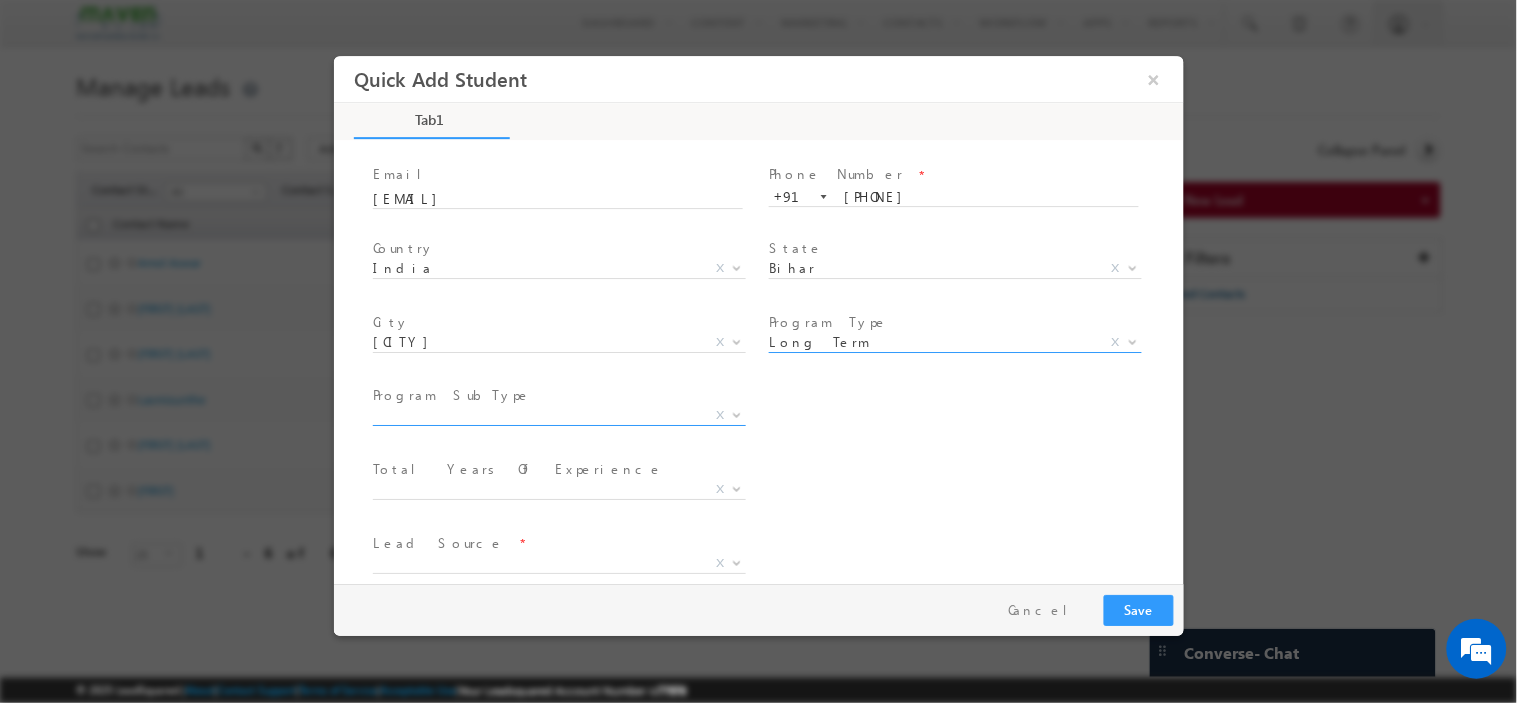 click on "X" at bounding box center [558, 415] 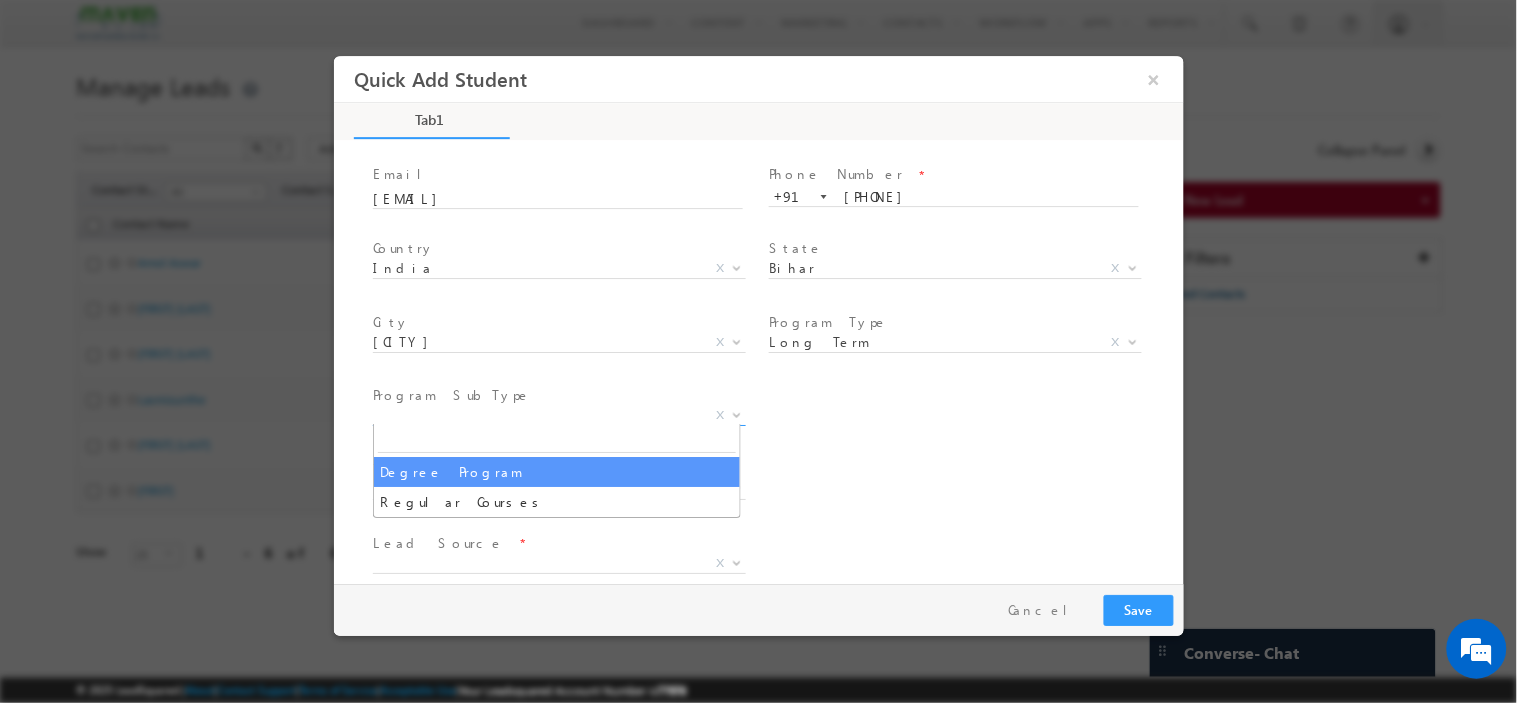select on "Degree Program" 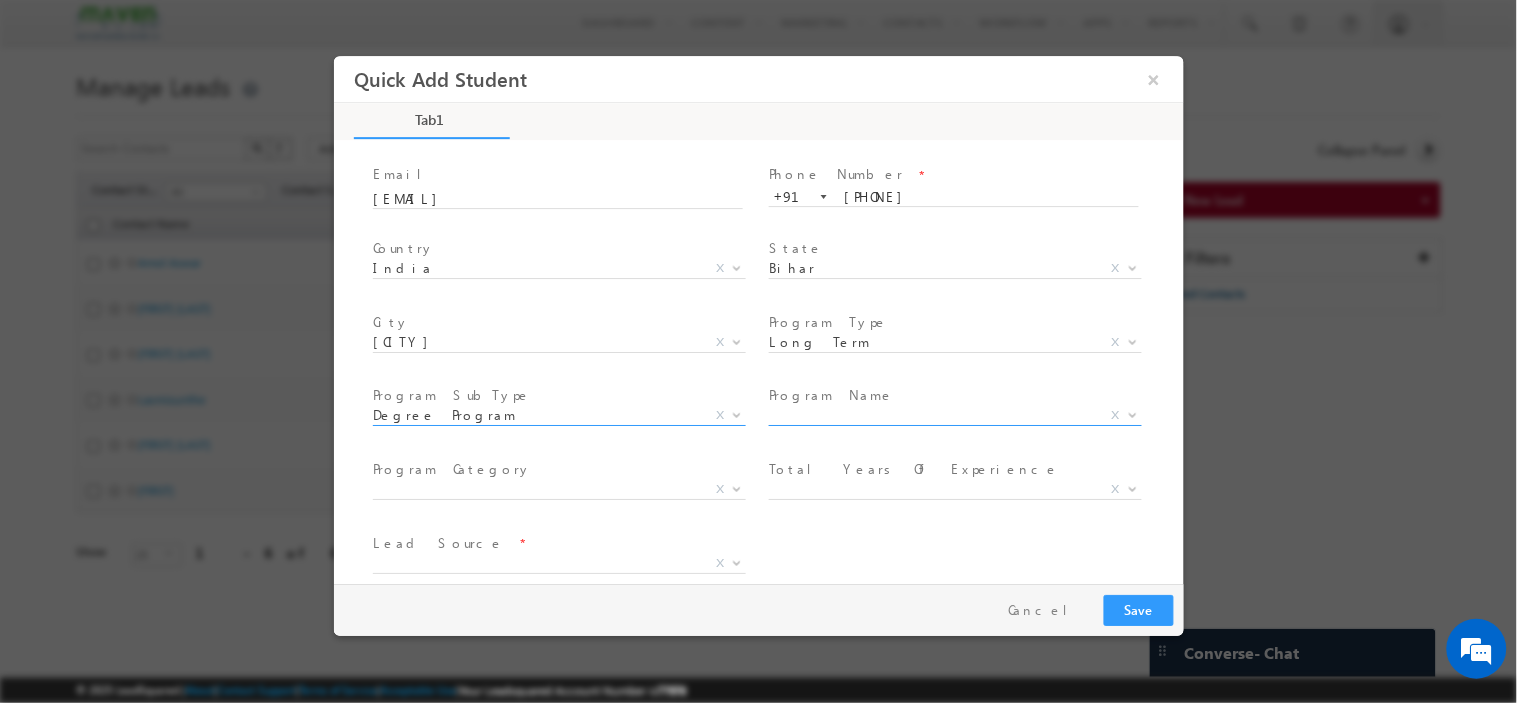 click on "X" at bounding box center [954, 415] 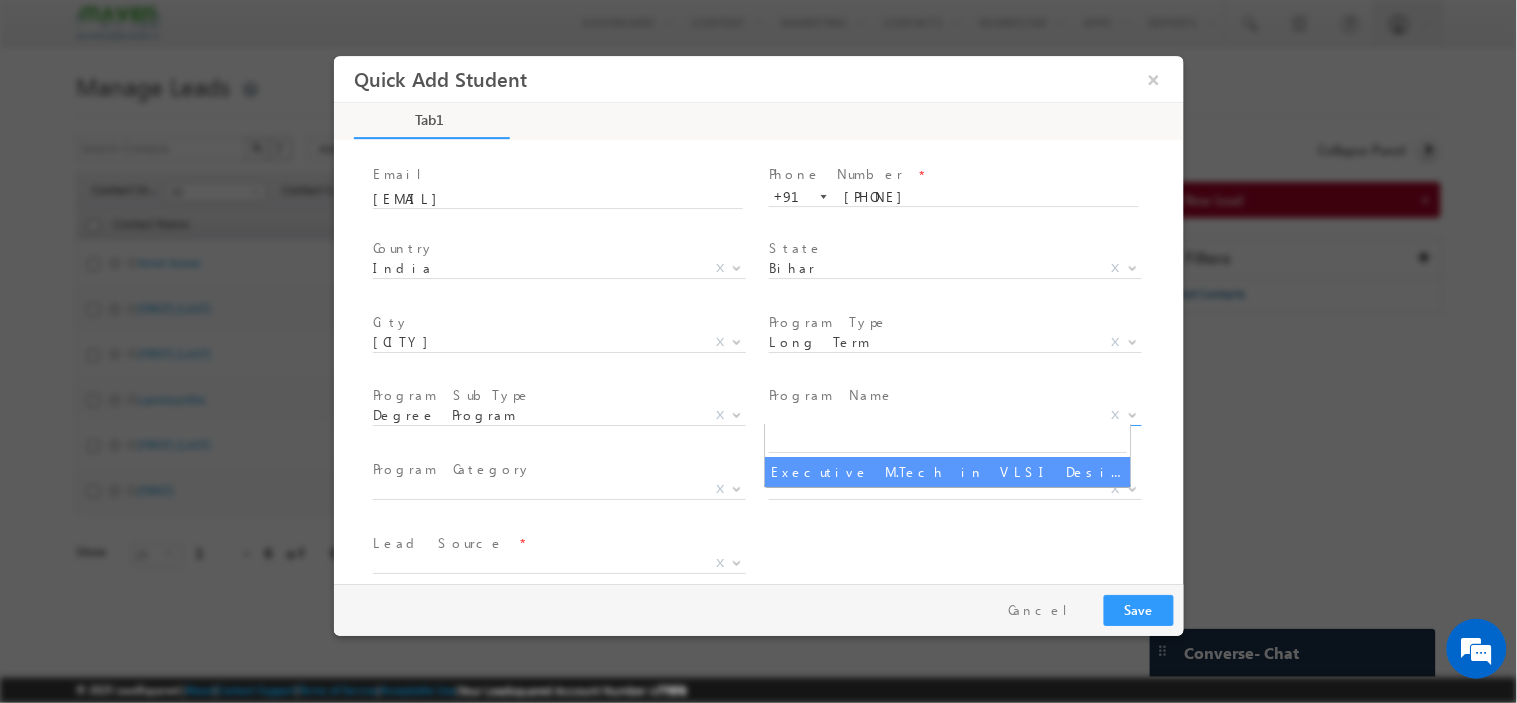 select on "Executive M.Tech in VLSI Design" 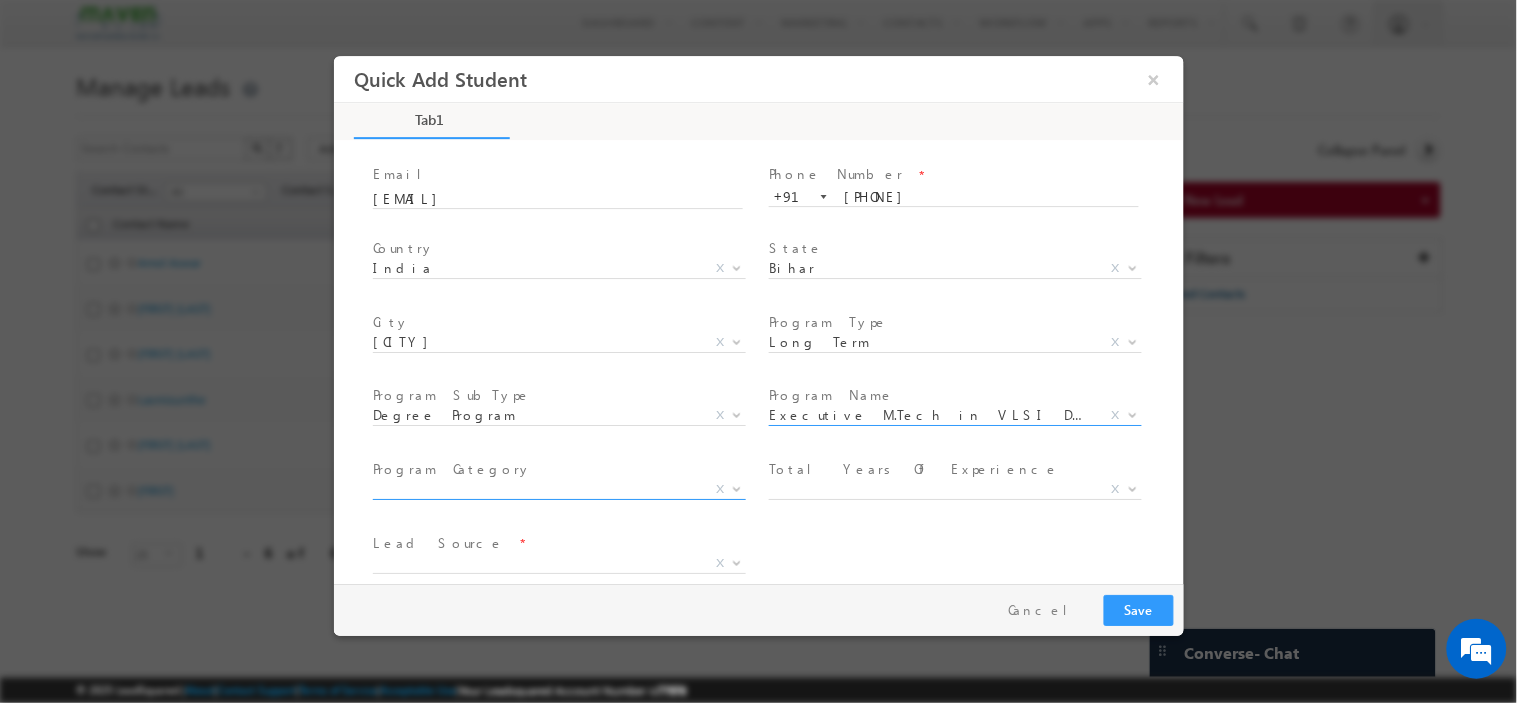 click on "X" at bounding box center [558, 489] 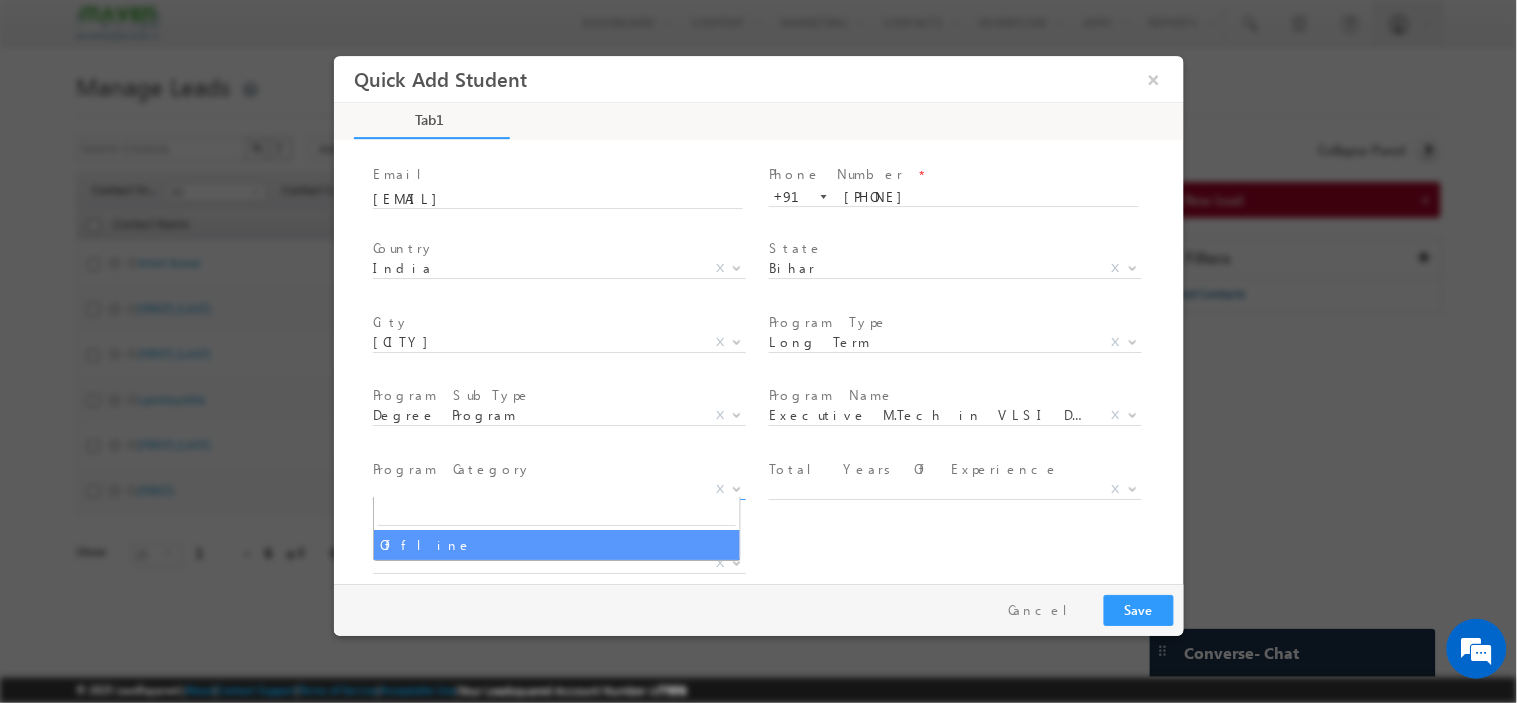 select on "Offline" 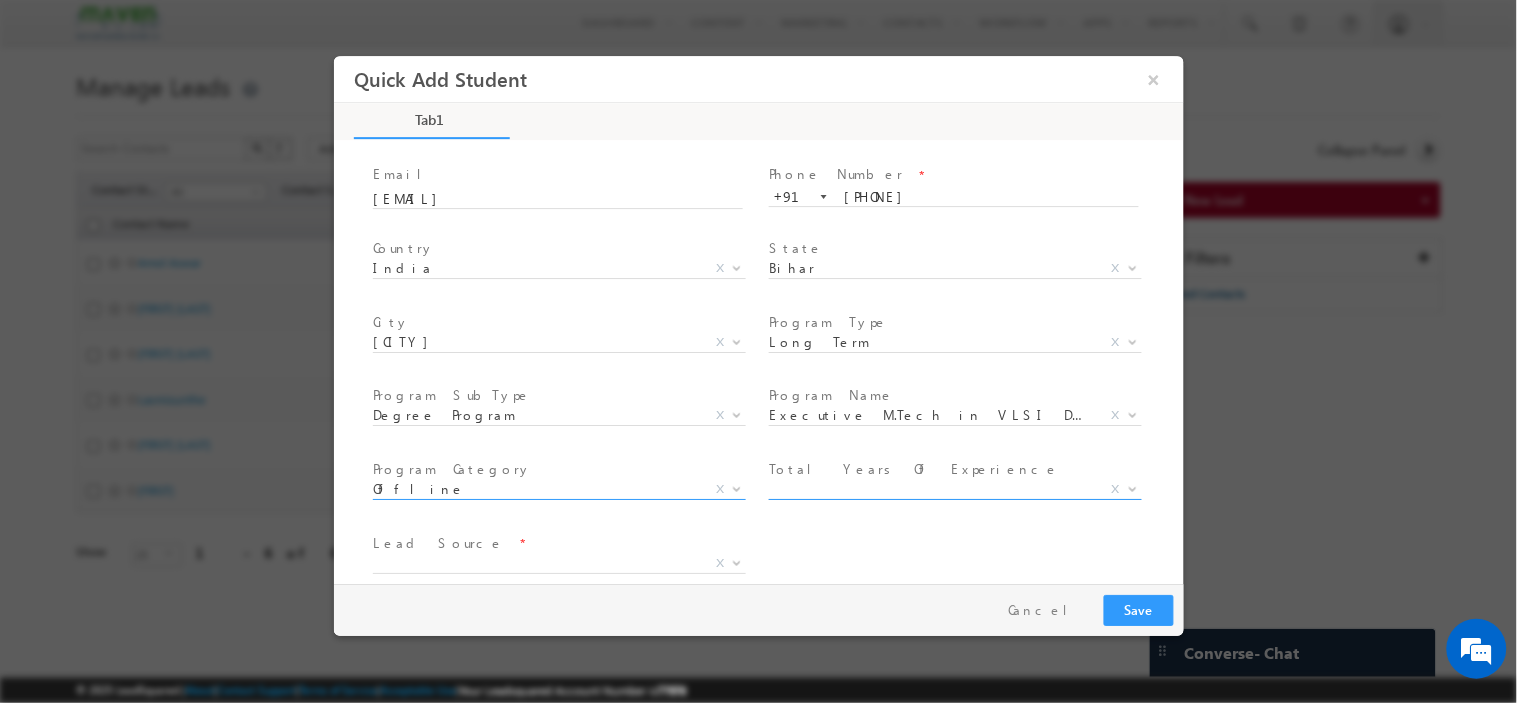 click on "X" at bounding box center (954, 489) 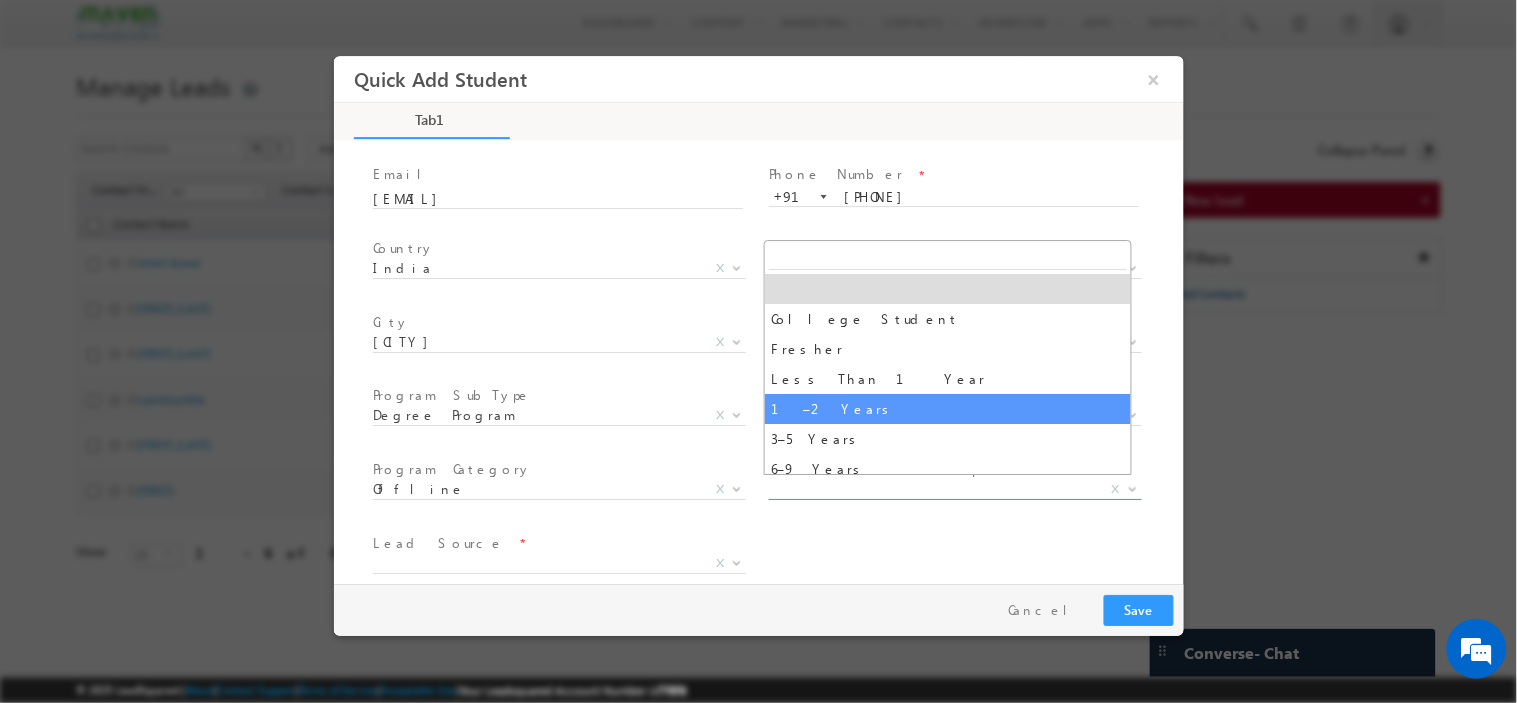 select on "1–2 Years" 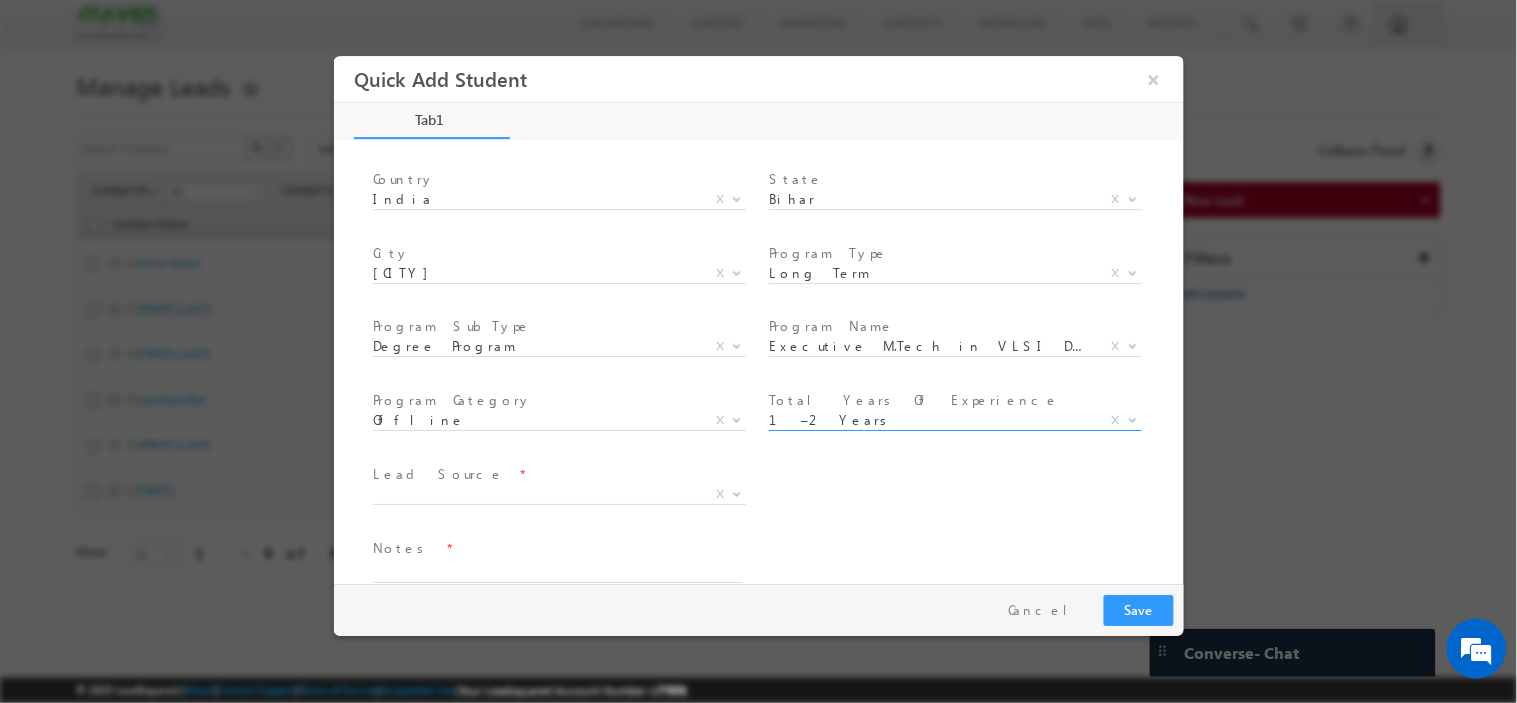 scroll, scrollTop: 207, scrollLeft: 0, axis: vertical 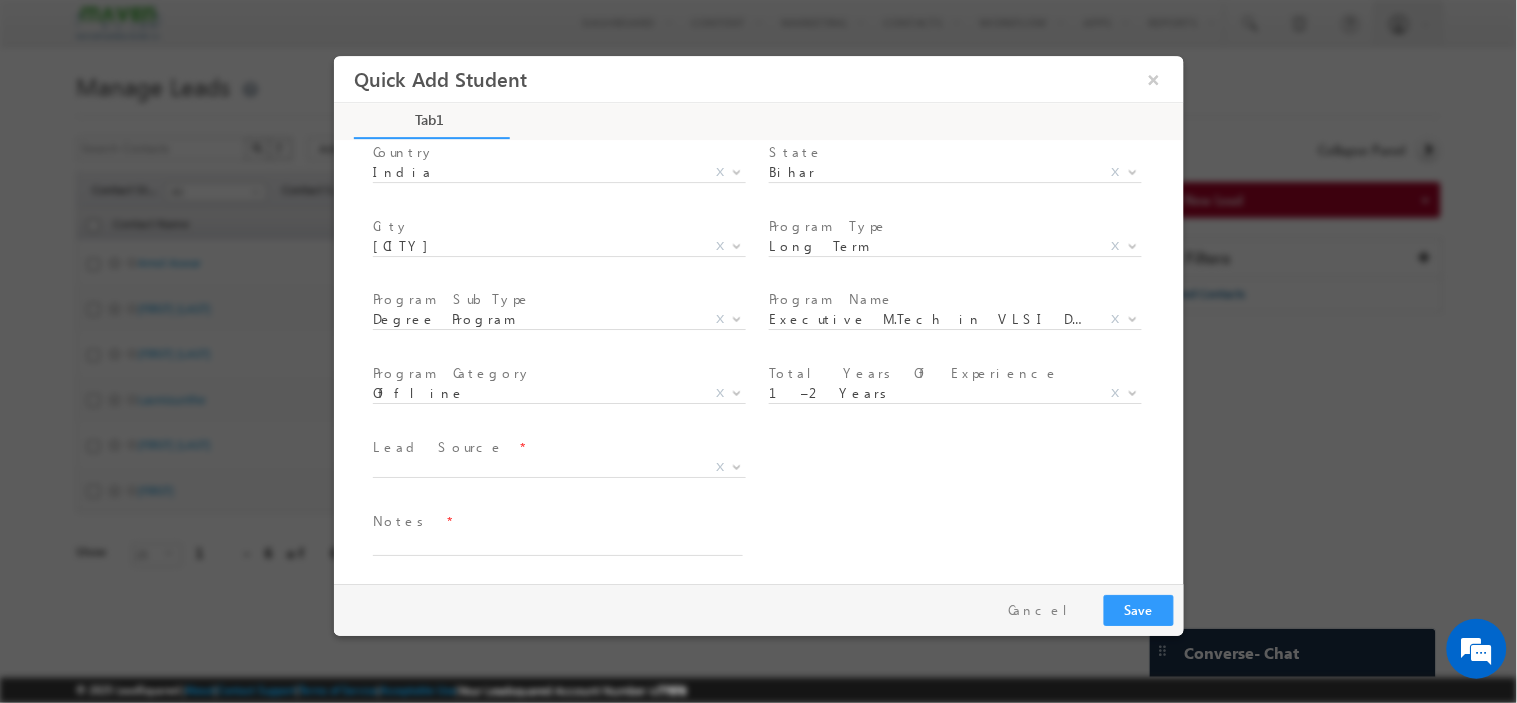 click on "Lead Source
*" at bounding box center [556, 447] 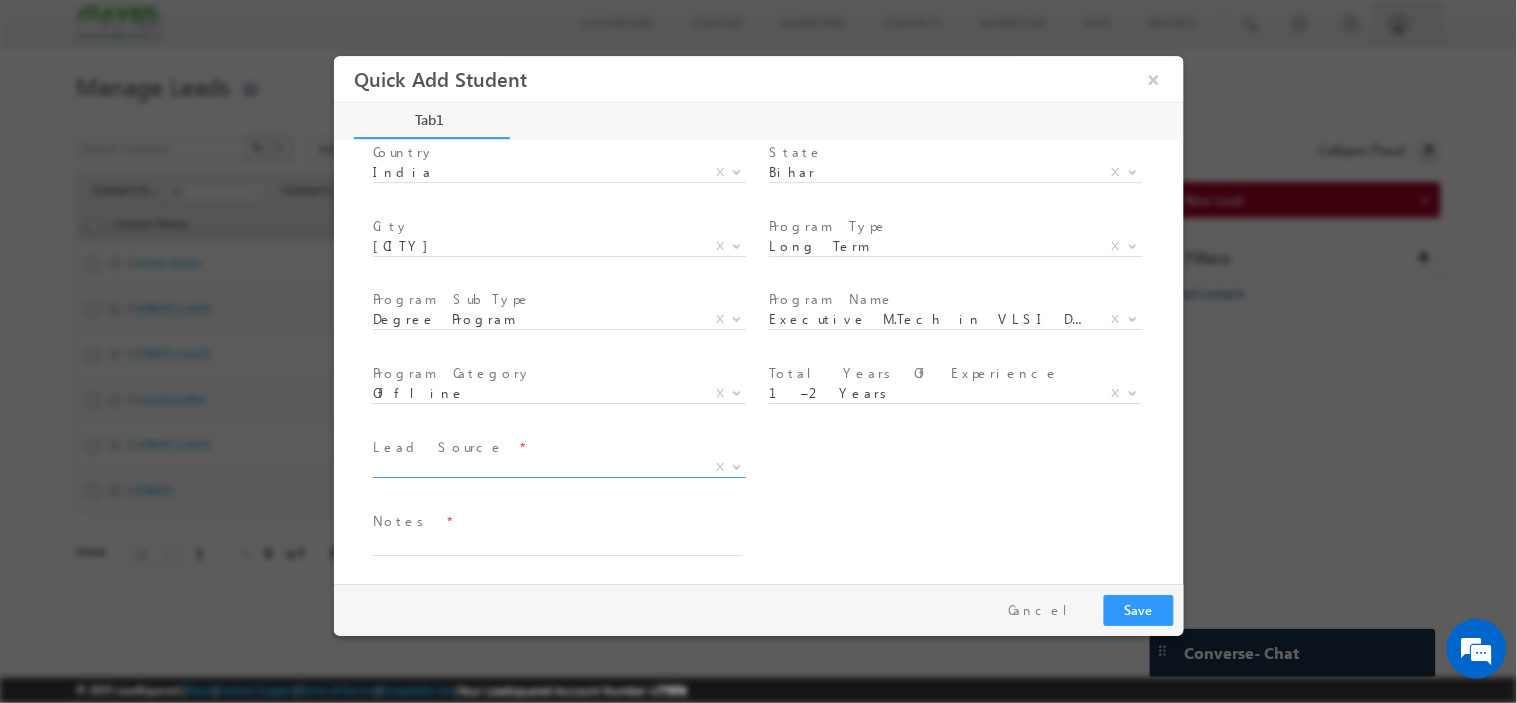click on "X" at bounding box center (558, 471) 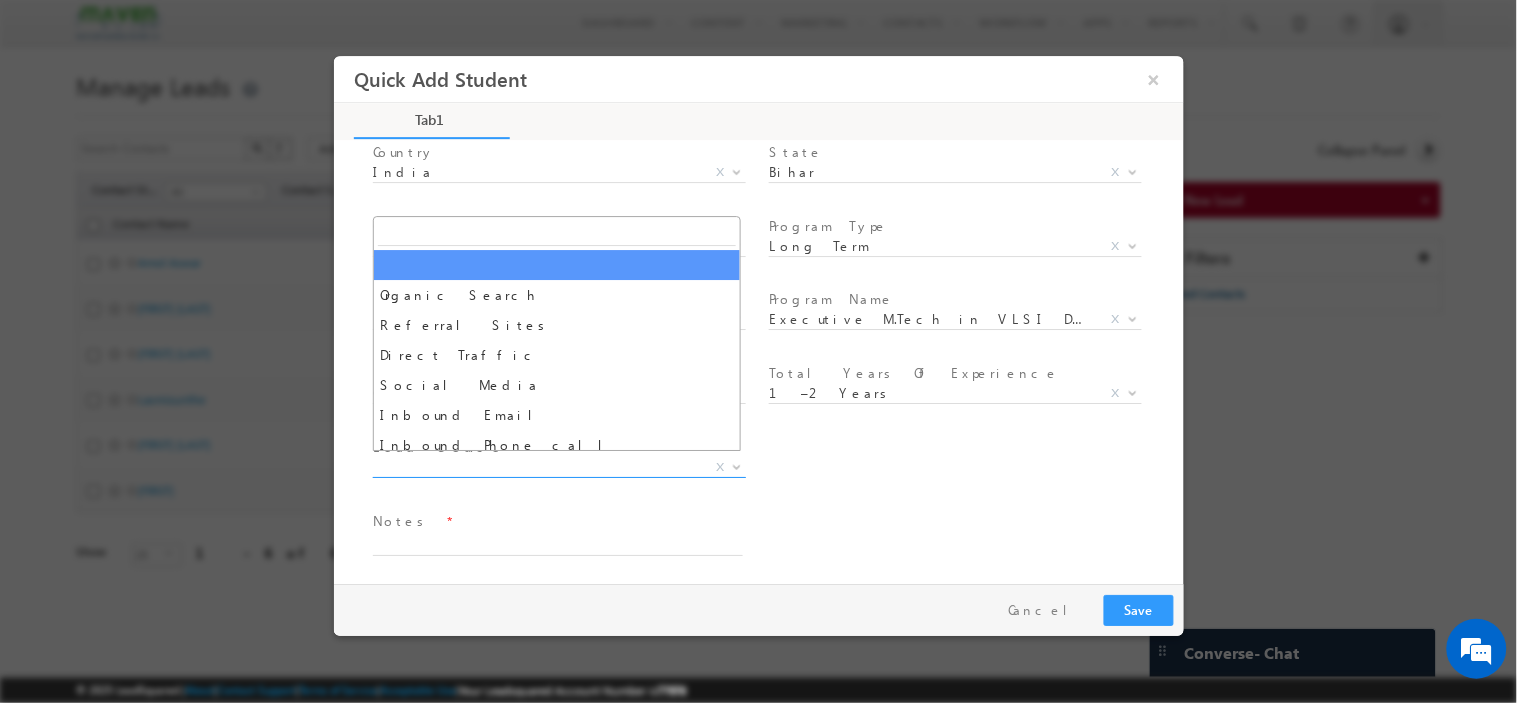 click on "X" at bounding box center [558, 467] 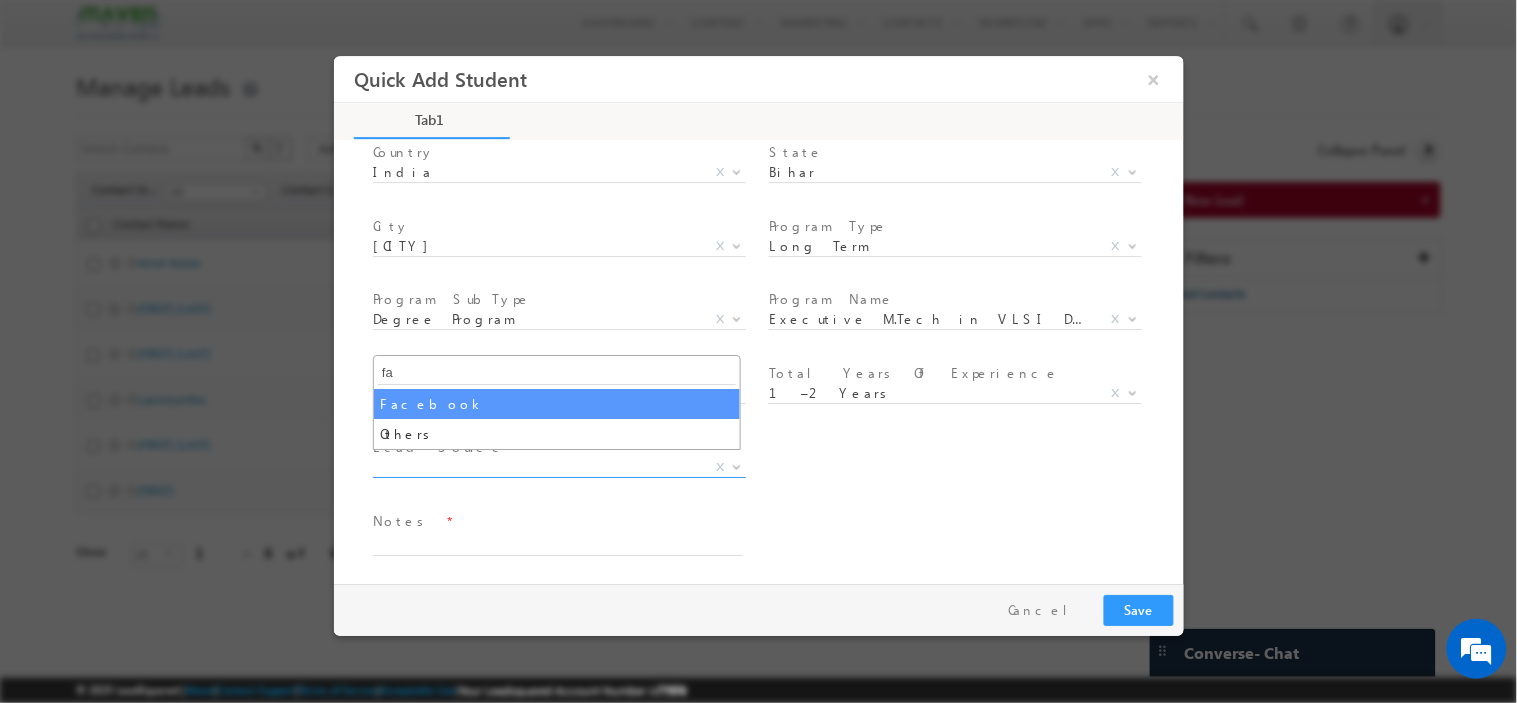 type on "fa" 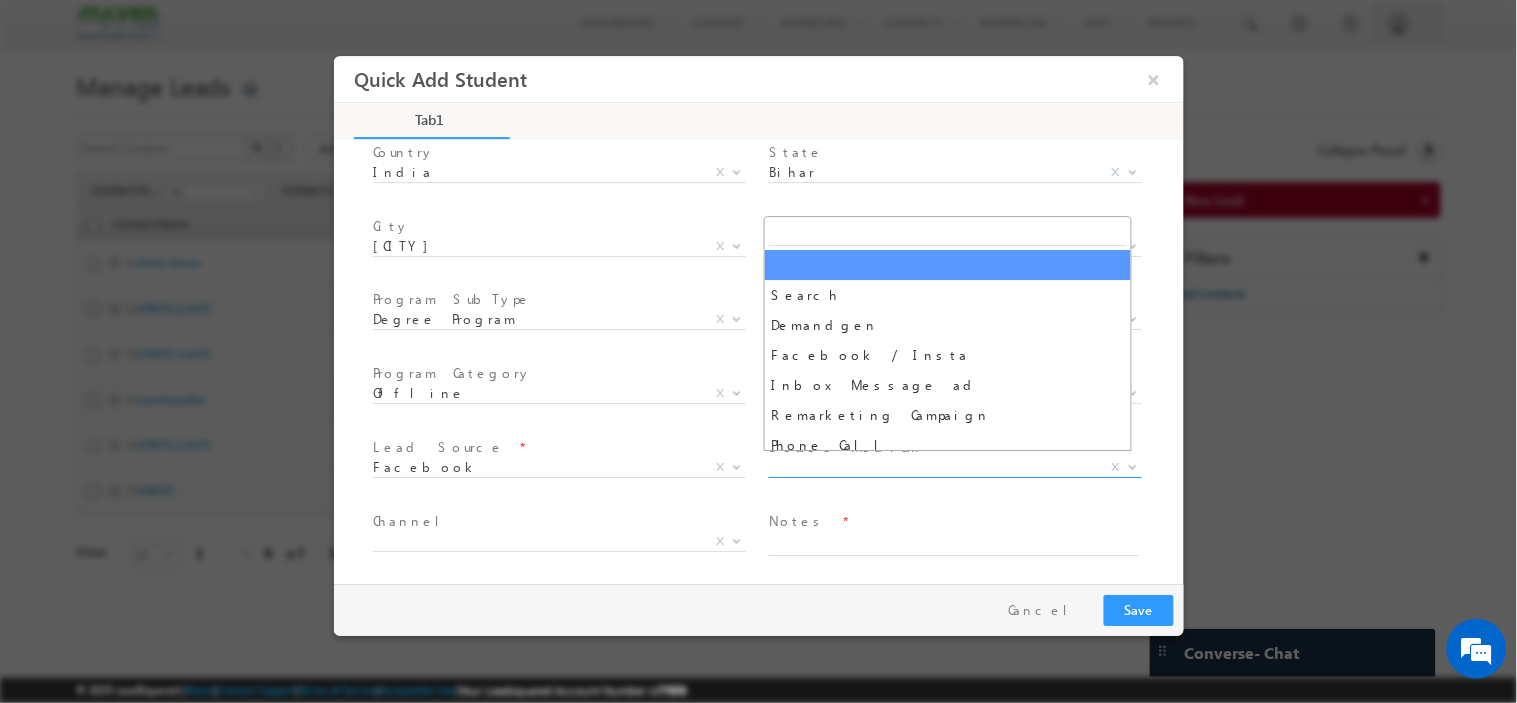 click on "X" at bounding box center (954, 467) 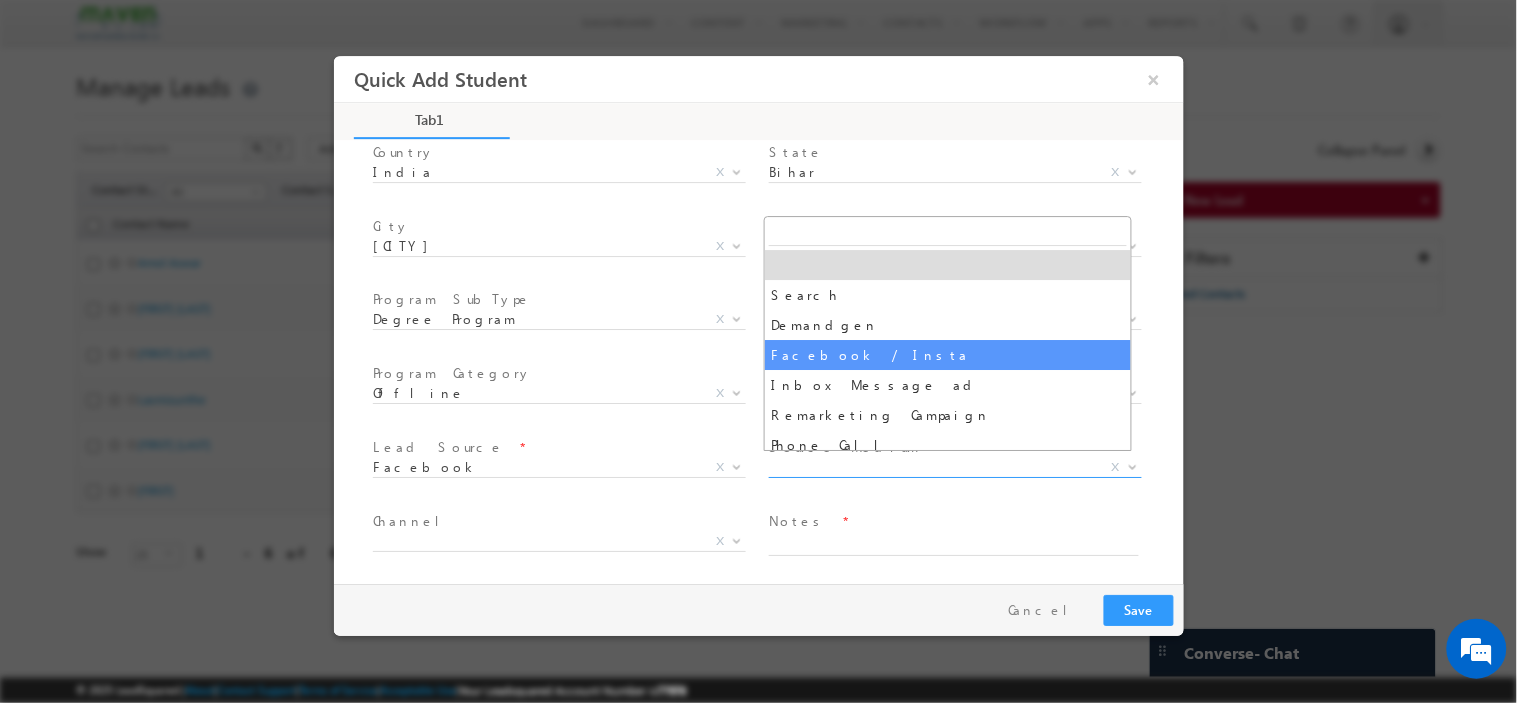 select on "Facebook / Insta" 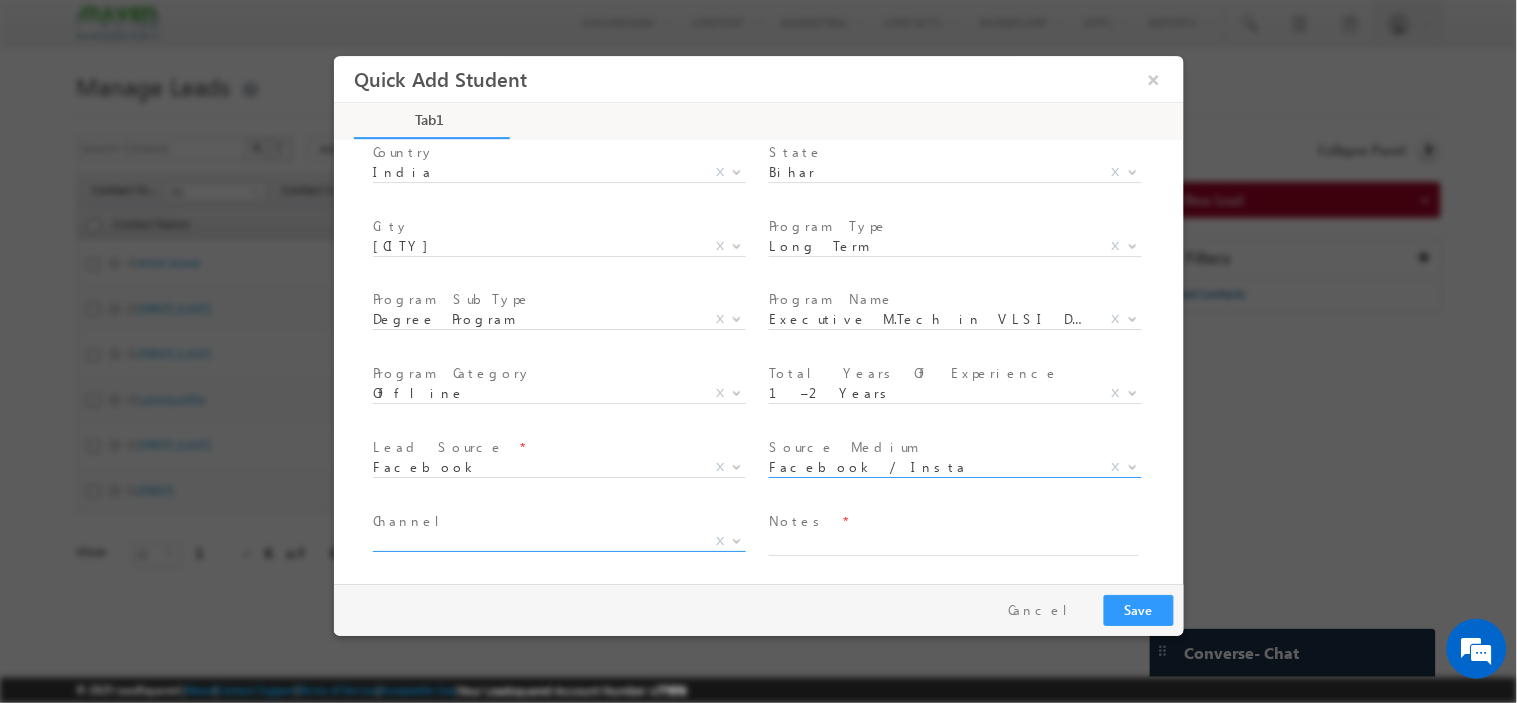 click on "X" at bounding box center [558, 541] 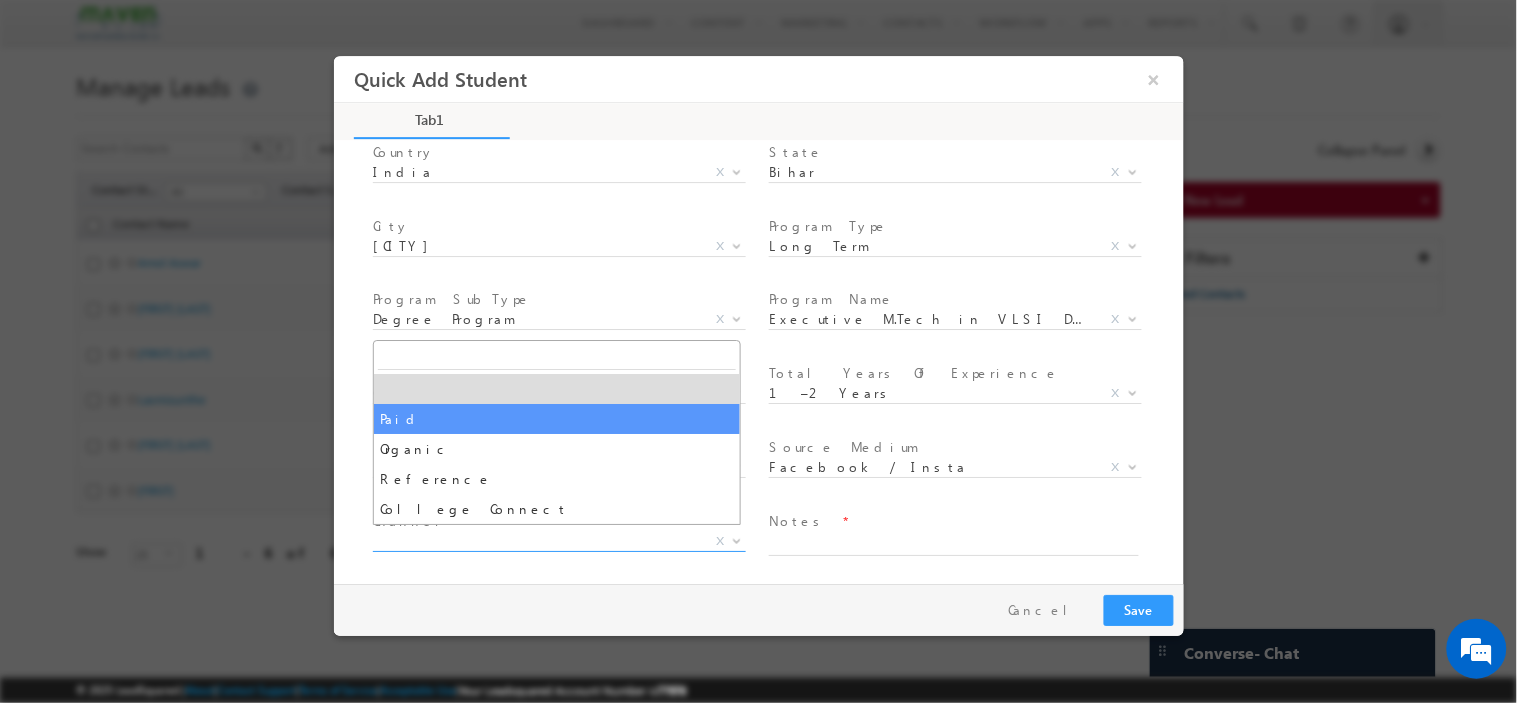 select on "Paid" 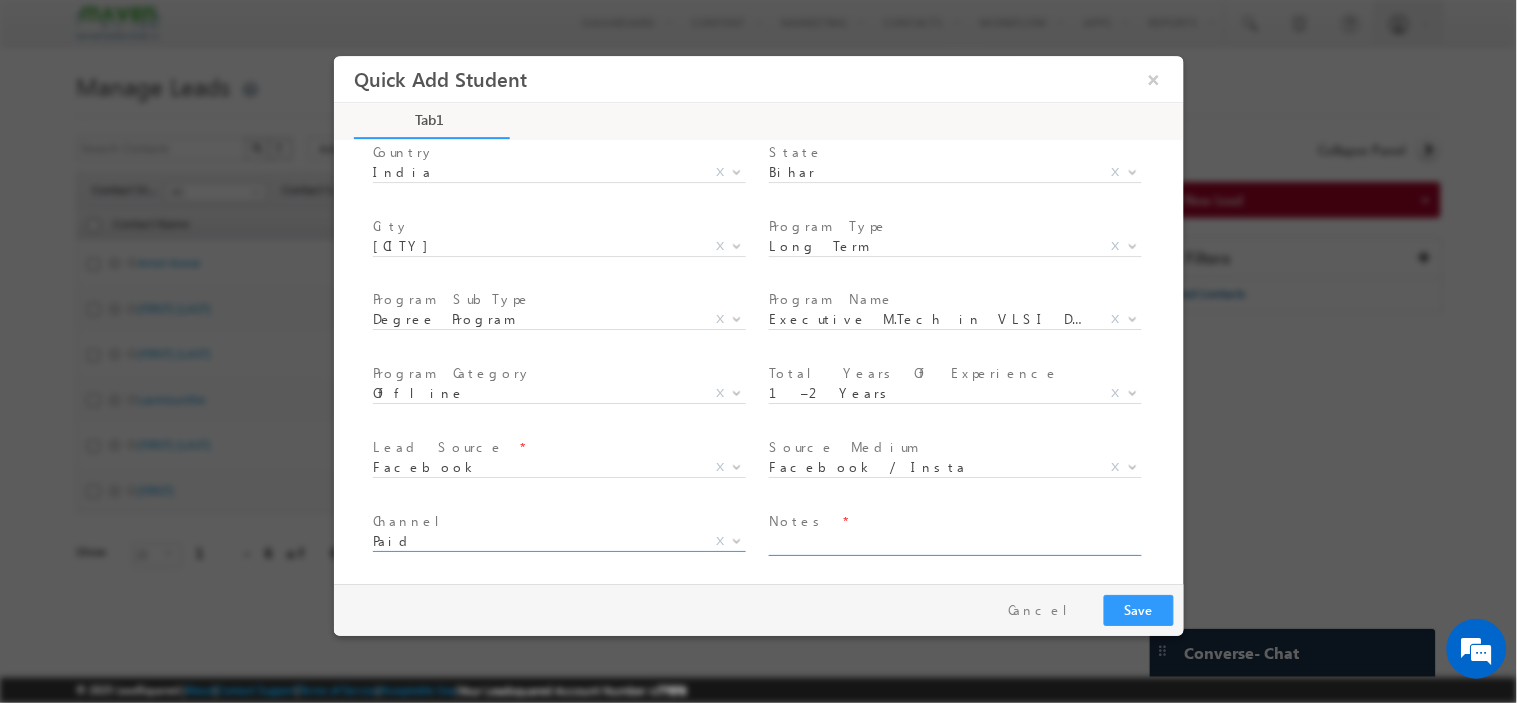 click at bounding box center (953, 543) 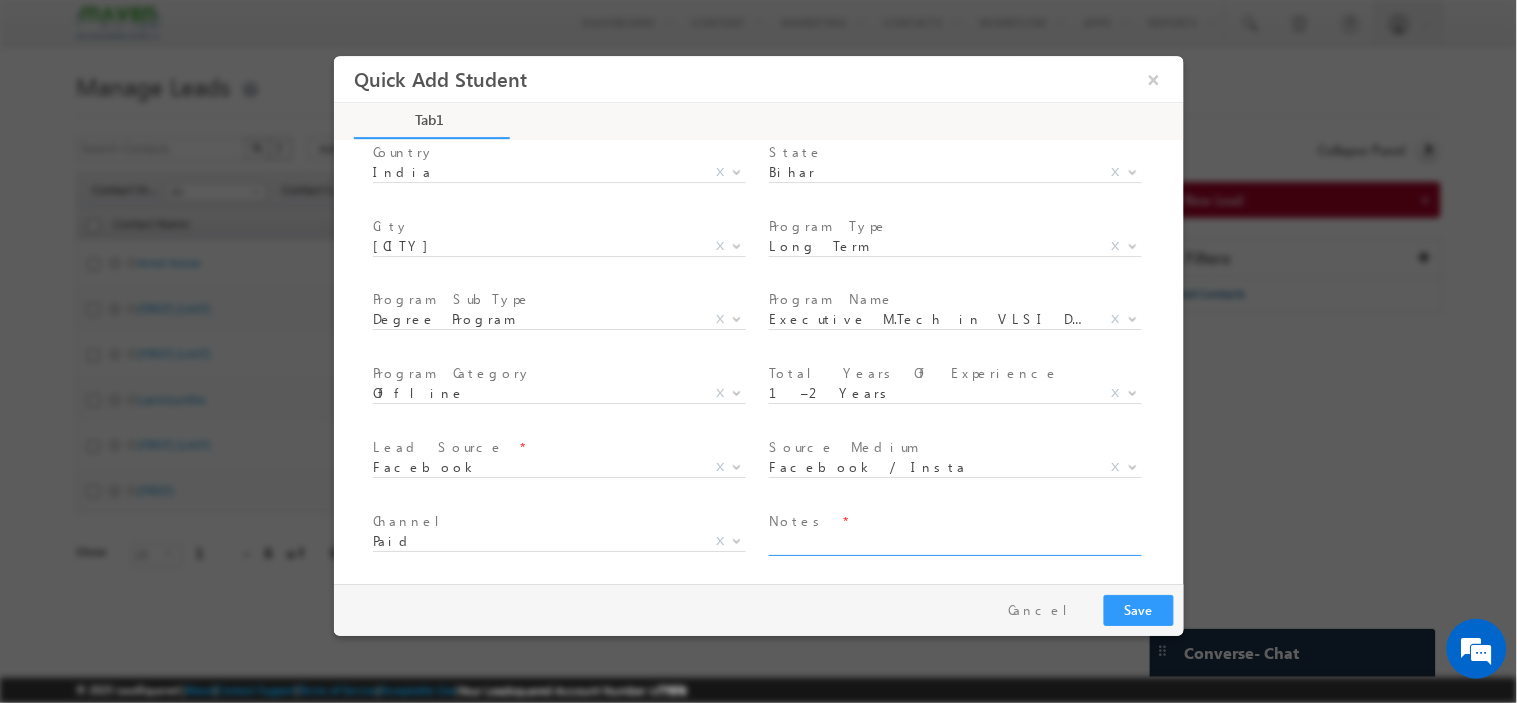 paste on "be_-_electronics_and_communication_engineering" 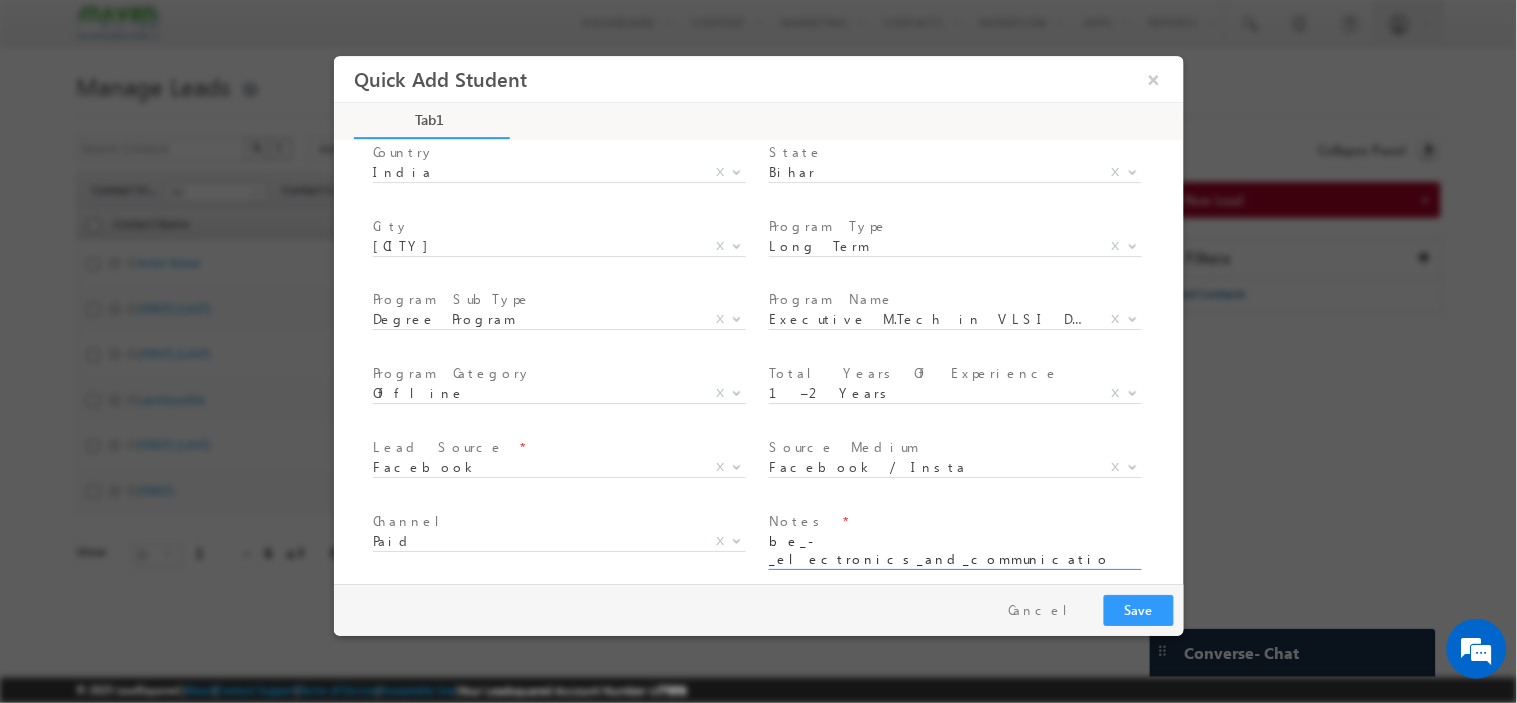 scroll, scrollTop: 0, scrollLeft: 0, axis: both 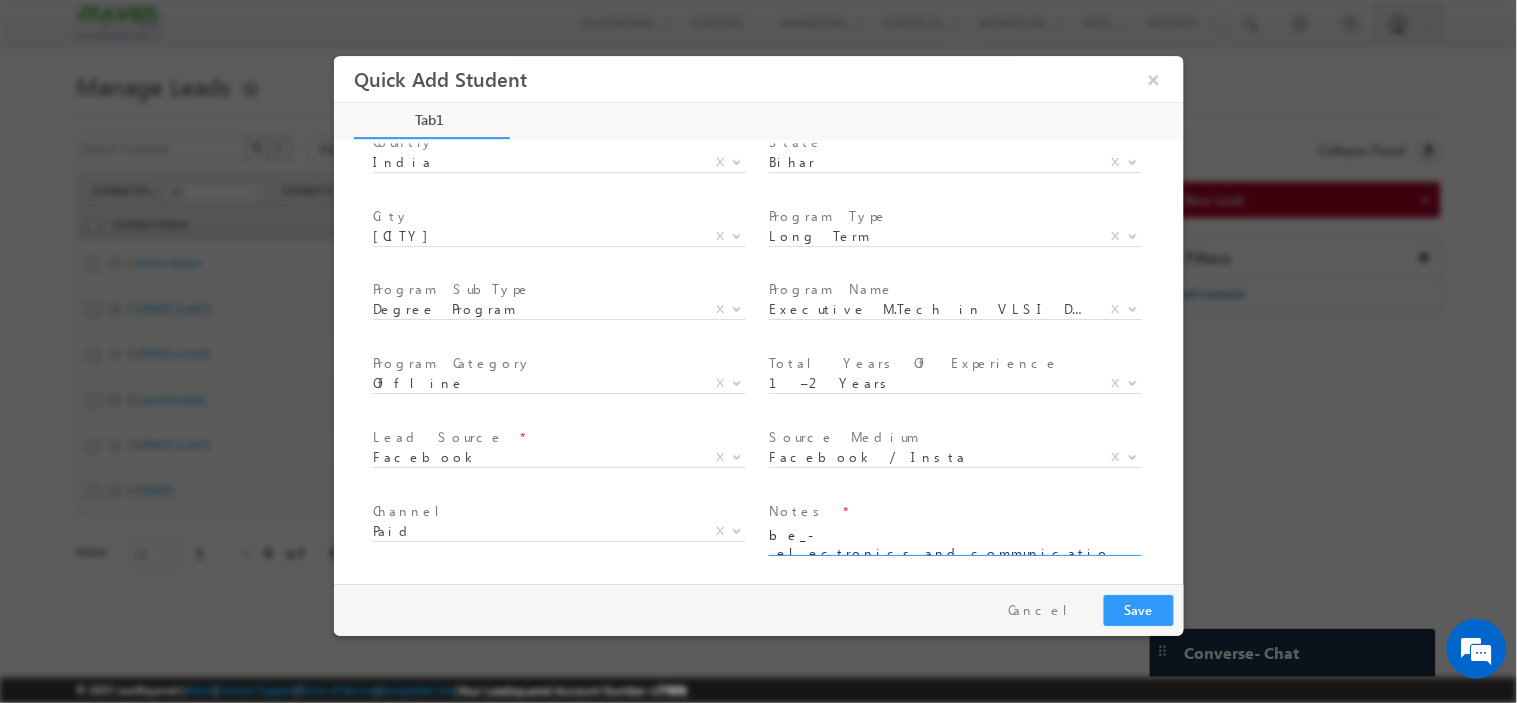 type on "be_-_electronics_and_communication_engineering" 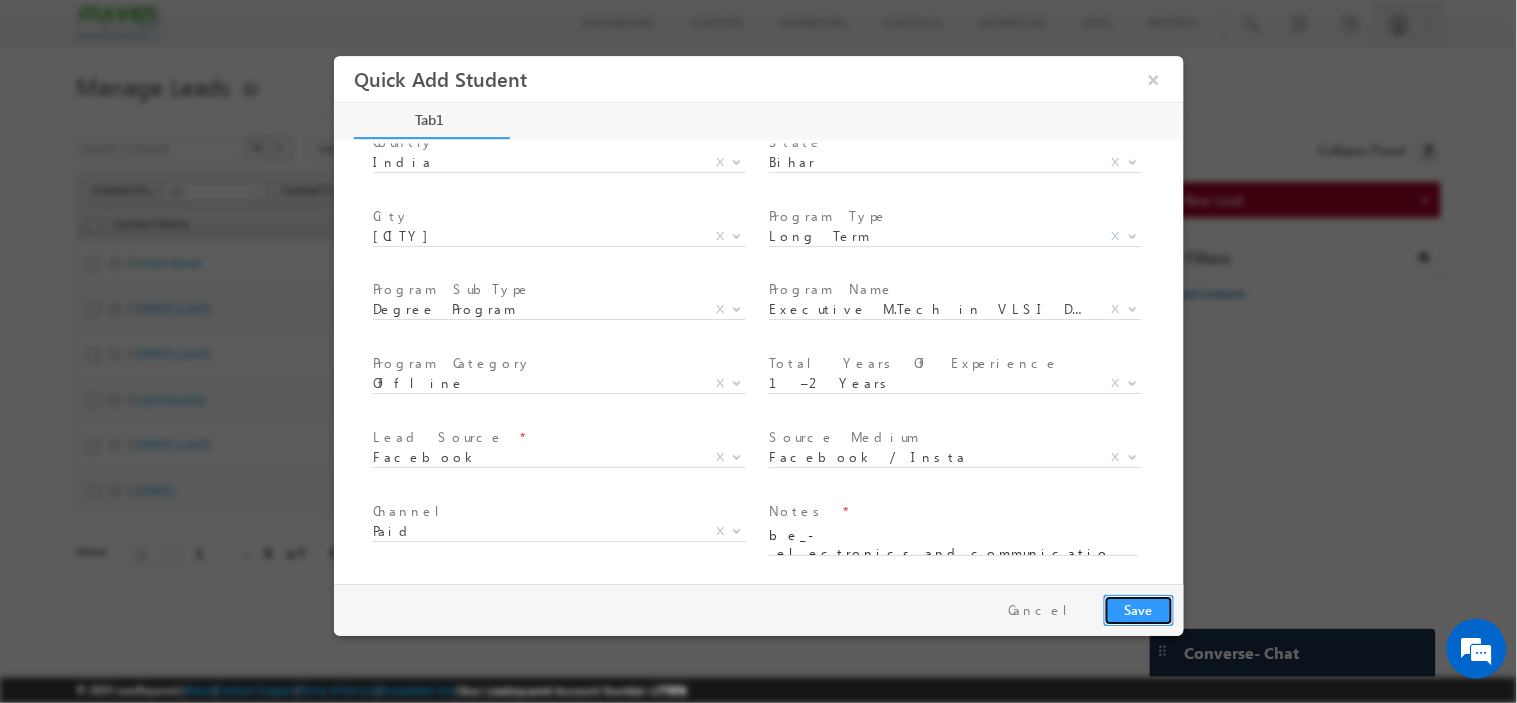 click on "Save" at bounding box center [1138, 609] 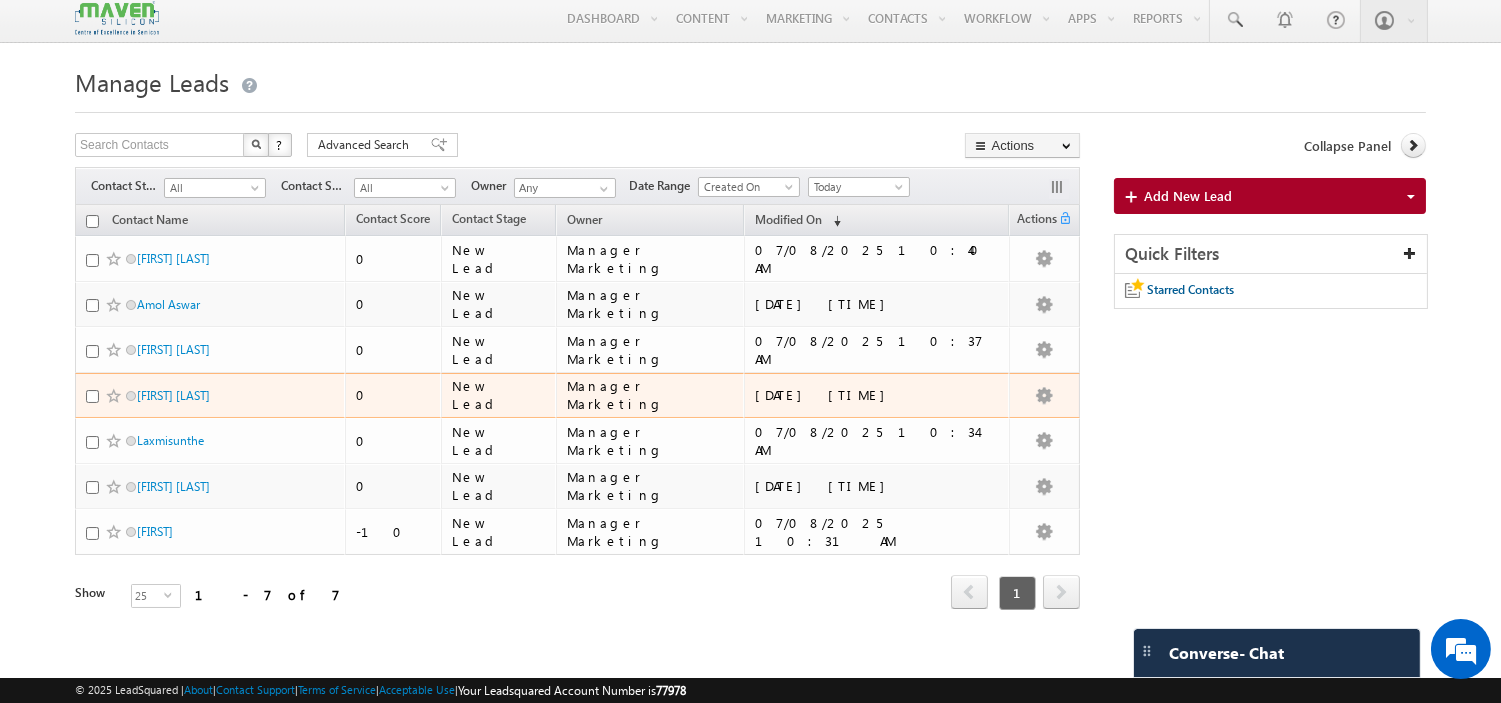 scroll, scrollTop: 0, scrollLeft: 0, axis: both 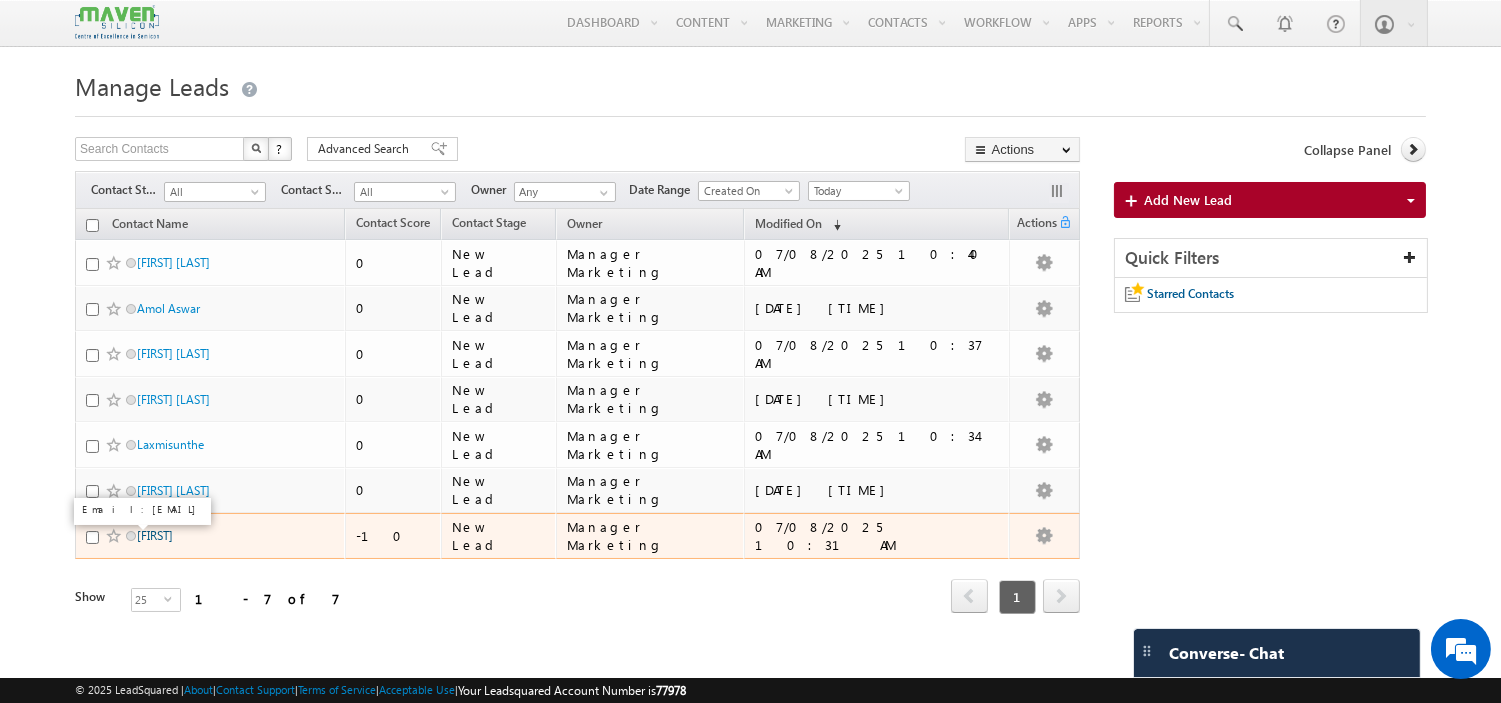 click on "[FIRST]" at bounding box center [155, 535] 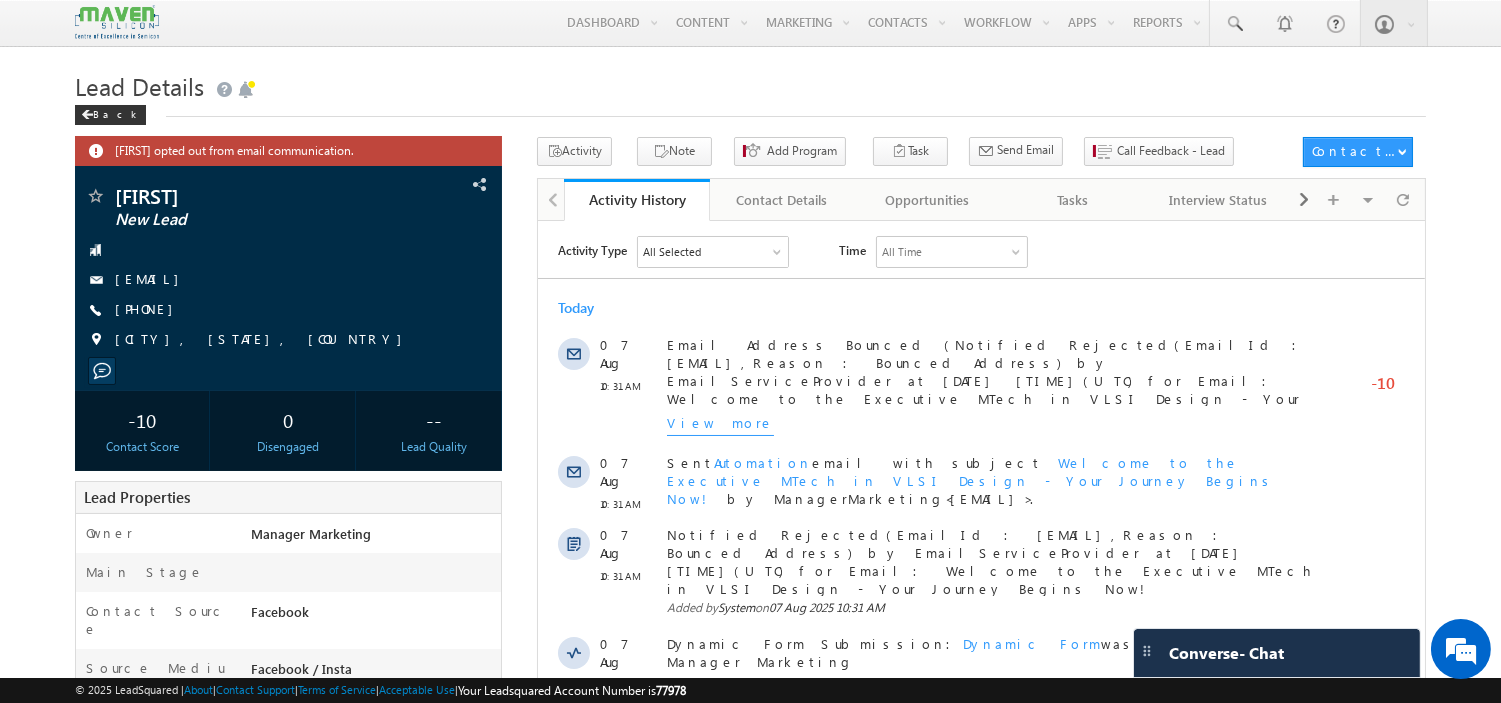 scroll, scrollTop: 0, scrollLeft: 0, axis: both 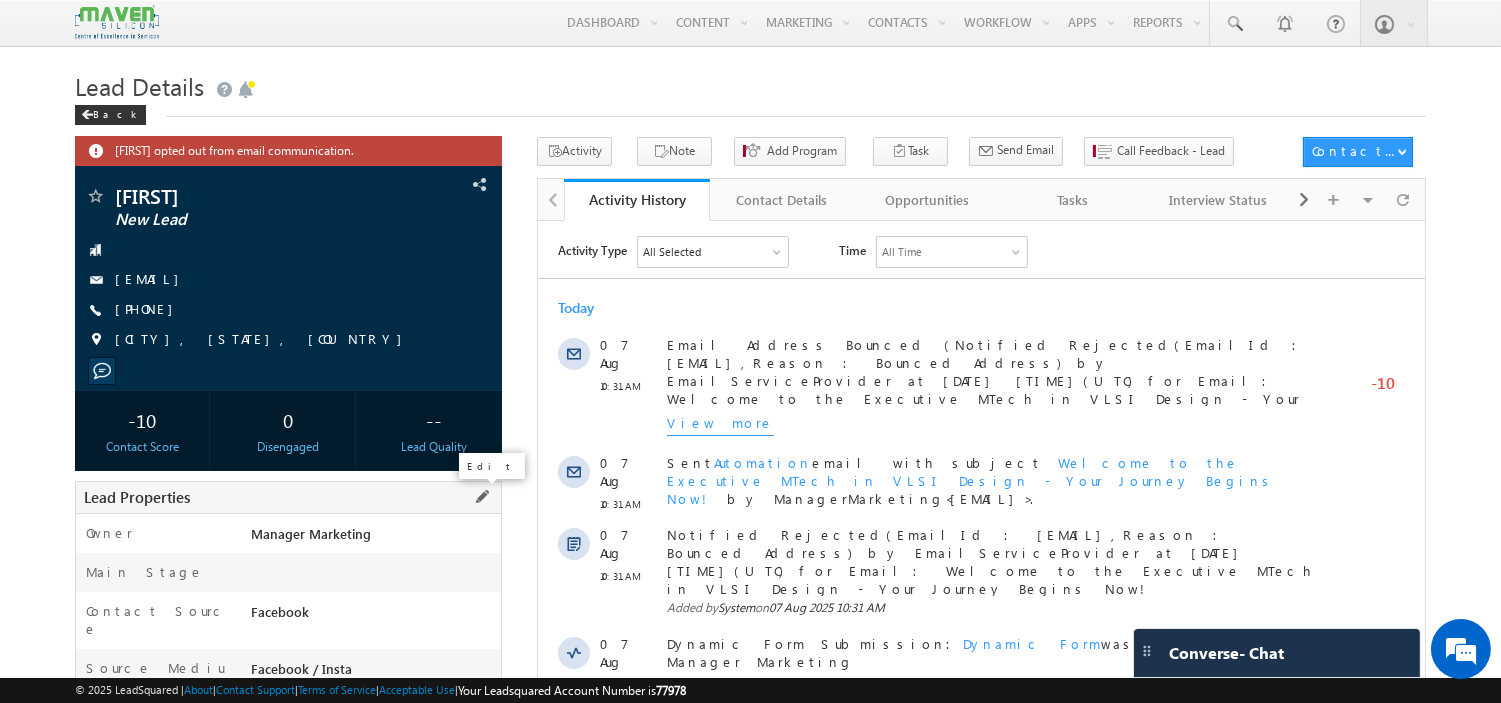 click at bounding box center [482, 497] 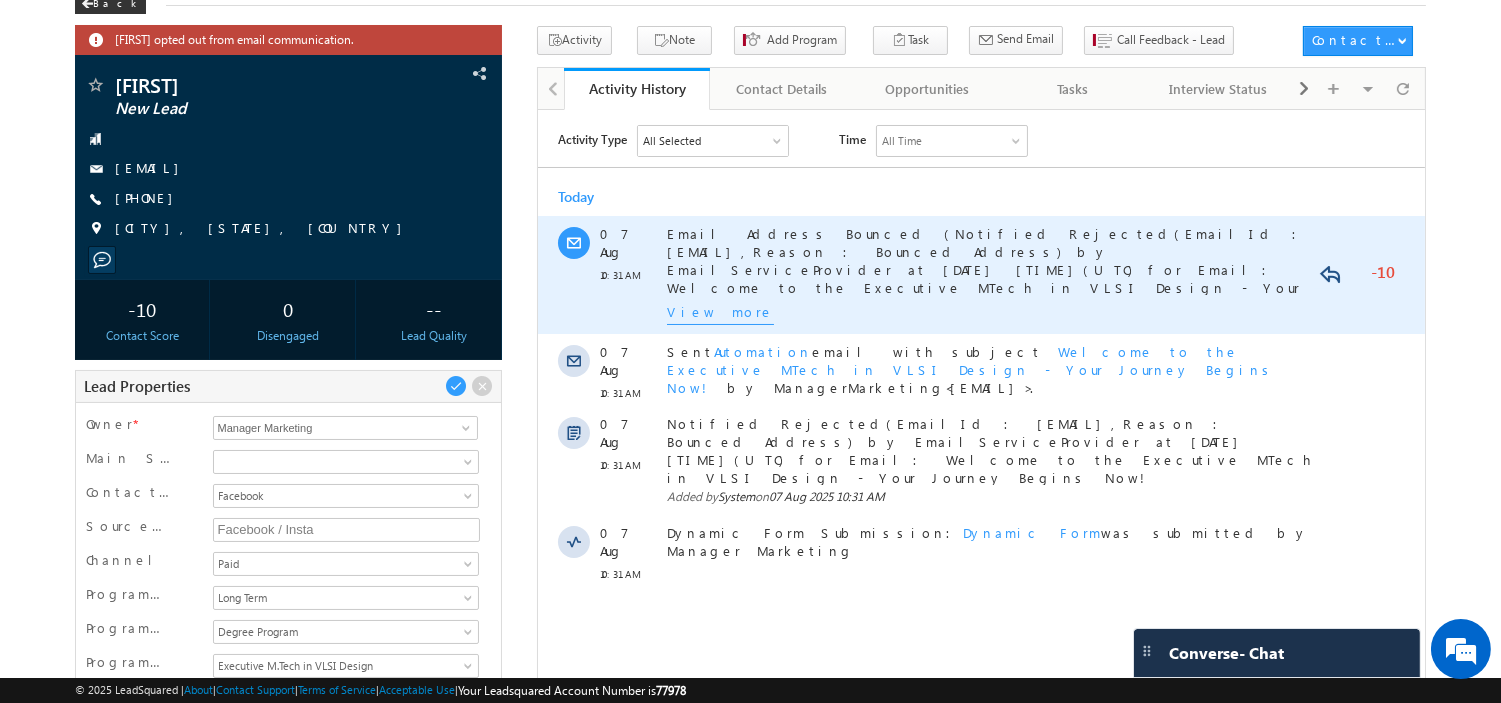 scroll, scrollTop: 222, scrollLeft: 0, axis: vertical 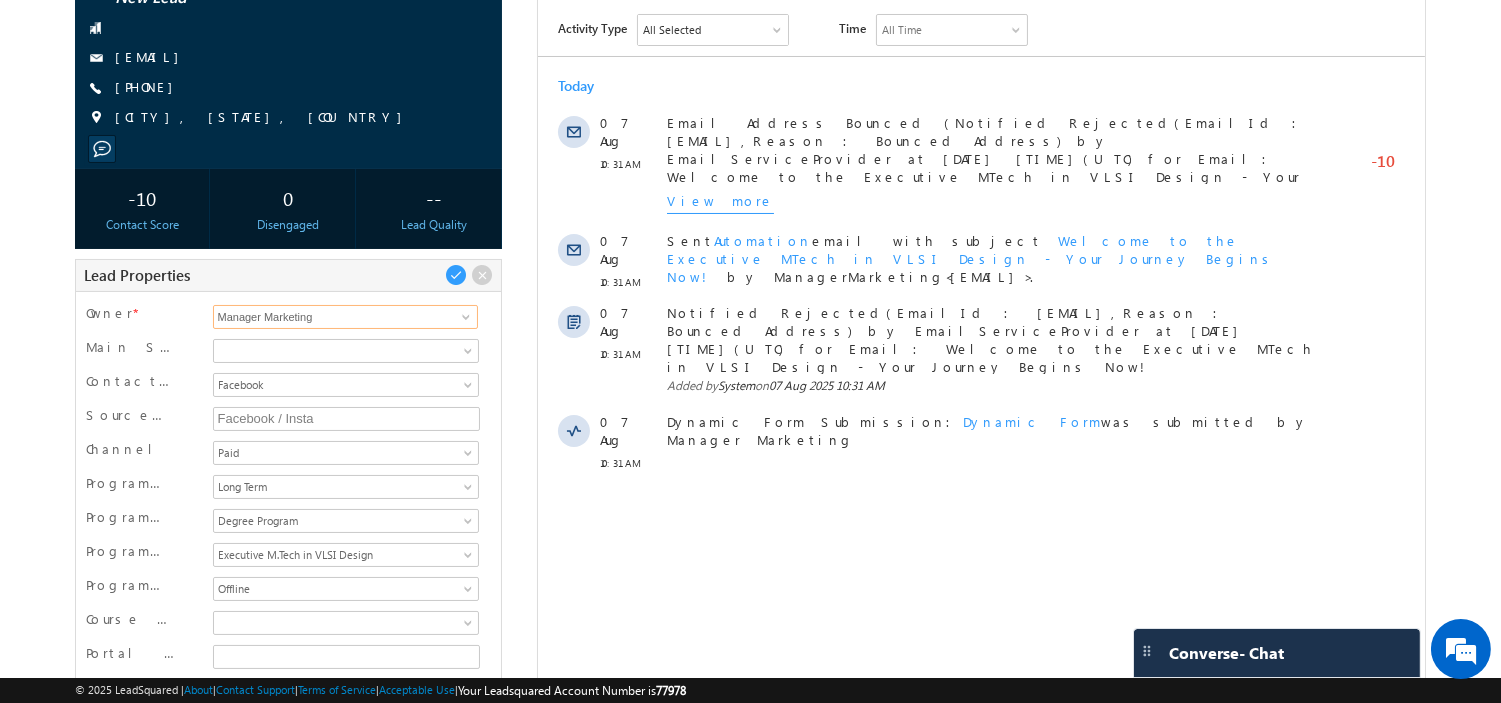 click on "Manager Marketing" at bounding box center [346, 317] 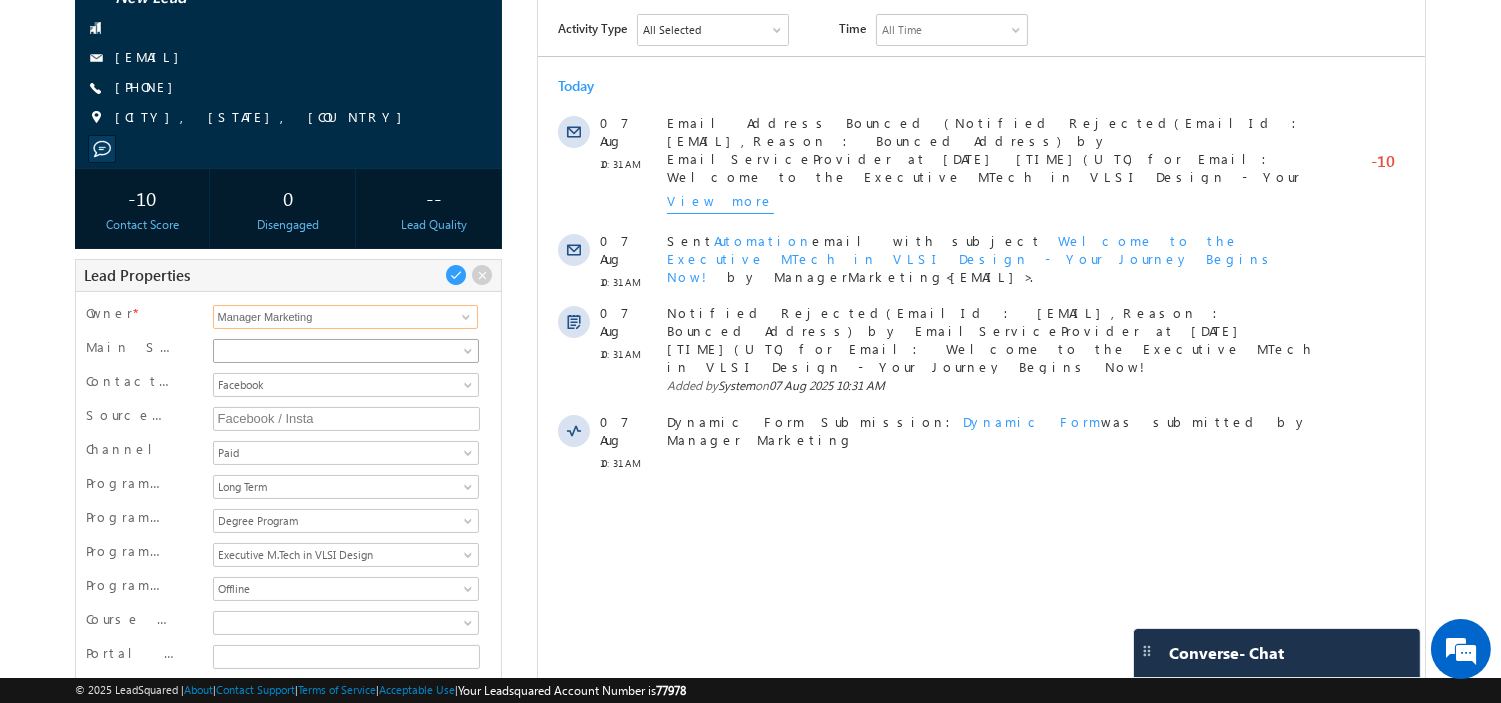 scroll, scrollTop: 0, scrollLeft: 0, axis: both 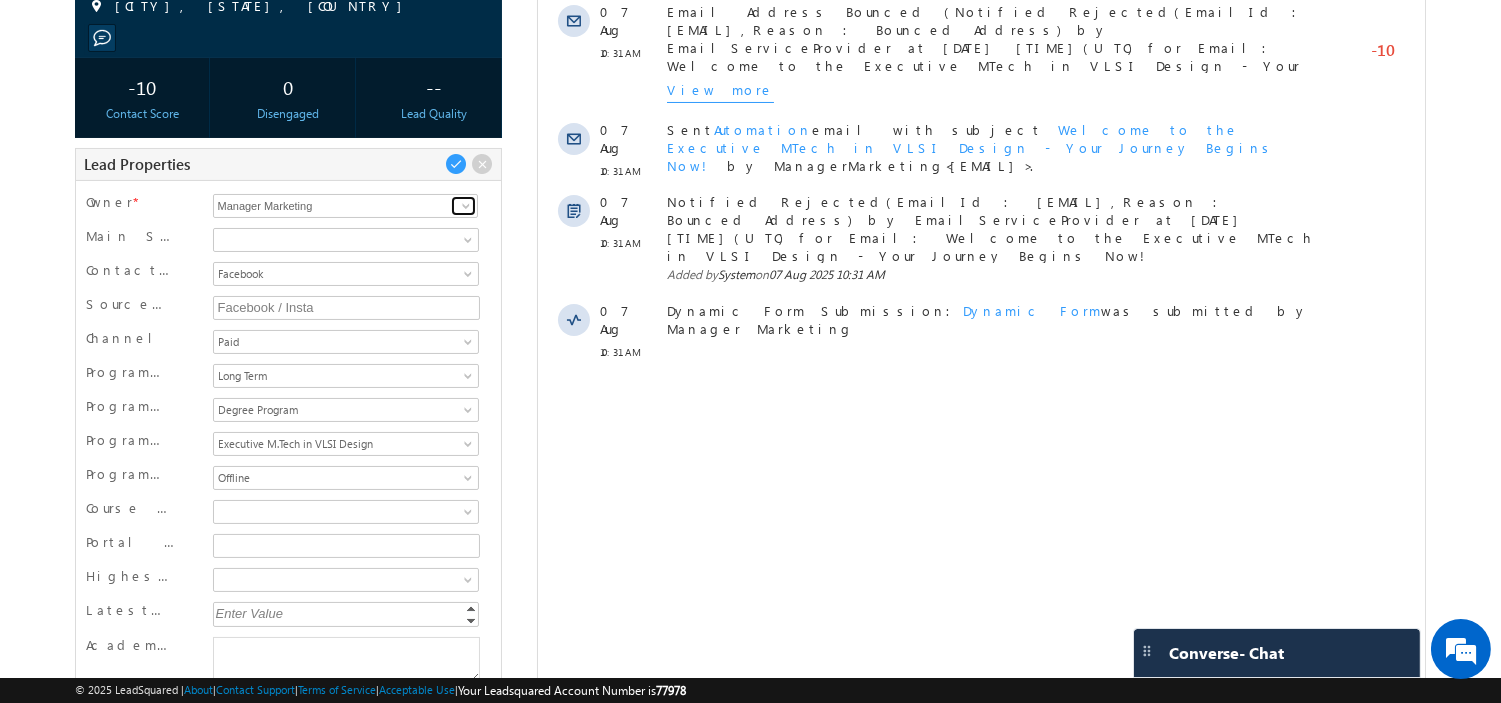 click at bounding box center (466, 206) 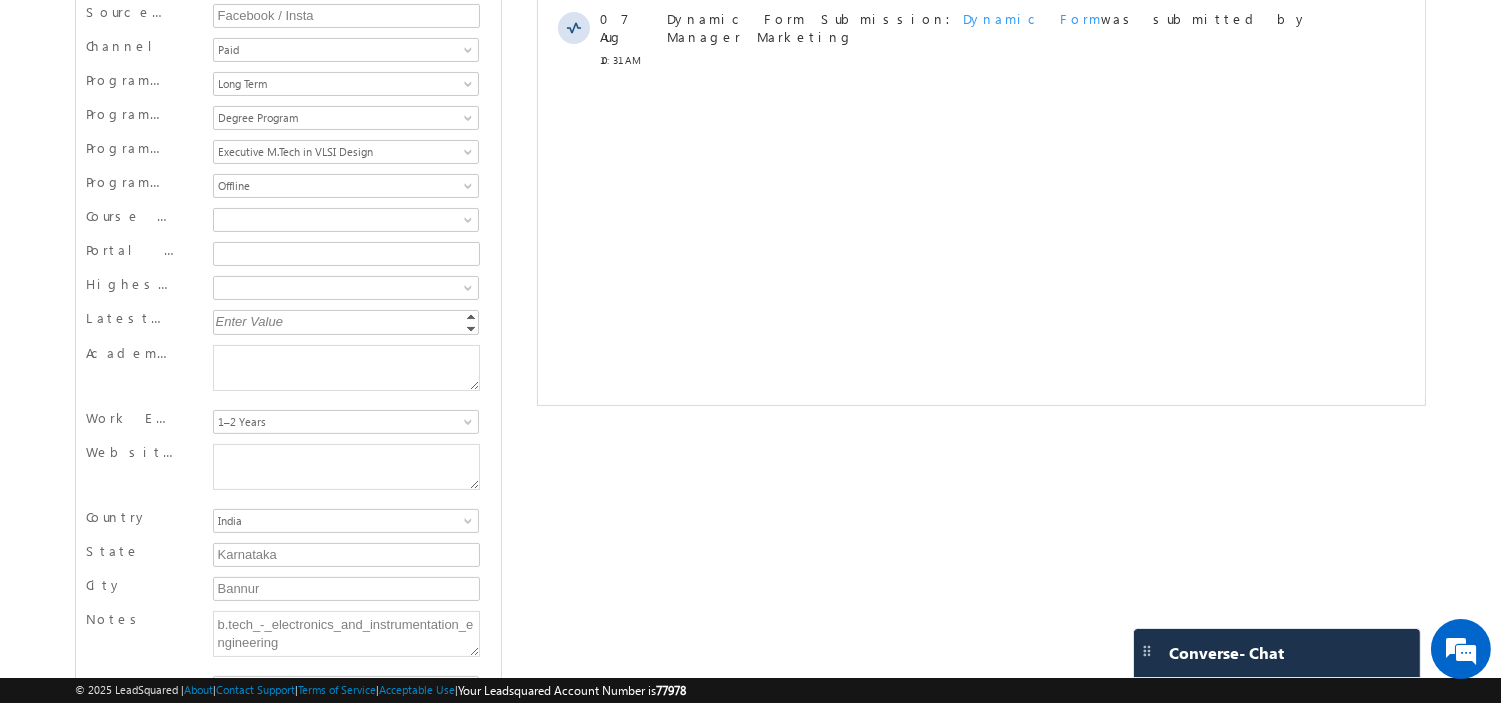 scroll, scrollTop: 586, scrollLeft: 0, axis: vertical 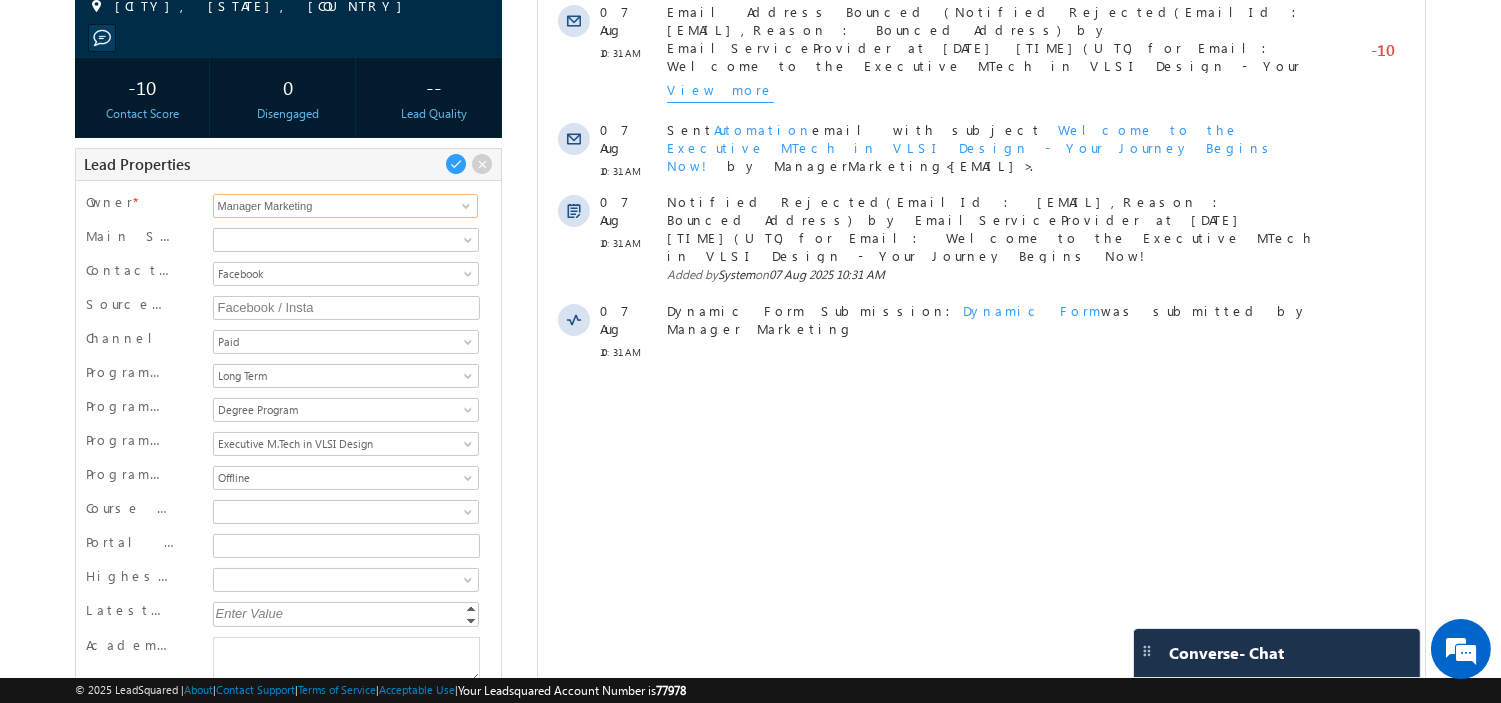 click on "Manager Marketing" at bounding box center [346, 206] 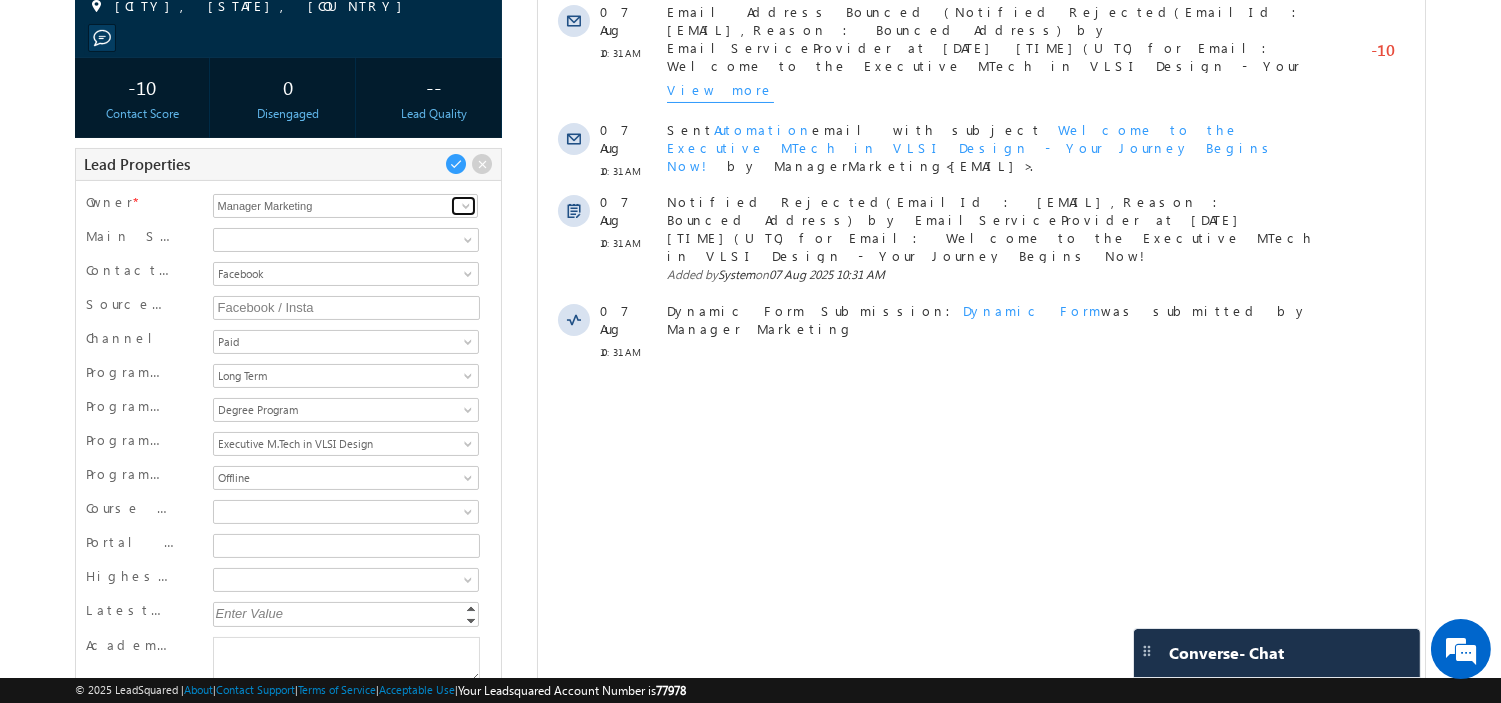 click at bounding box center [463, 206] 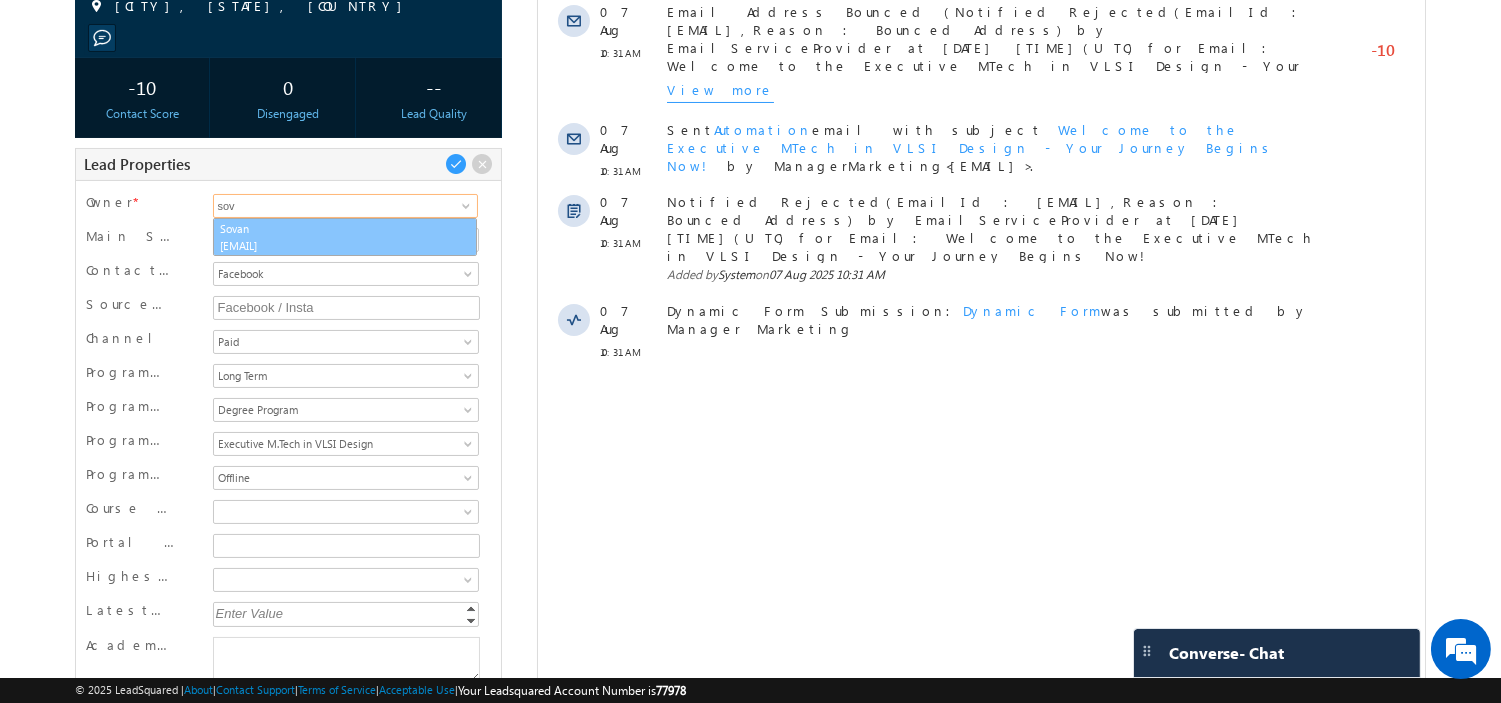 click on "Sovan   lsq3@maven-silicon.com" at bounding box center [345, 237] 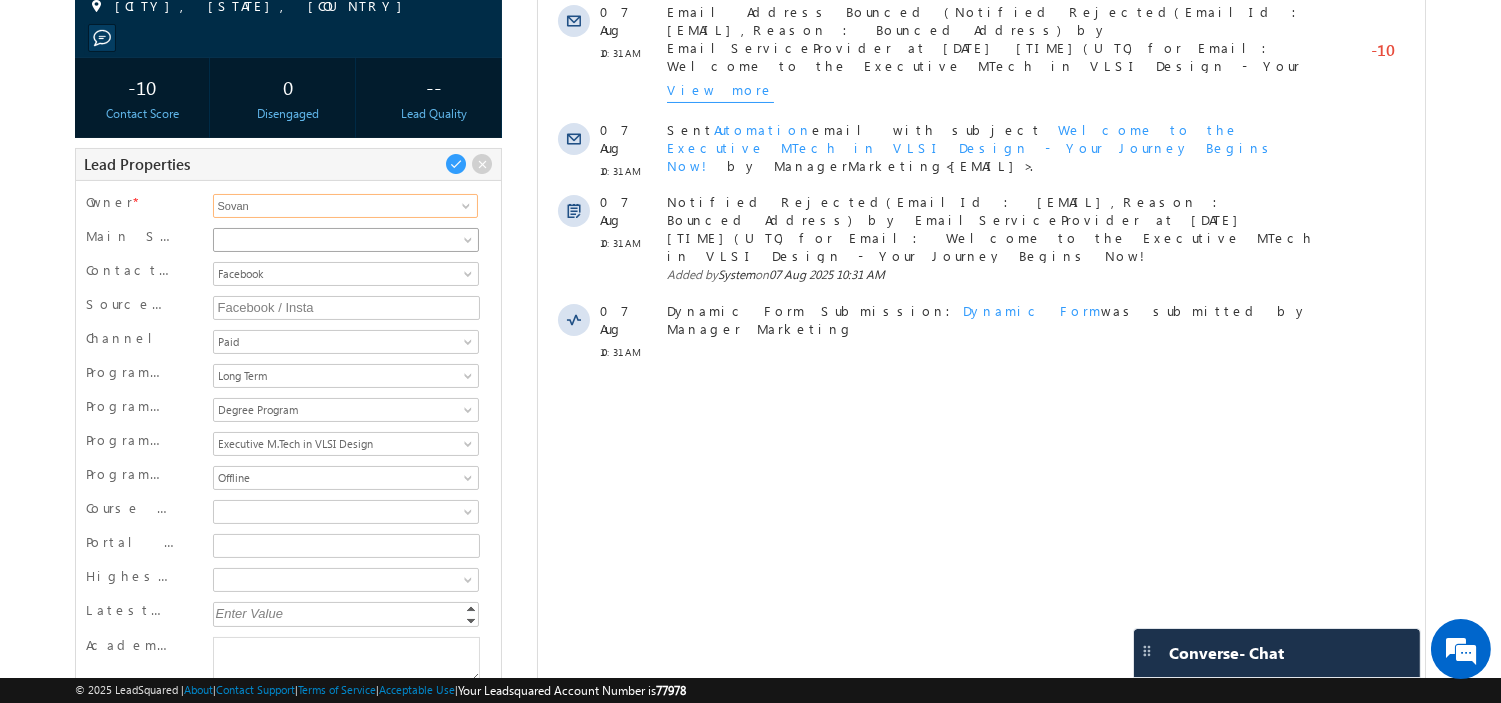 type on "Sovan" 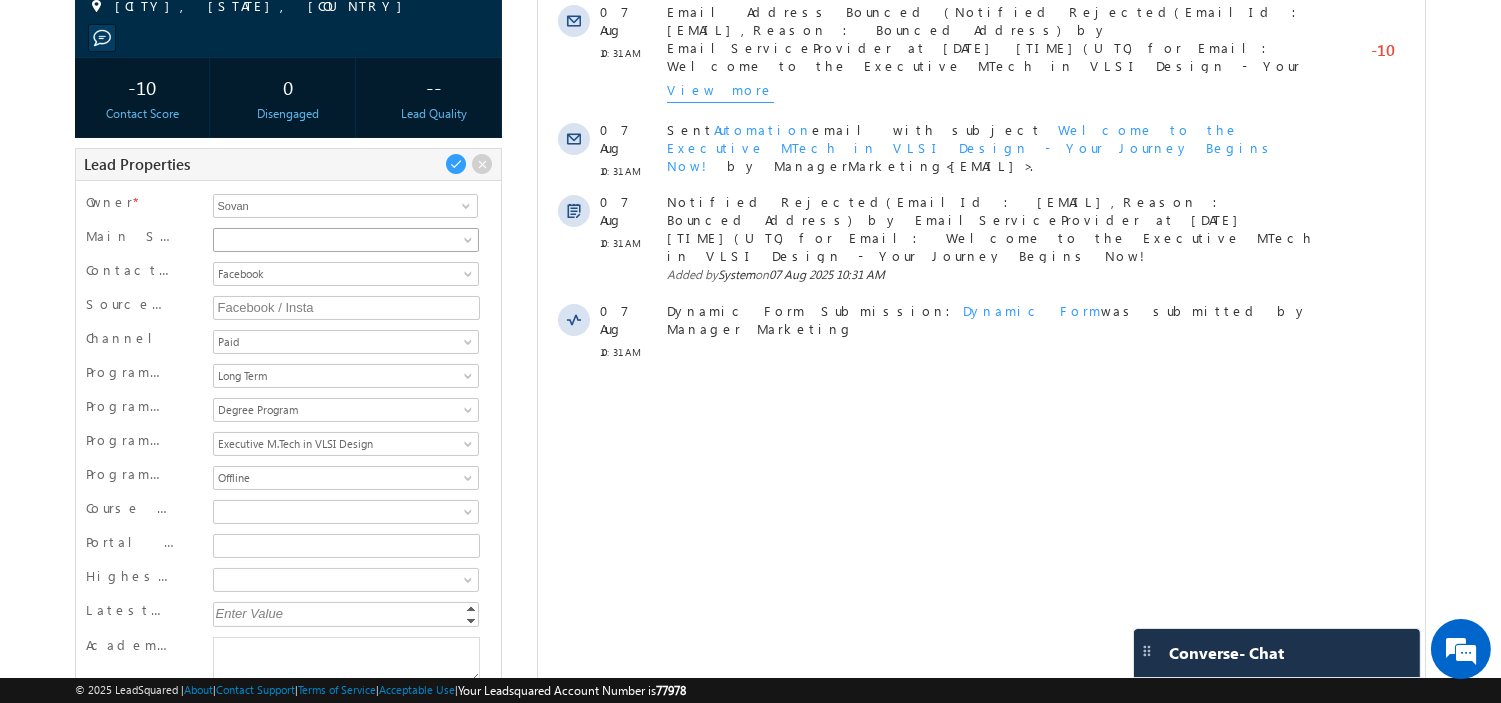 click at bounding box center [343, 240] 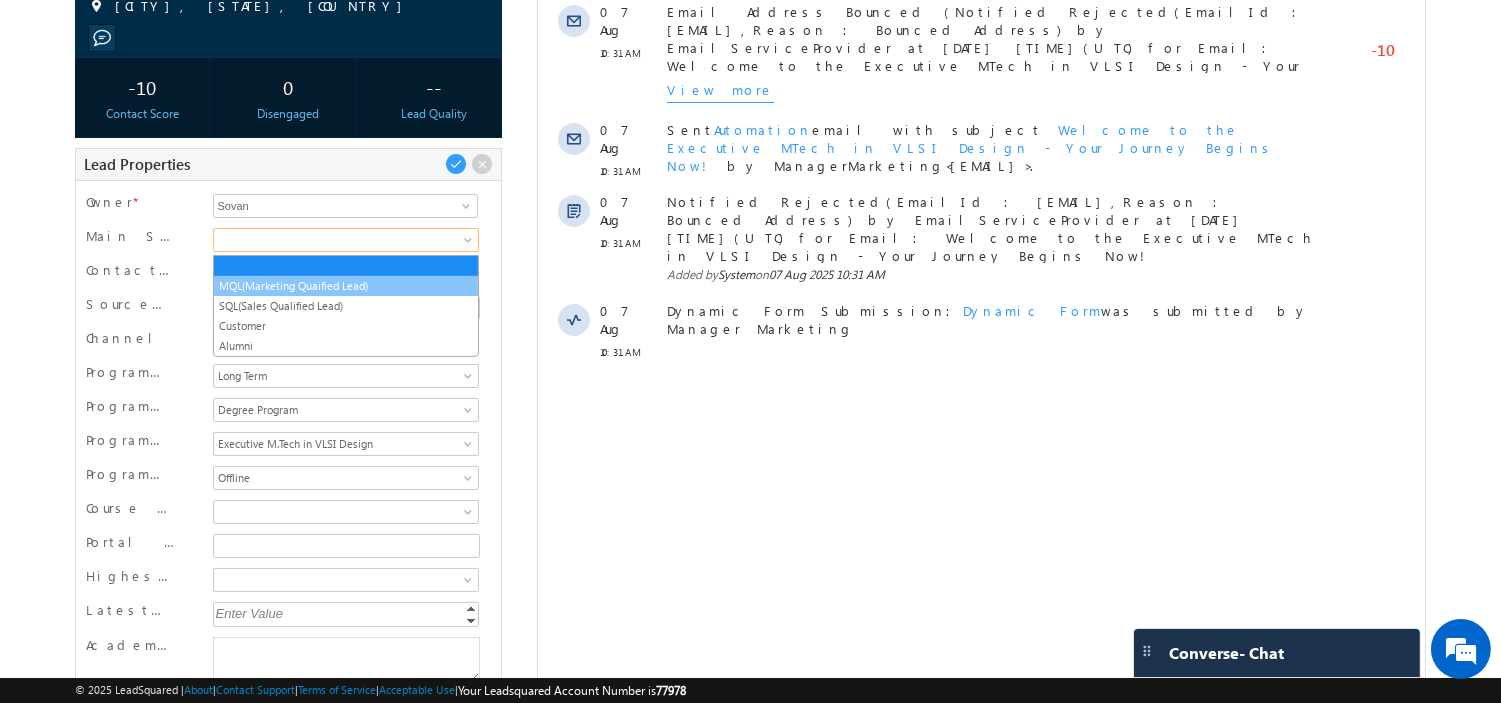 click on "MQL(Marketing Quaified Lead)" at bounding box center (346, 286) 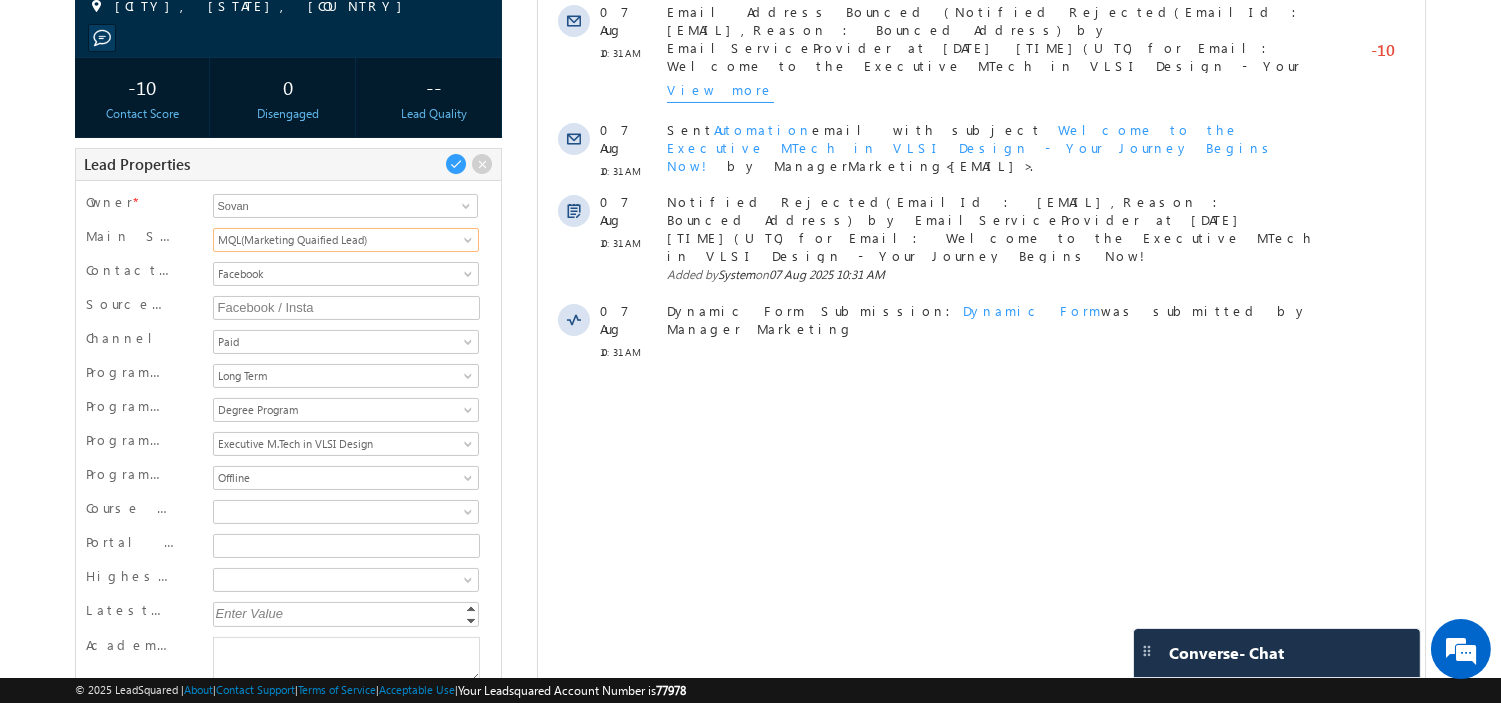 click on "Source Medium
Facebook / Insta" at bounding box center (288, 310) 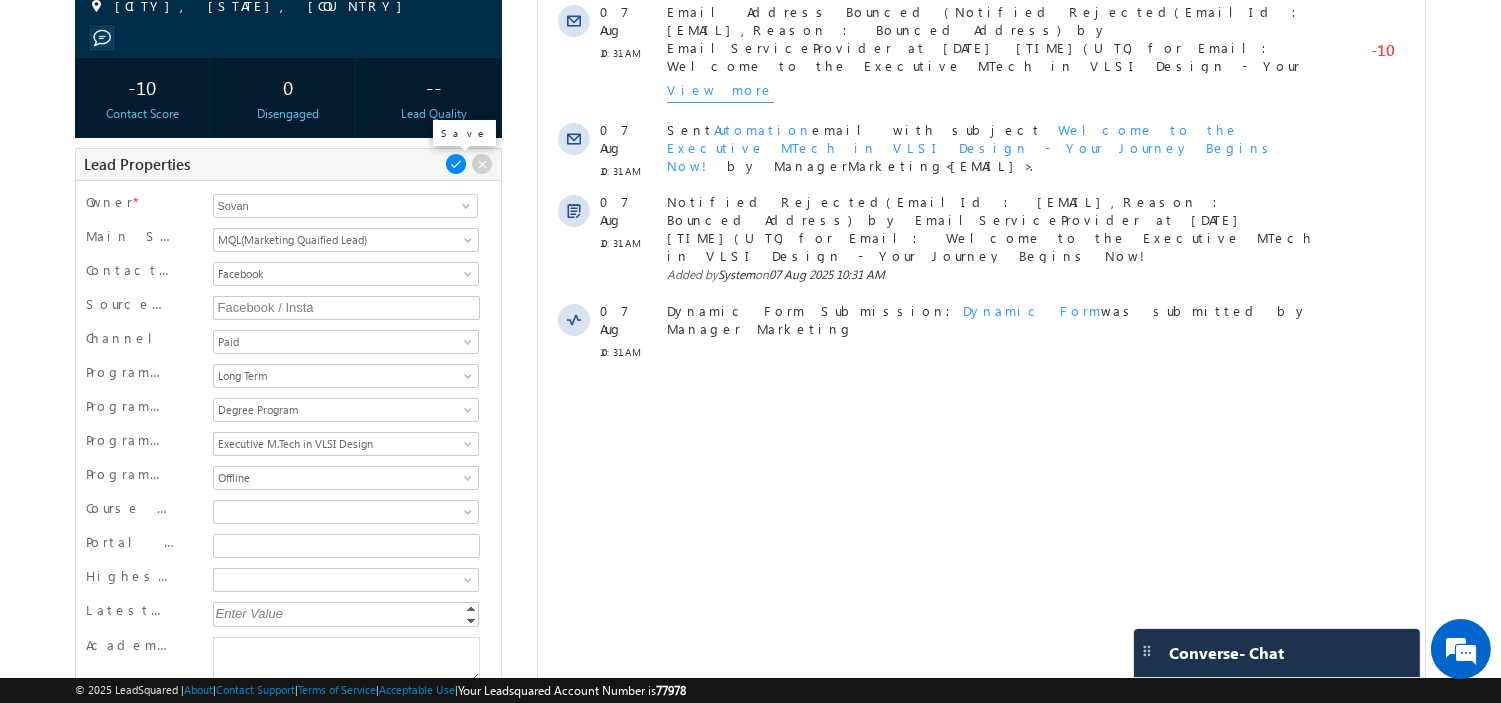 click at bounding box center [456, 164] 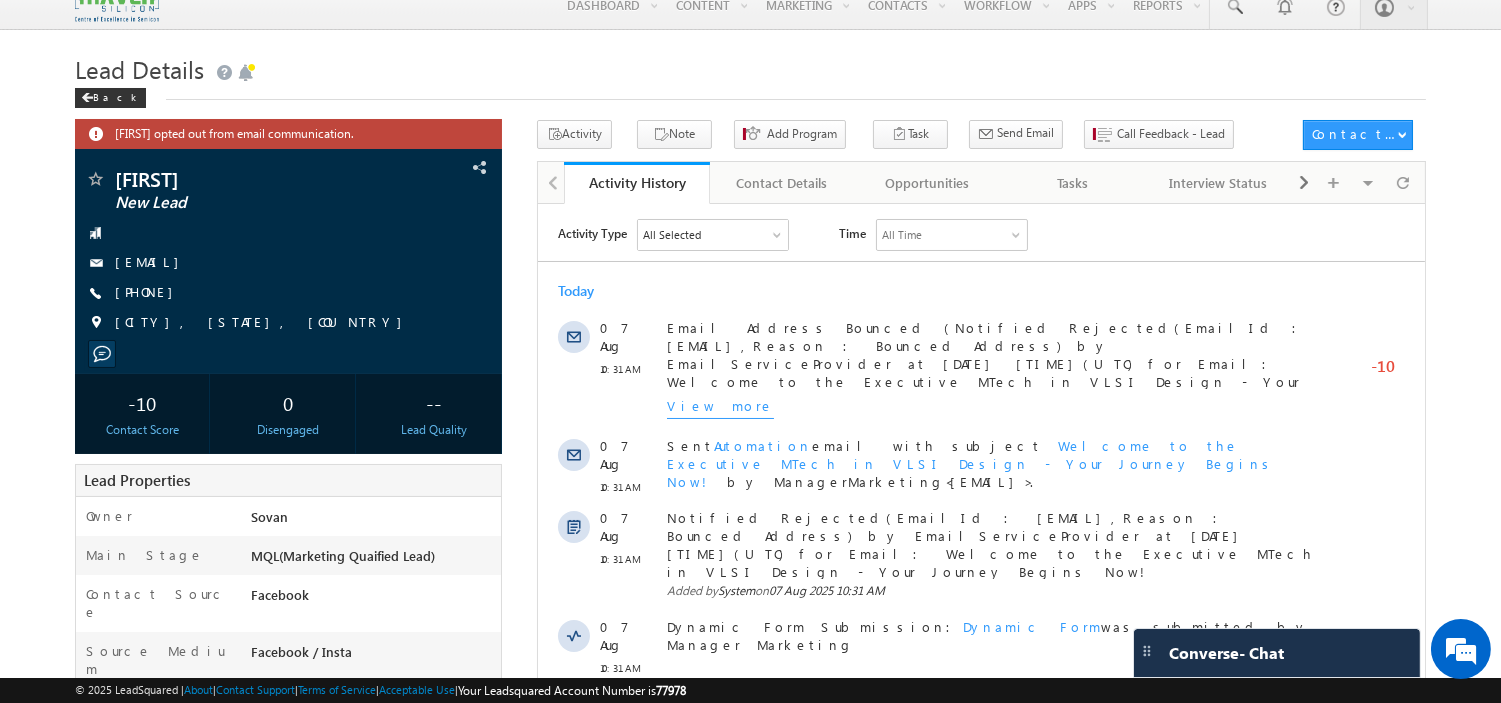 scroll, scrollTop: 0, scrollLeft: 0, axis: both 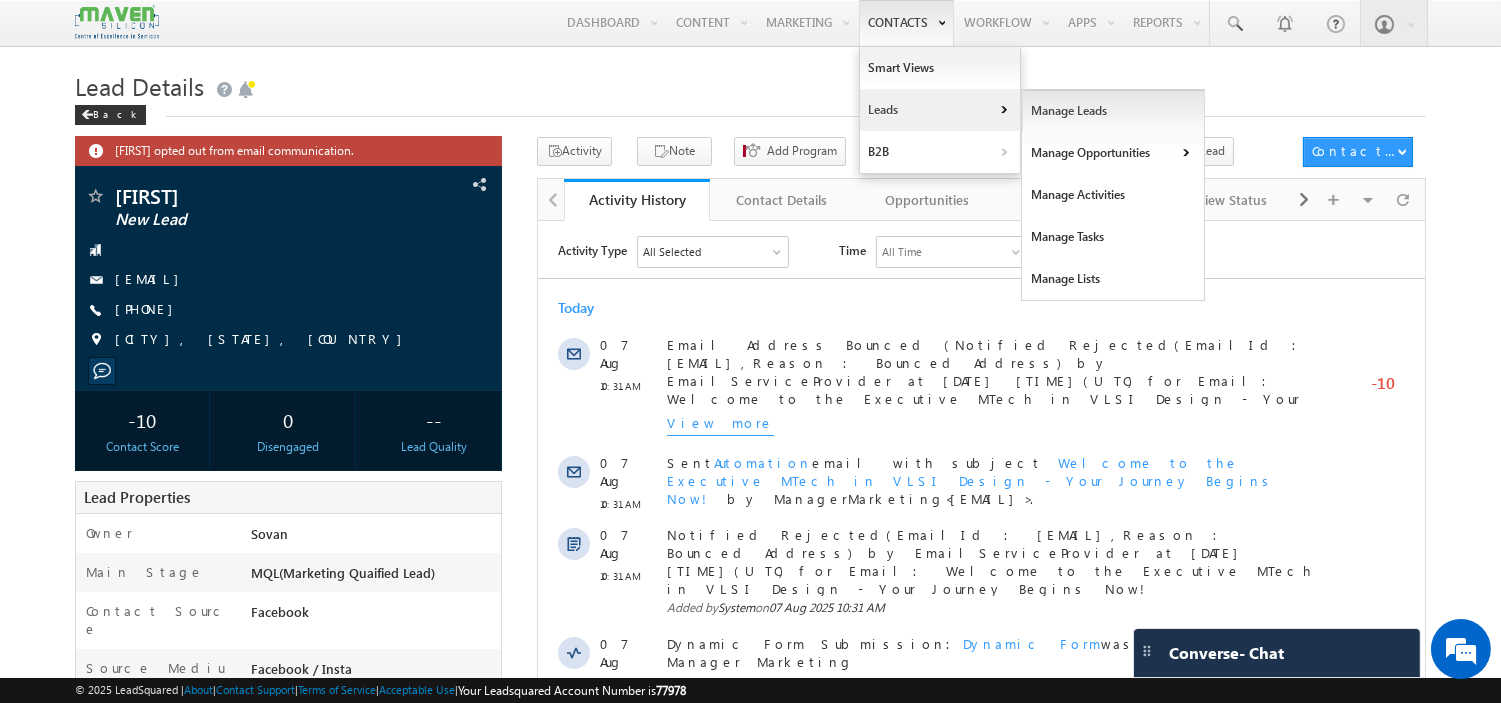 click on "Manage Leads" at bounding box center (1113, 111) 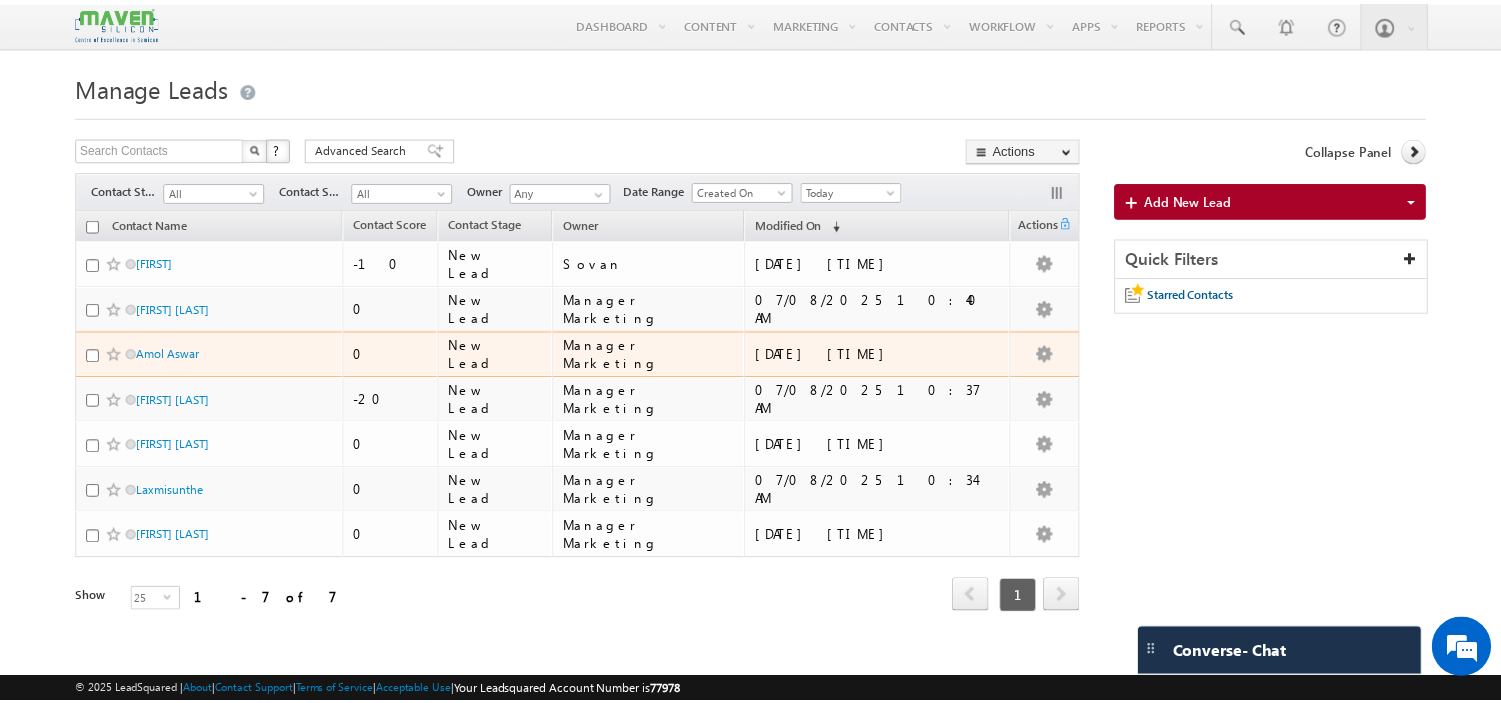 scroll, scrollTop: 0, scrollLeft: 0, axis: both 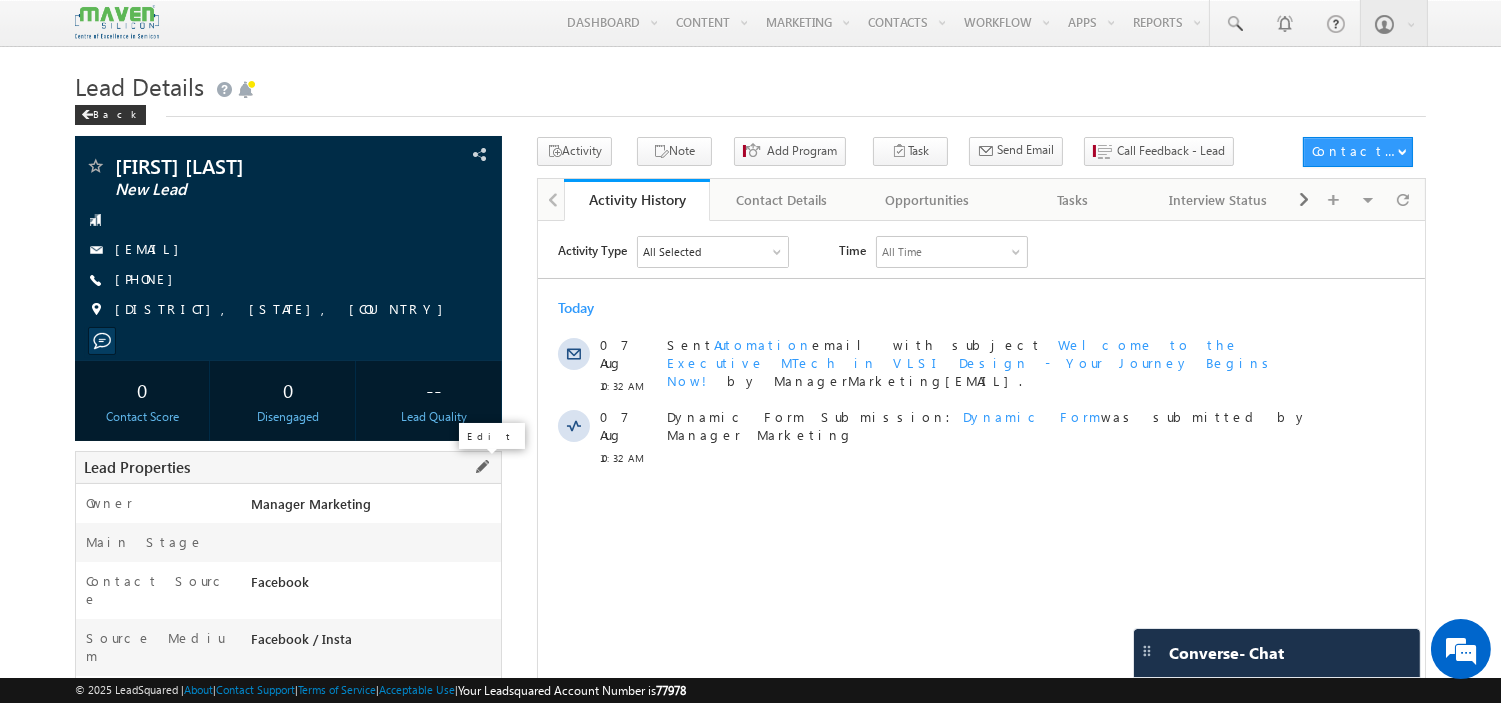 click at bounding box center (482, 467) 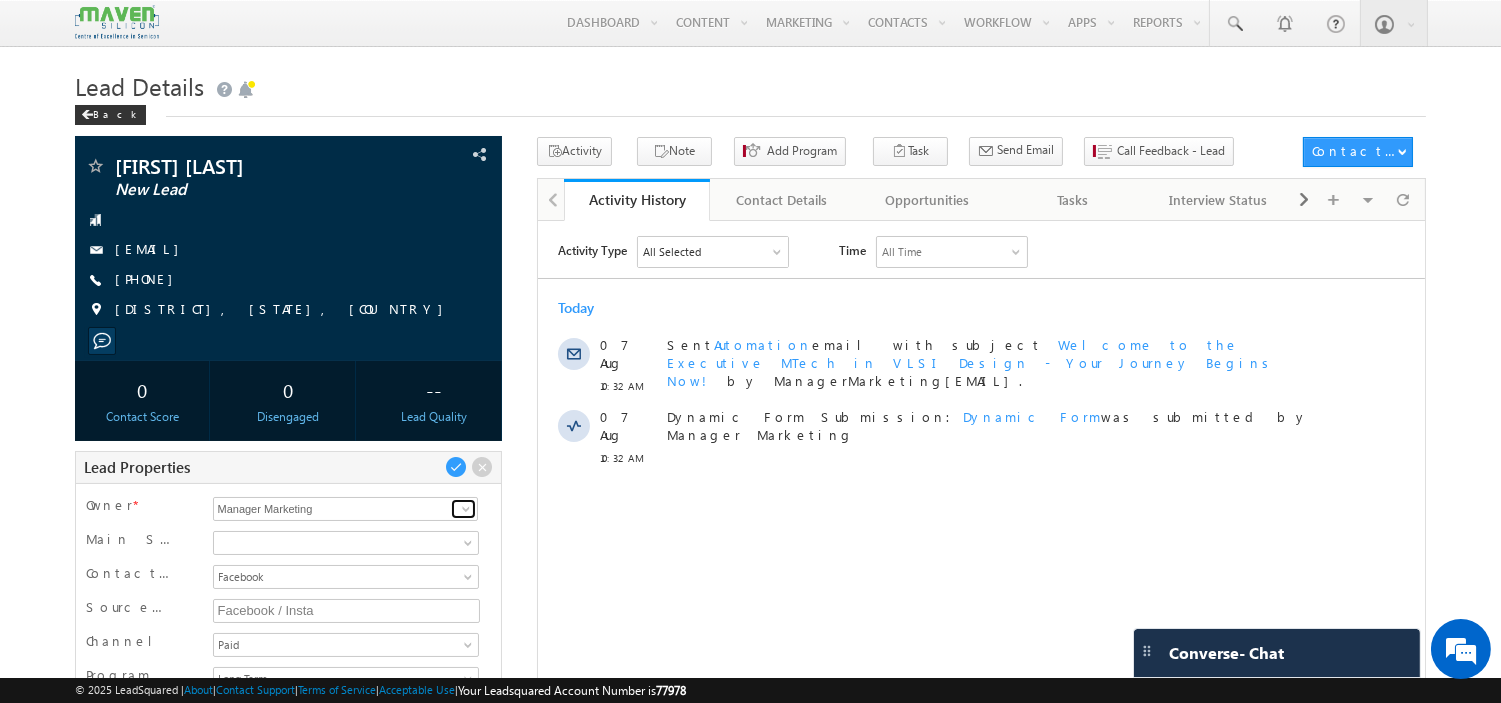click at bounding box center [466, 509] 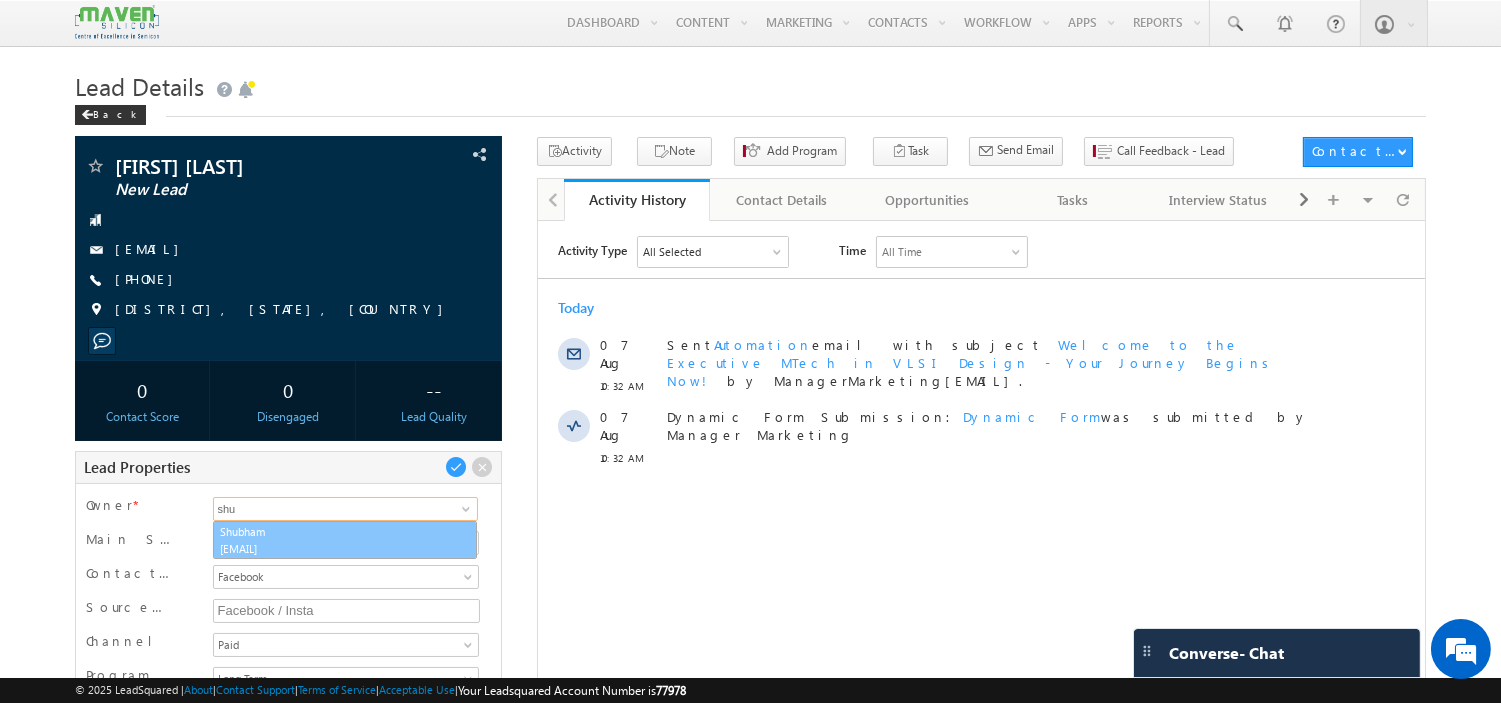 click on "[EMAIL]" at bounding box center (345, 548) 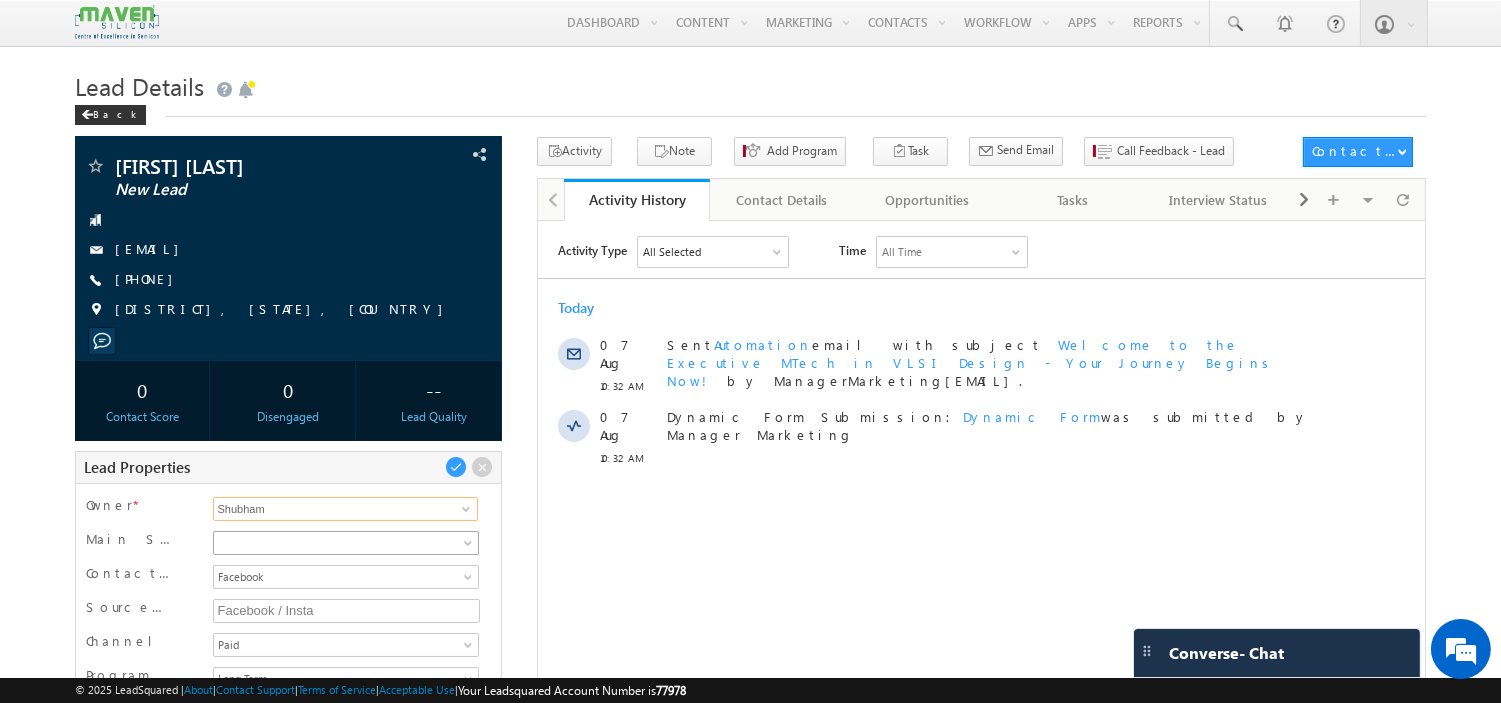 scroll, scrollTop: 111, scrollLeft: 0, axis: vertical 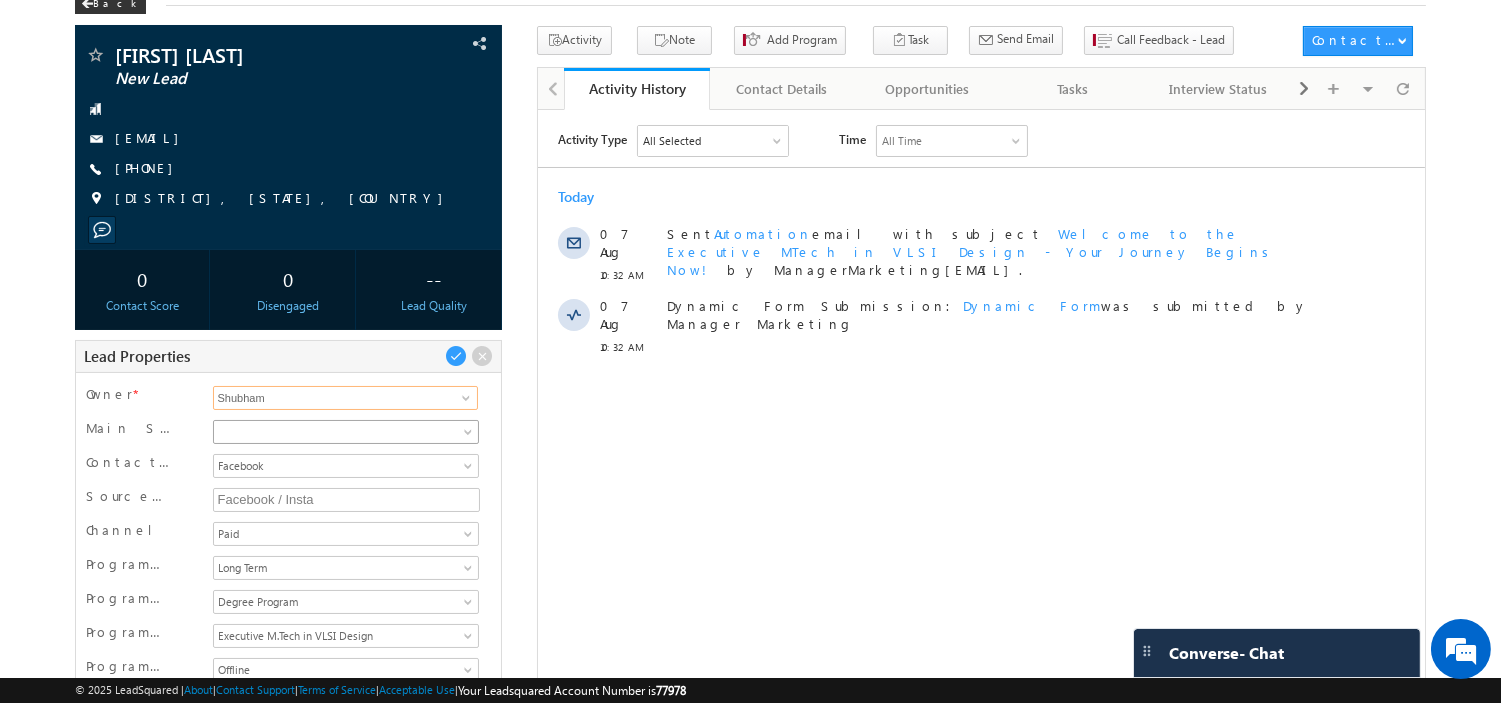 type on "Shubham" 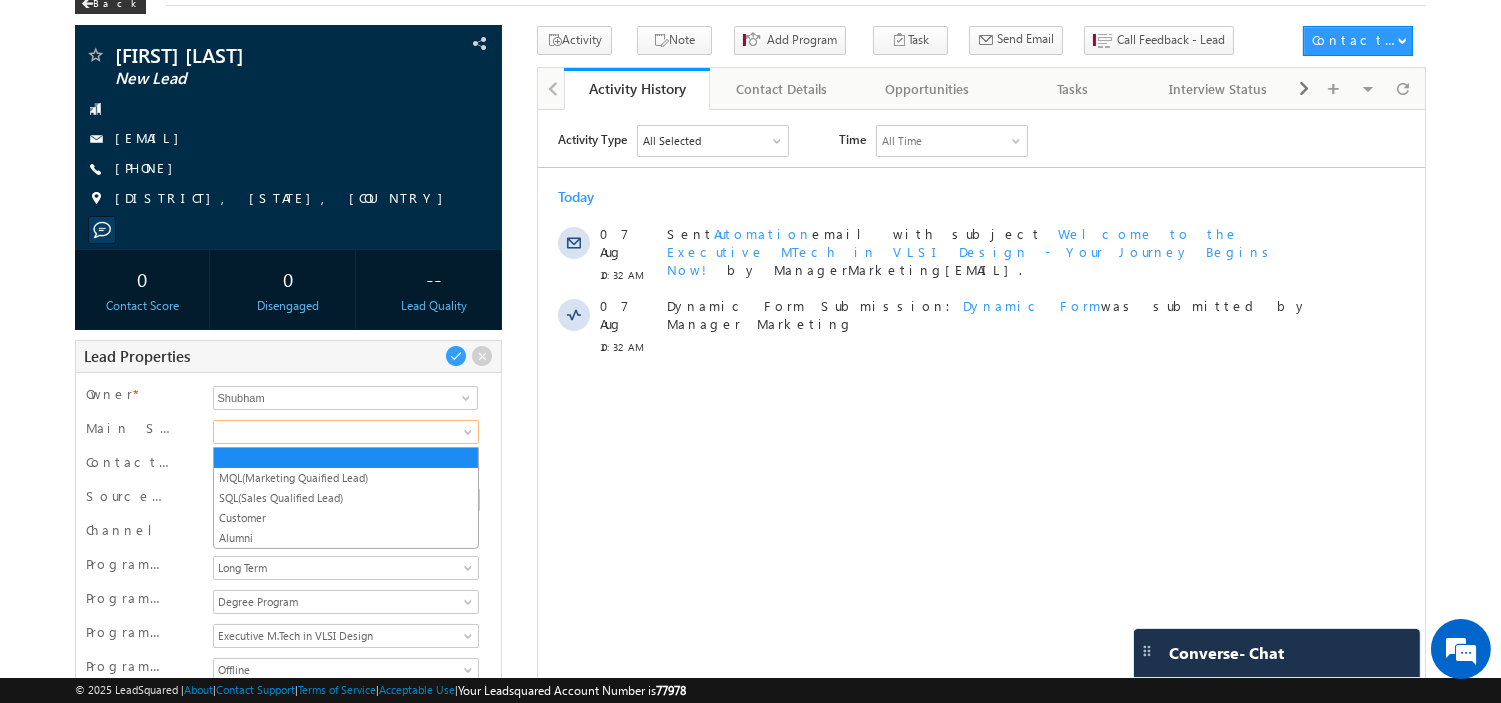 click at bounding box center (343, 432) 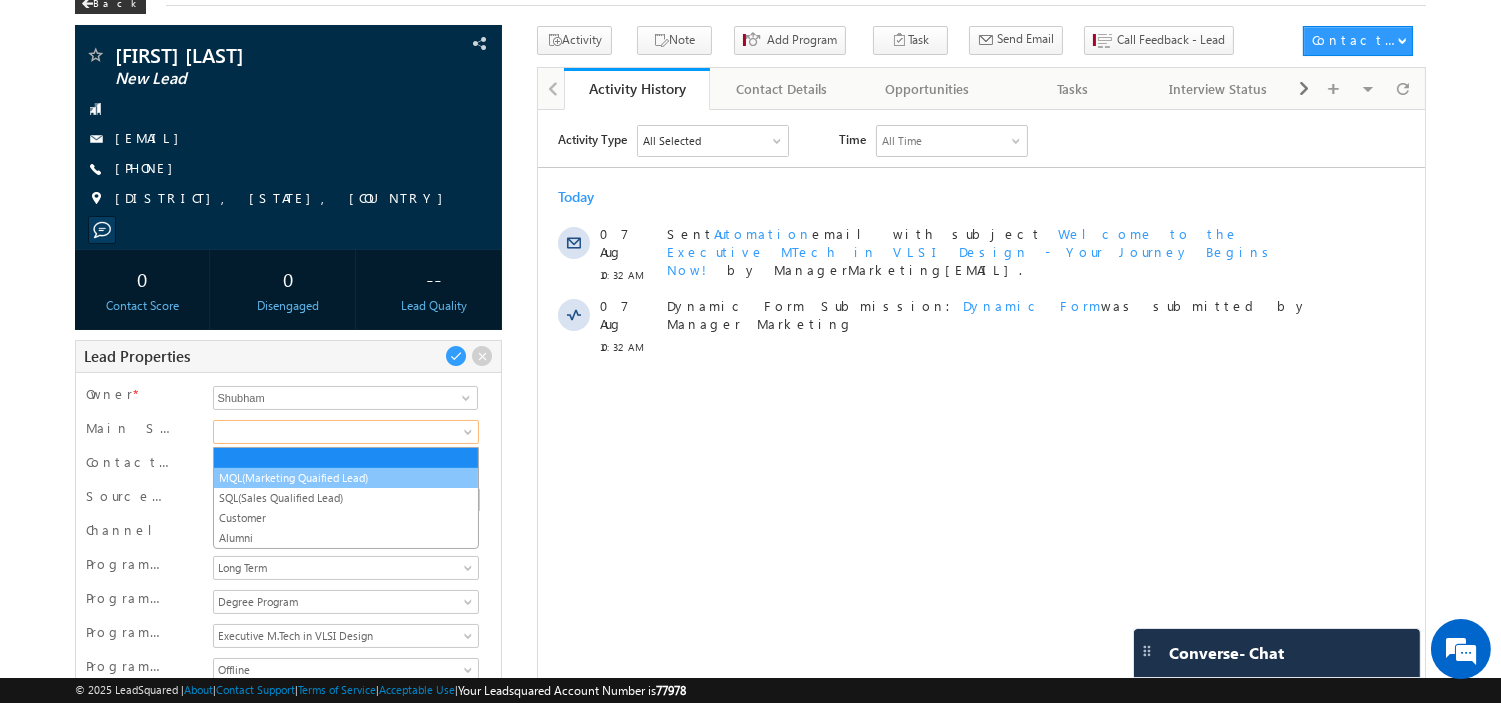 click on "MQL(Marketing Quaified Lead)" at bounding box center [346, 478] 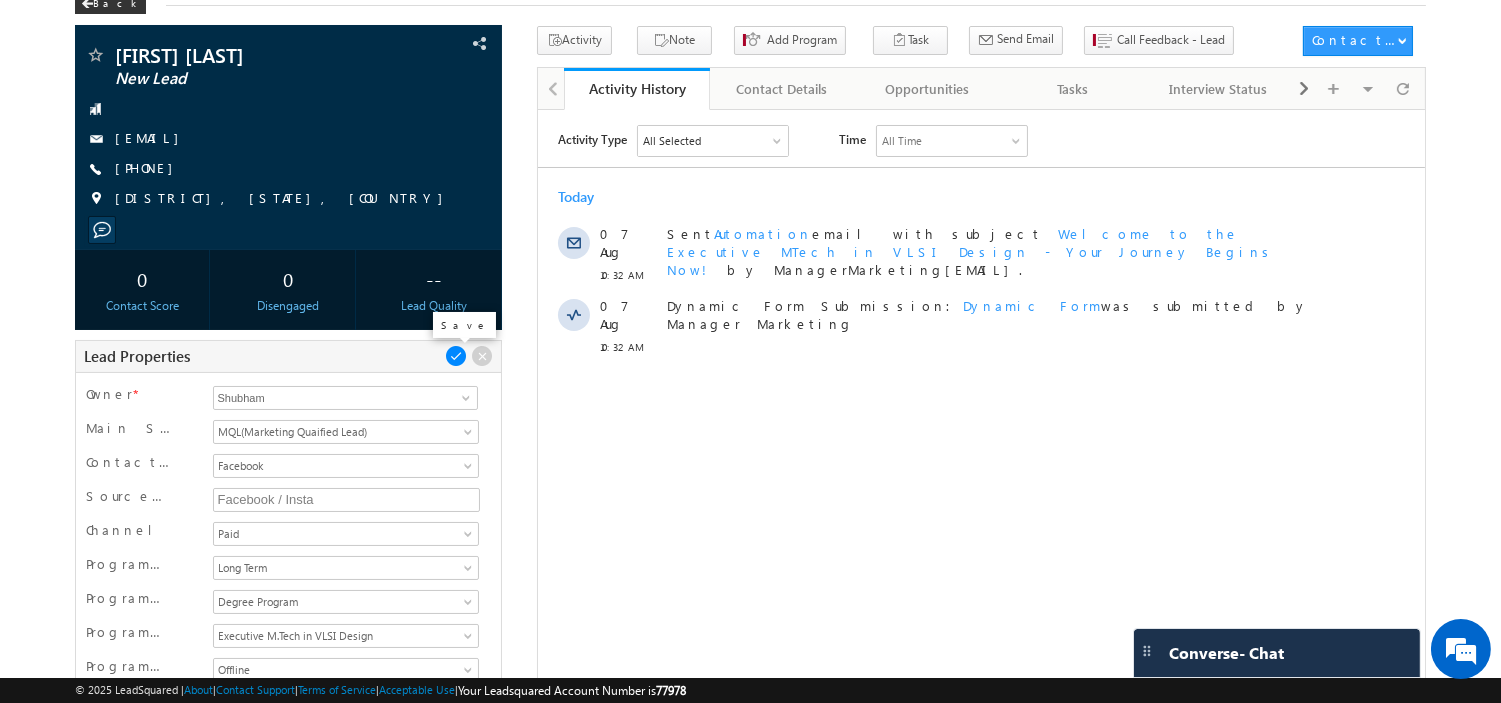 click at bounding box center [456, 356] 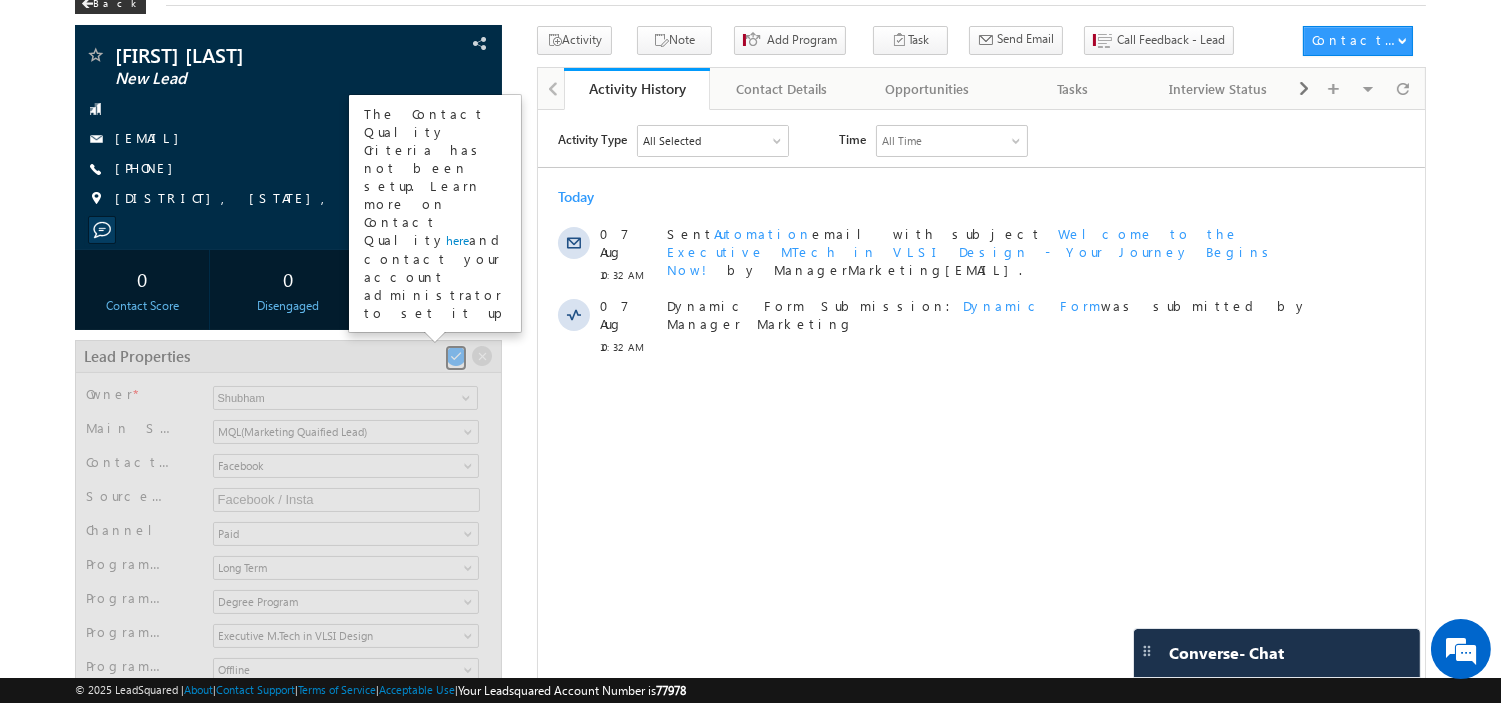 scroll, scrollTop: 145, scrollLeft: 0, axis: vertical 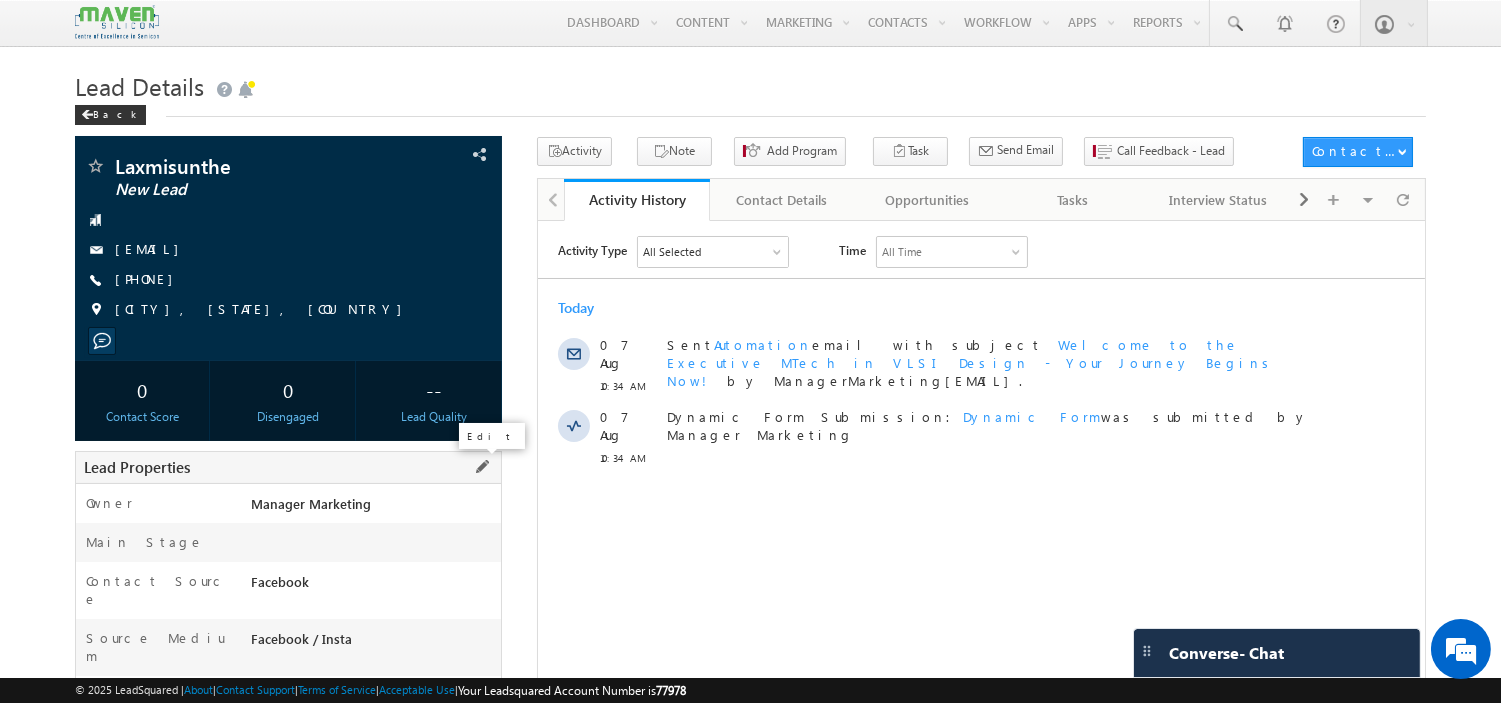 click at bounding box center [482, 467] 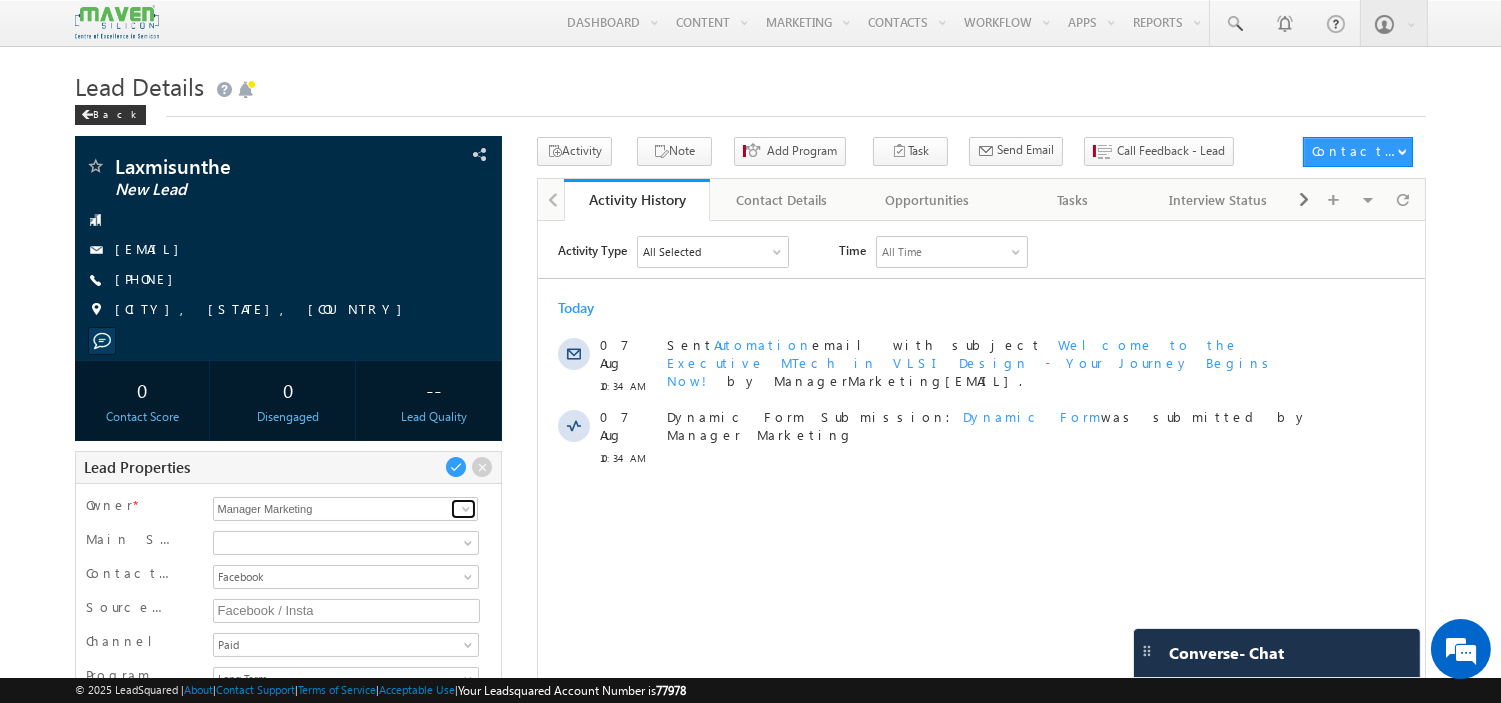 click at bounding box center [463, 509] 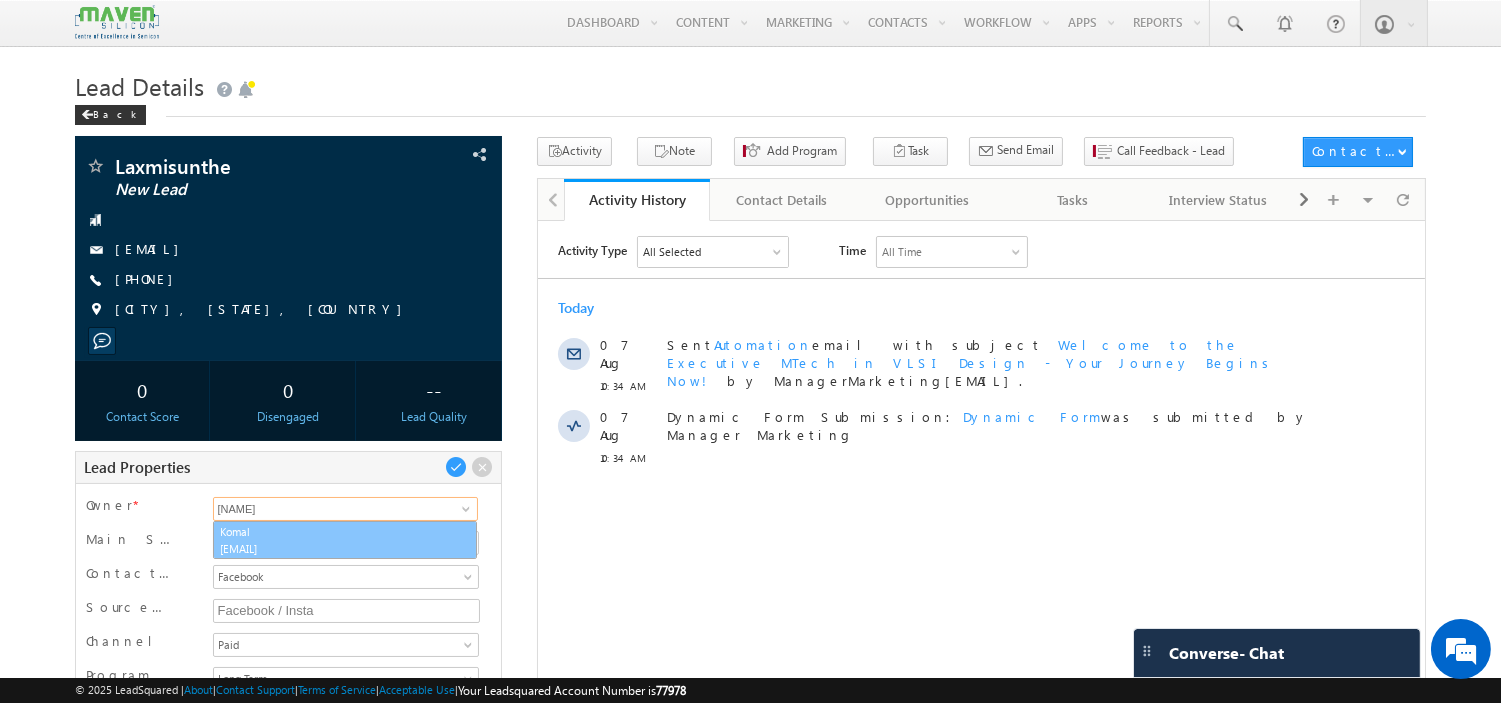 click on "[EMAIL]" at bounding box center (345, 548) 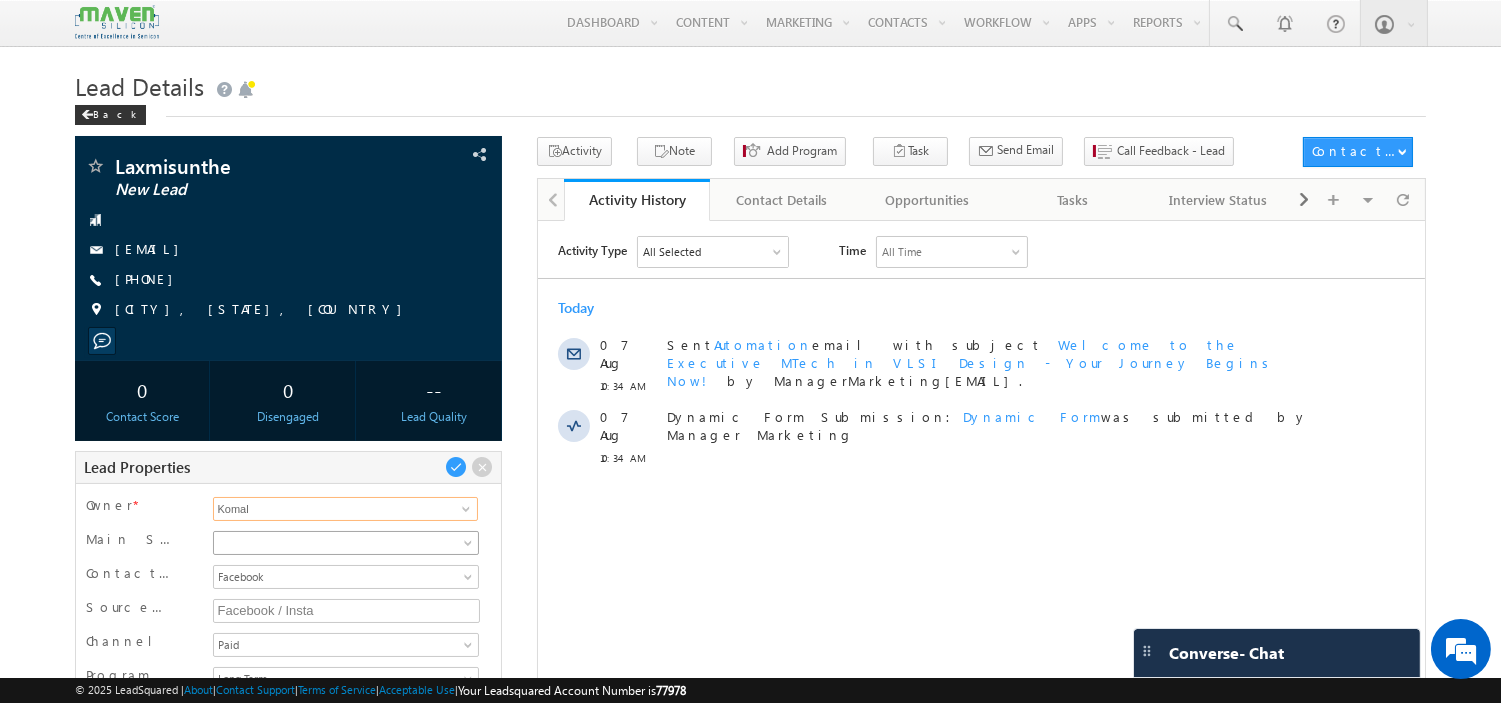 type on "Komal" 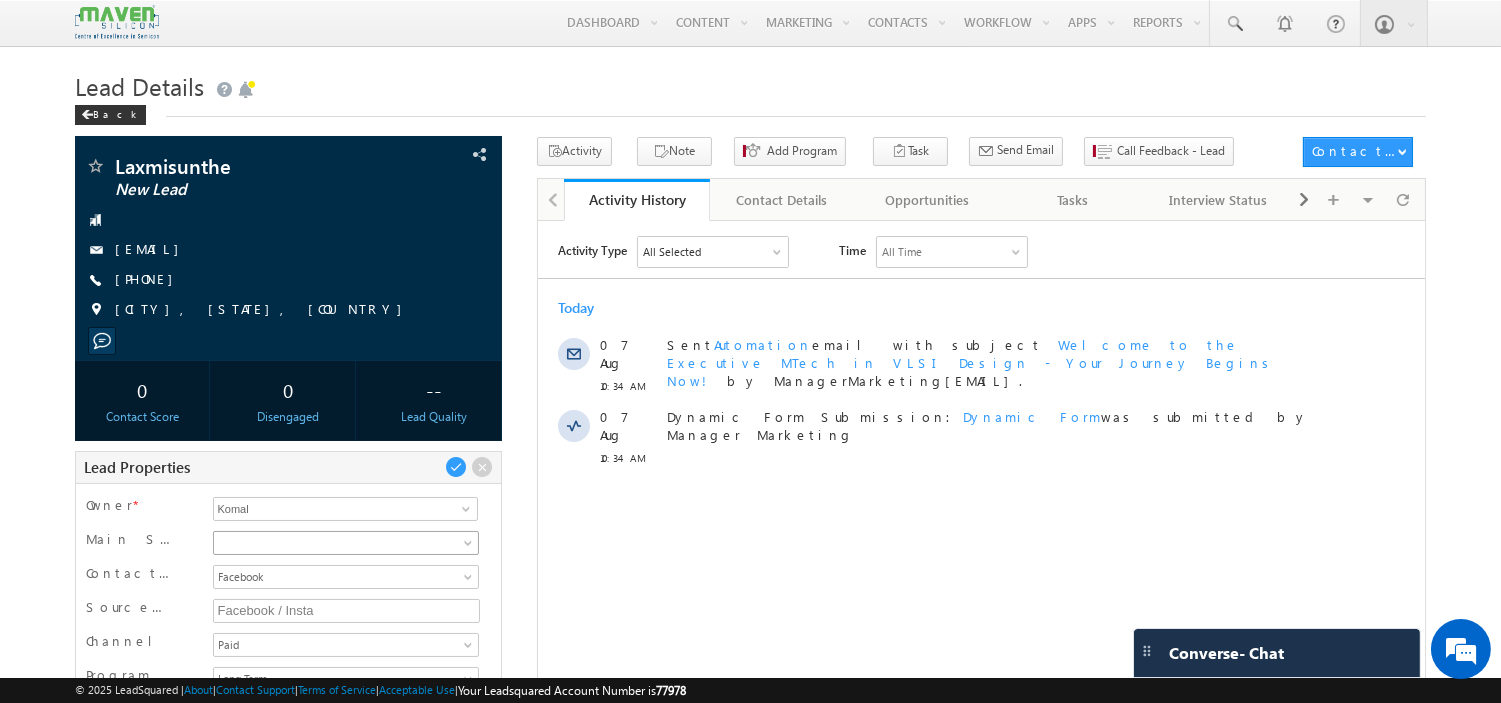 click at bounding box center (343, 543) 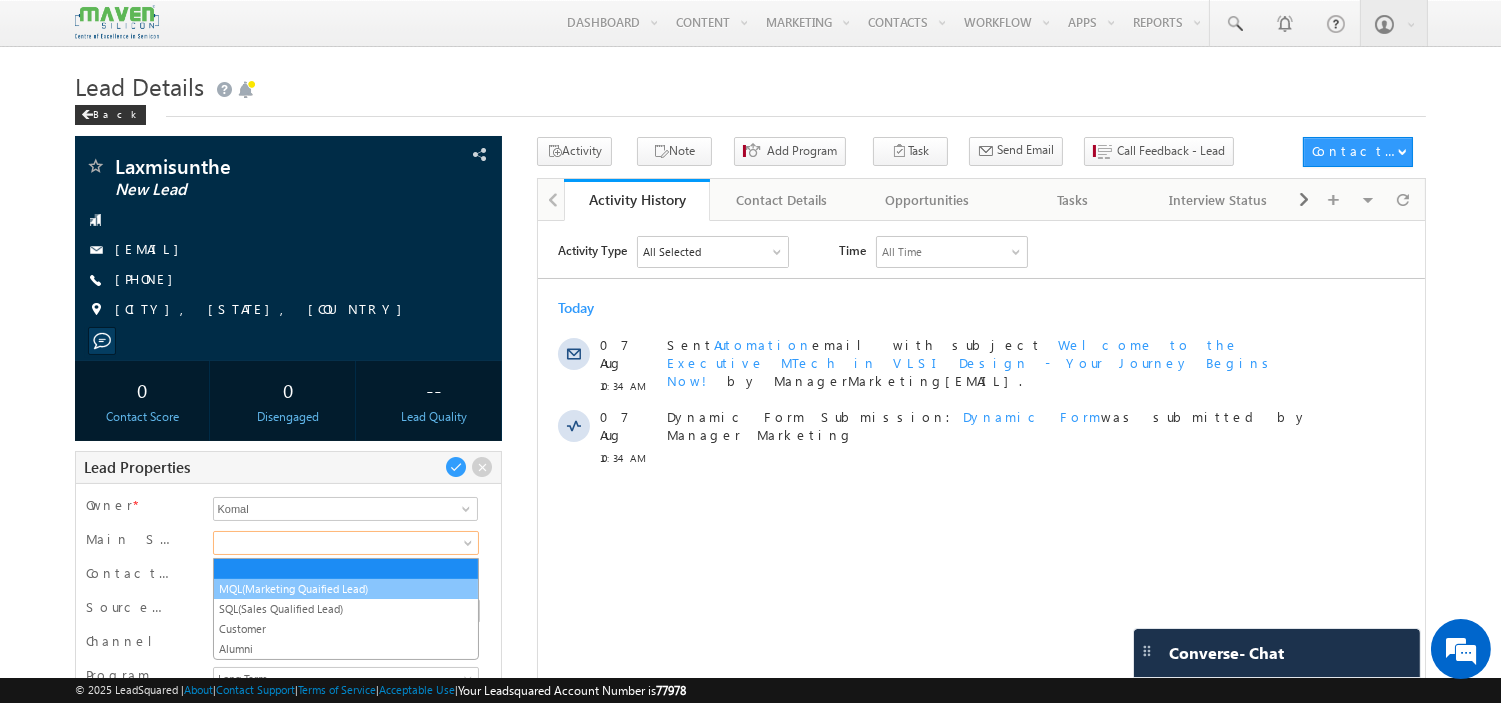 click on "MQL(Marketing Quaified Lead)" at bounding box center (346, 589) 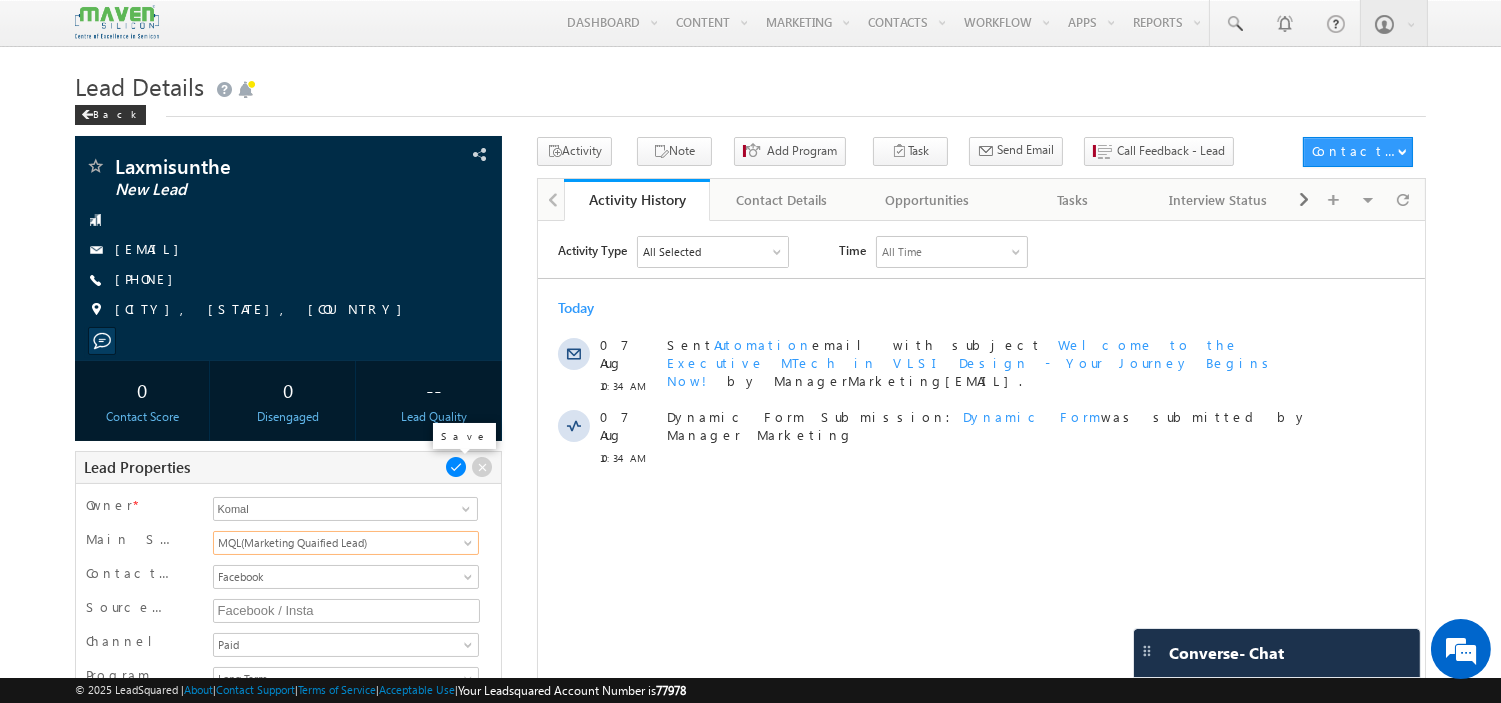 click at bounding box center (456, 467) 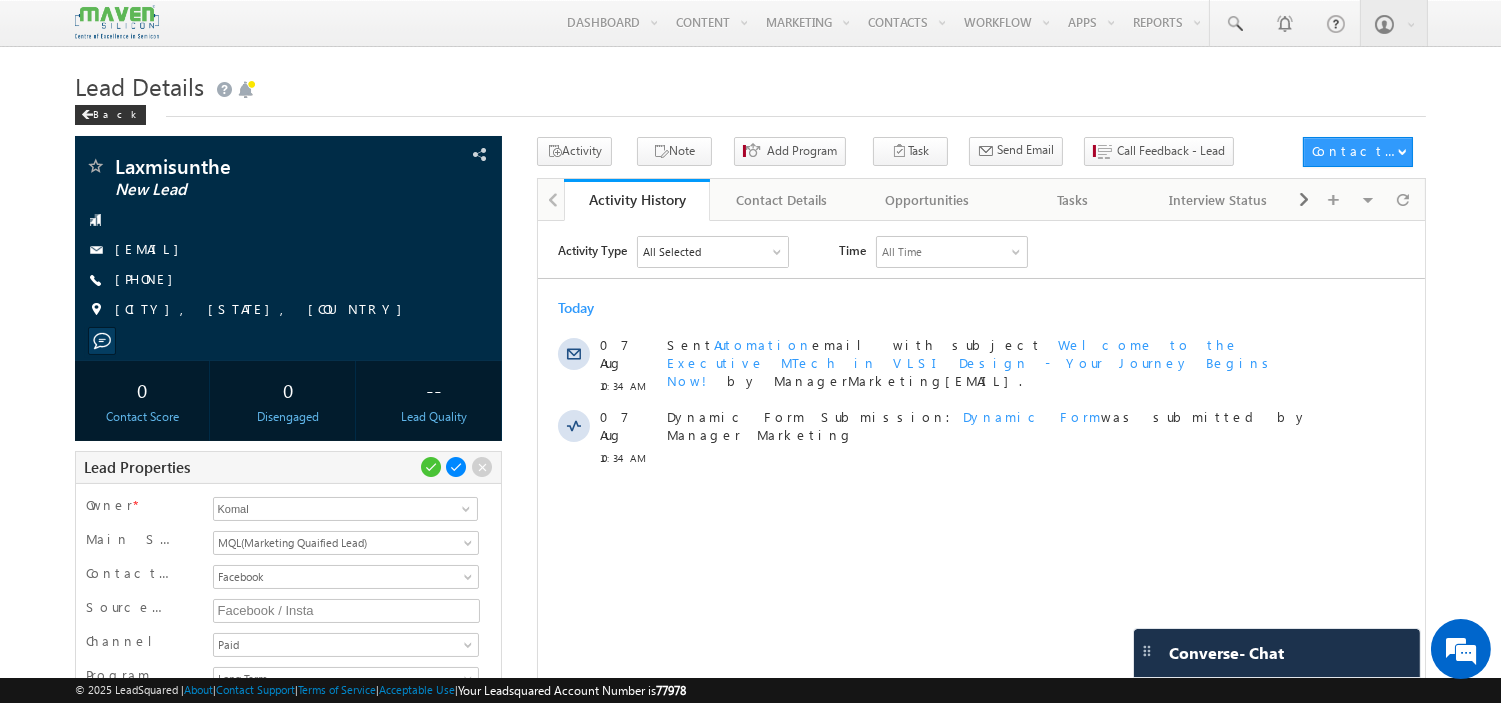 scroll, scrollTop: 145, scrollLeft: 0, axis: vertical 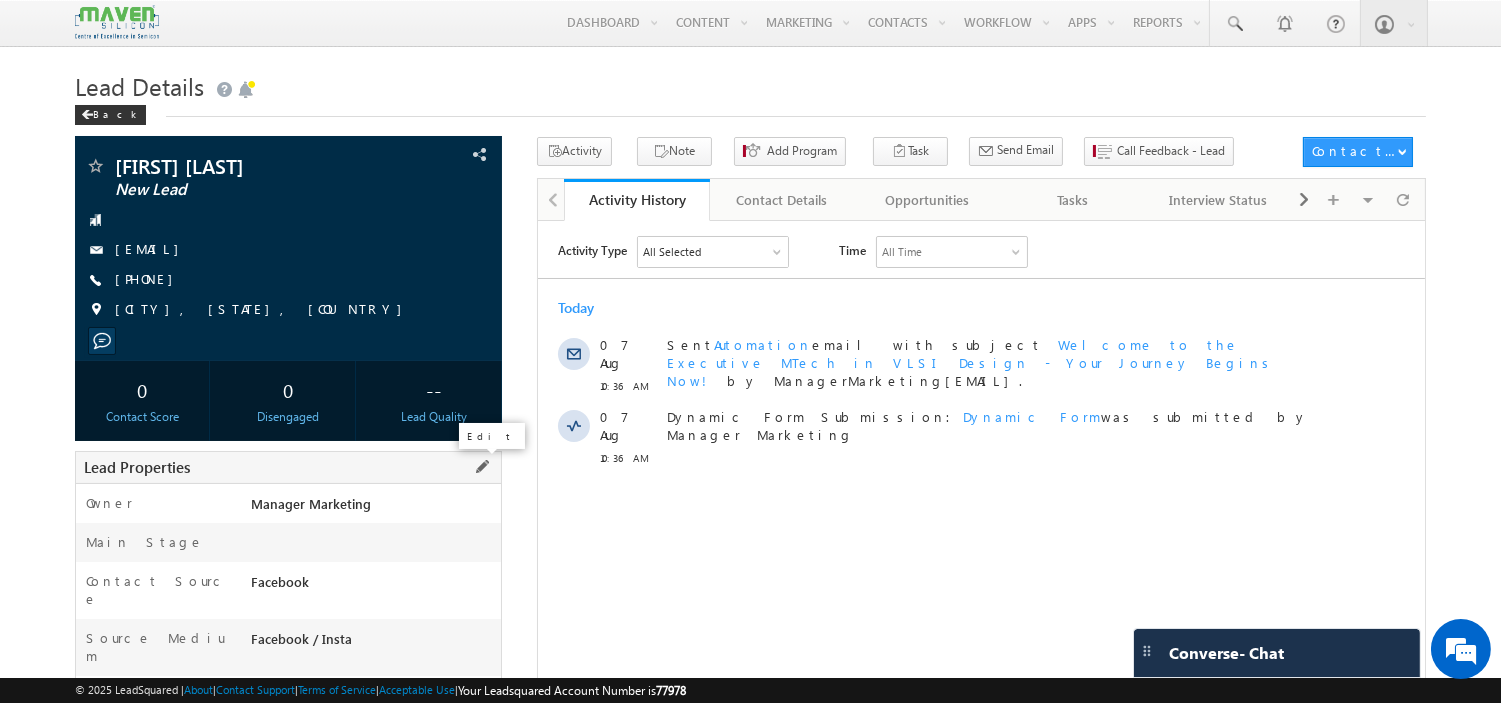 click at bounding box center [482, 467] 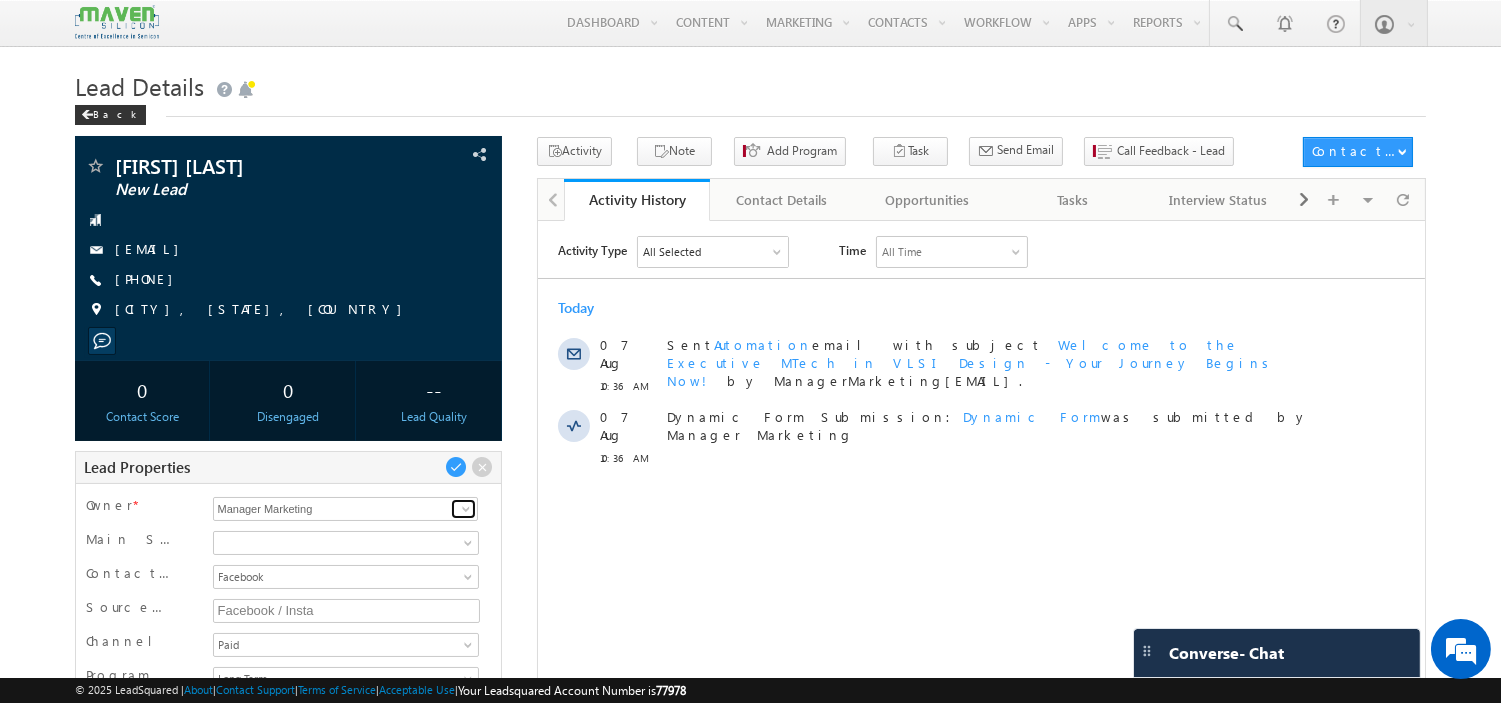 click at bounding box center (466, 509) 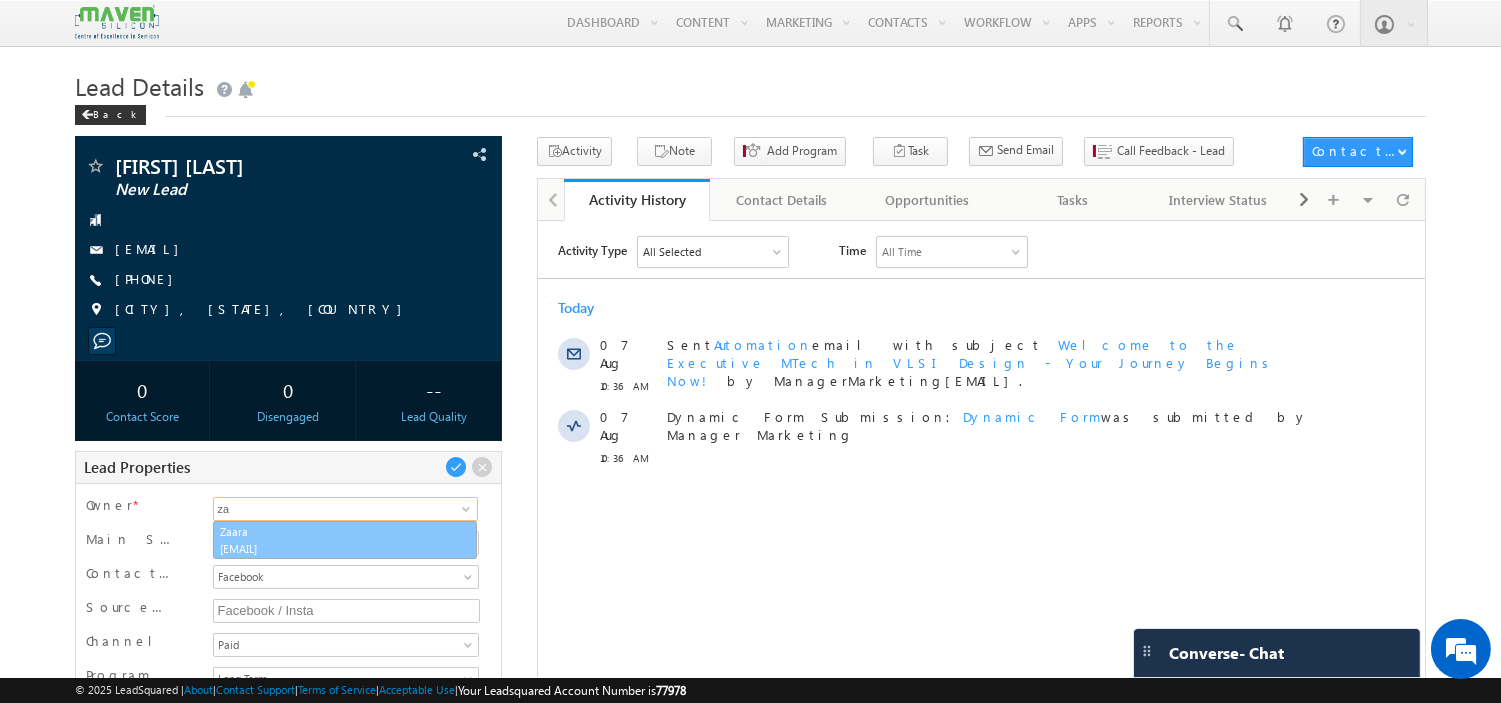 click on "Zaara   lsq2@maven-silicon.com" at bounding box center (345, 540) 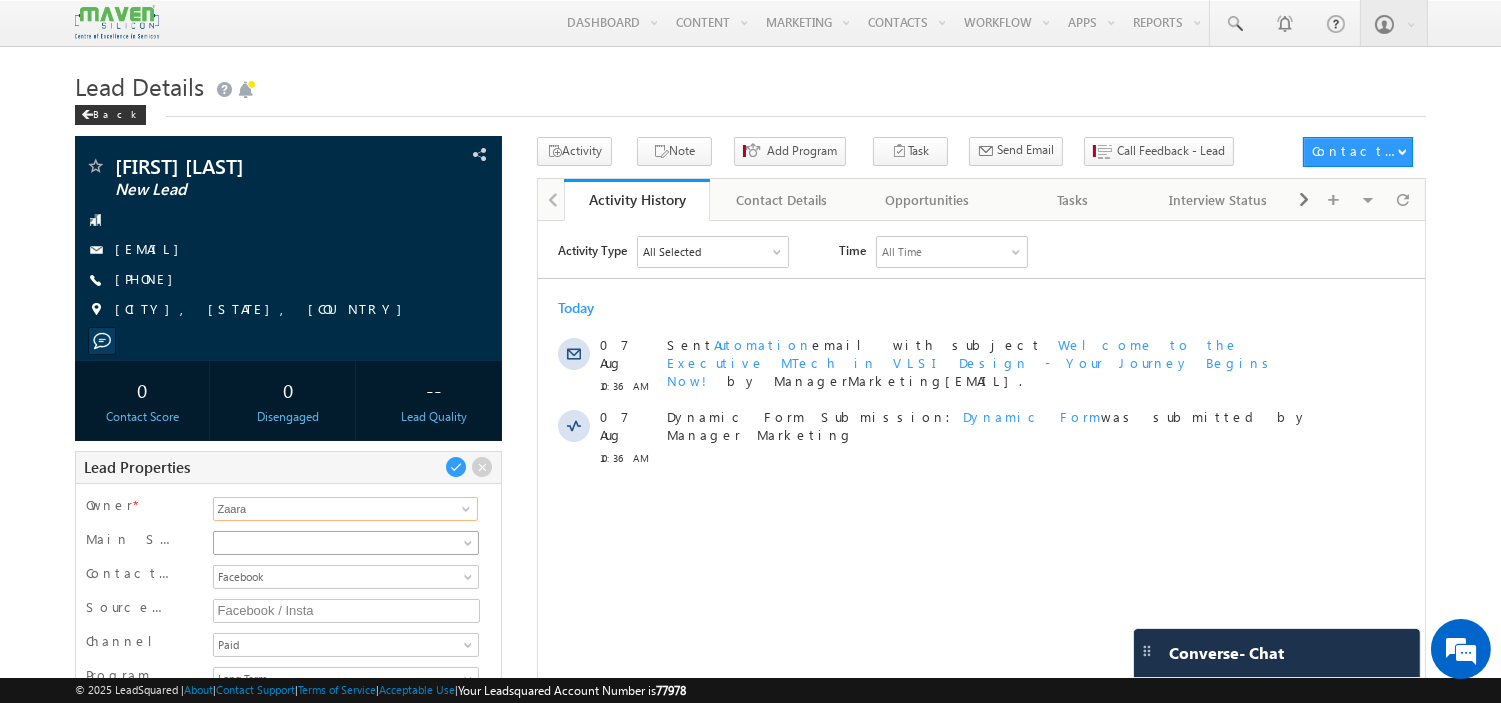 type on "Zaara" 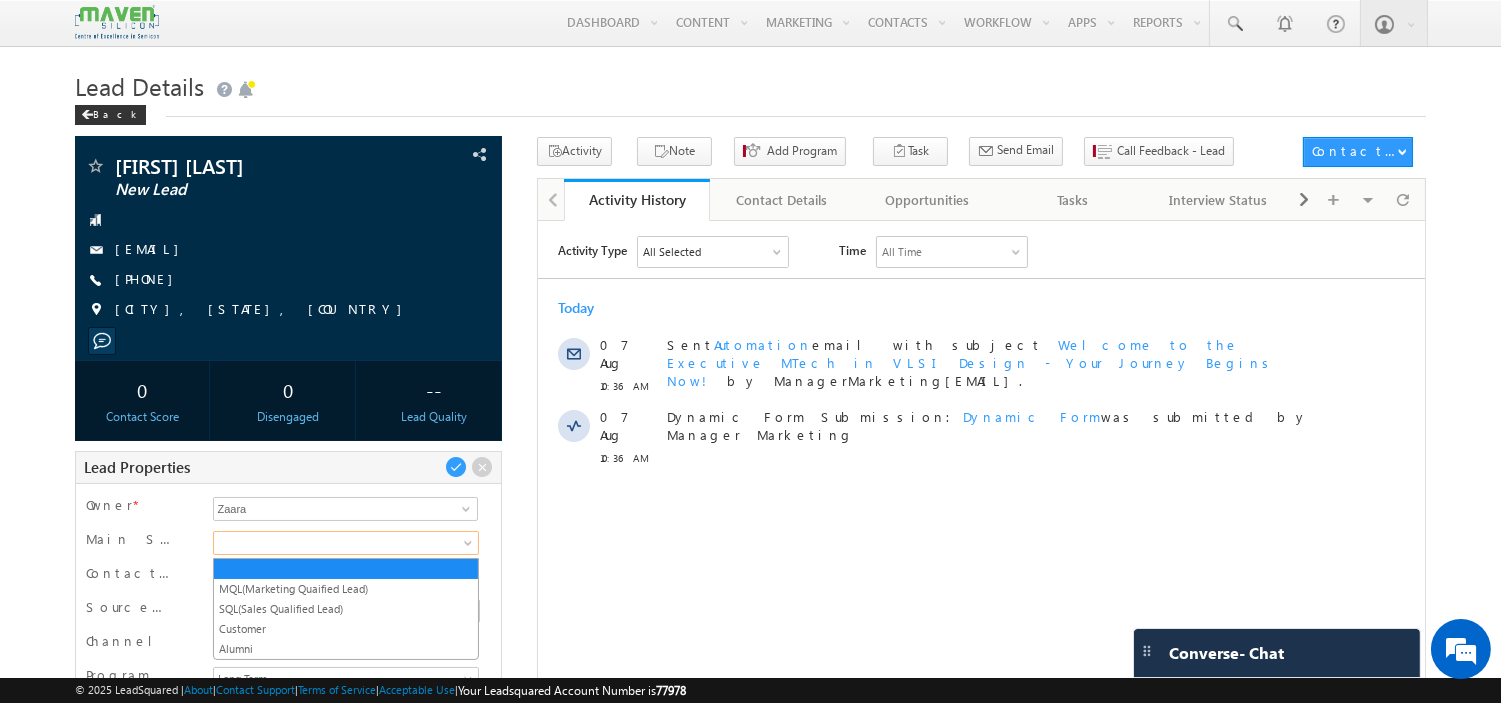 click at bounding box center [343, 543] 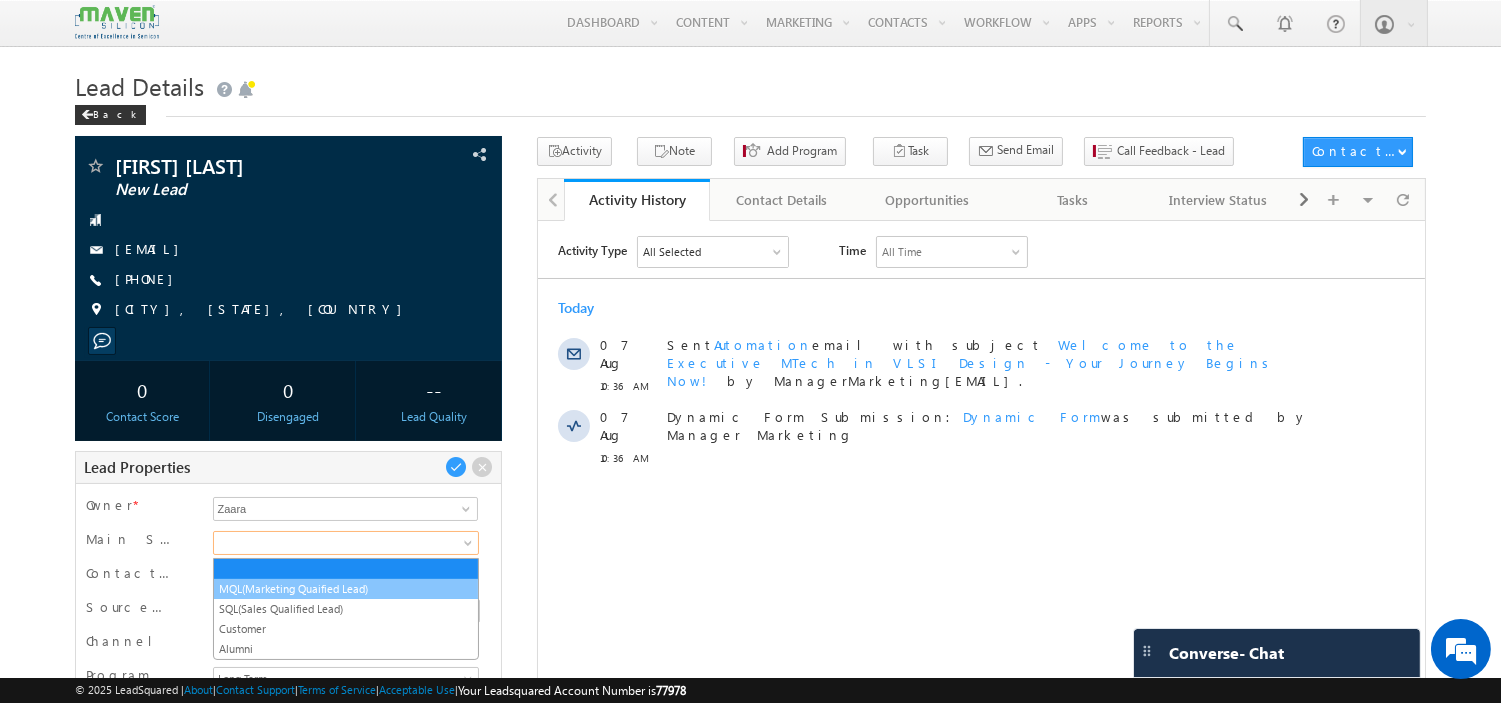 click on "MQL(Marketing Quaified Lead)" at bounding box center [346, 589] 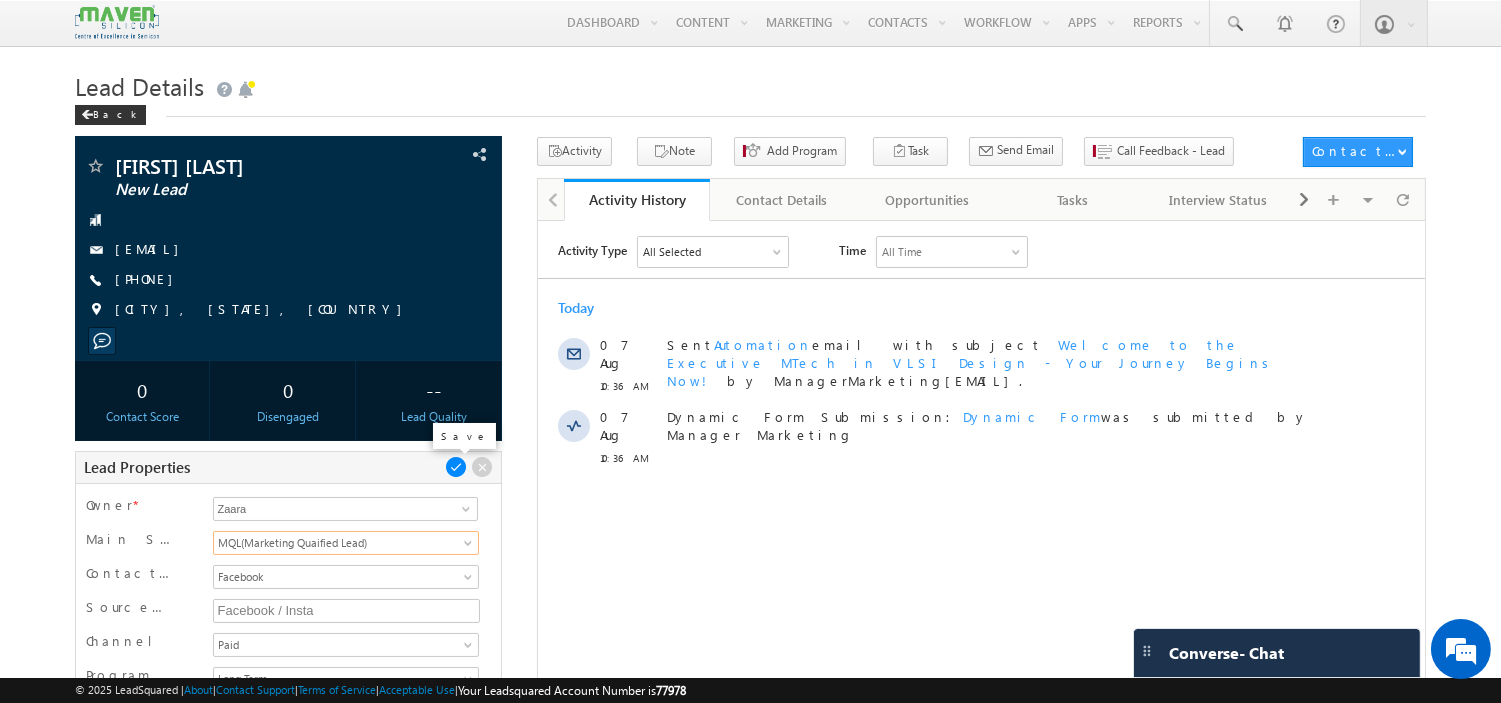 click at bounding box center [456, 467] 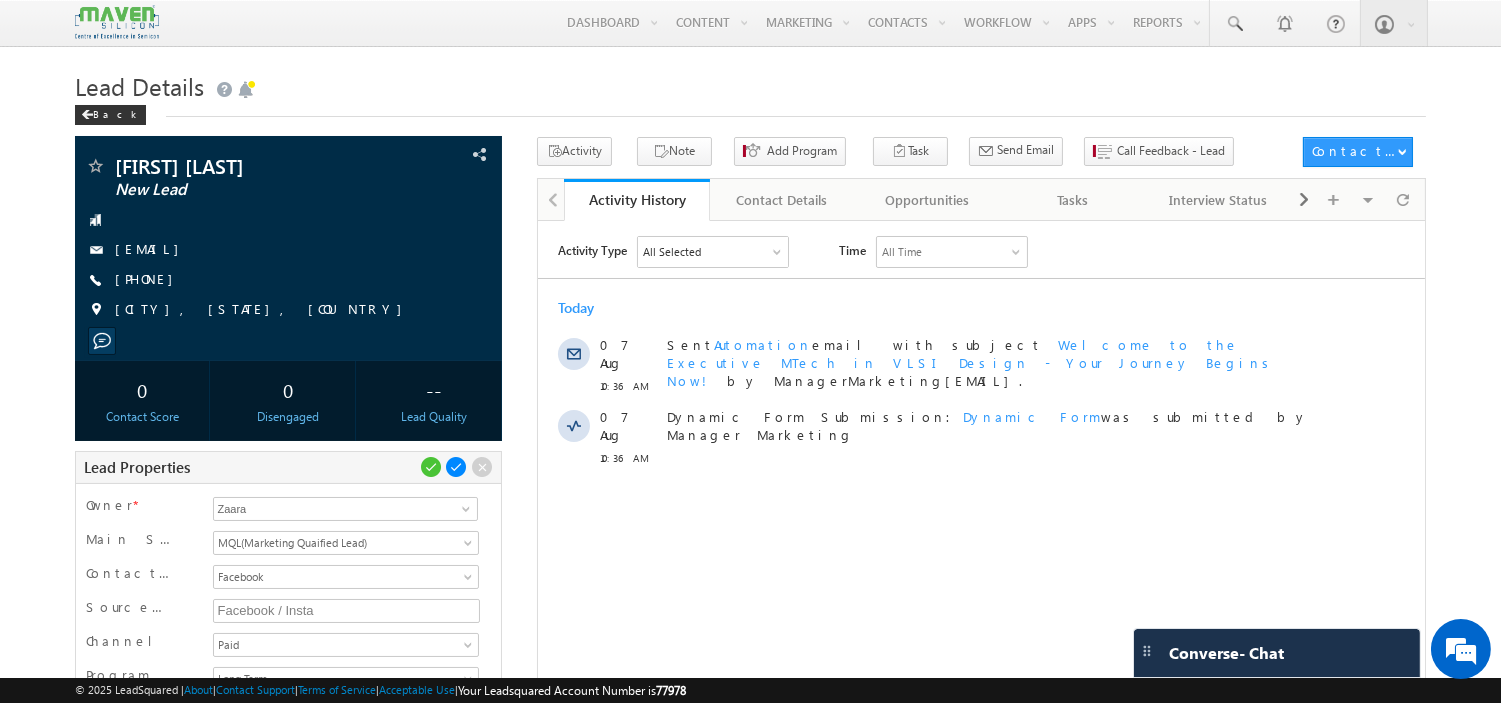 scroll, scrollTop: 145, scrollLeft: 0, axis: vertical 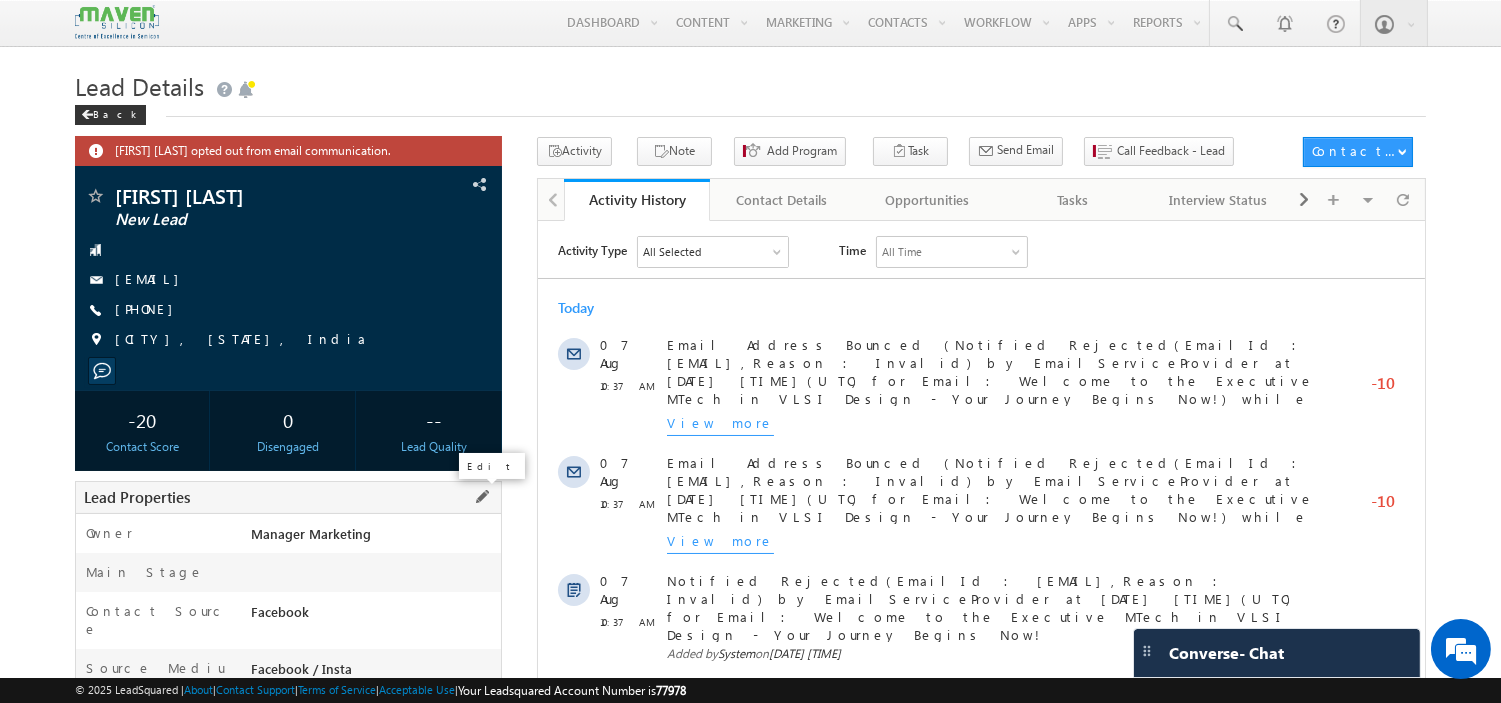 click at bounding box center (482, 497) 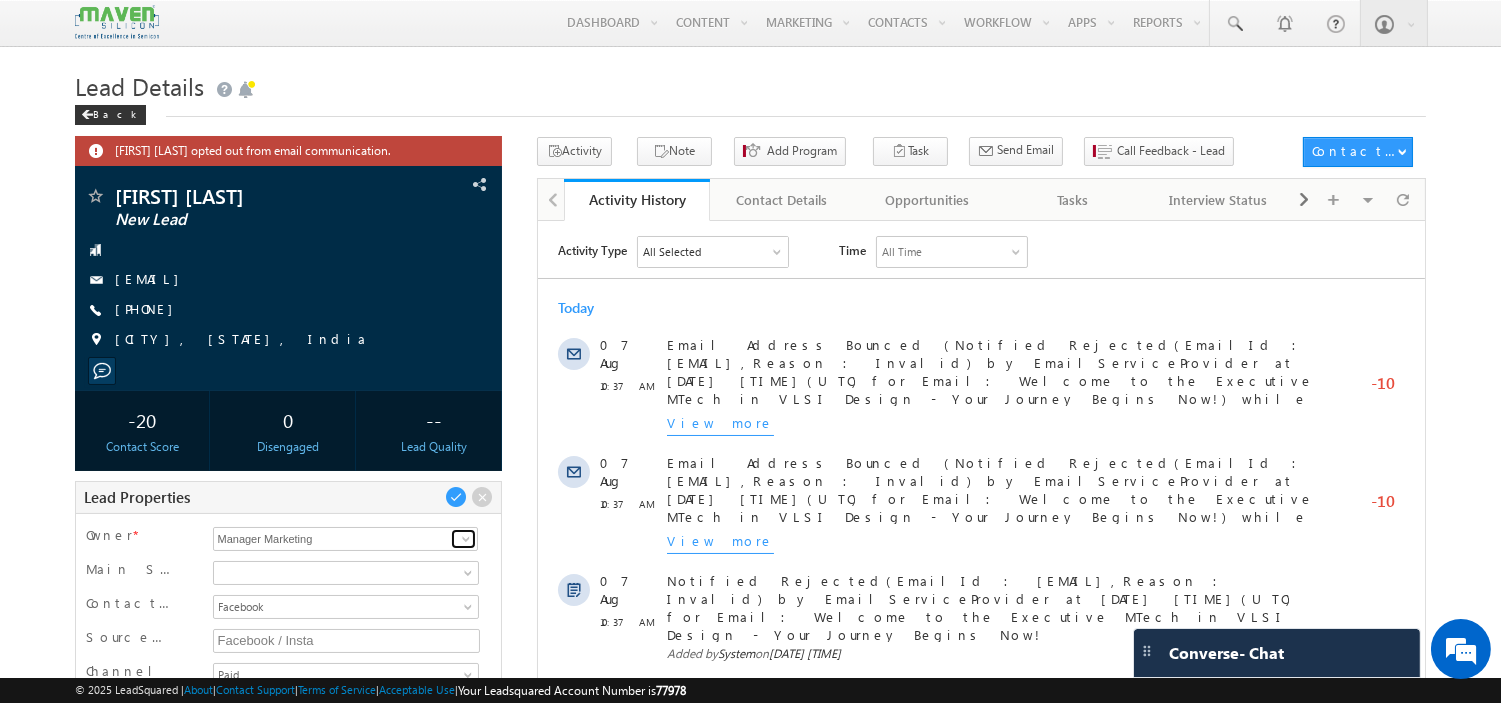 click at bounding box center [466, 539] 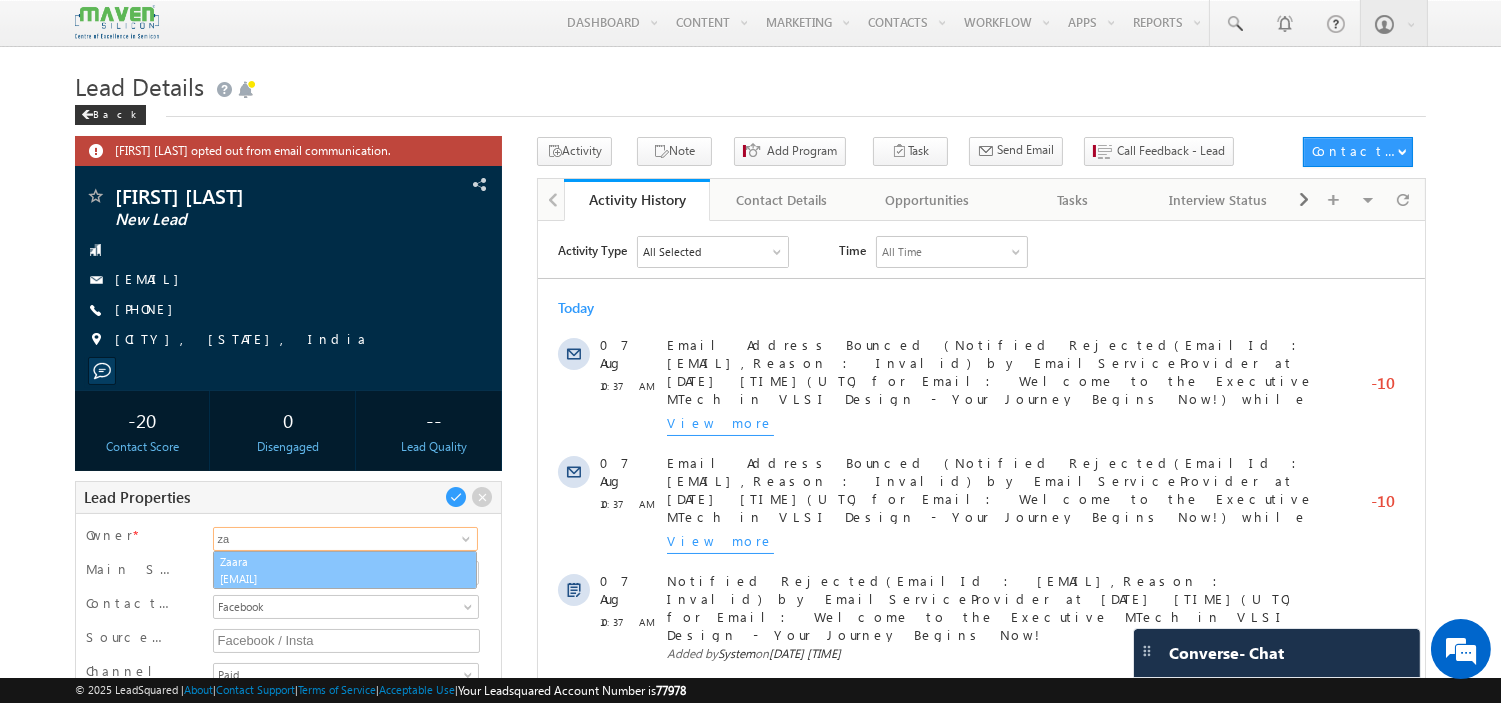 click on "[EMAIL]" at bounding box center [345, 578] 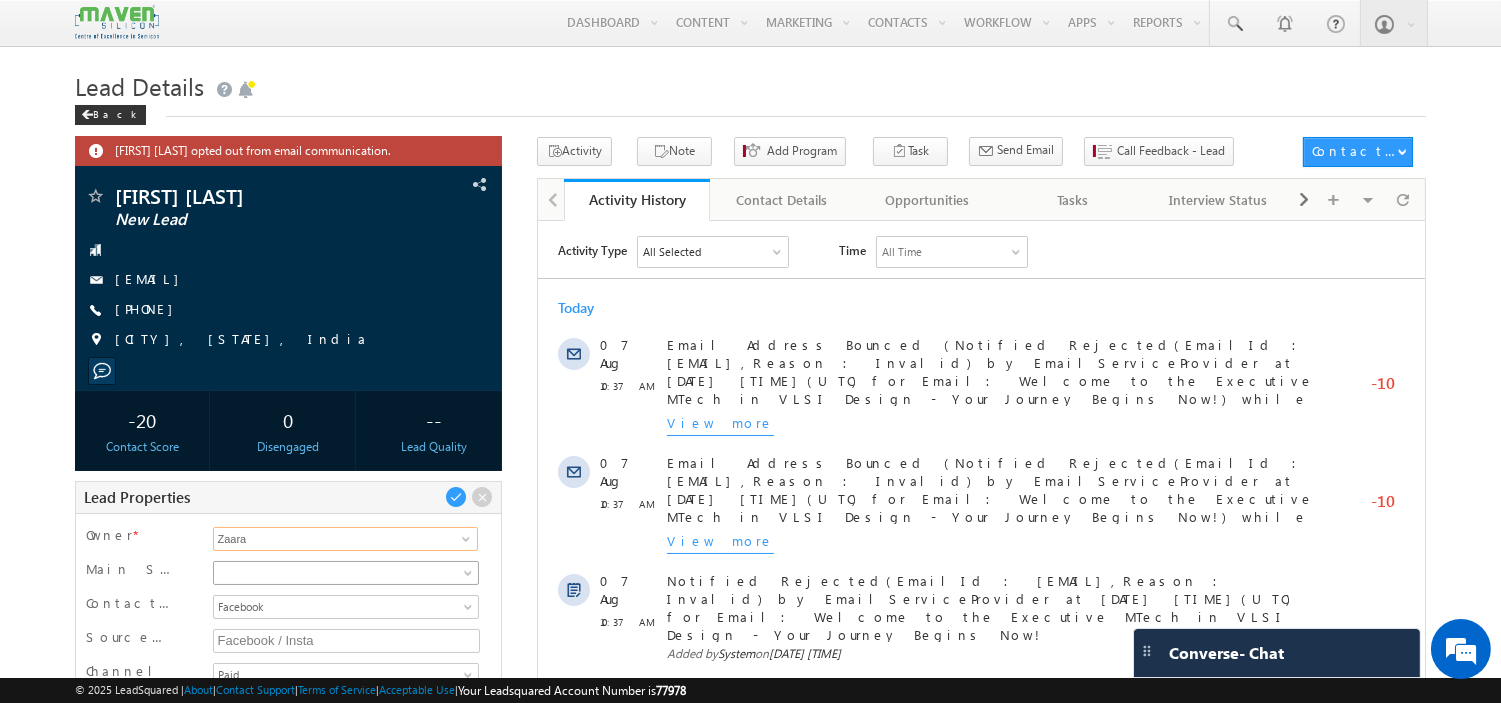 type on "Zaara" 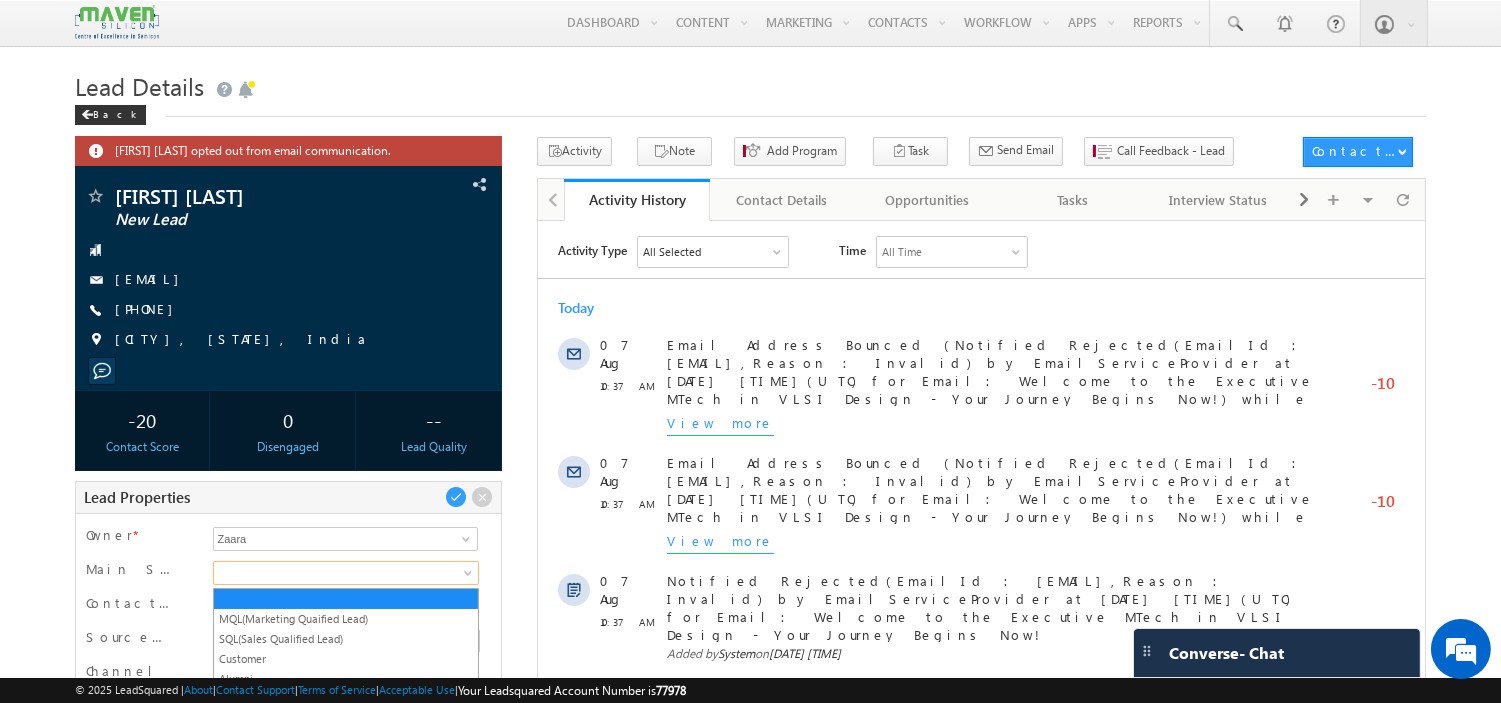 click at bounding box center (343, 573) 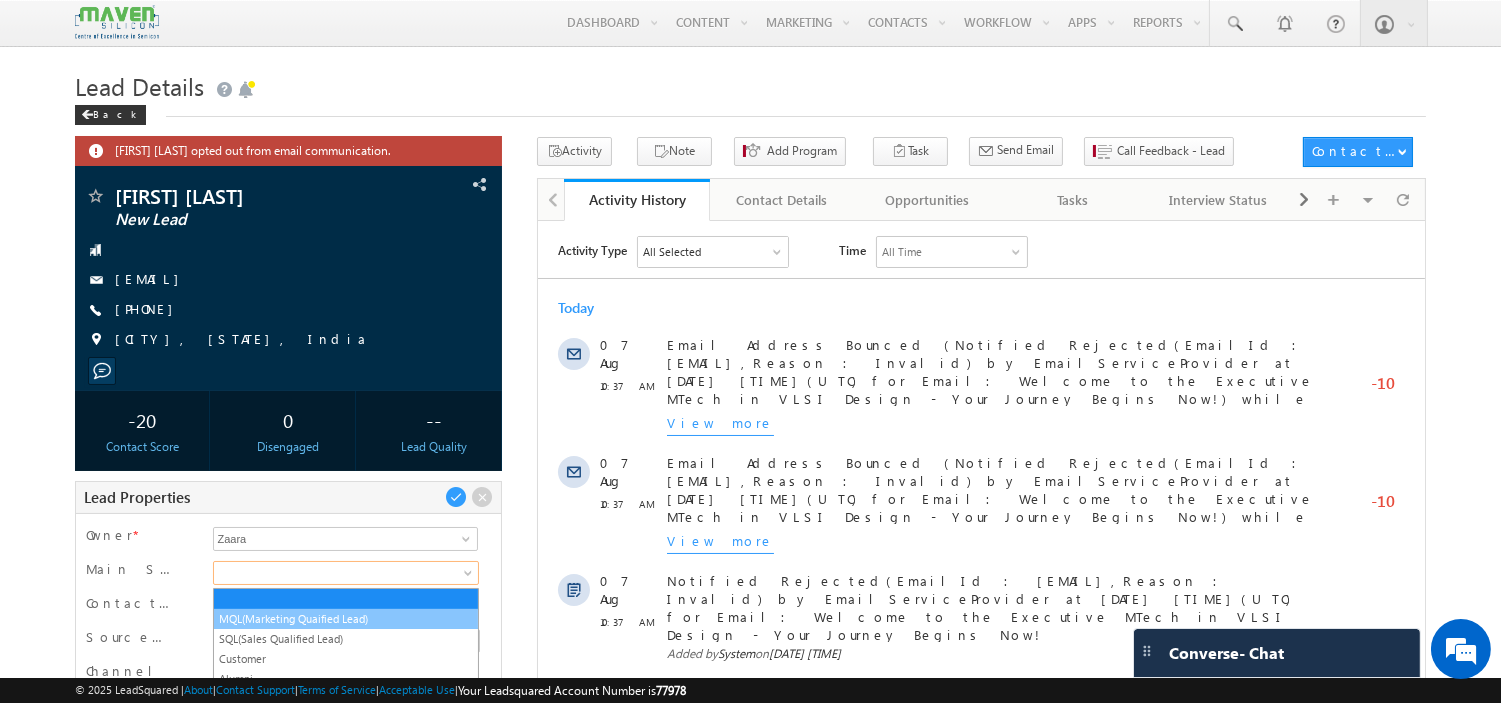 click on "MQL(Marketing Quaified Lead)" at bounding box center [346, 619] 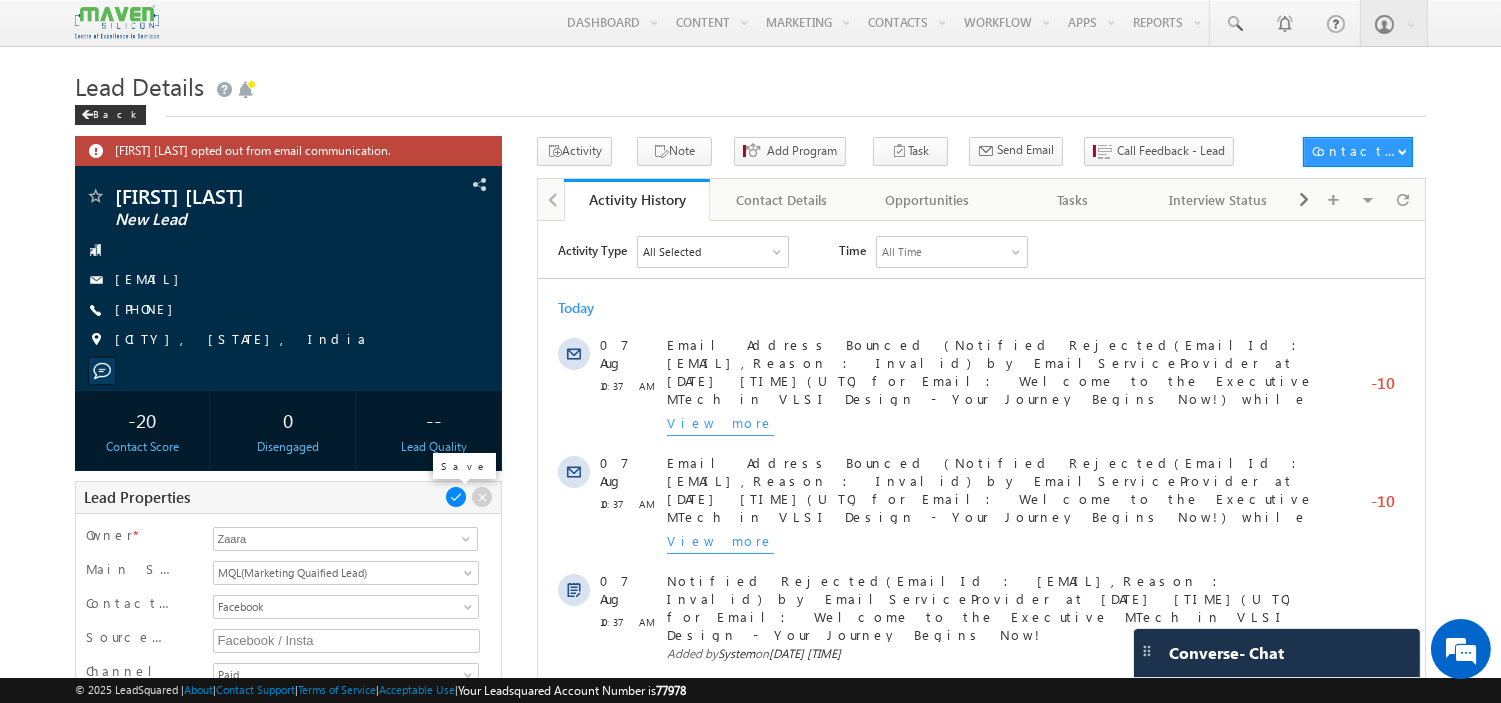click at bounding box center (456, 497) 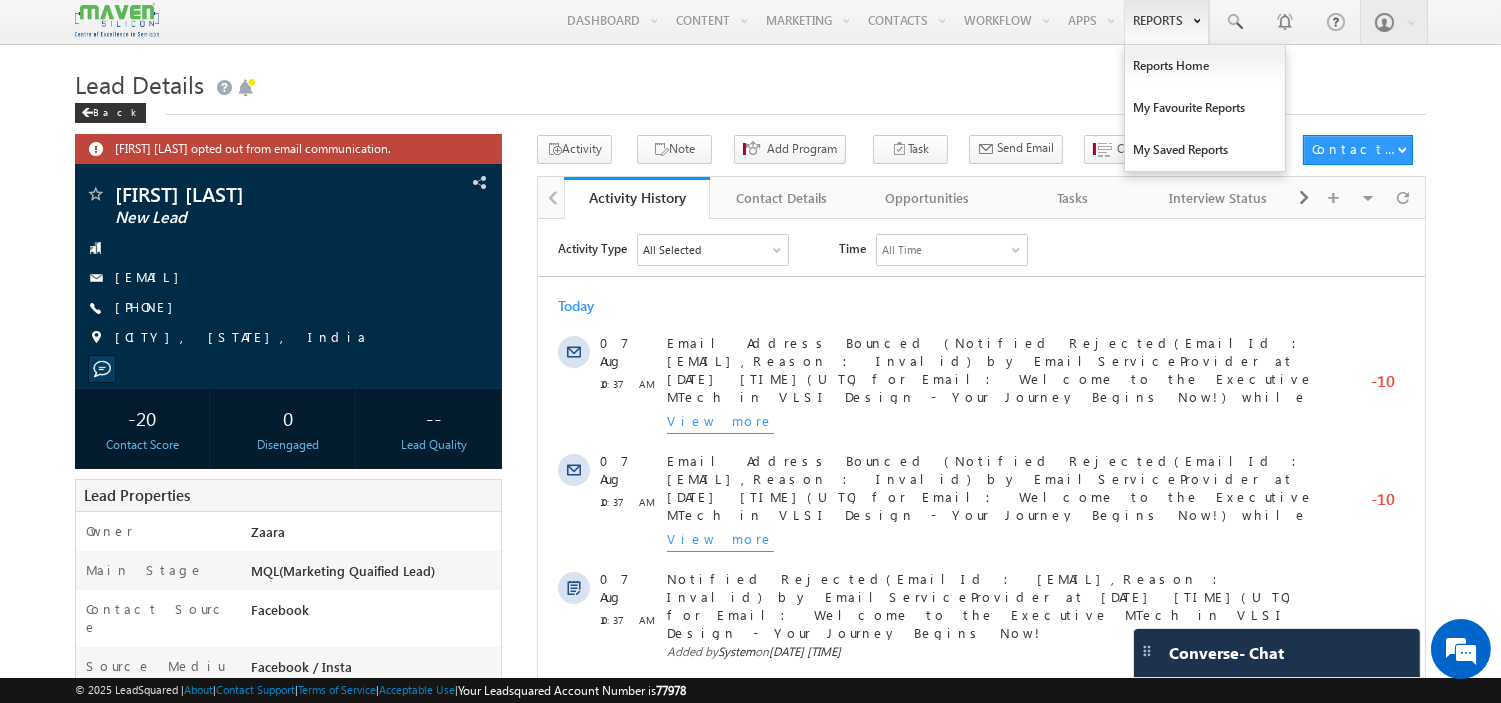 scroll, scrollTop: 0, scrollLeft: 0, axis: both 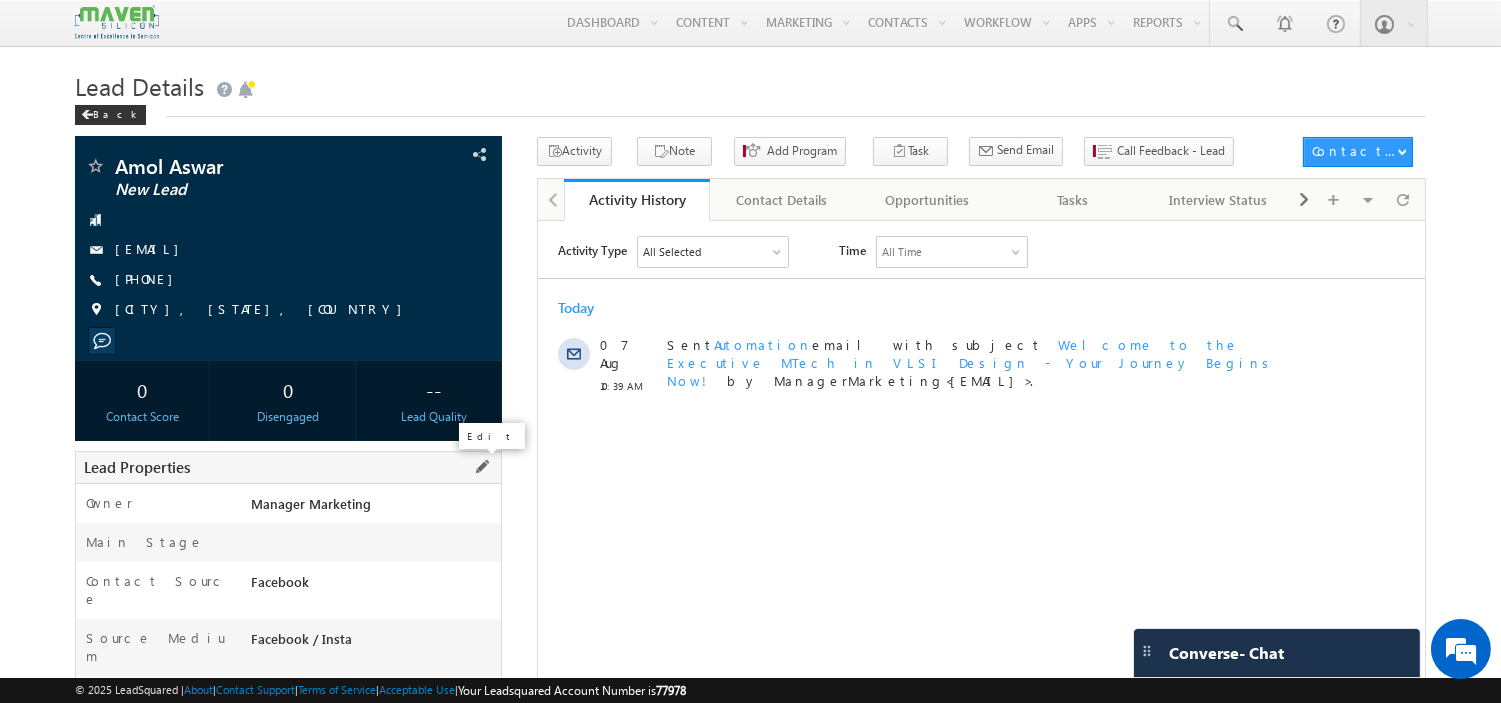 click at bounding box center [482, 467] 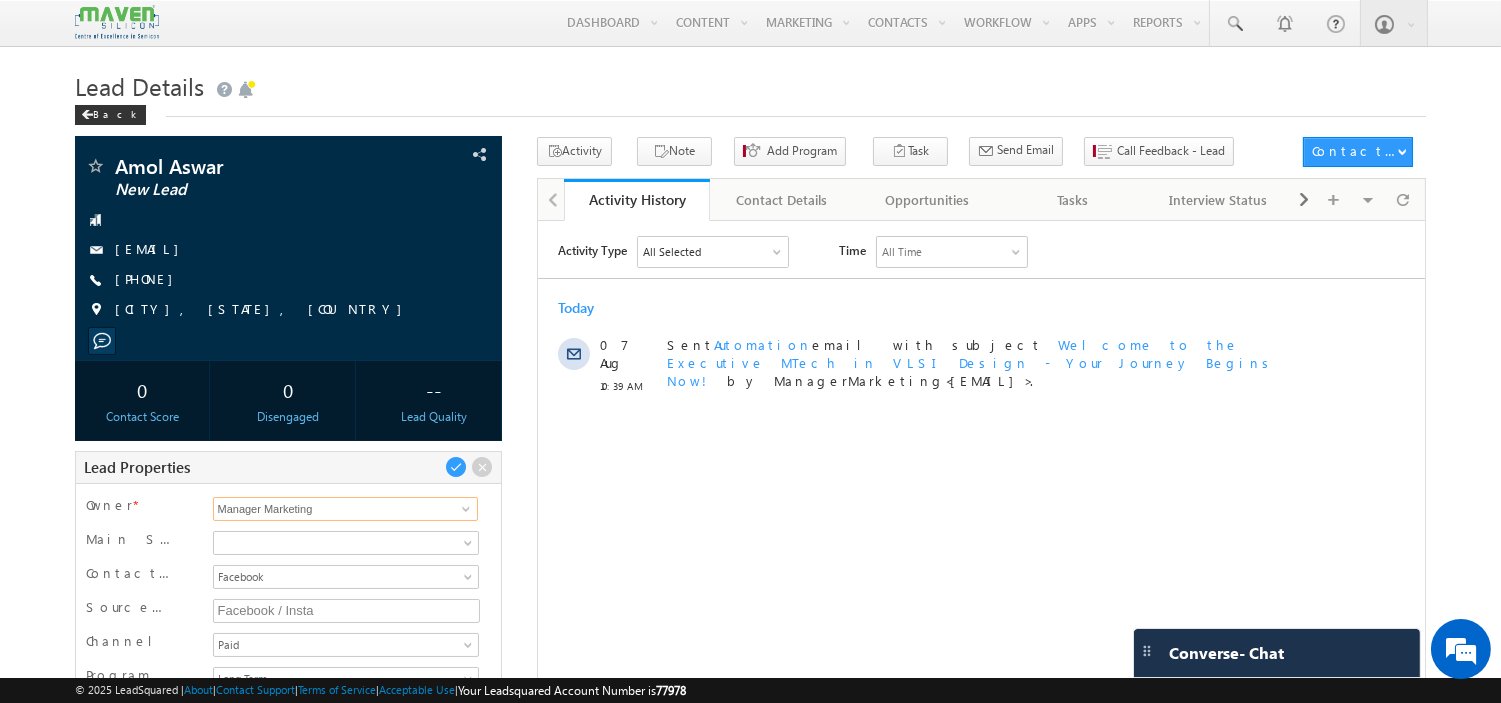 scroll, scrollTop: 0, scrollLeft: 0, axis: both 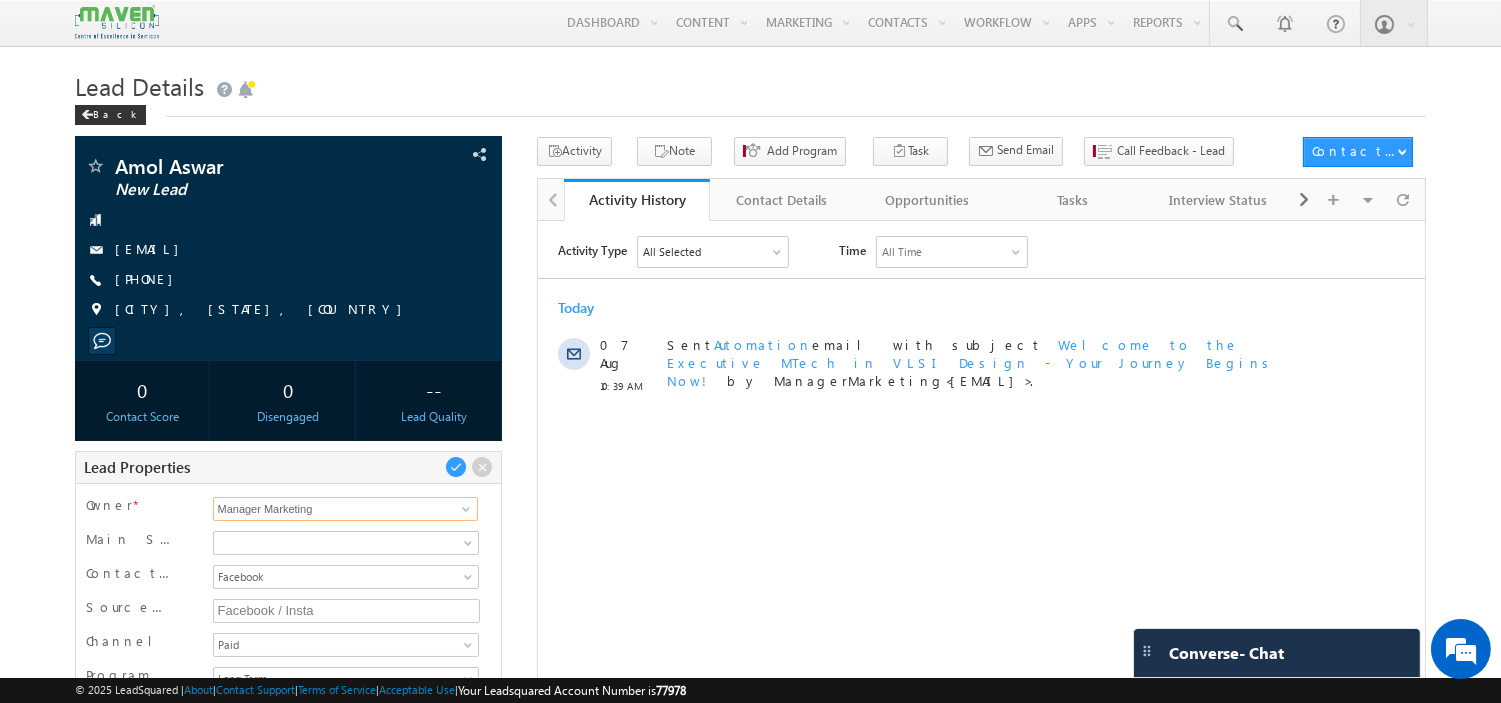 click on "Manager Marketing" at bounding box center (346, 509) 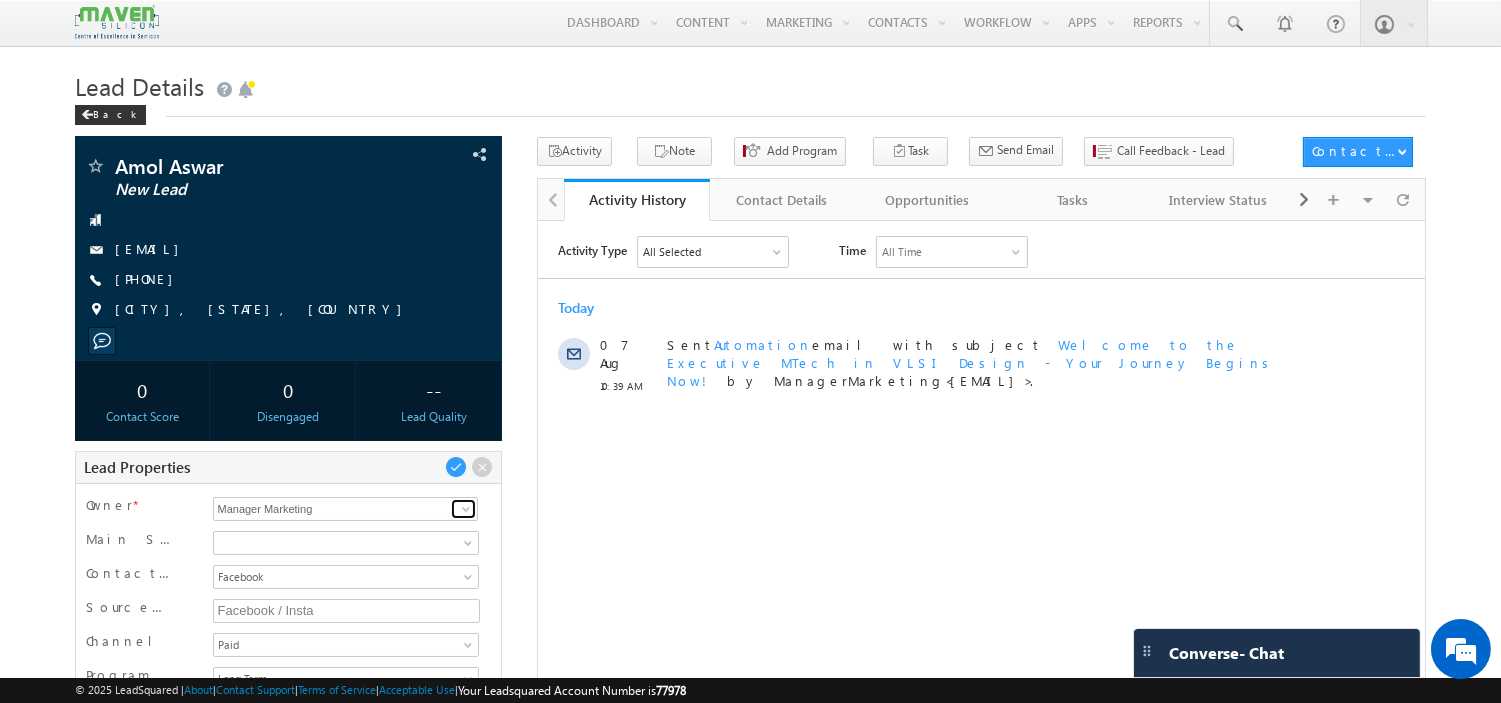 click at bounding box center (466, 509) 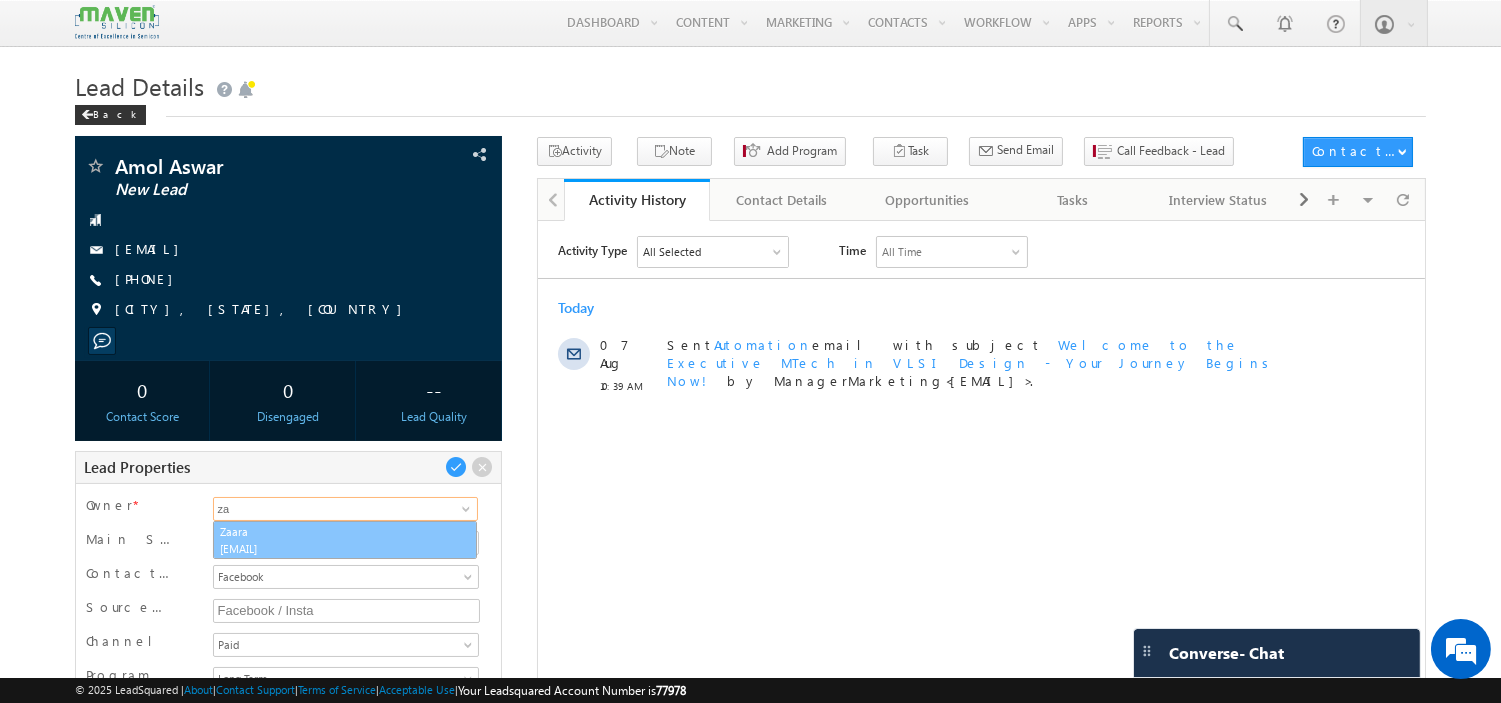click on "[EMAIL]" at bounding box center [345, 548] 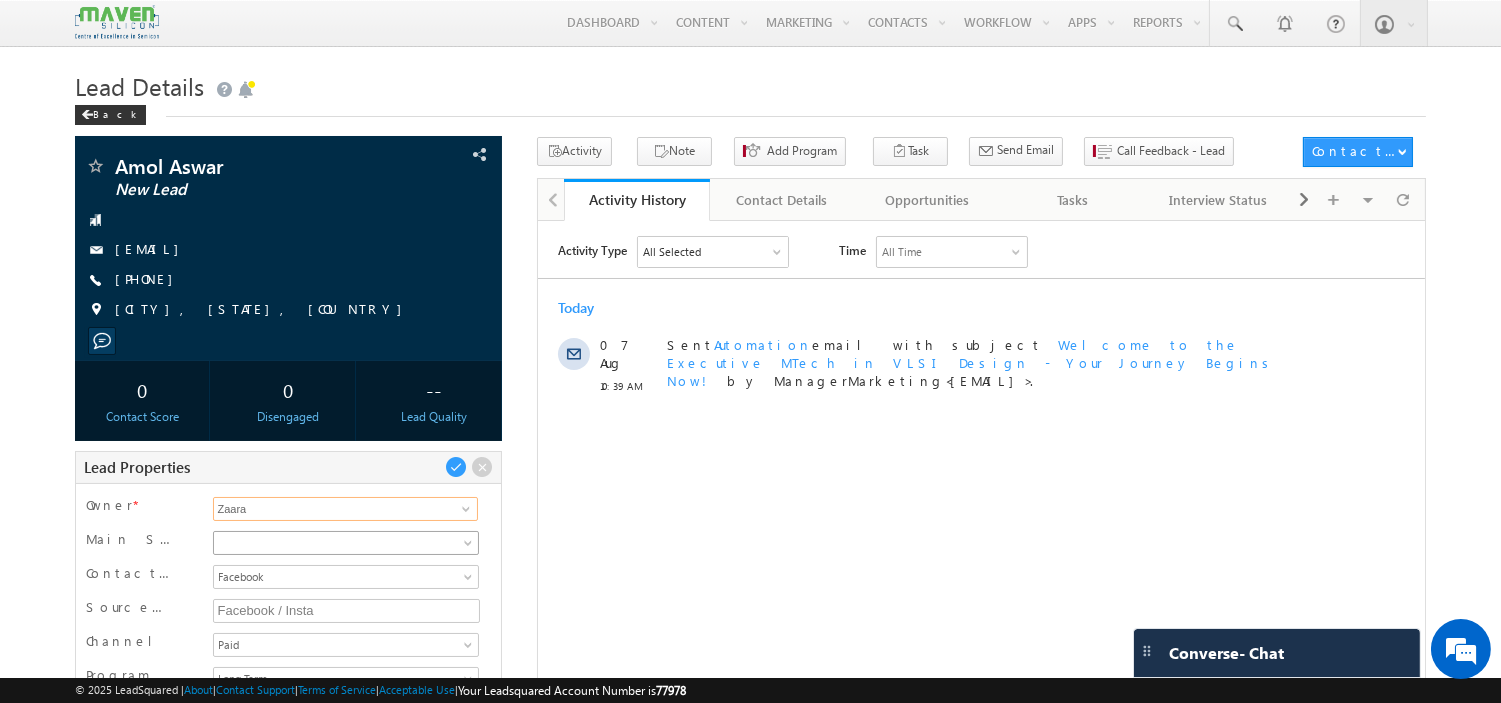type on "Zaara" 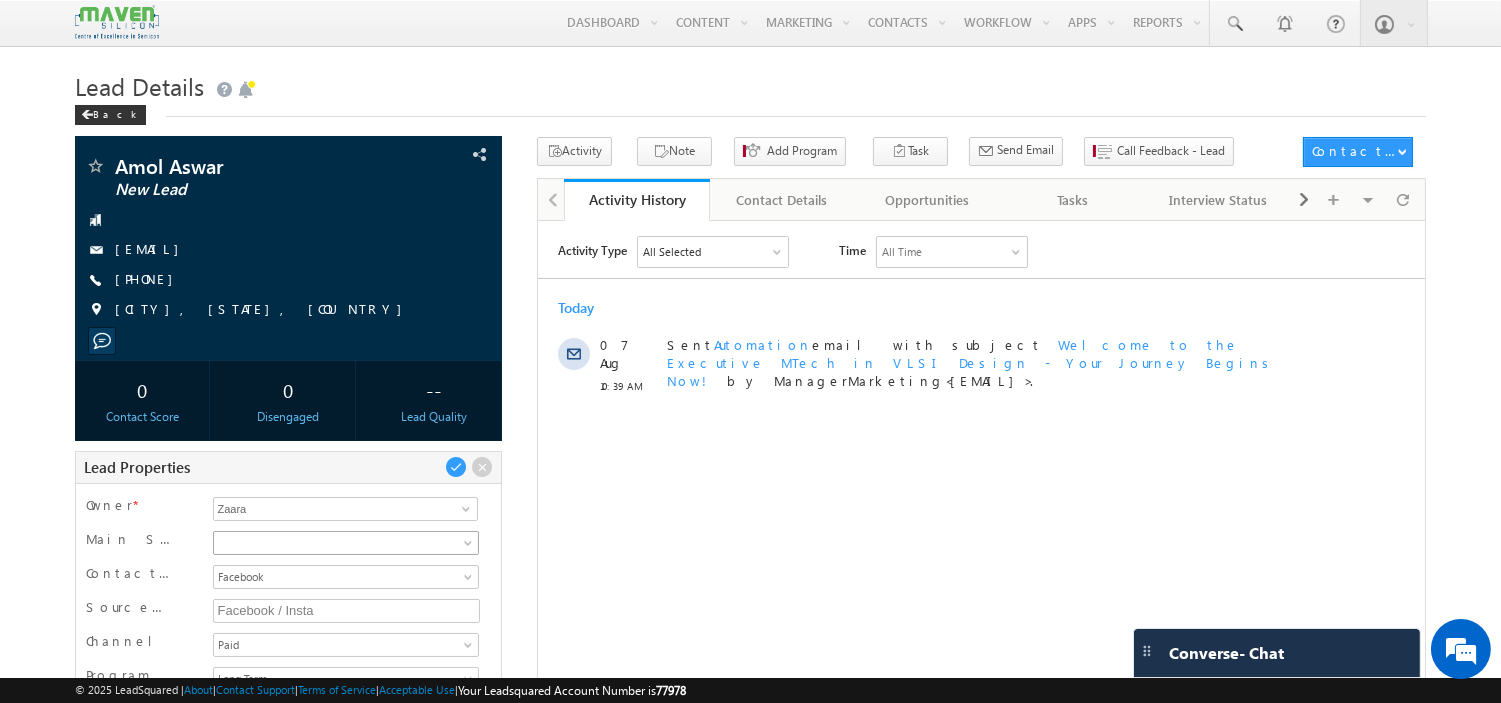 click at bounding box center [343, 543] 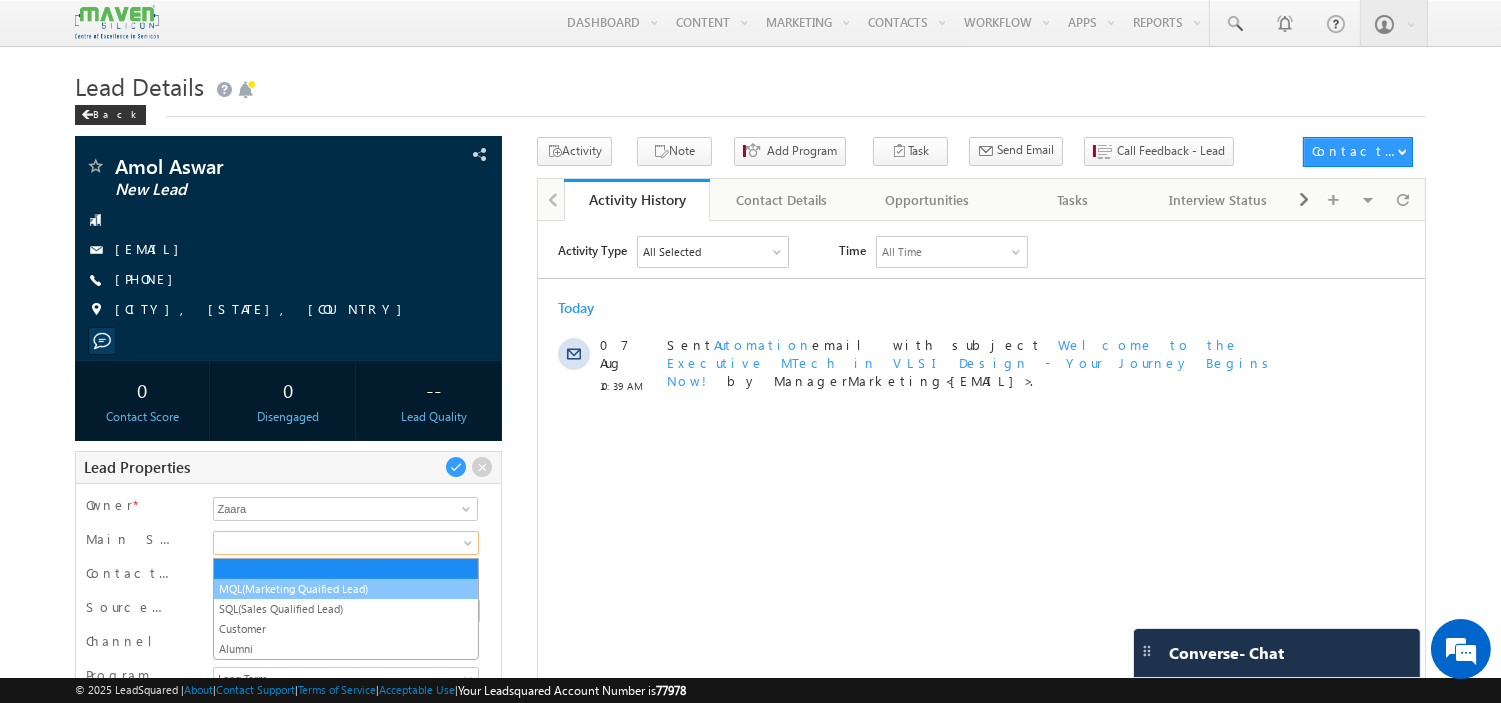 click on "MQL(Marketing Quaified Lead)" at bounding box center [346, 589] 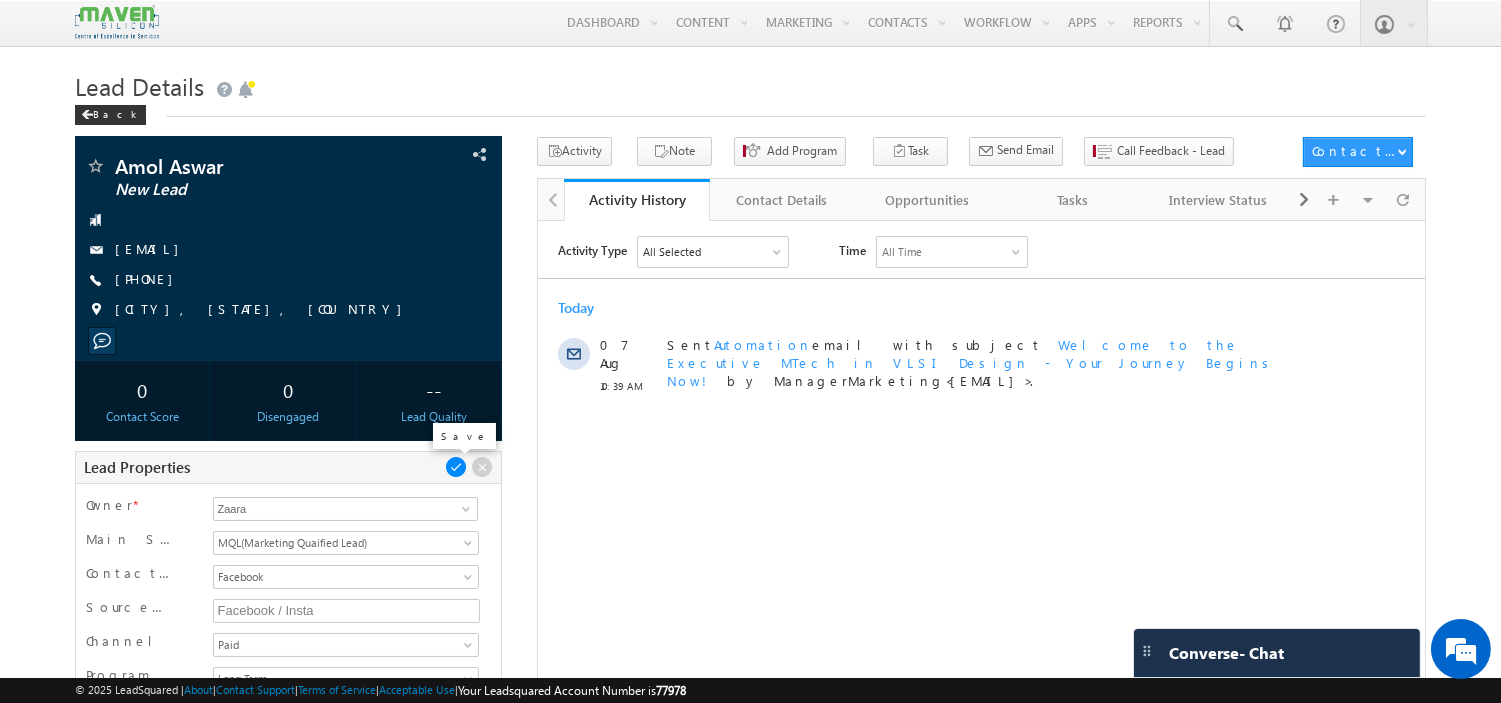 click at bounding box center [456, 467] 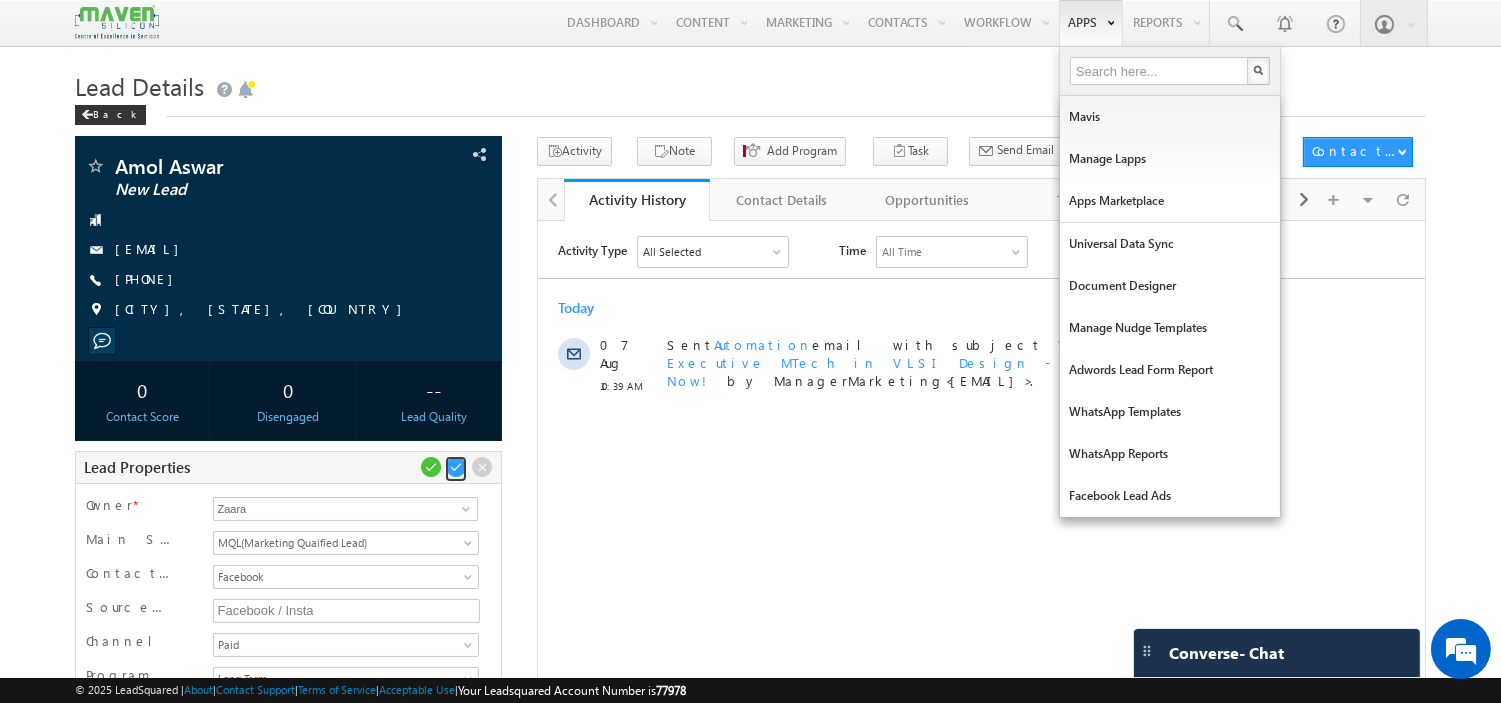 scroll, scrollTop: 145, scrollLeft: 0, axis: vertical 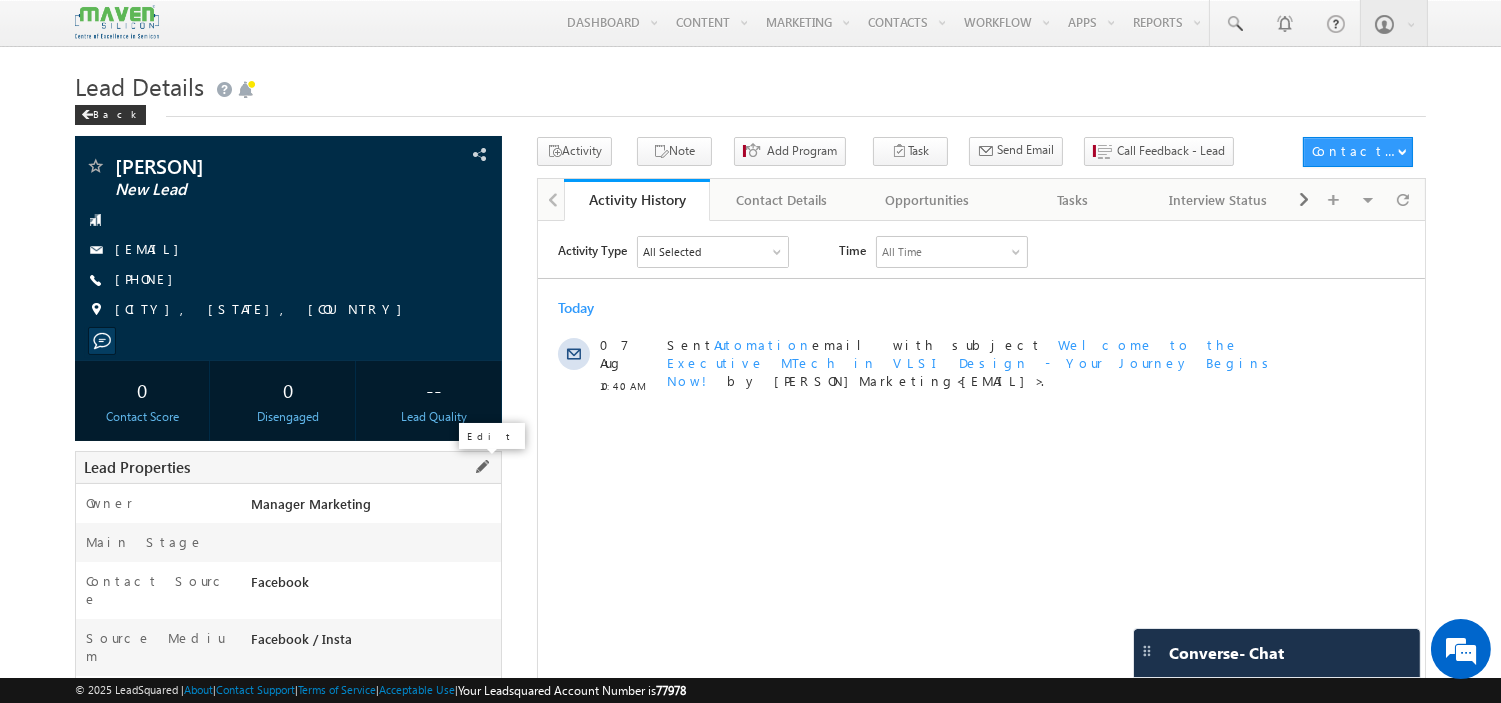 click at bounding box center (482, 467) 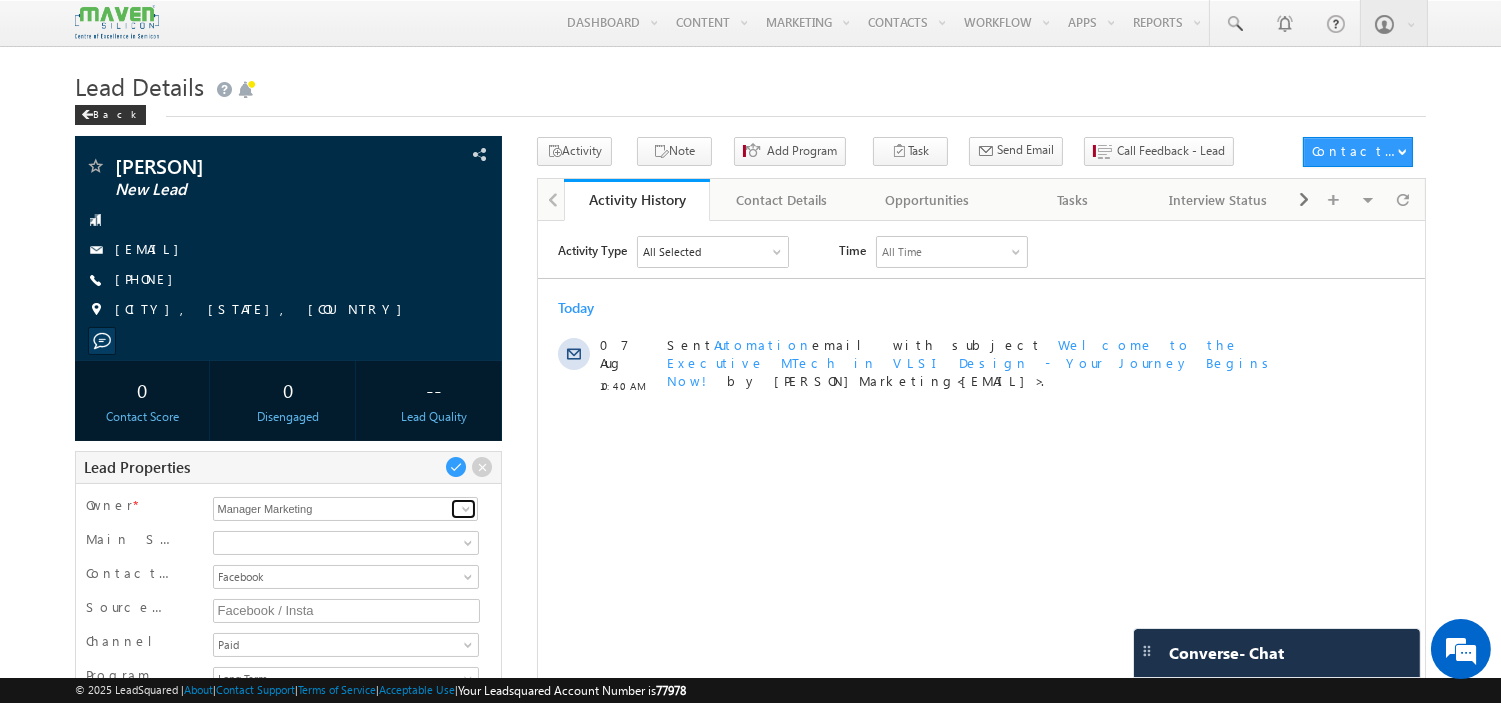 click at bounding box center (466, 509) 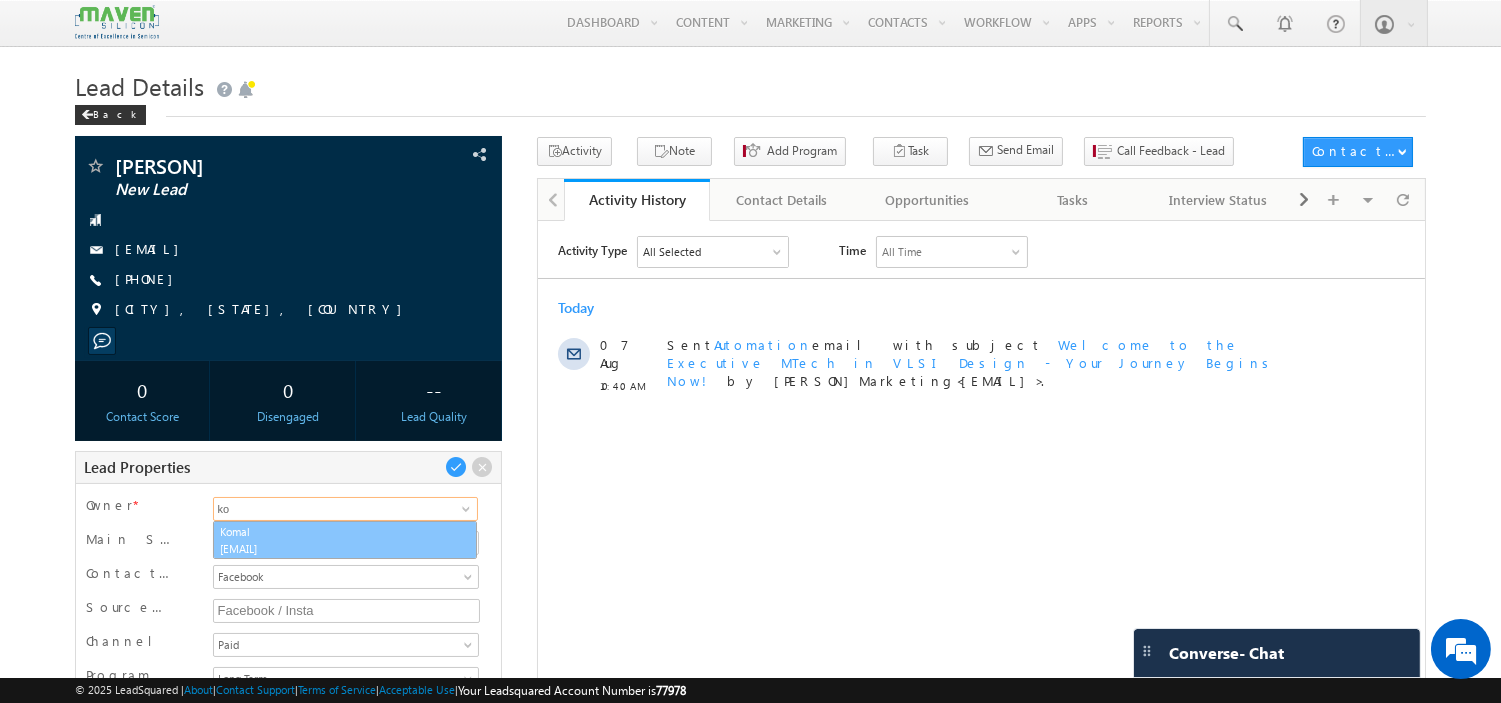 click on "[EMAIL]" at bounding box center [345, 548] 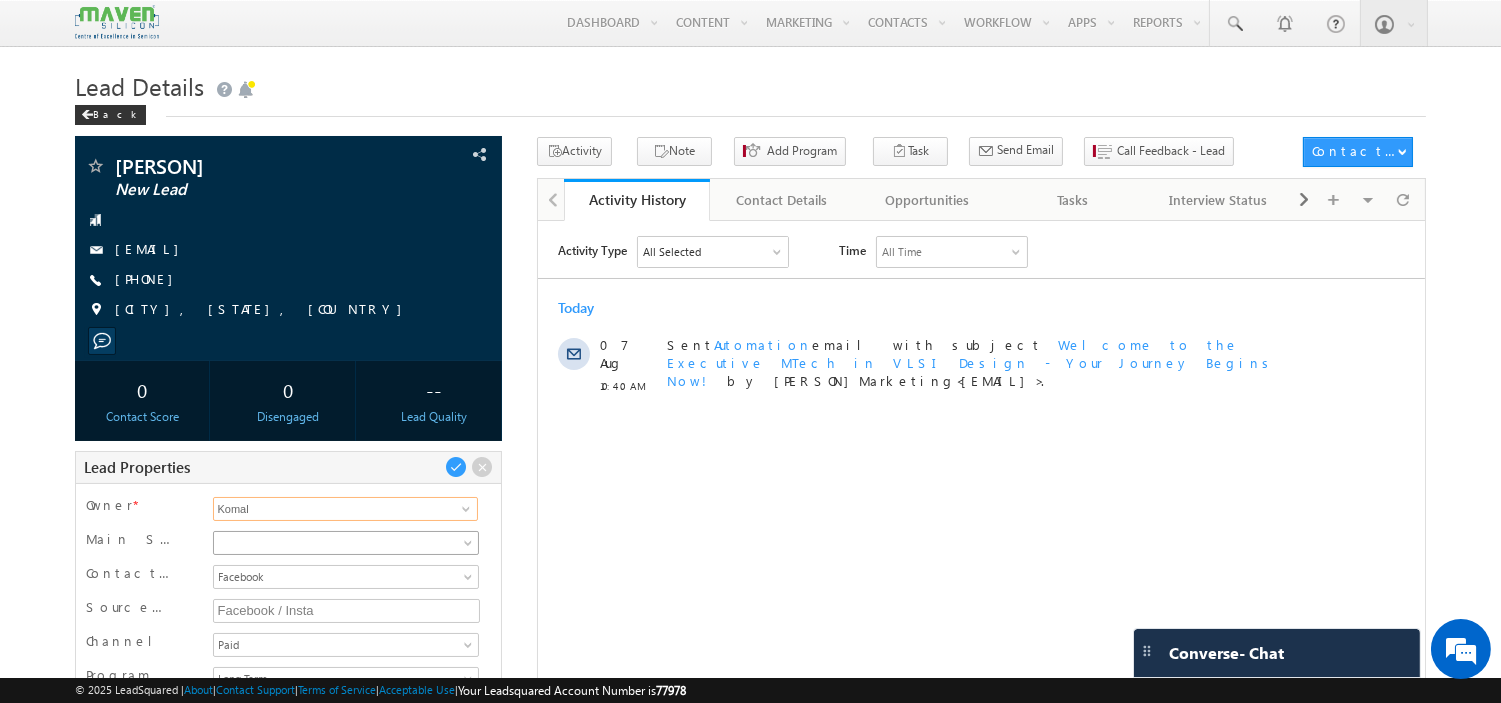 type on "Komal" 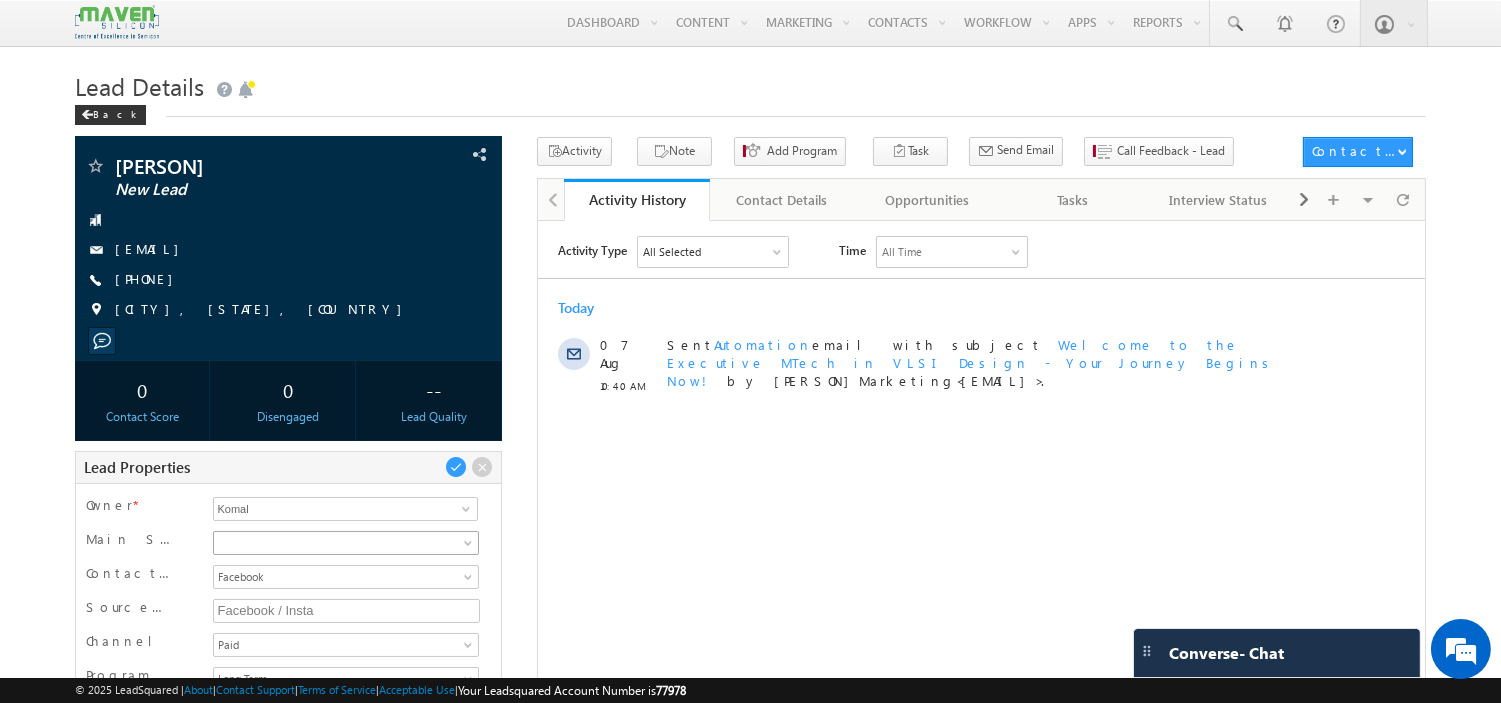 click at bounding box center (346, 543) 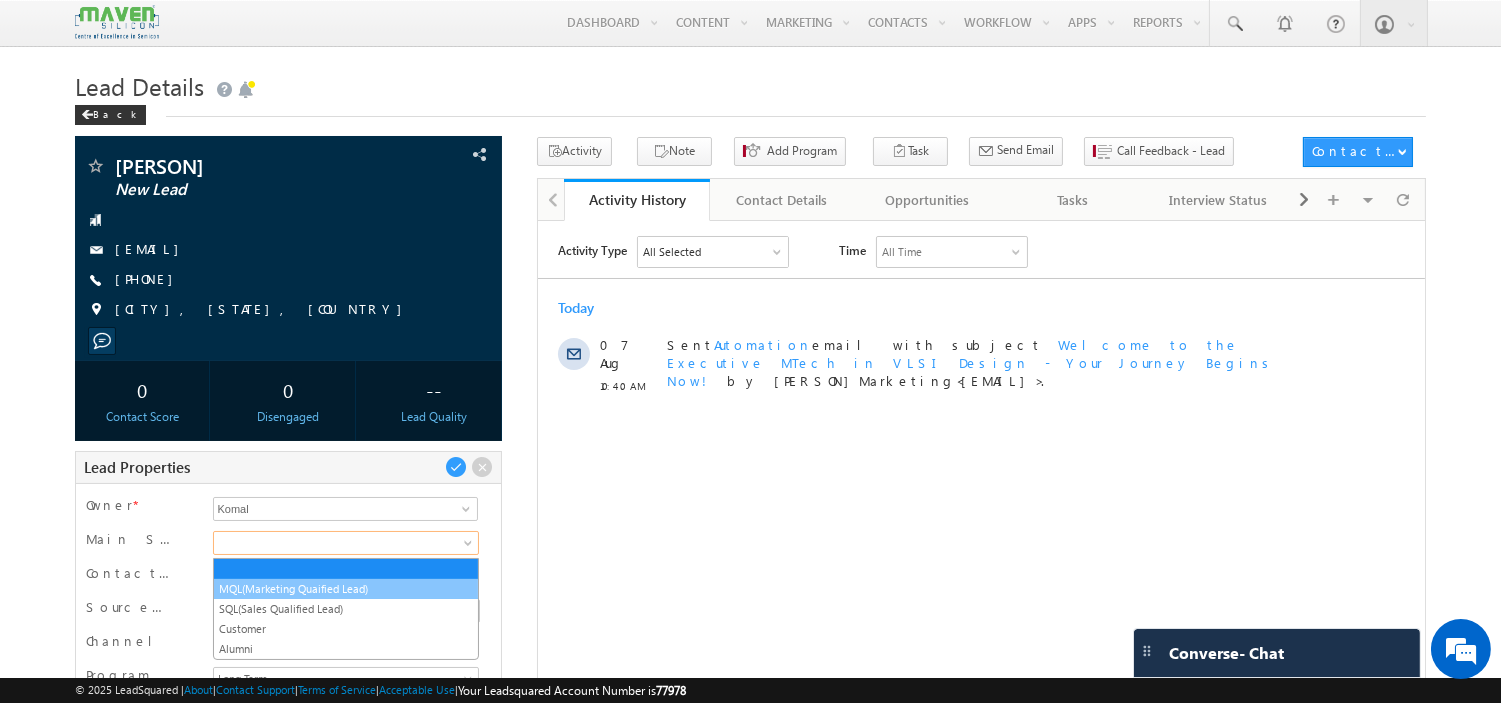 click on "MQL(Marketing Quaified Lead)" at bounding box center [346, 589] 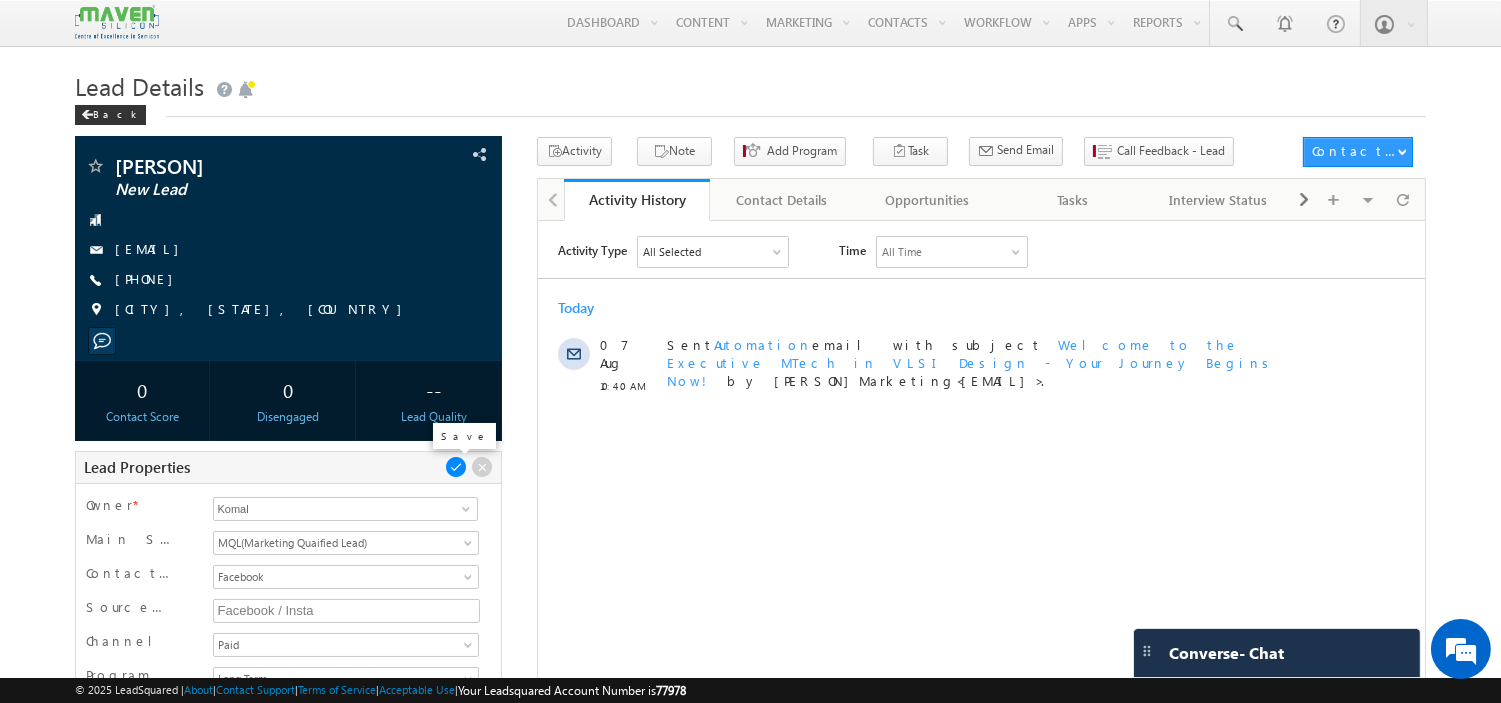 click at bounding box center [456, 467] 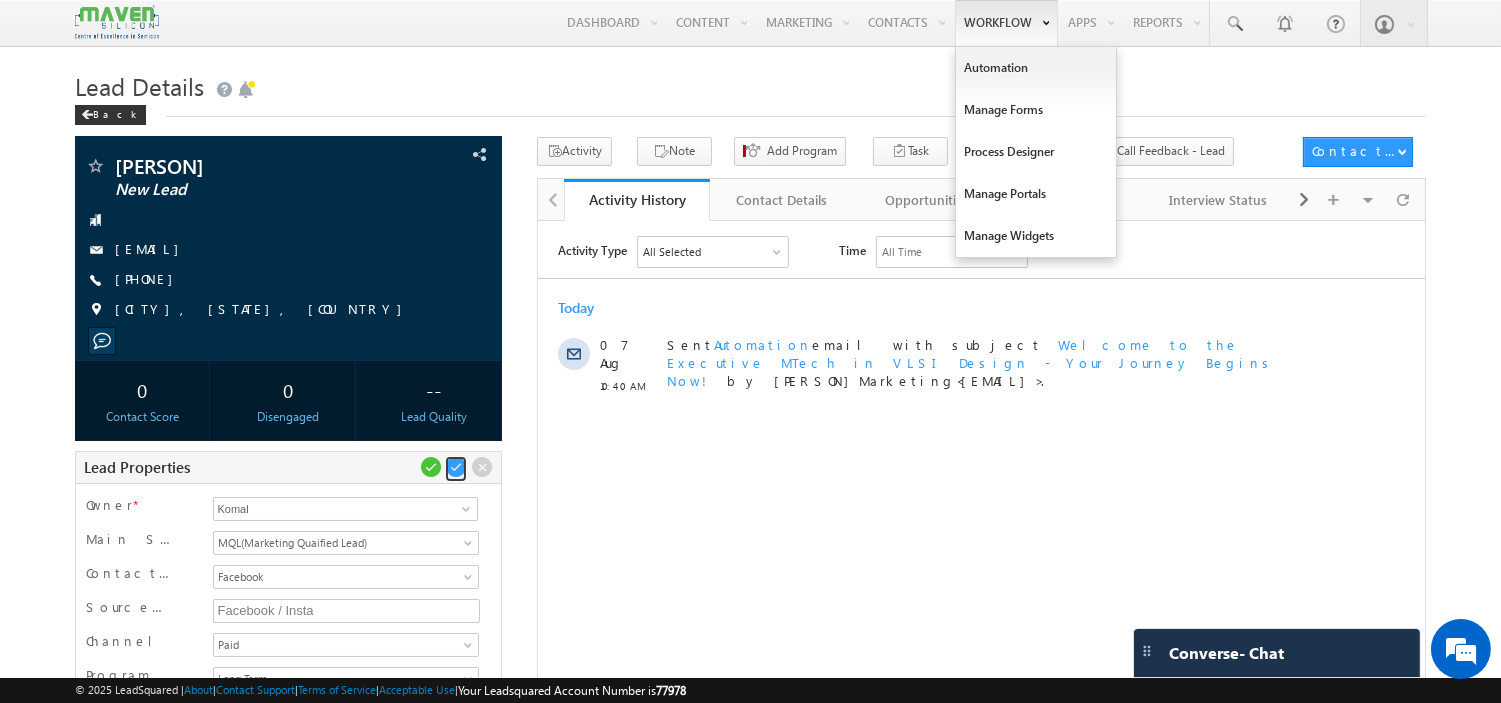 scroll, scrollTop: 145, scrollLeft: 0, axis: vertical 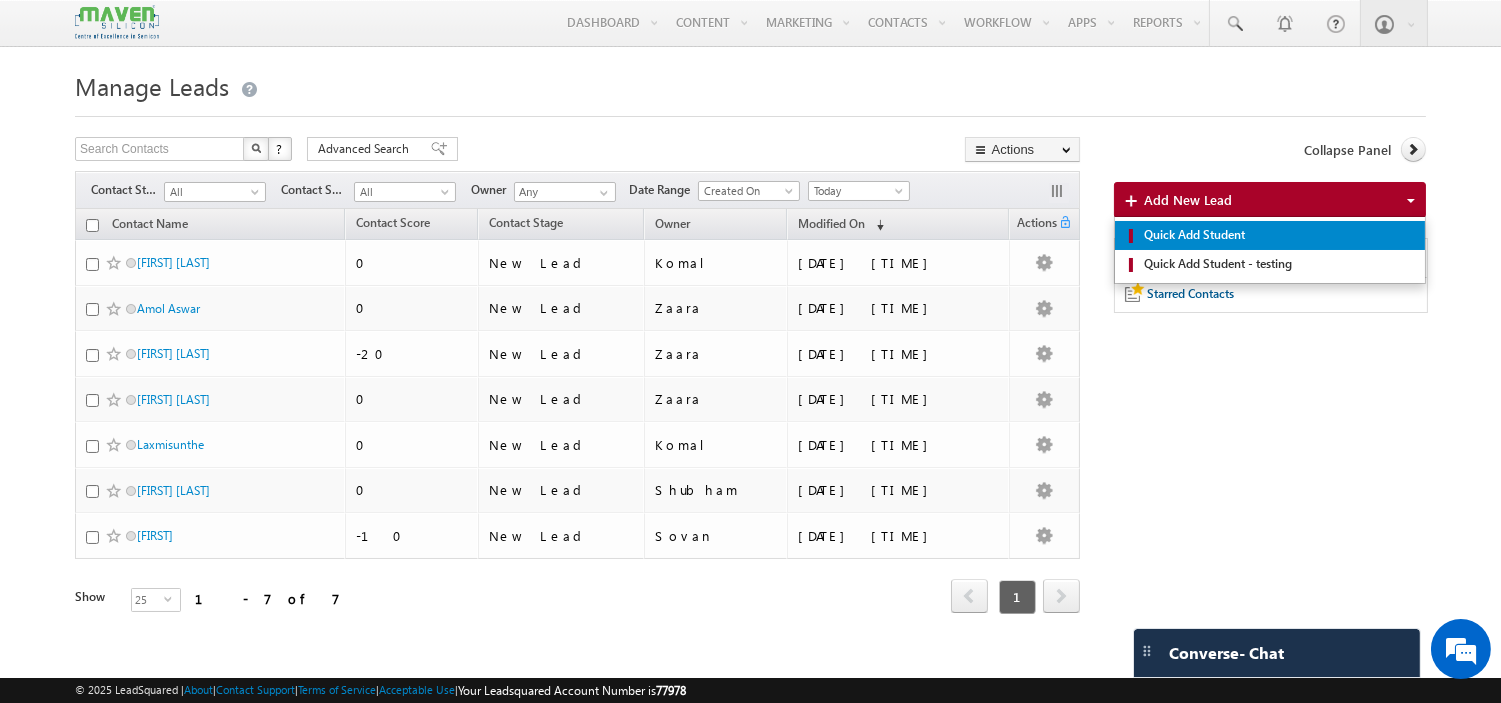 click on "Quick Add Student" at bounding box center (1276, 235) 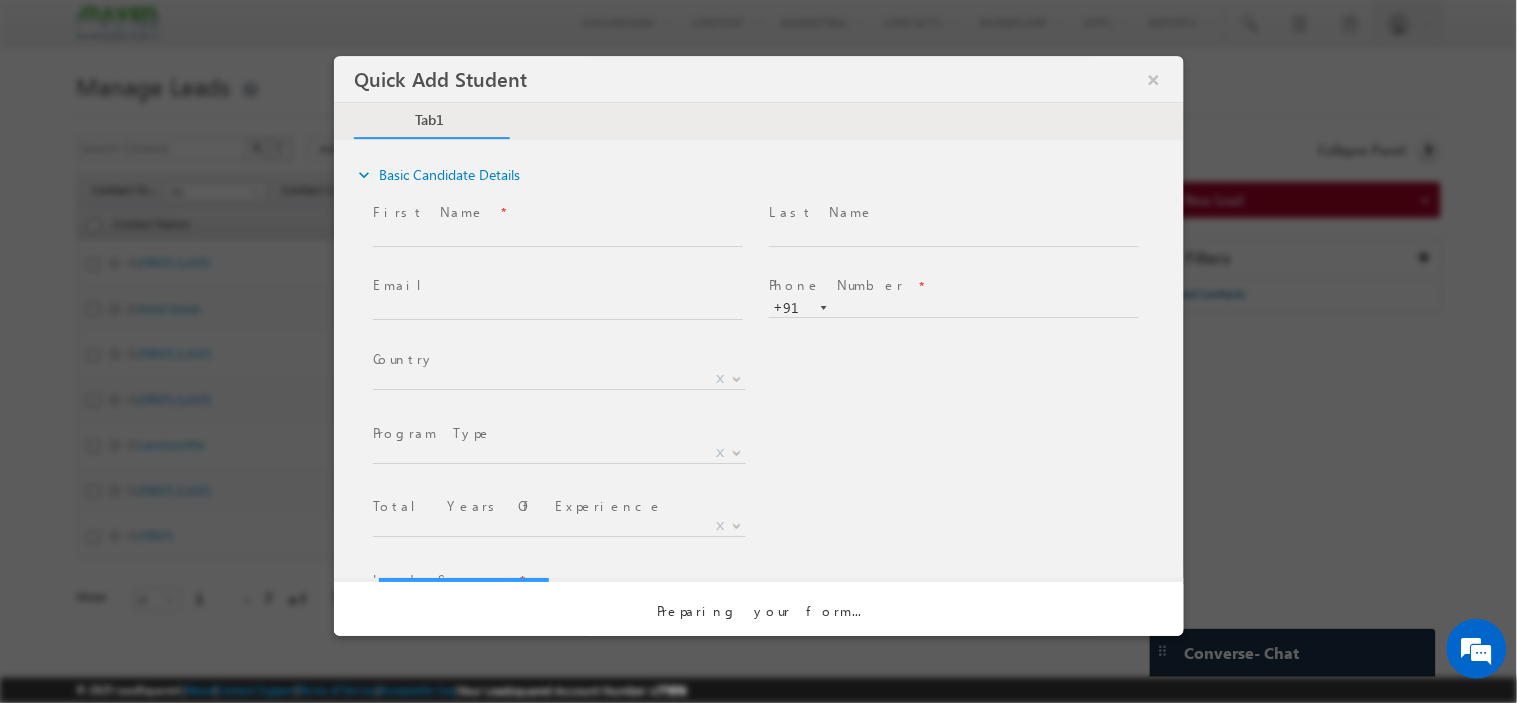 scroll, scrollTop: 0, scrollLeft: 0, axis: both 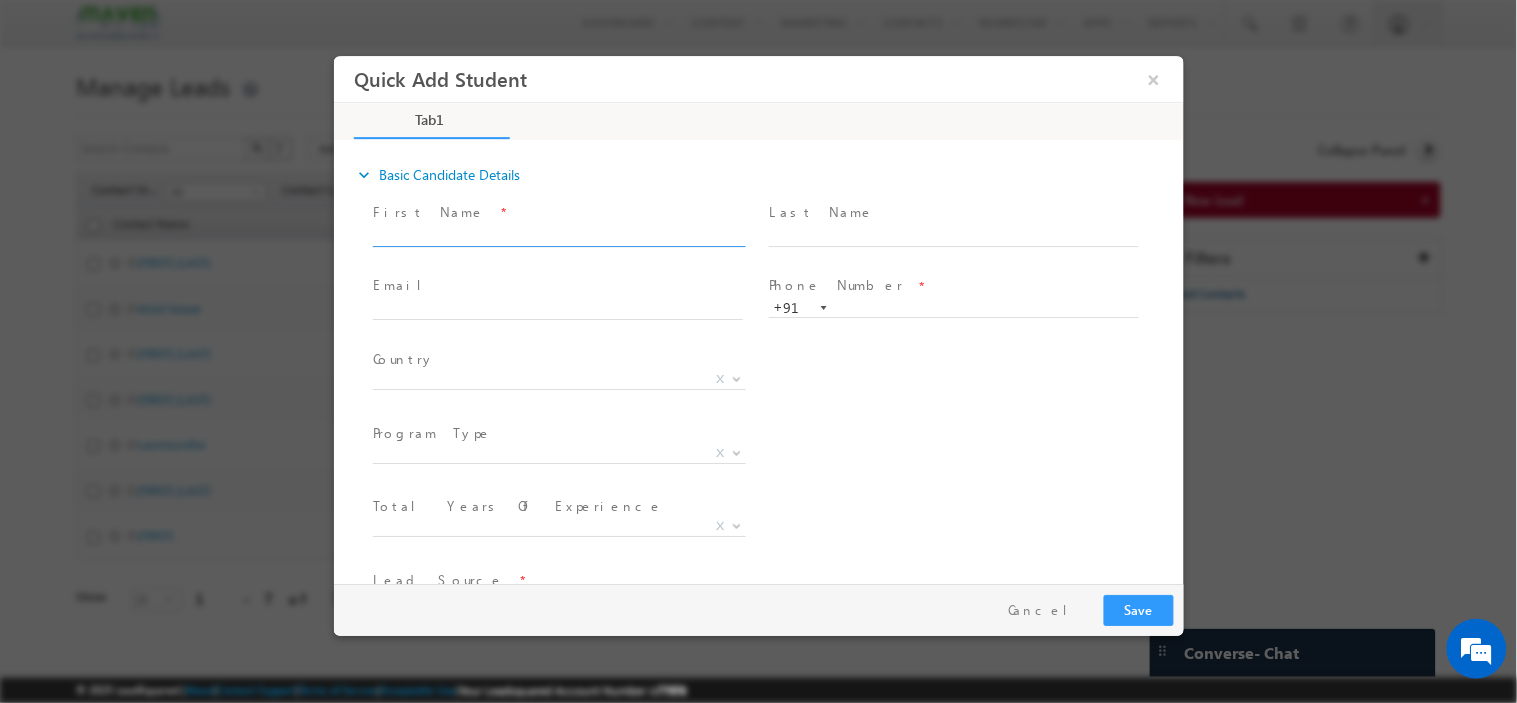 click at bounding box center [557, 236] 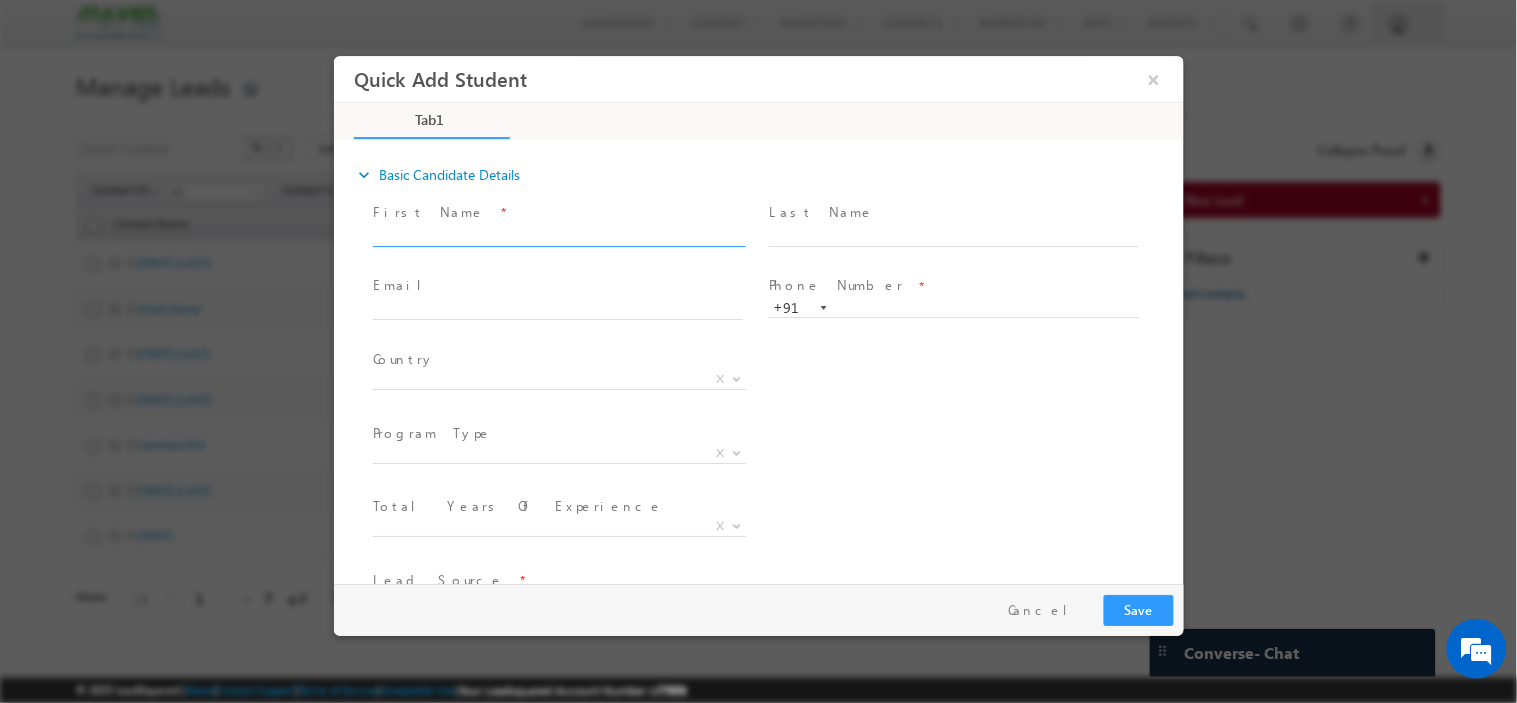 paste on "[FIRST] [LAST]" 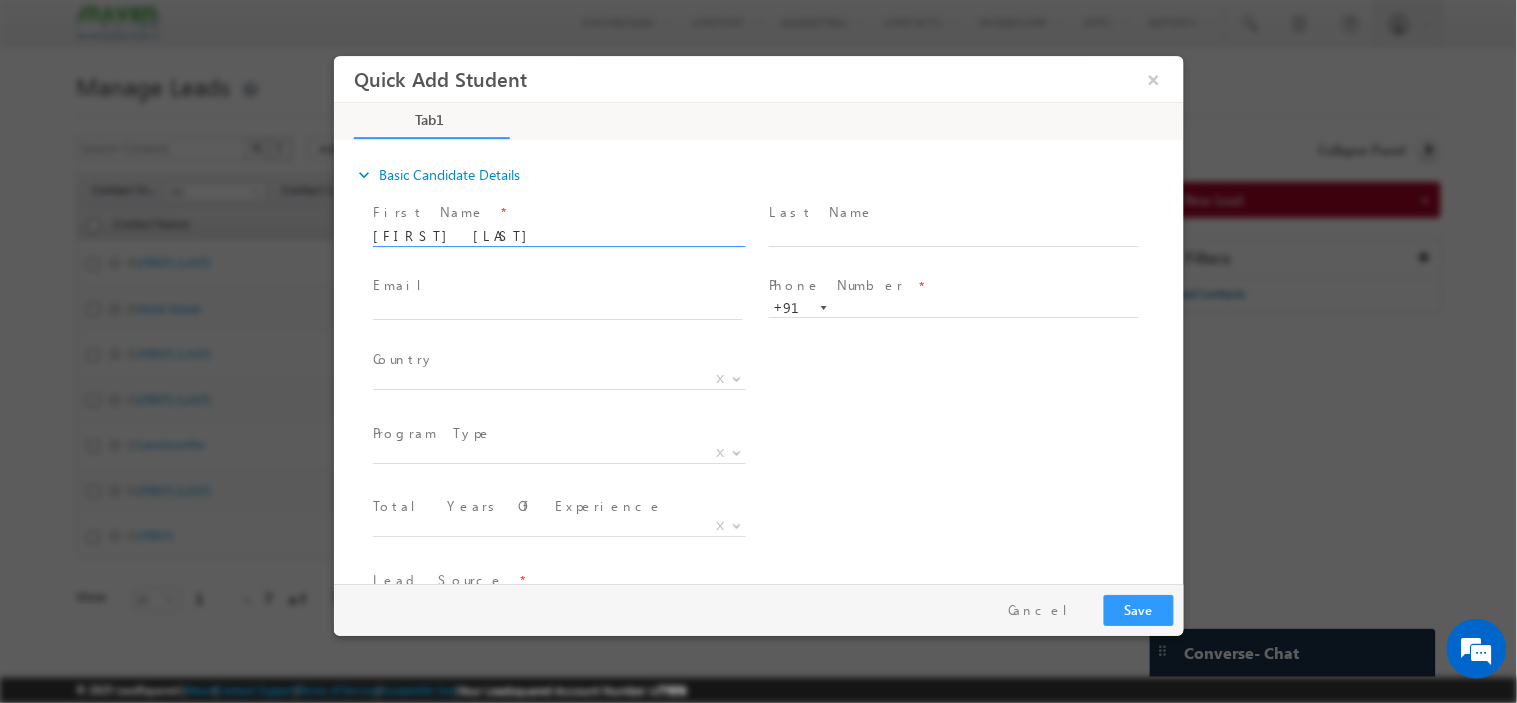 type on "[FIRST] [LAST]" 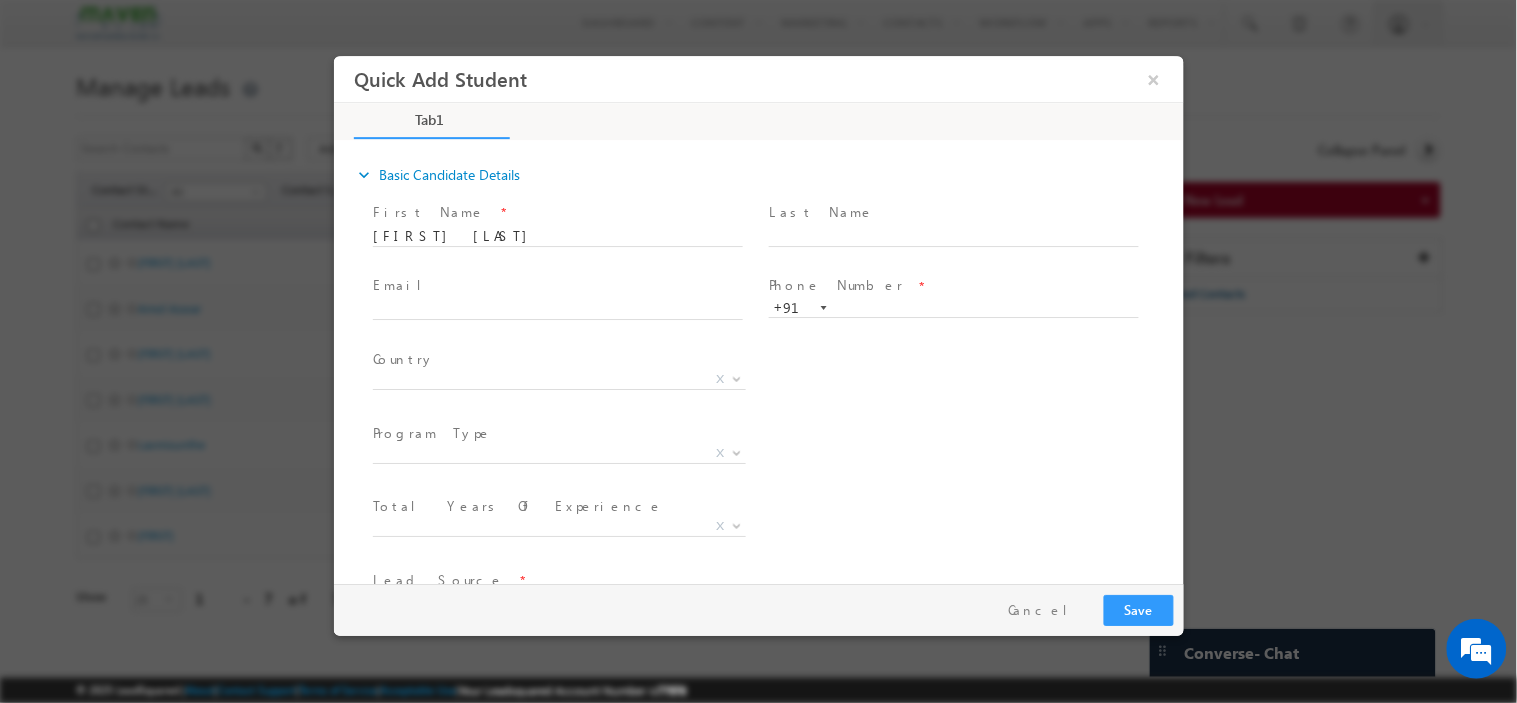 click on "Email
*" at bounding box center [556, 286] 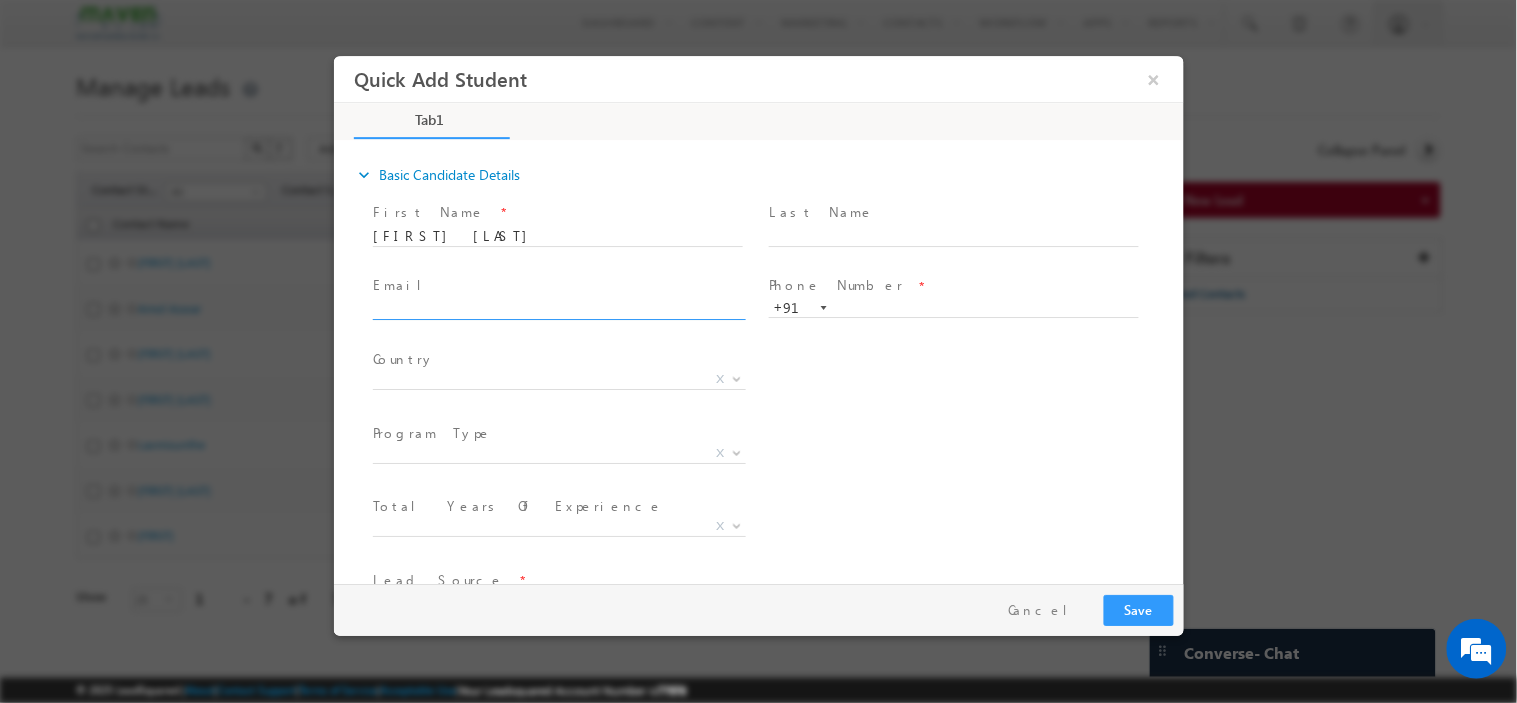 click 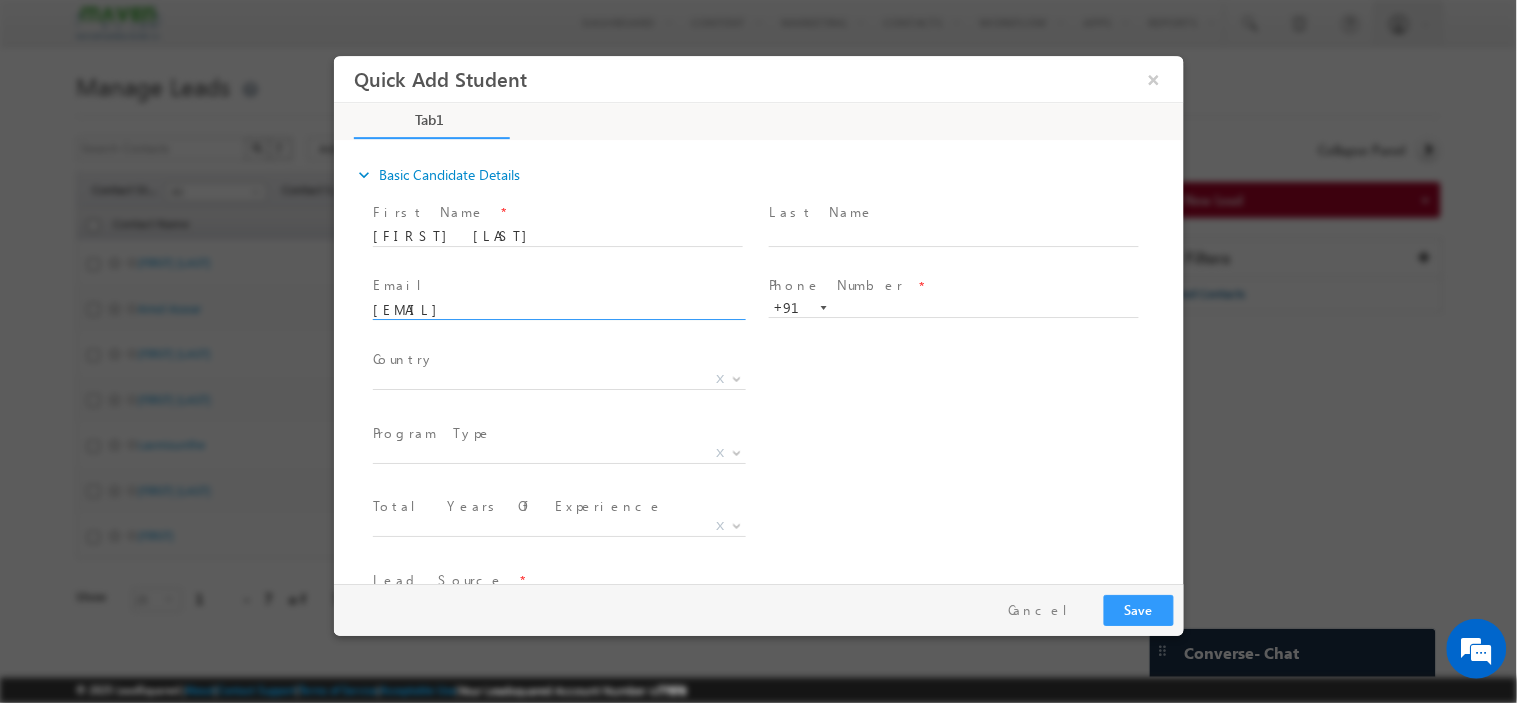 type on "[EMAIL]" 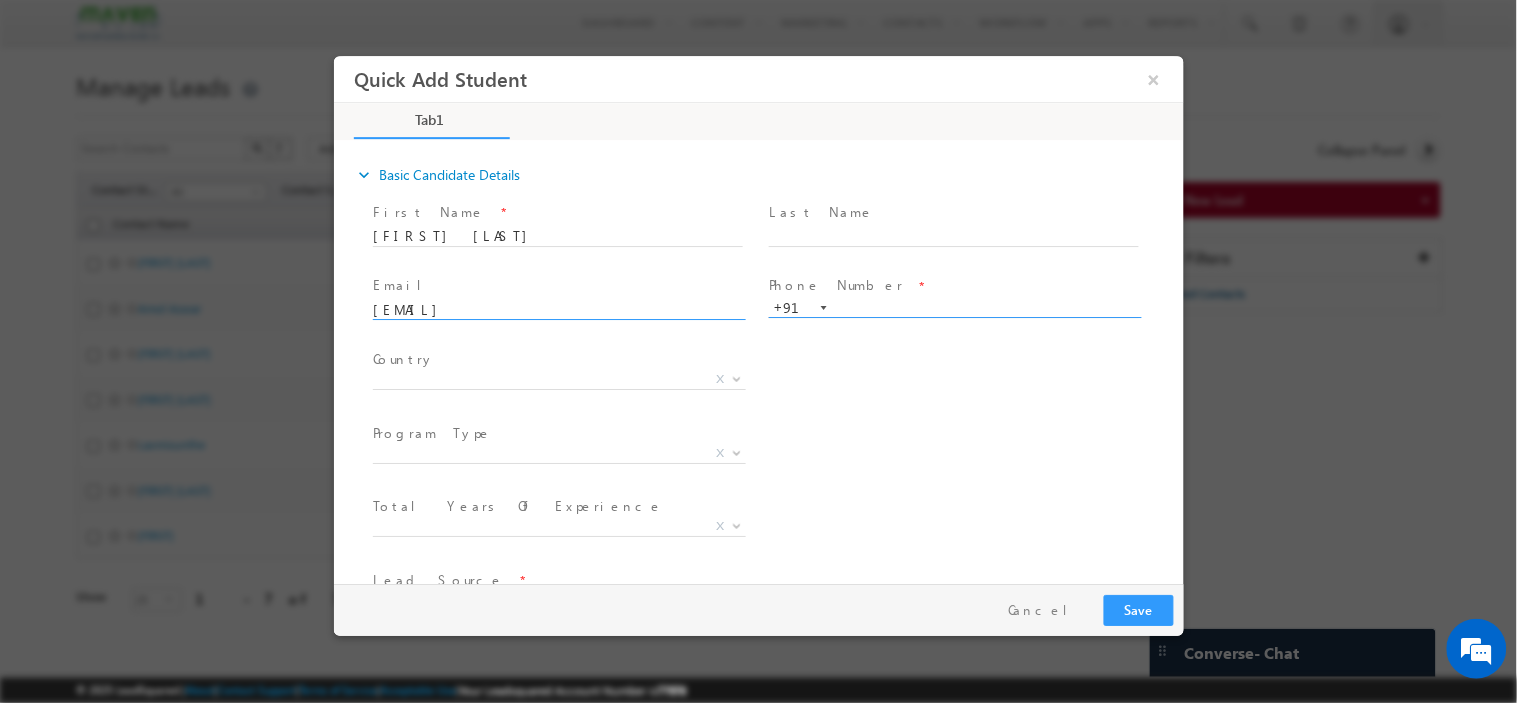 click at bounding box center (953, 308) 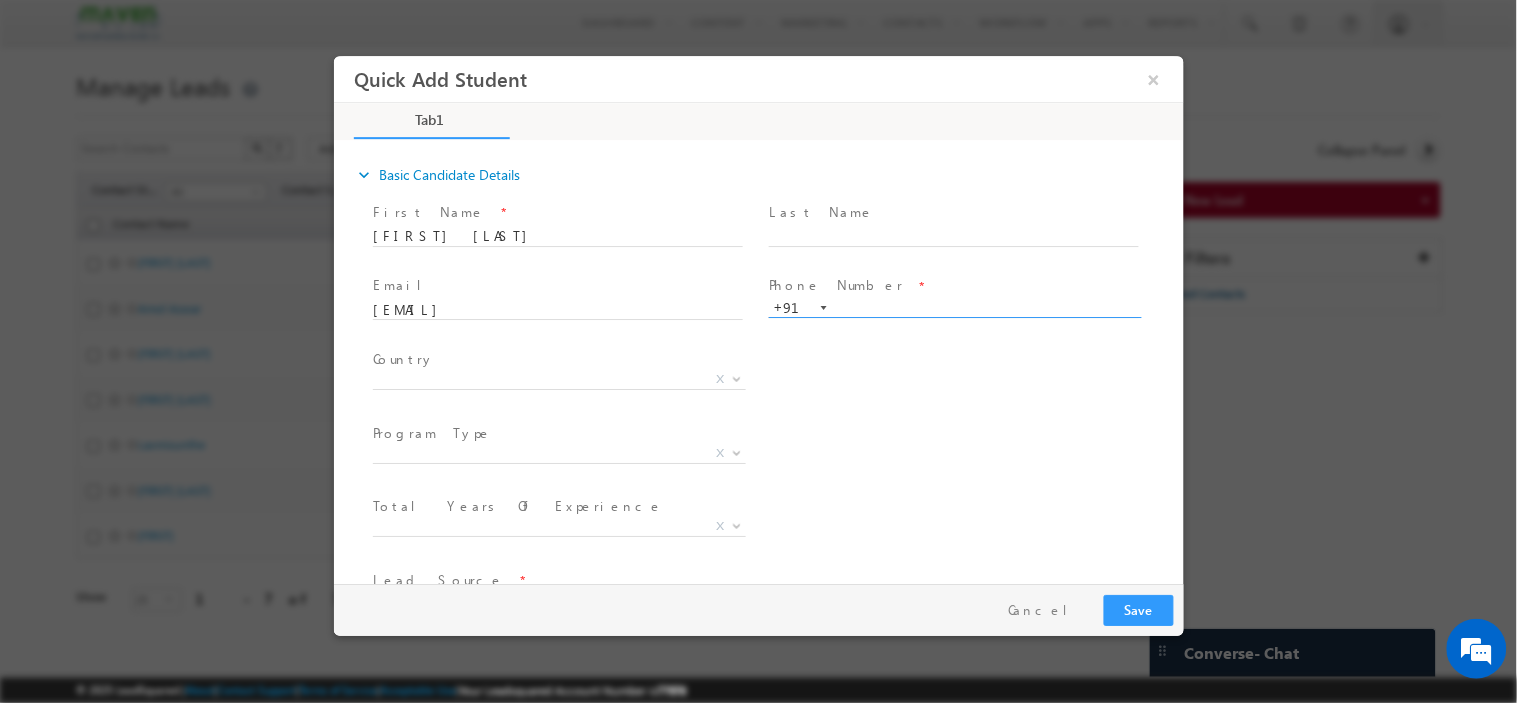 paste on "9840975245" 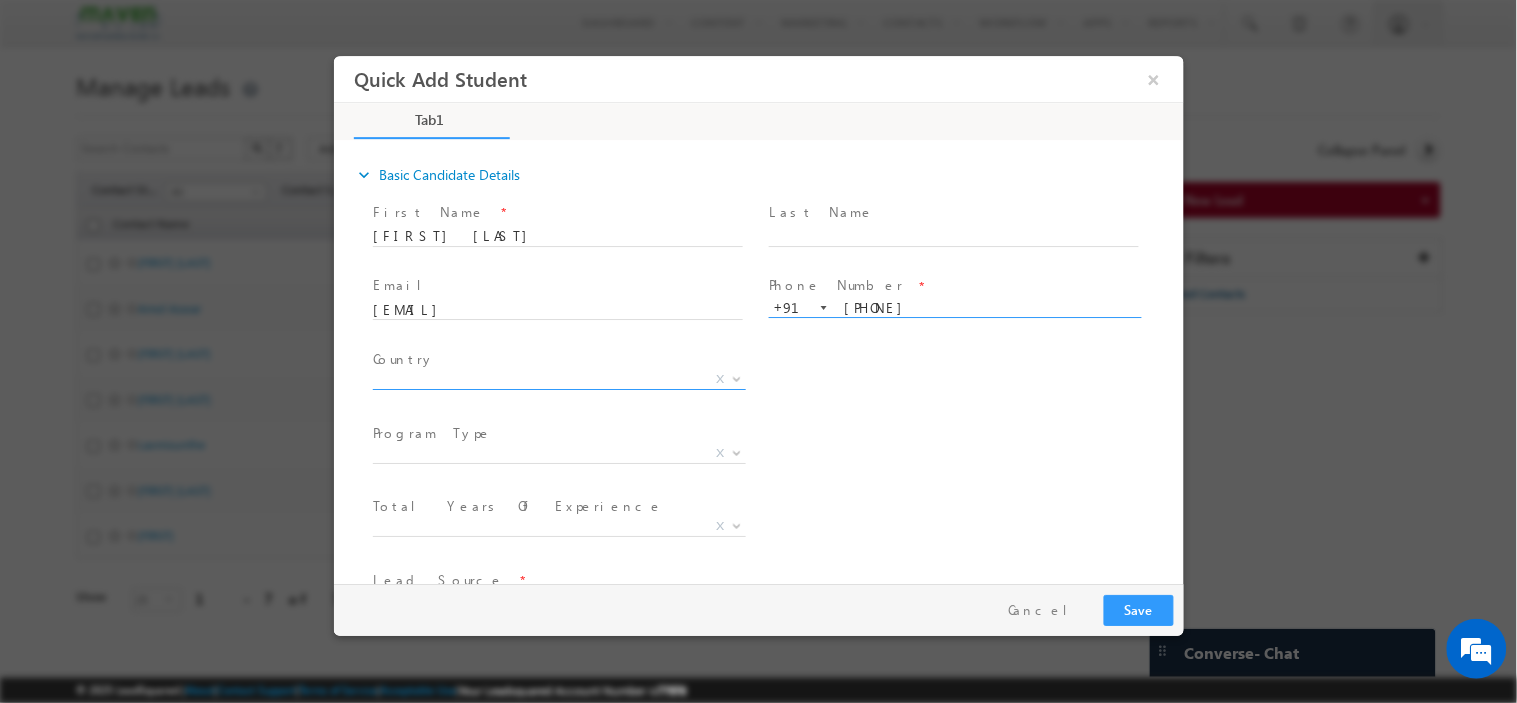 type on "9840975245" 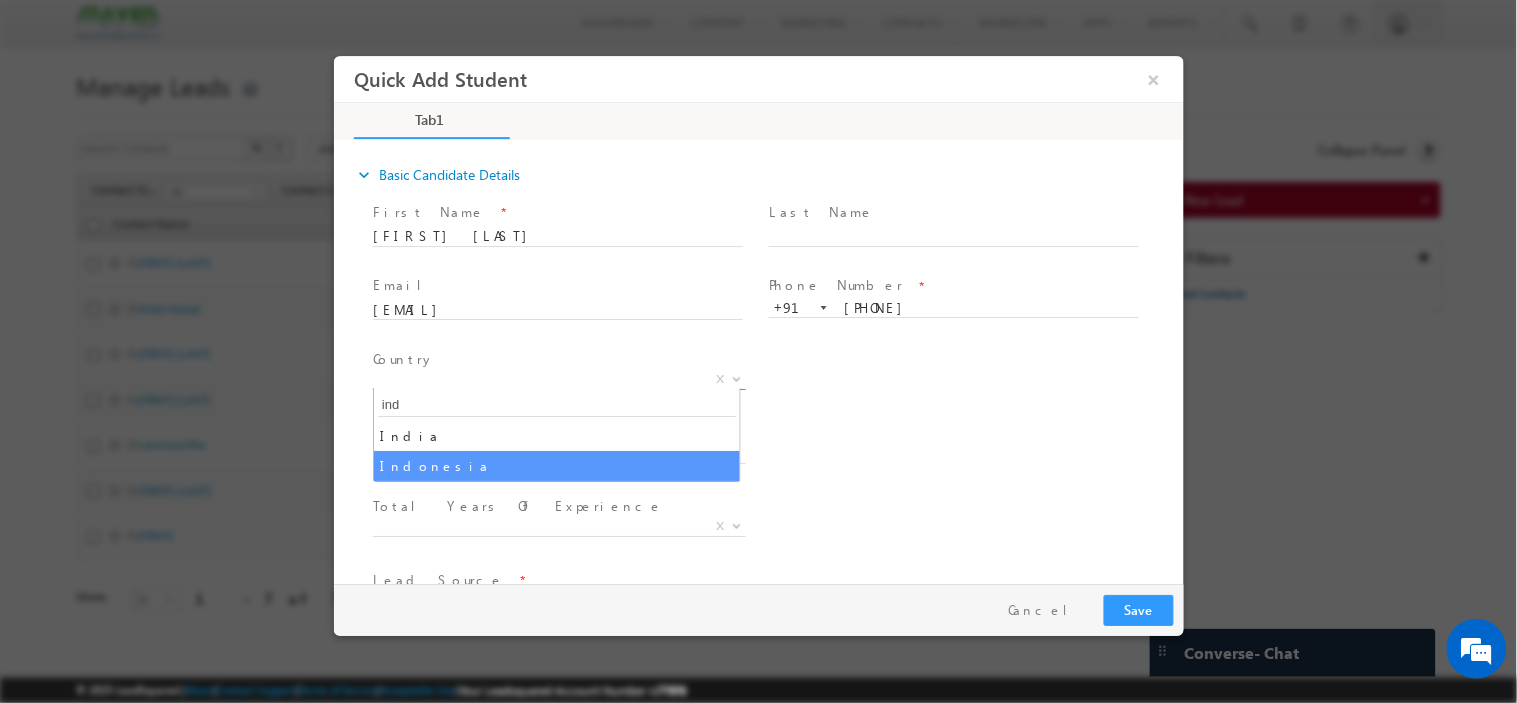 type on "ind" 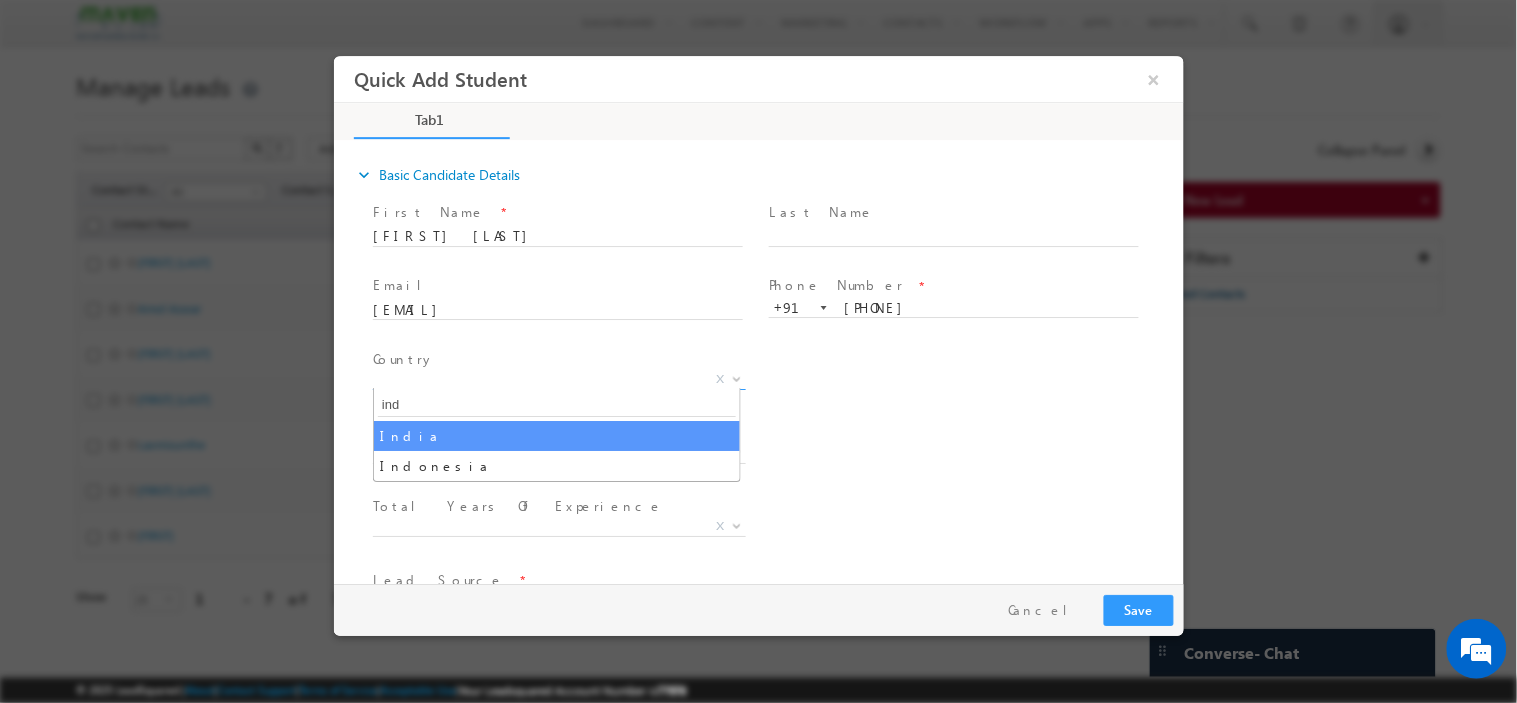 select on "India" 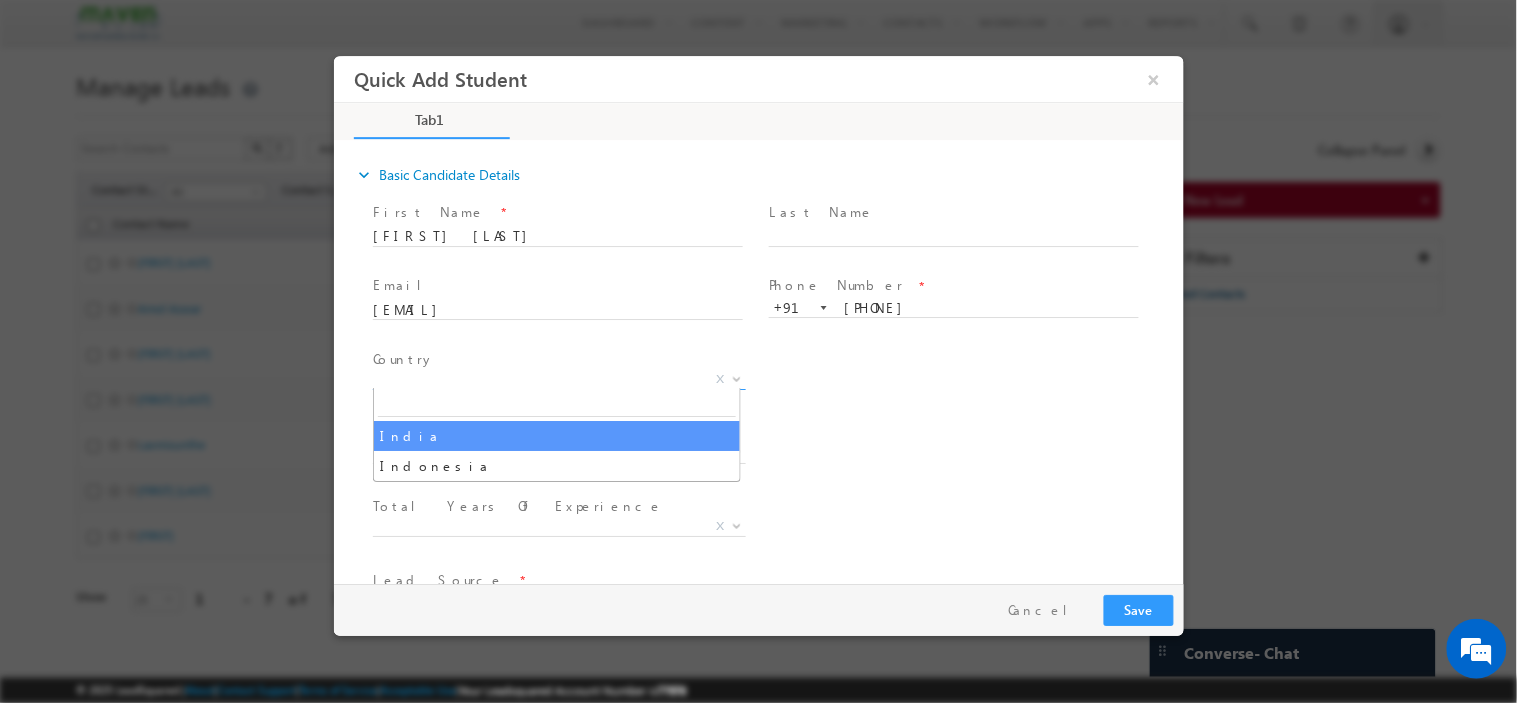 select 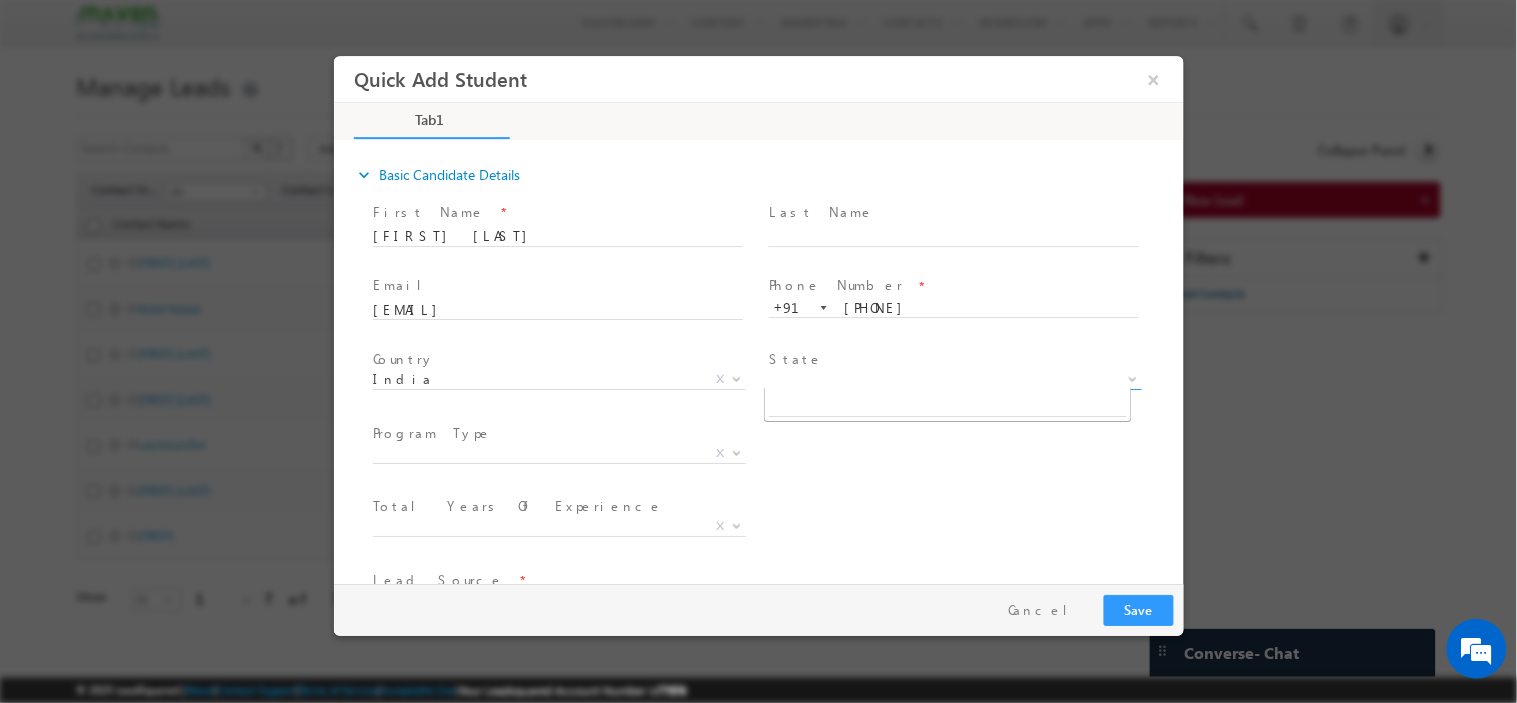 click on "X" at bounding box center [954, 379] 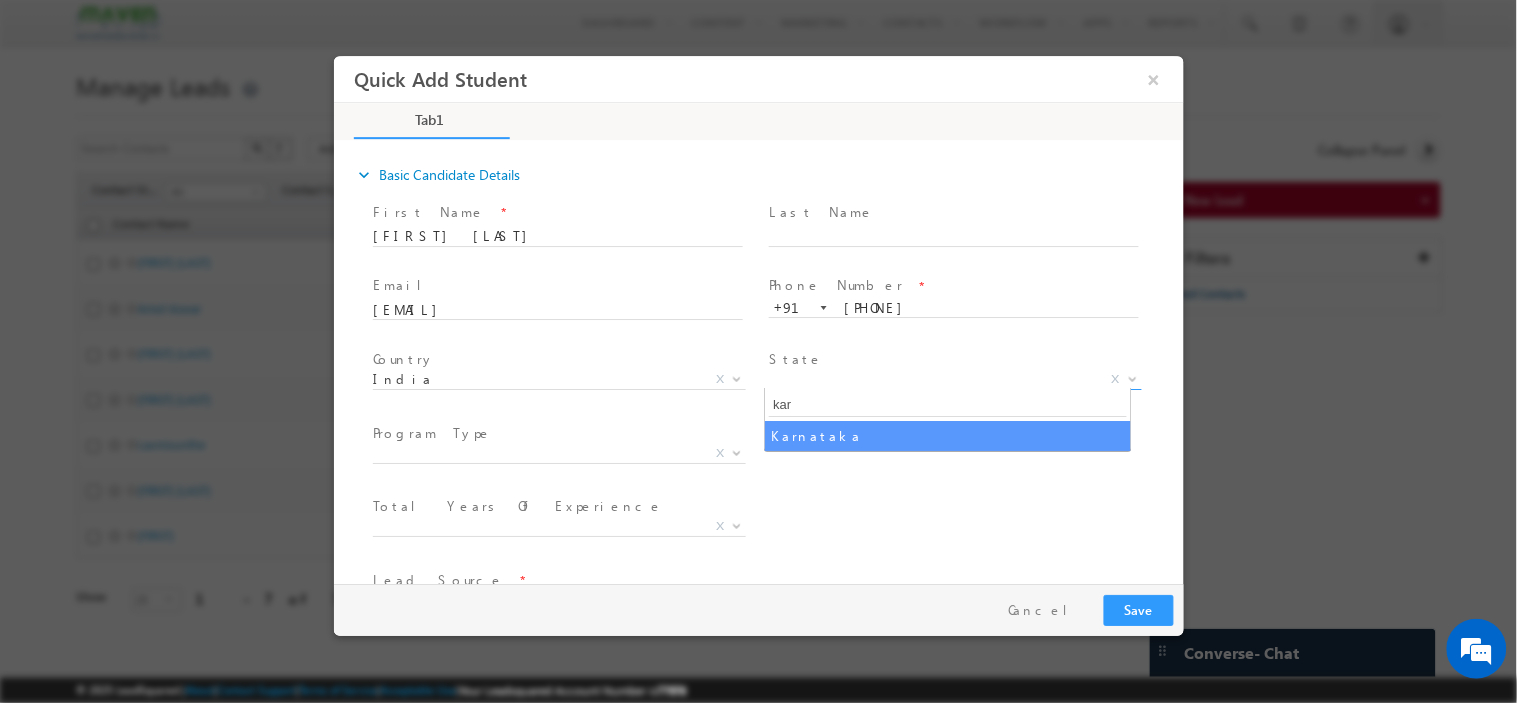 type on "kar" 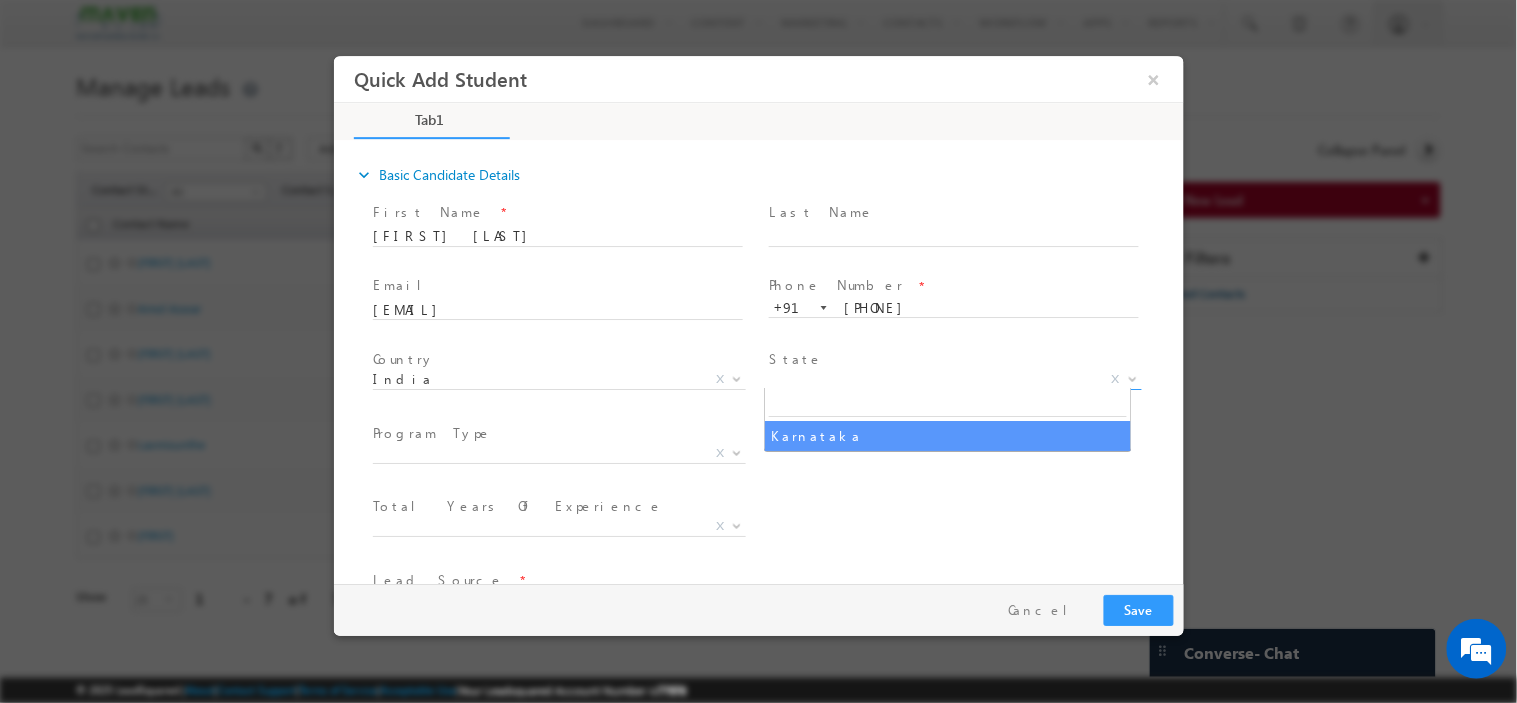 select on "Karnataka" 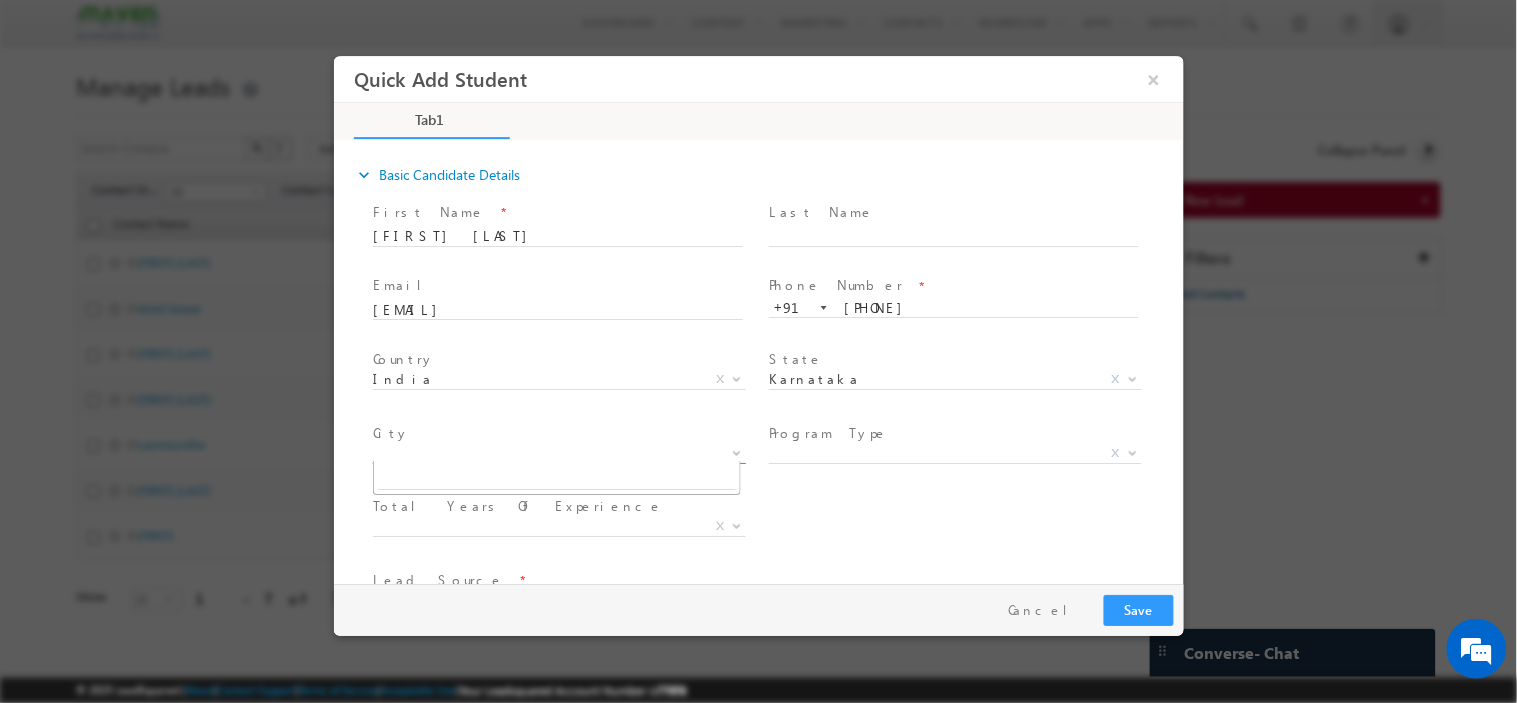 click on "X" at bounding box center (558, 453) 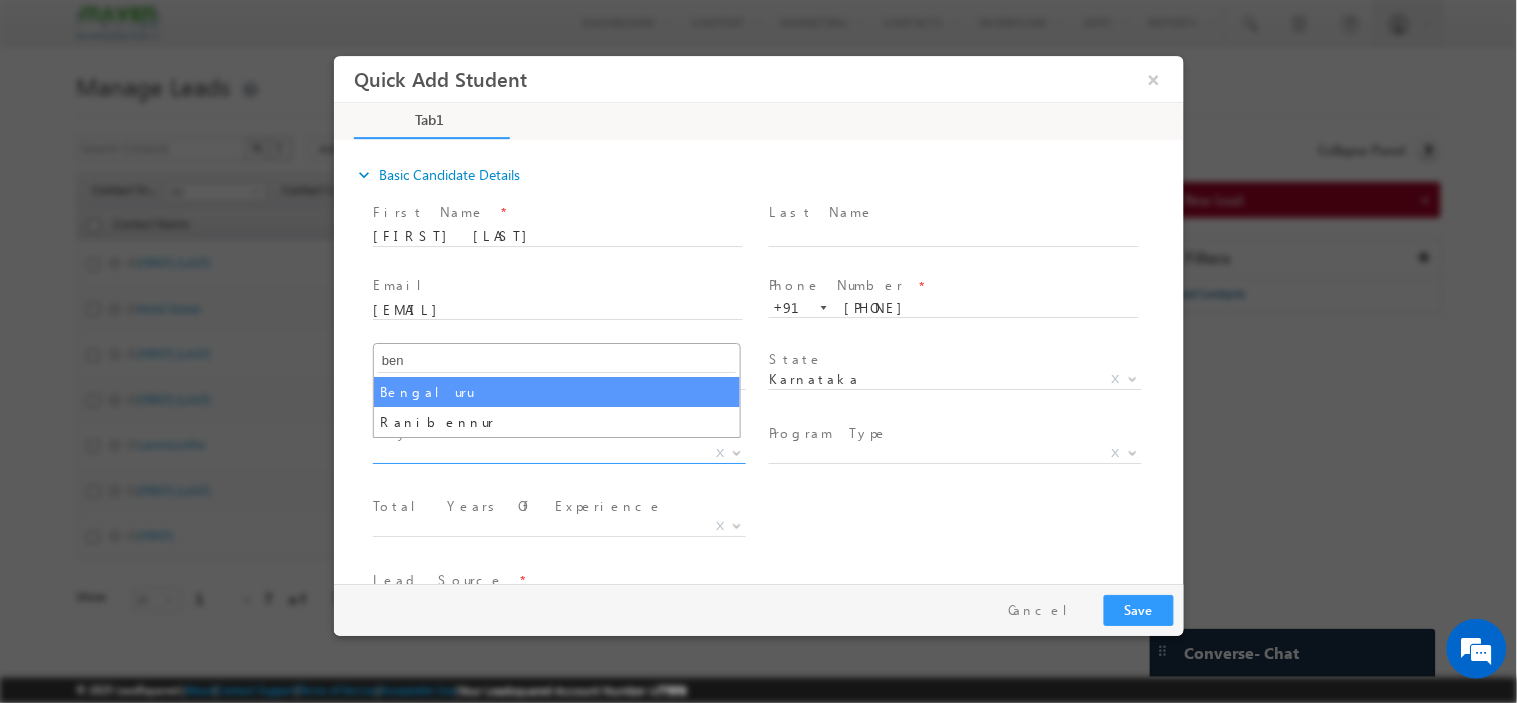 type on "ben" 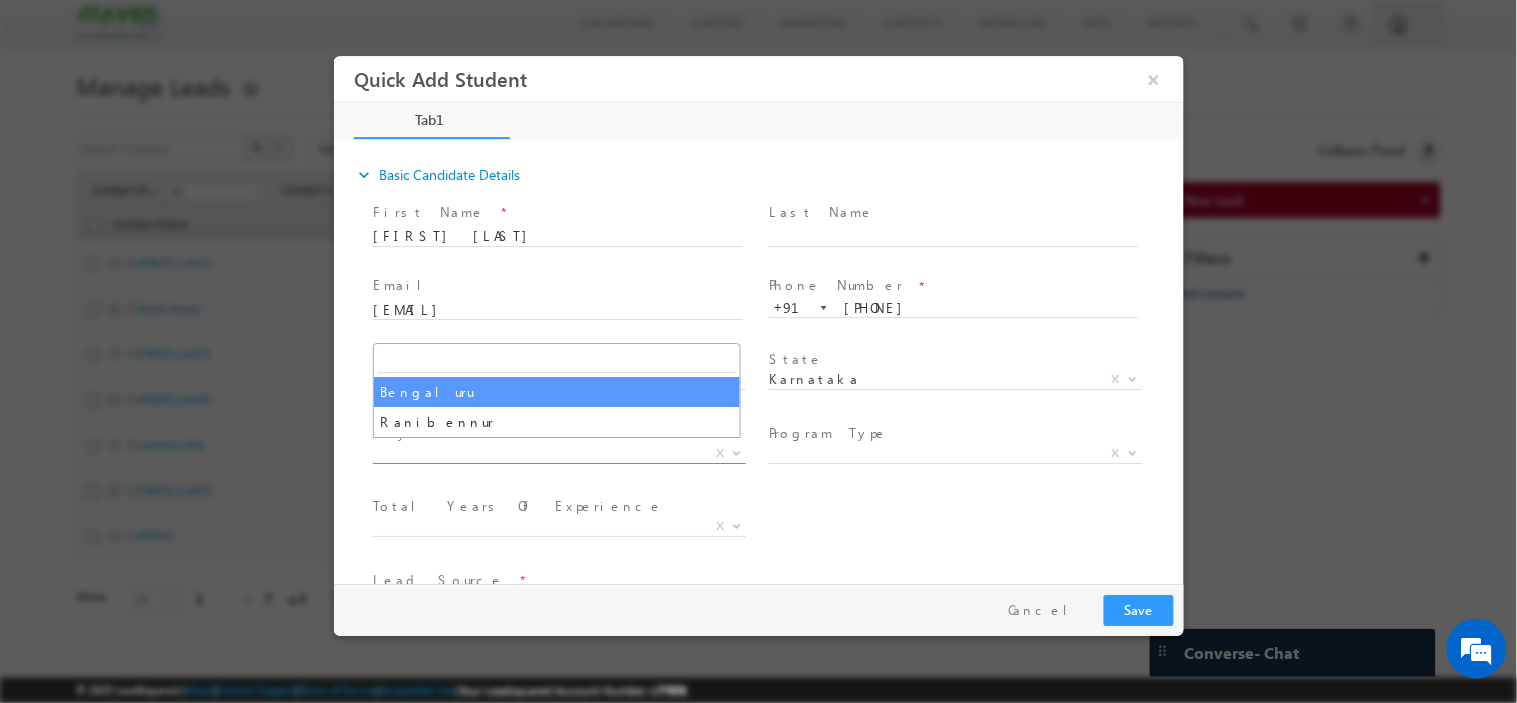select on "Bengaluru" 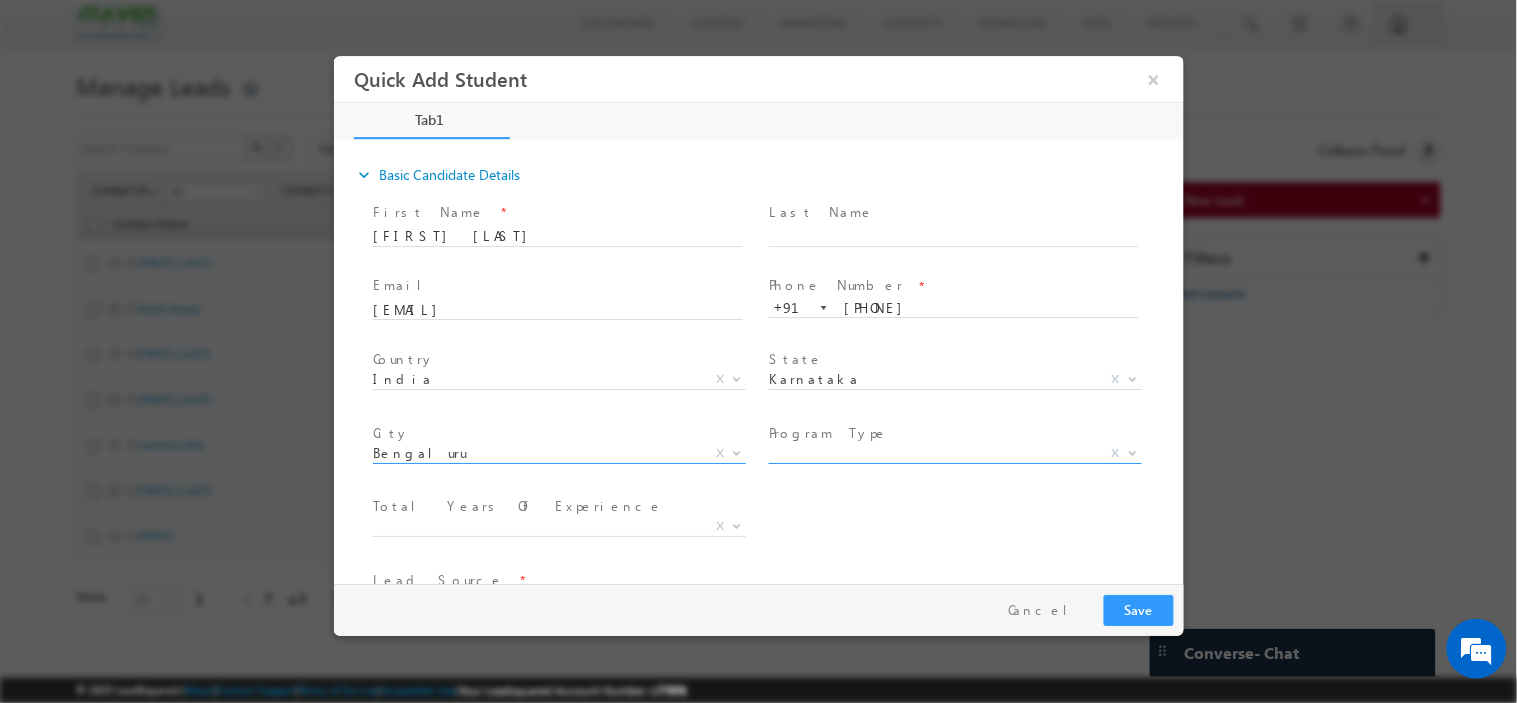 click on "X" at bounding box center (954, 453) 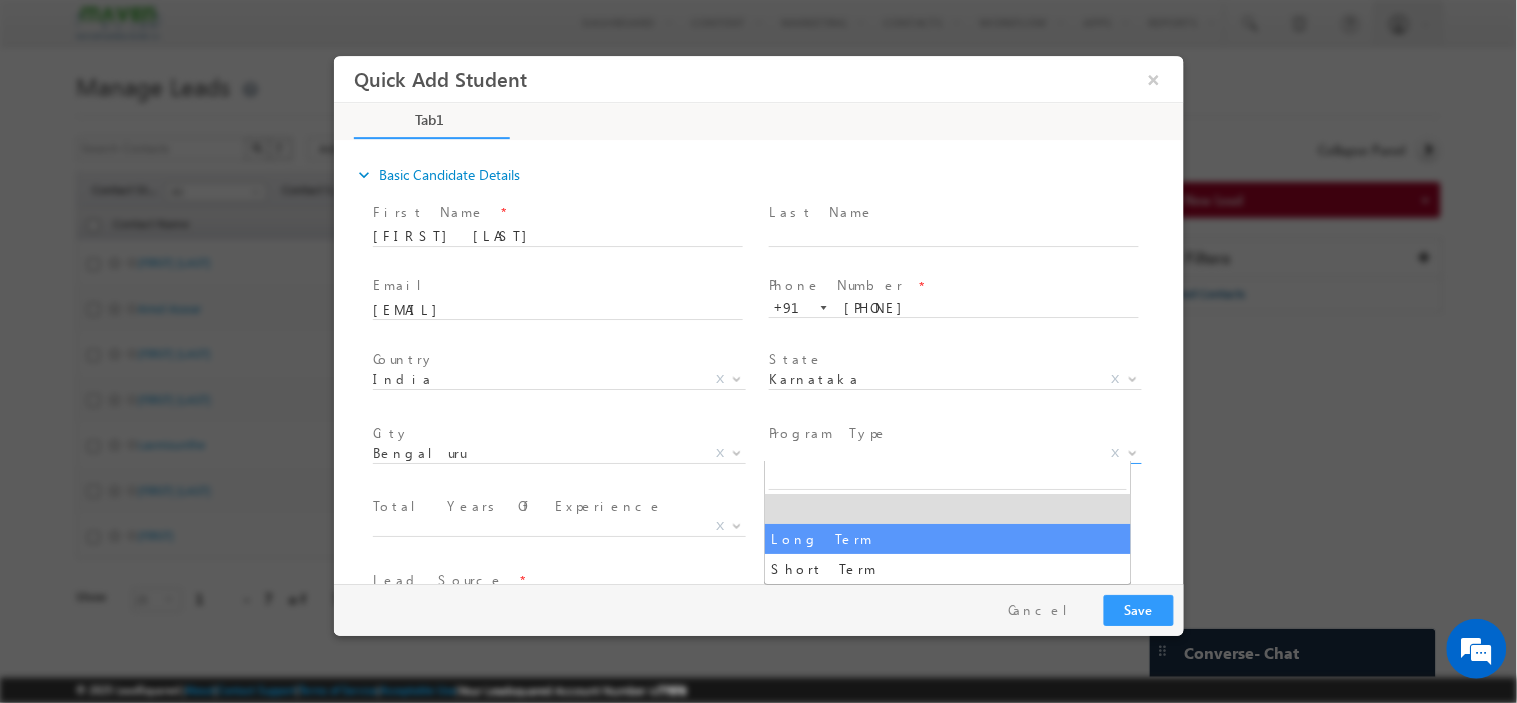 select on "Long Term" 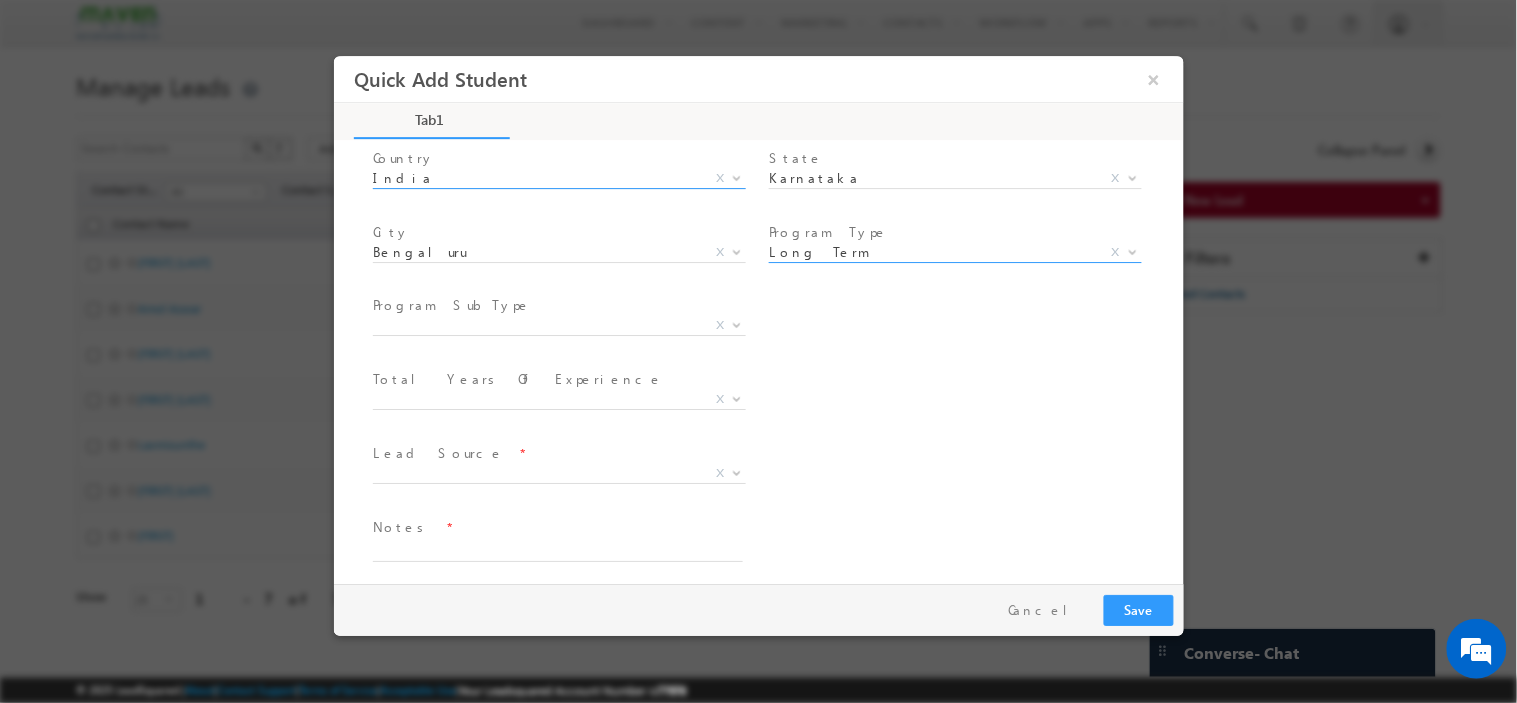 scroll, scrollTop: 207, scrollLeft: 0, axis: vertical 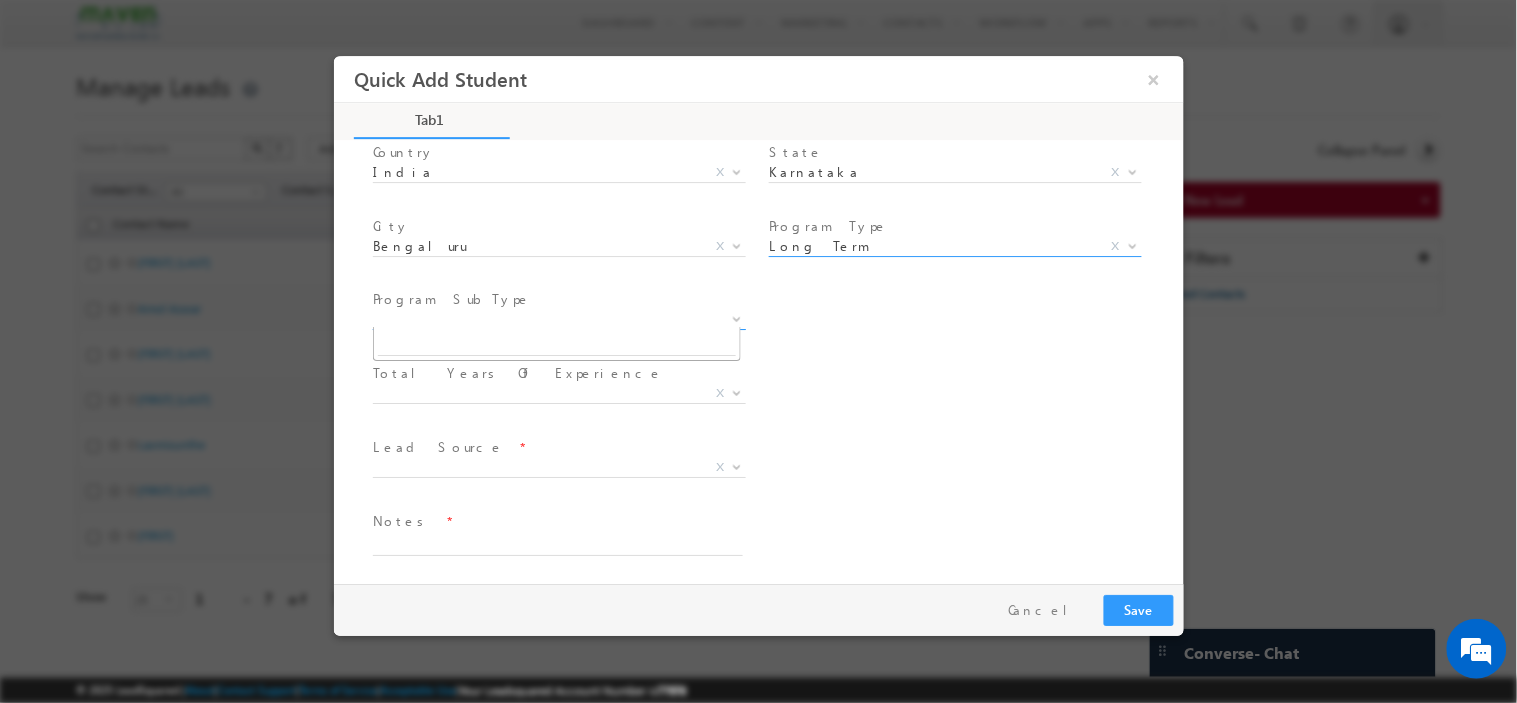 click on "X" at bounding box center (558, 319) 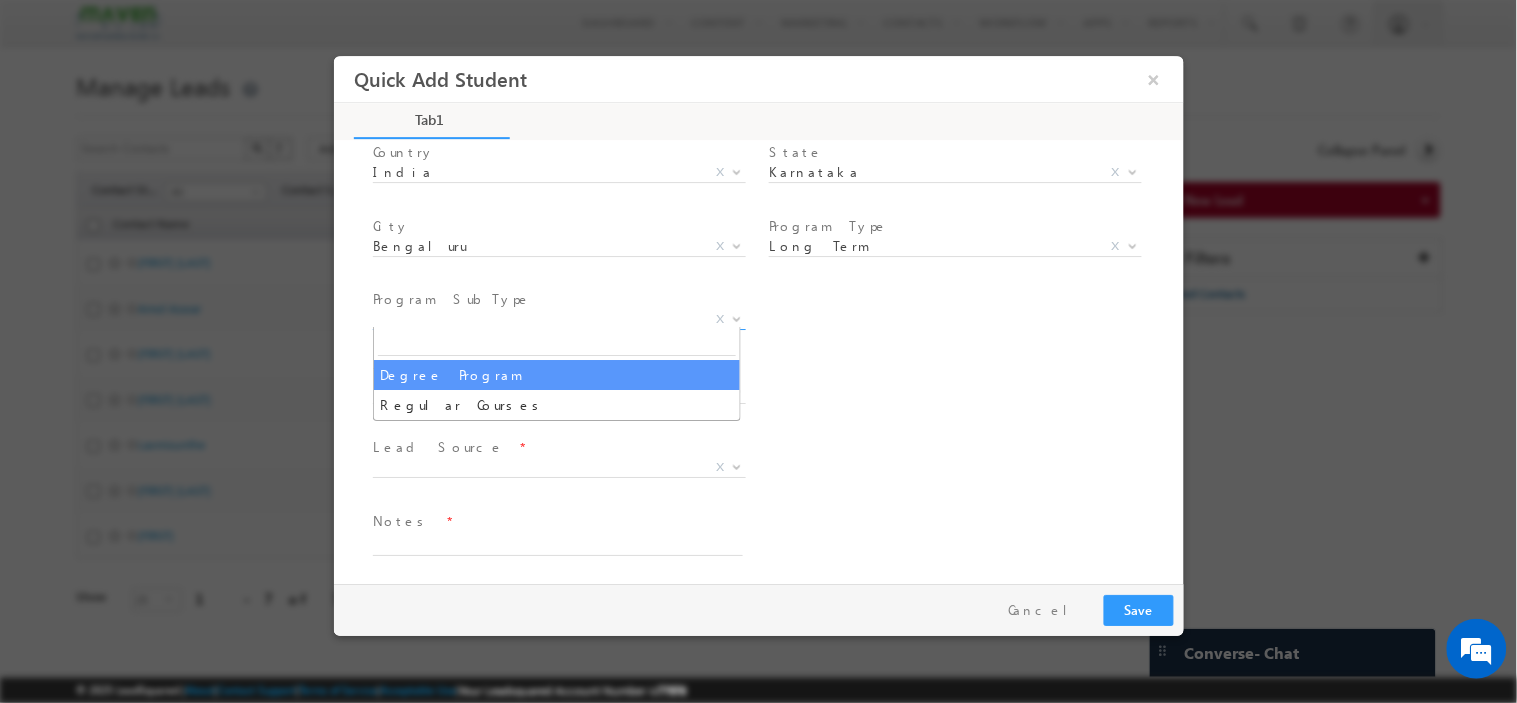 select on "Degree Program" 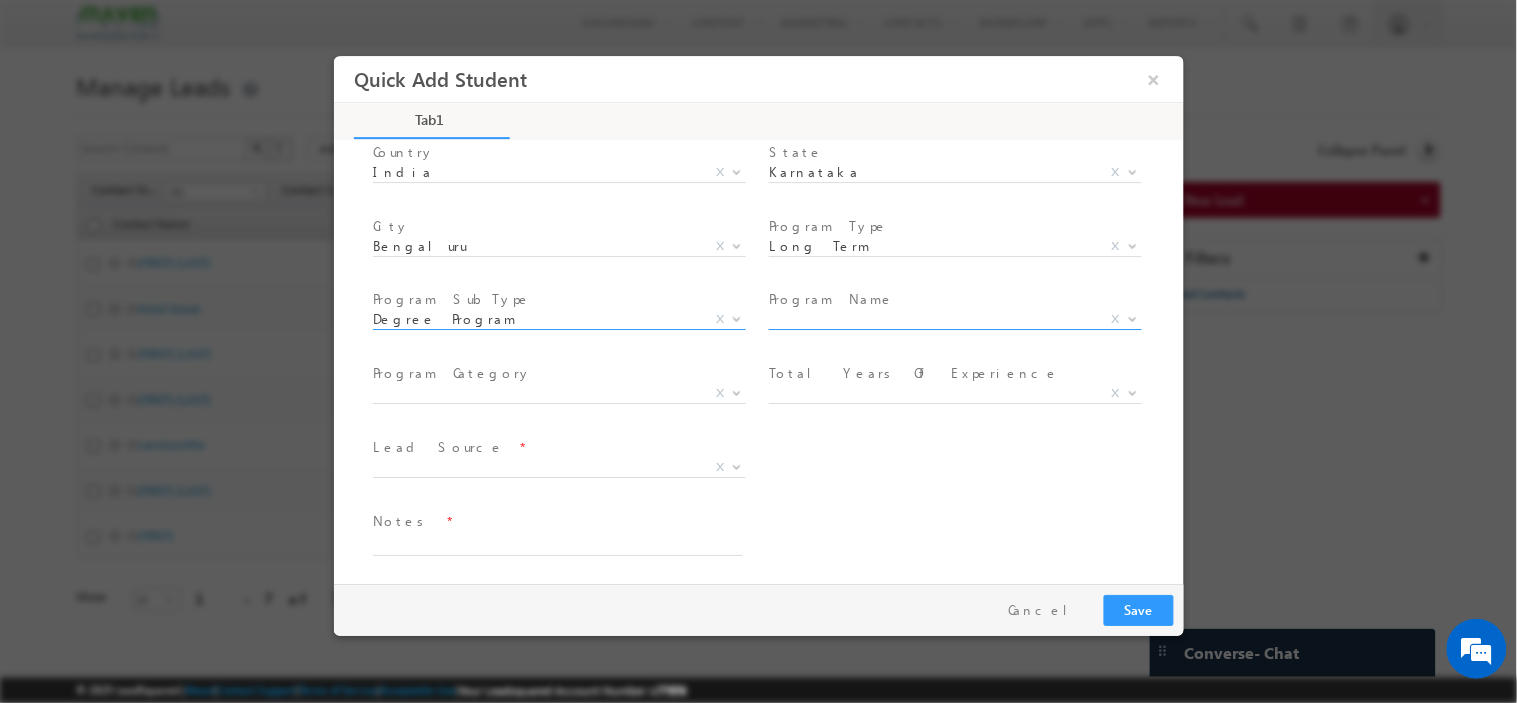 click on "X" at bounding box center [954, 319] 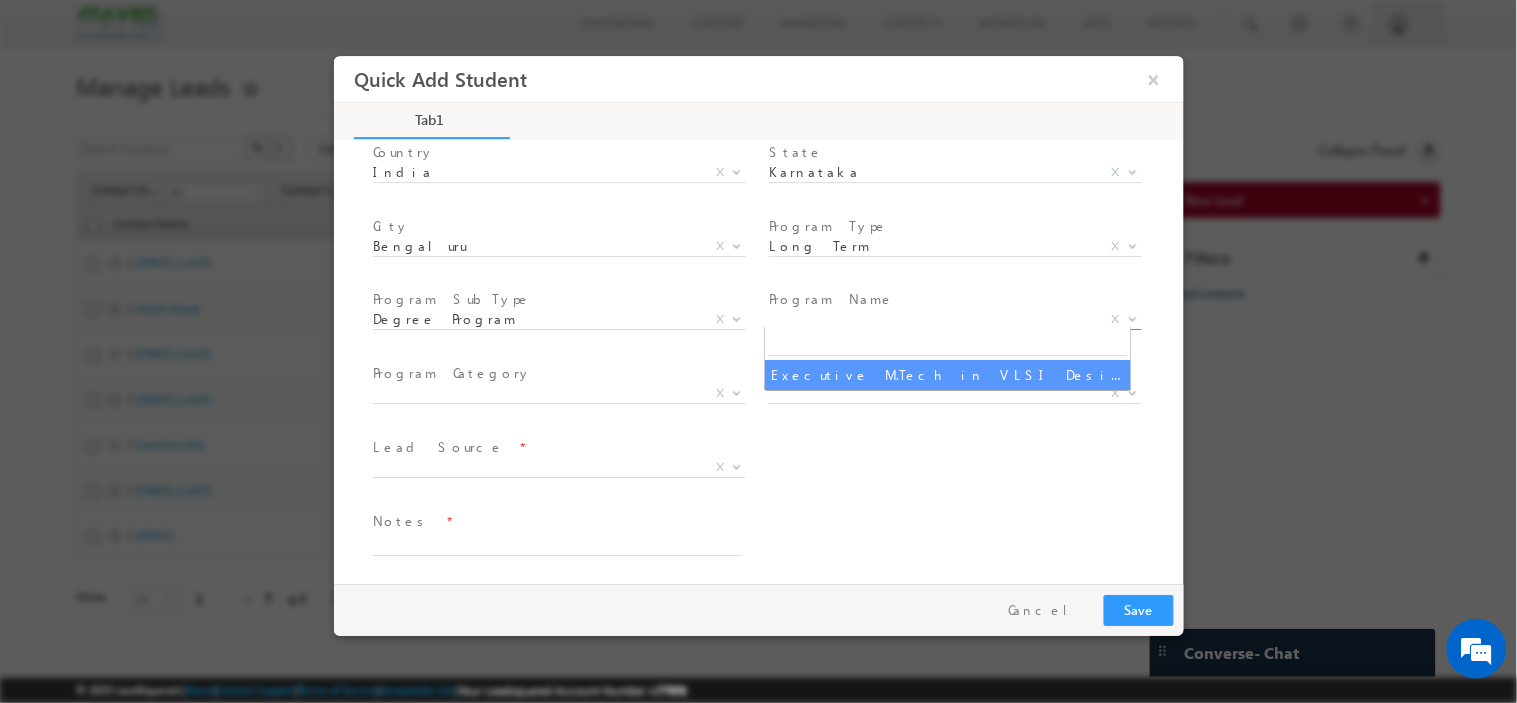 select on "Executive M.Tech in VLSI Design" 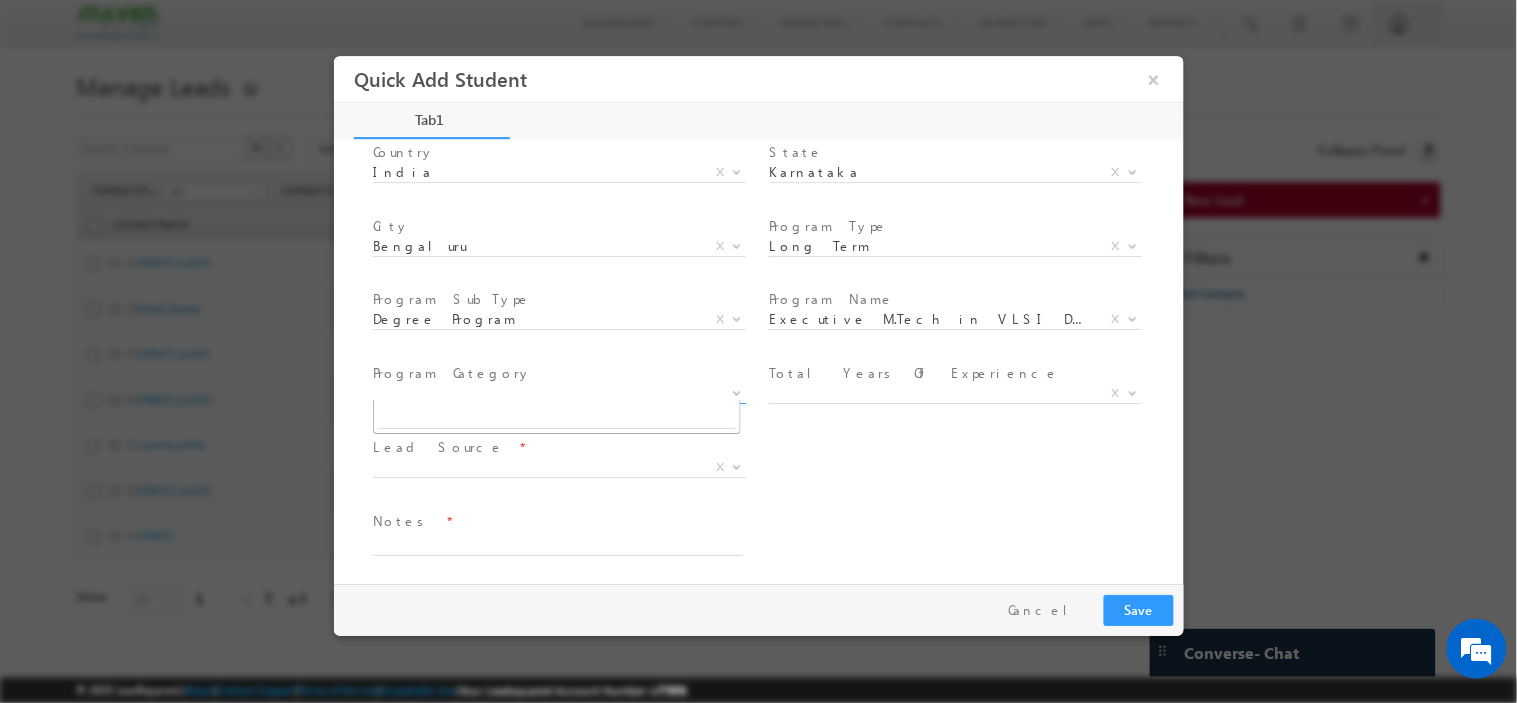 click on "X" at bounding box center (558, 393) 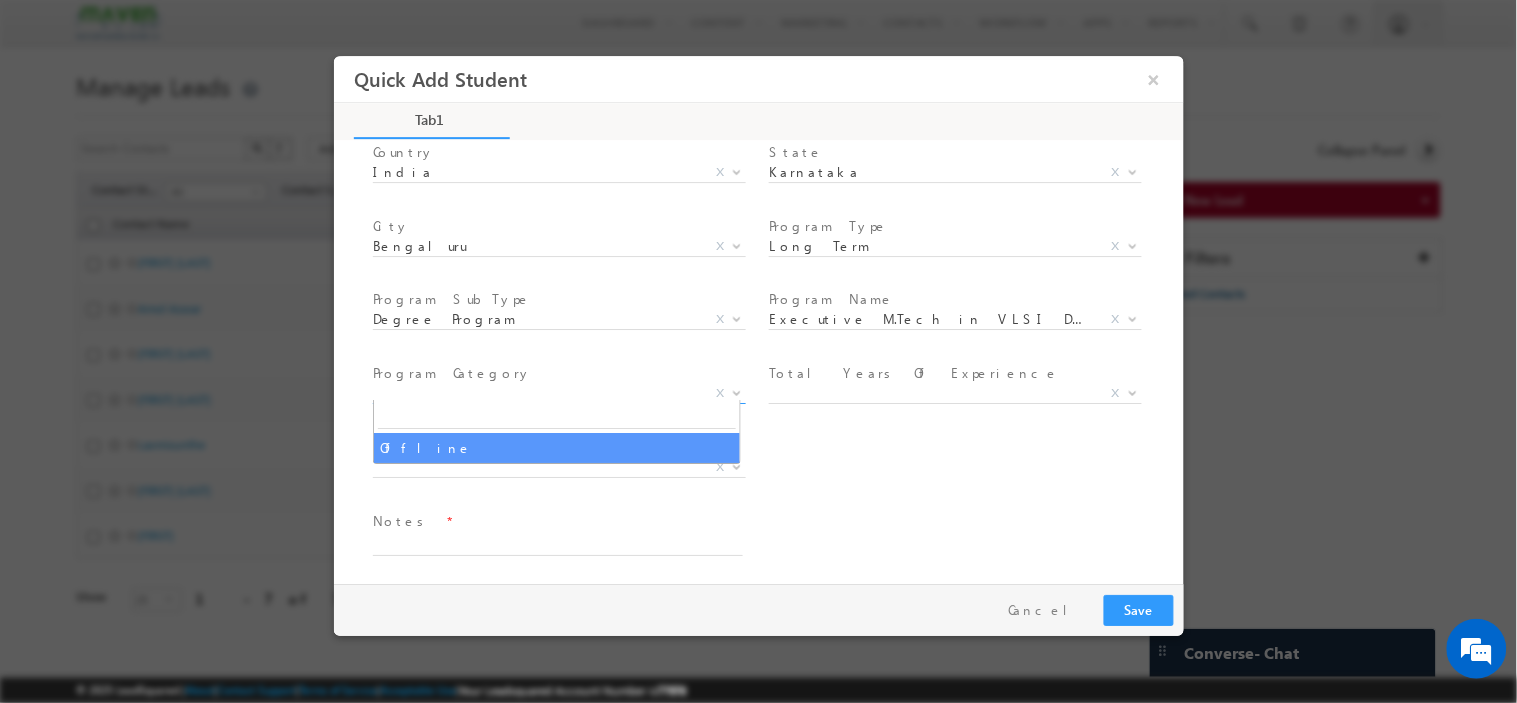 select on "Offline" 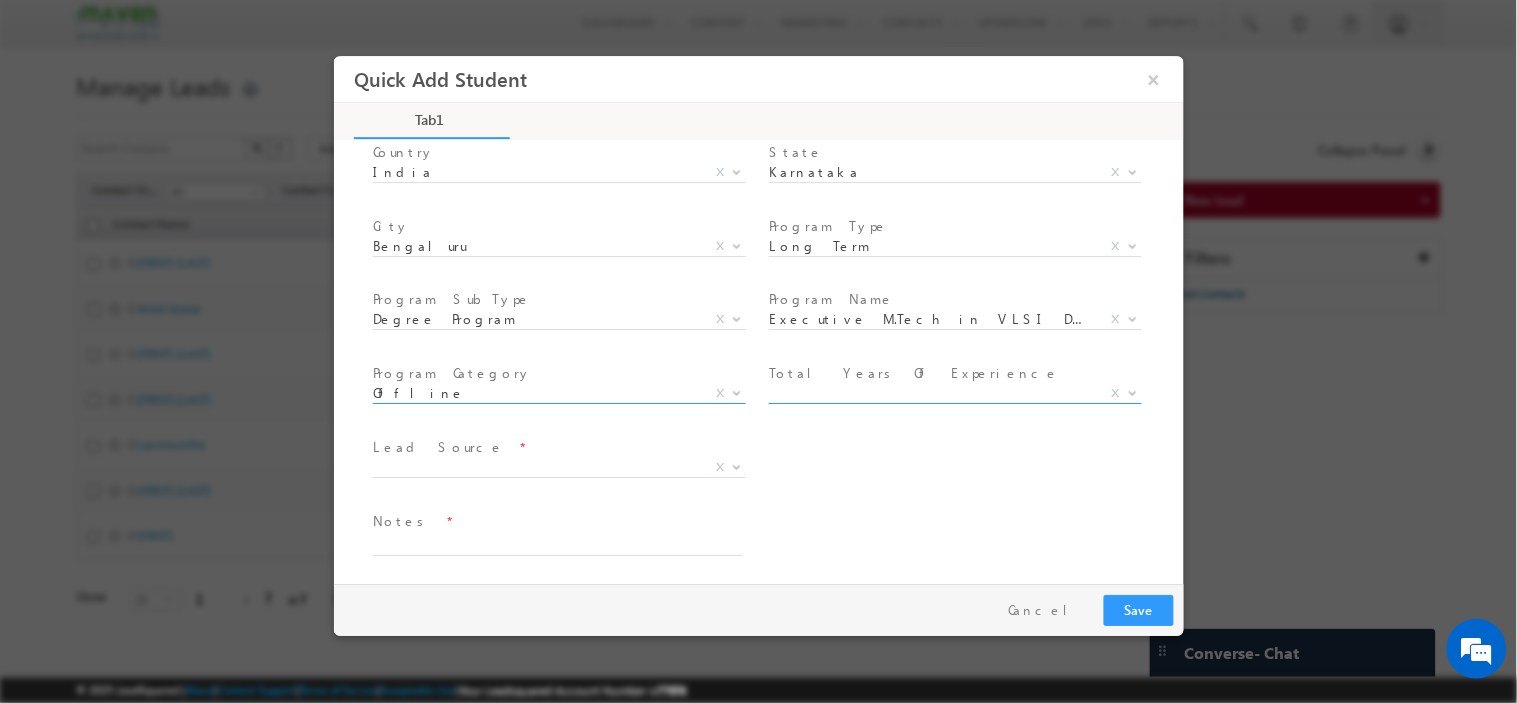 click on "X" at bounding box center [954, 393] 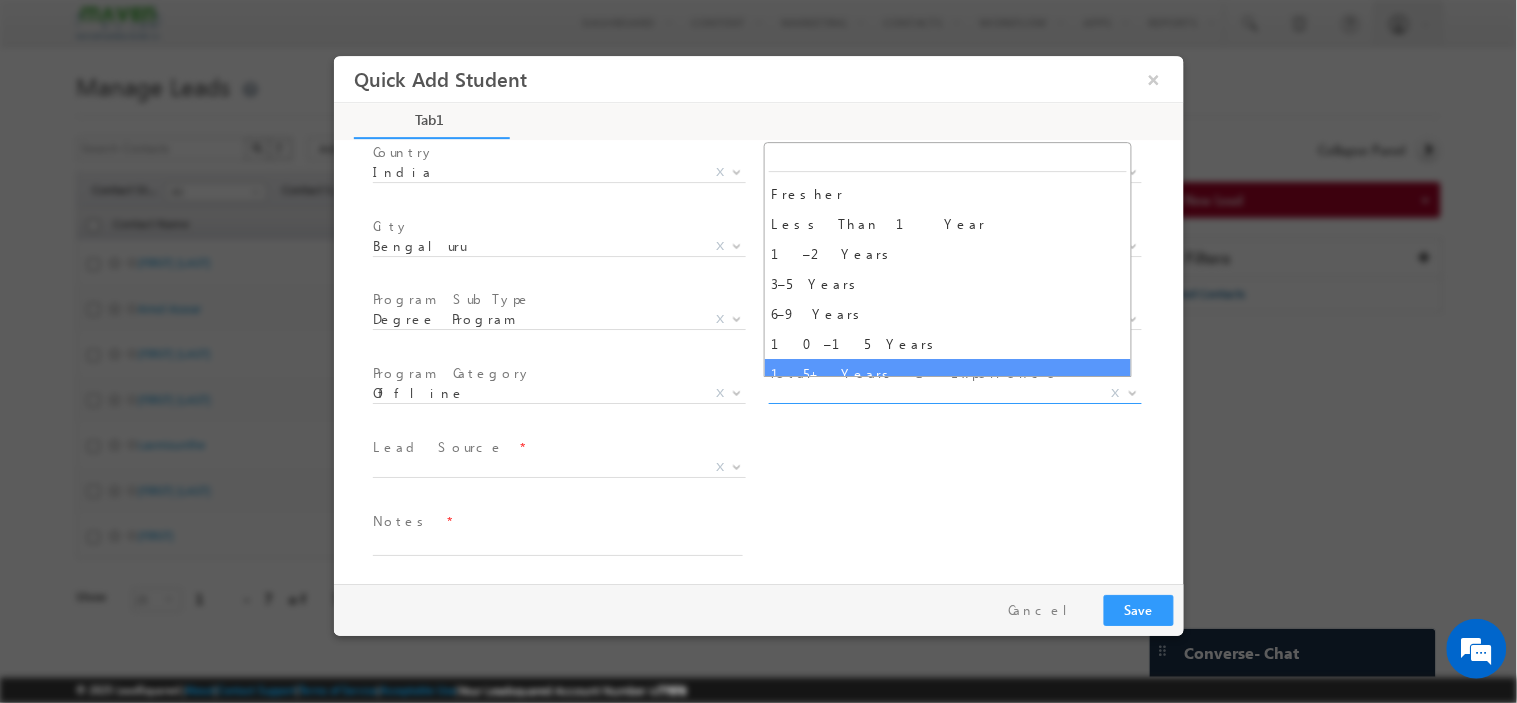 scroll, scrollTop: 70, scrollLeft: 0, axis: vertical 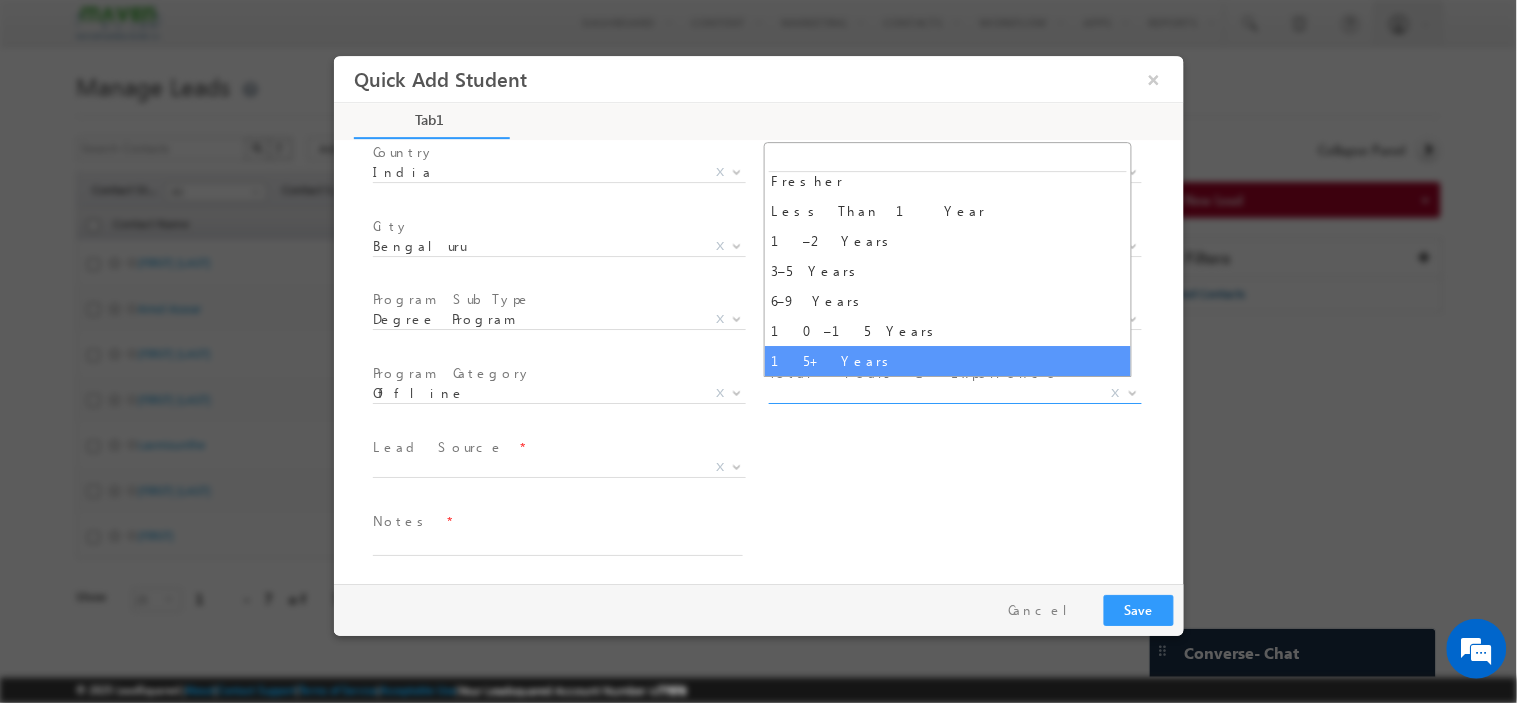 select on "15+ Years" 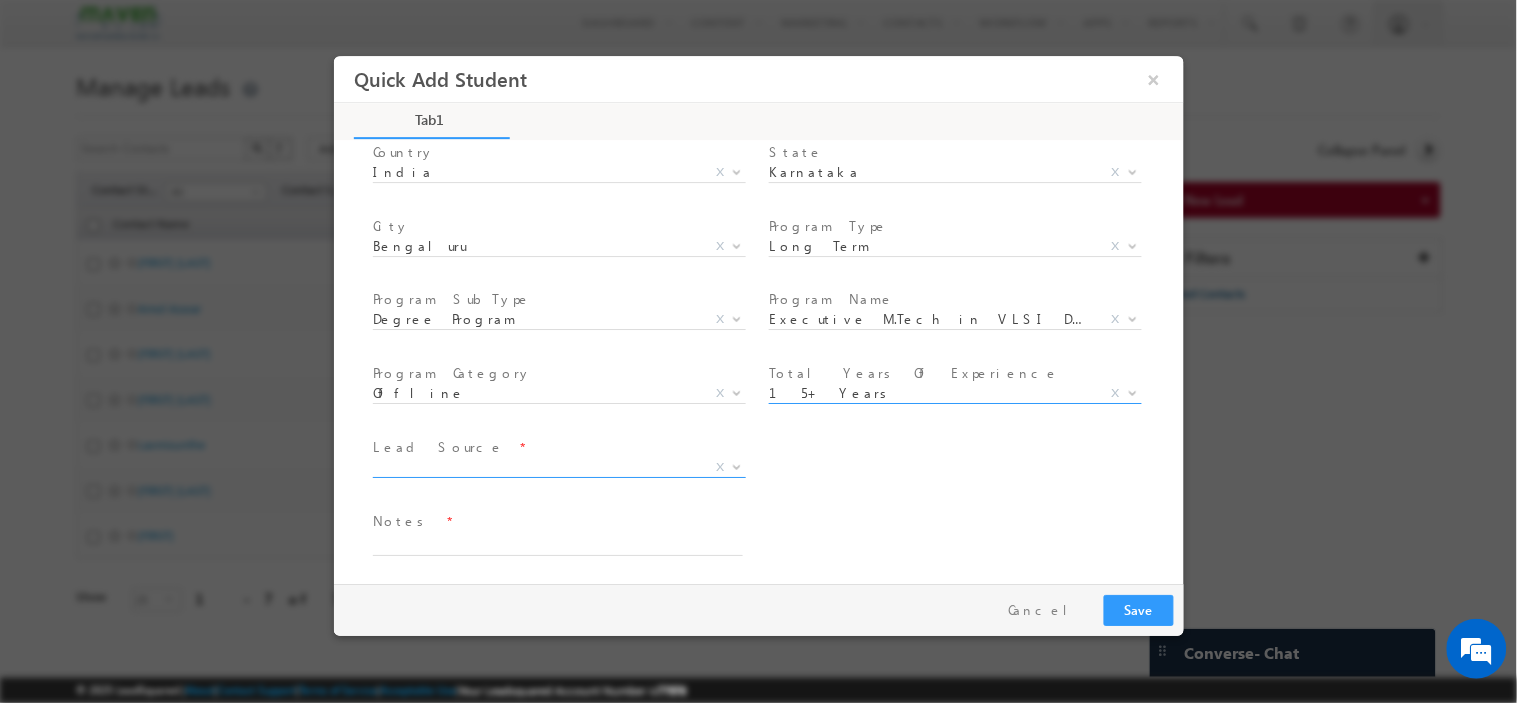 click on "X" at bounding box center [558, 467] 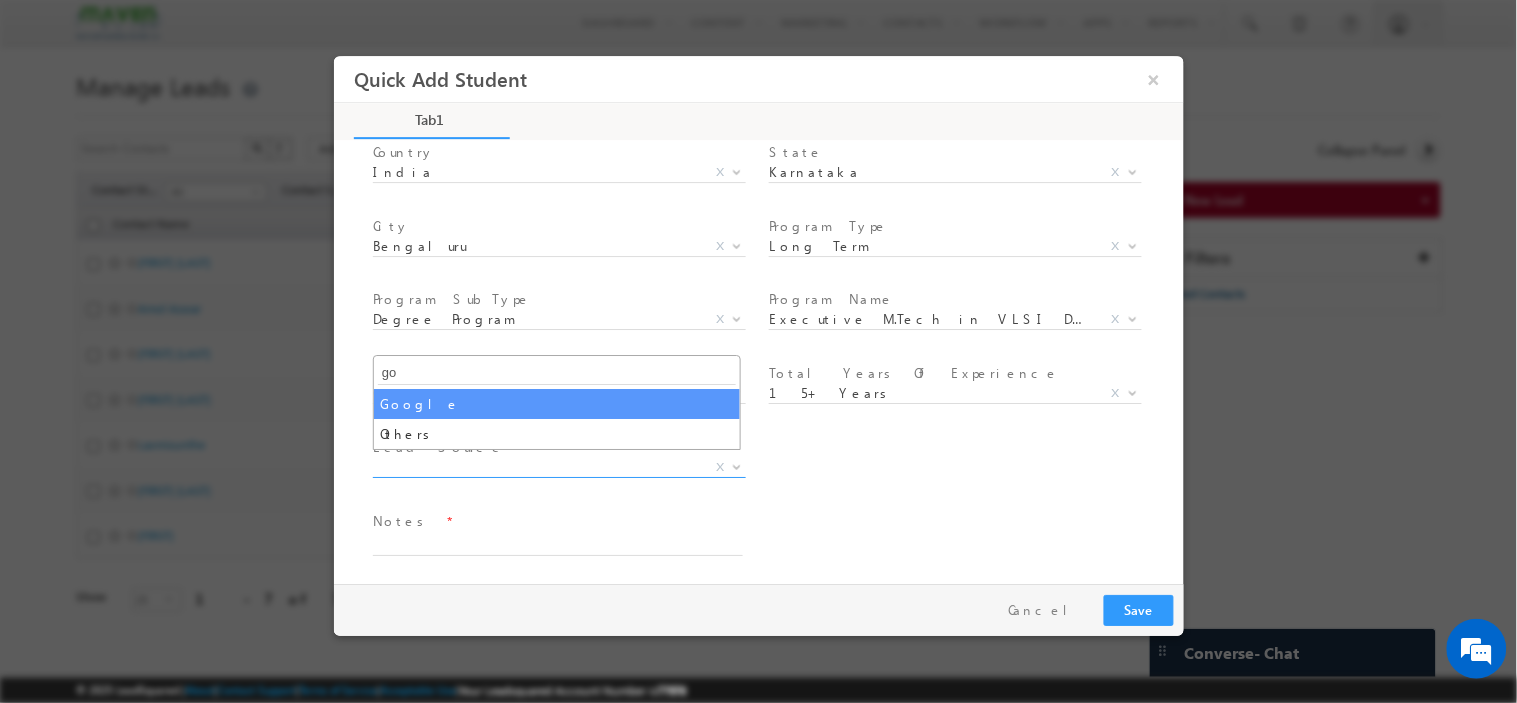 type on "go" 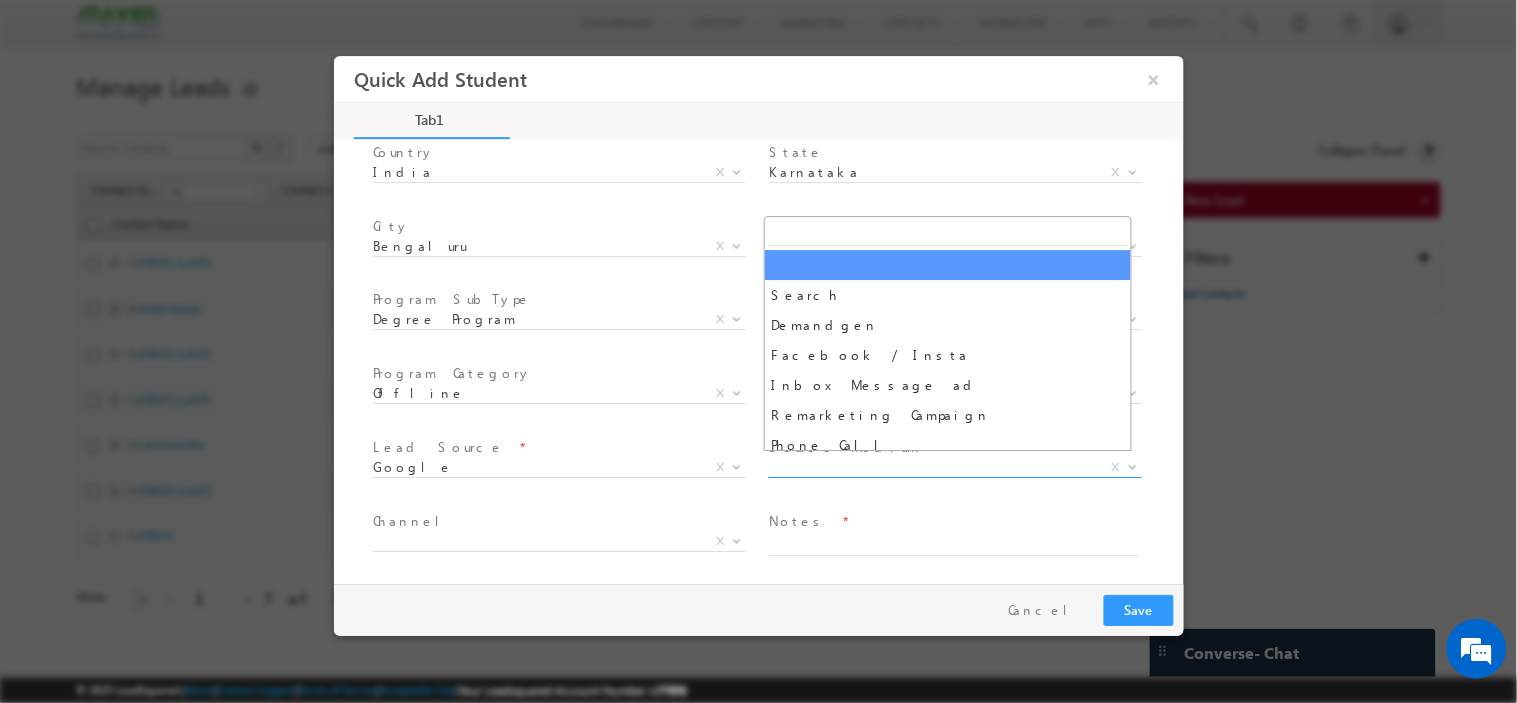 click on "X" at bounding box center [954, 467] 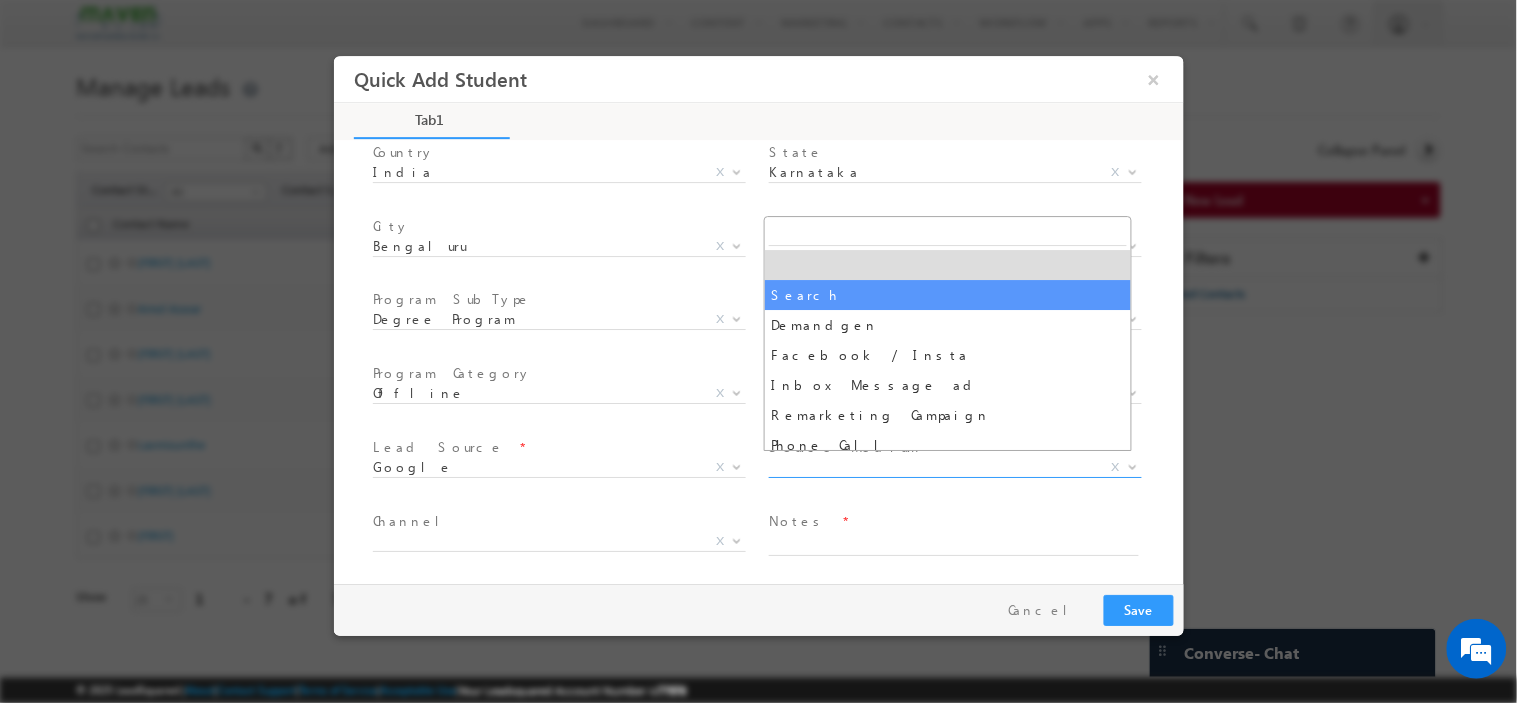 select on "Search" 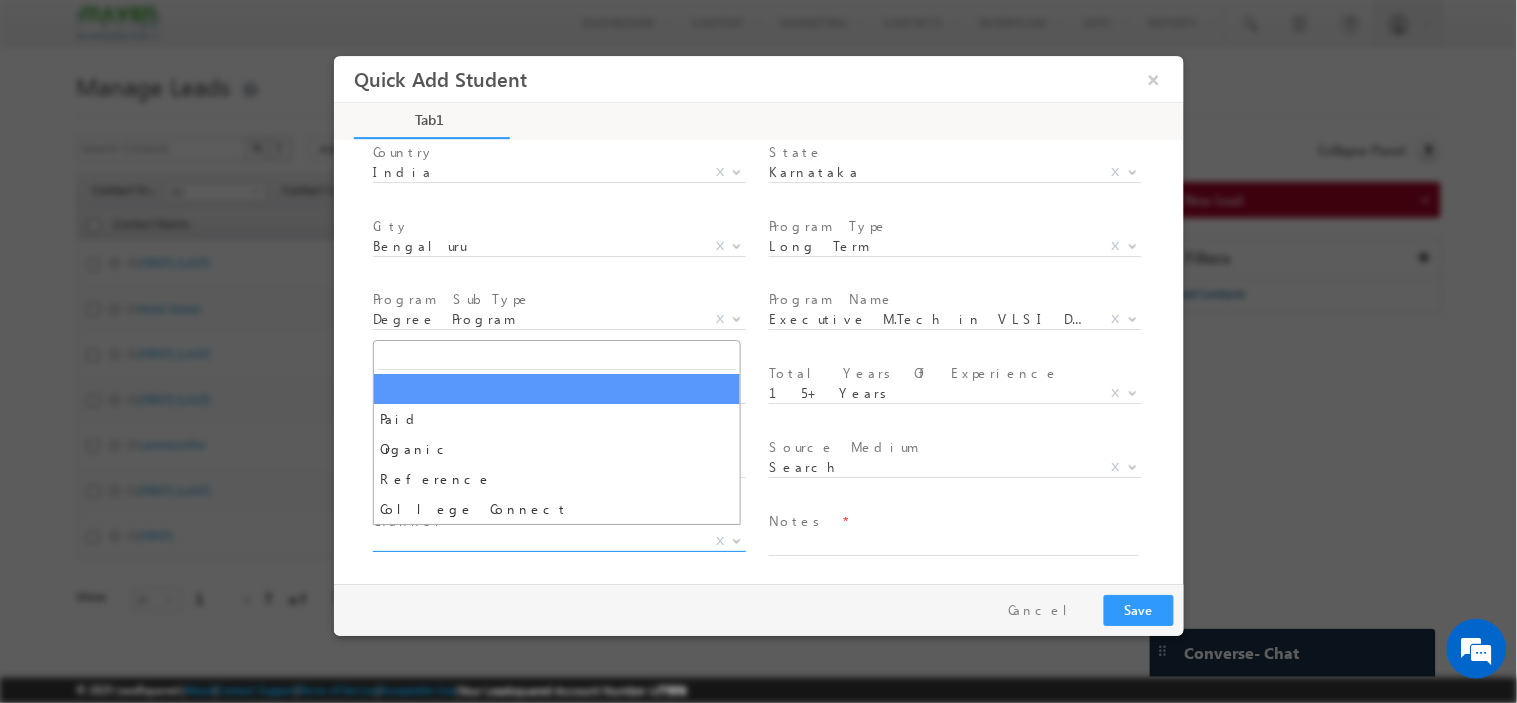 click on "X" at bounding box center (558, 541) 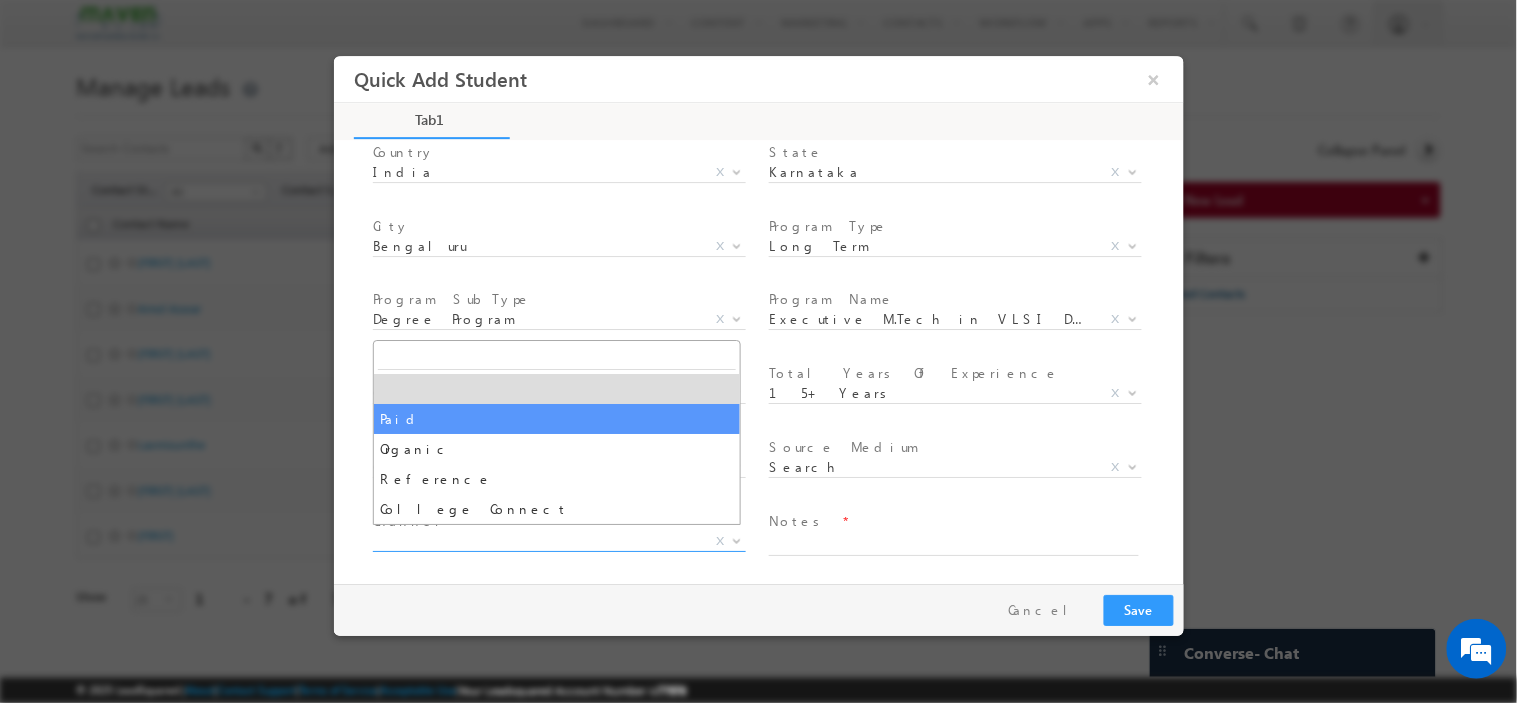 select on "Paid" 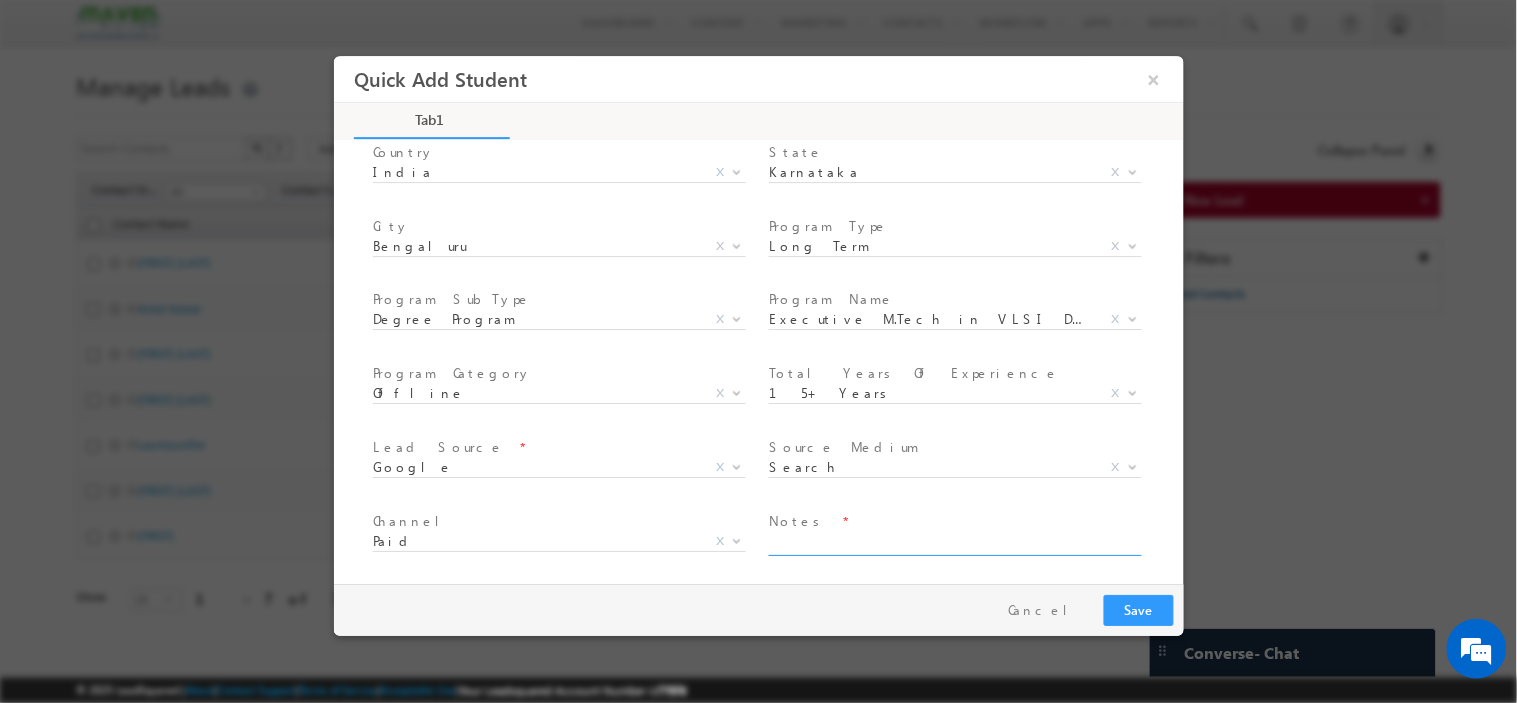 click at bounding box center [953, 543] 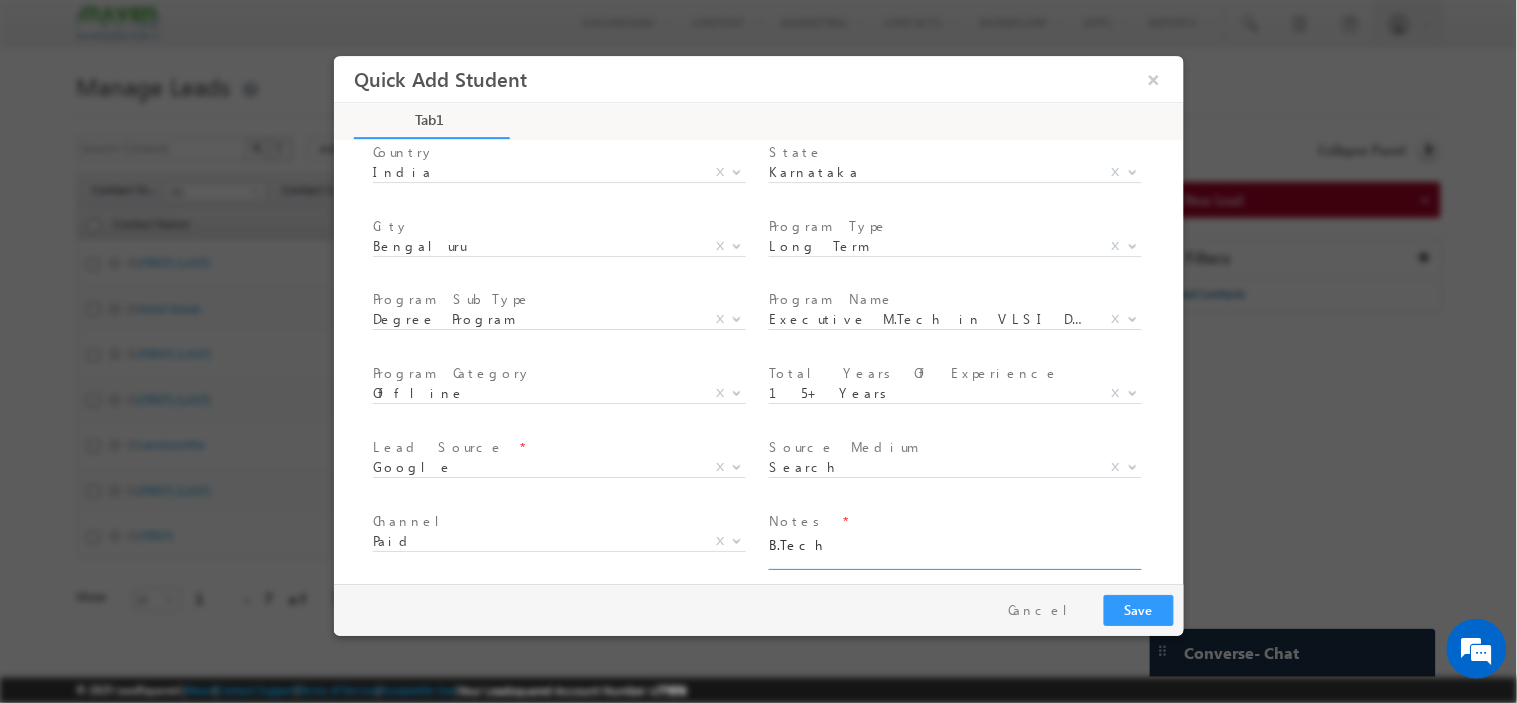 scroll, scrollTop: 0, scrollLeft: 0, axis: both 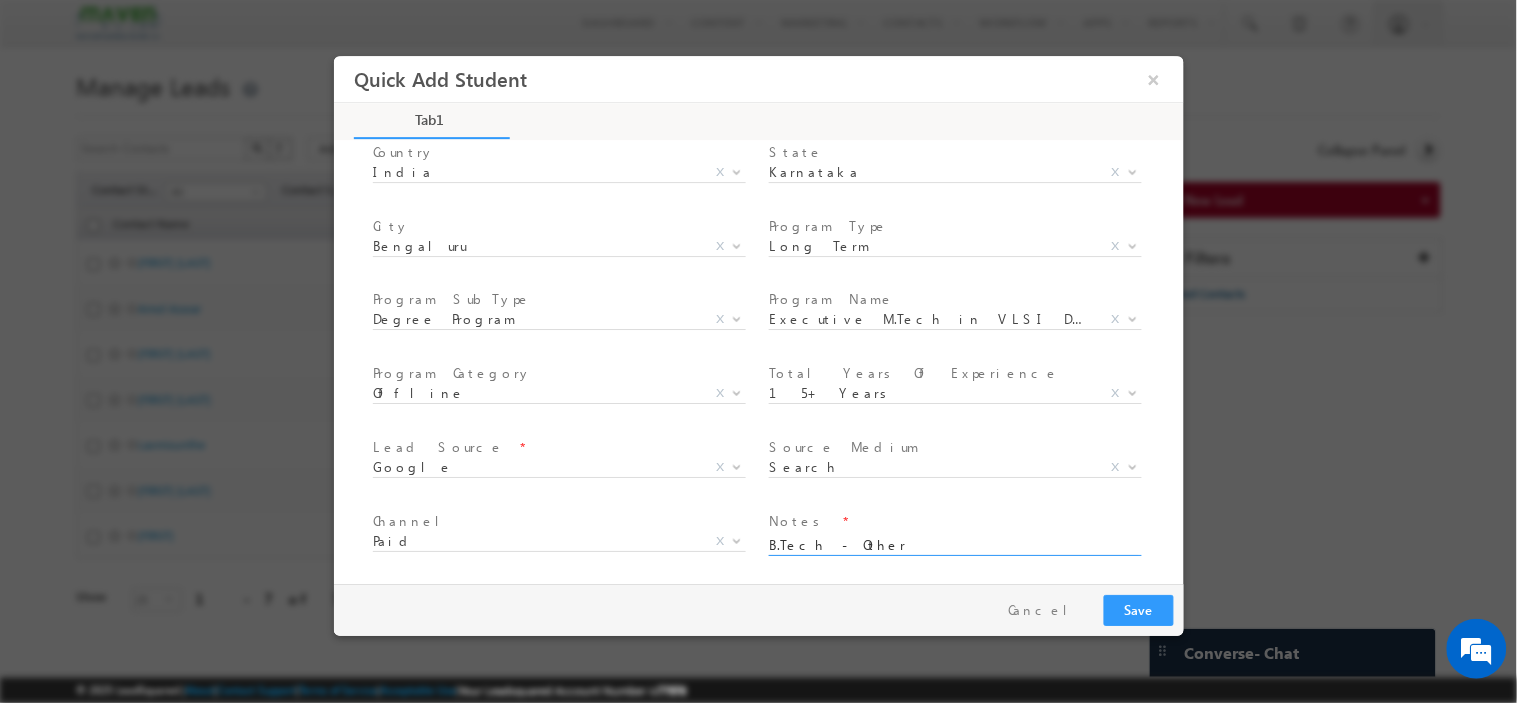 type on "B.Tech - Other" 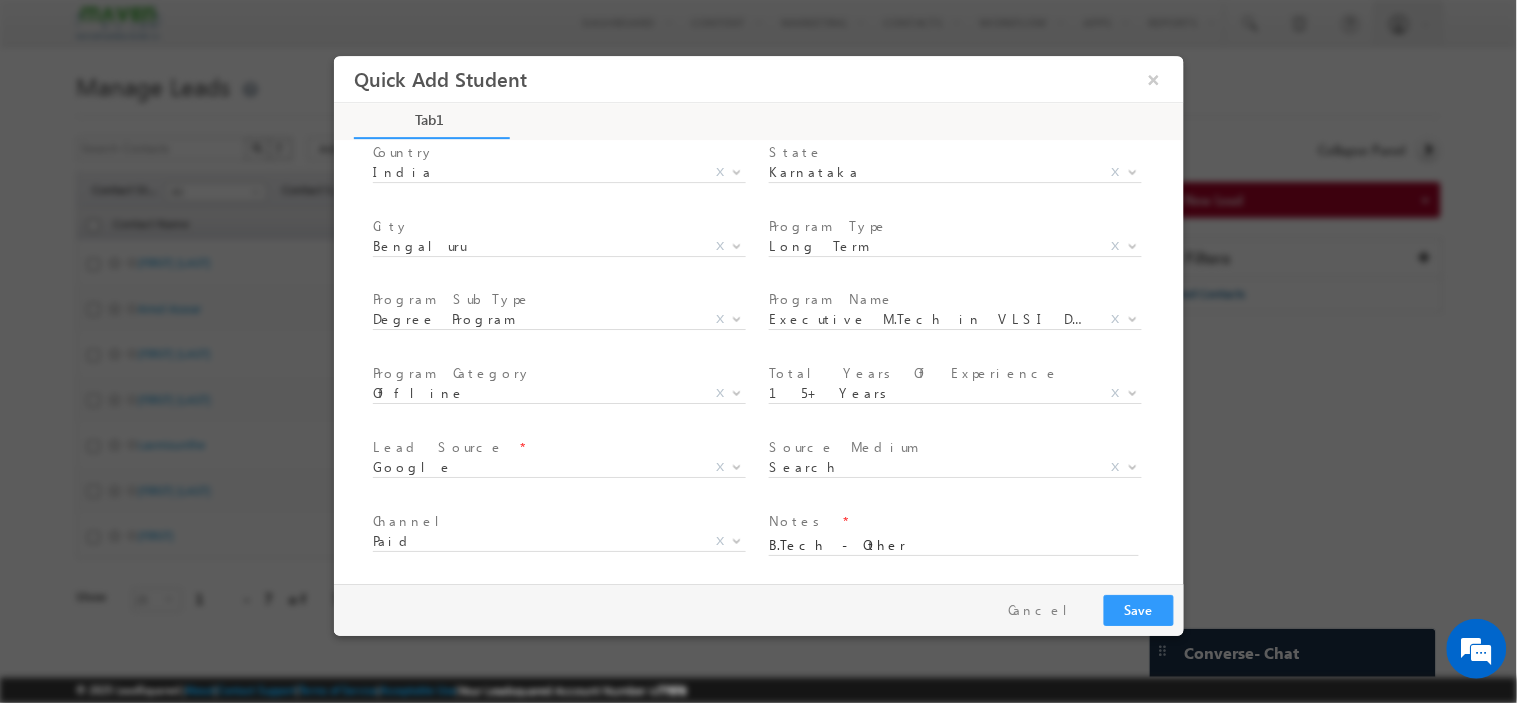 click on "Organic Search
Referral Sites
Direct Traffic
Social Media
Inbound Email
Inbound Phone call
Outbound Phone call
Pay per Click Ads
Google
Facebook
LinkedIn
Quora
Website
Elearn
Chatbot
Event
Apps
Walk In
Reference
College Connect
Third Party
FB Lead Ads
DummySource
Maven
Promilo
Others Google X Others x" at bounding box center (566, 469) 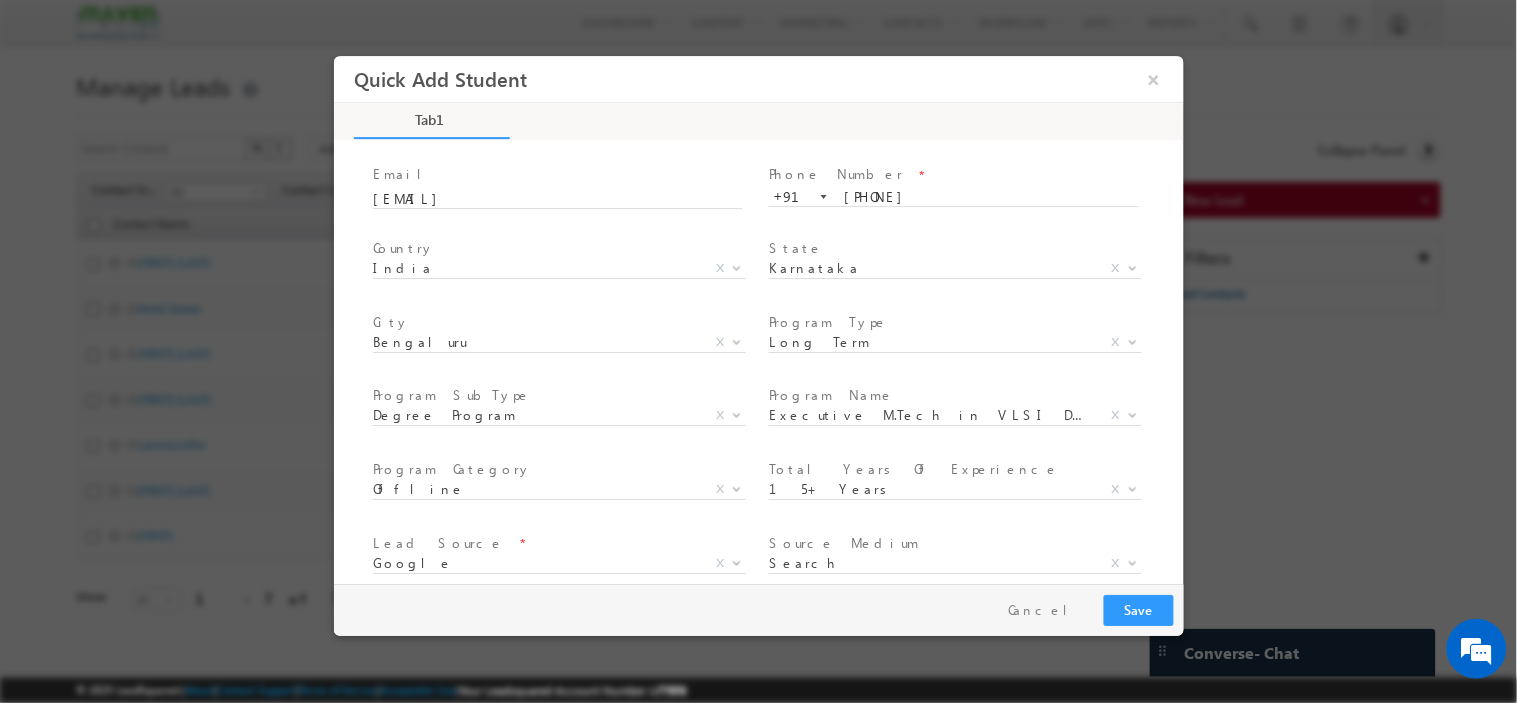 scroll, scrollTop: 207, scrollLeft: 0, axis: vertical 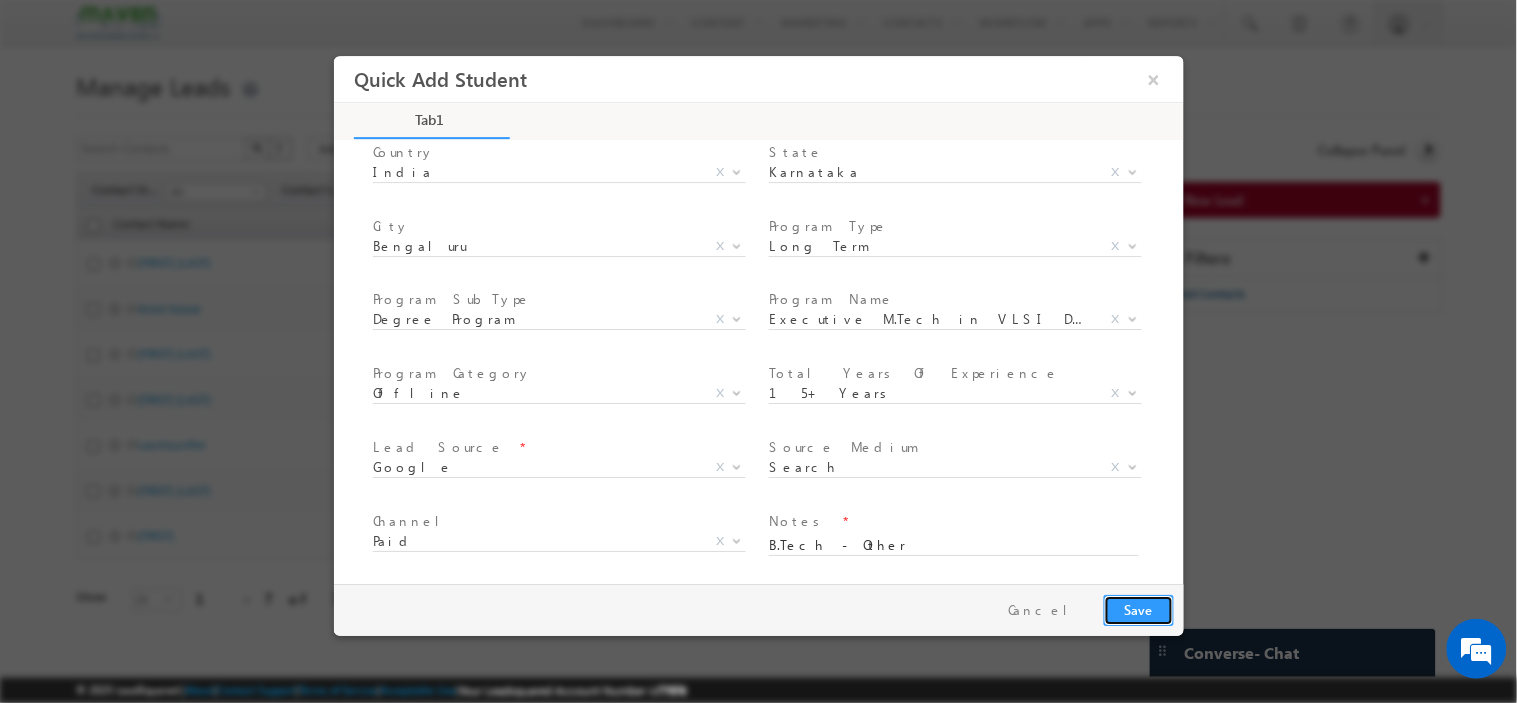 click on "Save" at bounding box center (1138, 609) 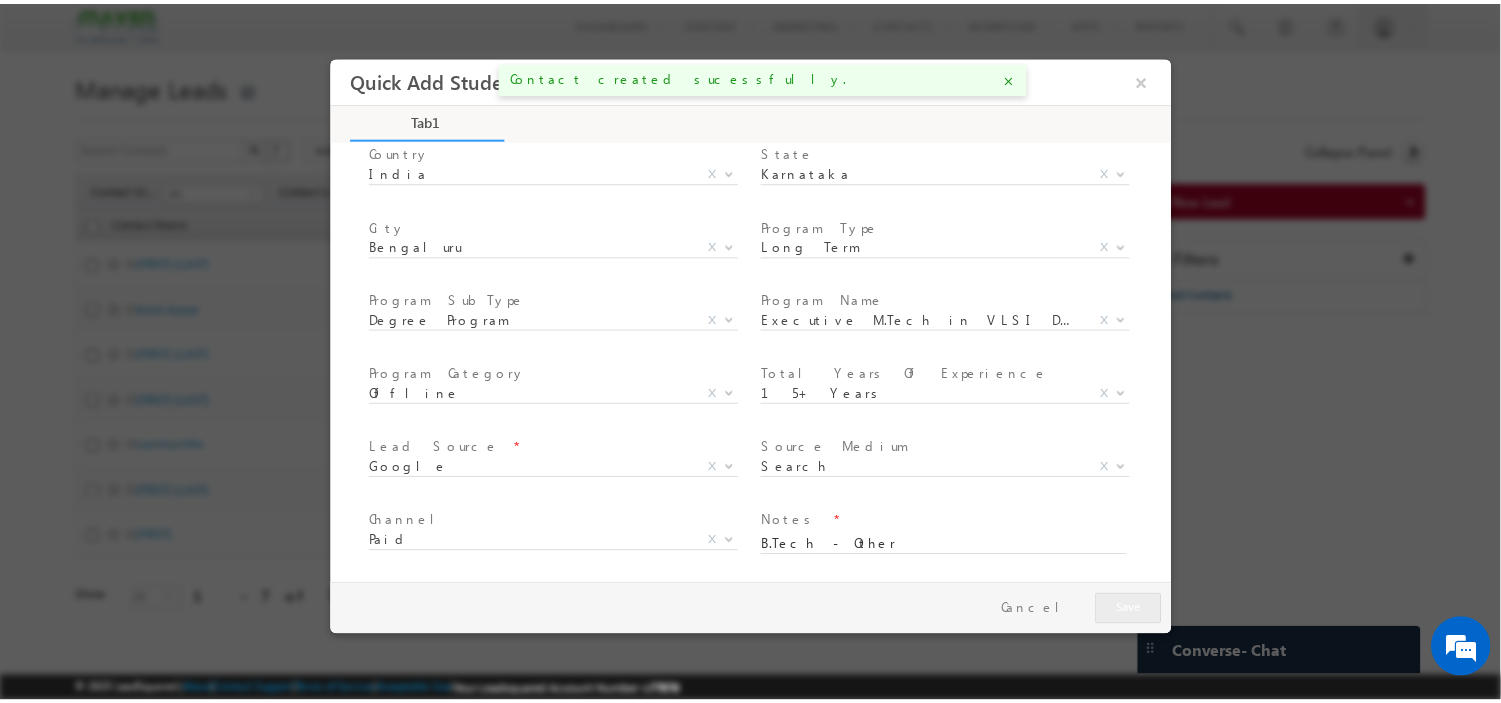 scroll, scrollTop: 96, scrollLeft: 0, axis: vertical 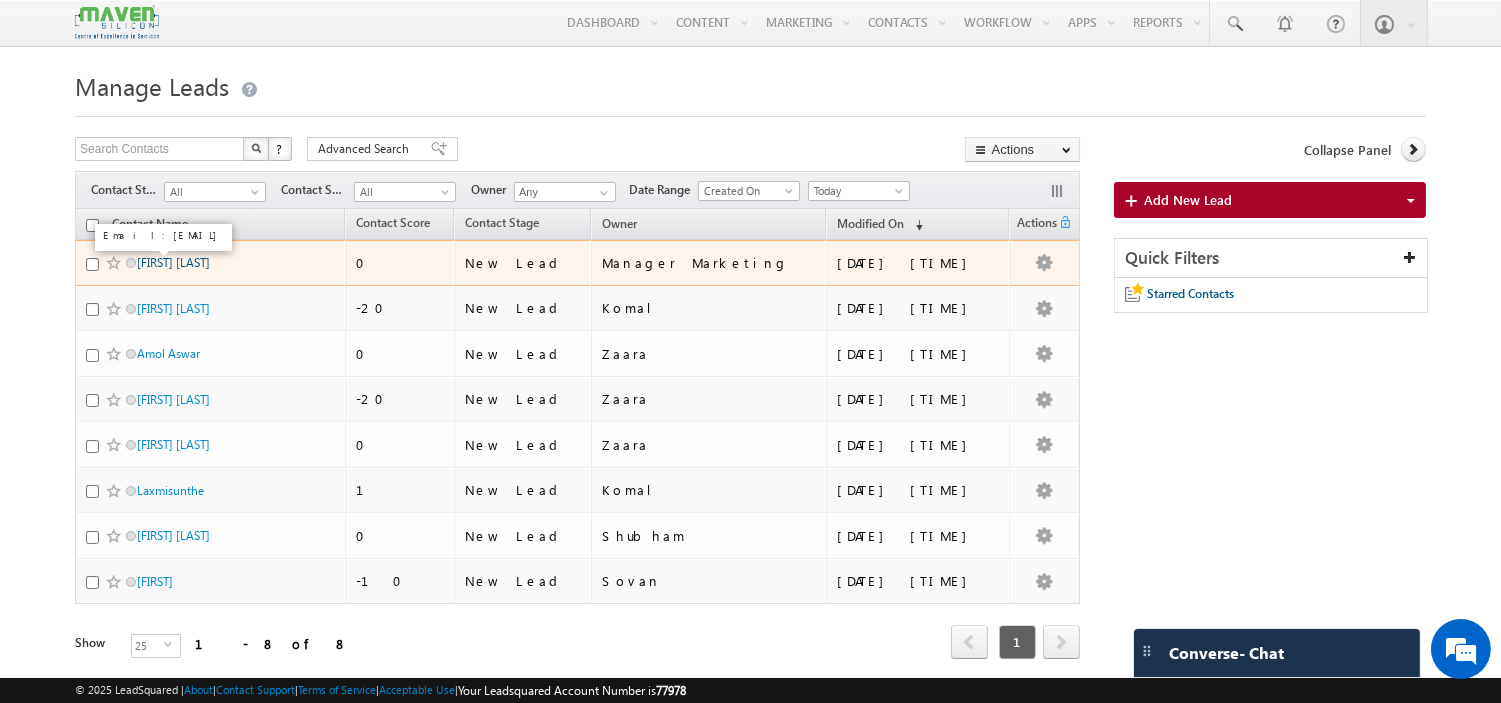 click on "[FIRST] [LAST]" at bounding box center [173, 262] 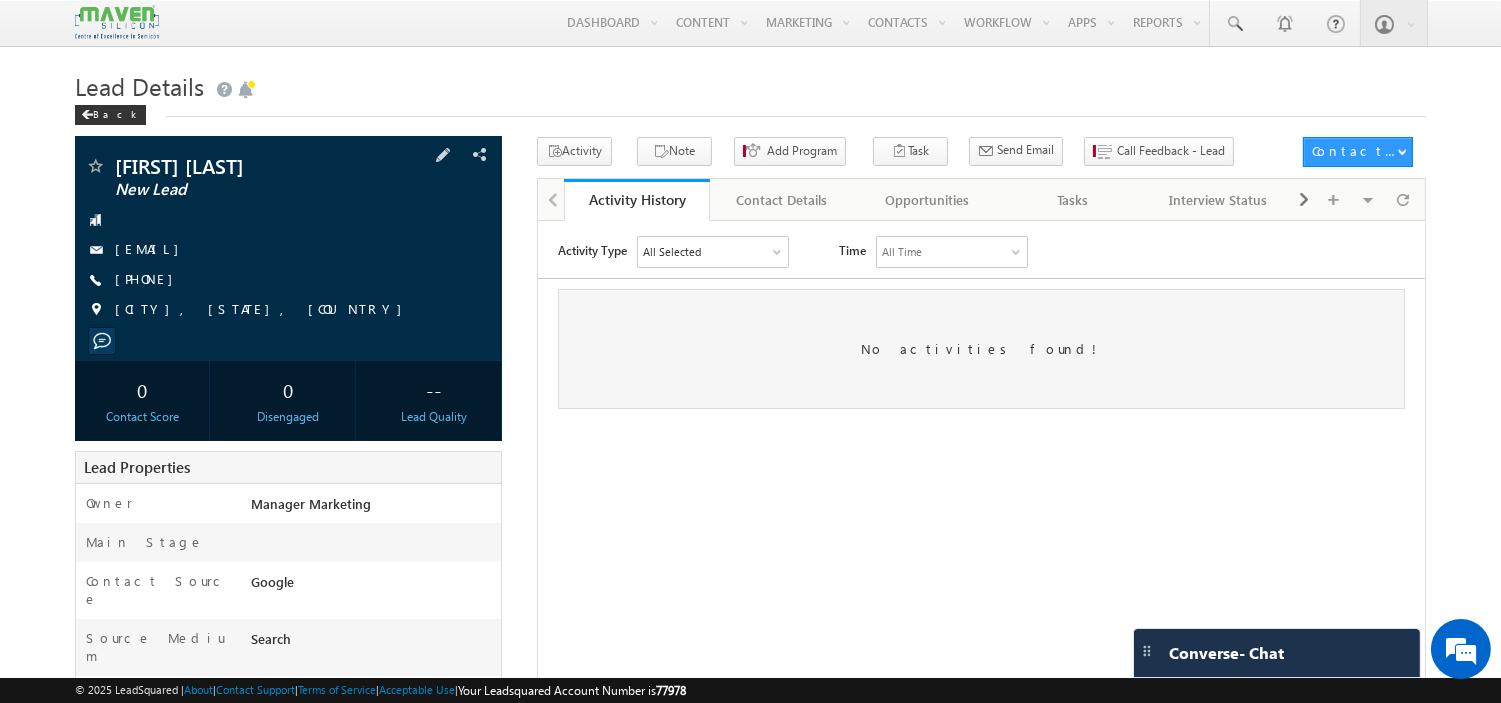 scroll, scrollTop: 0, scrollLeft: 0, axis: both 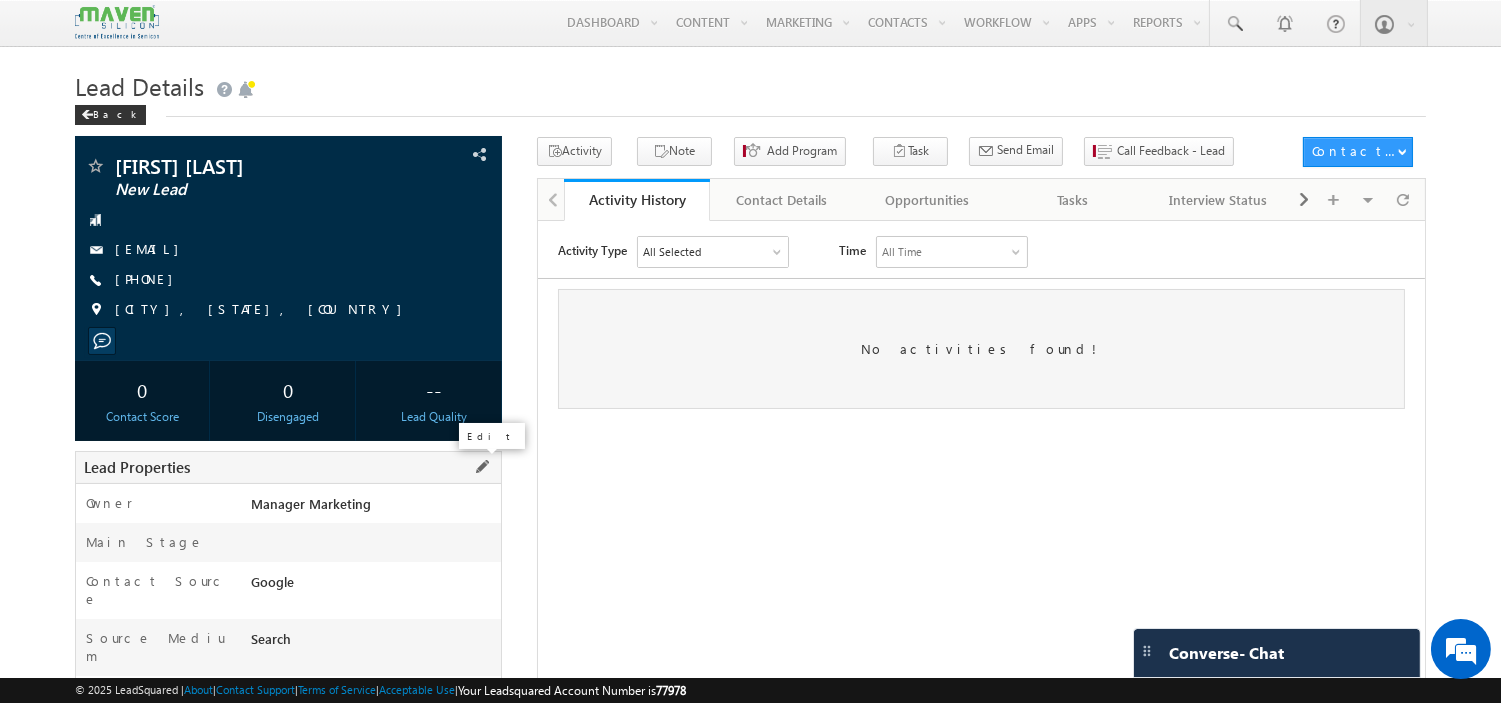 click at bounding box center [482, 467] 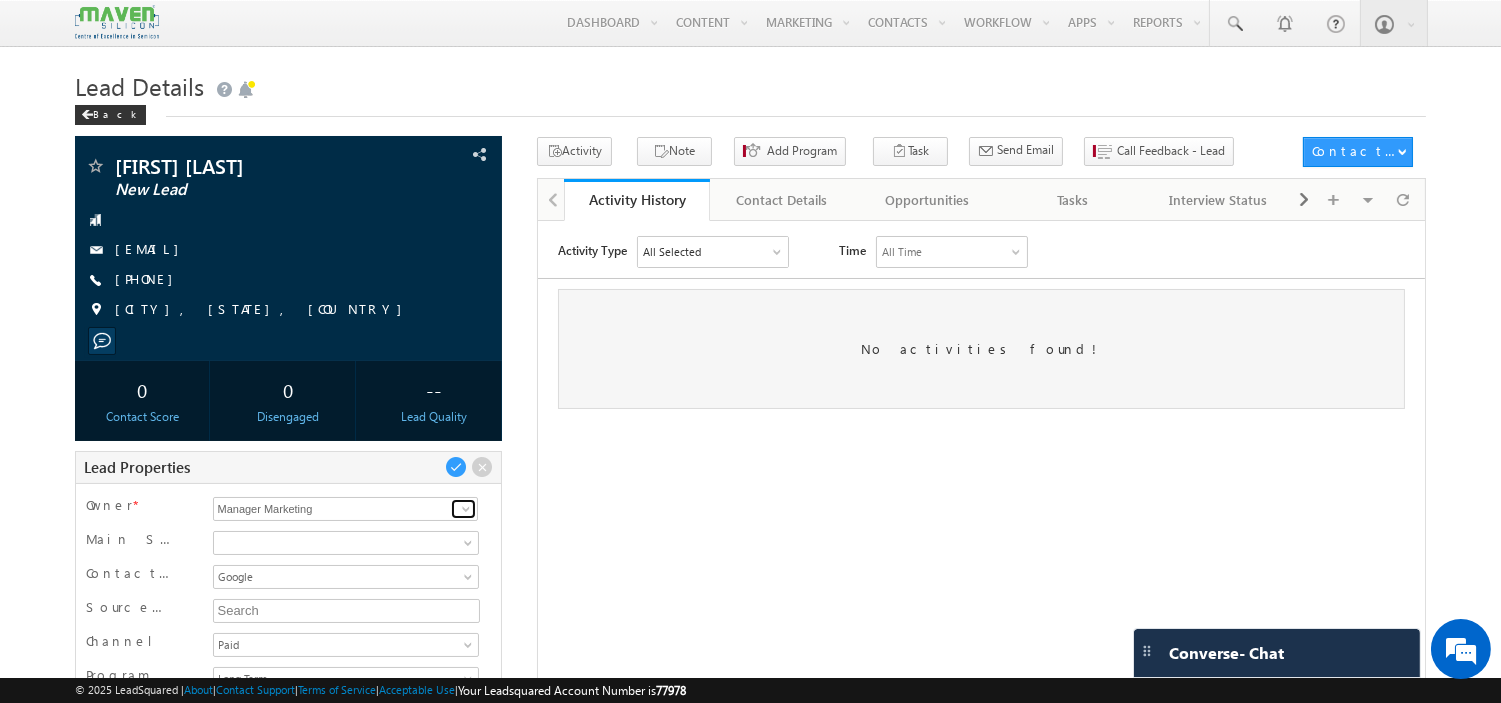 click at bounding box center (466, 509) 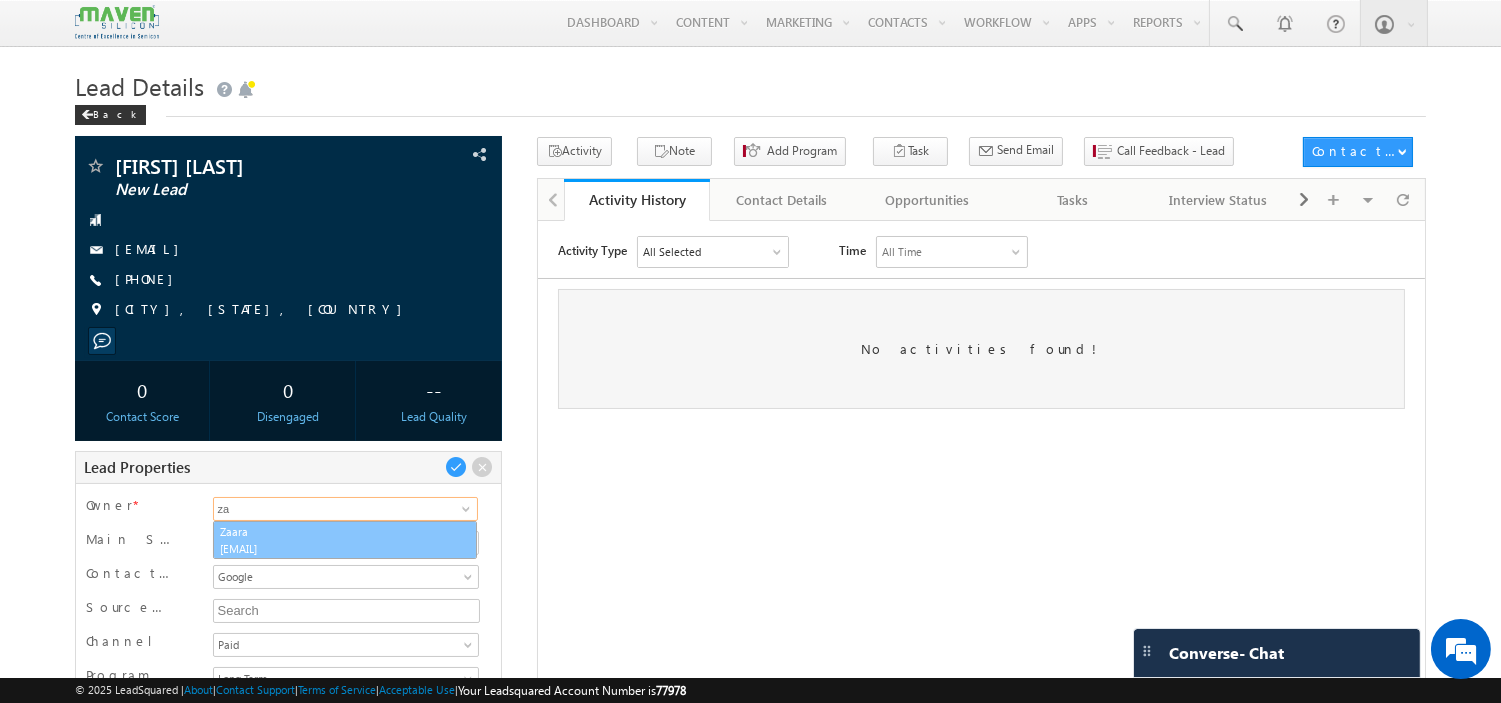 click on "[EMAIL]" at bounding box center (345, 548) 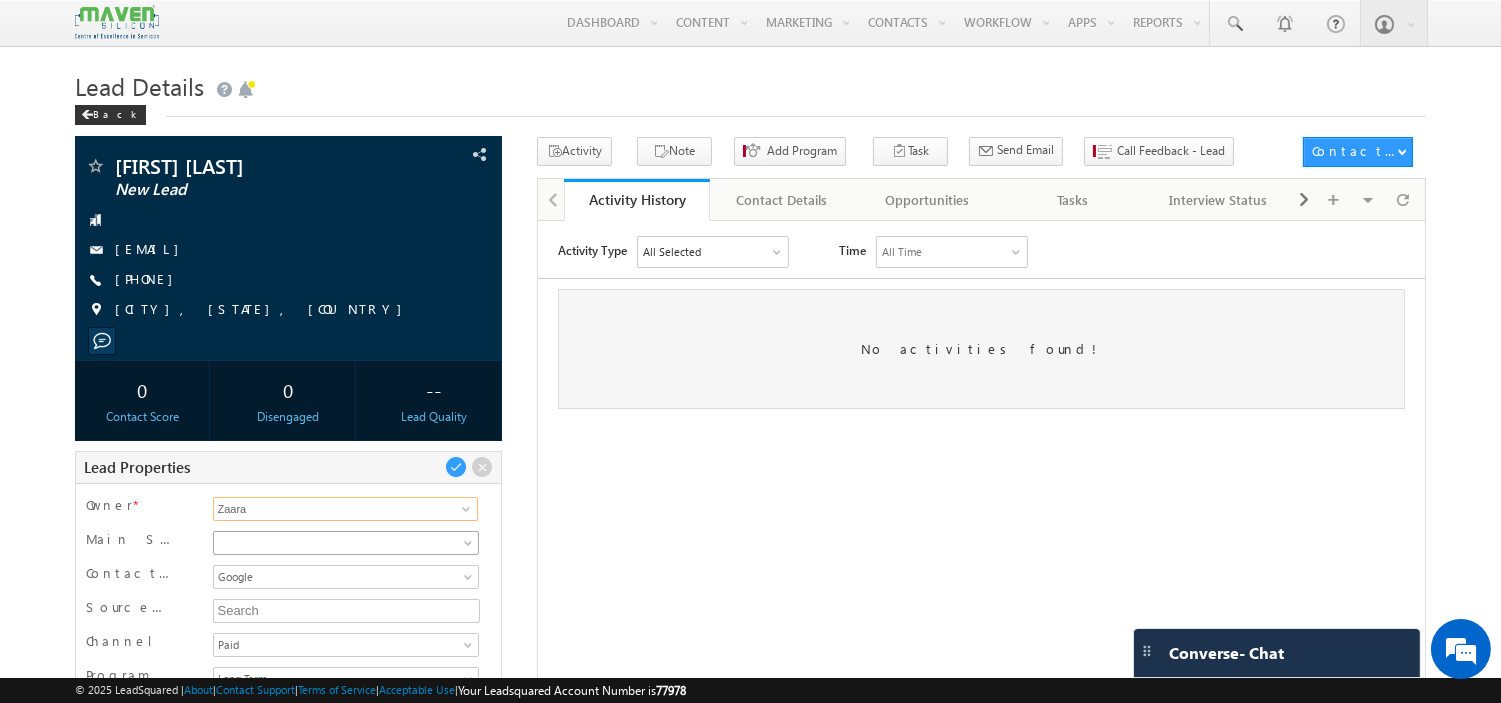 type on "Zaara" 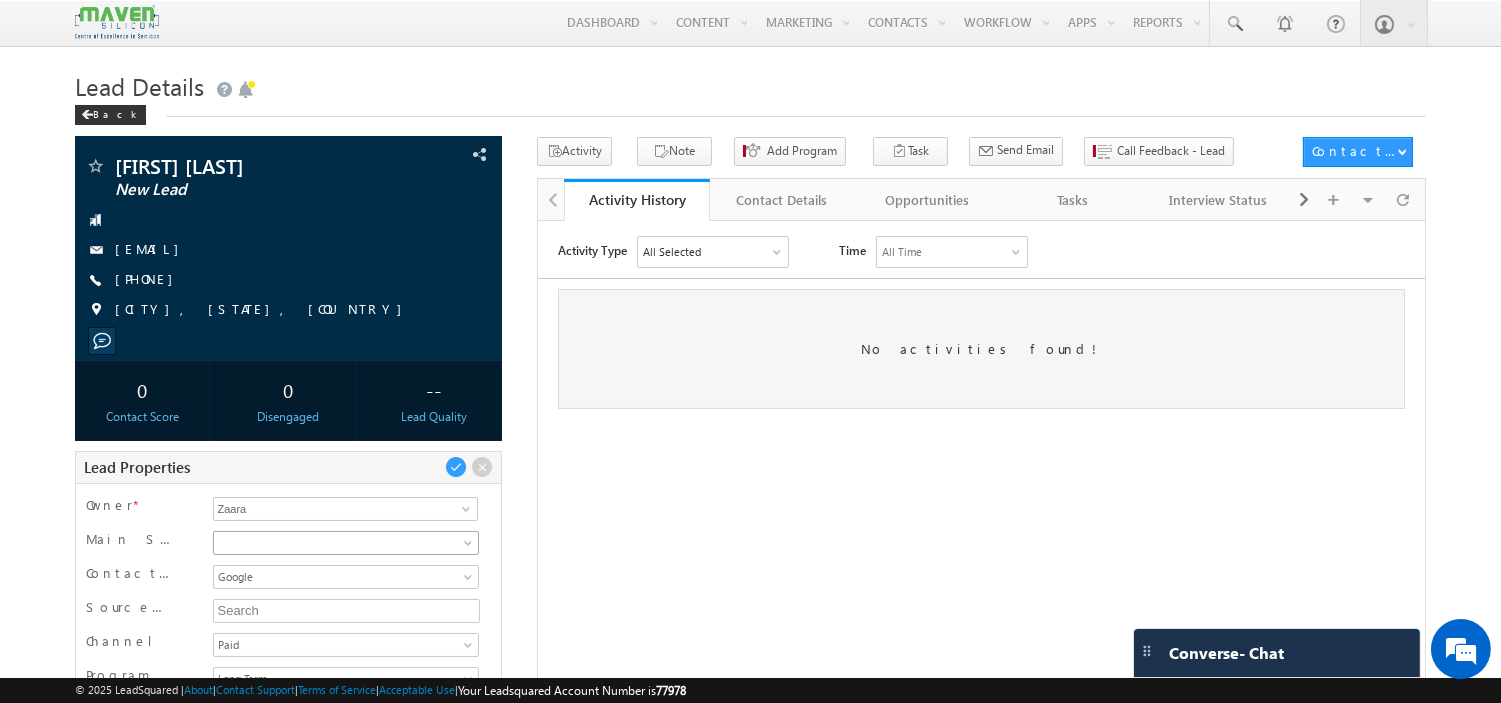 click at bounding box center (470, 547) 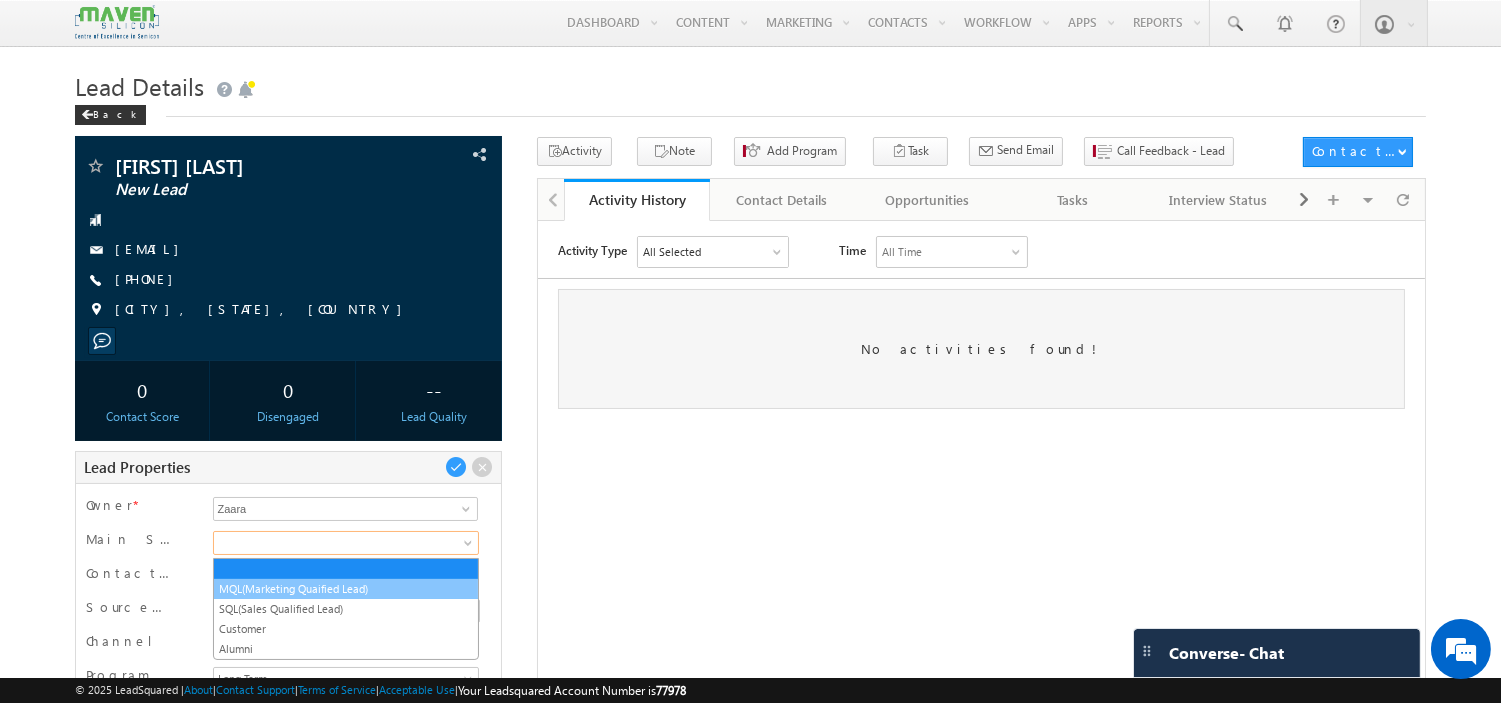 click on "MQL(Marketing Quaified Lead)" at bounding box center [346, 589] 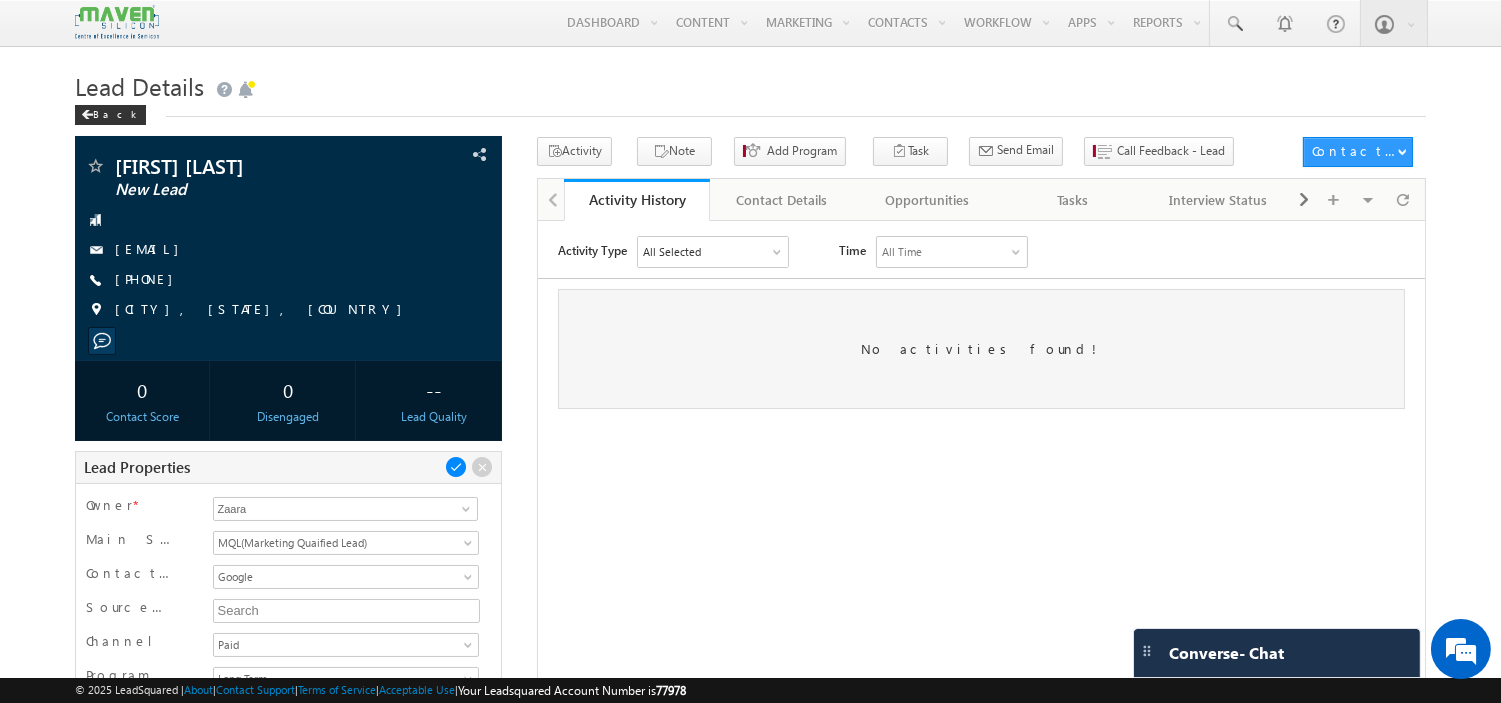 click at bounding box center [456, 467] 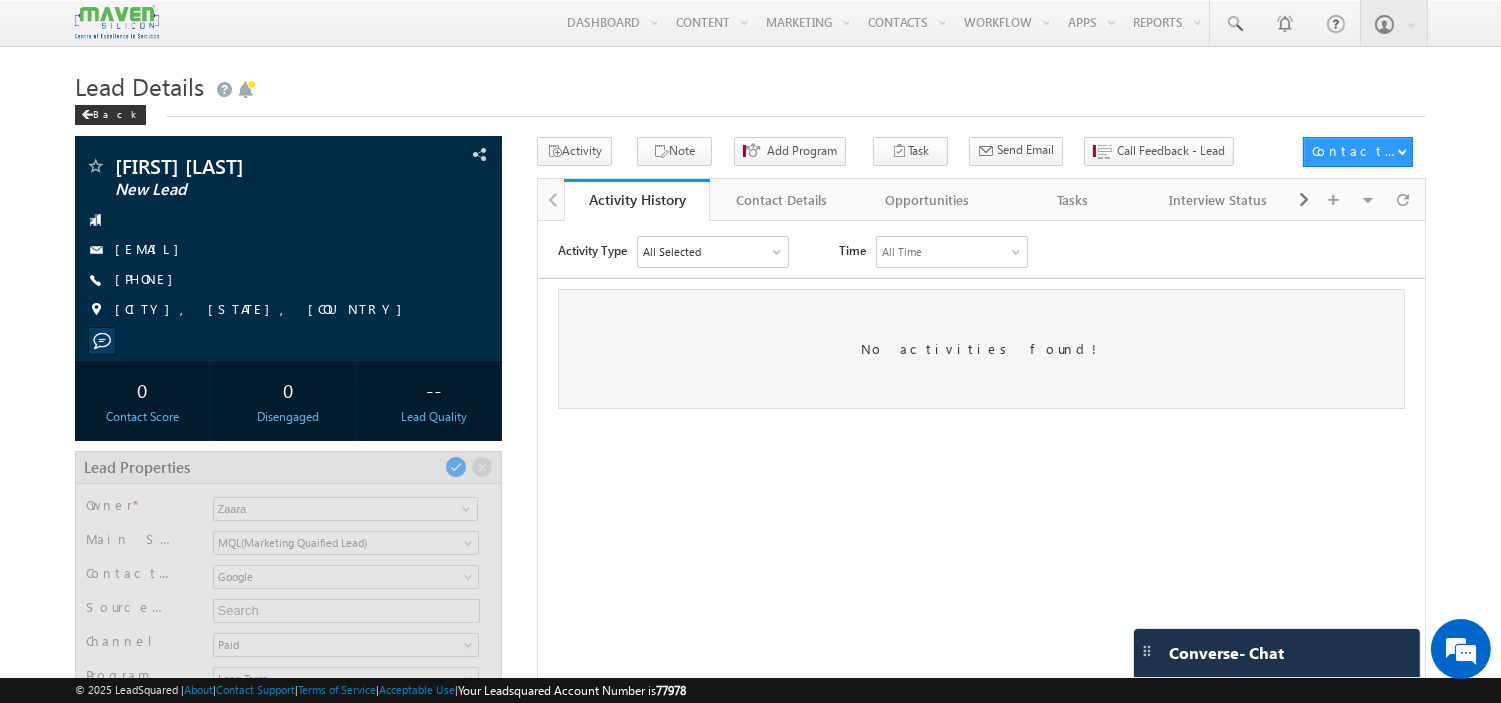 scroll, scrollTop: 0, scrollLeft: 0, axis: both 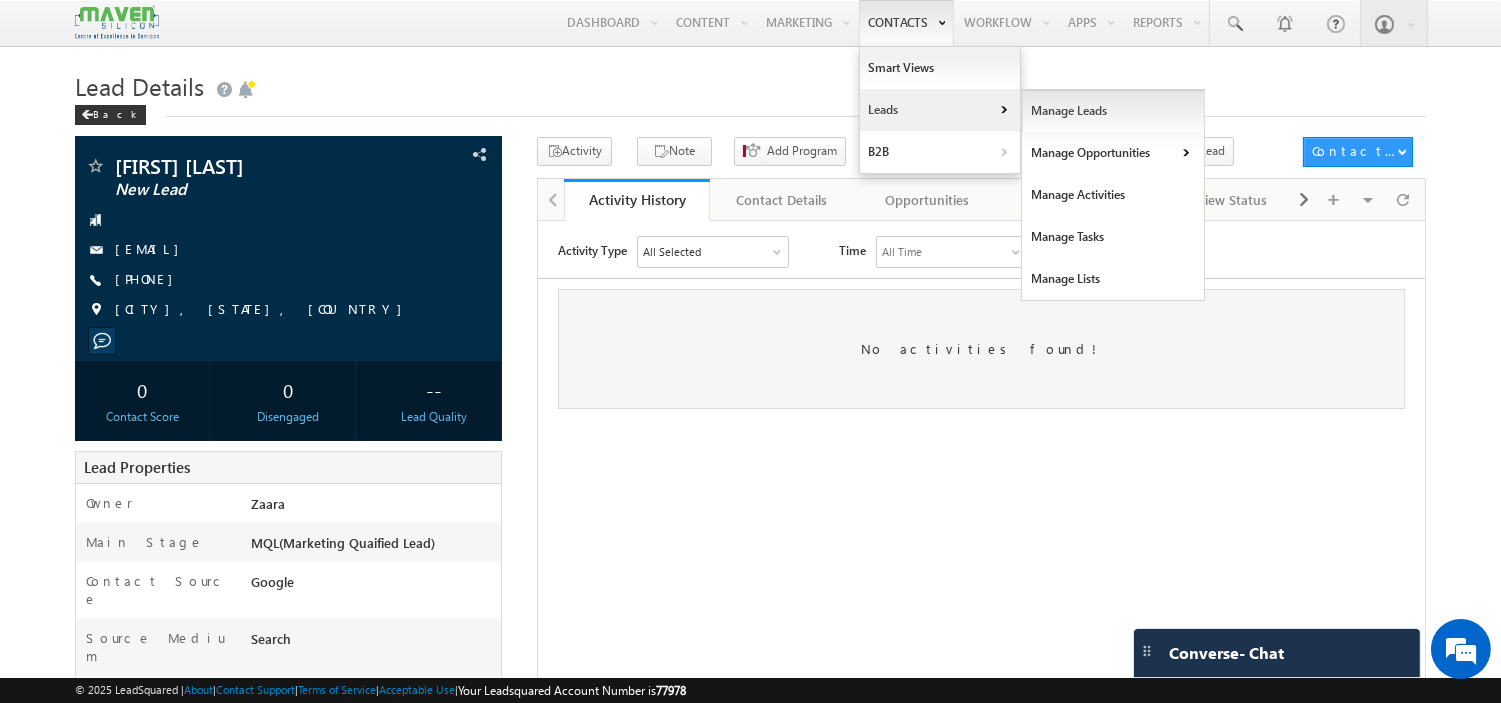 click on "Manage Leads" at bounding box center [1113, 111] 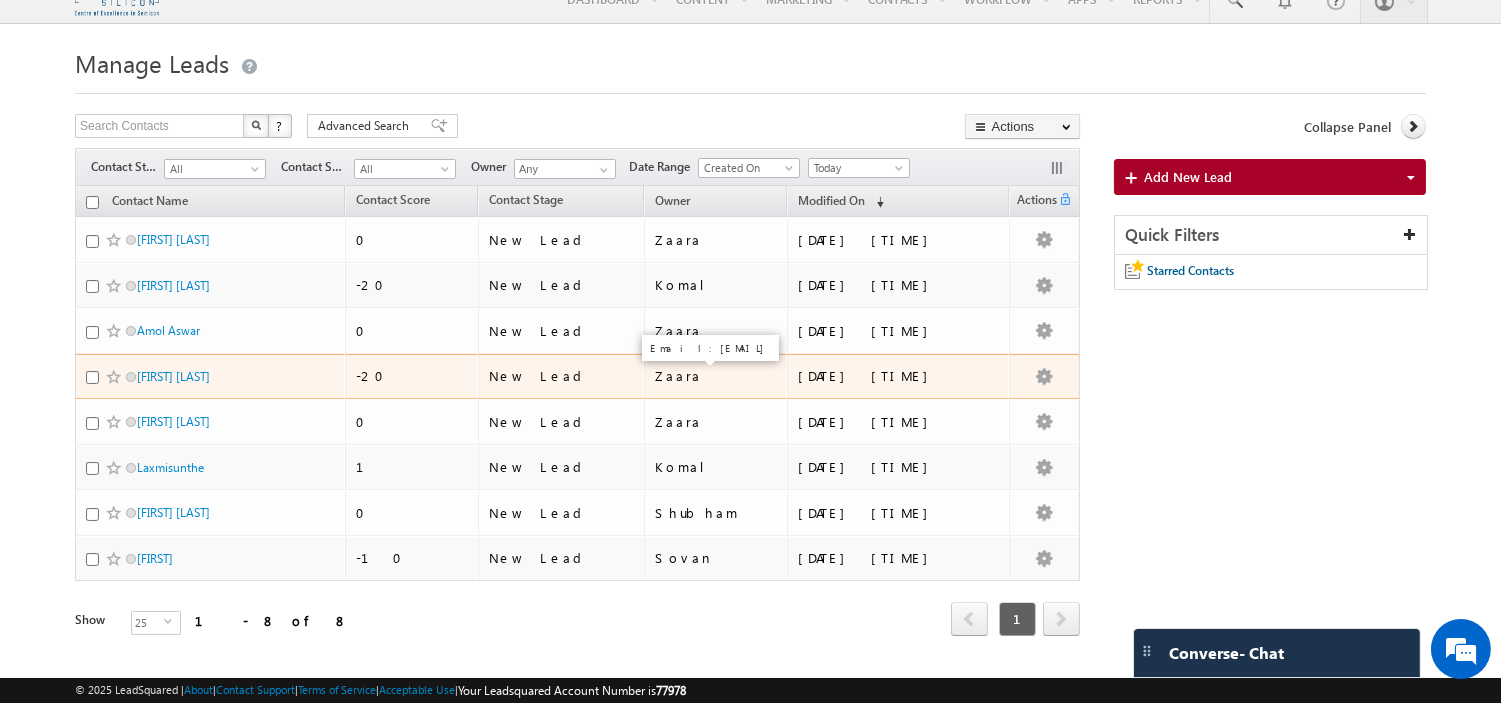 scroll, scrollTop: 0, scrollLeft: 0, axis: both 